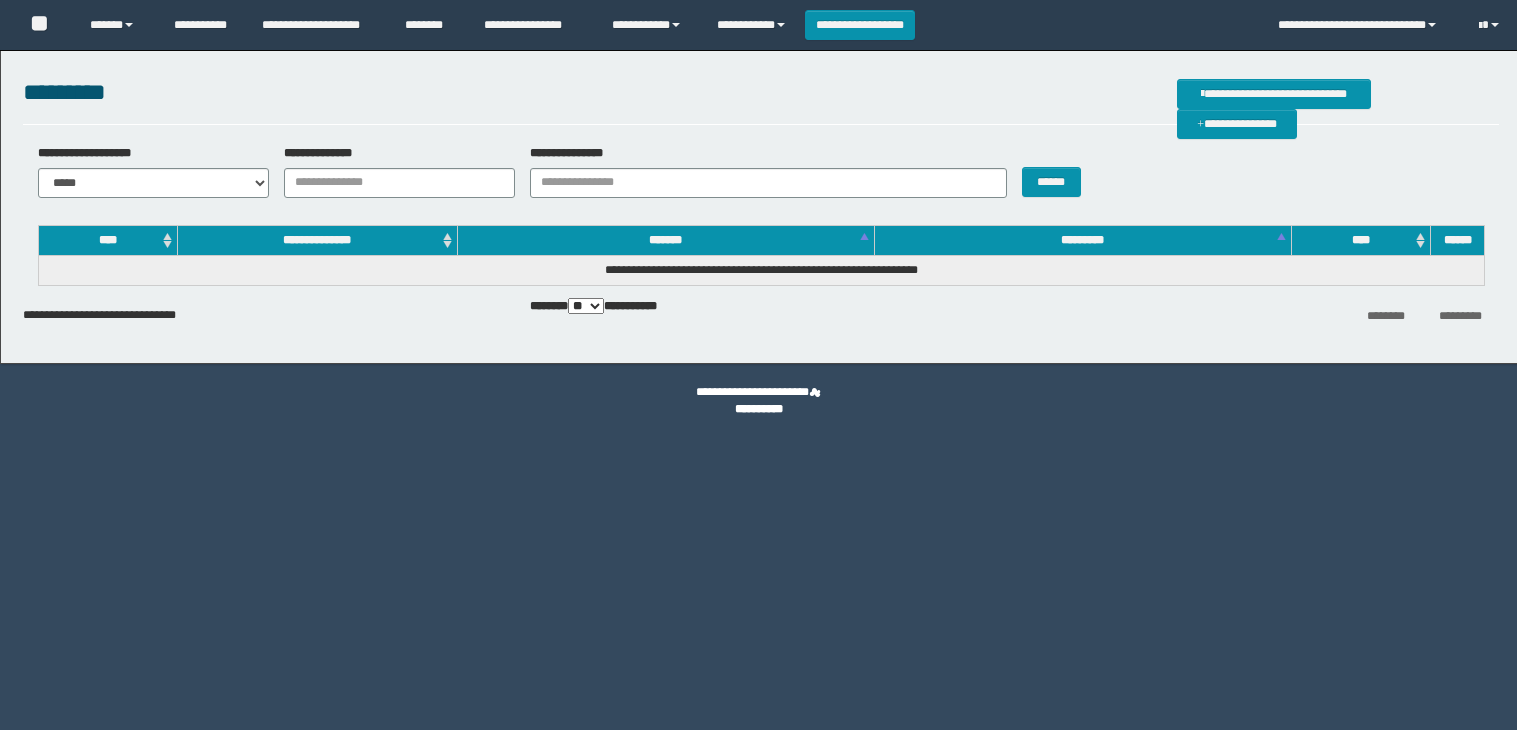 scroll, scrollTop: 0, scrollLeft: 0, axis: both 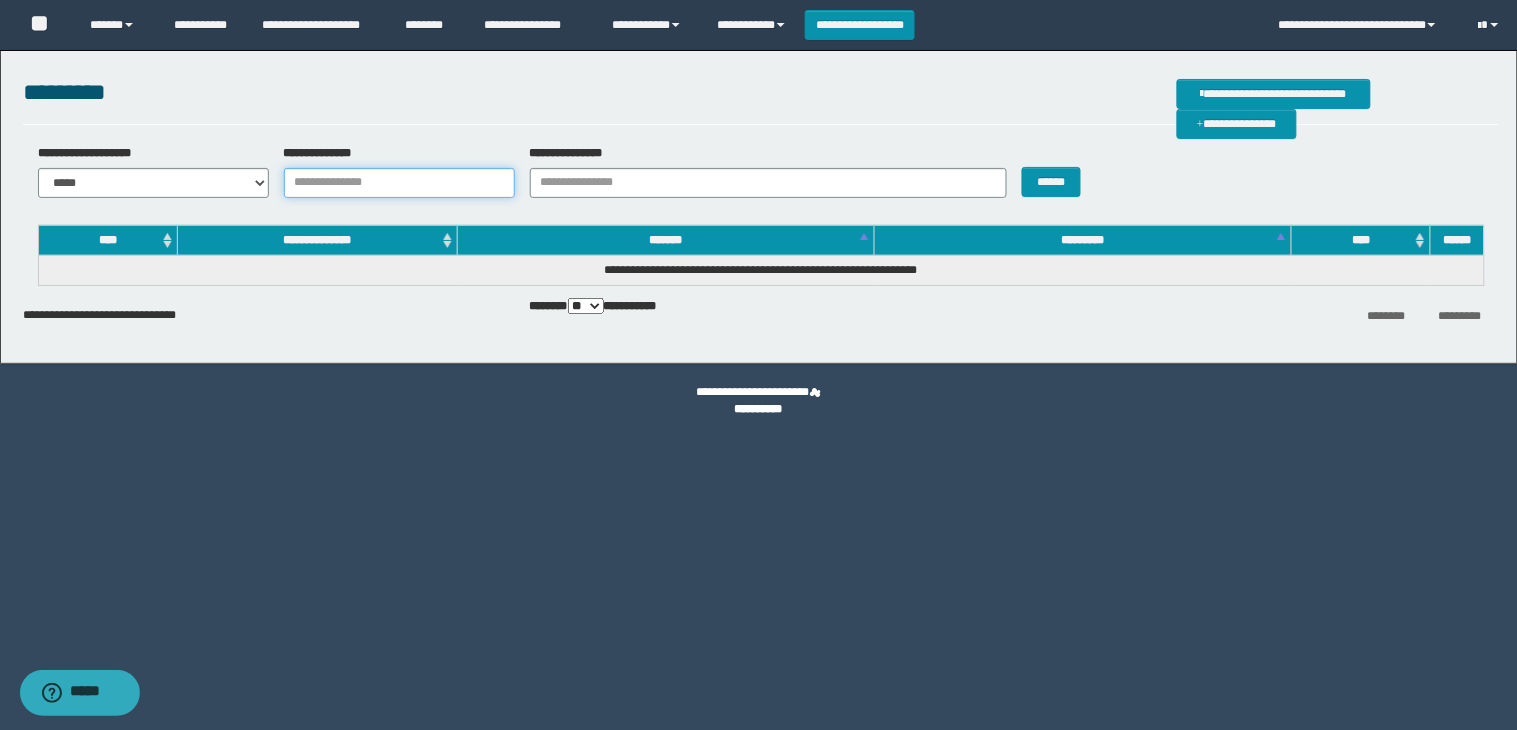 click on "**********" at bounding box center [399, 183] 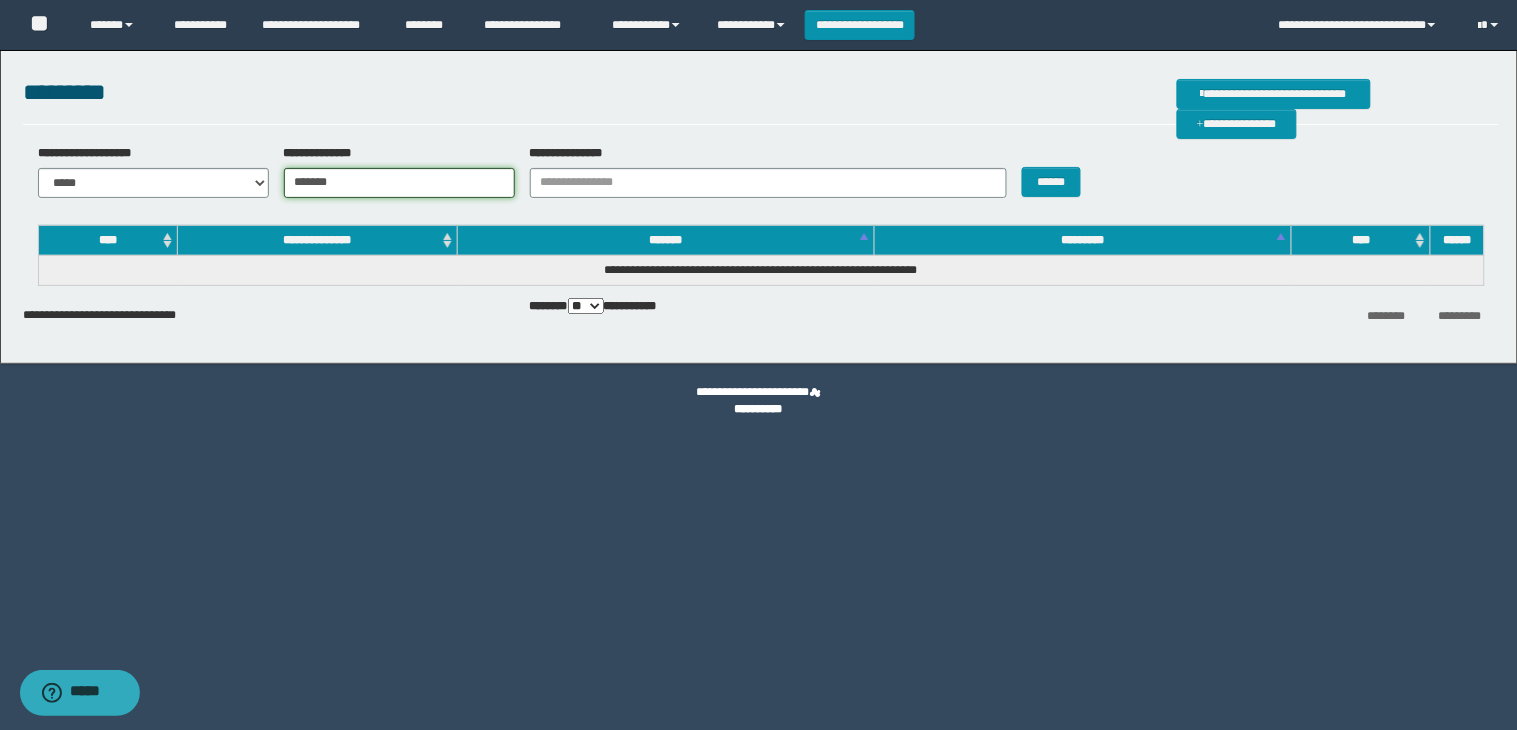type on "*******" 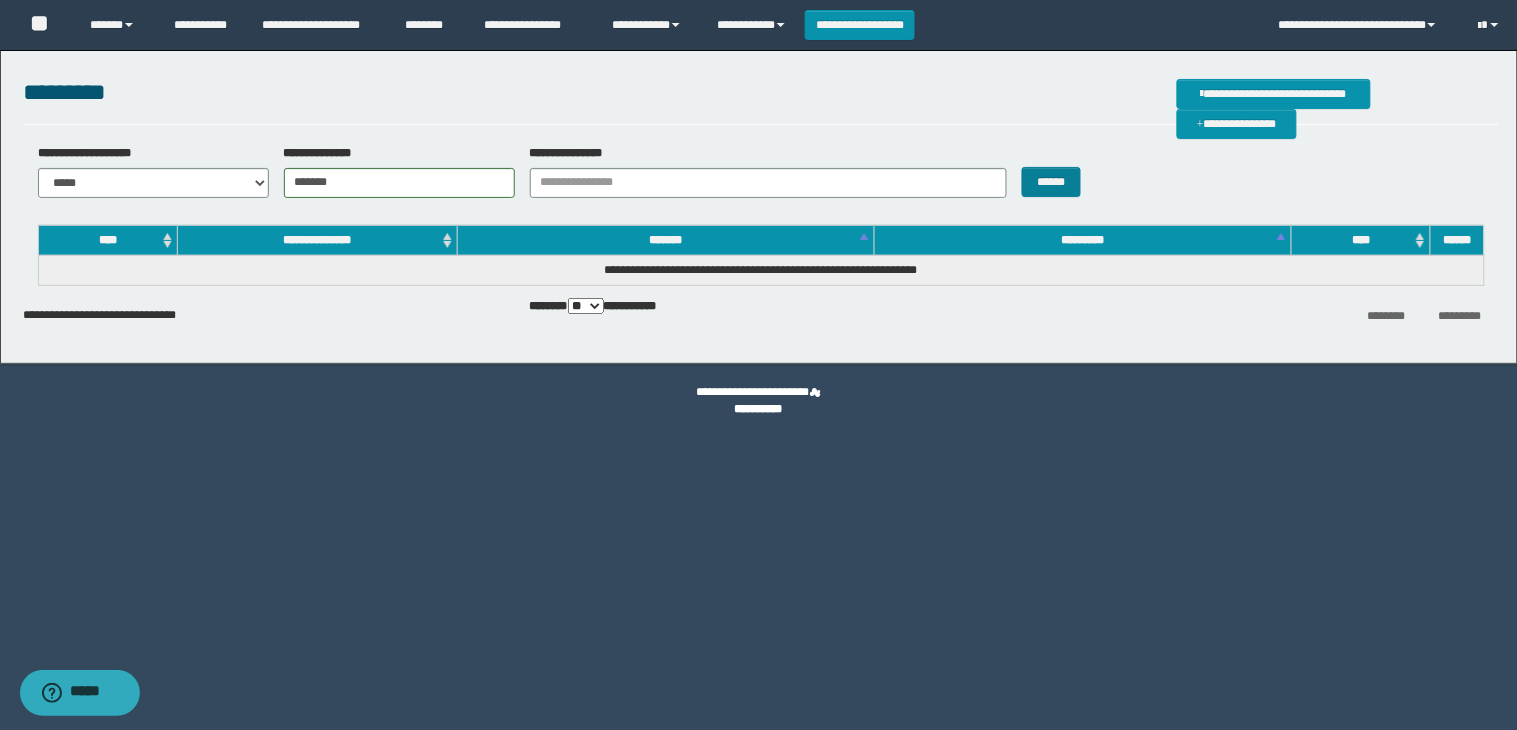 click on "******" at bounding box center [1068, 171] 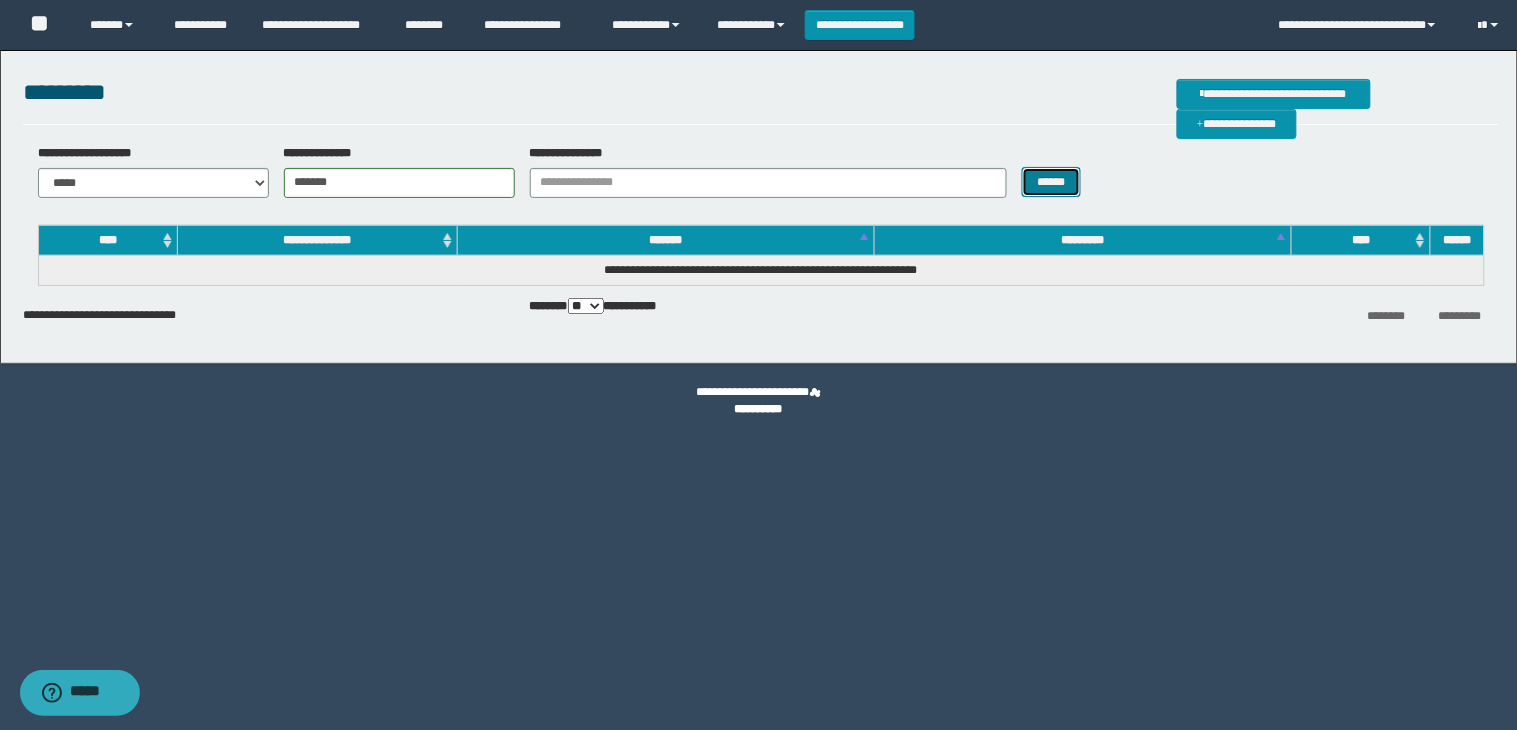 click on "******" at bounding box center (1052, 182) 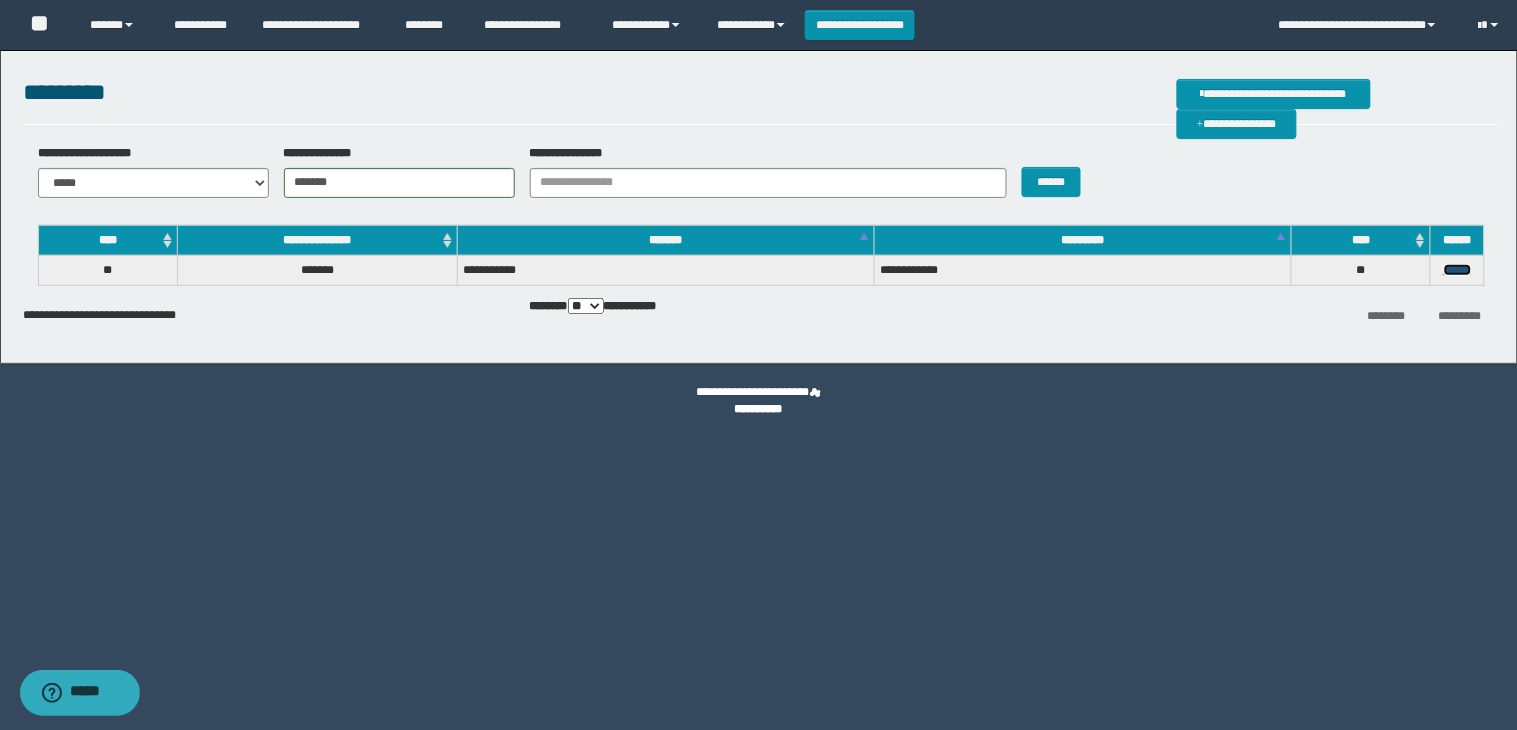 click on "******" at bounding box center (1458, 270) 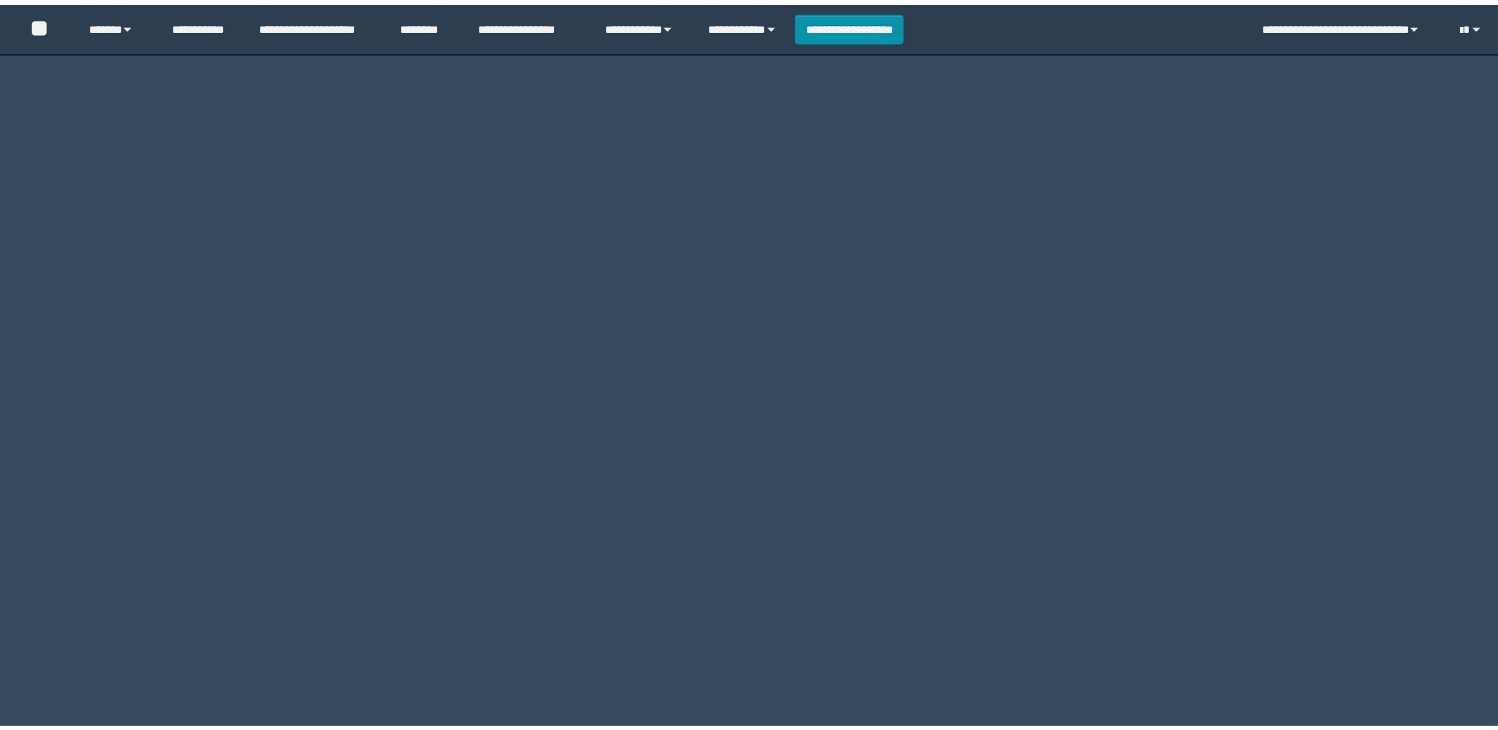 scroll, scrollTop: 0, scrollLeft: 0, axis: both 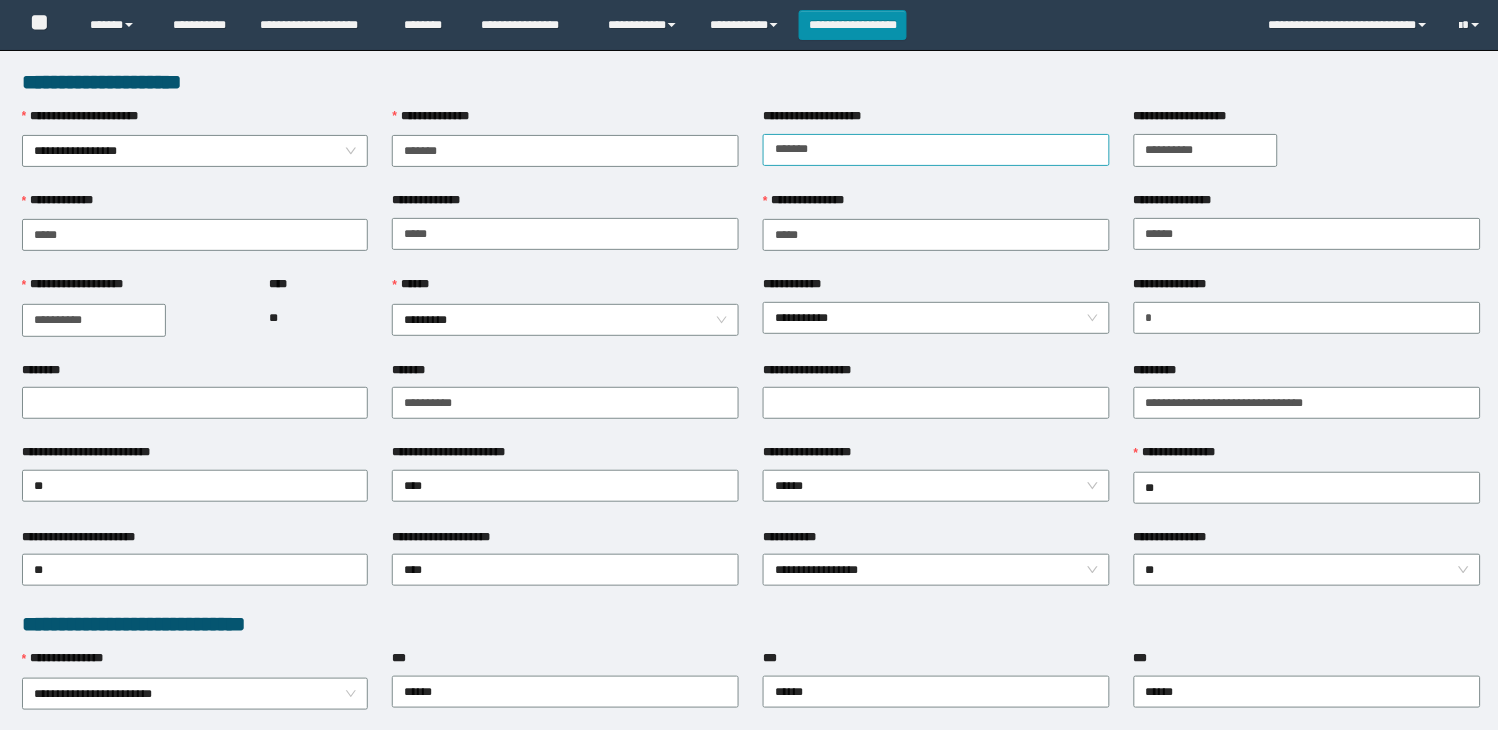 type on "*******" 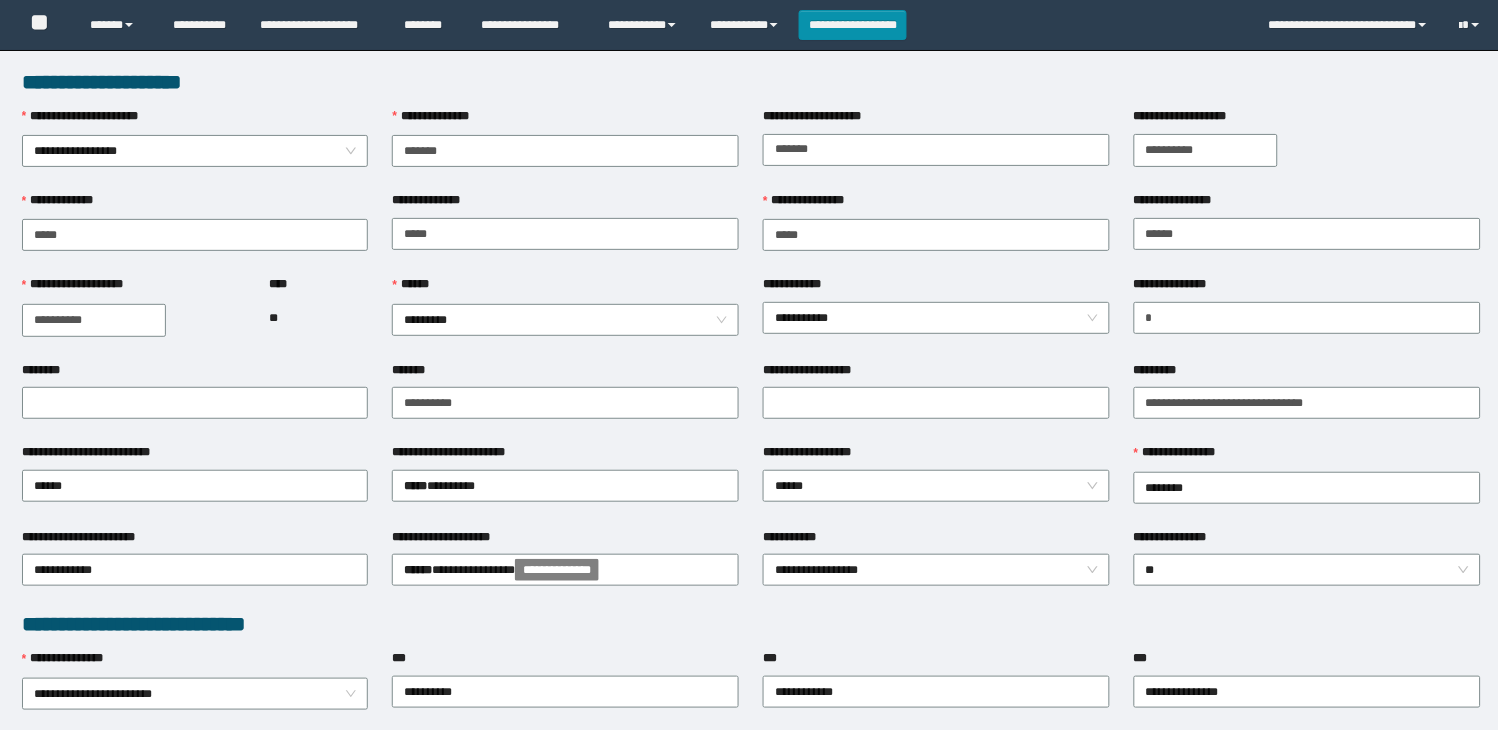click on "**********" at bounding box center (1307, 204) 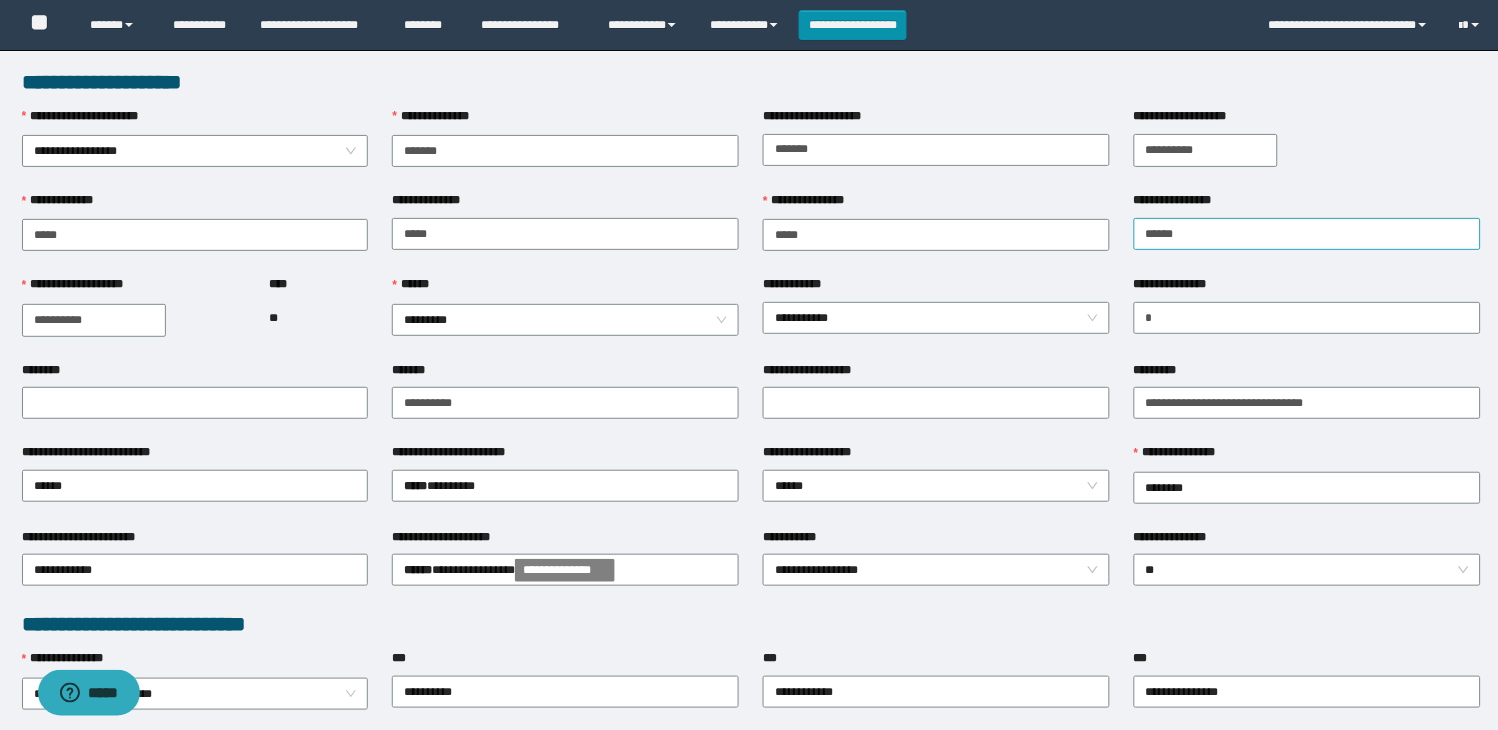 scroll, scrollTop: 0, scrollLeft: 0, axis: both 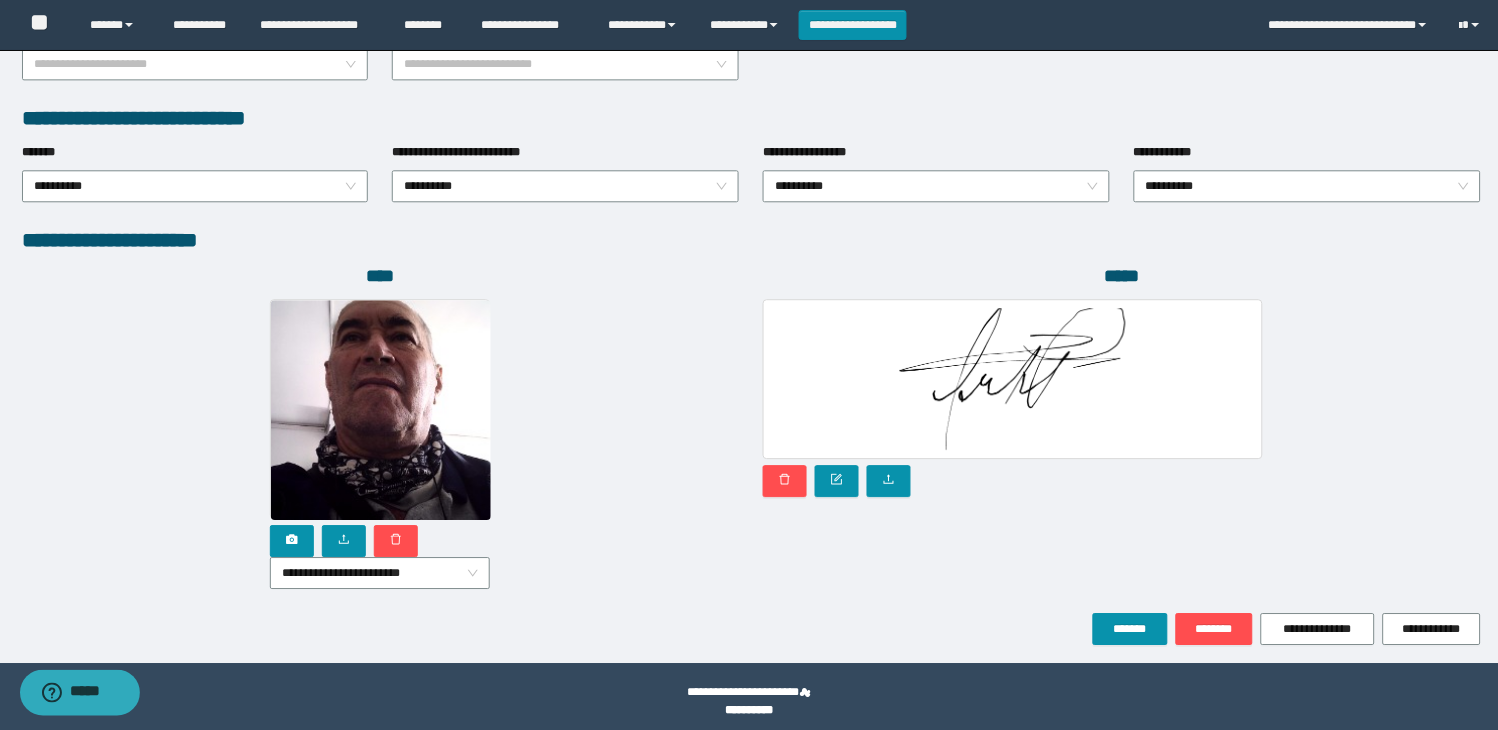 click on "**********" at bounding box center [381, 444] 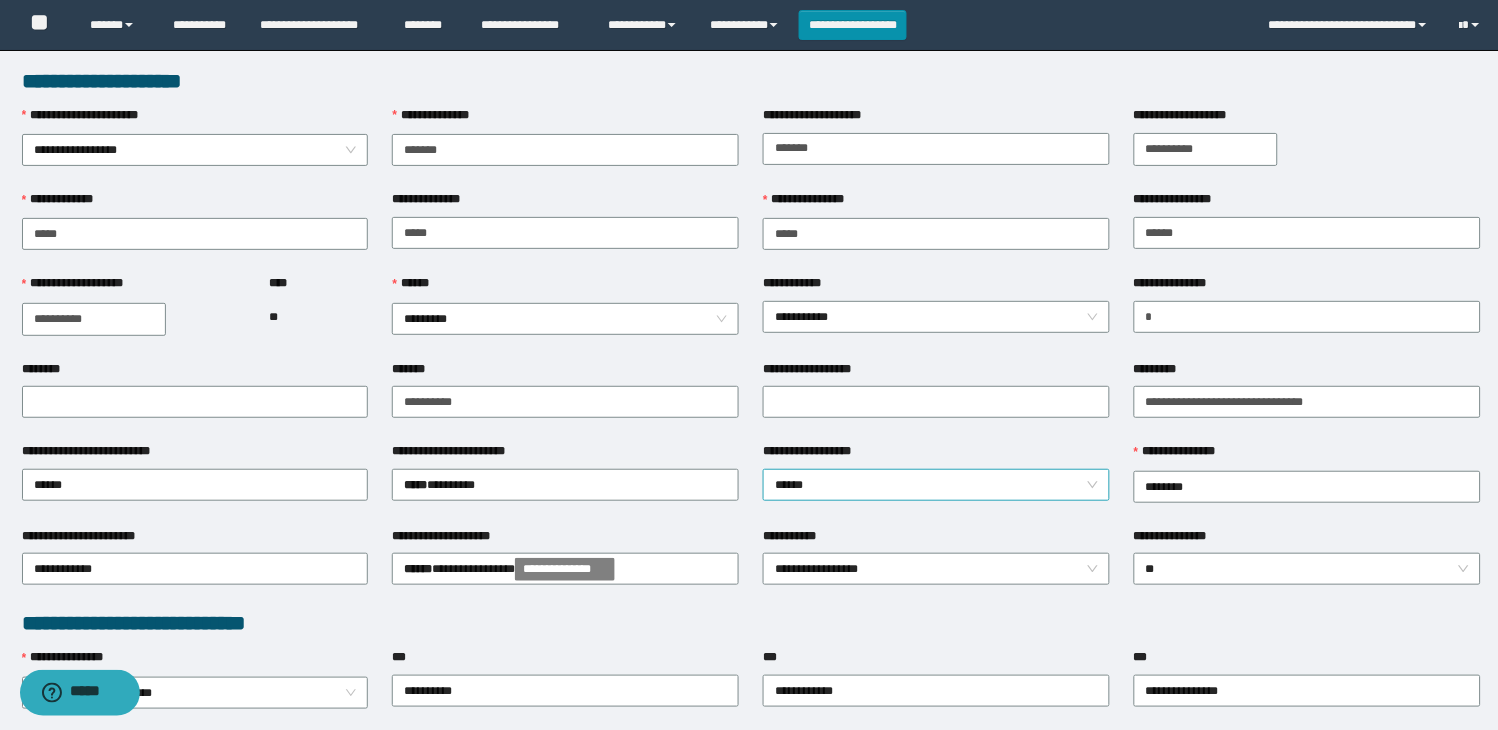 scroll, scrollTop: 0, scrollLeft: 0, axis: both 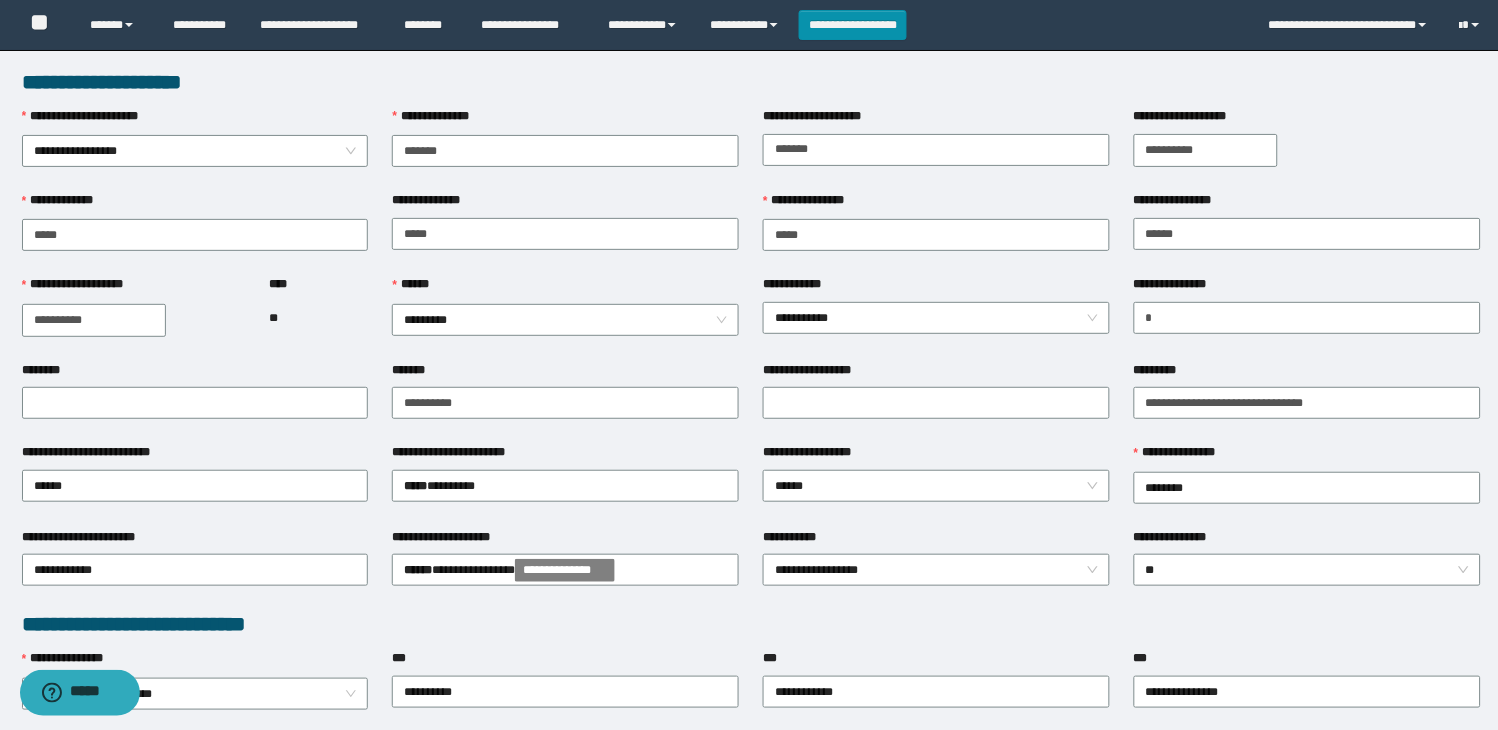 click on "**********" at bounding box center (936, 233) 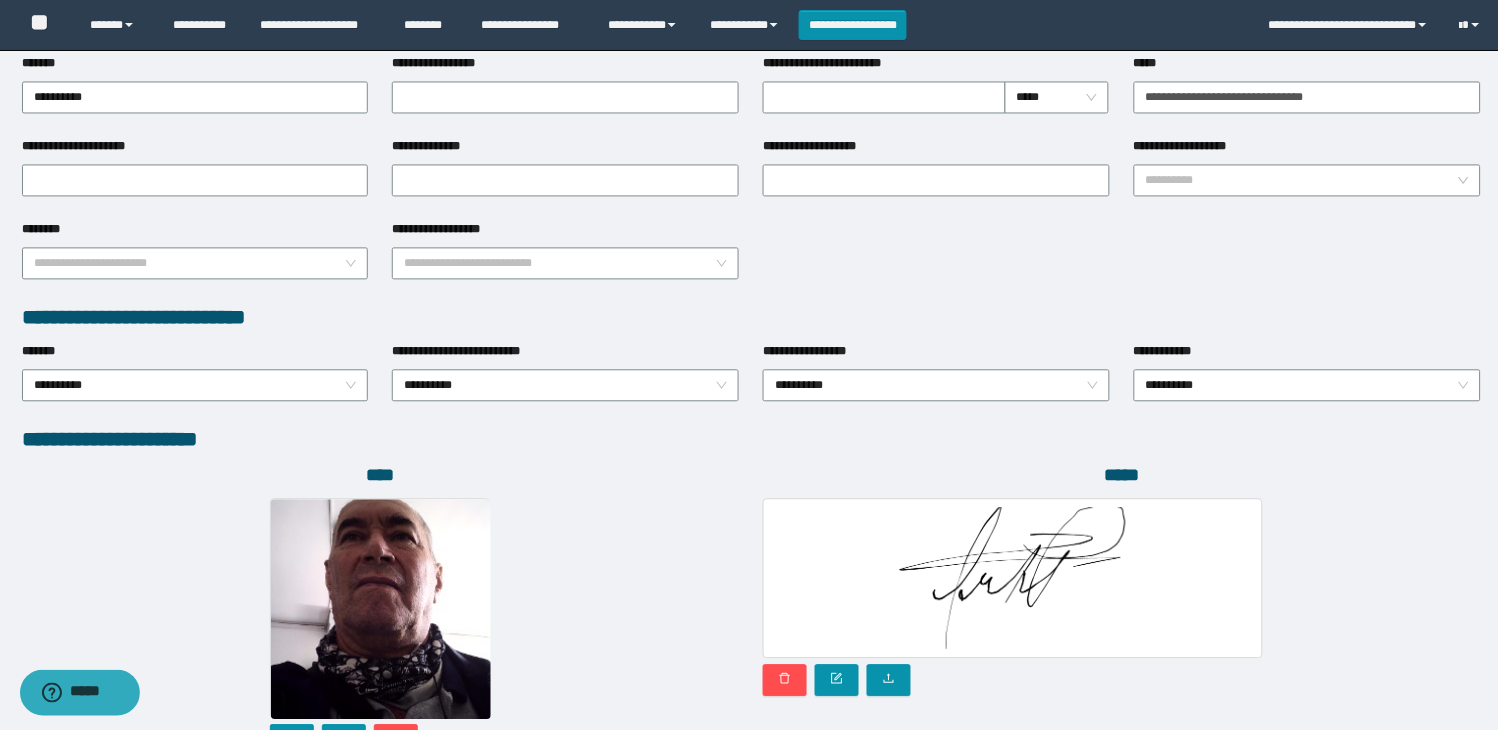 scroll, scrollTop: 1010, scrollLeft: 0, axis: vertical 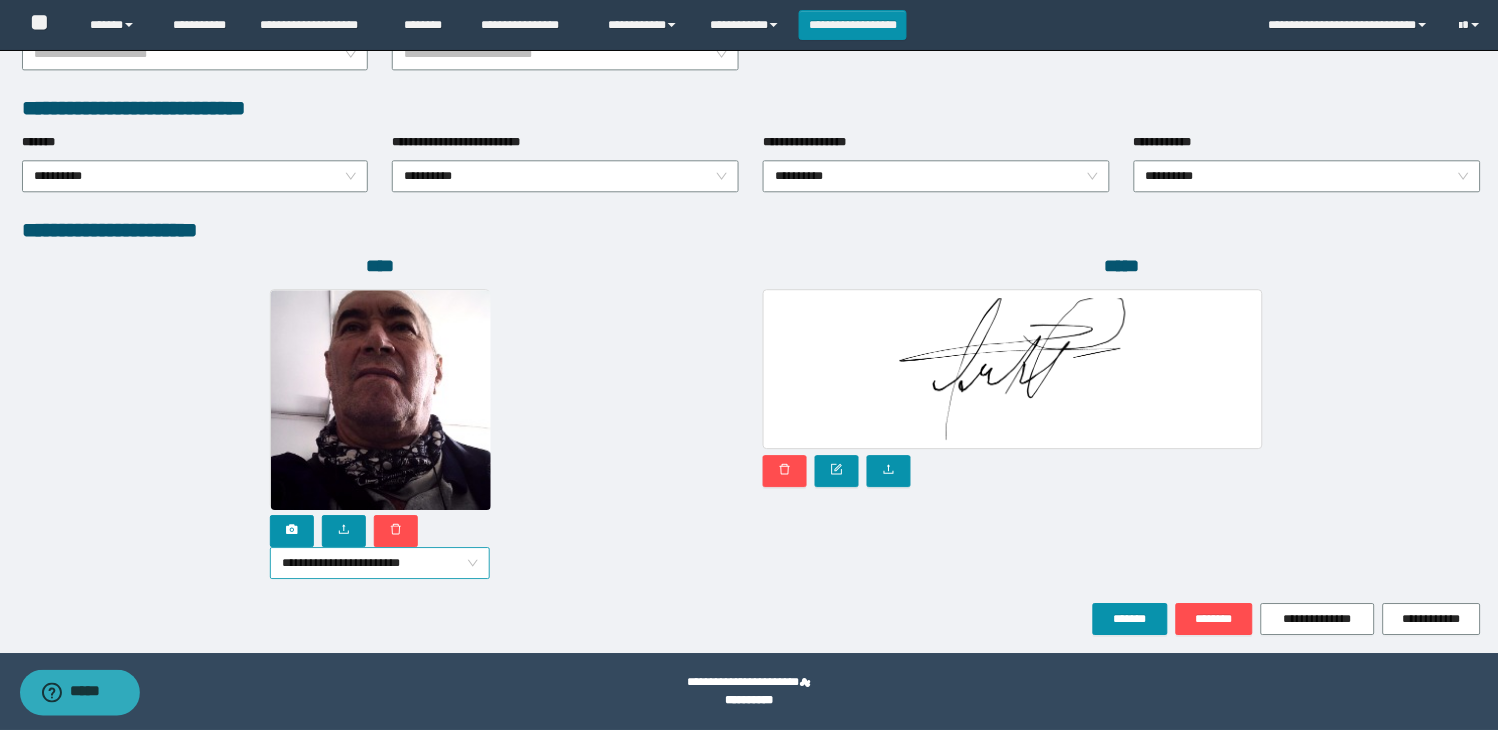 click on "**********" at bounding box center [380, 563] 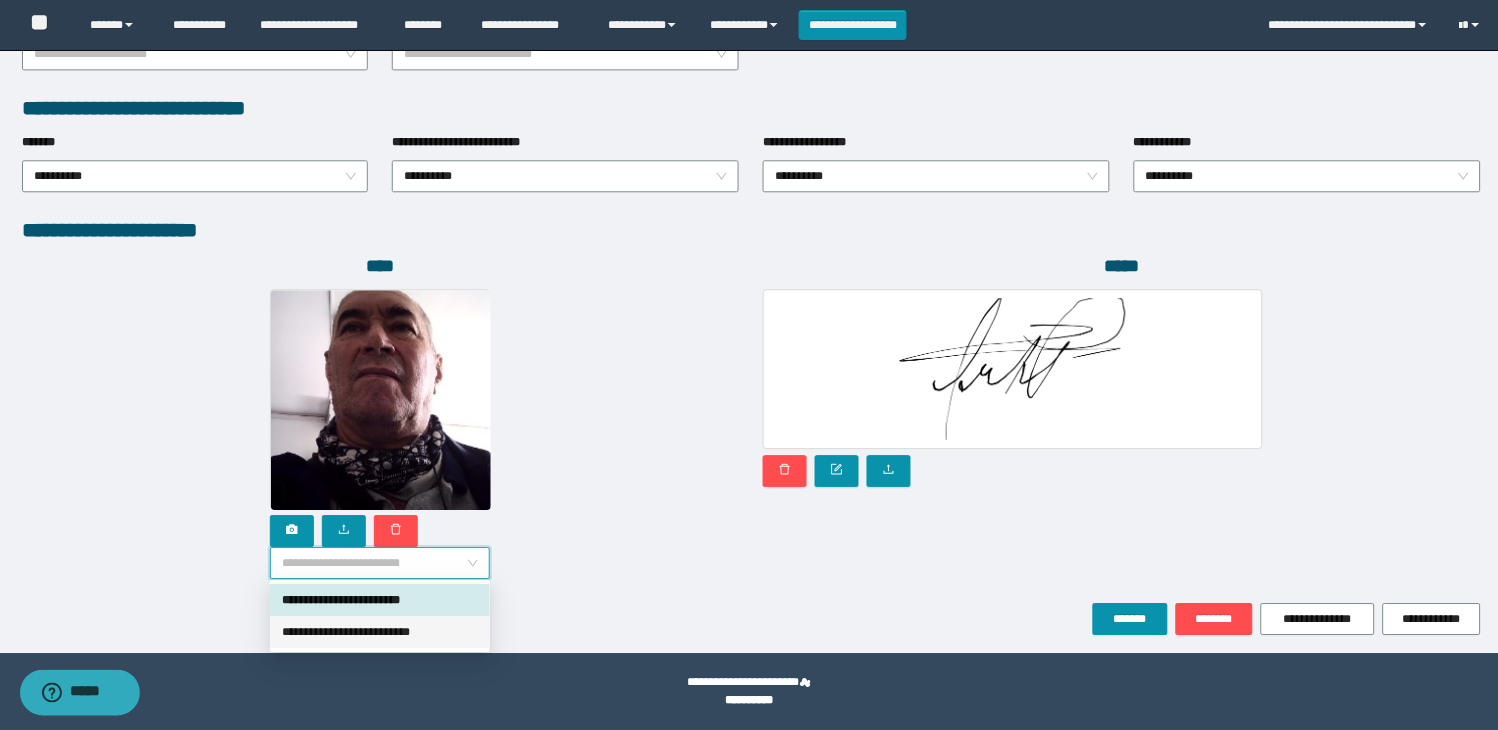 click on "**********" at bounding box center (380, 632) 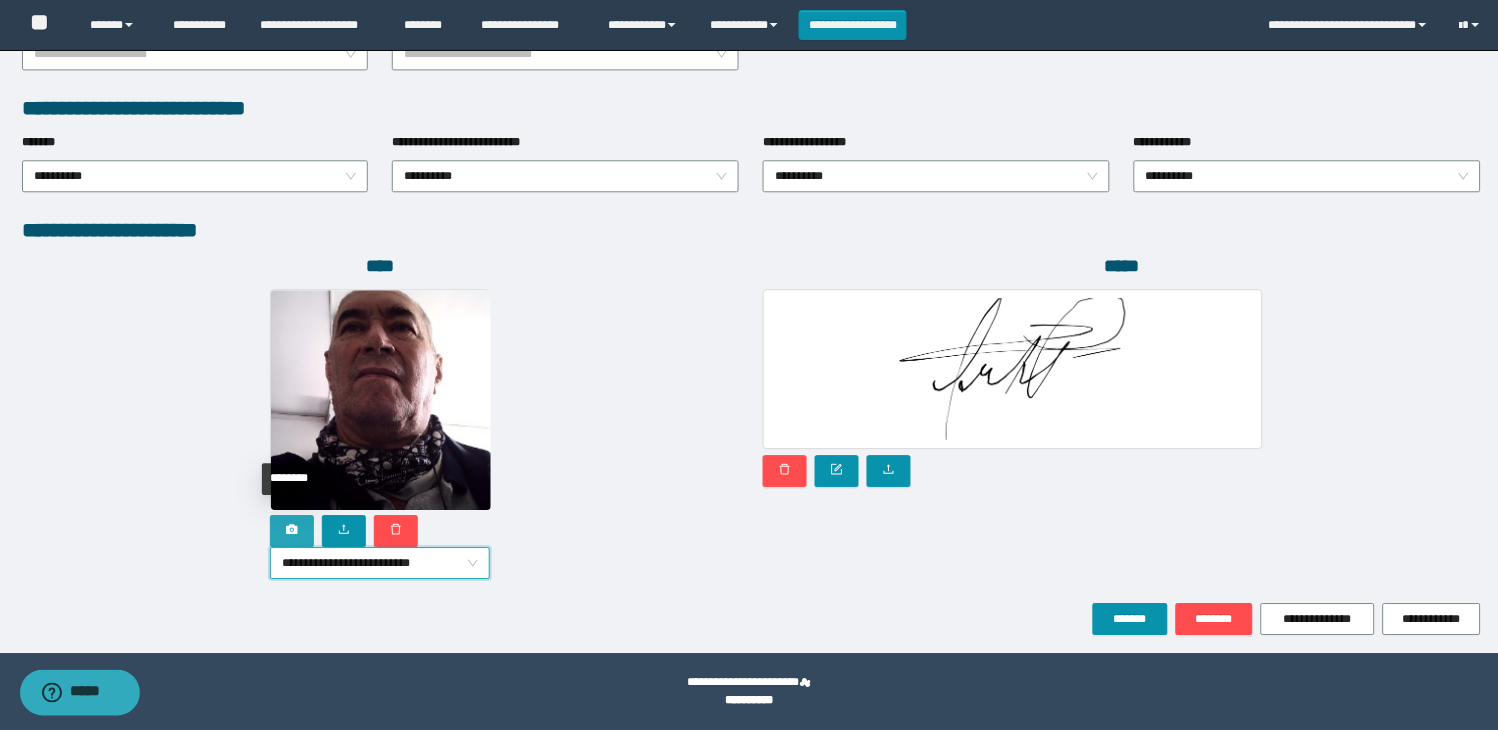 click at bounding box center [292, 531] 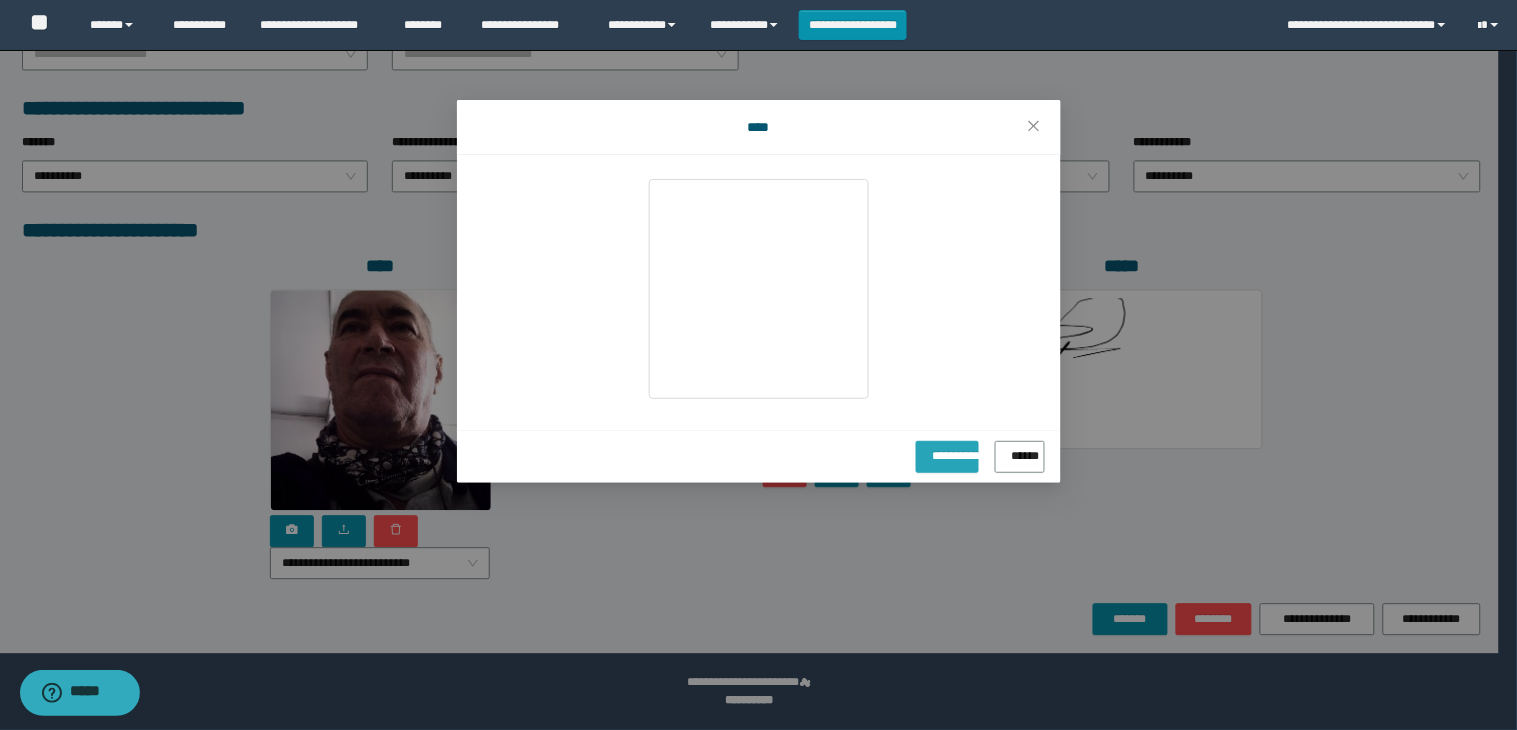 click on "**********" at bounding box center (947, 452) 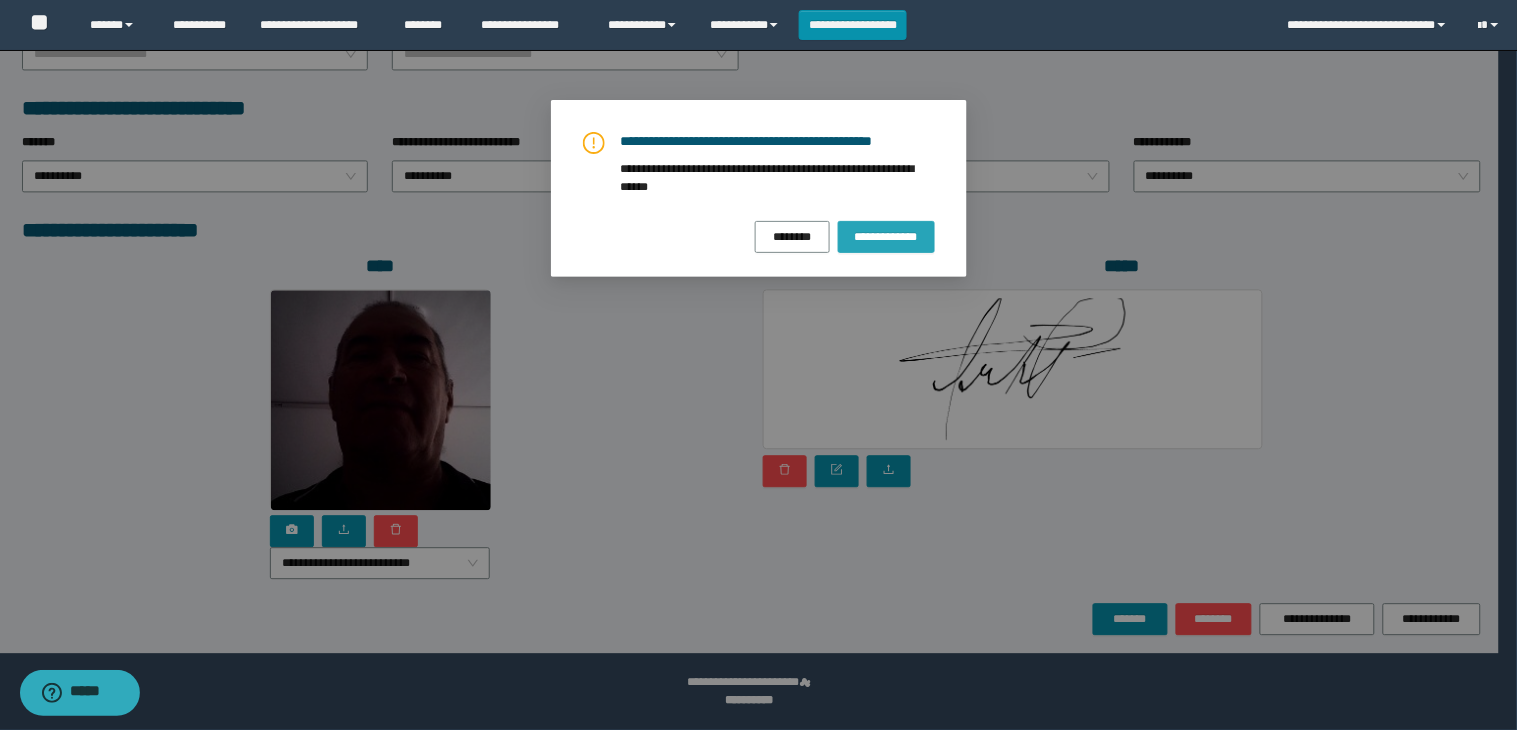click on "**********" at bounding box center [886, 237] 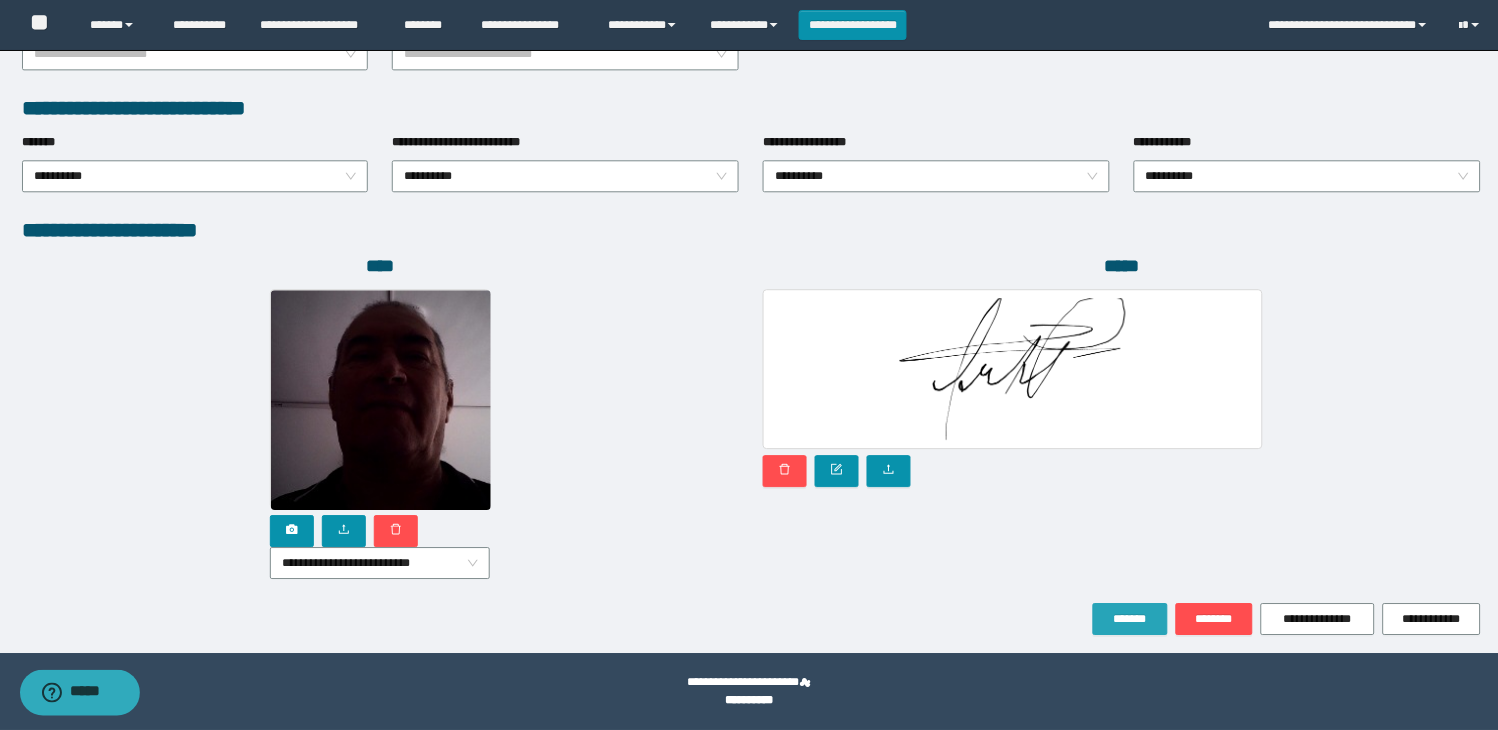 click on "*******" at bounding box center (1130, 619) 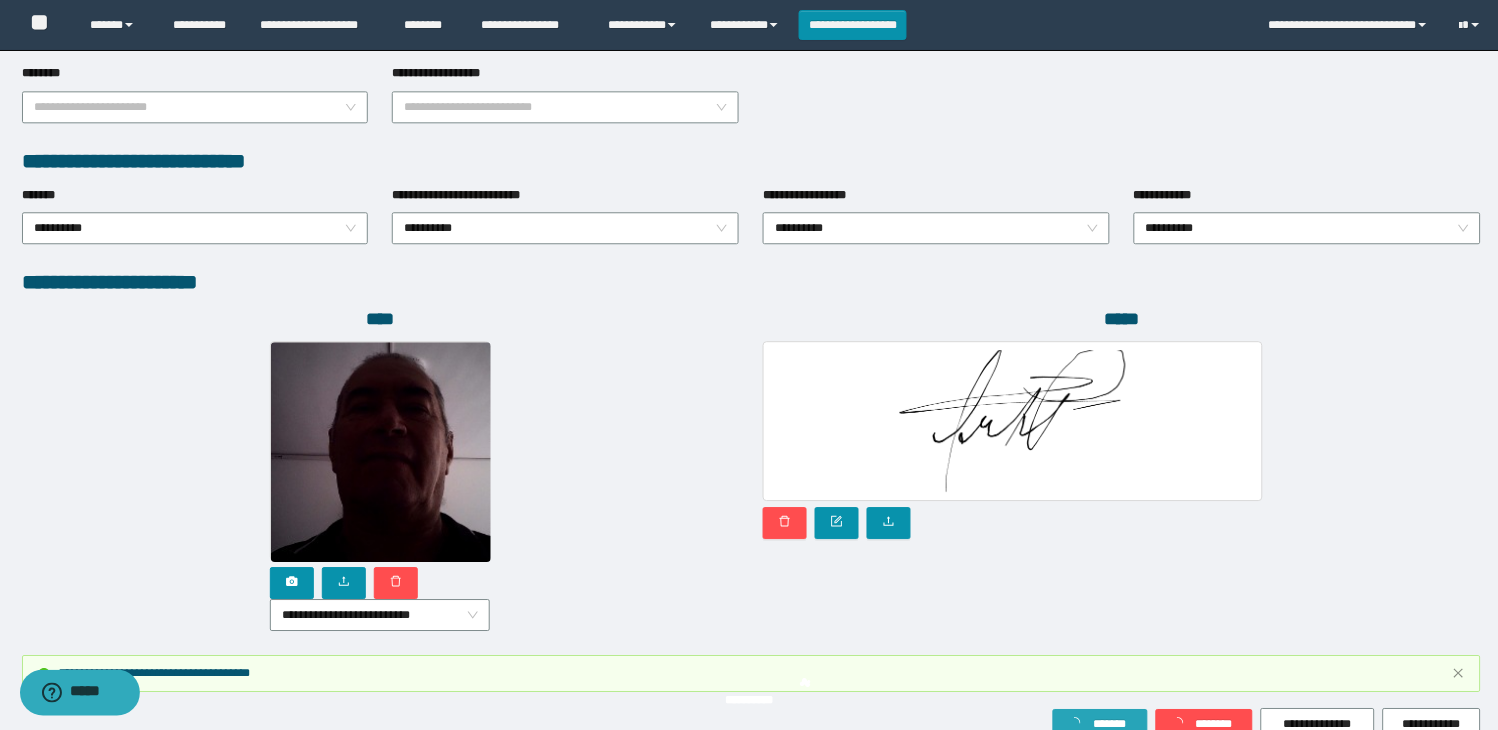 scroll, scrollTop: 1063, scrollLeft: 0, axis: vertical 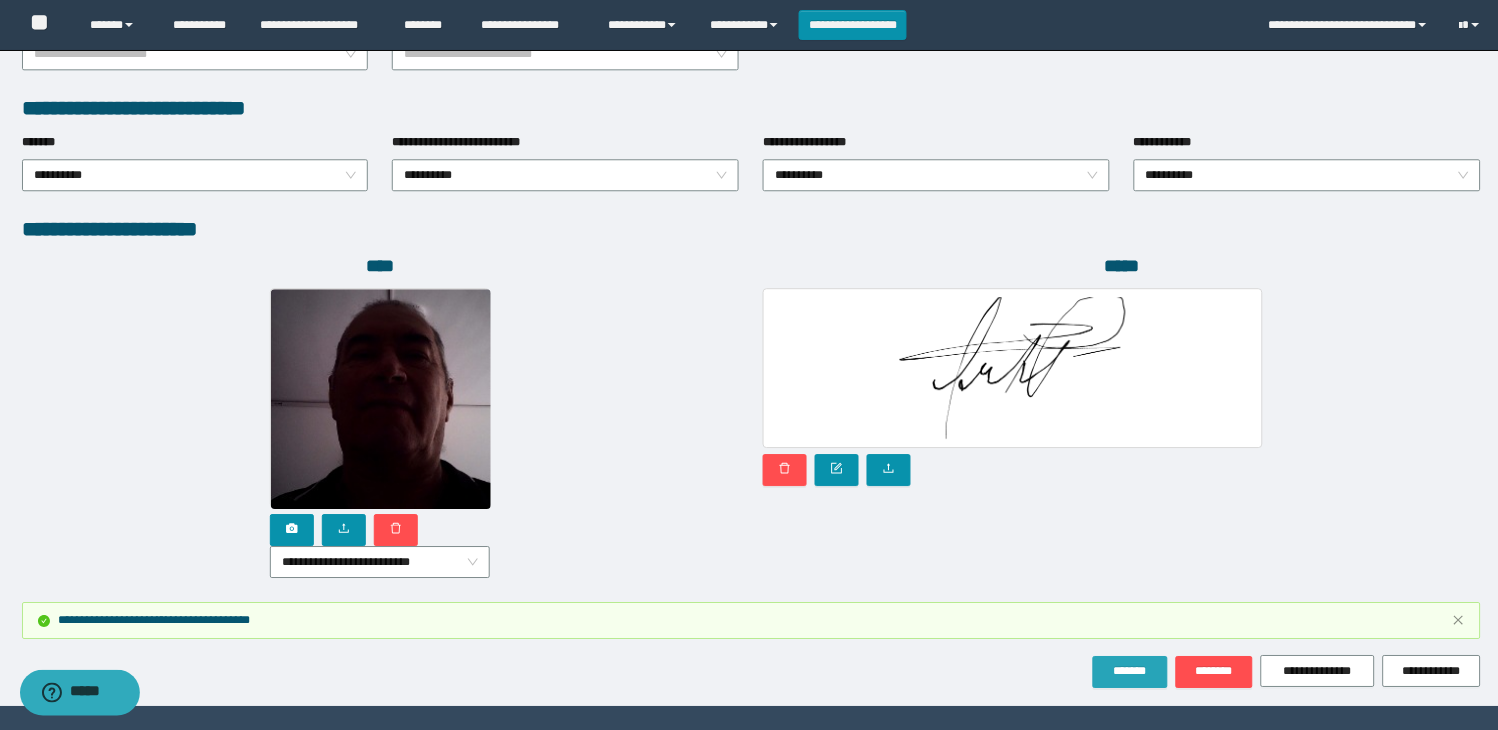 click on "*******" at bounding box center (1130, 672) 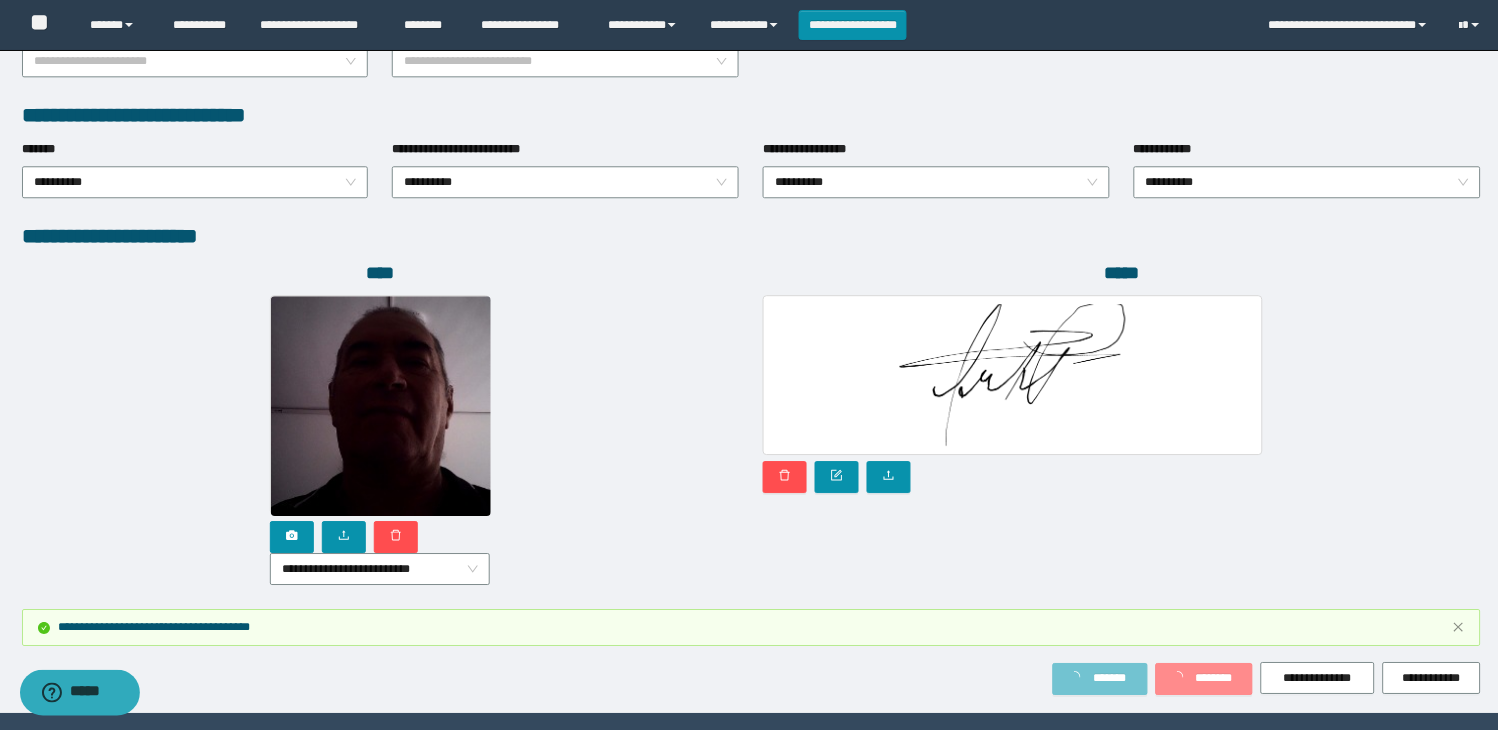 scroll, scrollTop: 0, scrollLeft: 0, axis: both 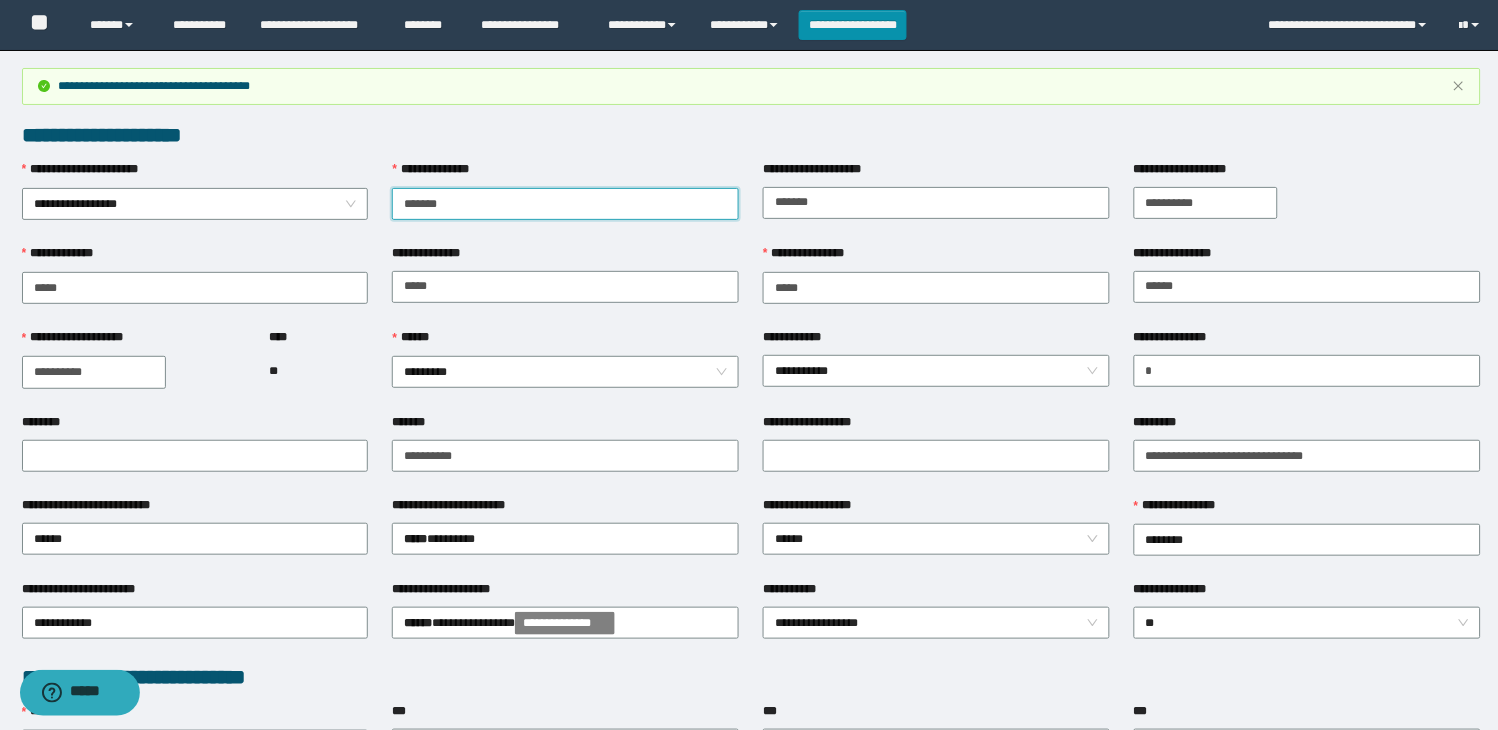 click on "**********" at bounding box center [751, 202] 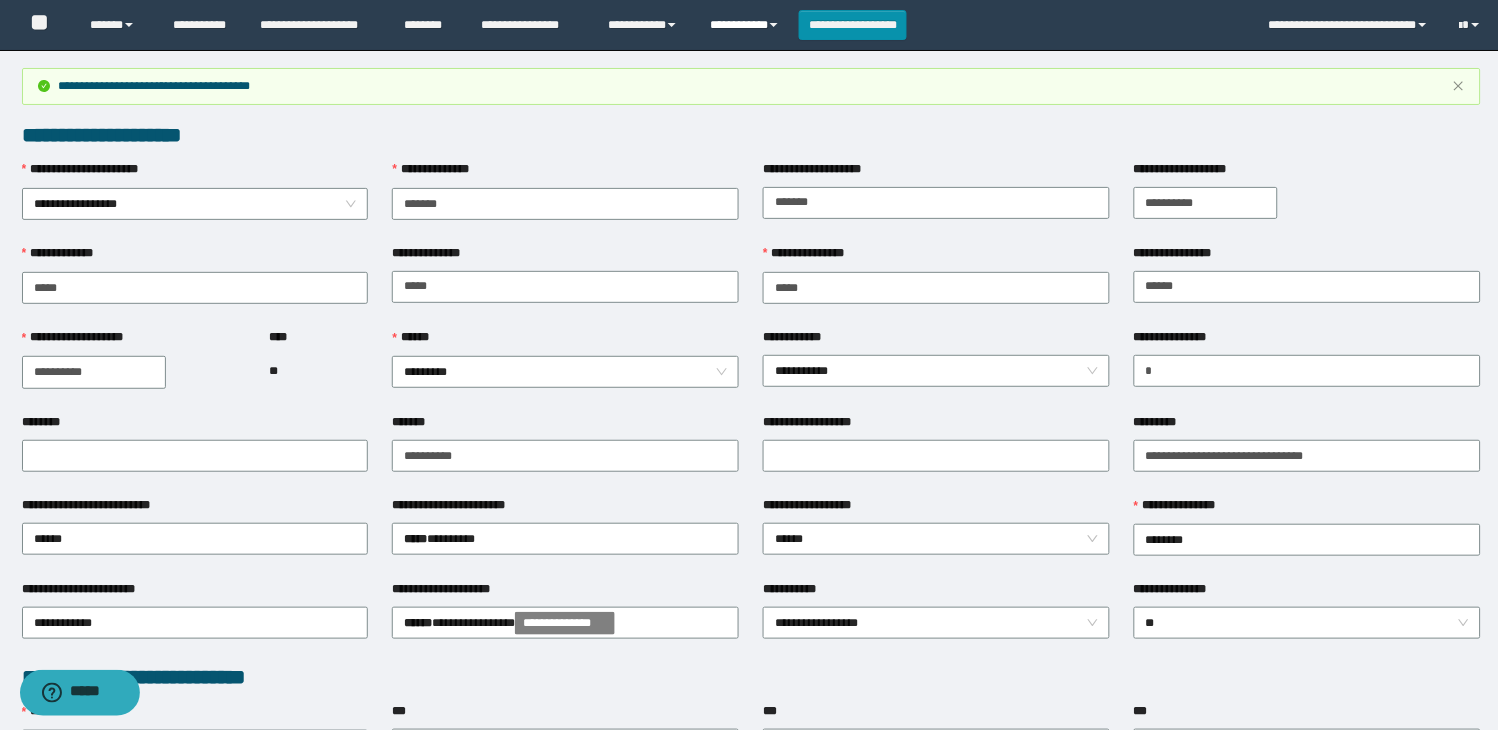 click on "**********" at bounding box center [746, 25] 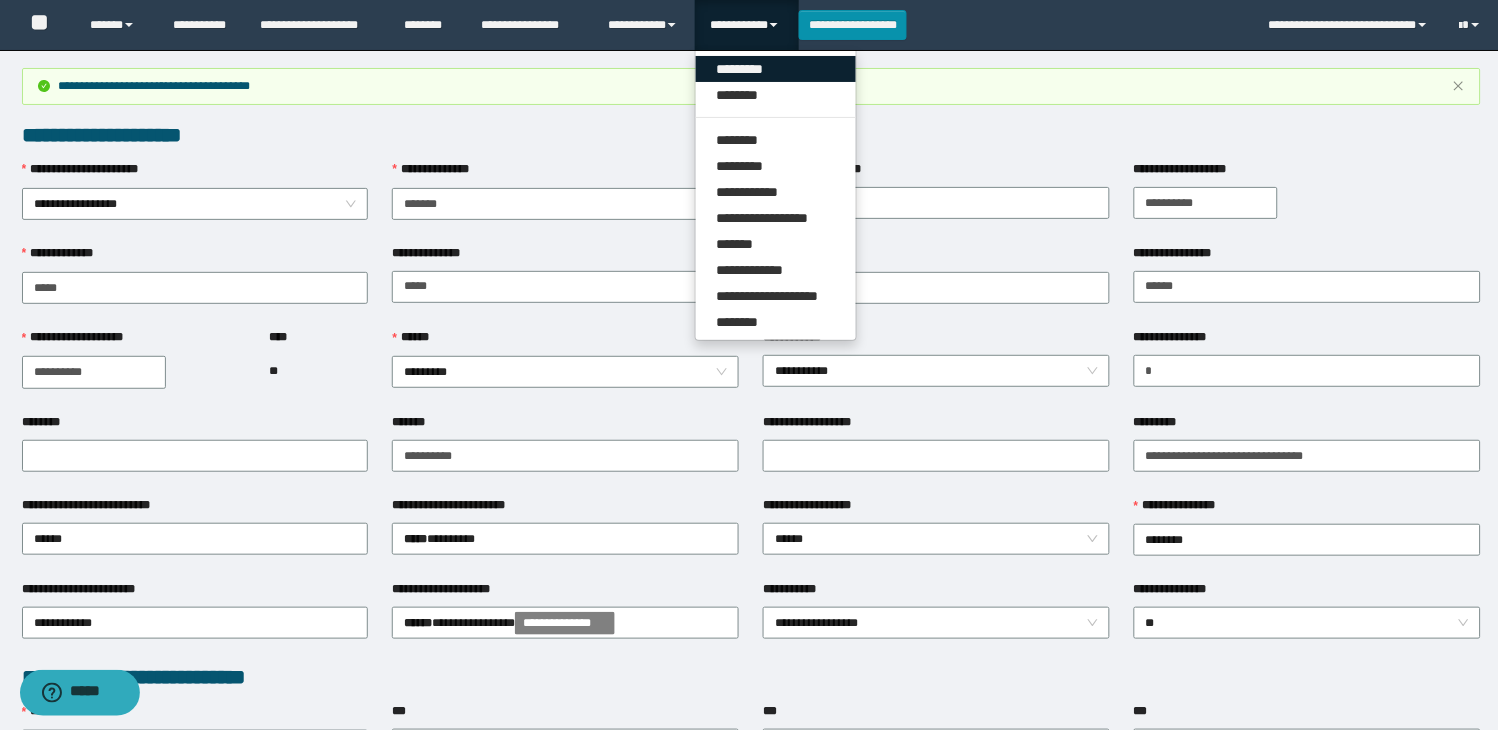 click on "**********" at bounding box center [776, 195] 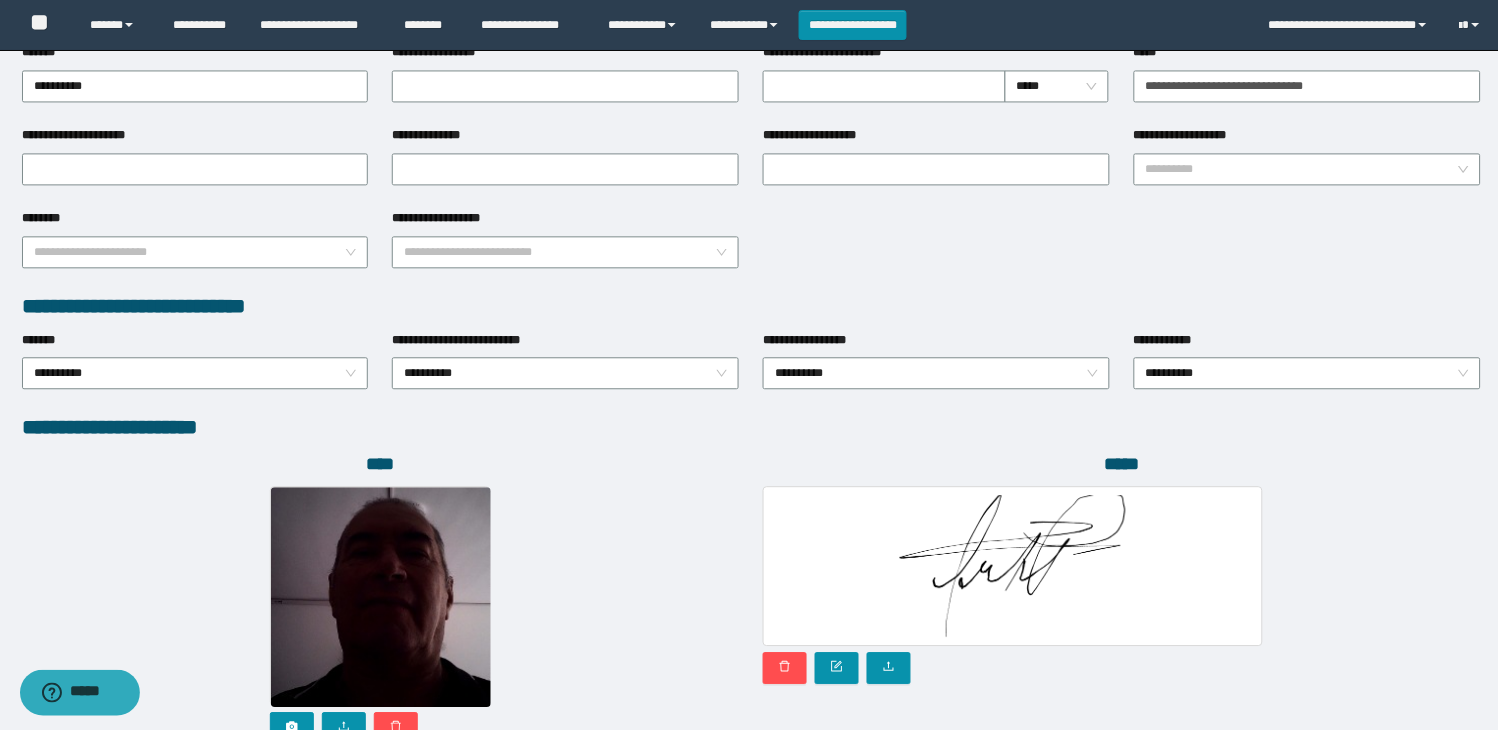 scroll, scrollTop: 1116, scrollLeft: 0, axis: vertical 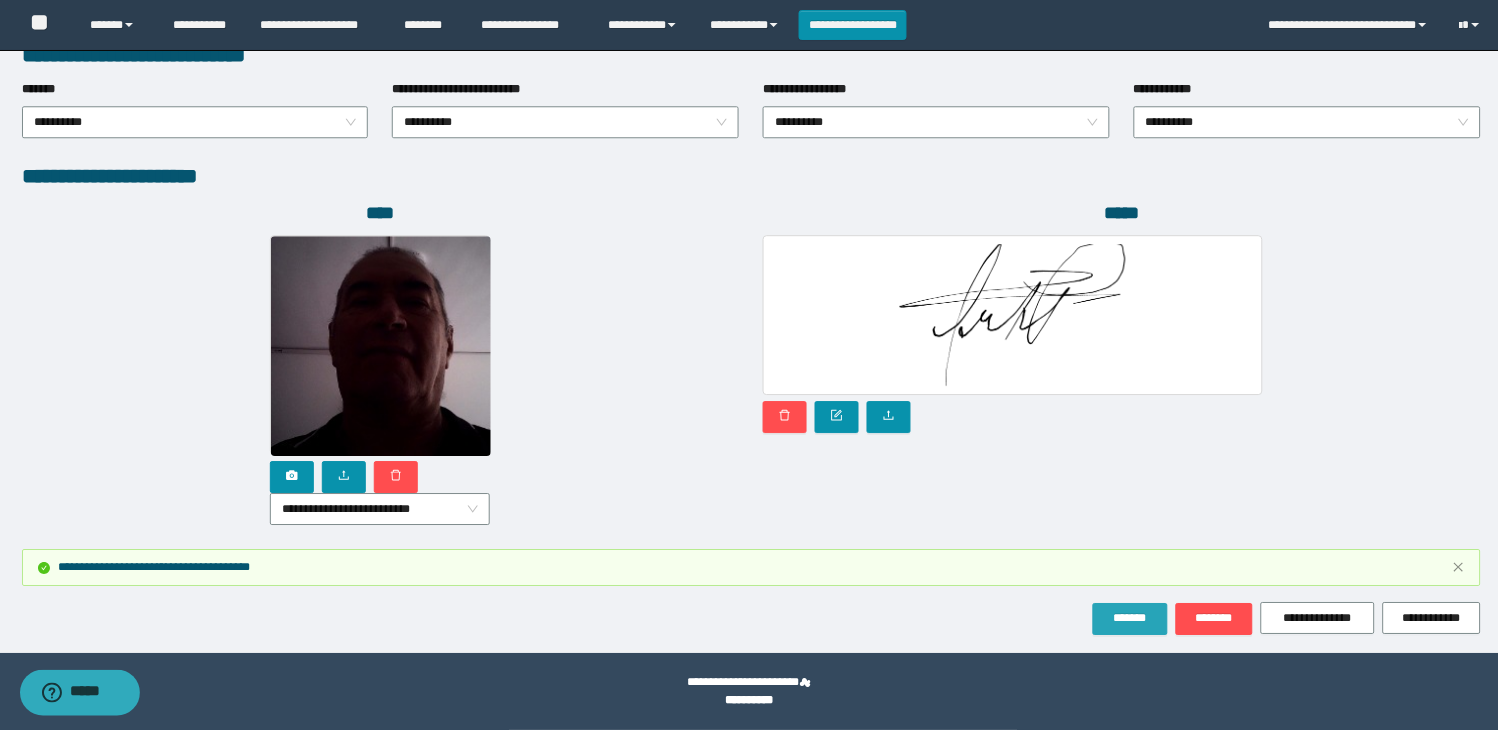 click on "*******" at bounding box center (1130, 618) 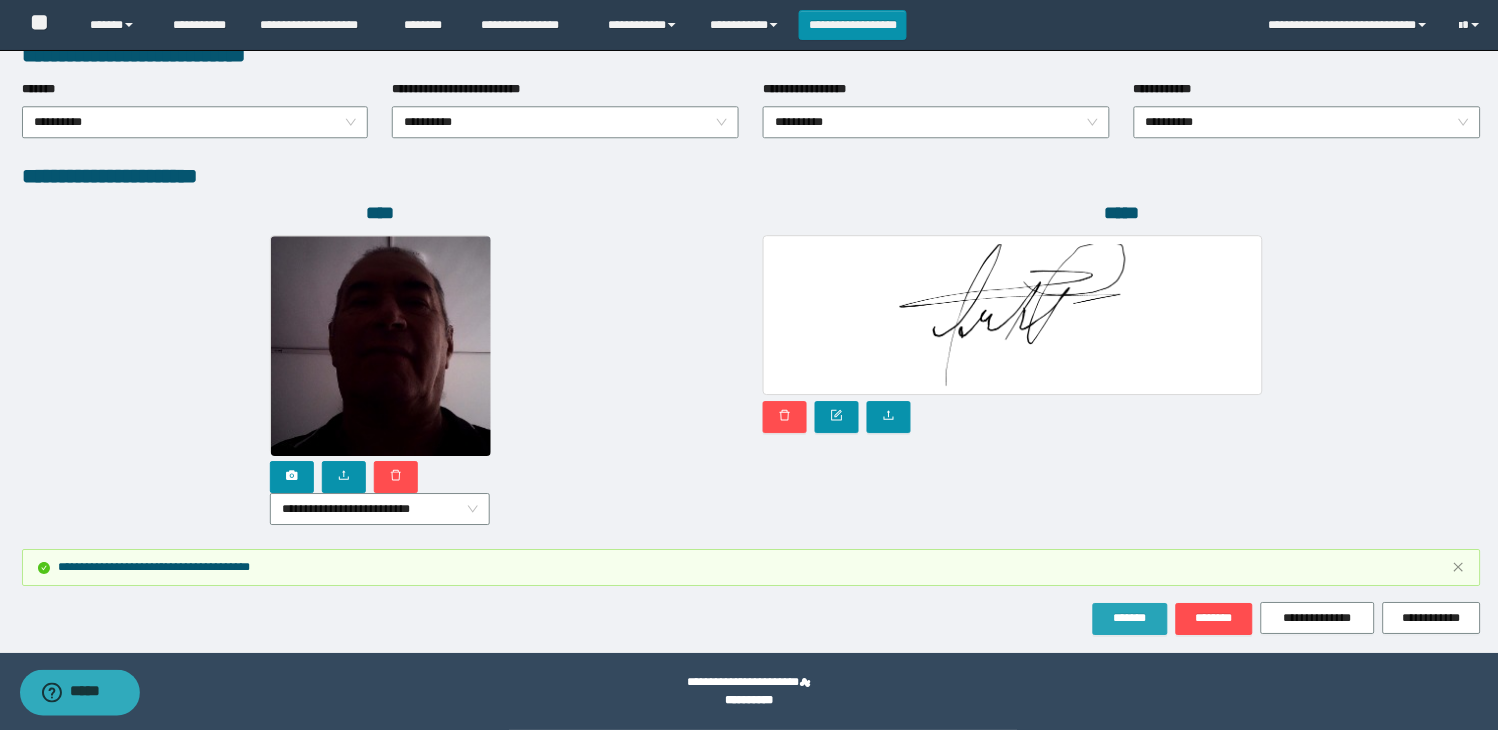 click on "*******" at bounding box center [1130, 618] 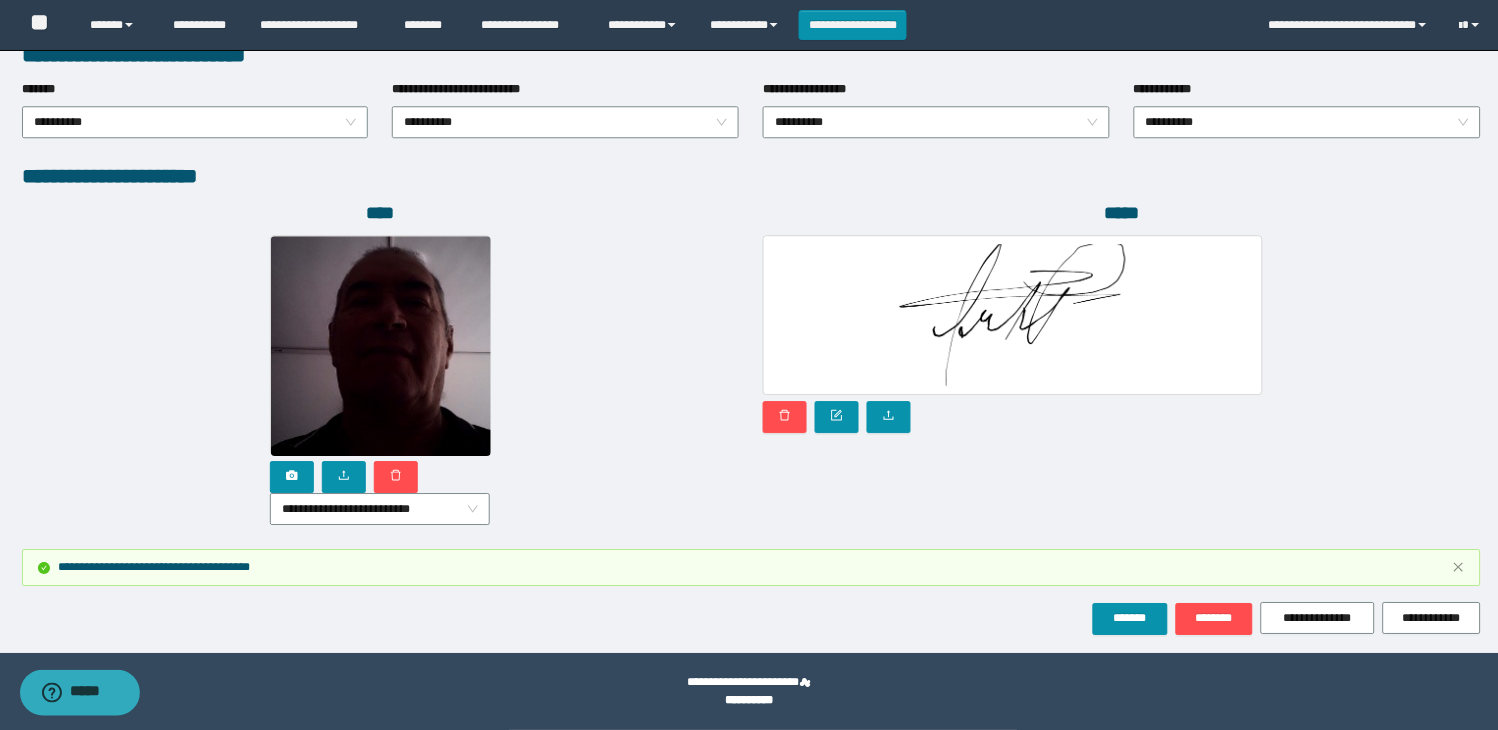 drag, startPoint x: 1054, startPoint y: 751, endPoint x: 616, endPoint y: 378, distance: 575.30255 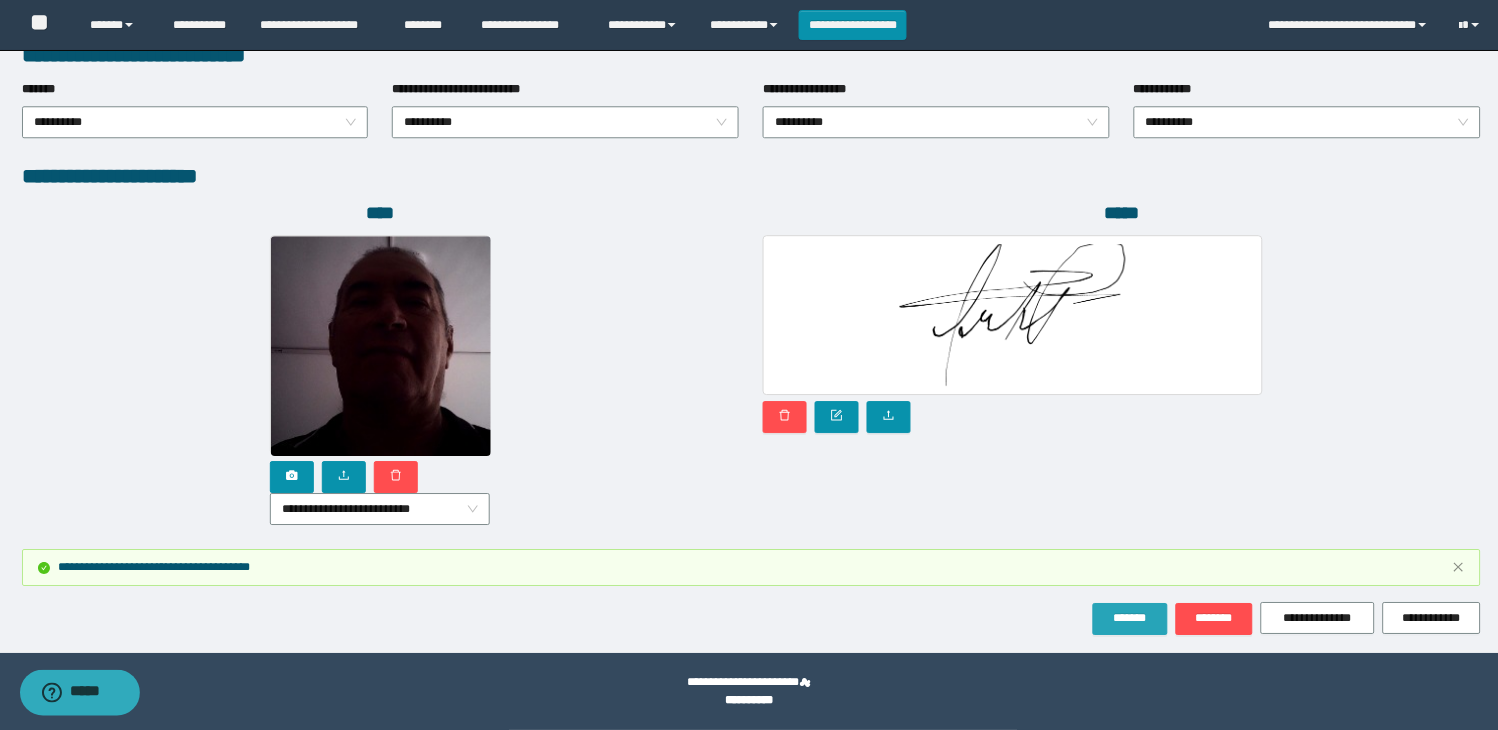 drag, startPoint x: 1152, startPoint y: 620, endPoint x: 720, endPoint y: 103, distance: 673.73065 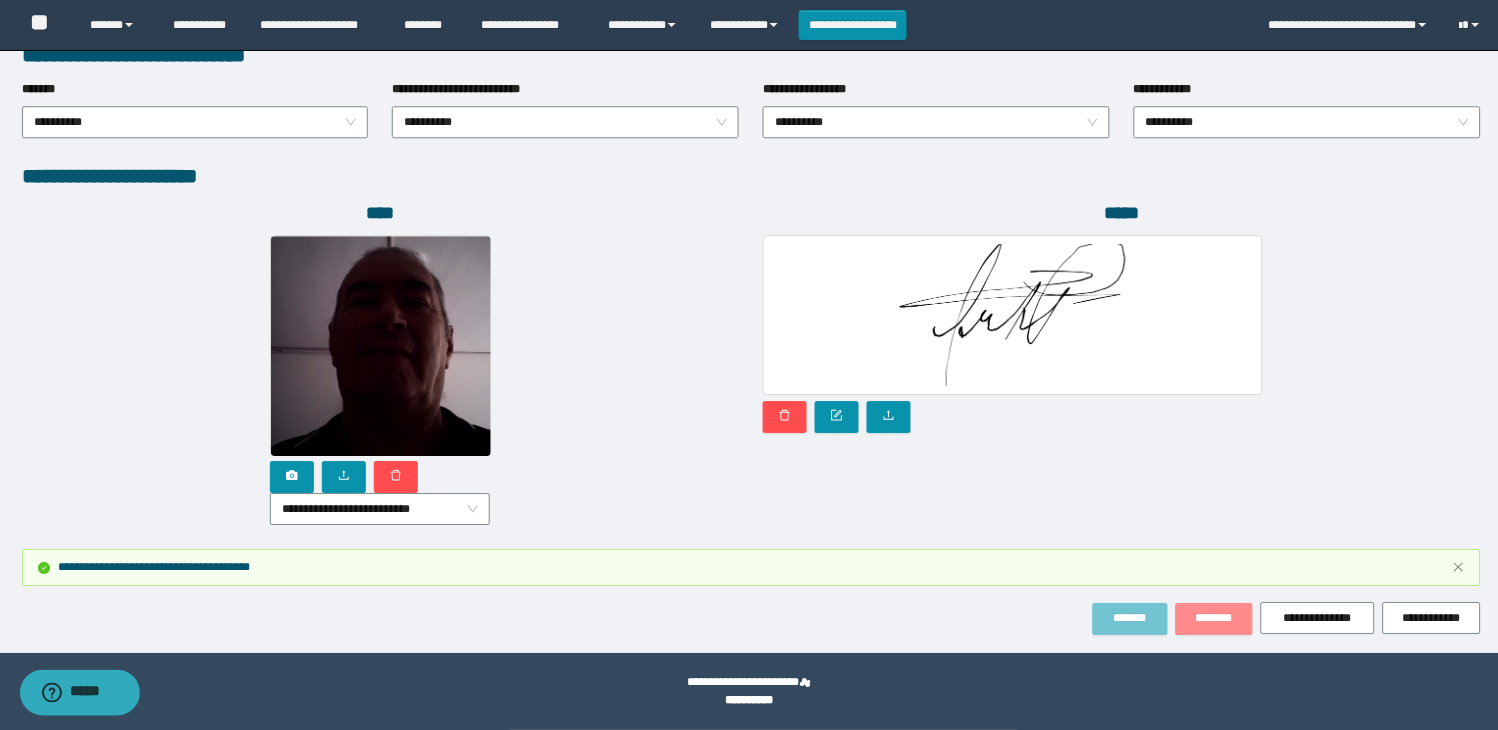 scroll, scrollTop: 0, scrollLeft: 0, axis: both 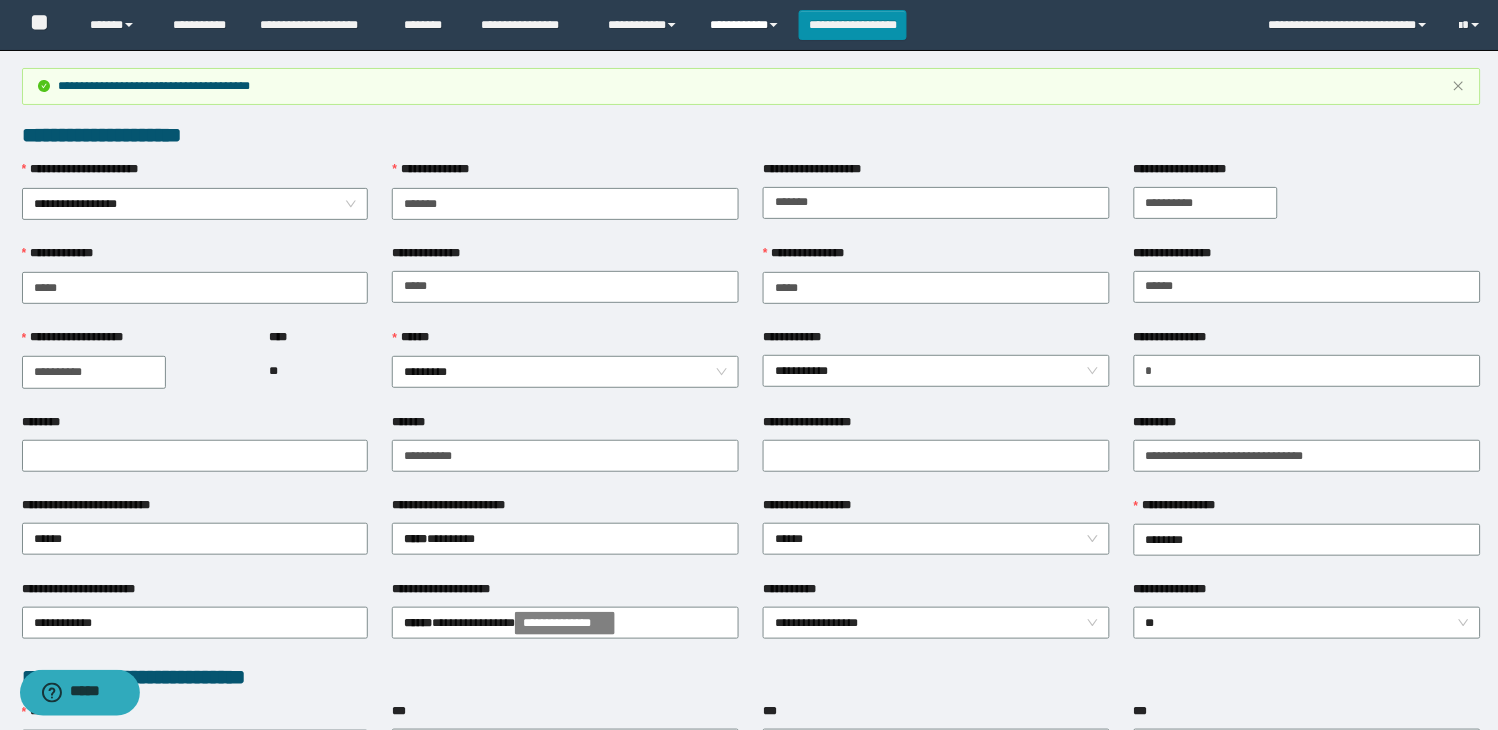 click on "**********" at bounding box center (746, 25) 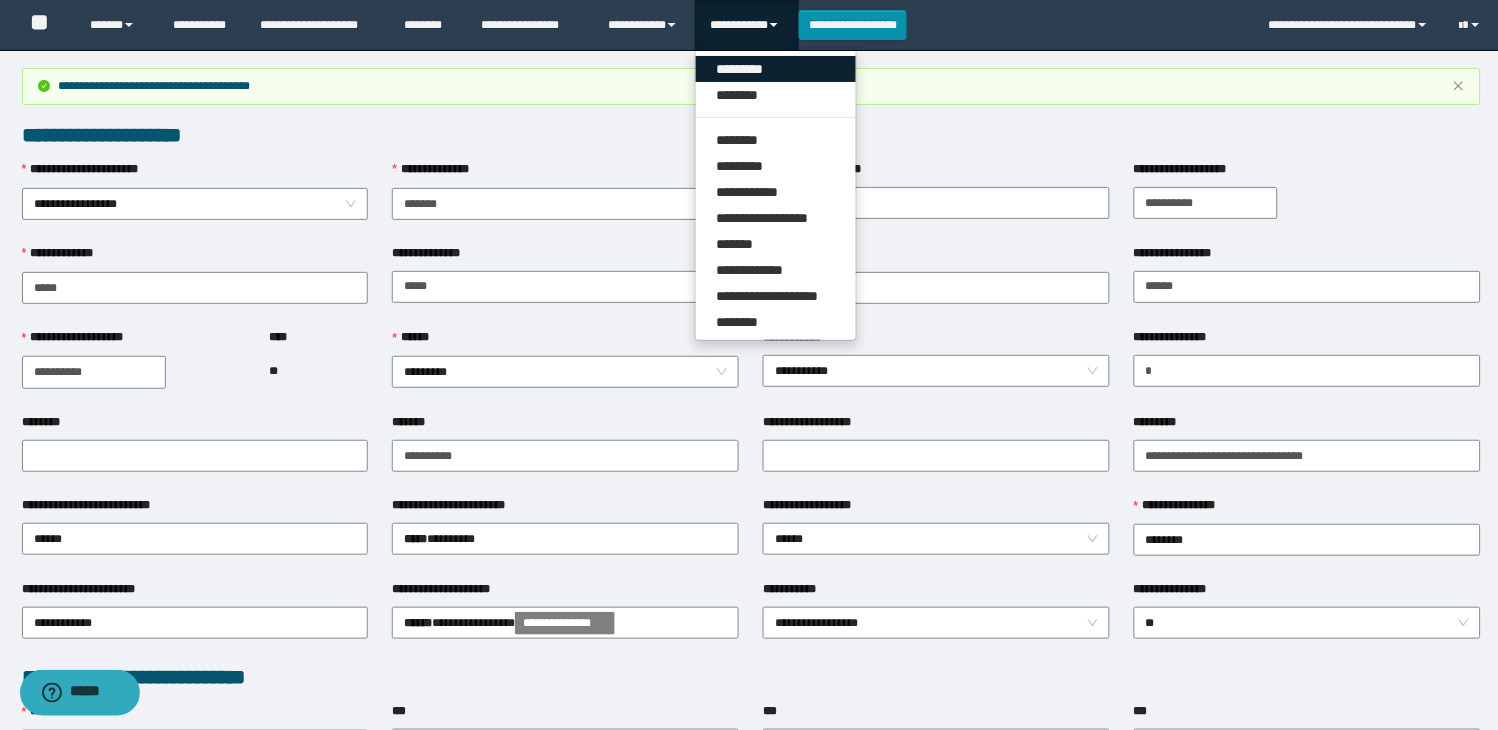 click on "*********" at bounding box center [776, 69] 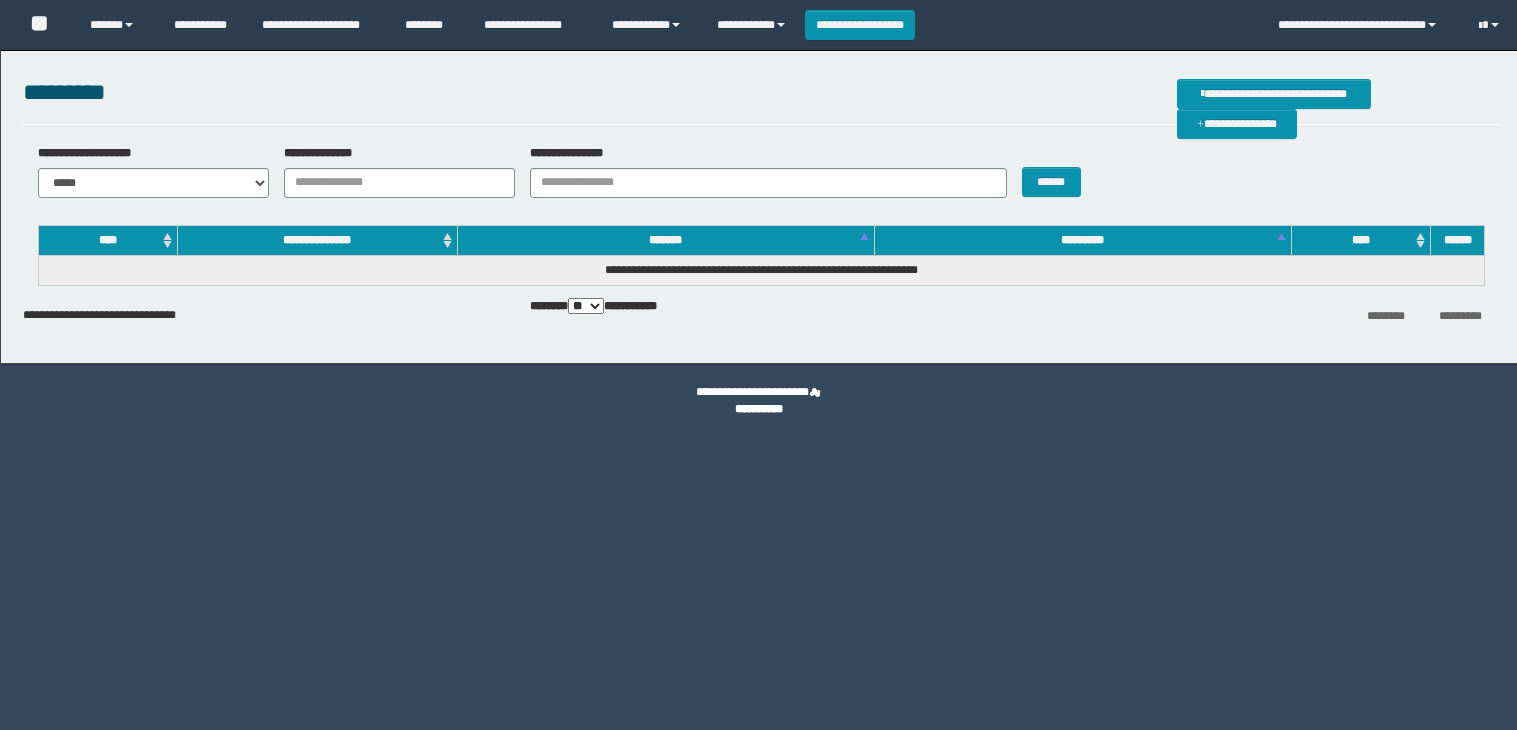 scroll, scrollTop: 0, scrollLeft: 0, axis: both 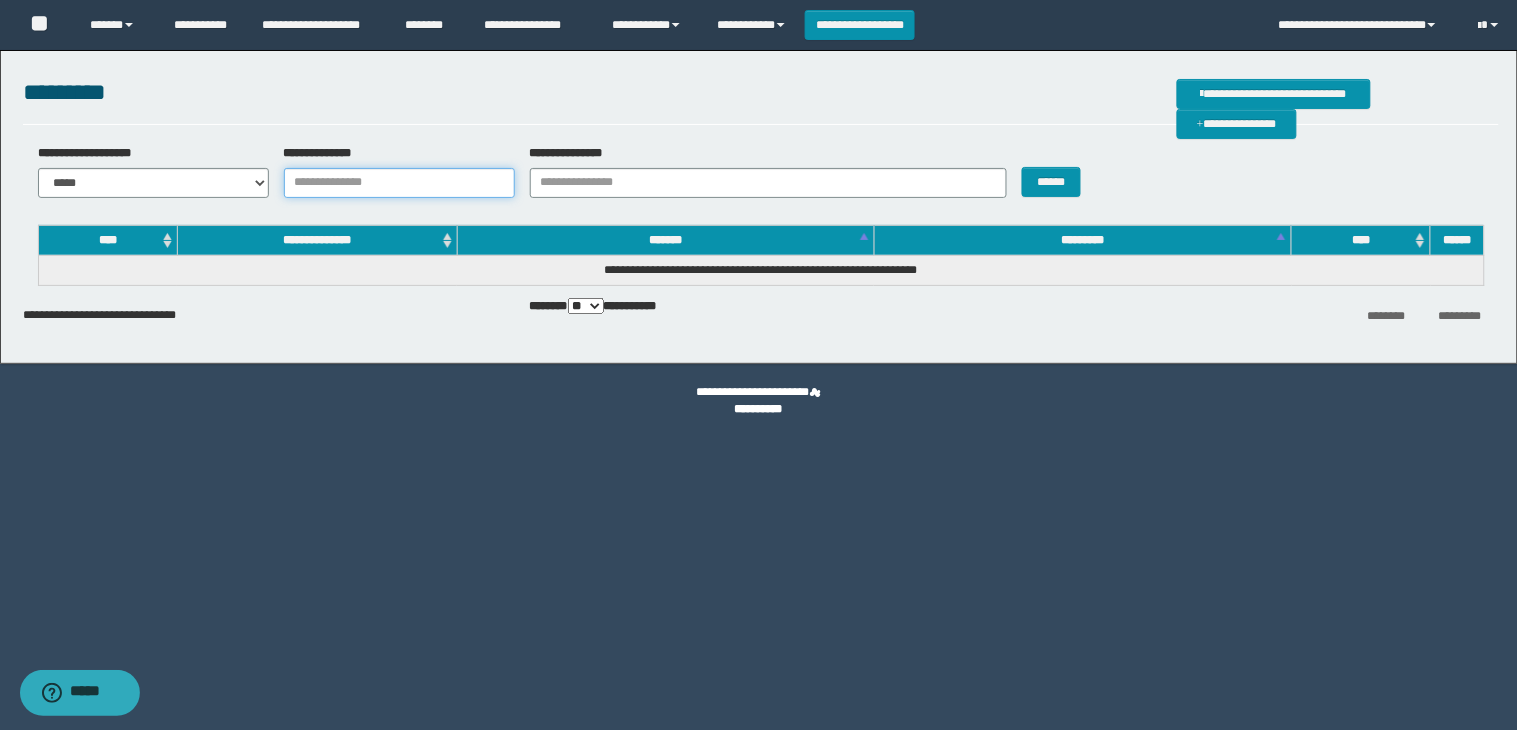 click on "**********" at bounding box center [399, 183] 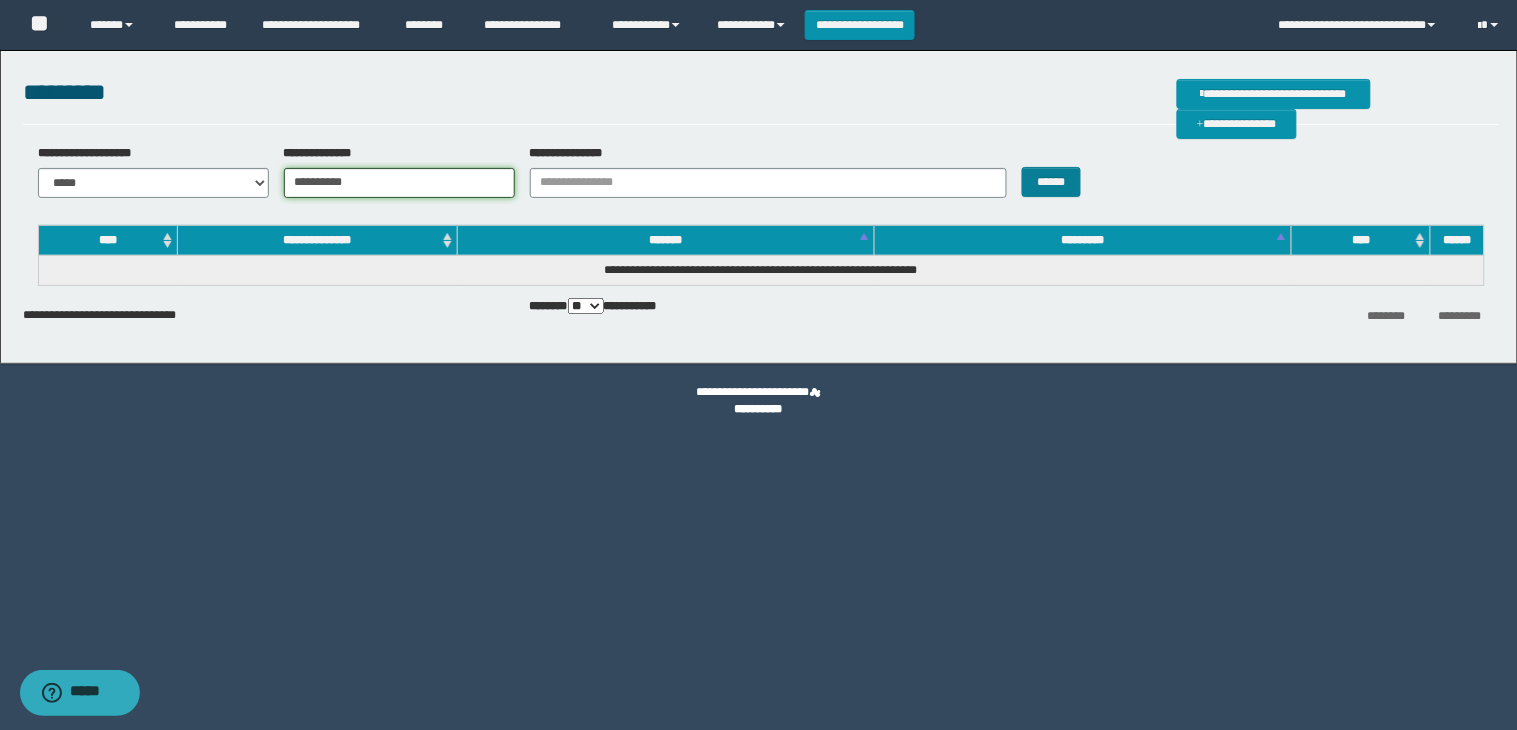 type on "**********" 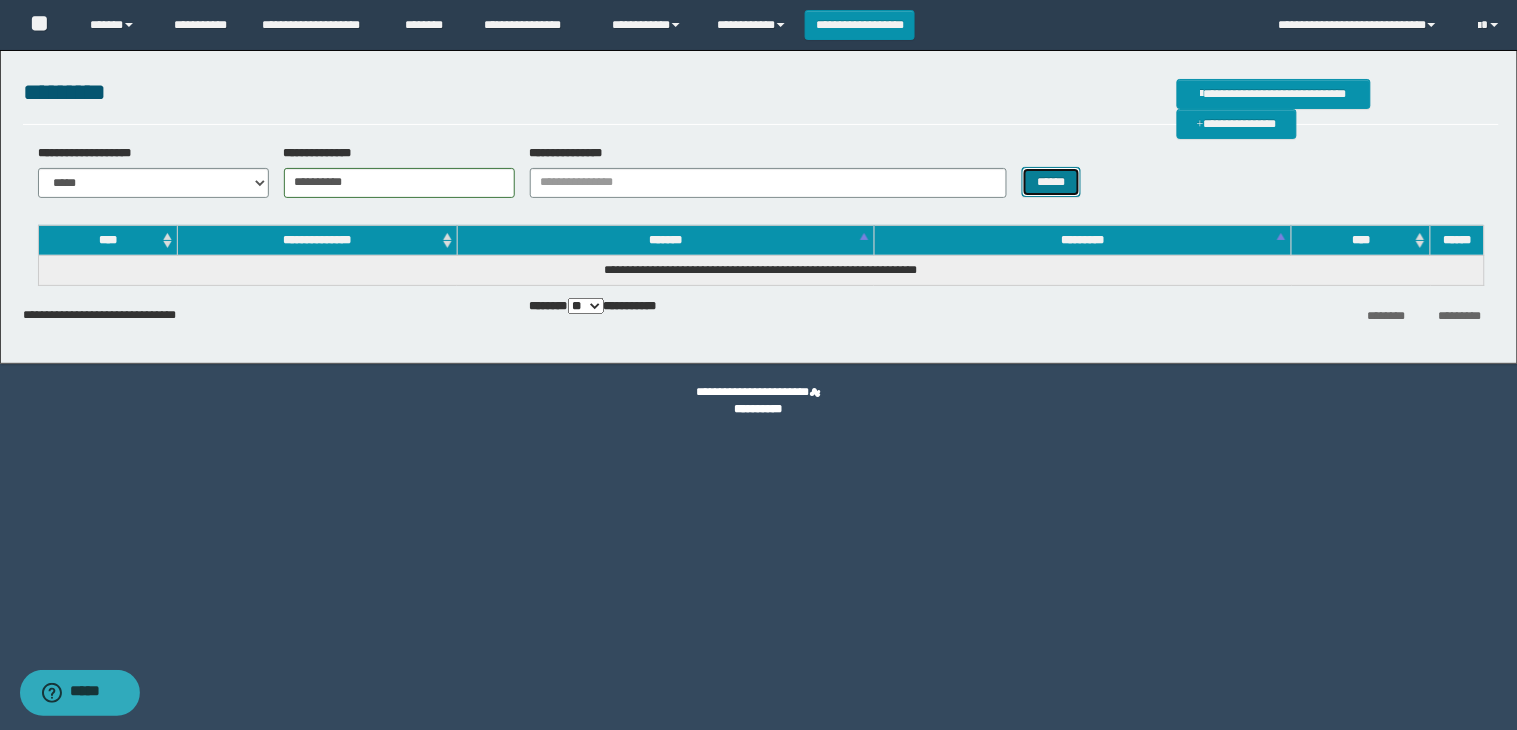 click on "******" at bounding box center [1052, 182] 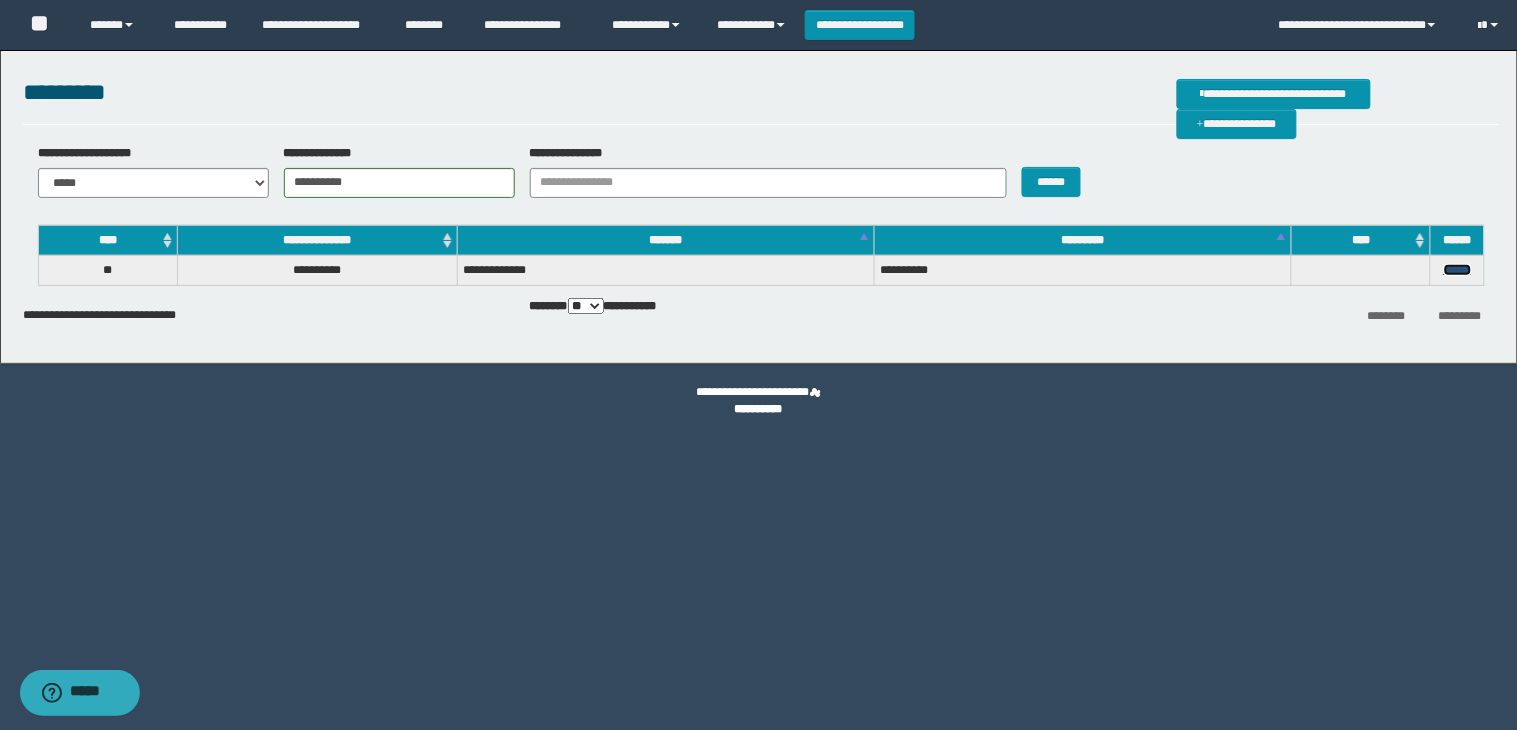 click on "******" at bounding box center [1458, 270] 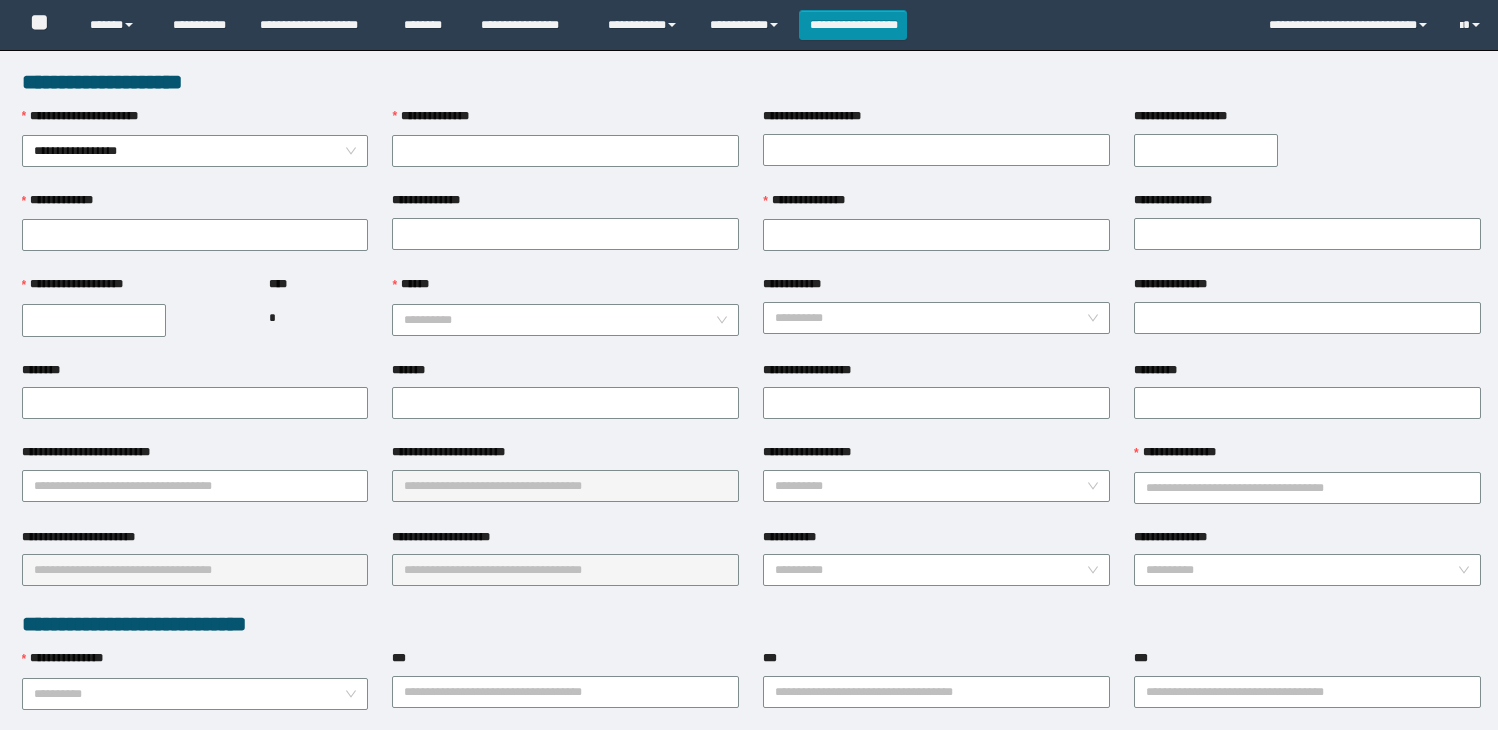 scroll, scrollTop: 0, scrollLeft: 0, axis: both 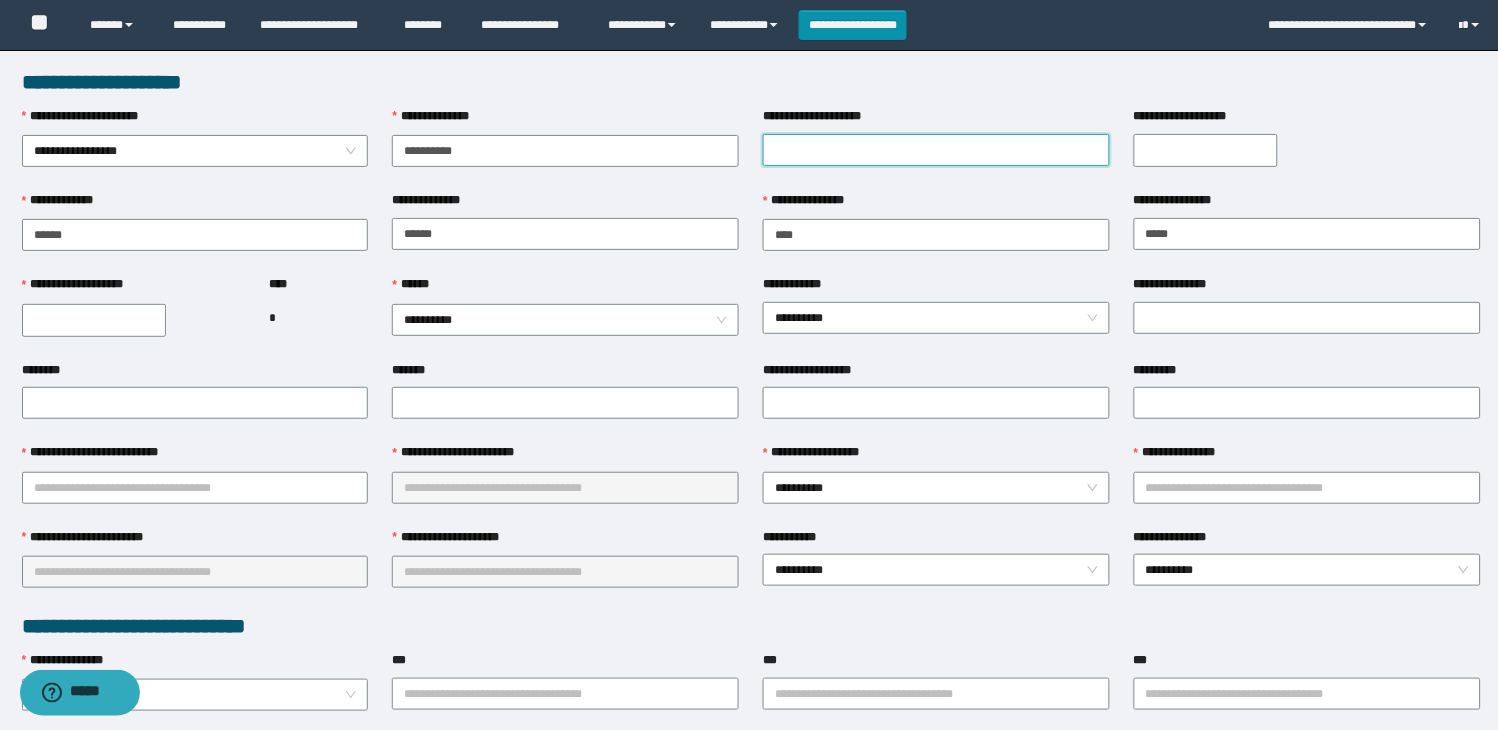 click on "**********" at bounding box center [936, 150] 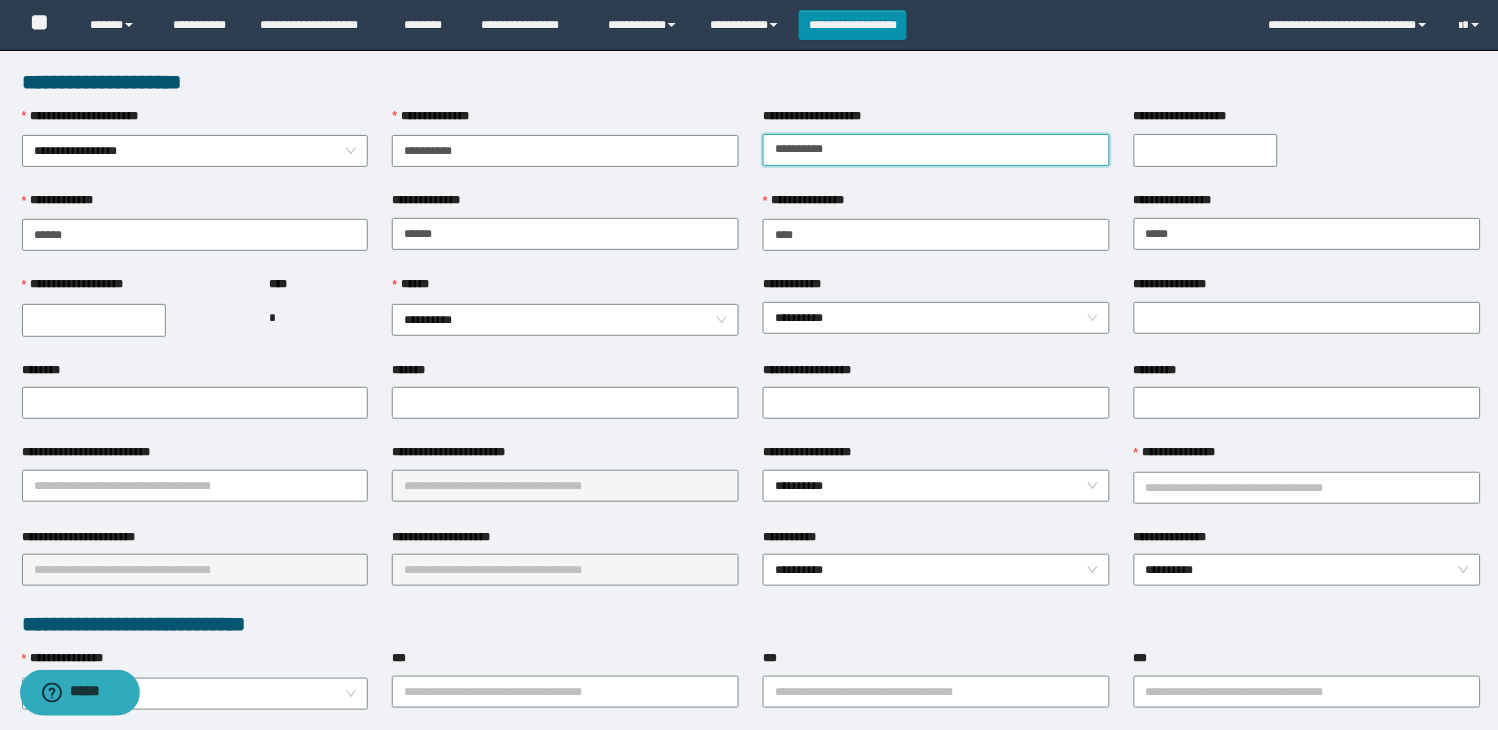type on "*********" 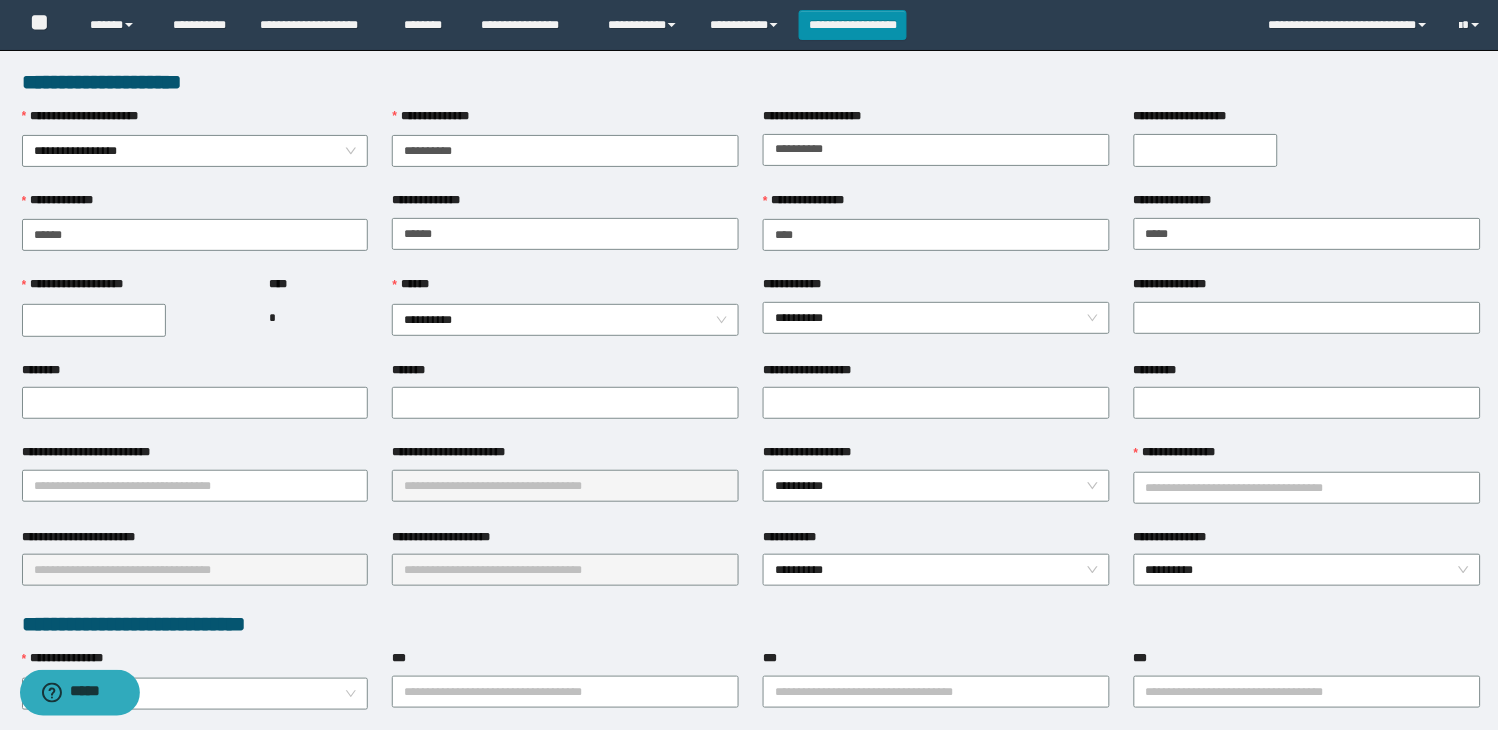 click on "**********" at bounding box center (1206, 150) 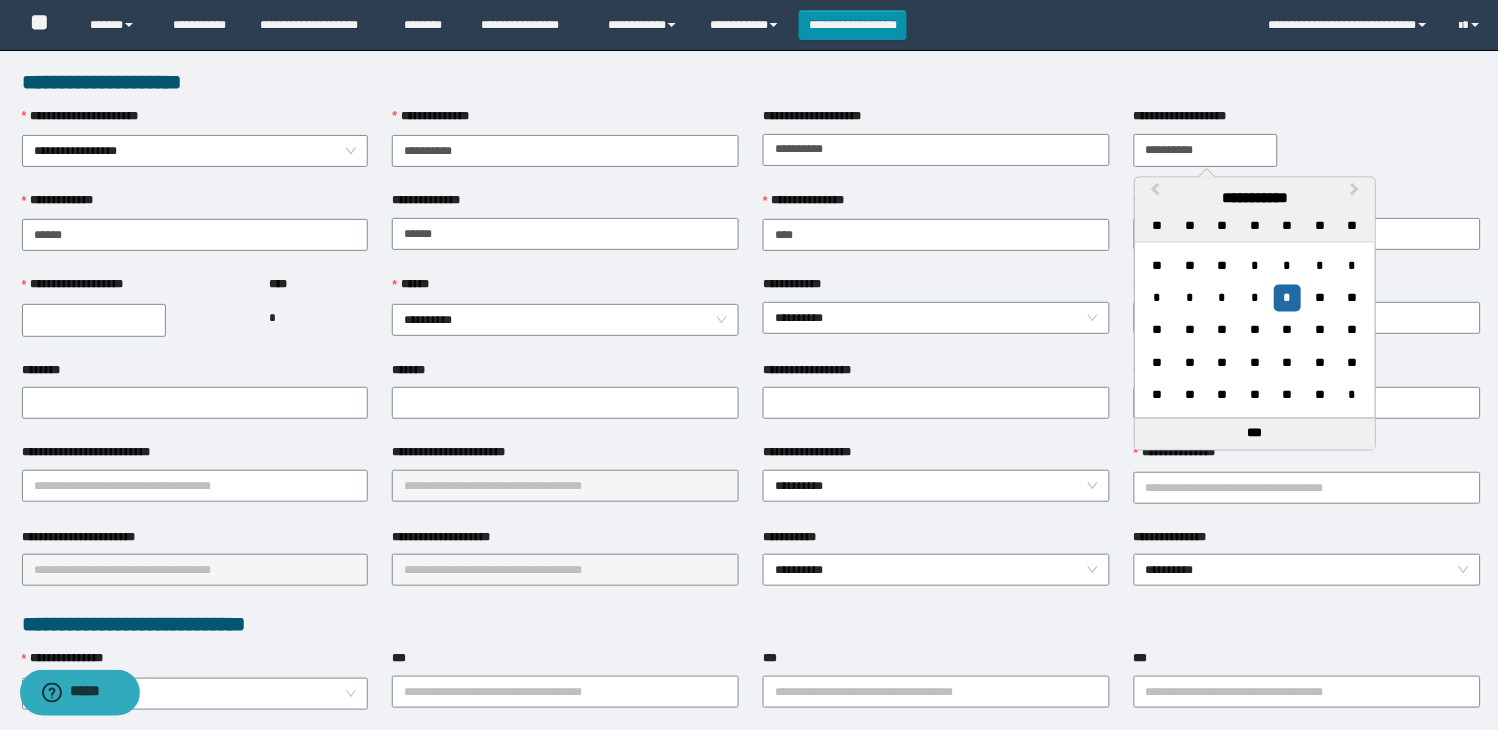 type on "**********" 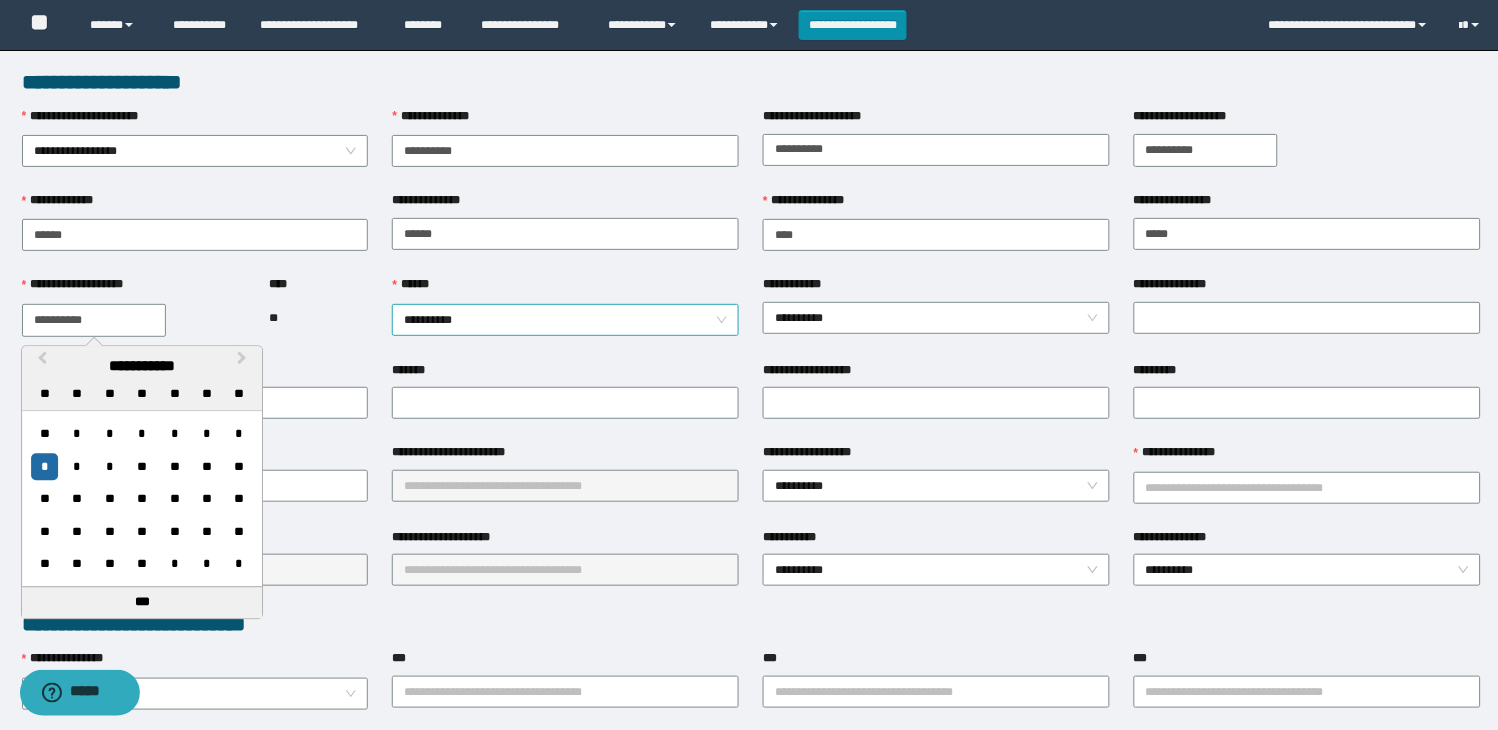 type on "**********" 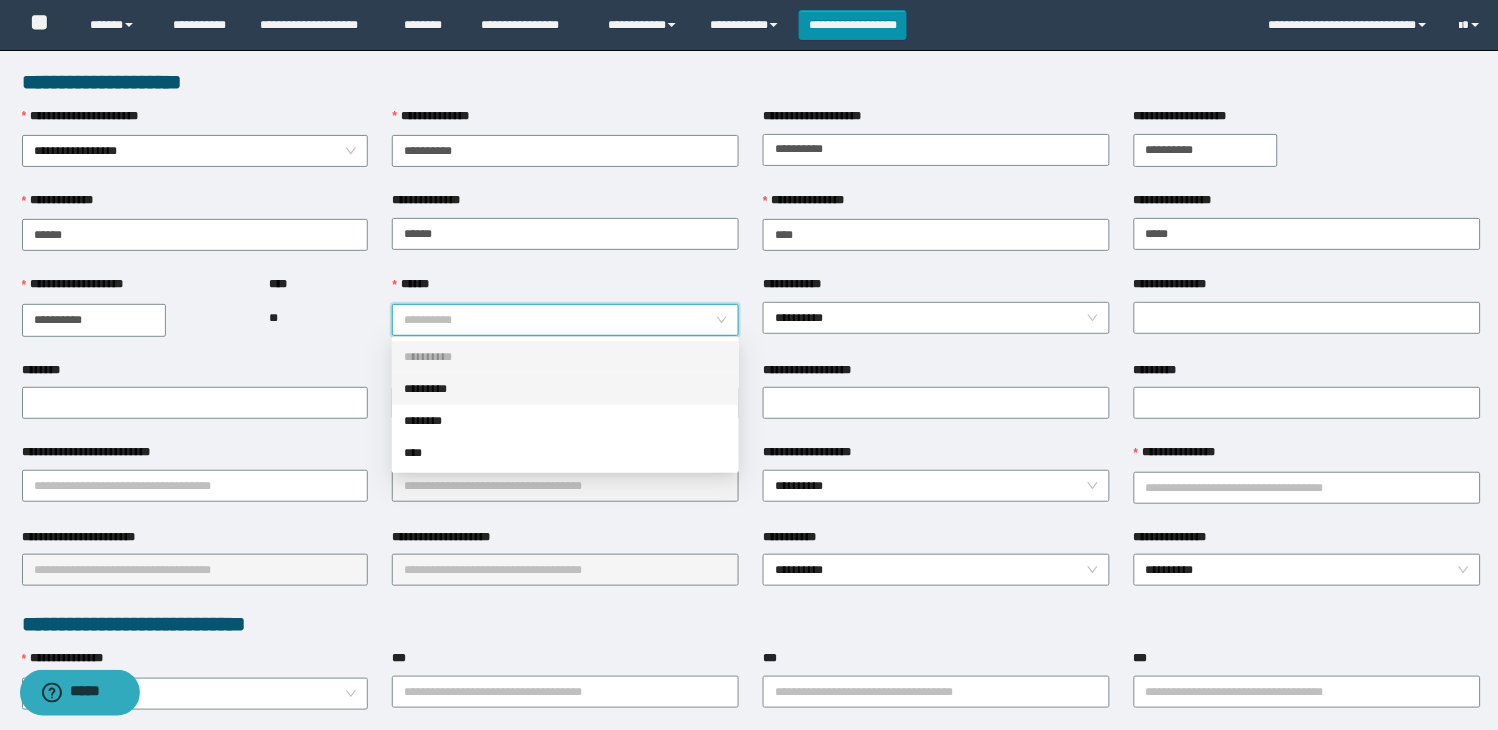 click on "*********" at bounding box center (565, 389) 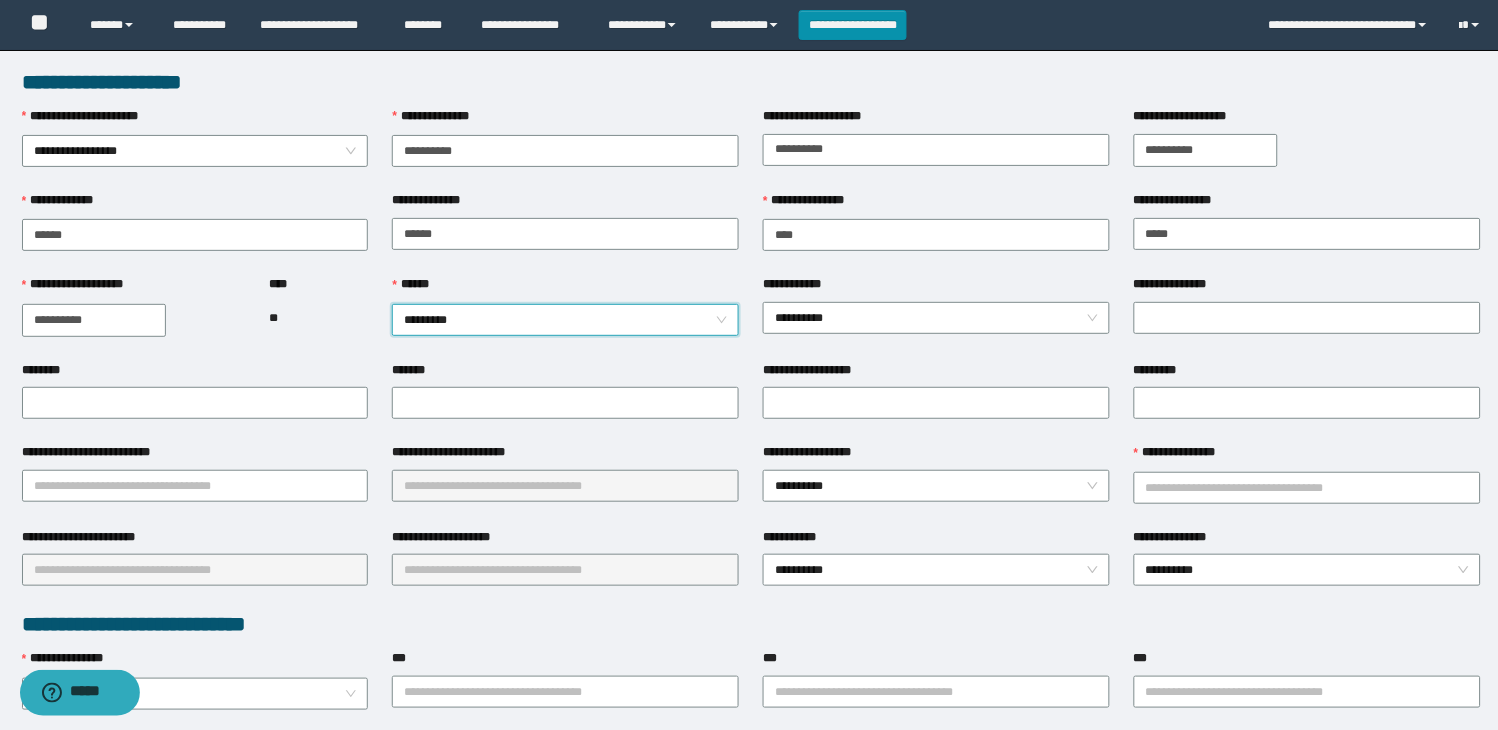 click on "**********" at bounding box center [936, 374] 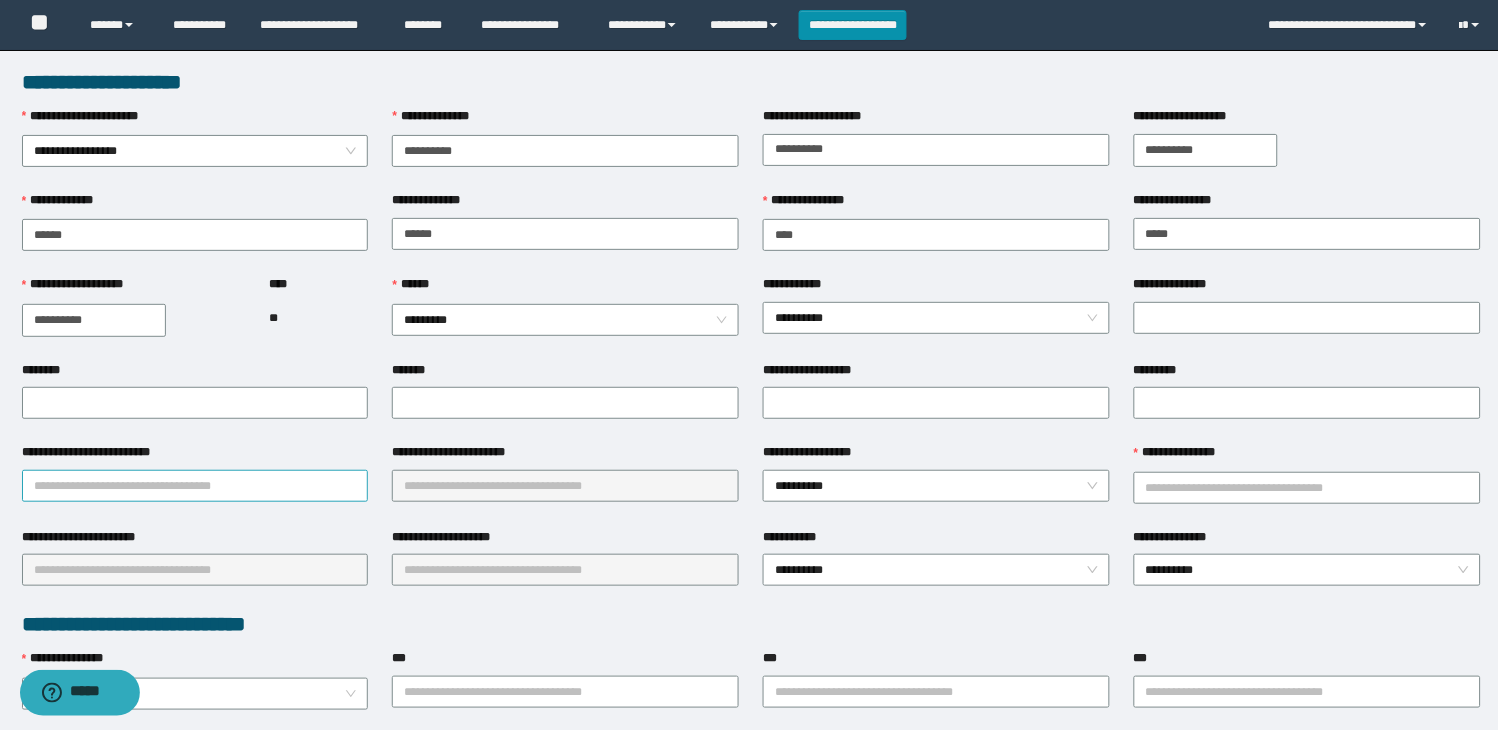 click on "**********" at bounding box center [195, 486] 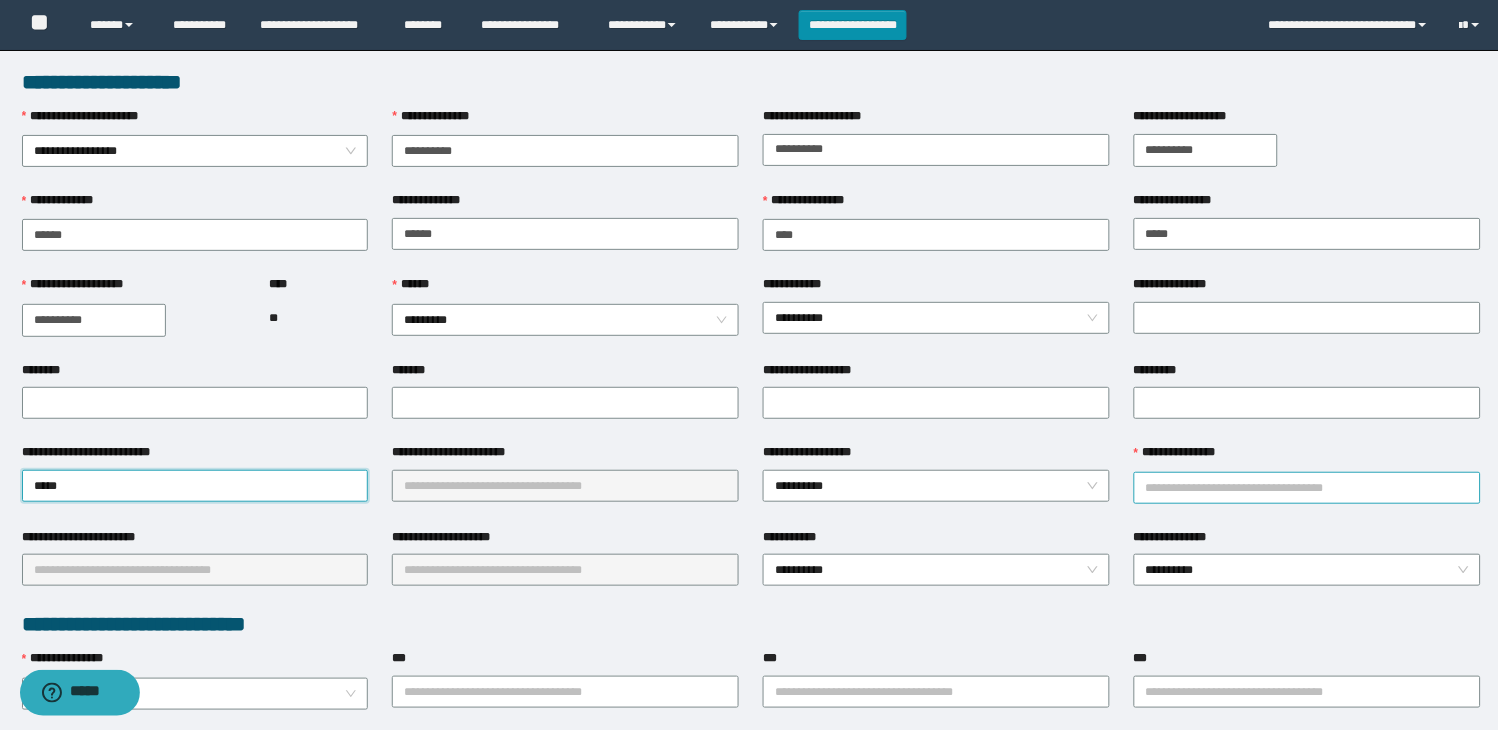 type on "******" 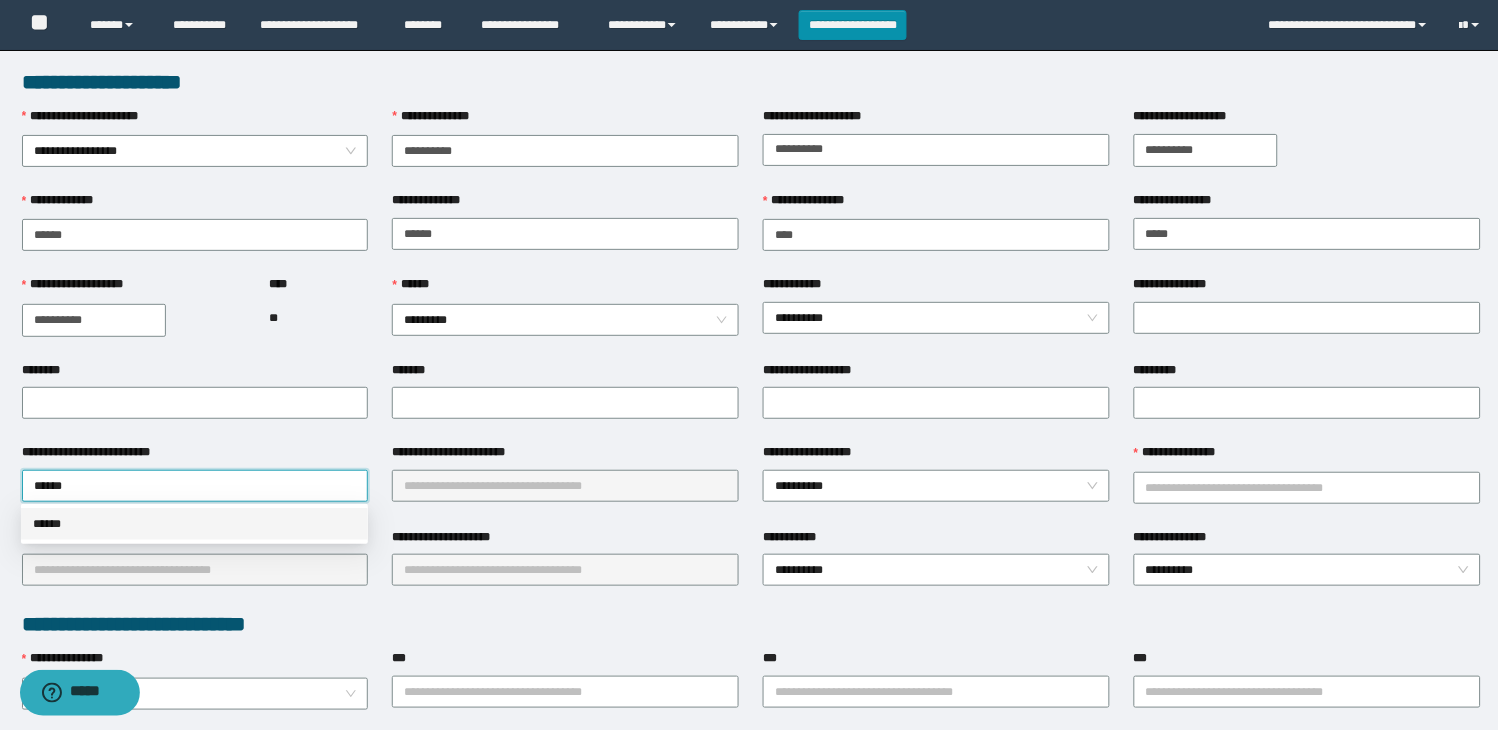 click on "******" at bounding box center (194, 524) 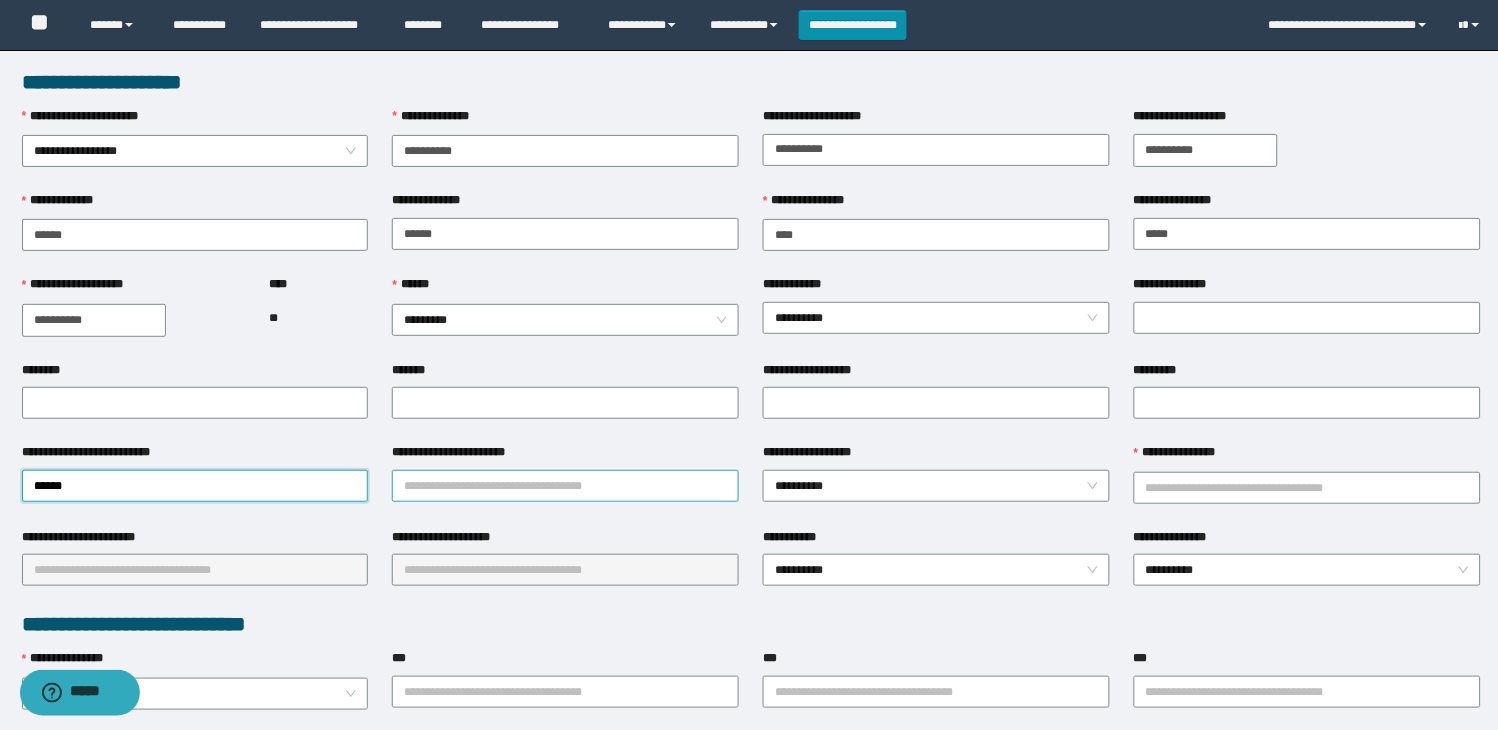 click on "**********" at bounding box center [565, 486] 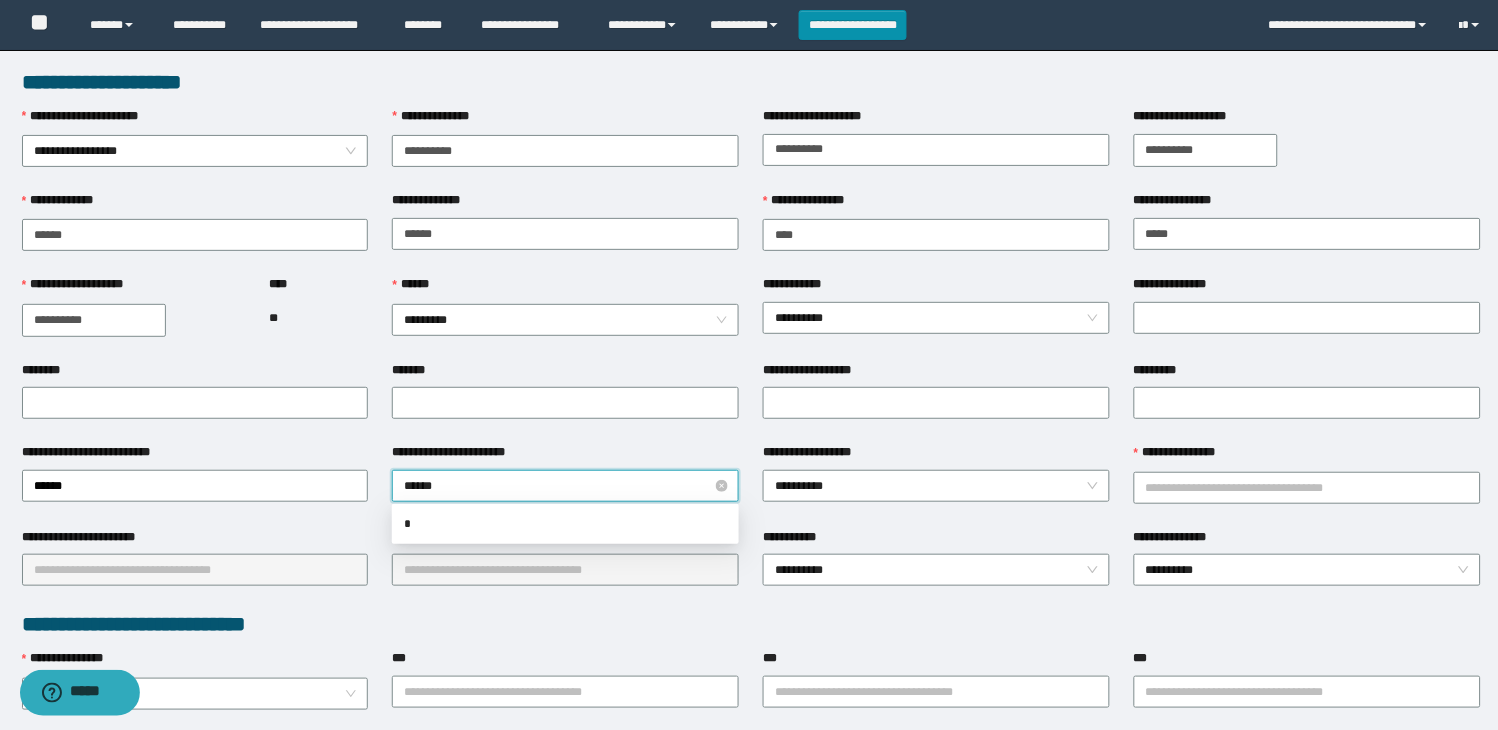 type on "*******" 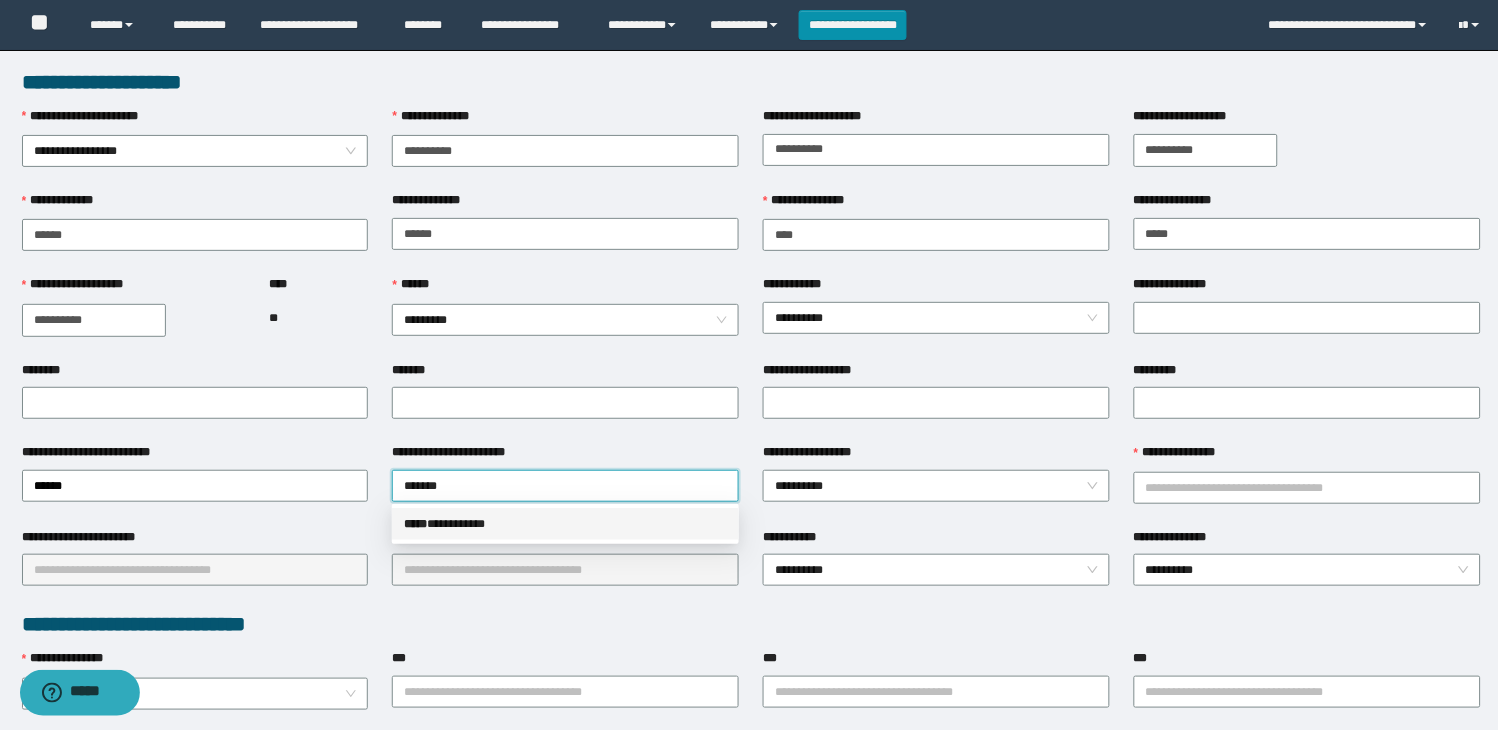 click on "***** * *********" at bounding box center (565, 524) 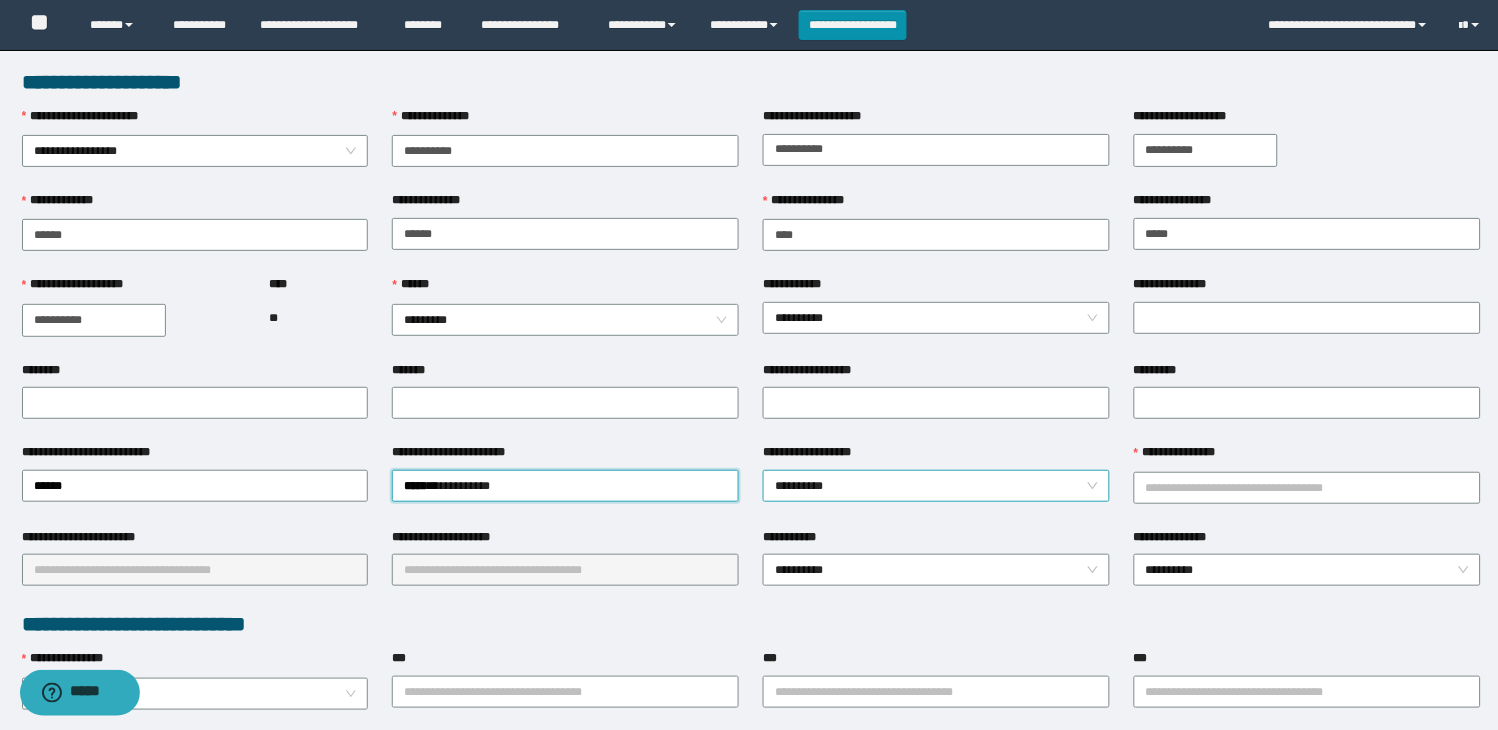 click on "**********" at bounding box center [936, 486] 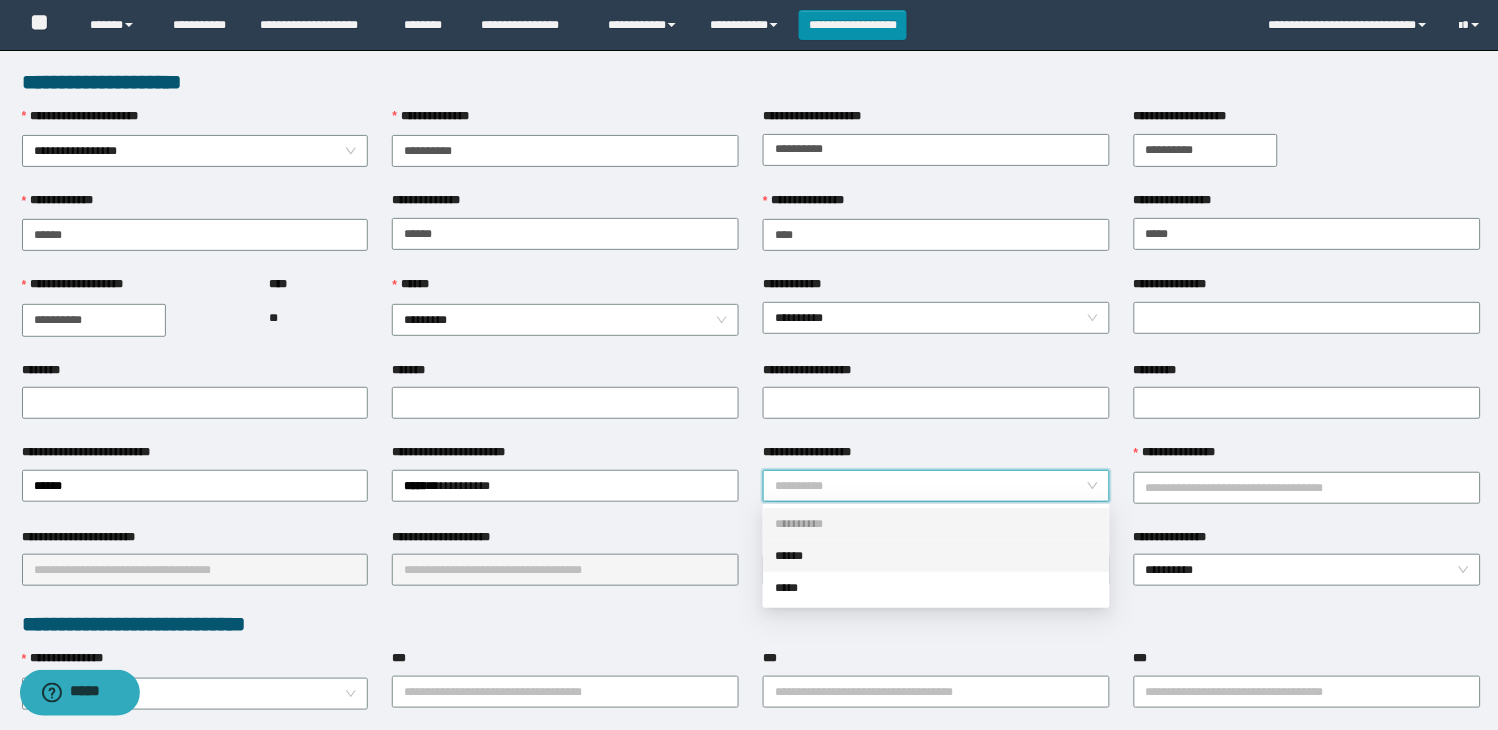 click on "******" at bounding box center (936, 556) 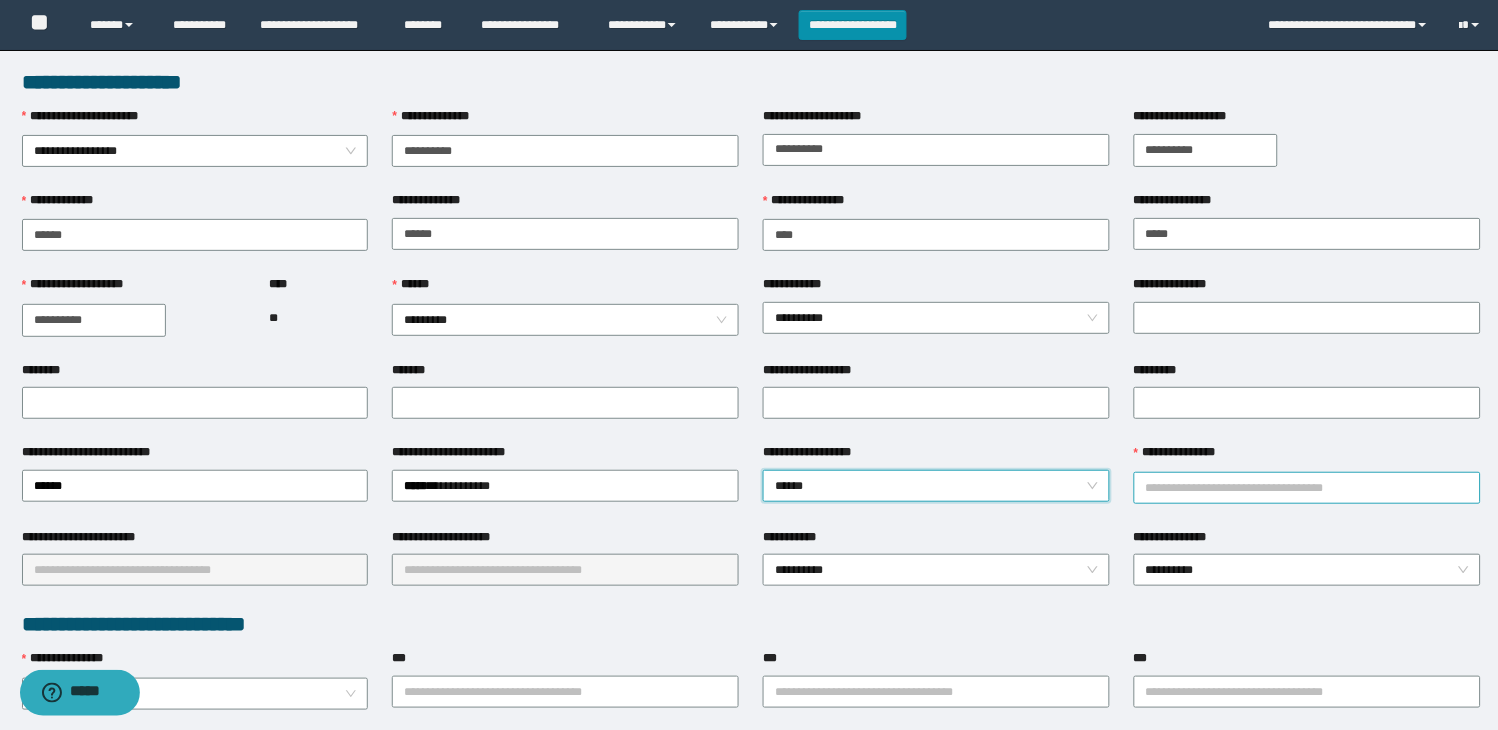 click on "**********" at bounding box center (1307, 488) 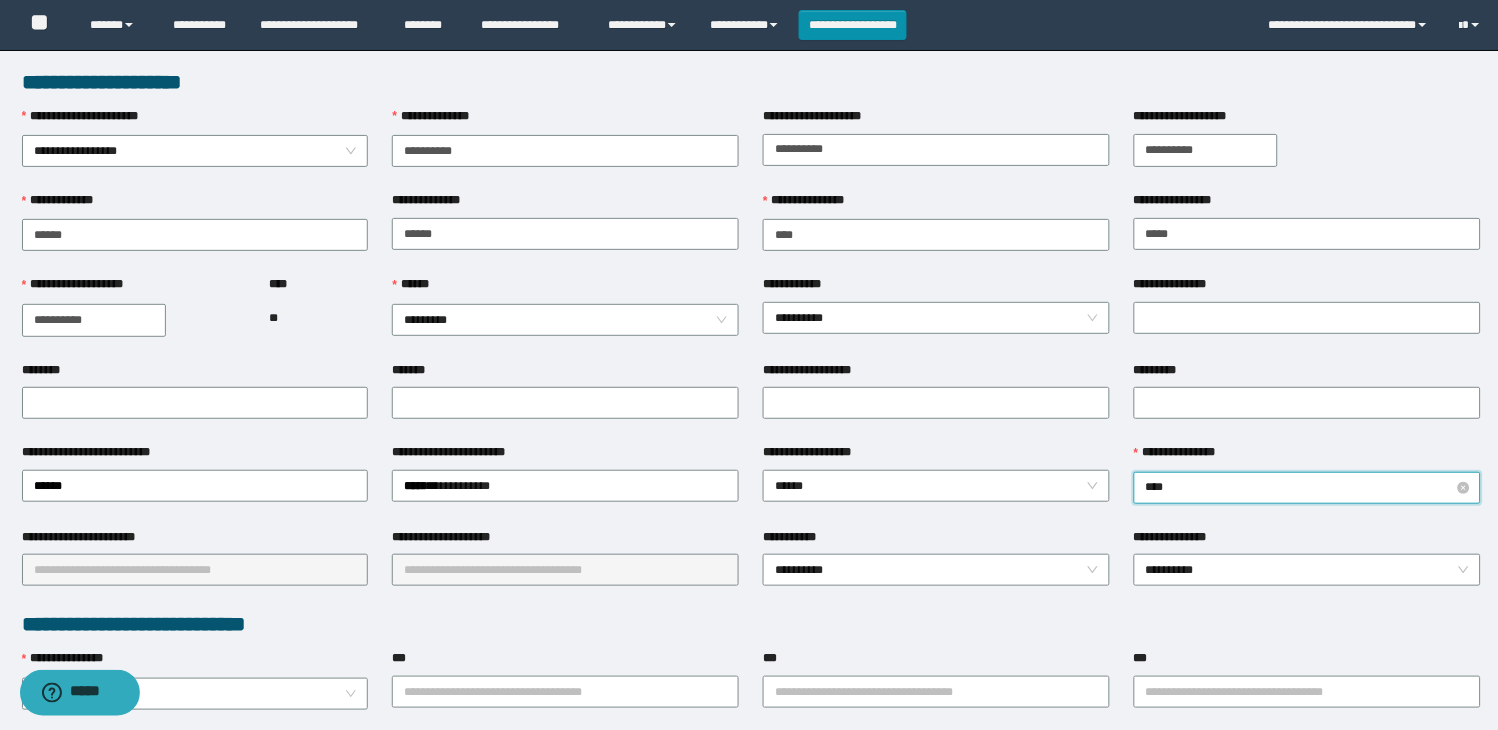 type on "*****" 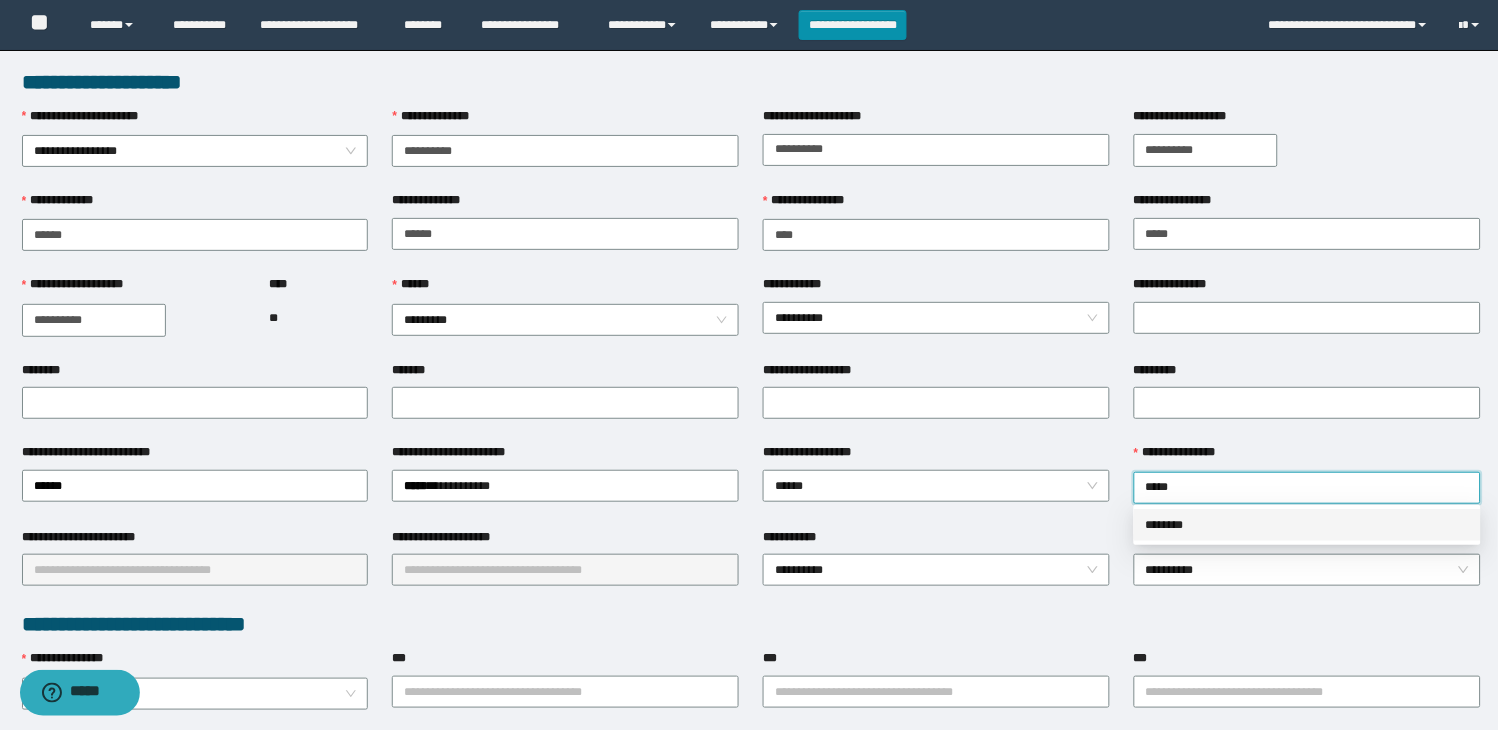 drag, startPoint x: 1221, startPoint y: 523, endPoint x: 533, endPoint y: 531, distance: 688.0465 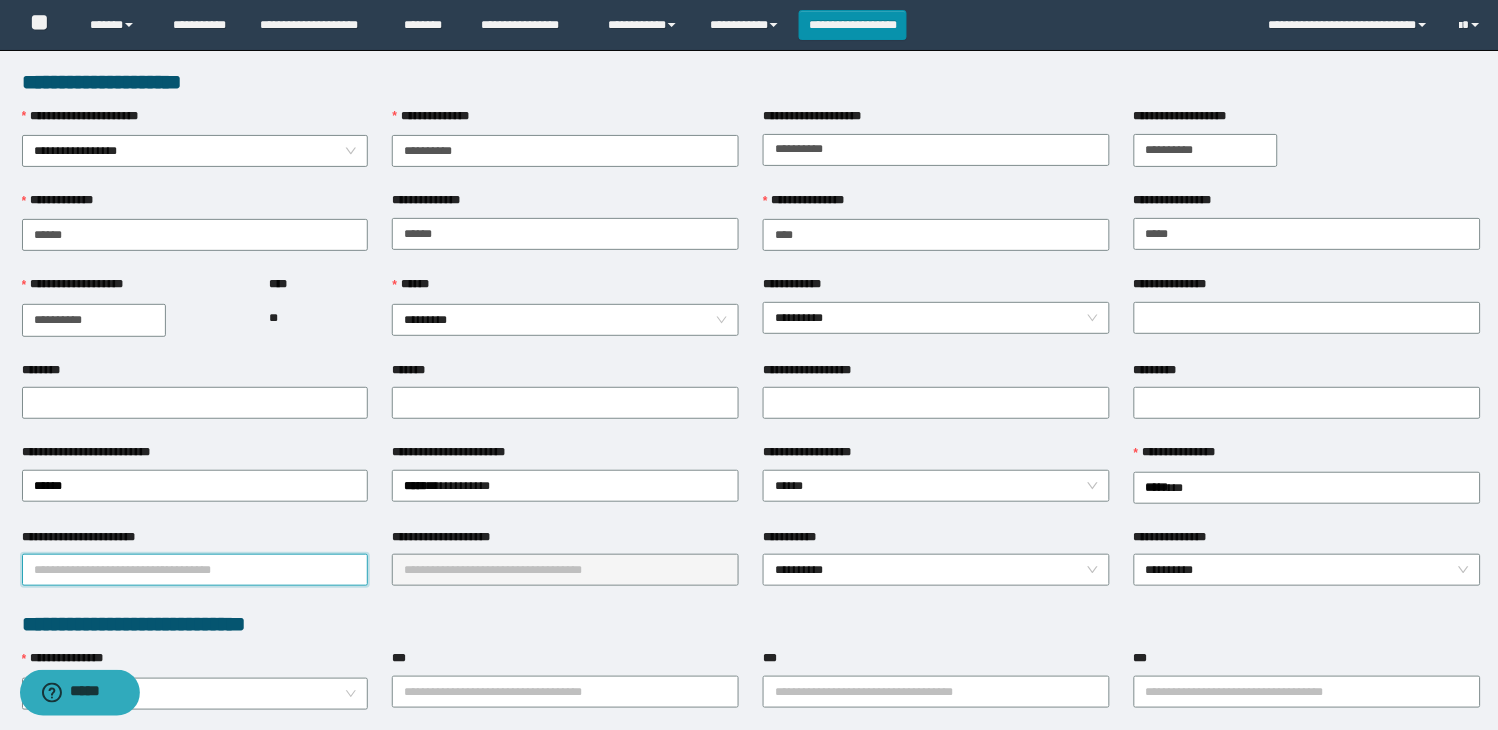 click on "**********" at bounding box center (195, 570) 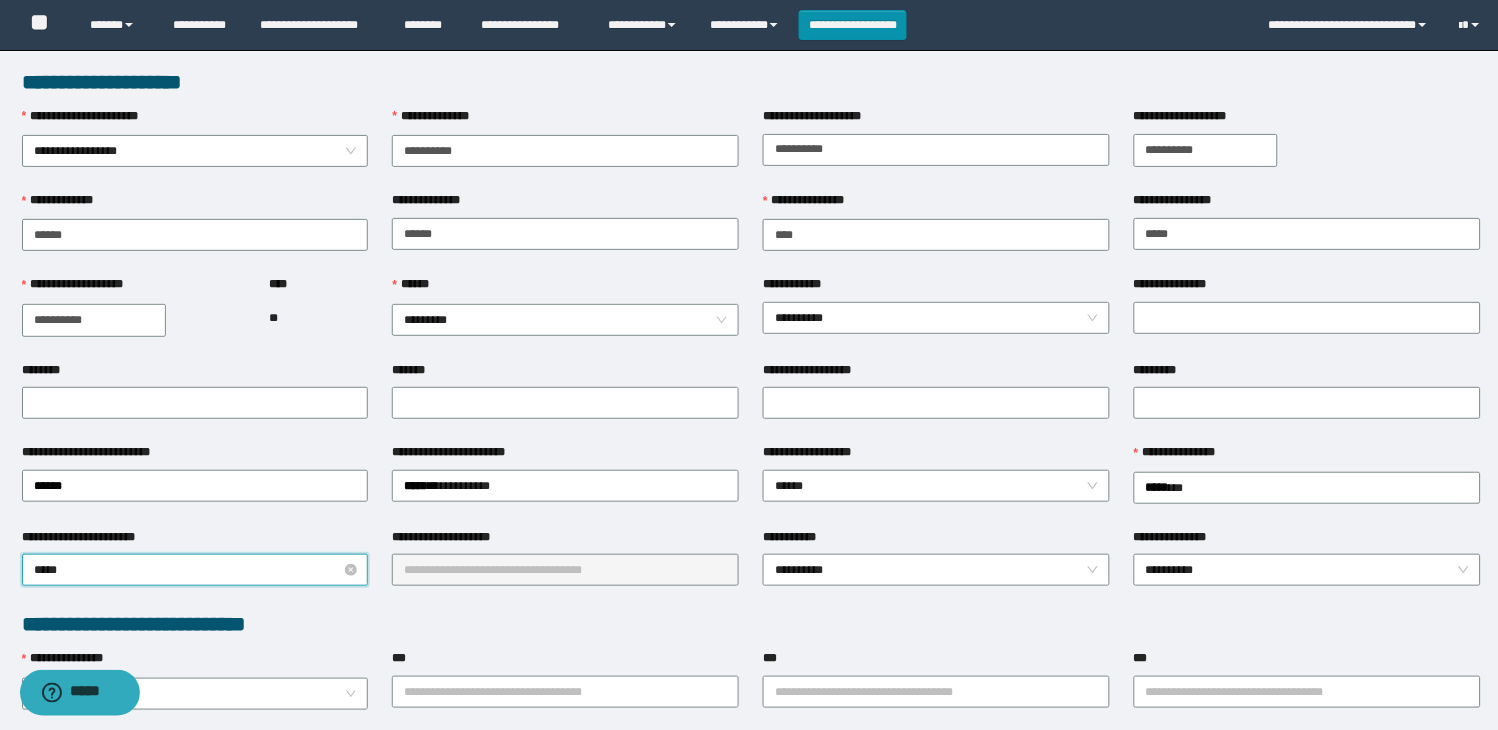 type on "******" 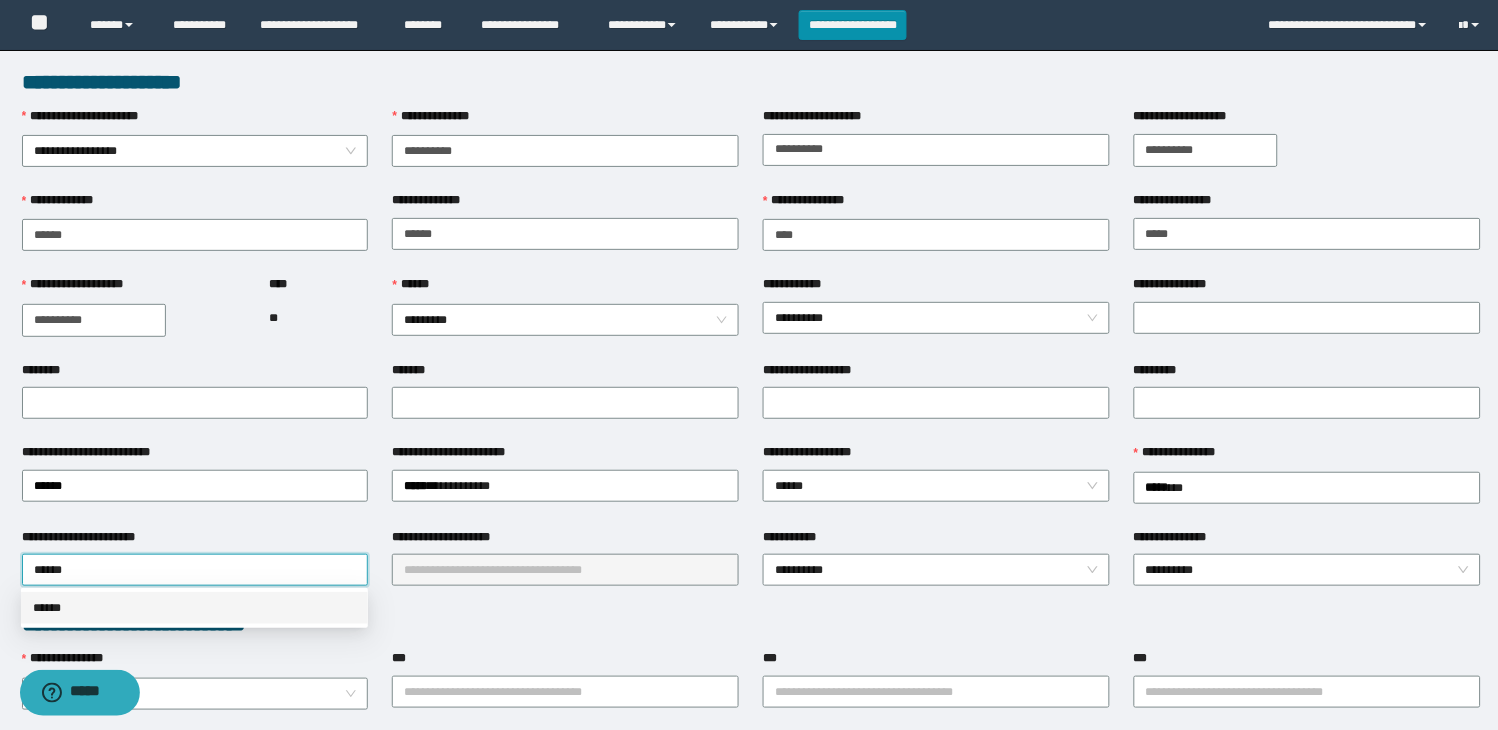 drag, startPoint x: 166, startPoint y: 602, endPoint x: 471, endPoint y: 582, distance: 305.65503 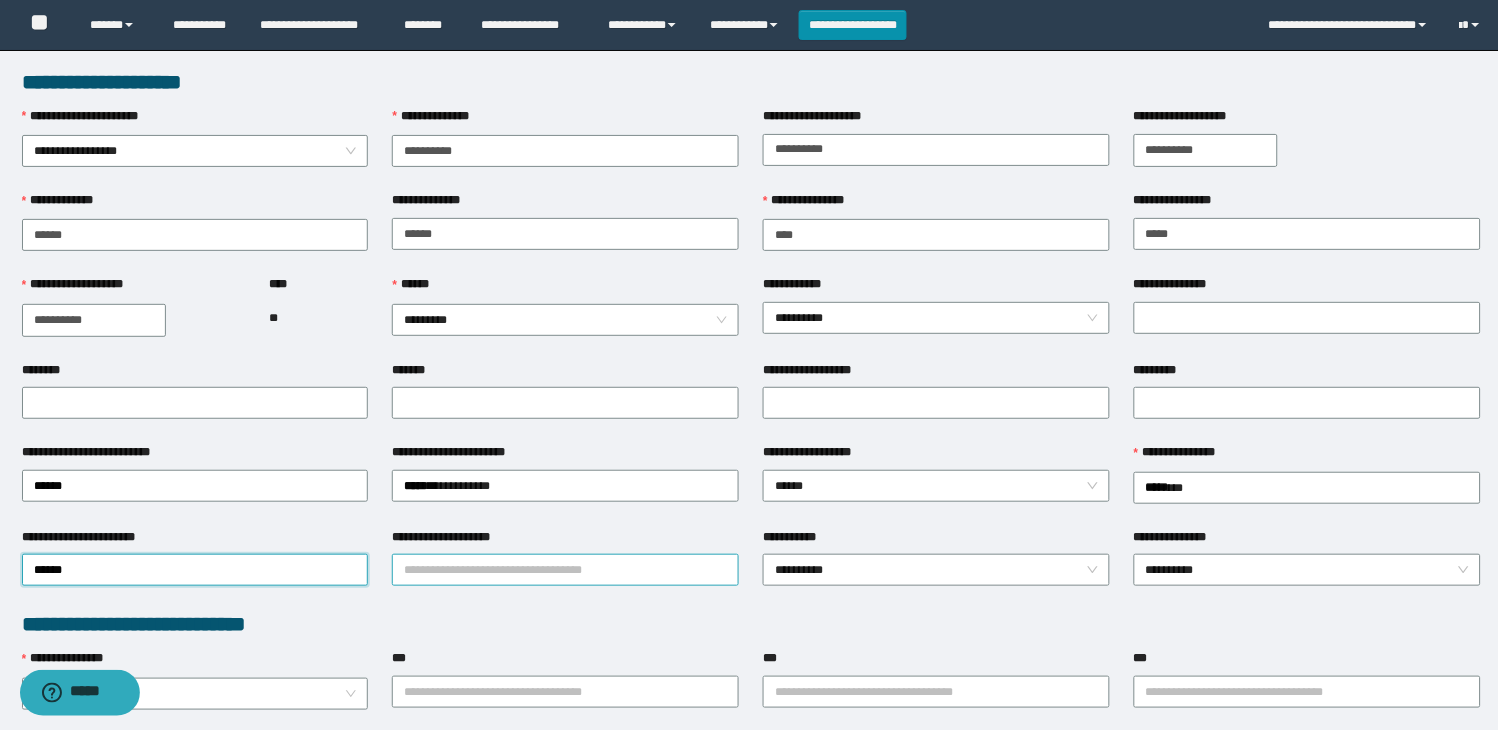 click on "**********" at bounding box center (565, 570) 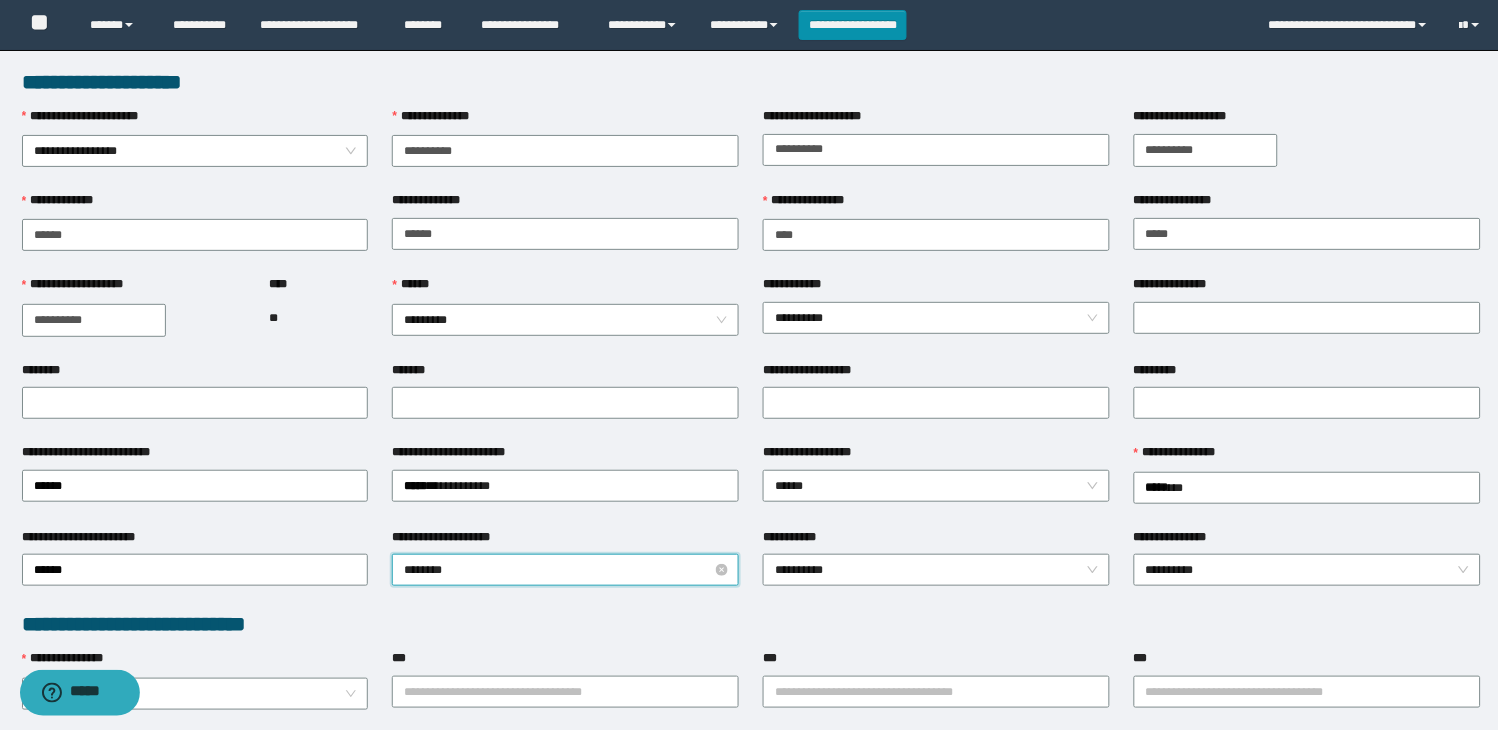 type on "*******" 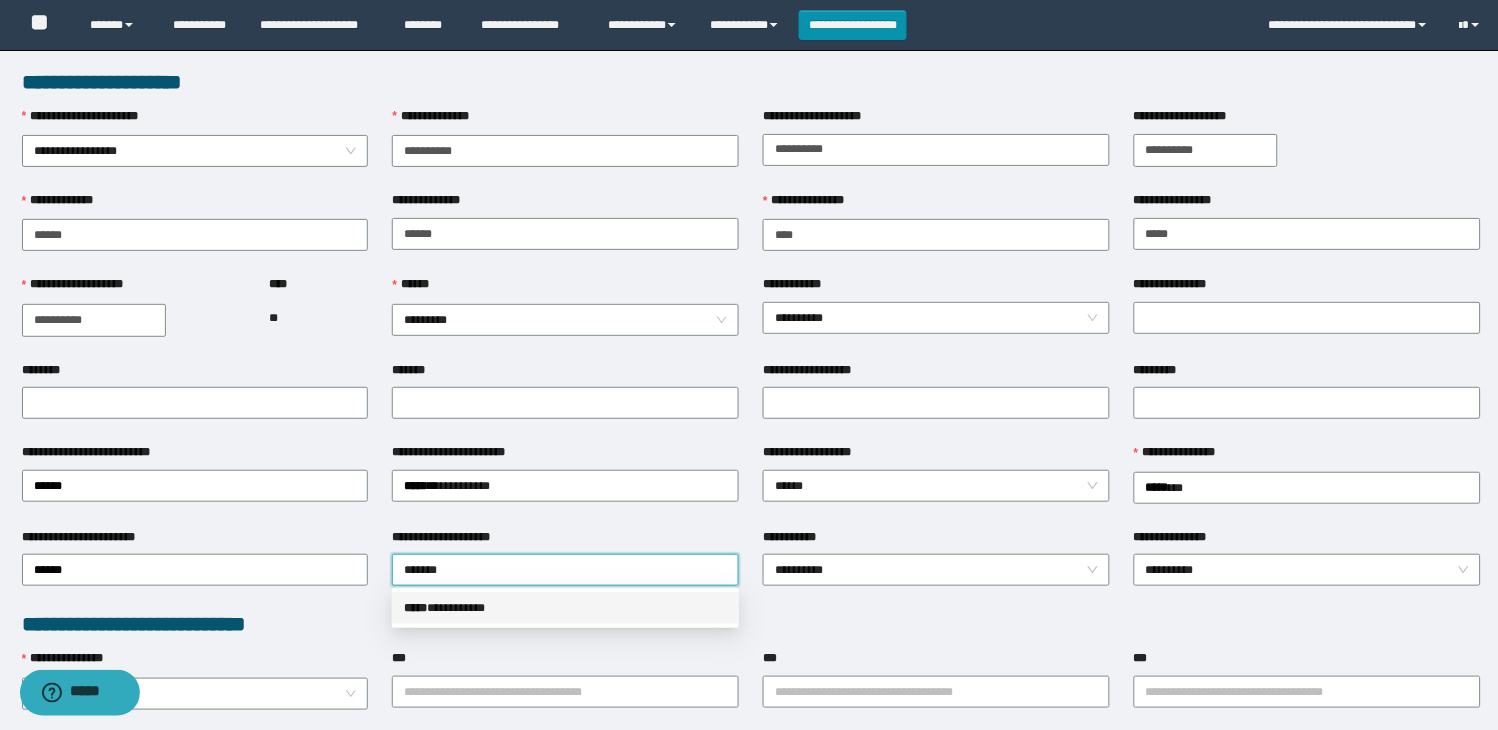 click on "***** * *********" at bounding box center [565, 608] 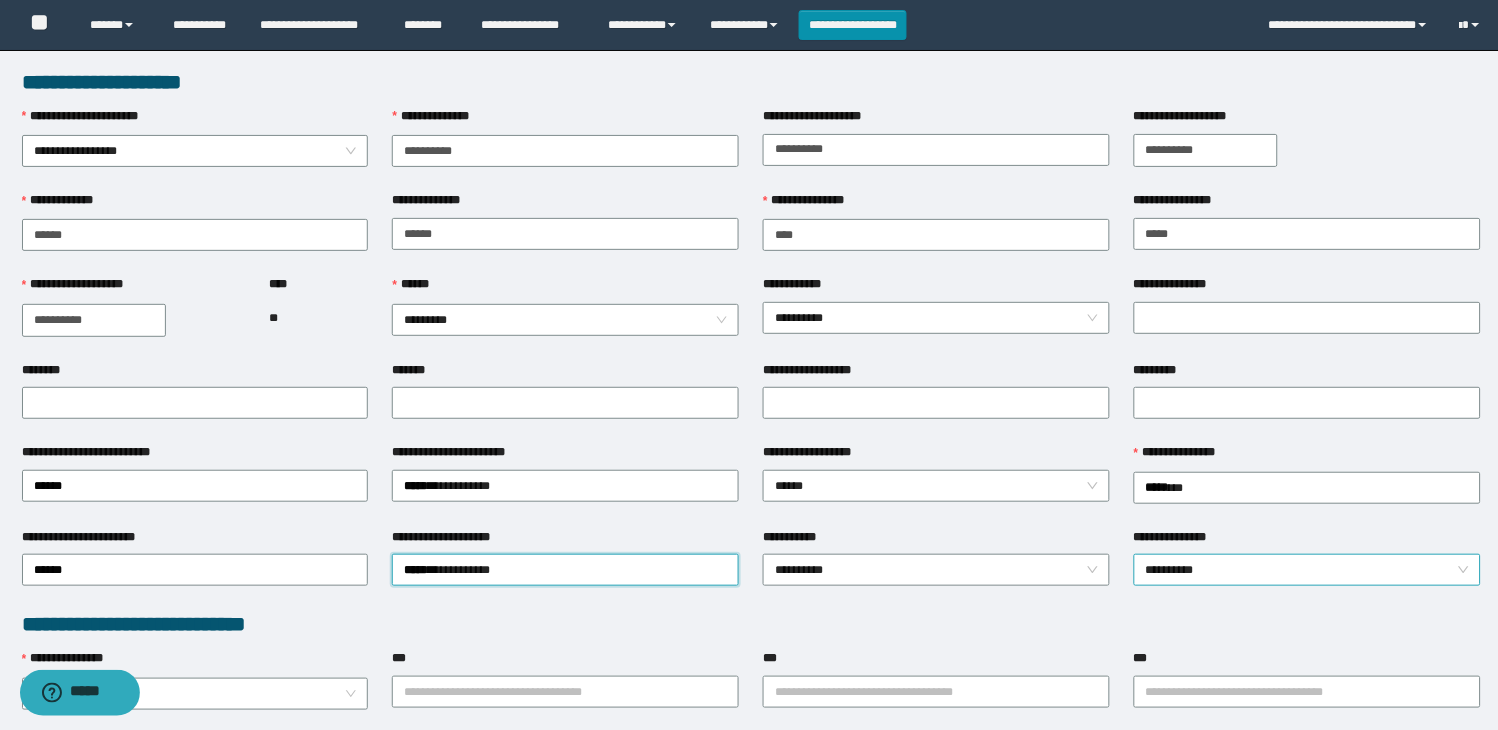 click on "**********" at bounding box center (1307, 570) 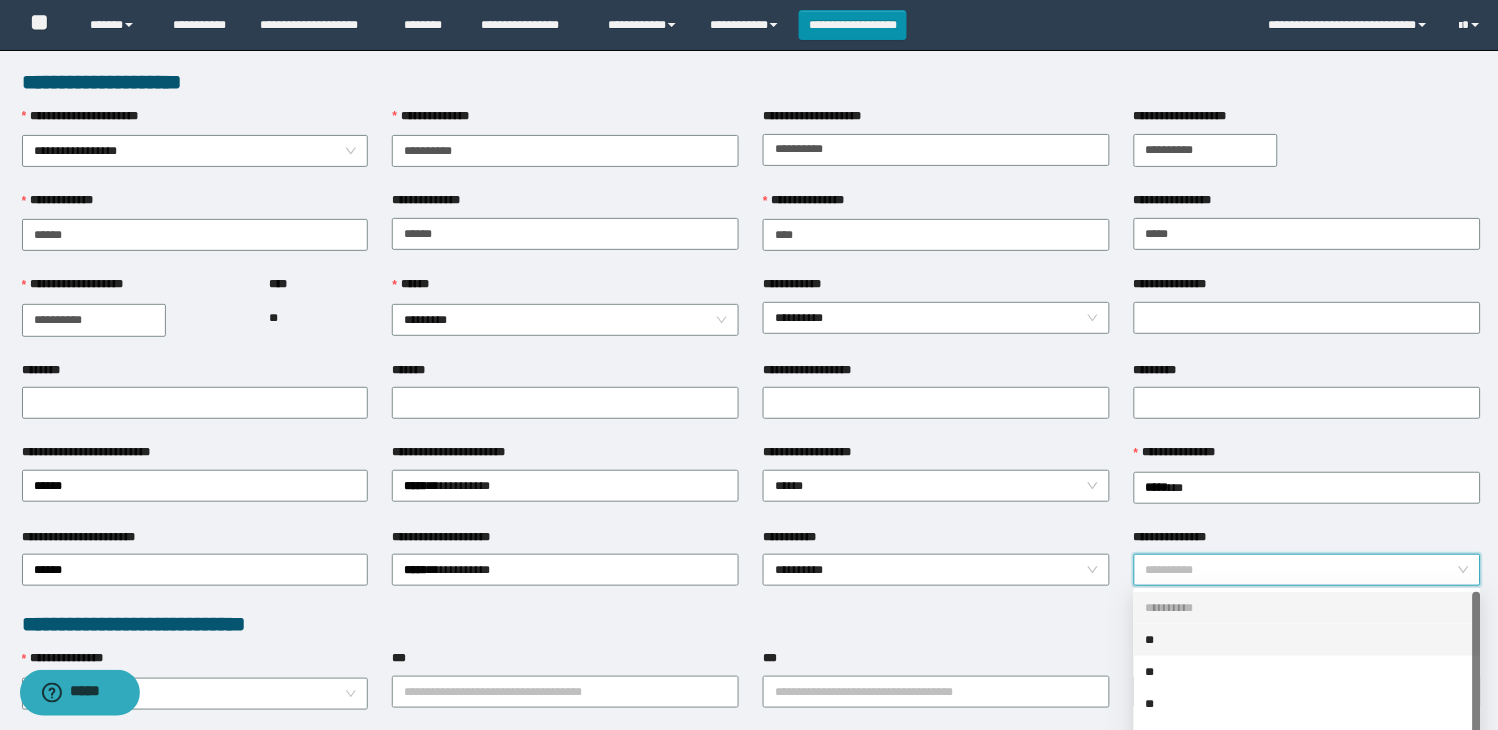 click on "**" at bounding box center [1307, 640] 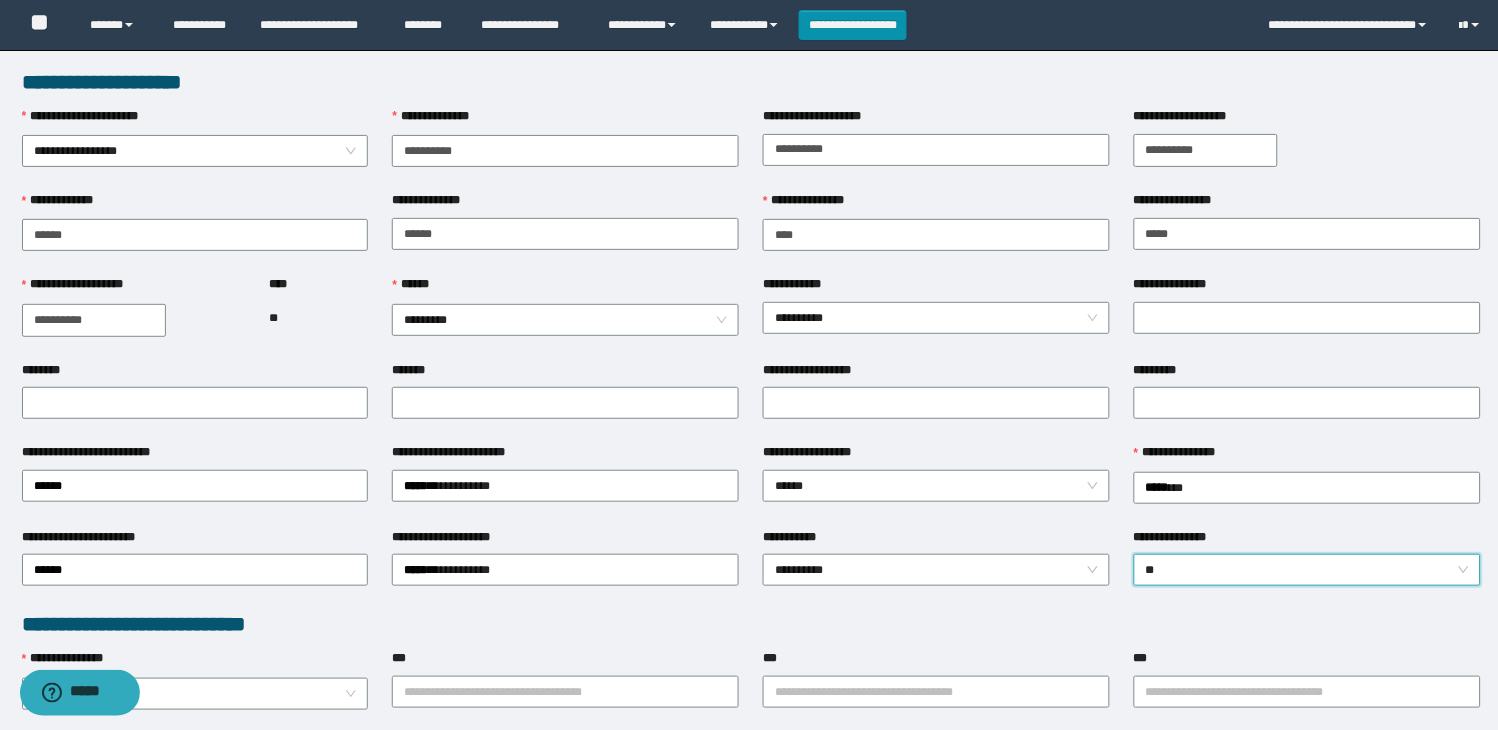 click on "**********" at bounding box center (751, 624) 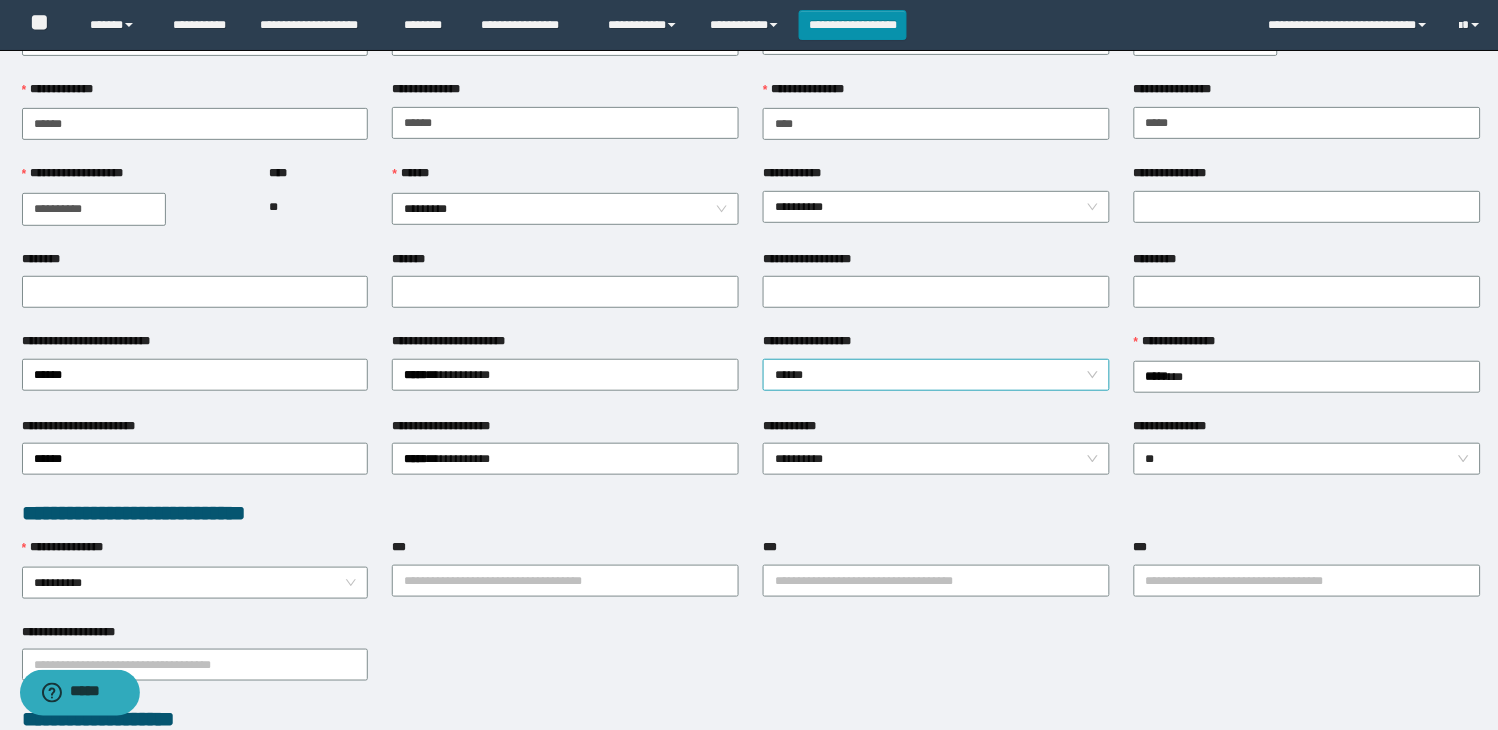 scroll, scrollTop: 0, scrollLeft: 0, axis: both 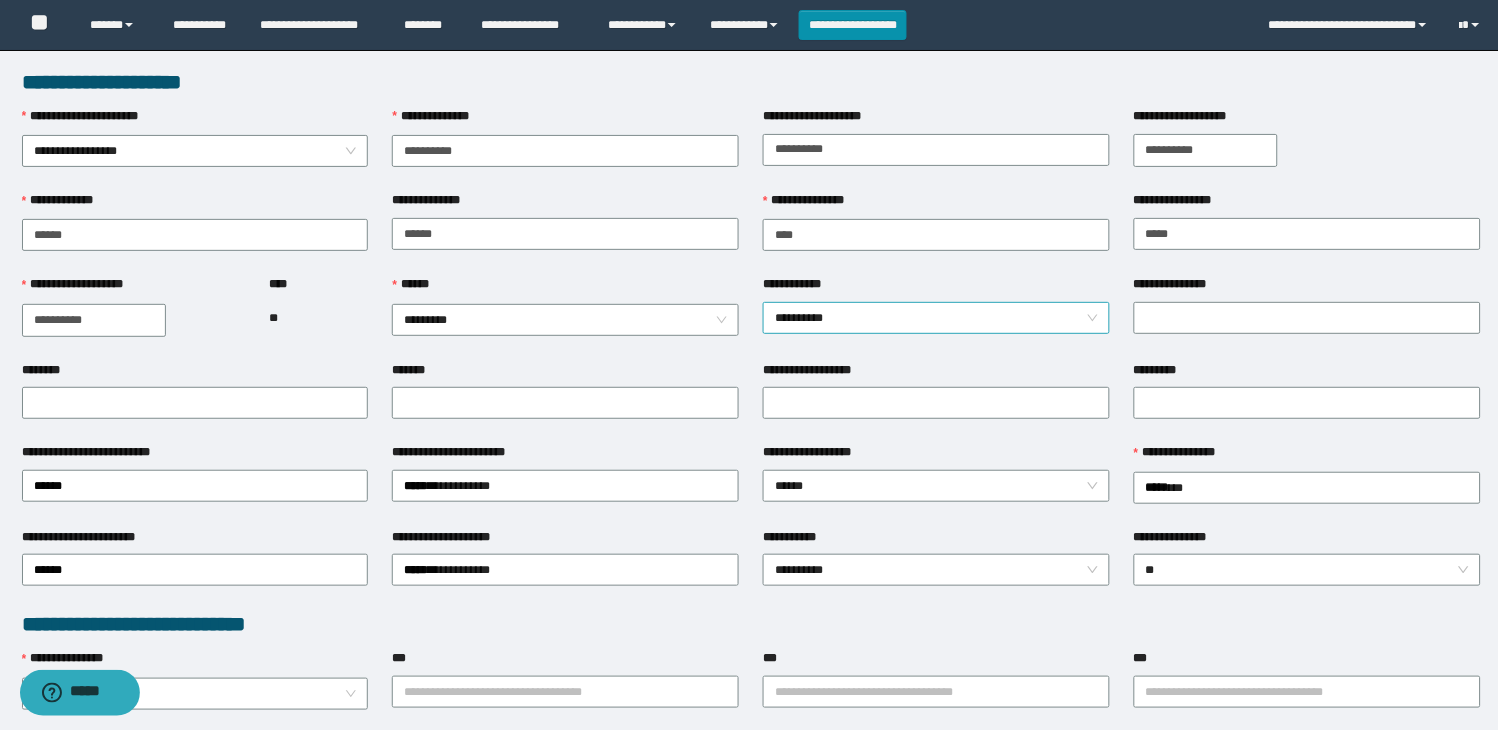 click on "**********" at bounding box center [936, 318] 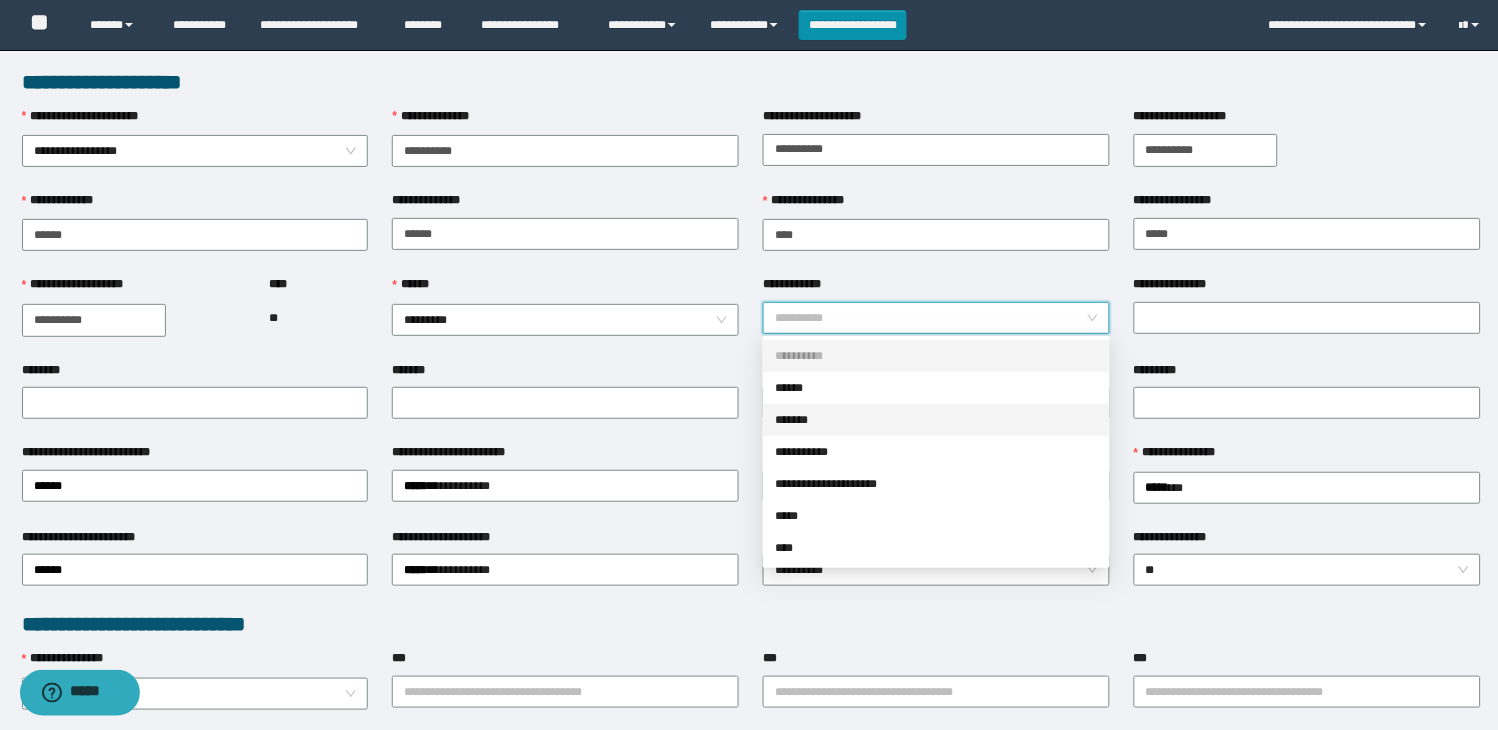 click on "*******" at bounding box center [936, 420] 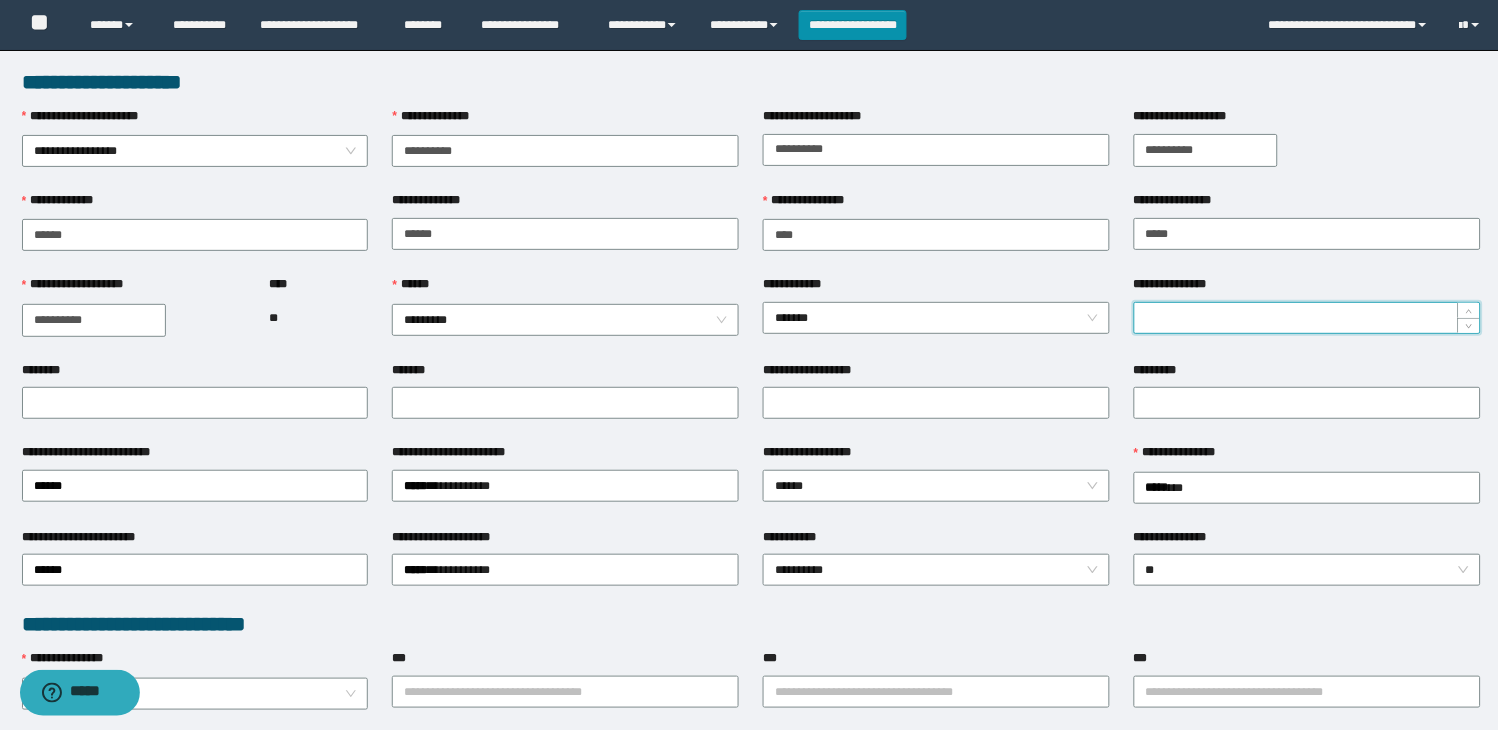 click on "**********" at bounding box center [1307, 318] 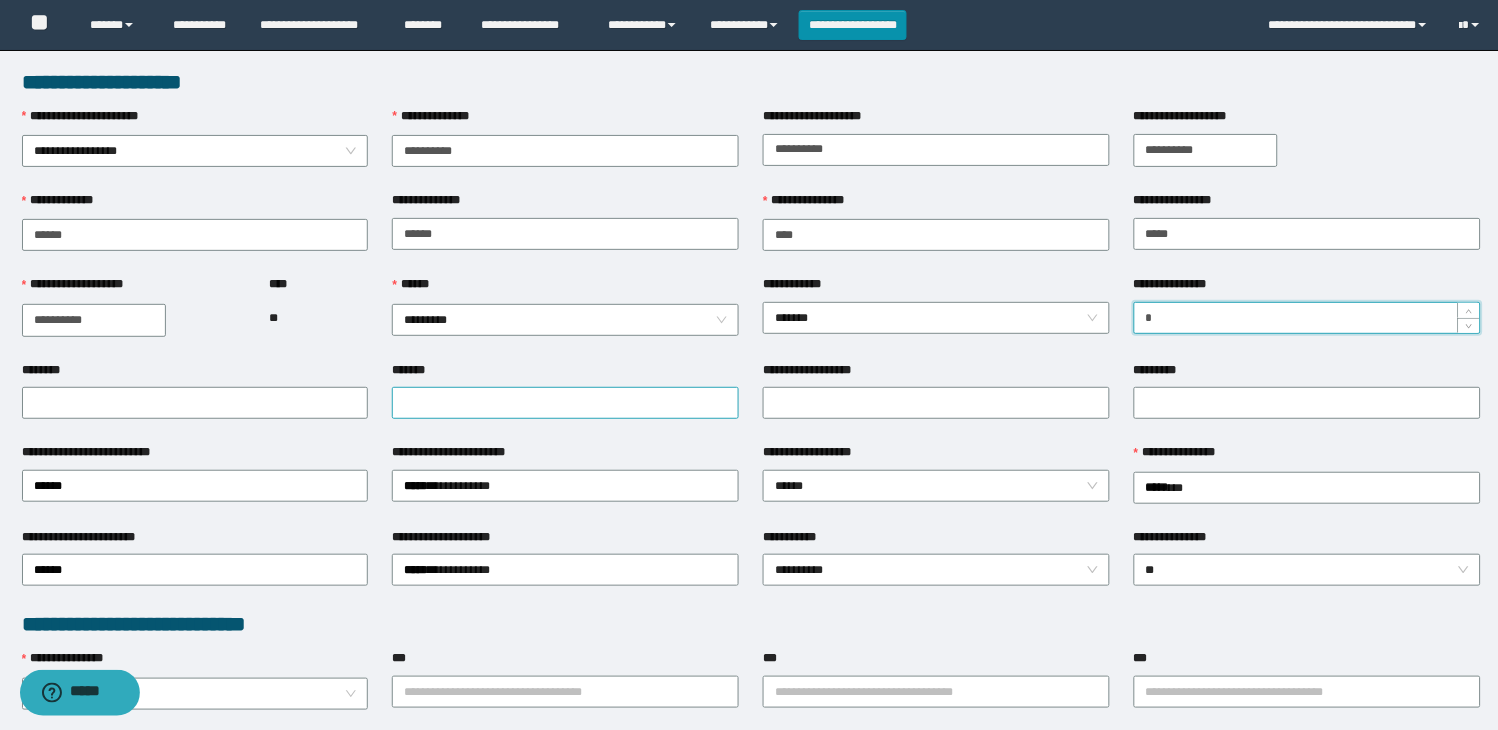 type on "*" 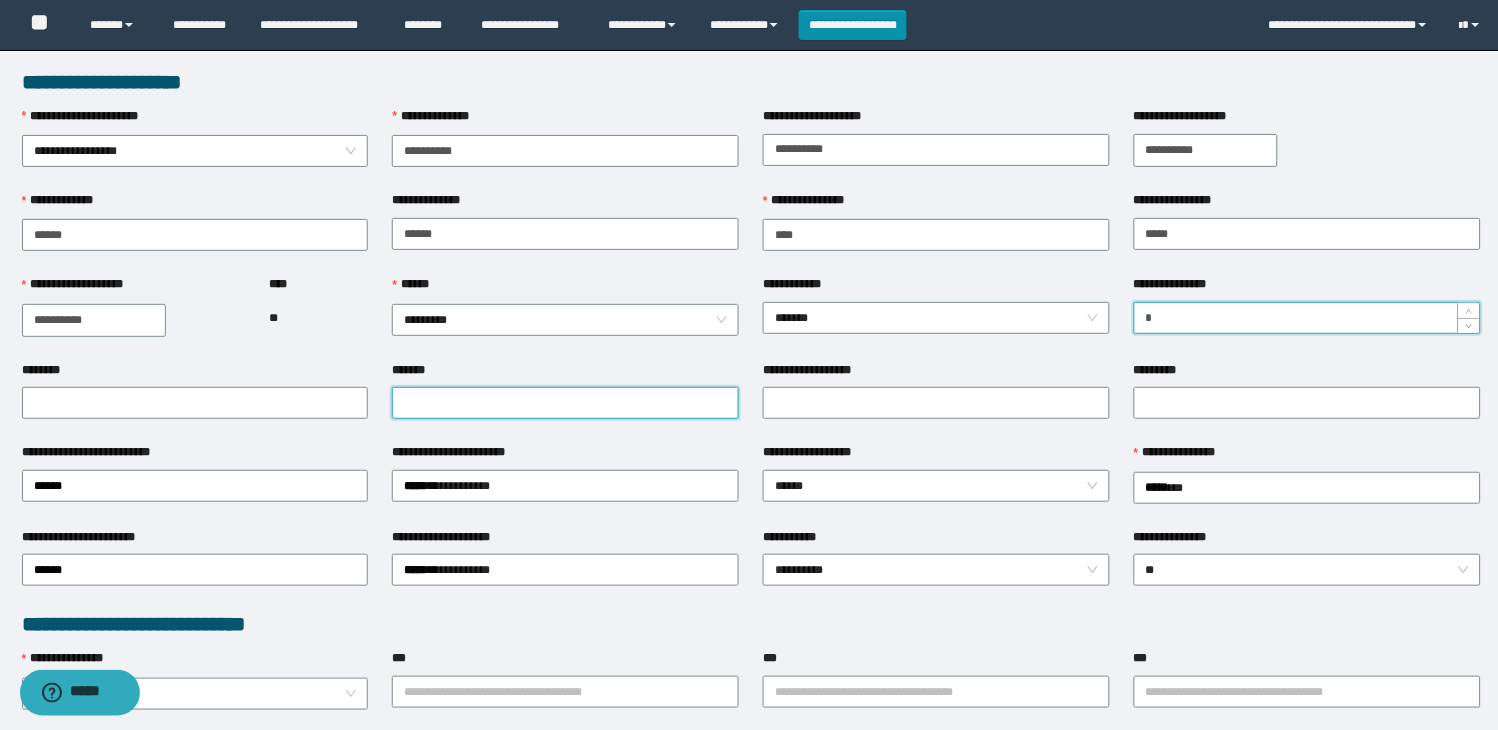 click on "*******" at bounding box center [565, 403] 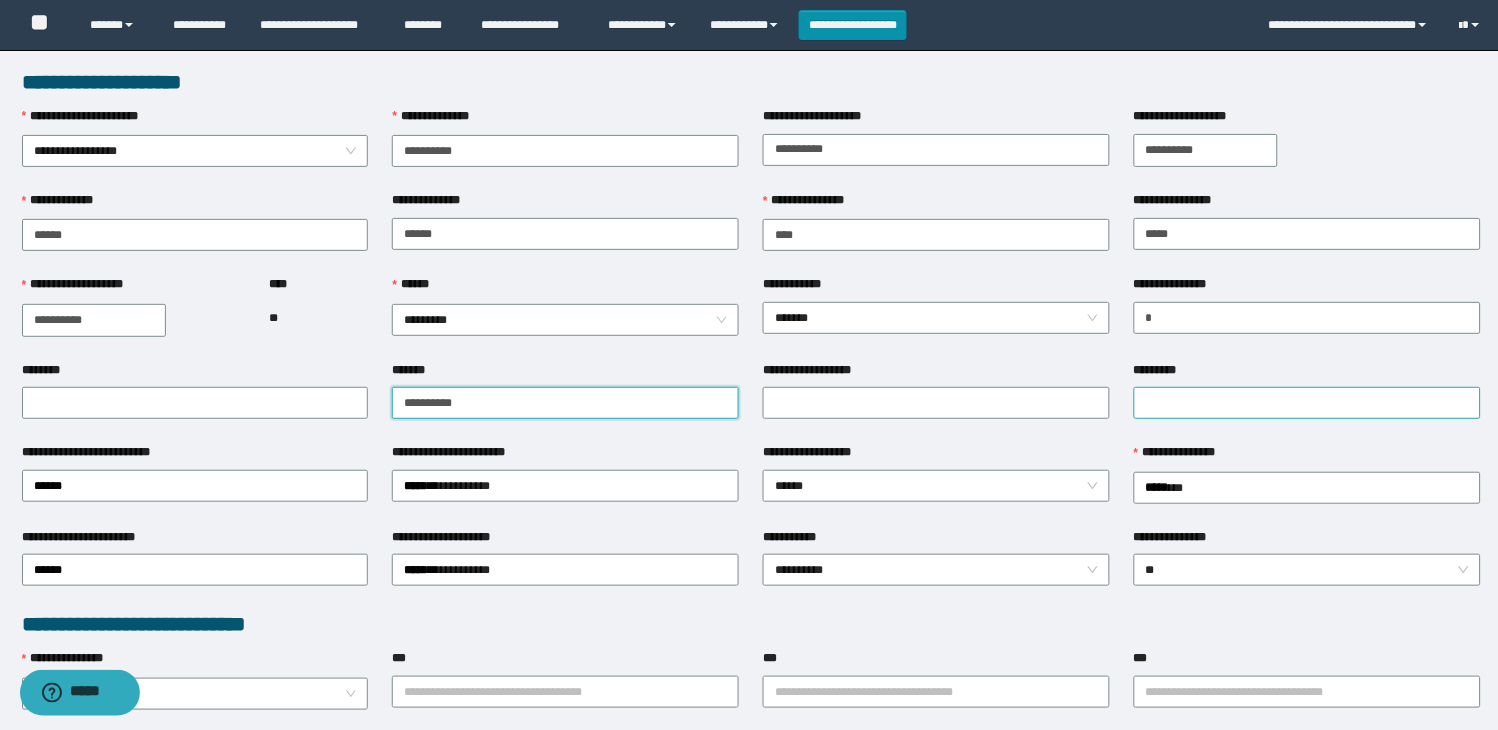 type on "**********" 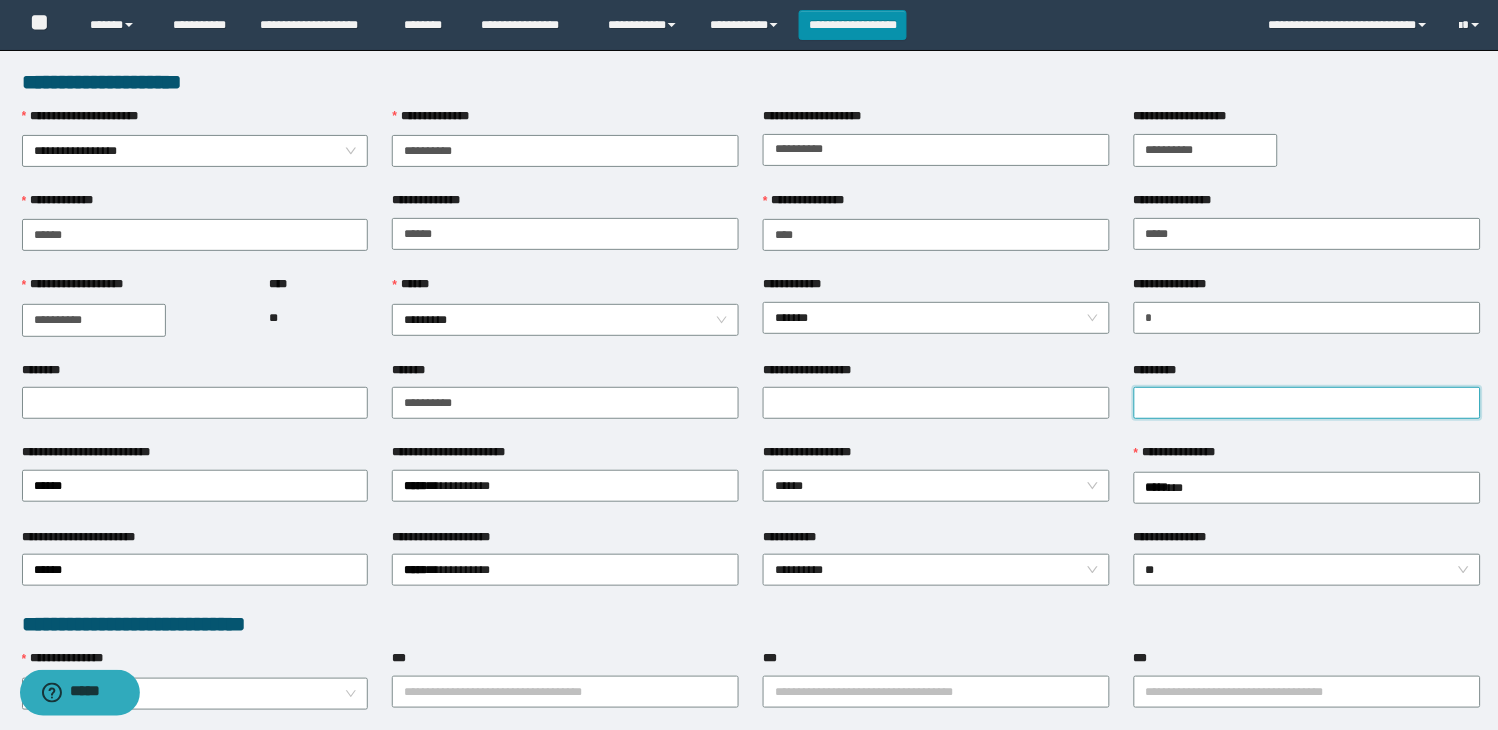 click on "*********" at bounding box center [1307, 403] 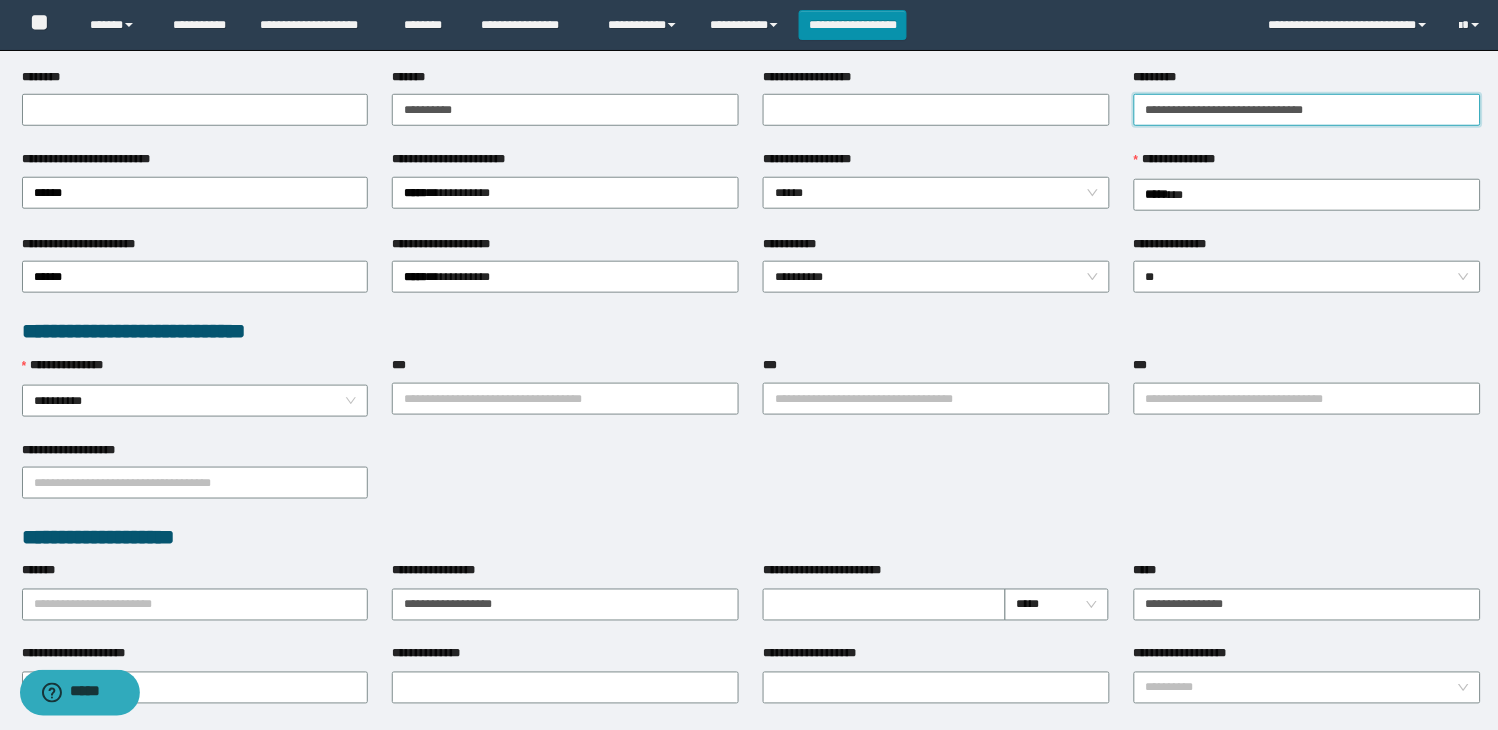 scroll, scrollTop: 333, scrollLeft: 0, axis: vertical 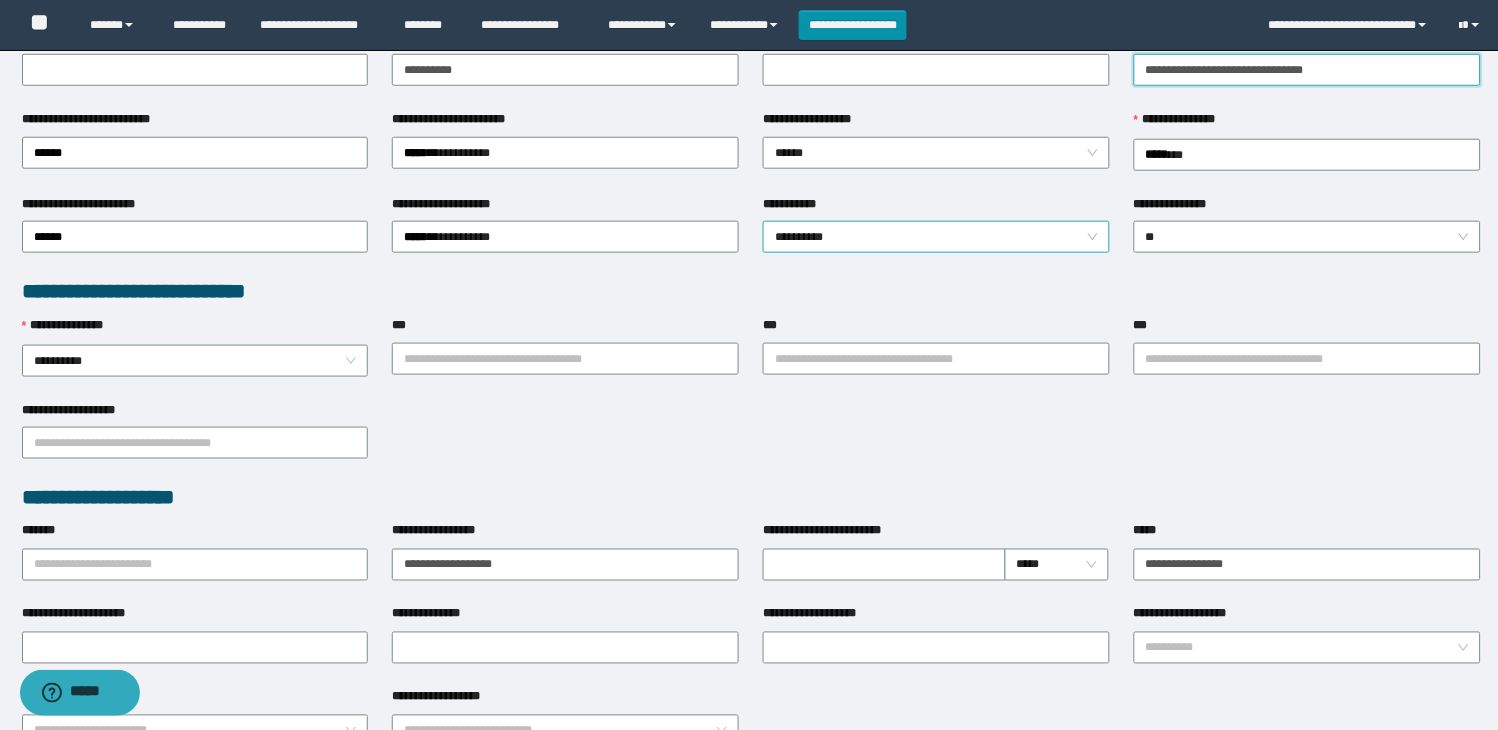 click on "**********" at bounding box center (936, 237) 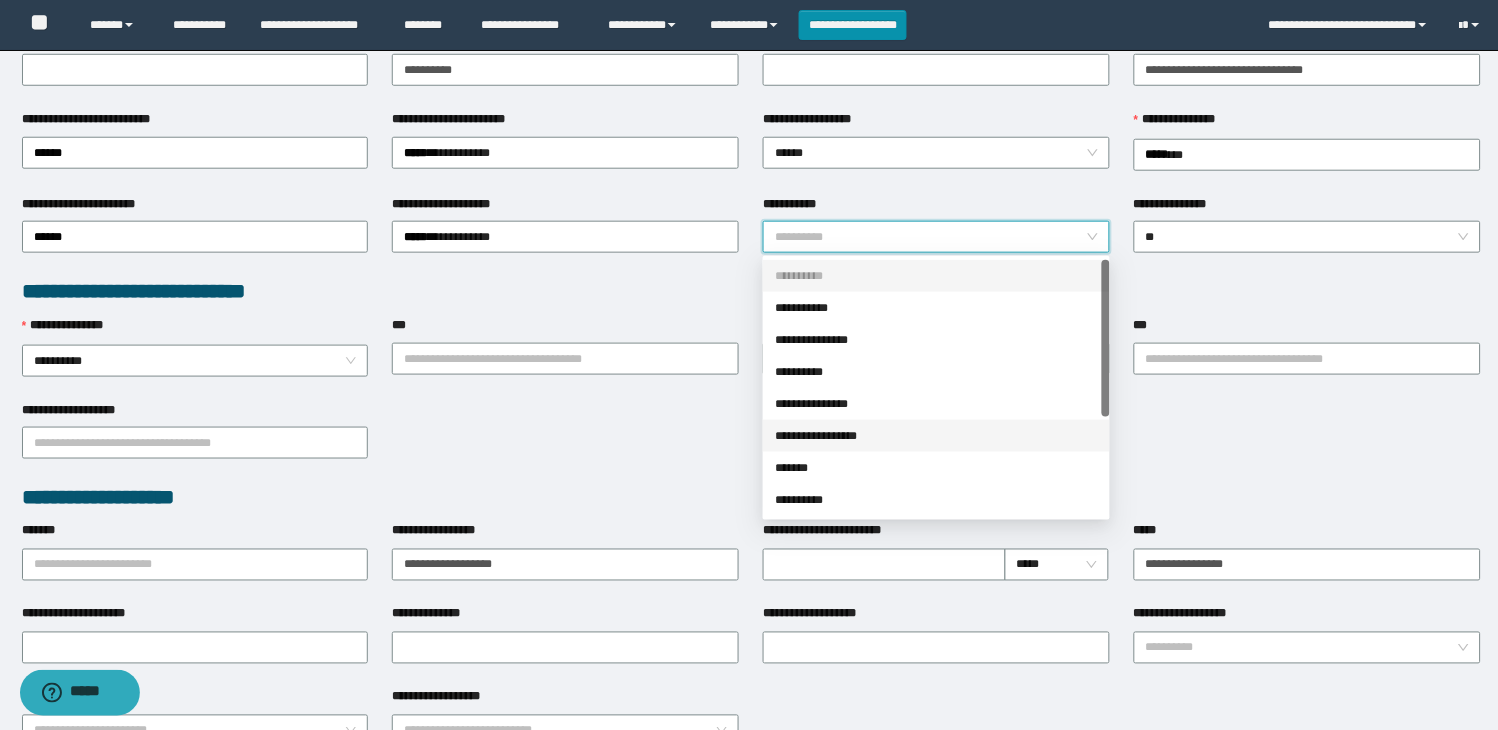 click on "**********" at bounding box center [936, 436] 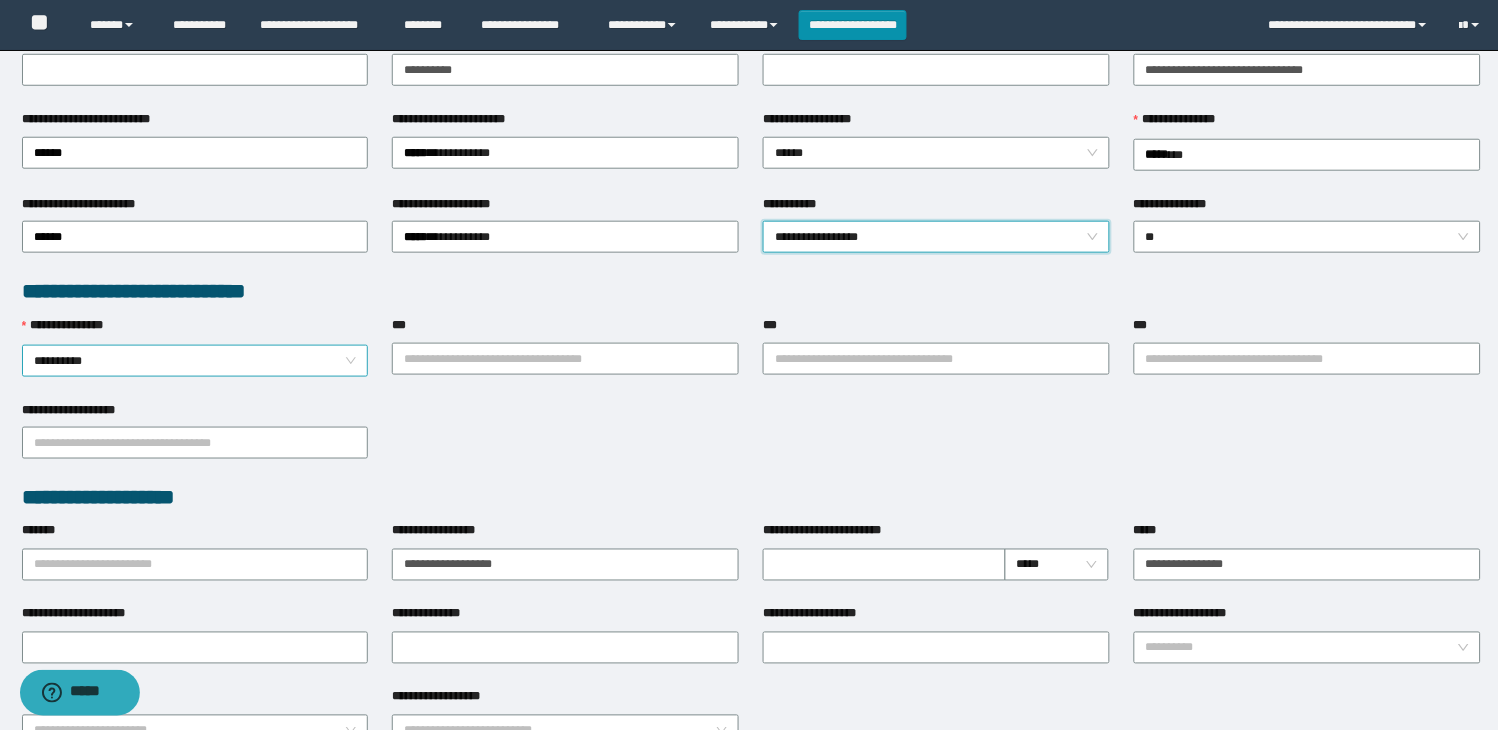 drag, startPoint x: 581, startPoint y: 435, endPoint x: 303, endPoint y: 371, distance: 285.2718 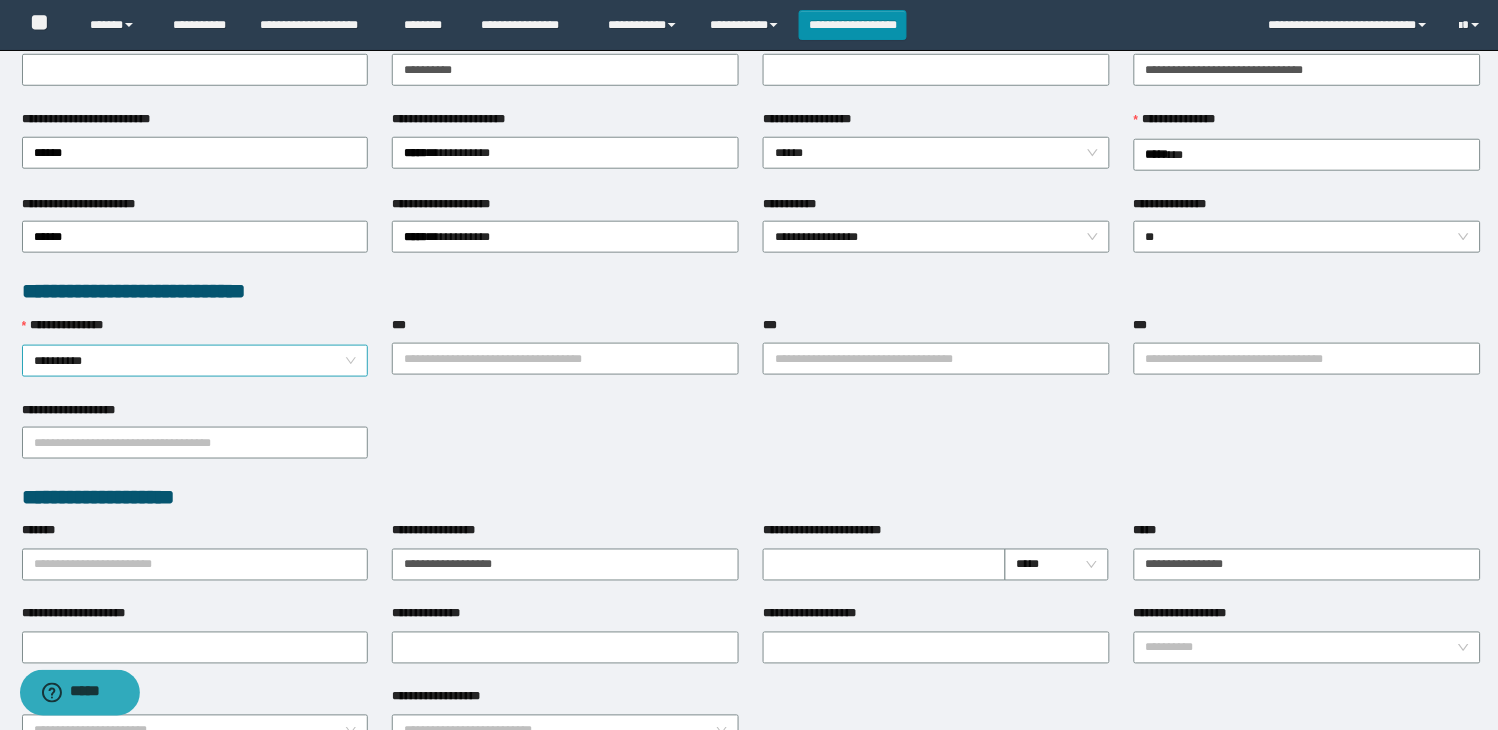 click on "**********" at bounding box center [195, 361] 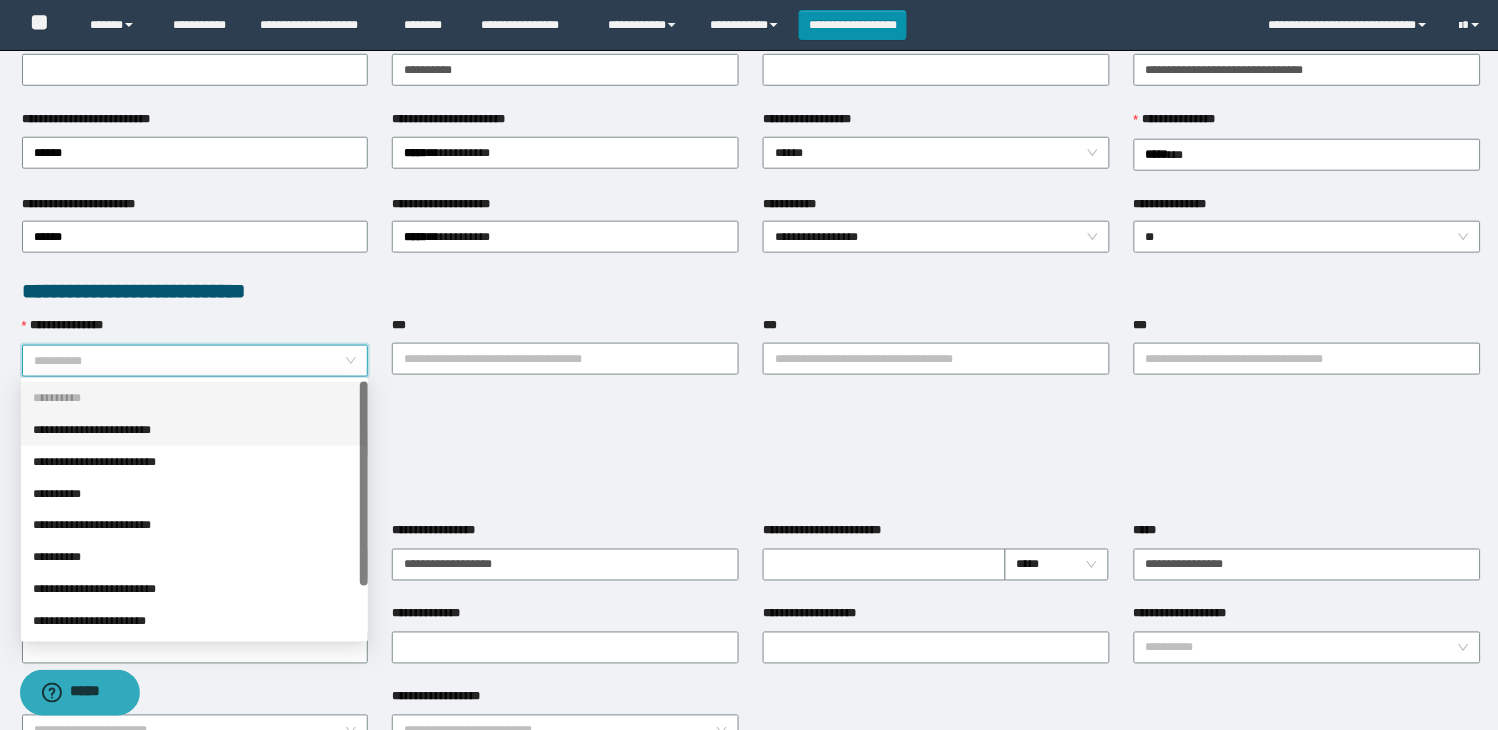 drag, startPoint x: 165, startPoint y: 434, endPoint x: 205, endPoint y: 420, distance: 42.379242 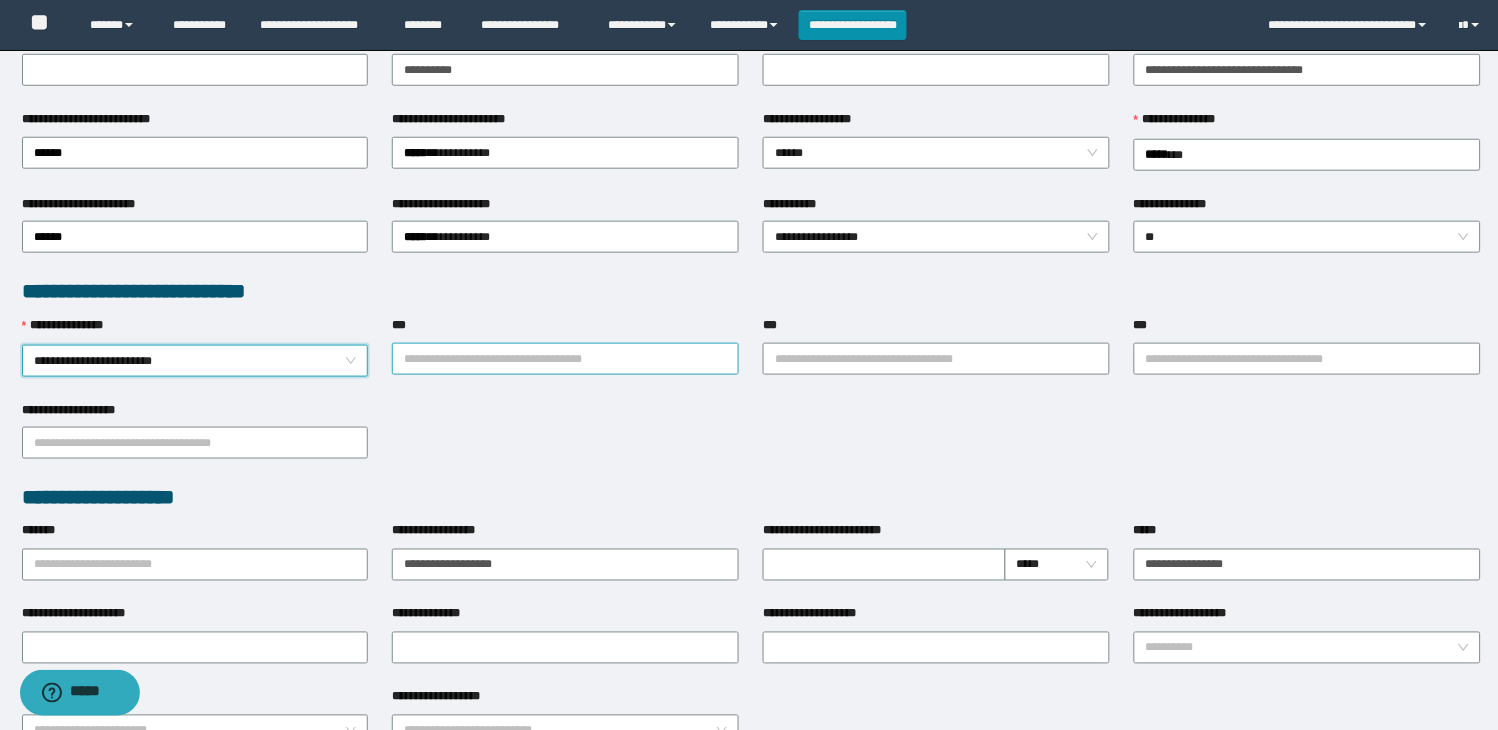 click on "***" at bounding box center (565, 359) 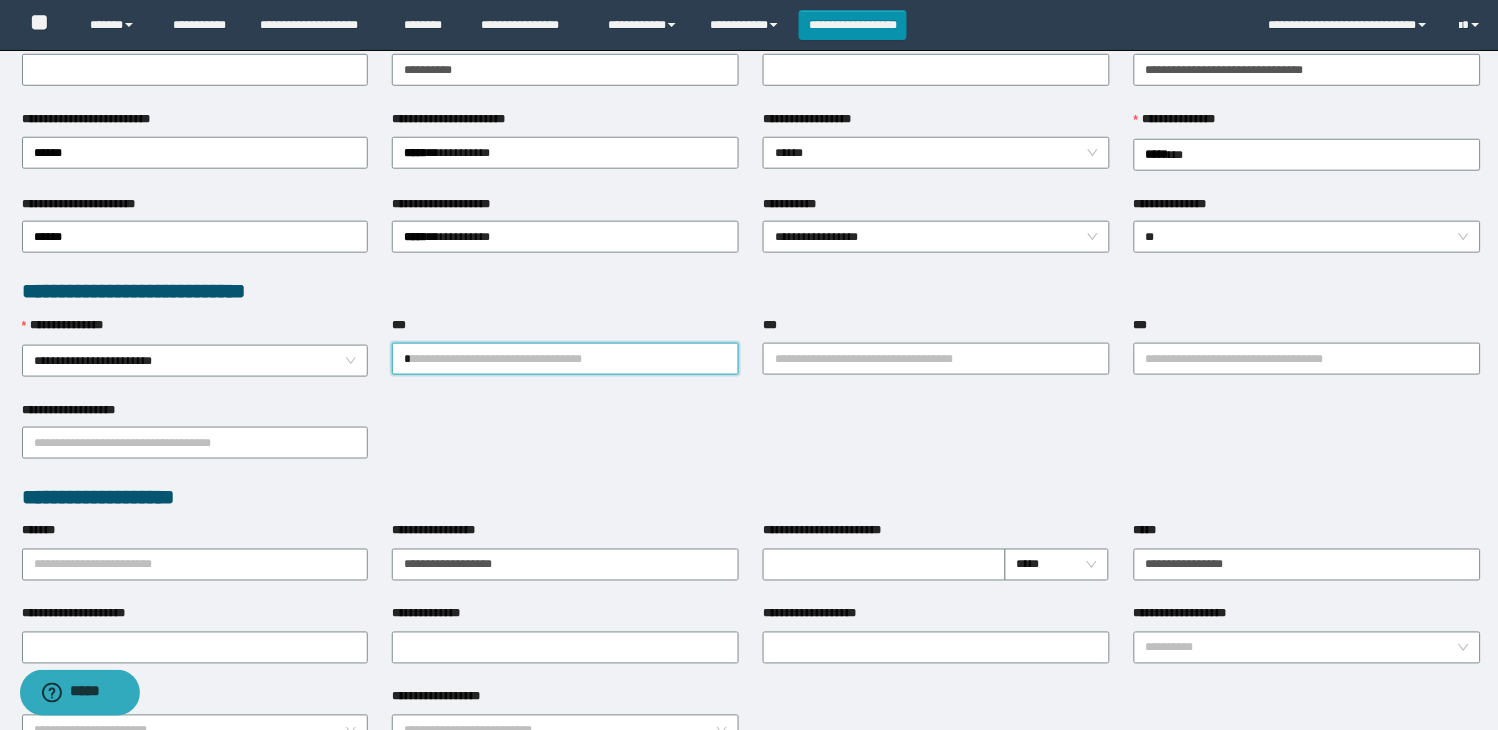 type on "**" 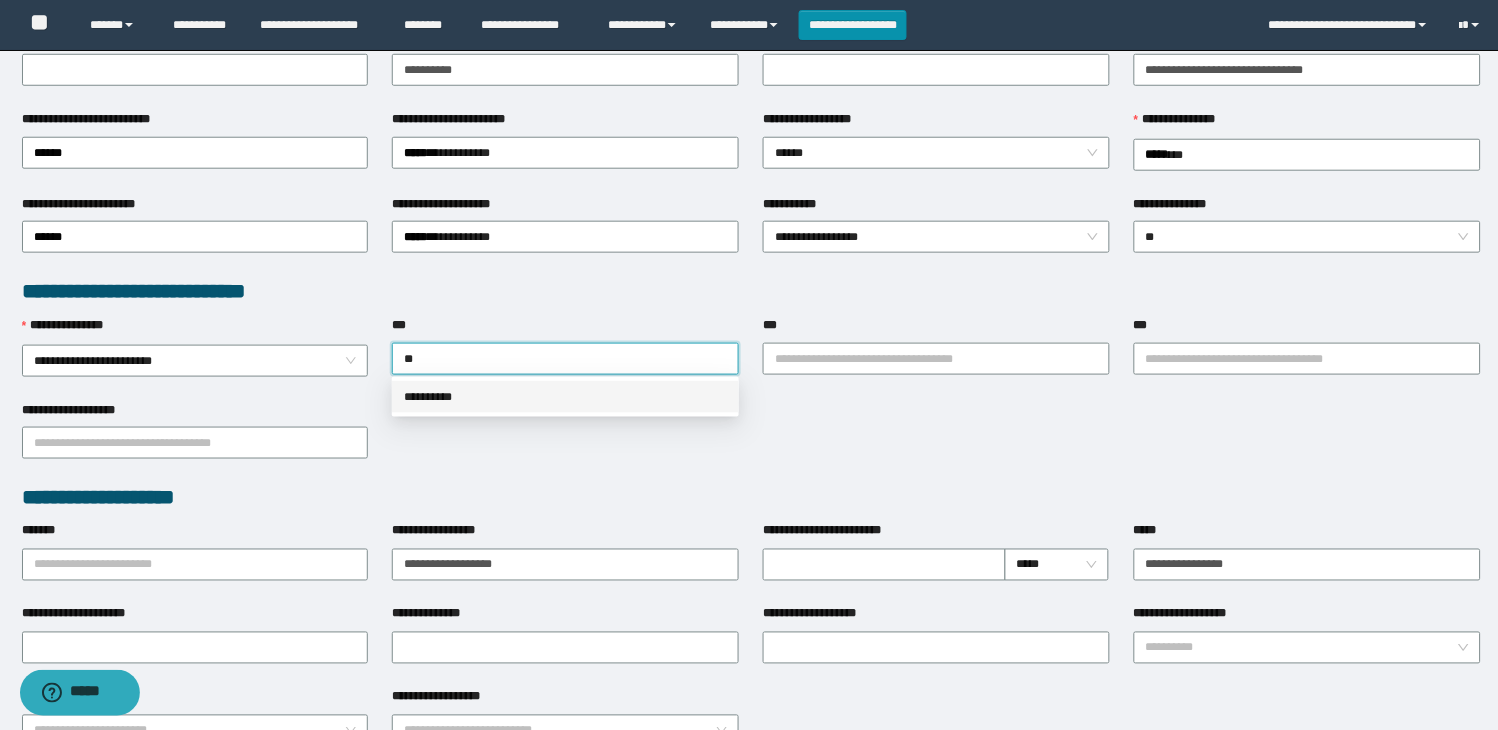 drag, startPoint x: 558, startPoint y: 400, endPoint x: 755, endPoint y: 396, distance: 197.0406 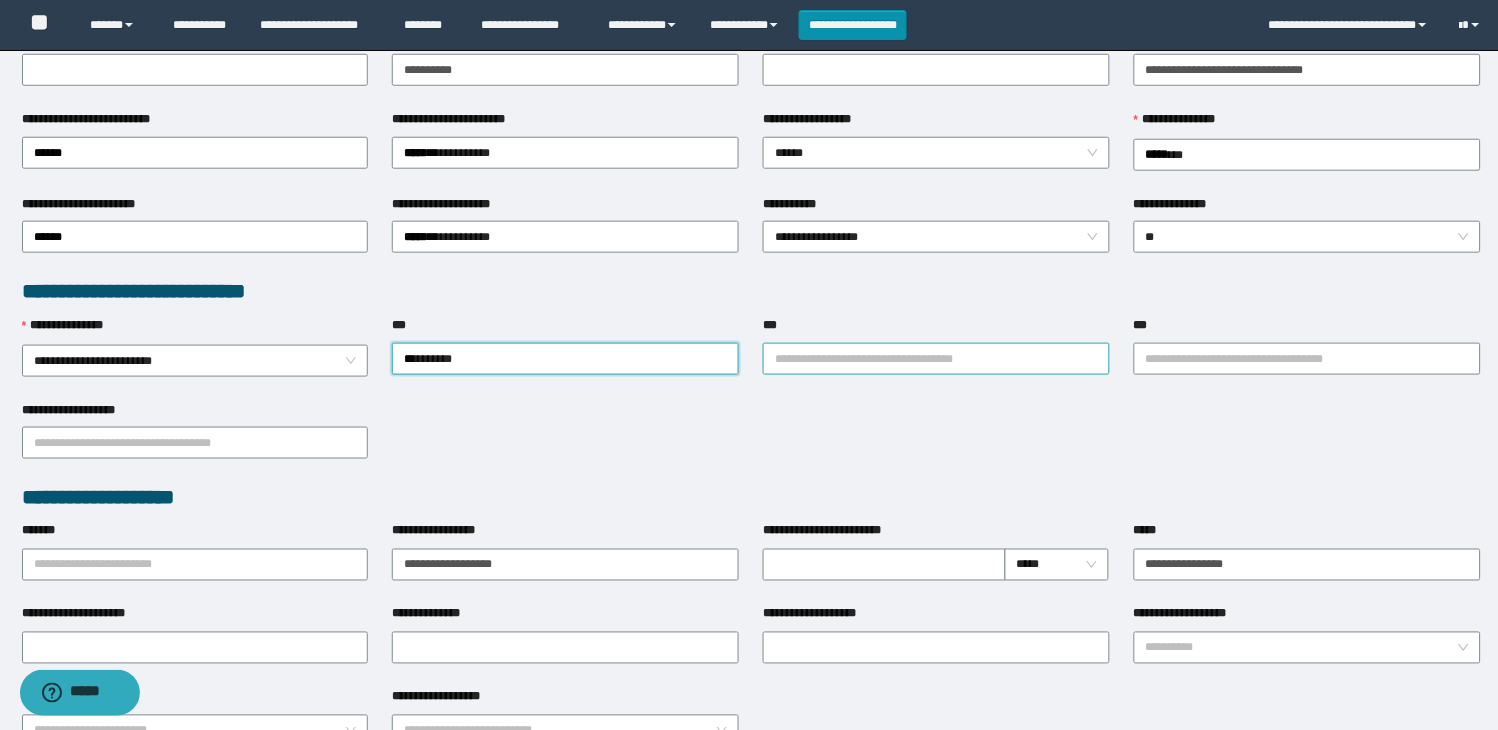 click on "***" at bounding box center (936, 359) 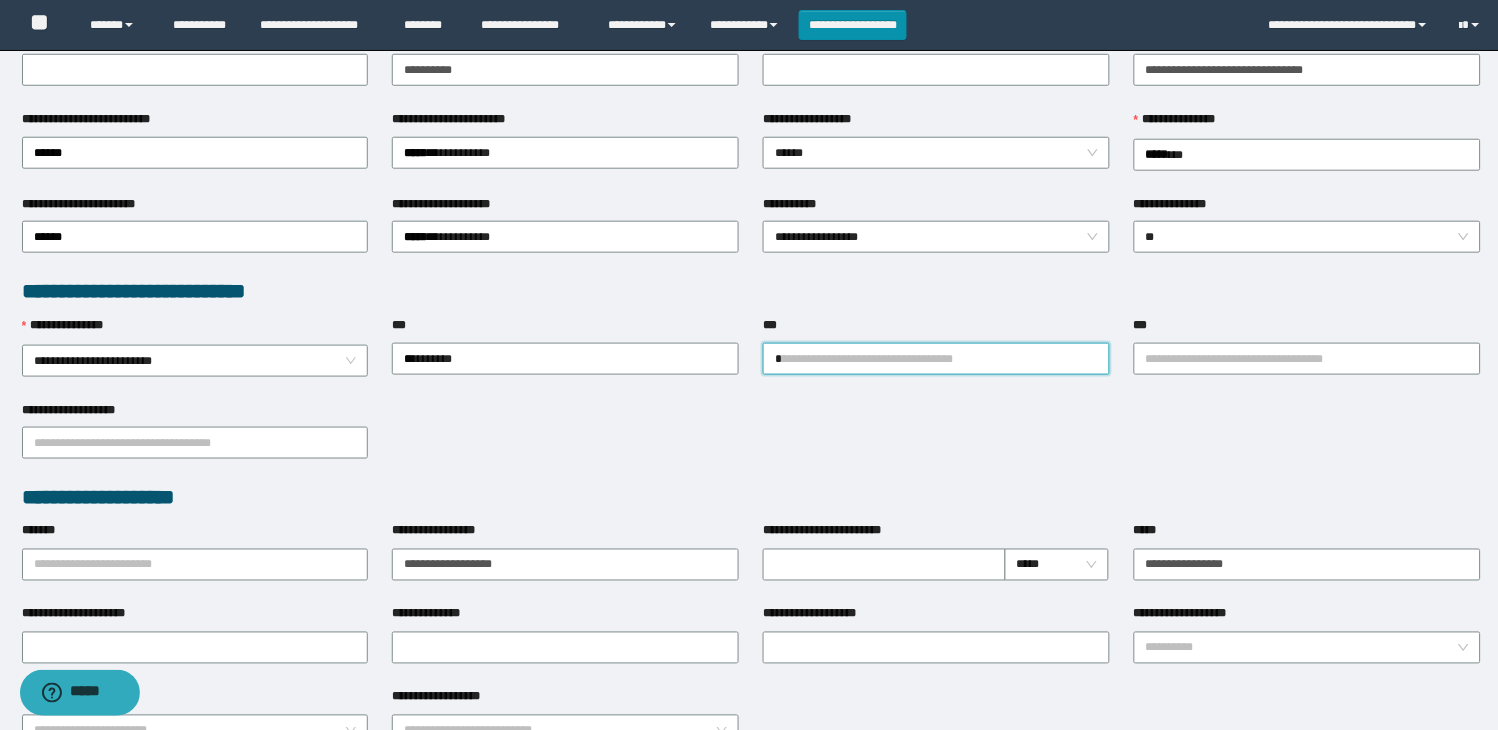 type on "**" 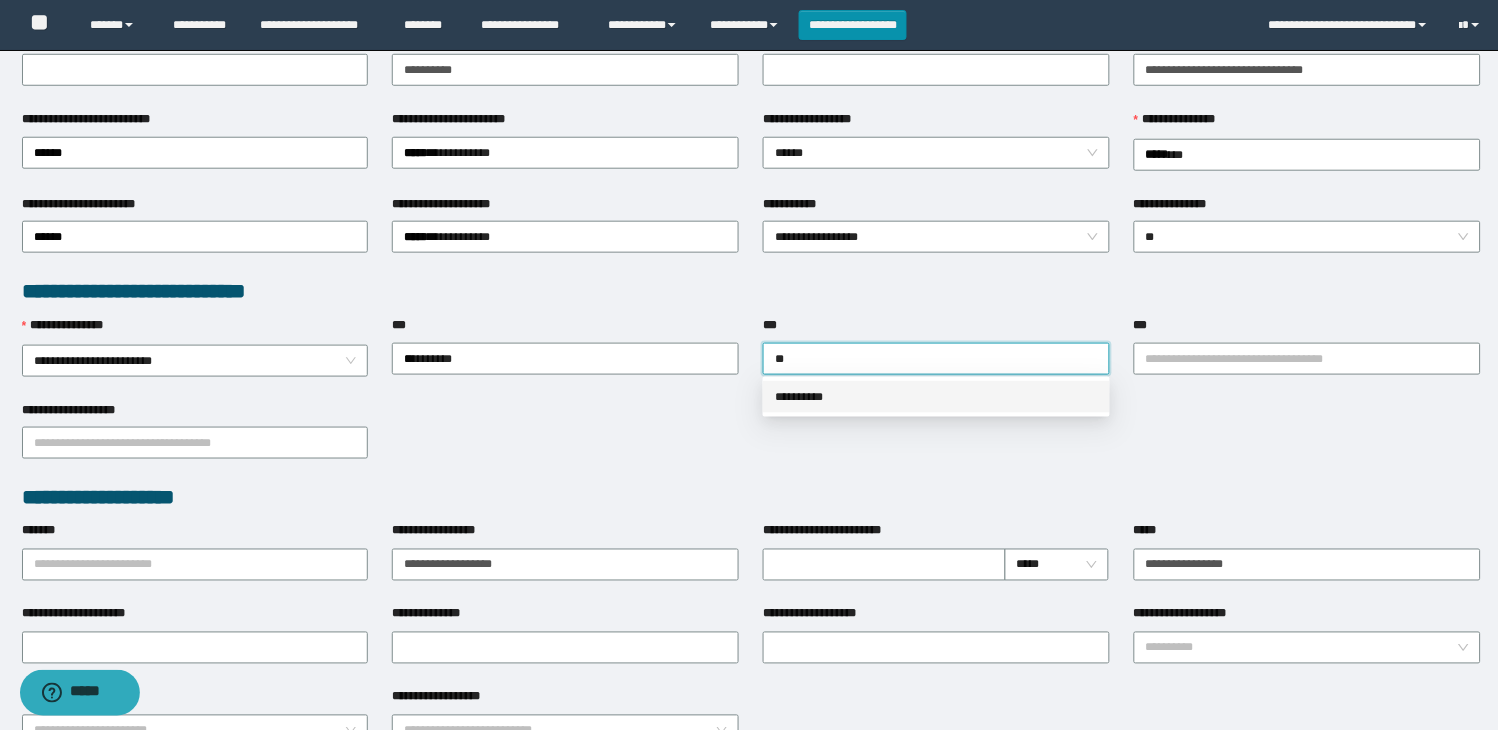 click on "**********" at bounding box center (936, 397) 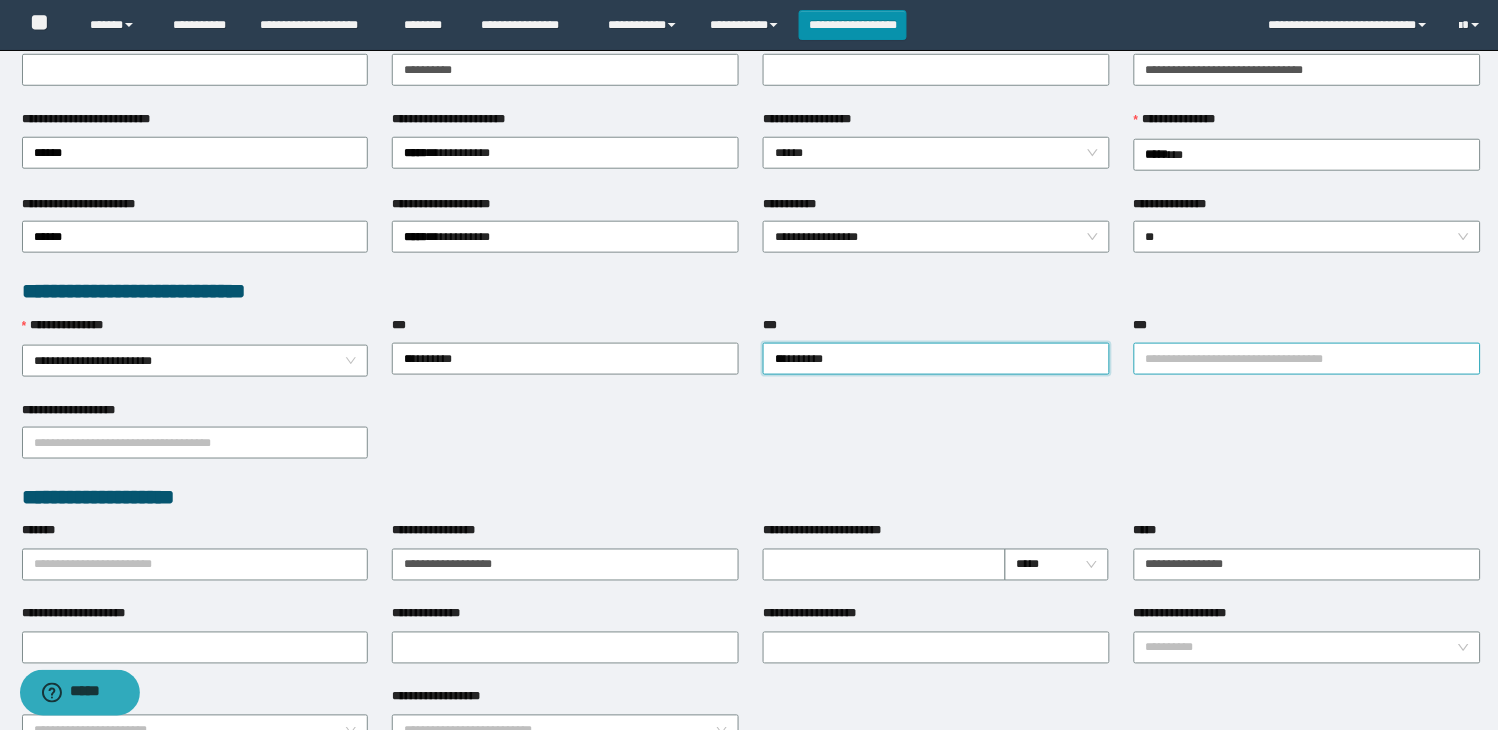 click on "***" at bounding box center (1307, 359) 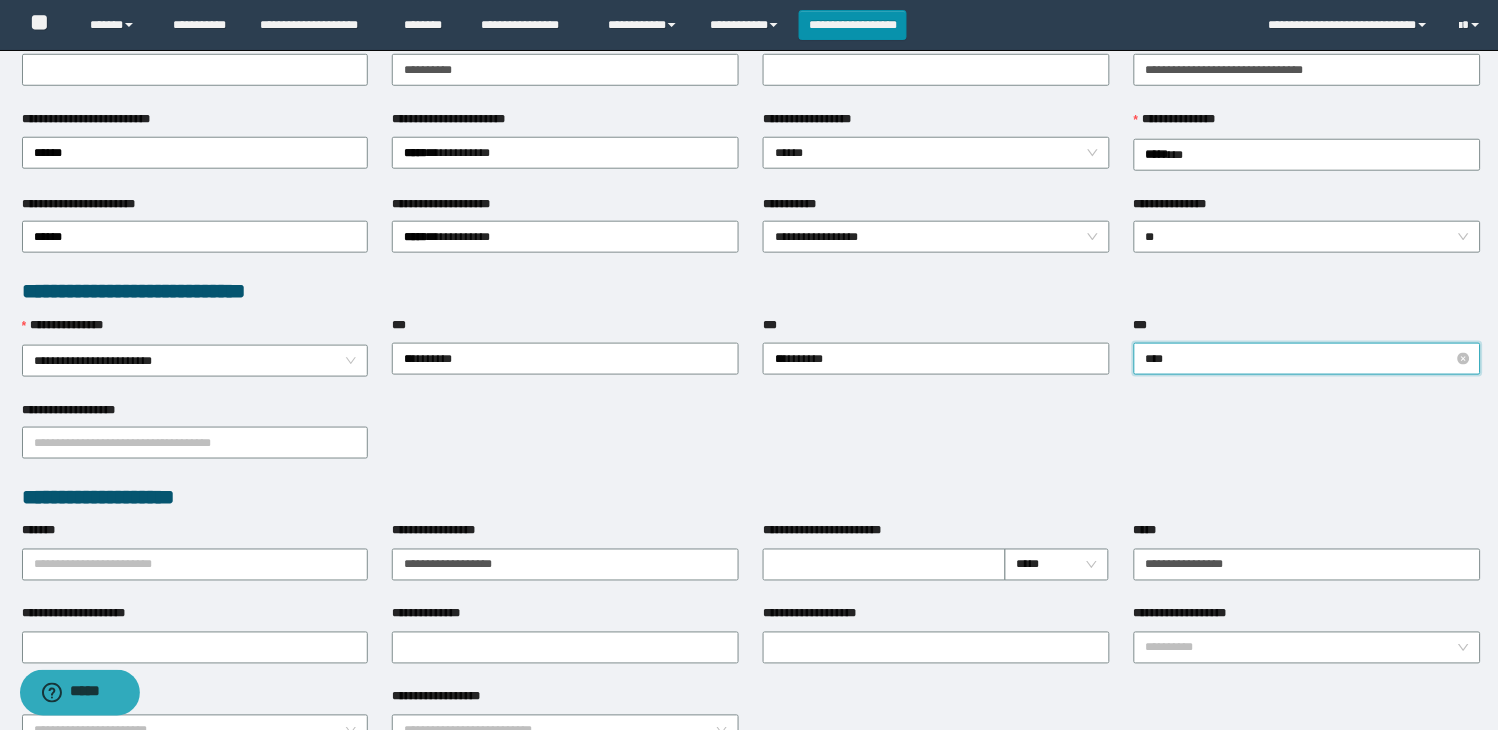type on "*****" 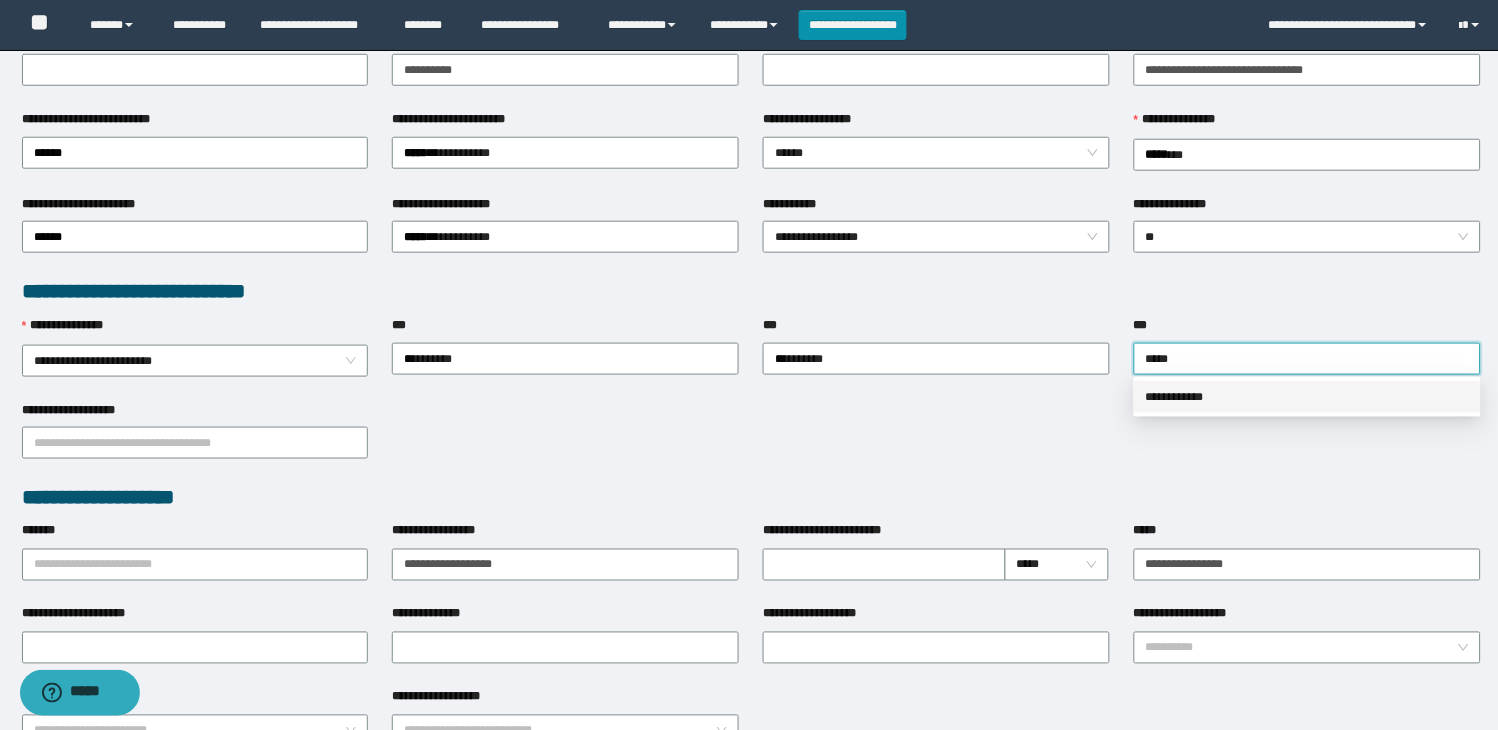 click on "**********" at bounding box center (1307, 397) 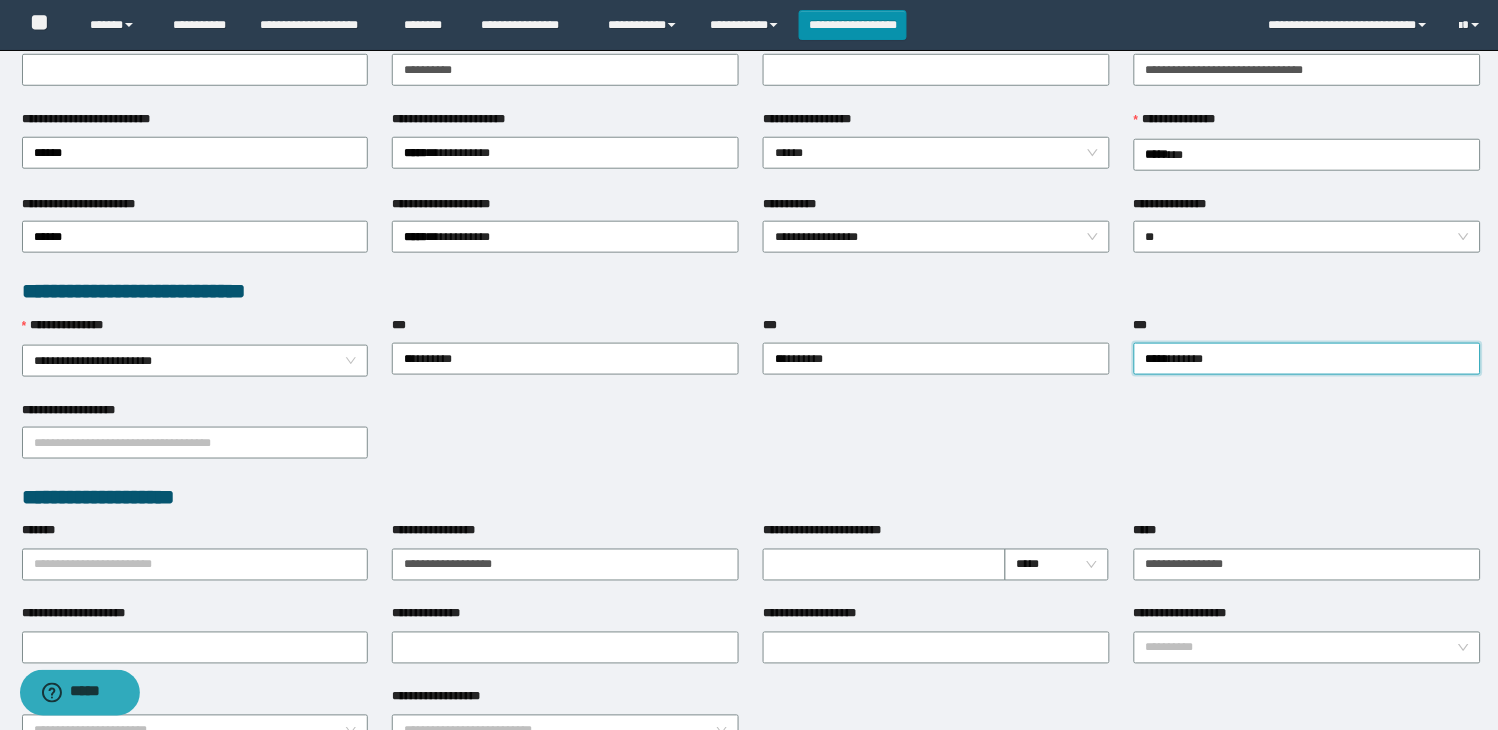 click on "**********" at bounding box center [751, 442] 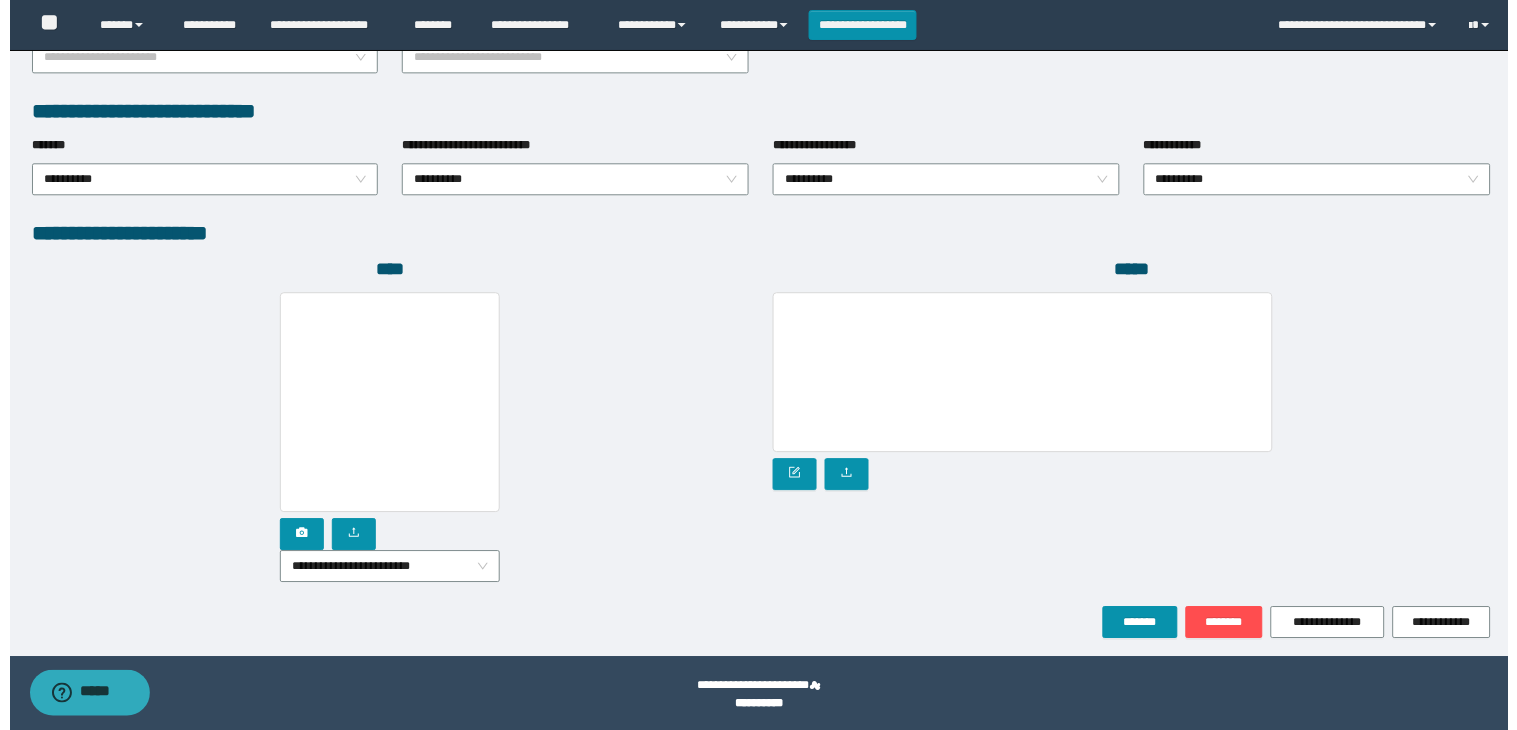 scroll, scrollTop: 1010, scrollLeft: 0, axis: vertical 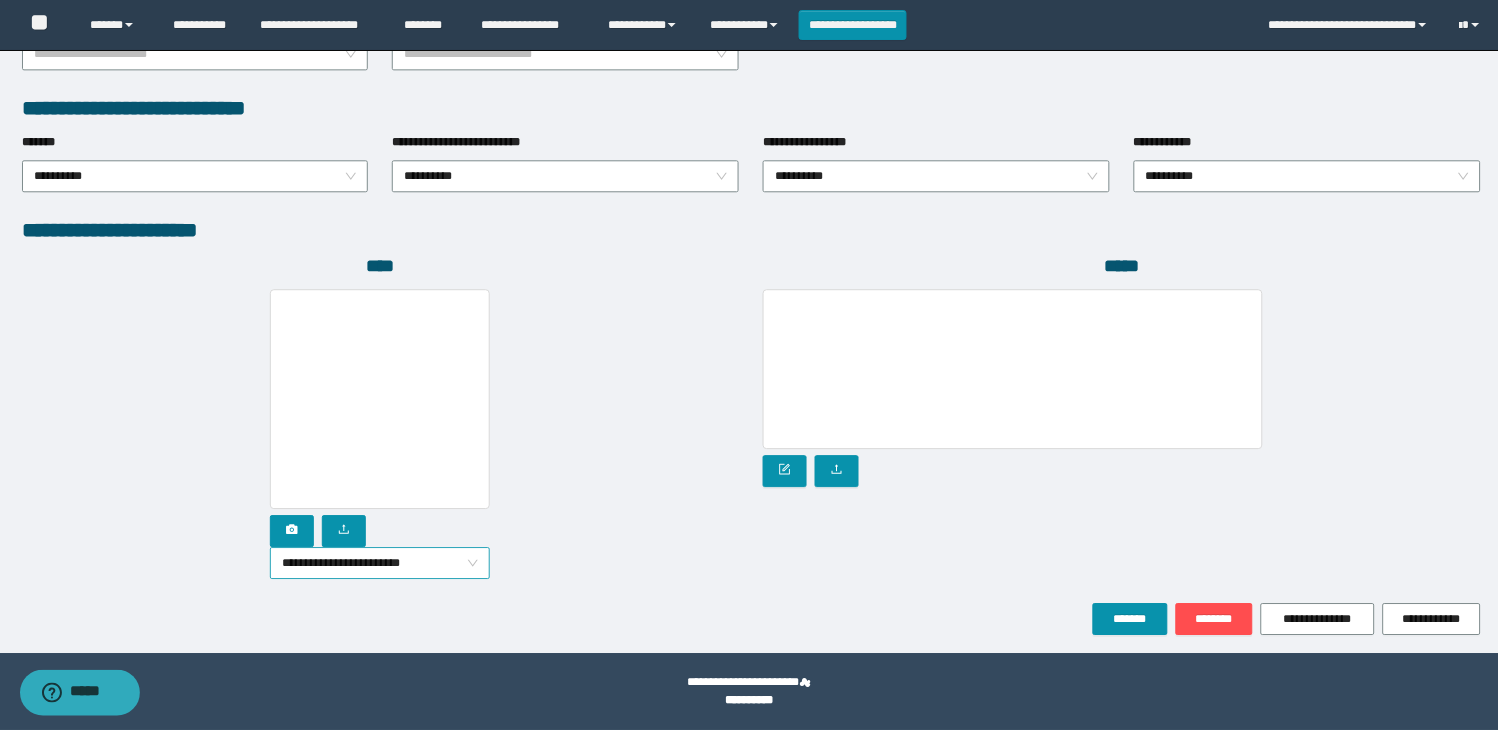 click on "**********" at bounding box center [380, 563] 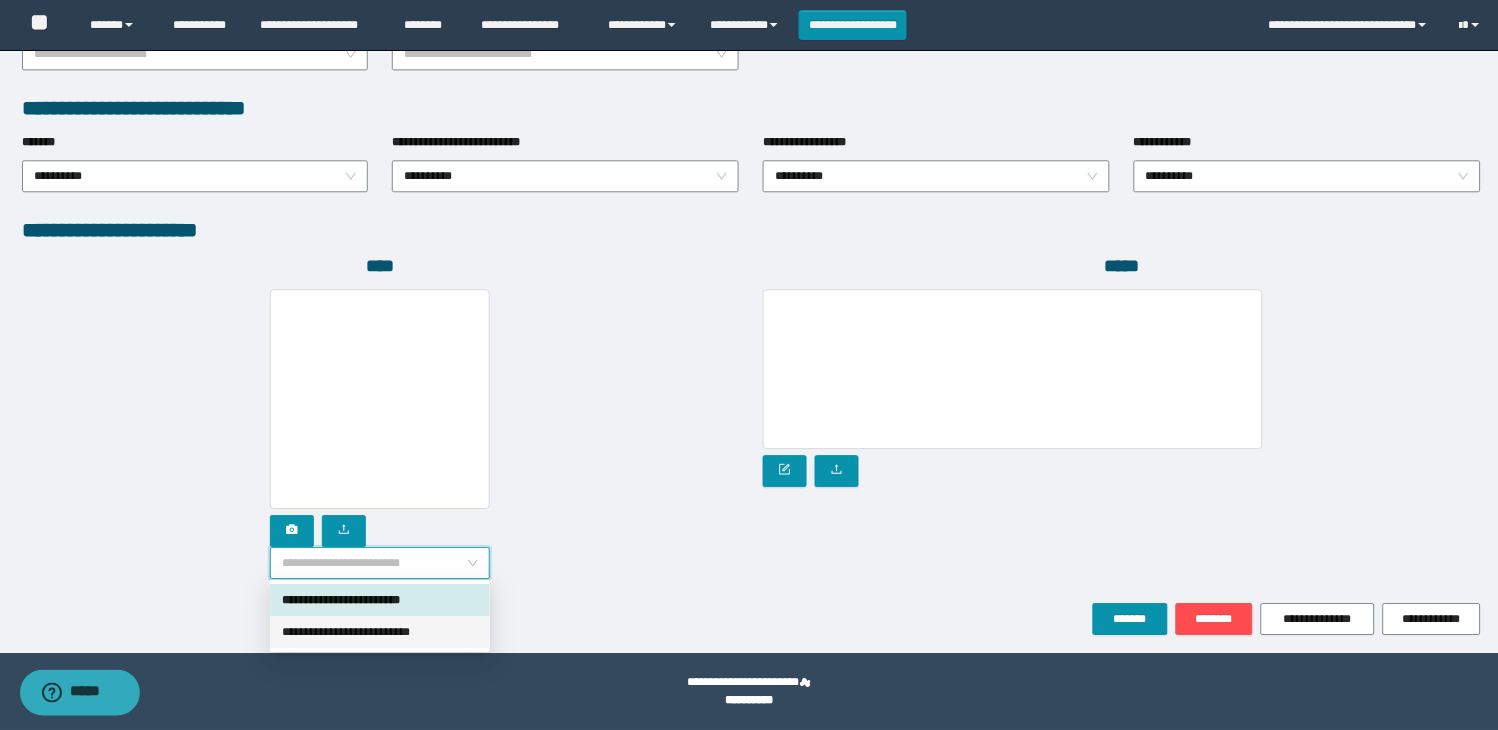click on "**********" at bounding box center (380, 632) 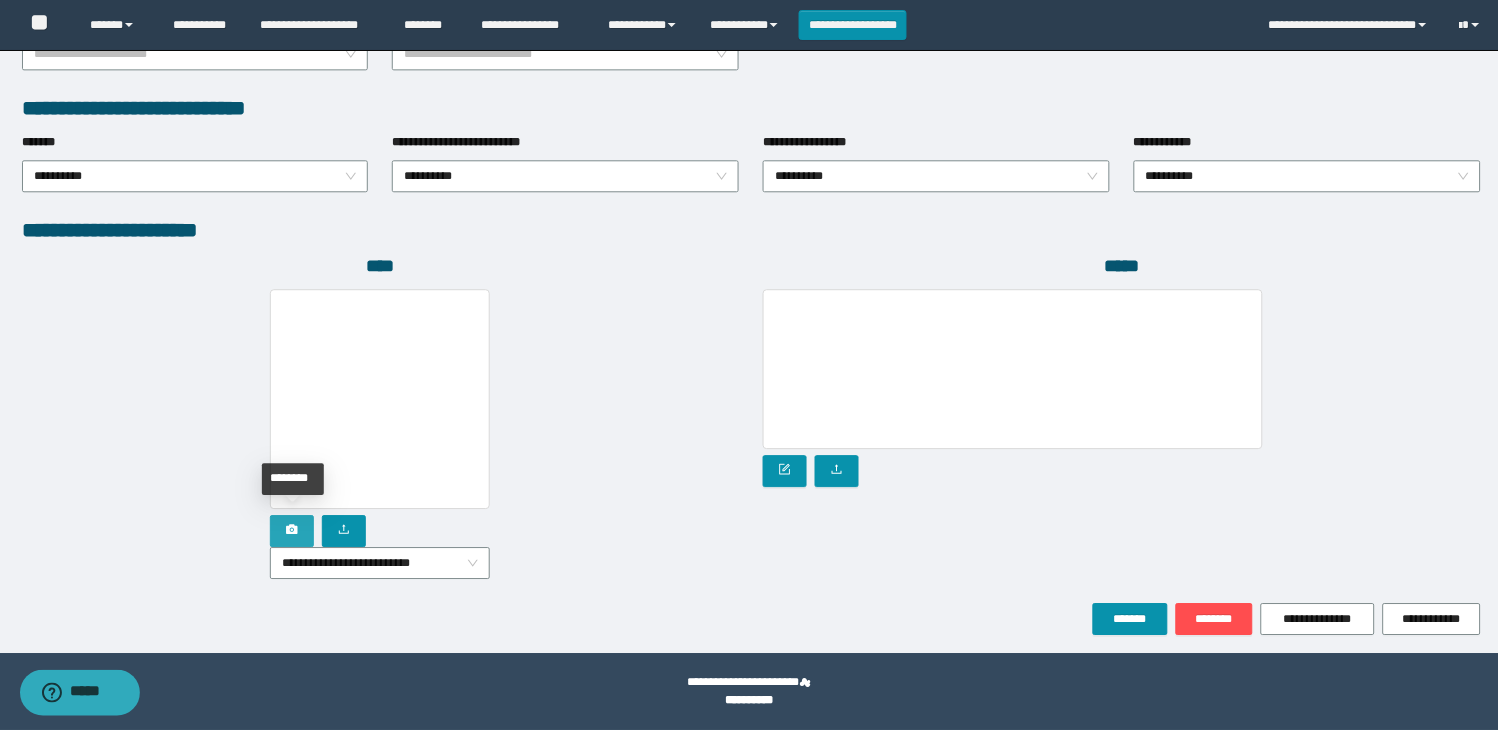 click 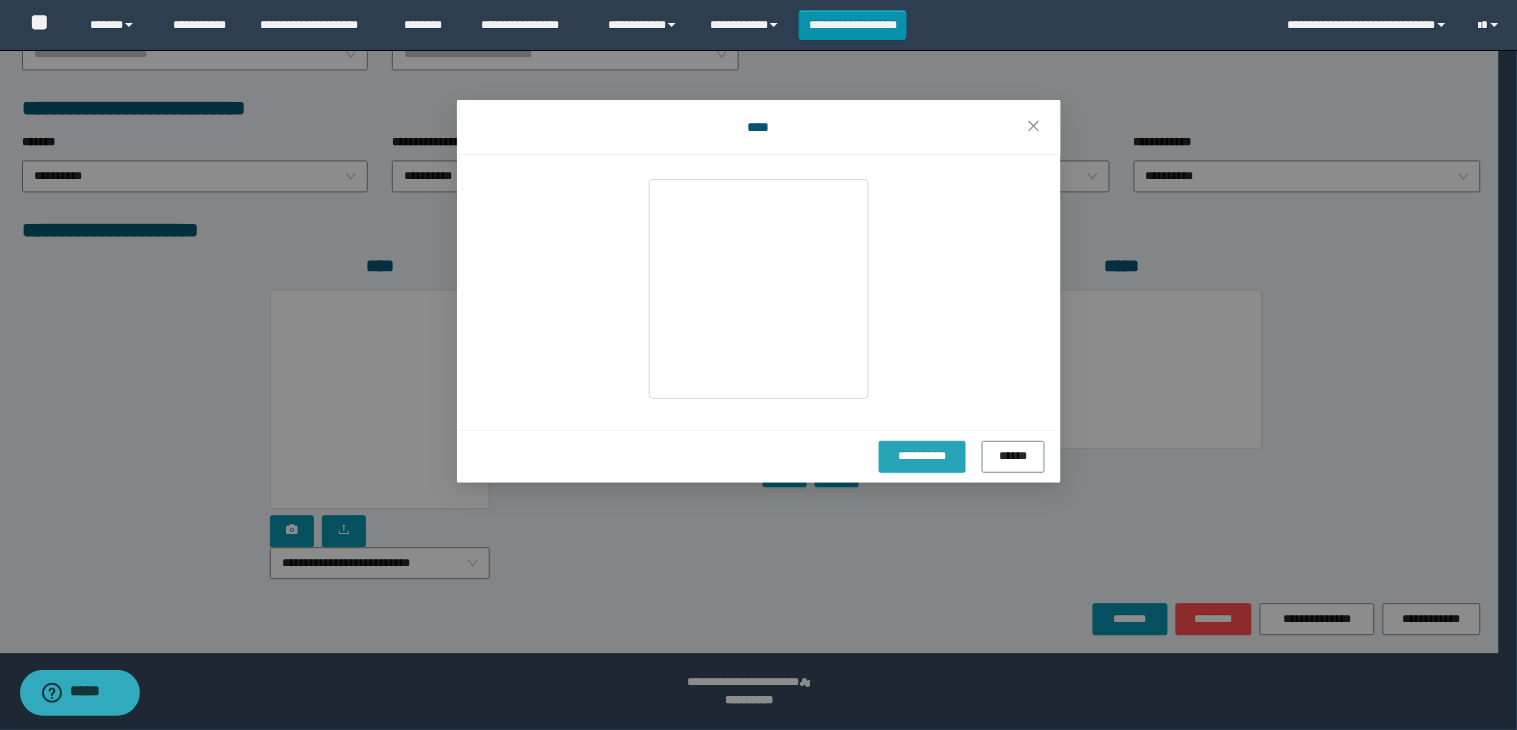 click on "**********" at bounding box center [922, 456] 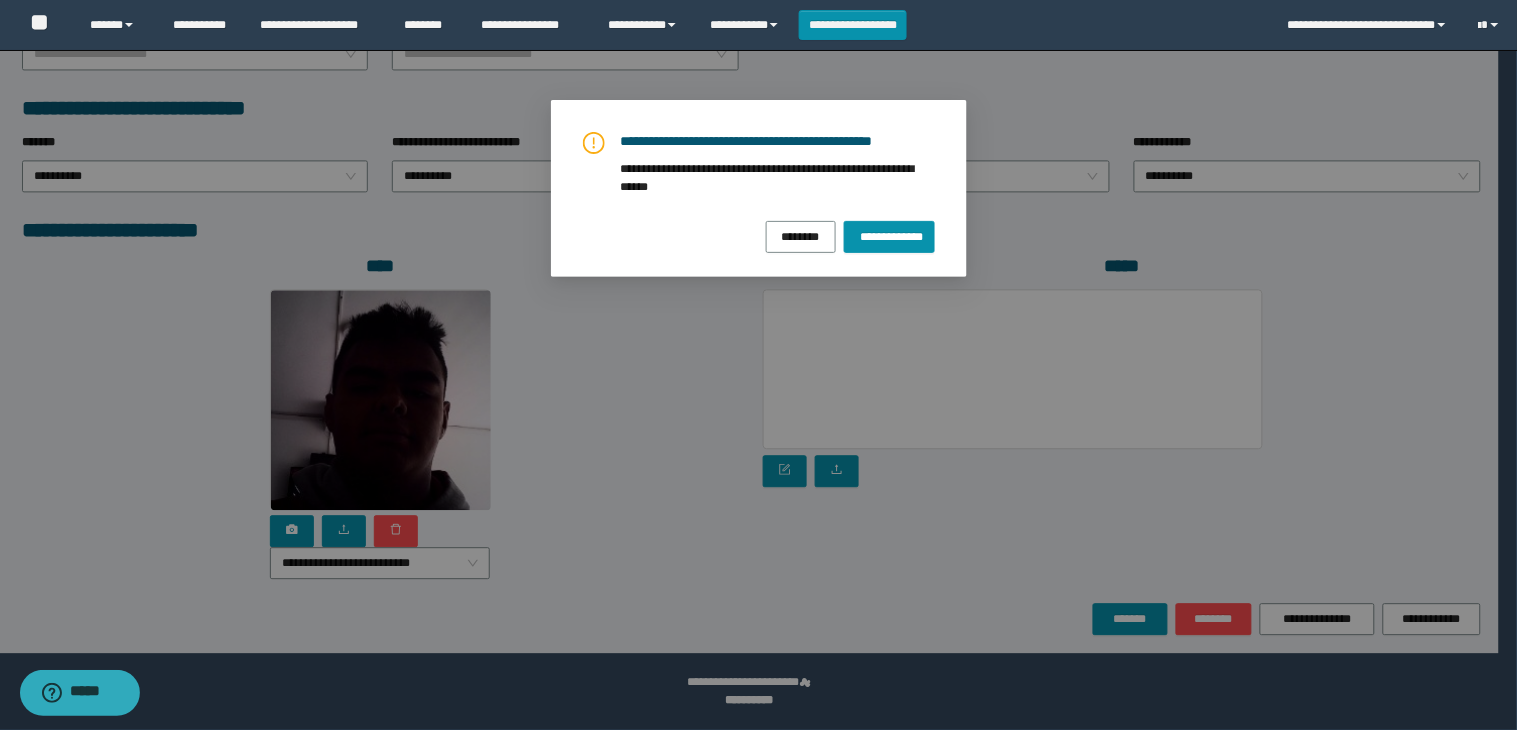 click on "**********" at bounding box center [759, 192] 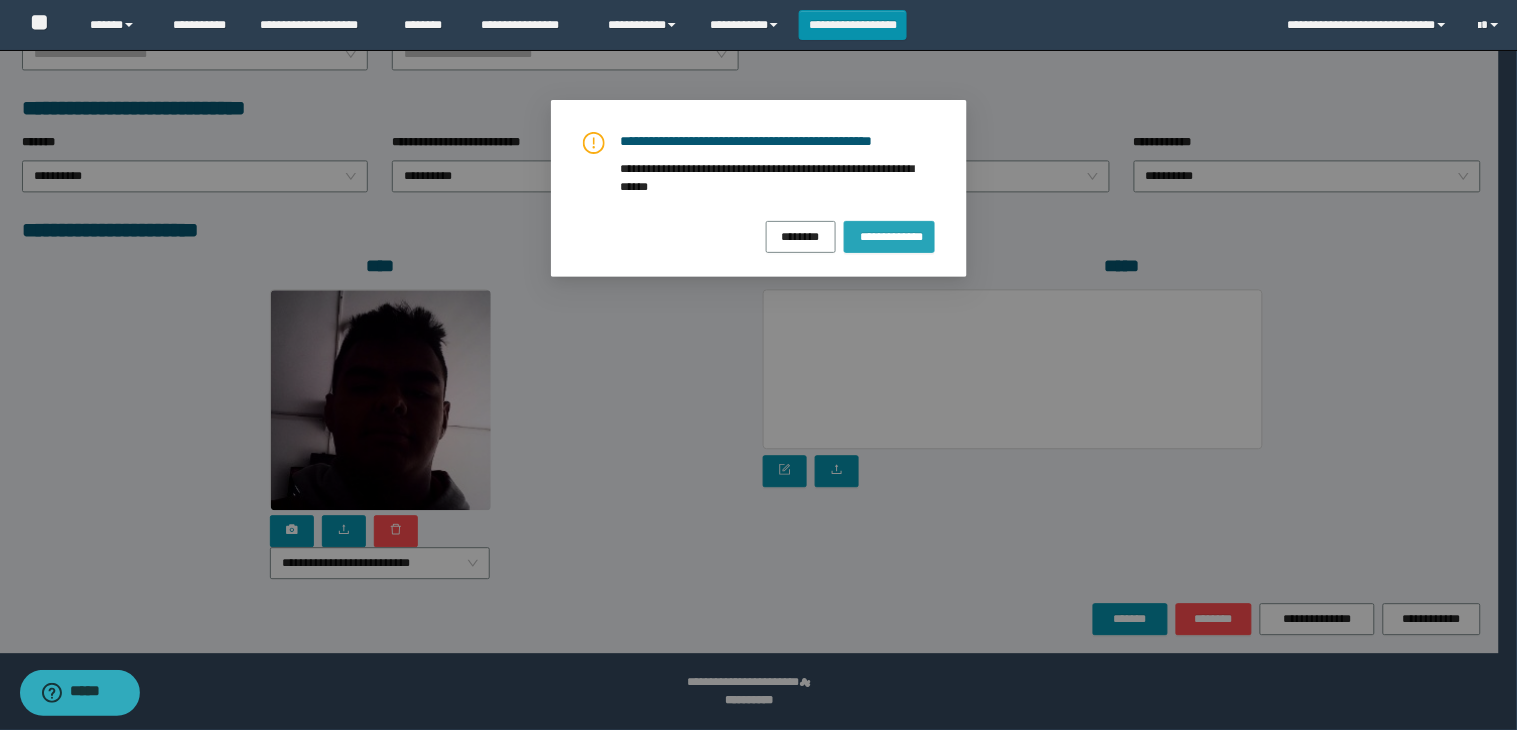 click on "**********" at bounding box center [889, 236] 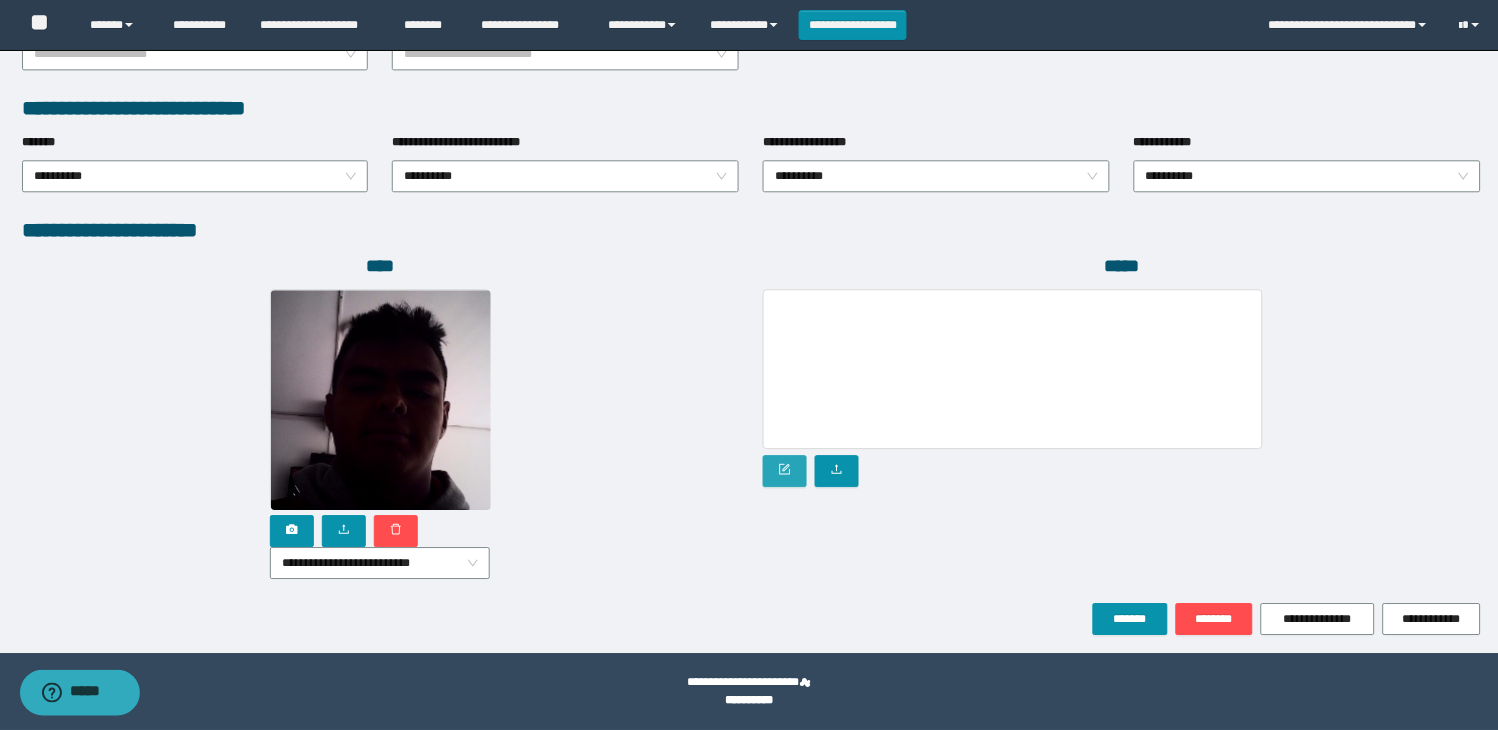 click at bounding box center [785, 471] 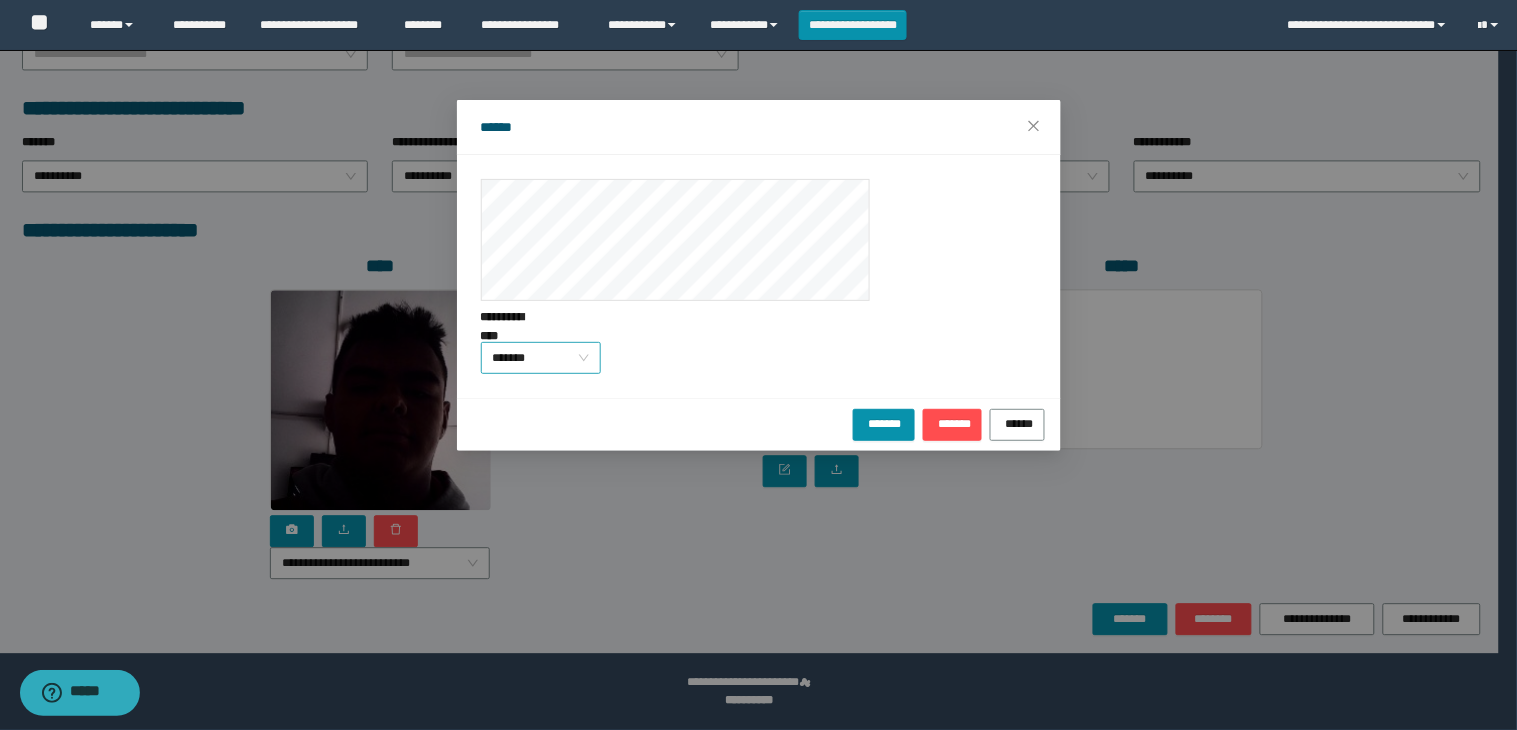 click on "*******" at bounding box center (541, 358) 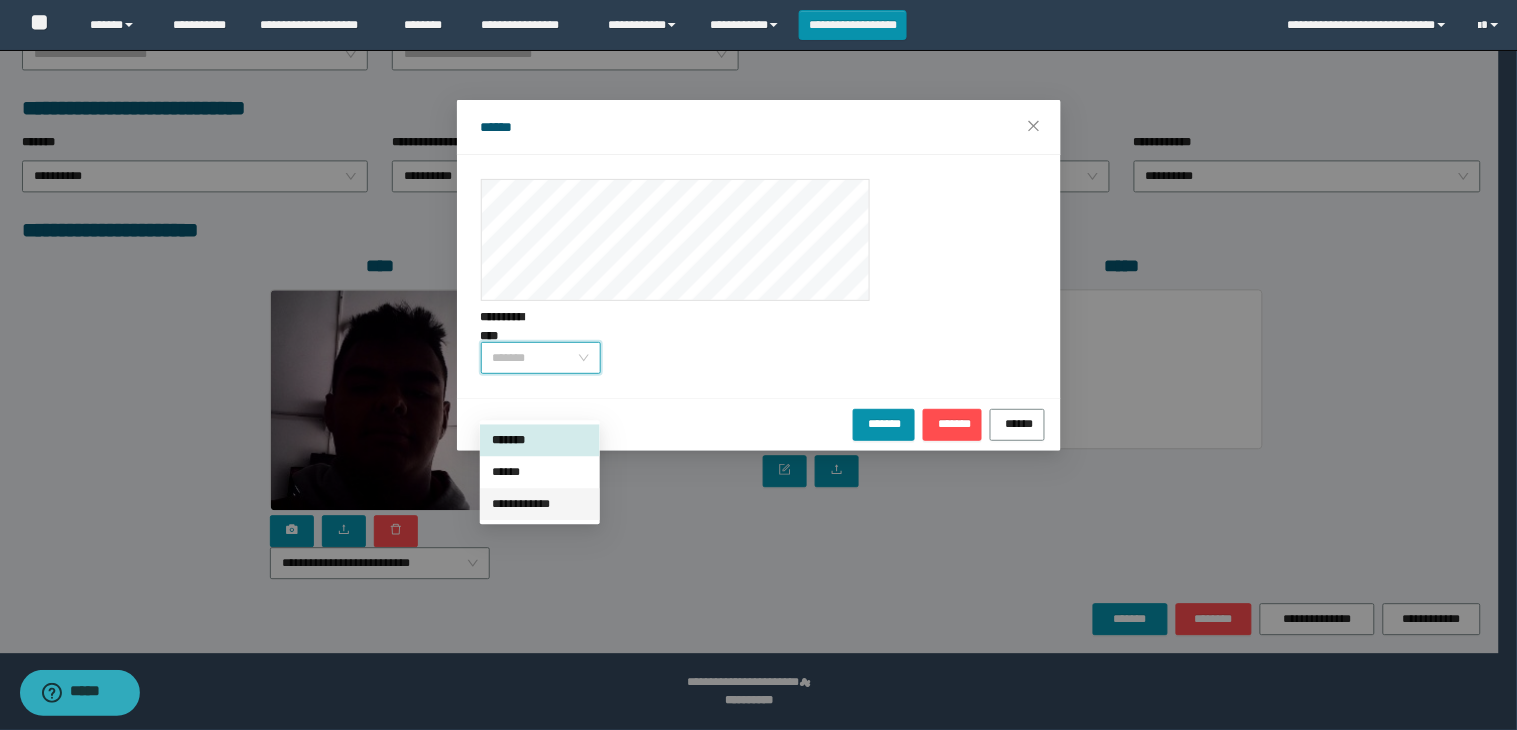 click on "**********" at bounding box center [540, 504] 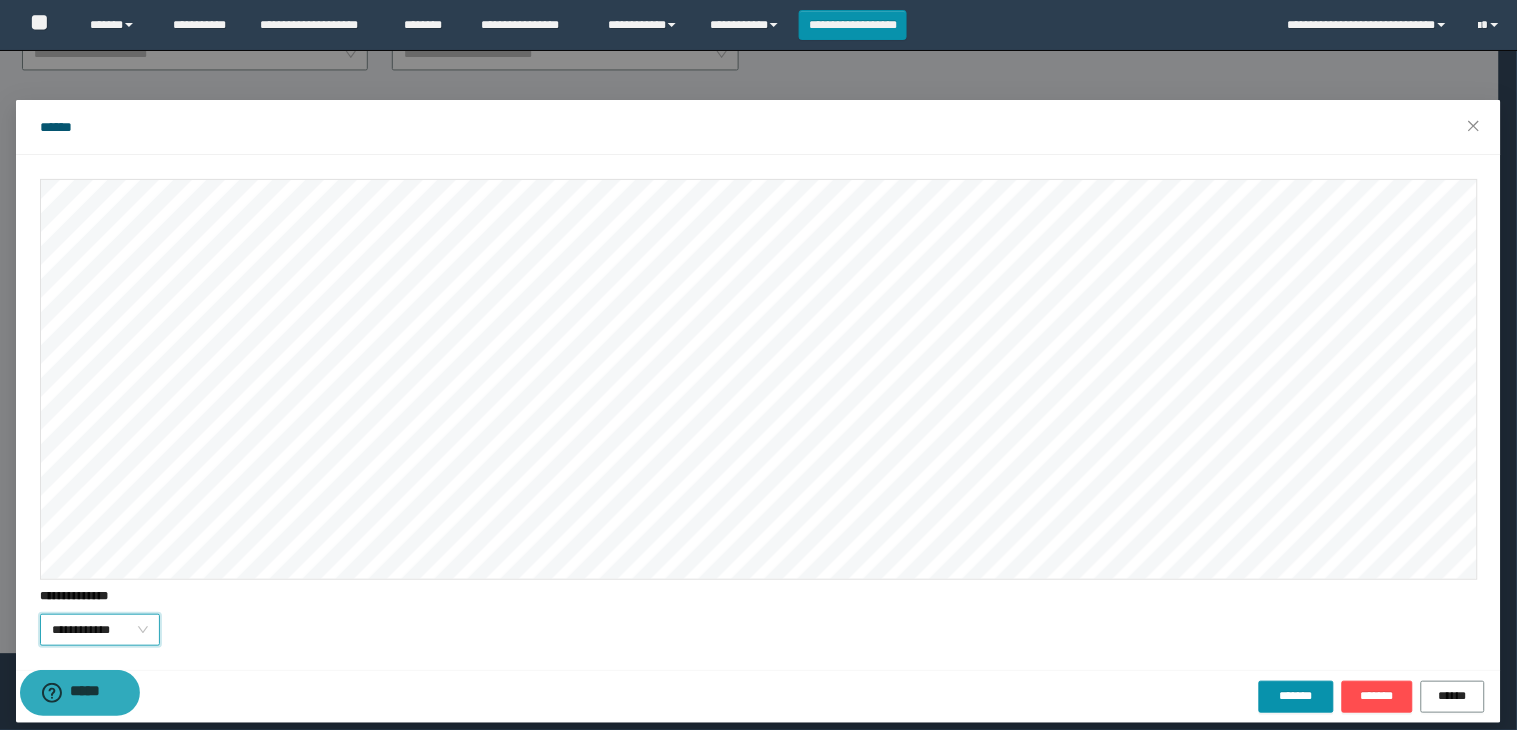 scroll, scrollTop: 15, scrollLeft: 0, axis: vertical 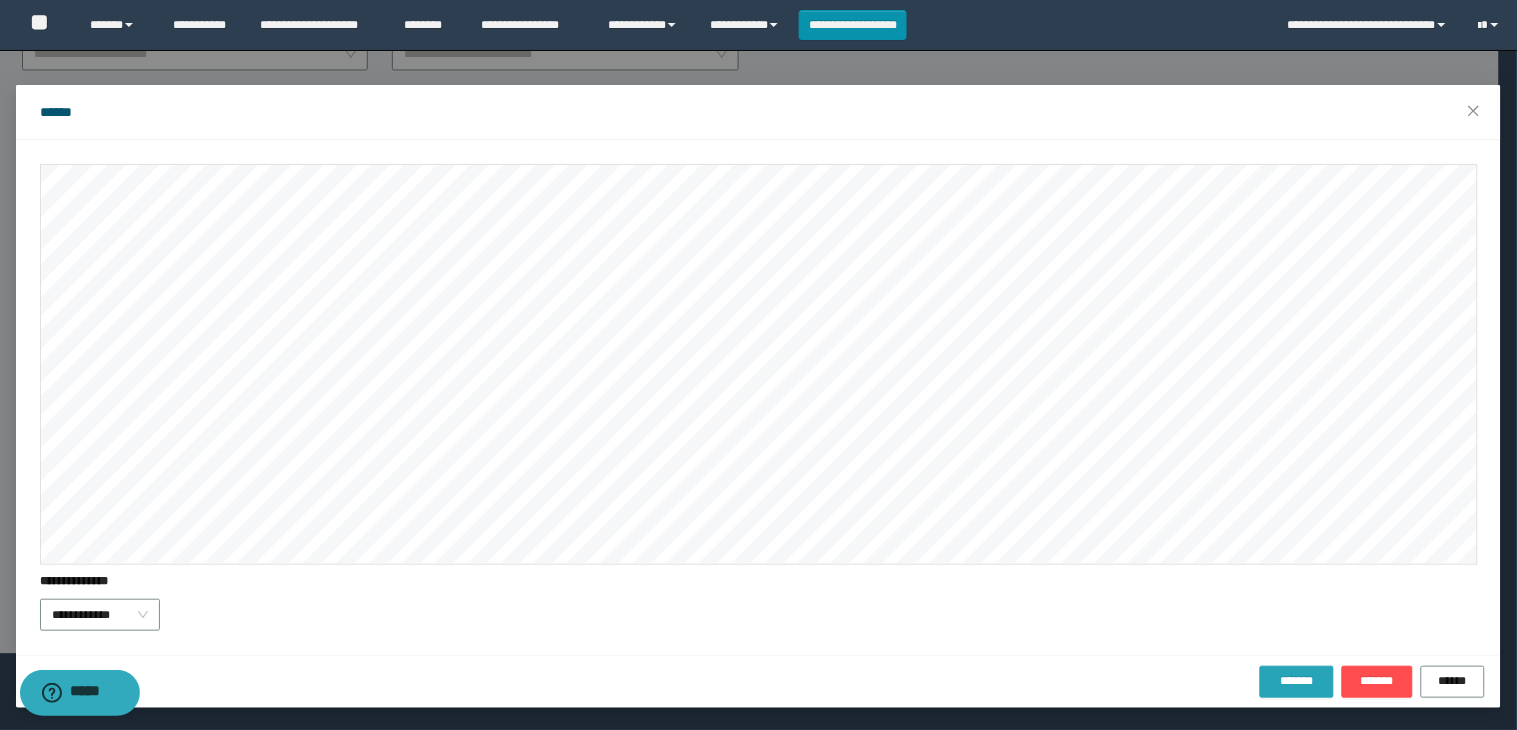 click on "*******" at bounding box center [1297, 681] 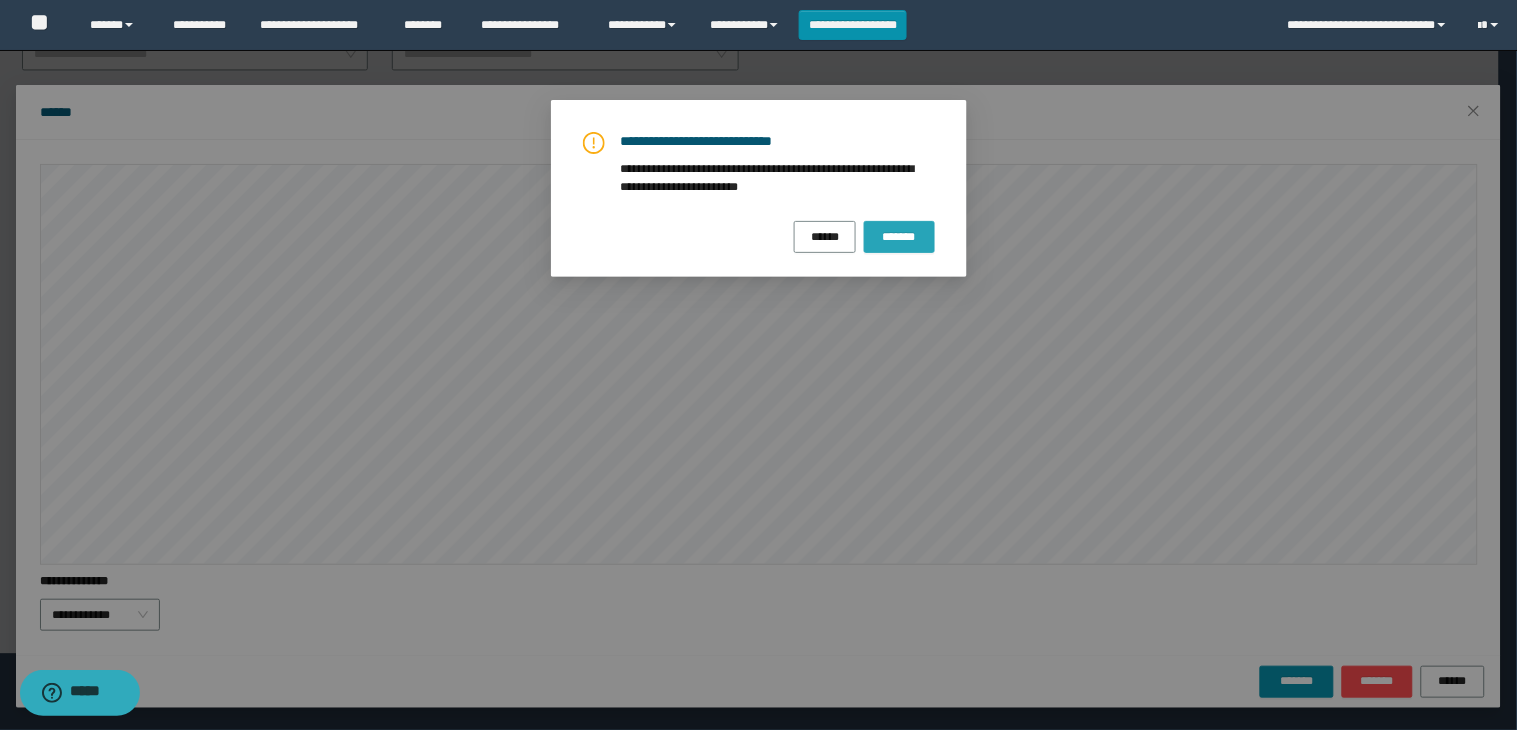 click on "*******" at bounding box center [899, 237] 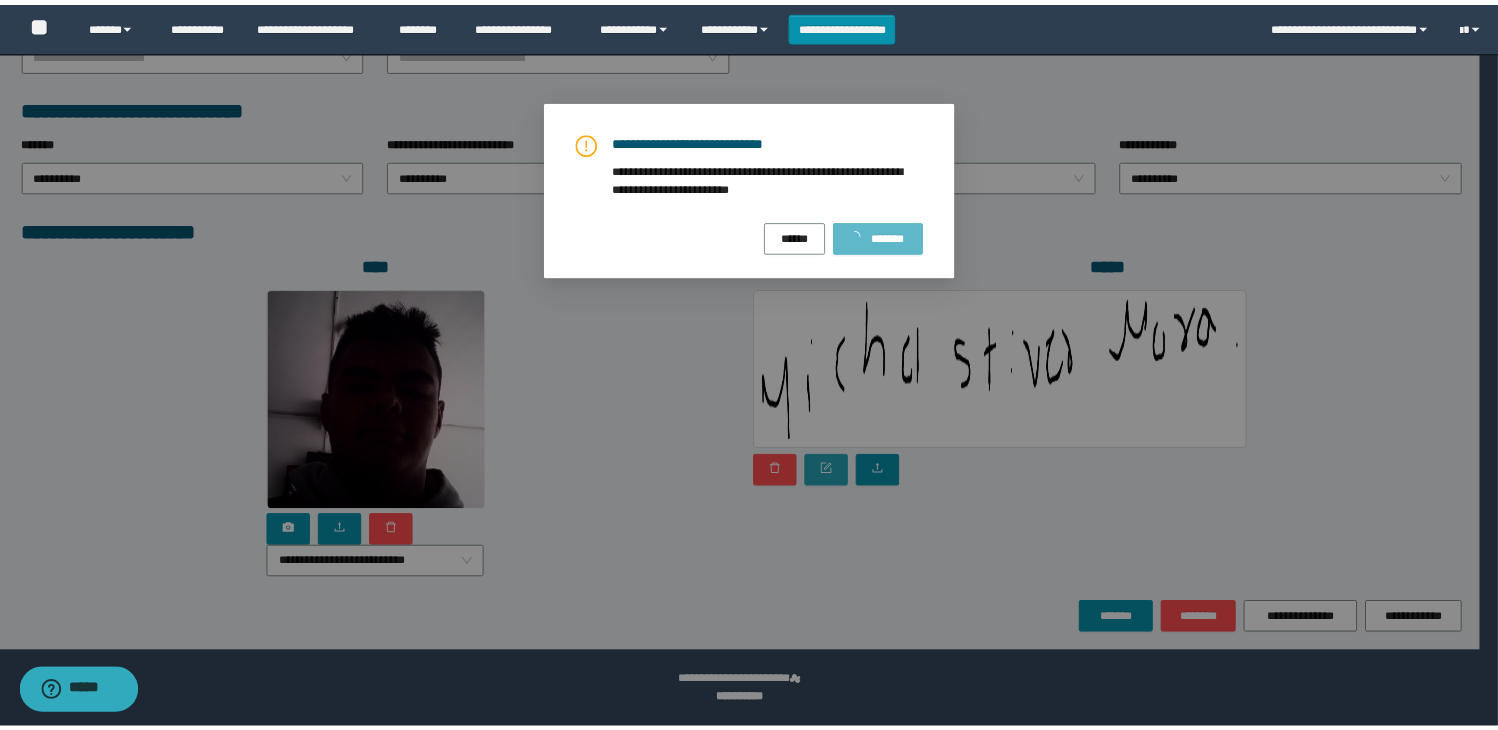 scroll, scrollTop: 0, scrollLeft: 0, axis: both 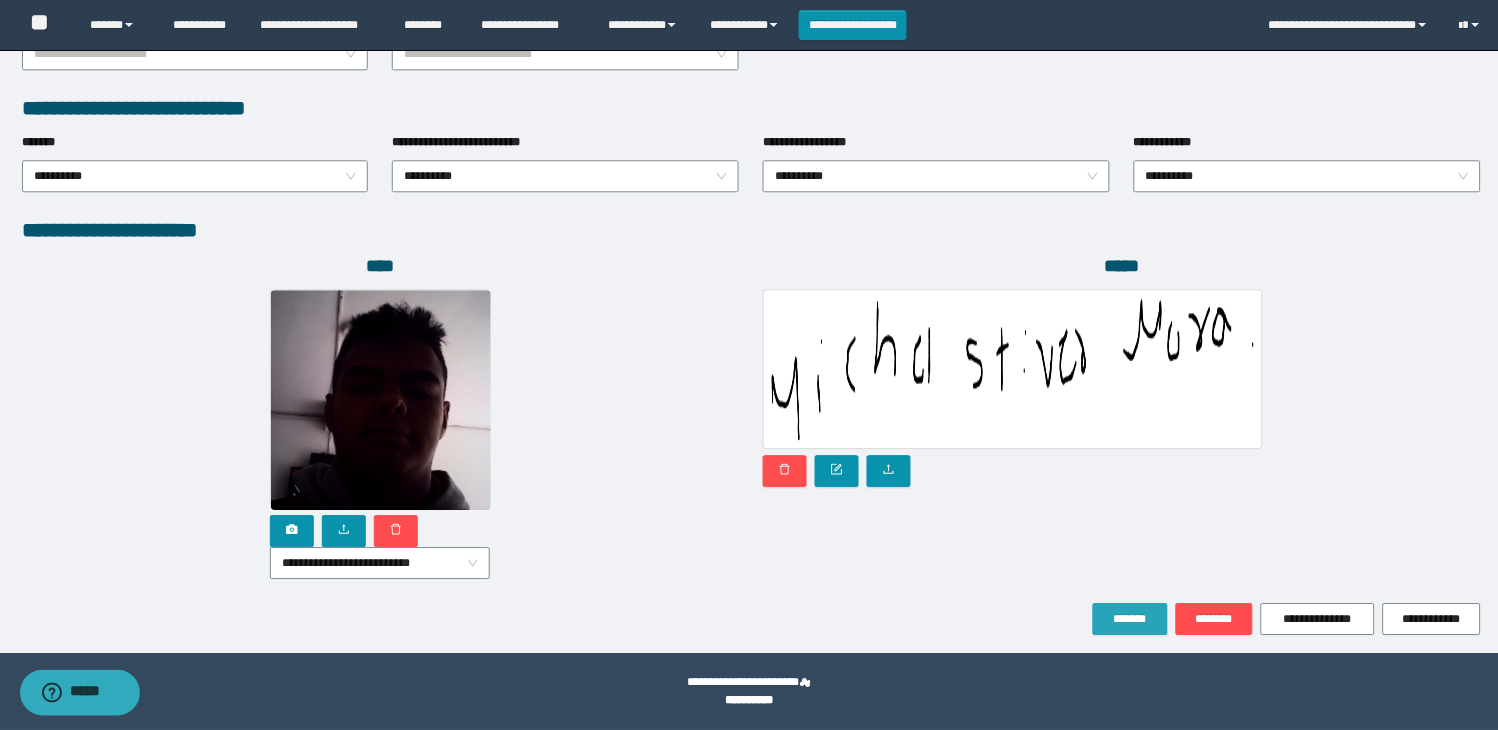 click on "*******" at bounding box center (1130, 619) 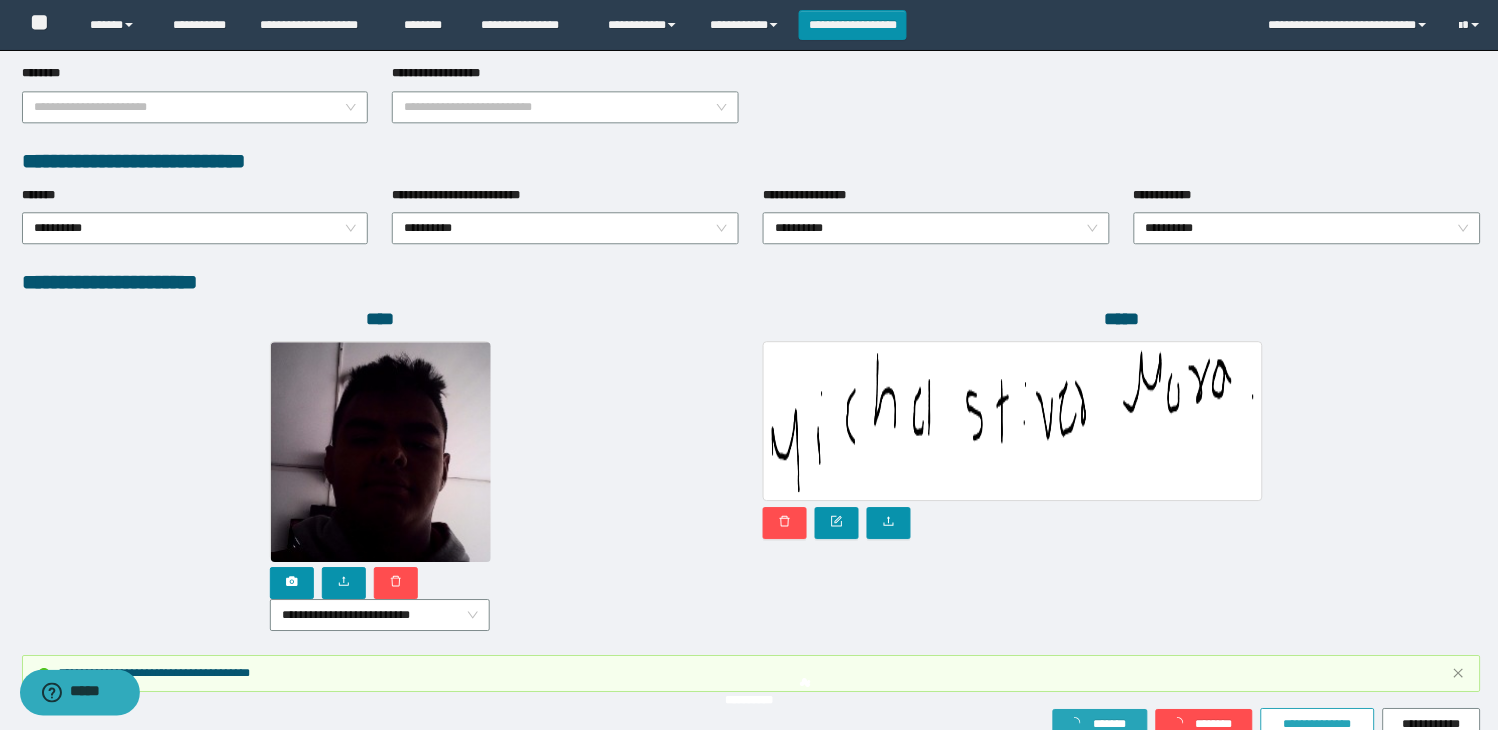 scroll, scrollTop: 1063, scrollLeft: 0, axis: vertical 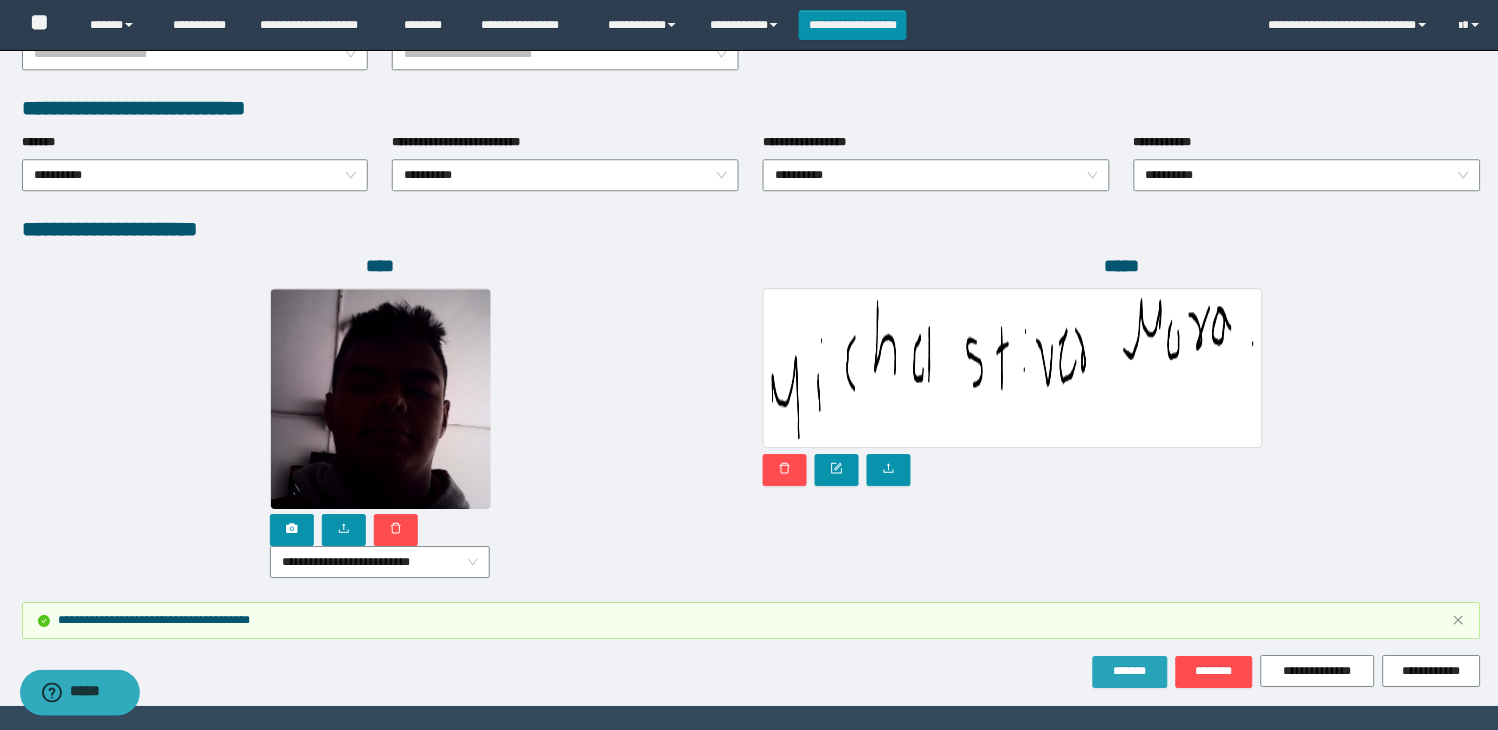 click on "*******" at bounding box center (1130, 672) 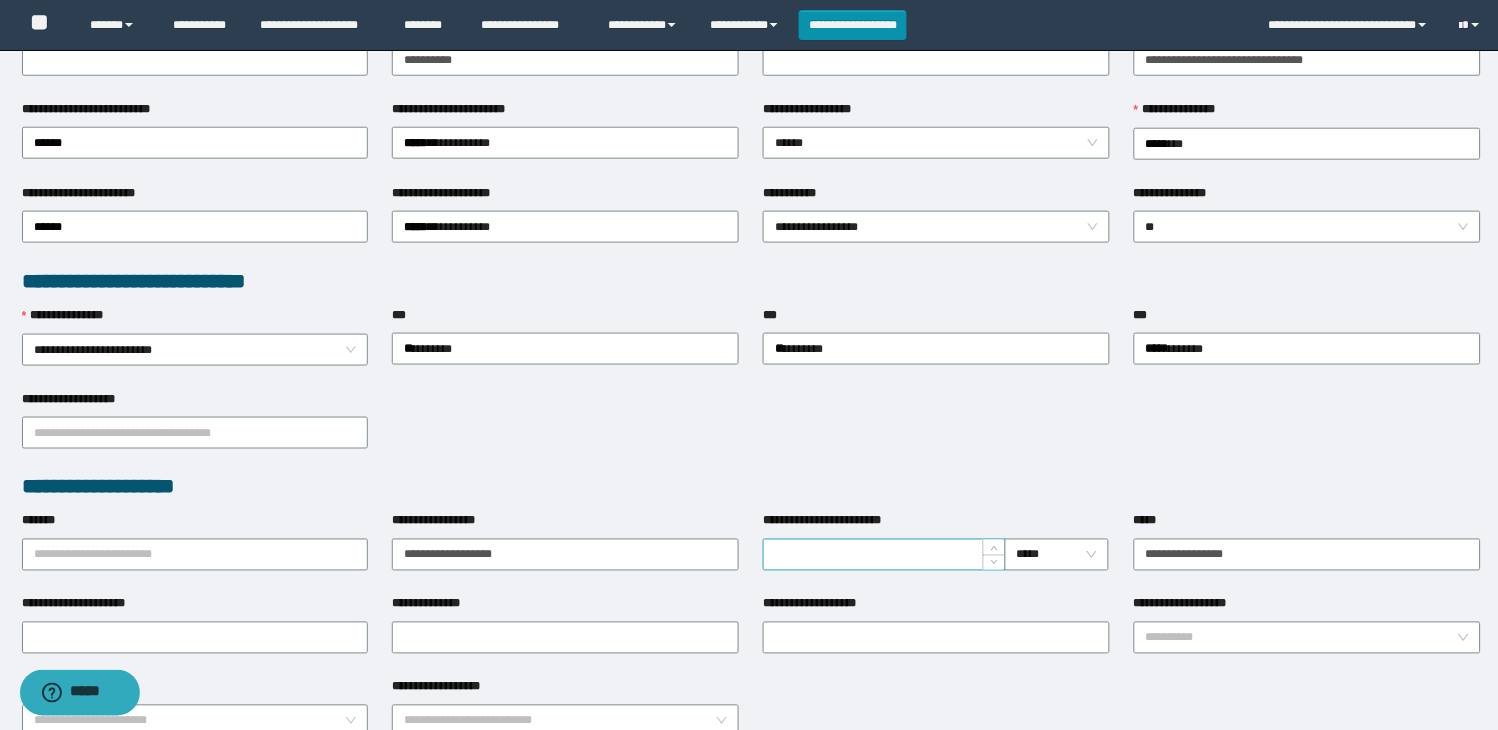scroll, scrollTop: 0, scrollLeft: 0, axis: both 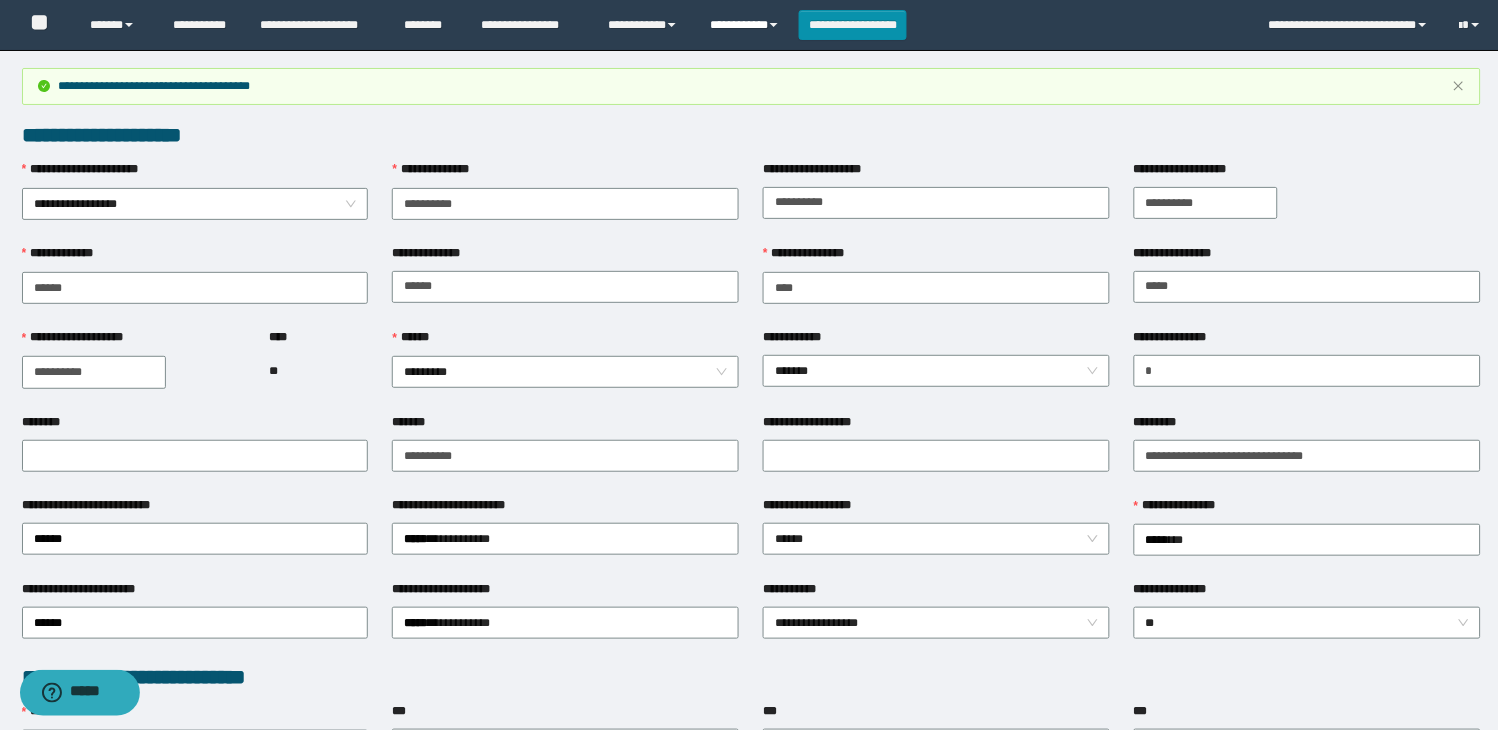 click on "**********" at bounding box center [746, 25] 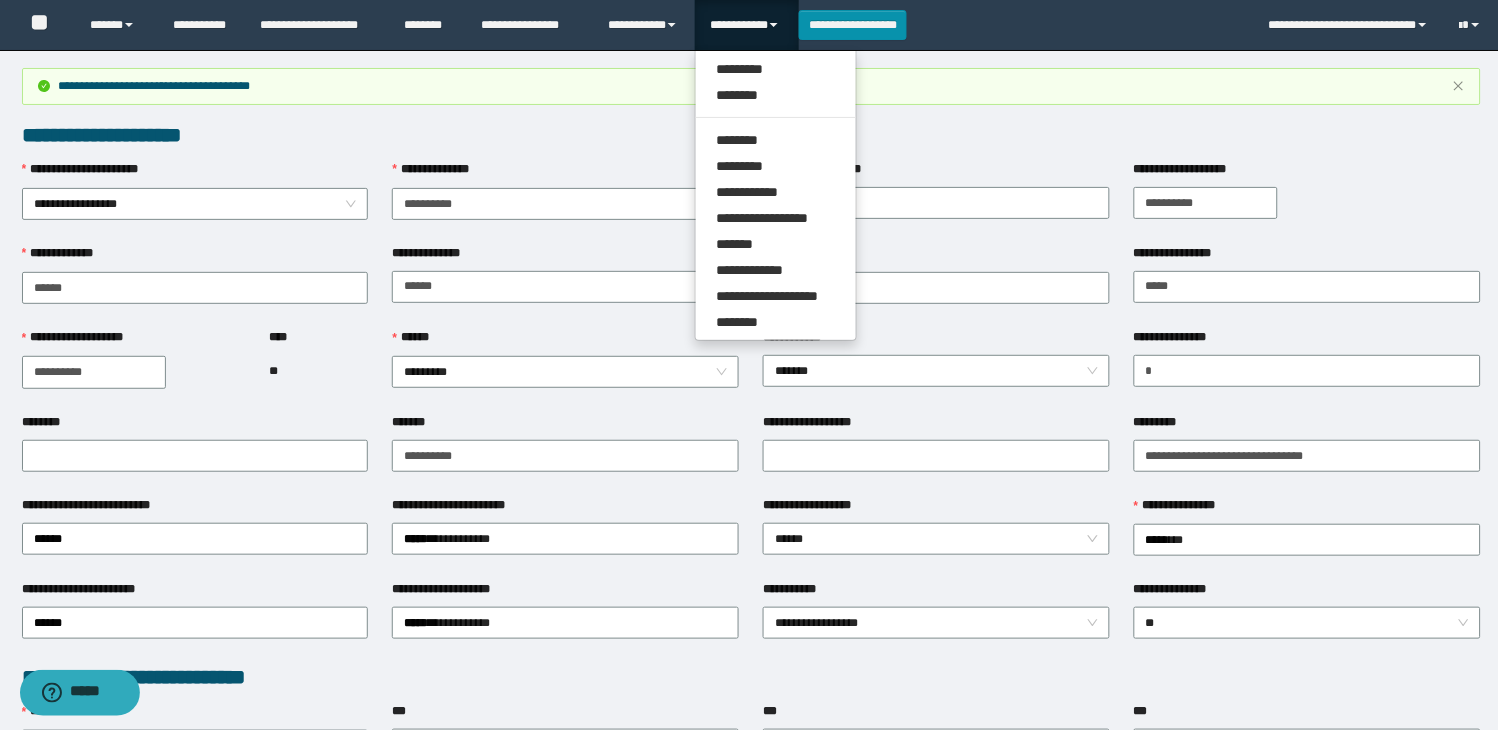 click on "**********" at bounding box center (746, 25) 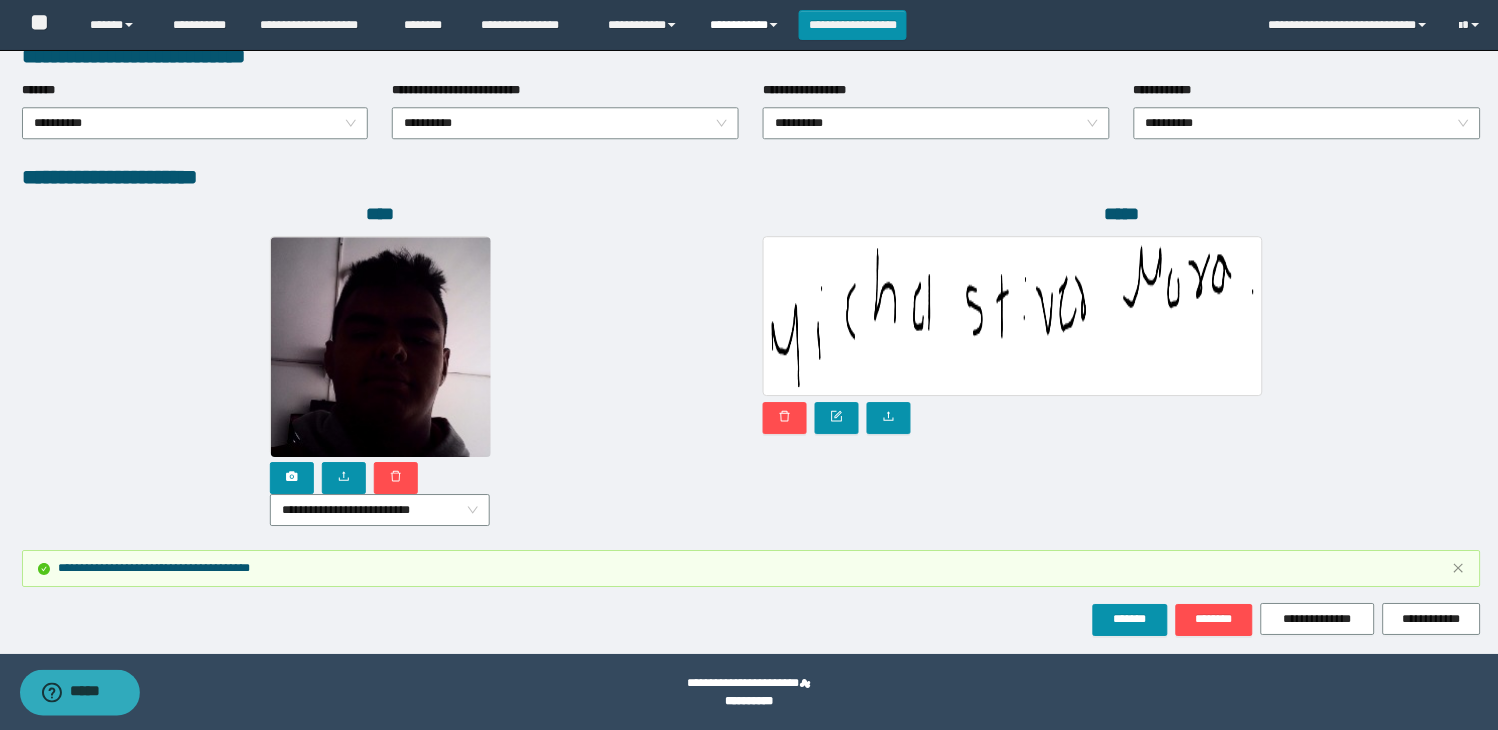 scroll, scrollTop: 1116, scrollLeft: 0, axis: vertical 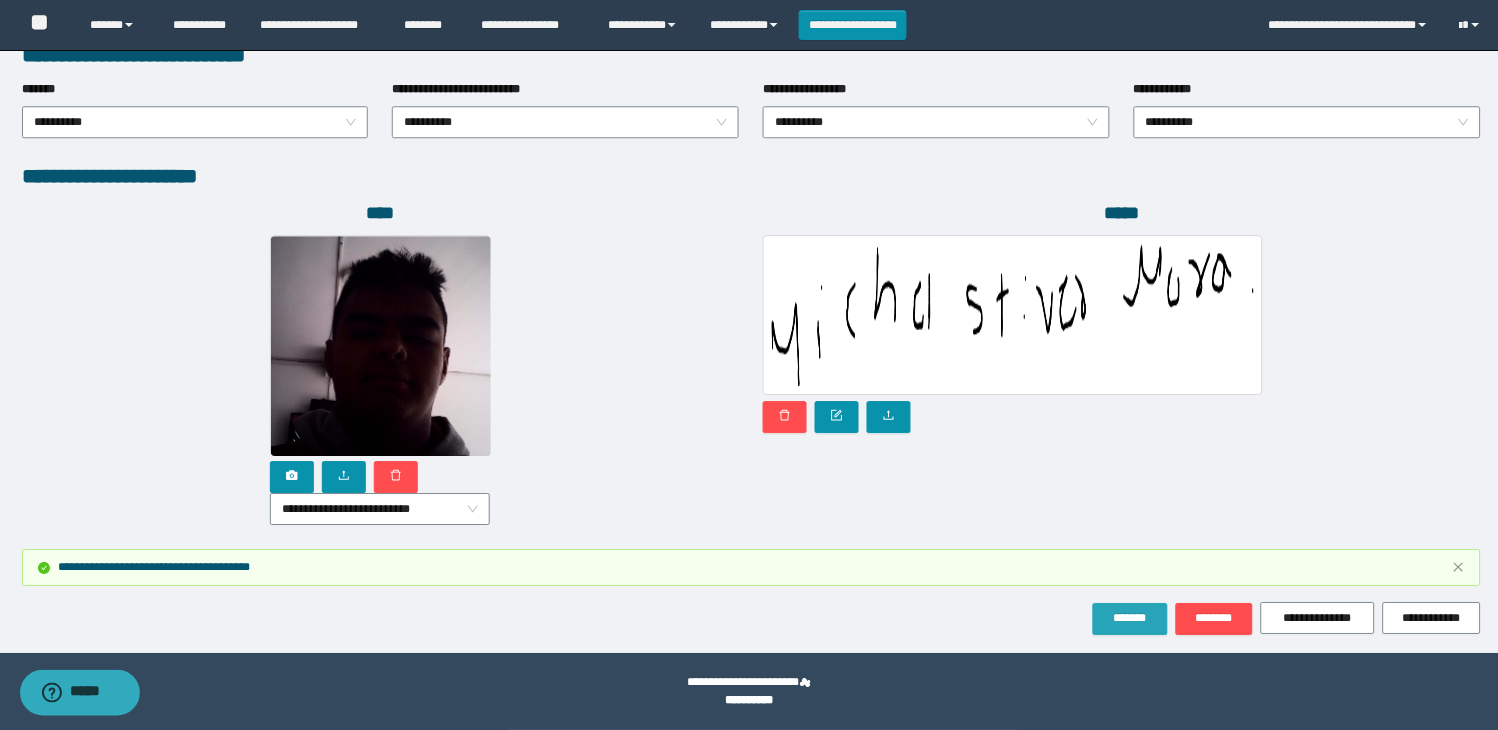 click on "*******" at bounding box center (1130, 618) 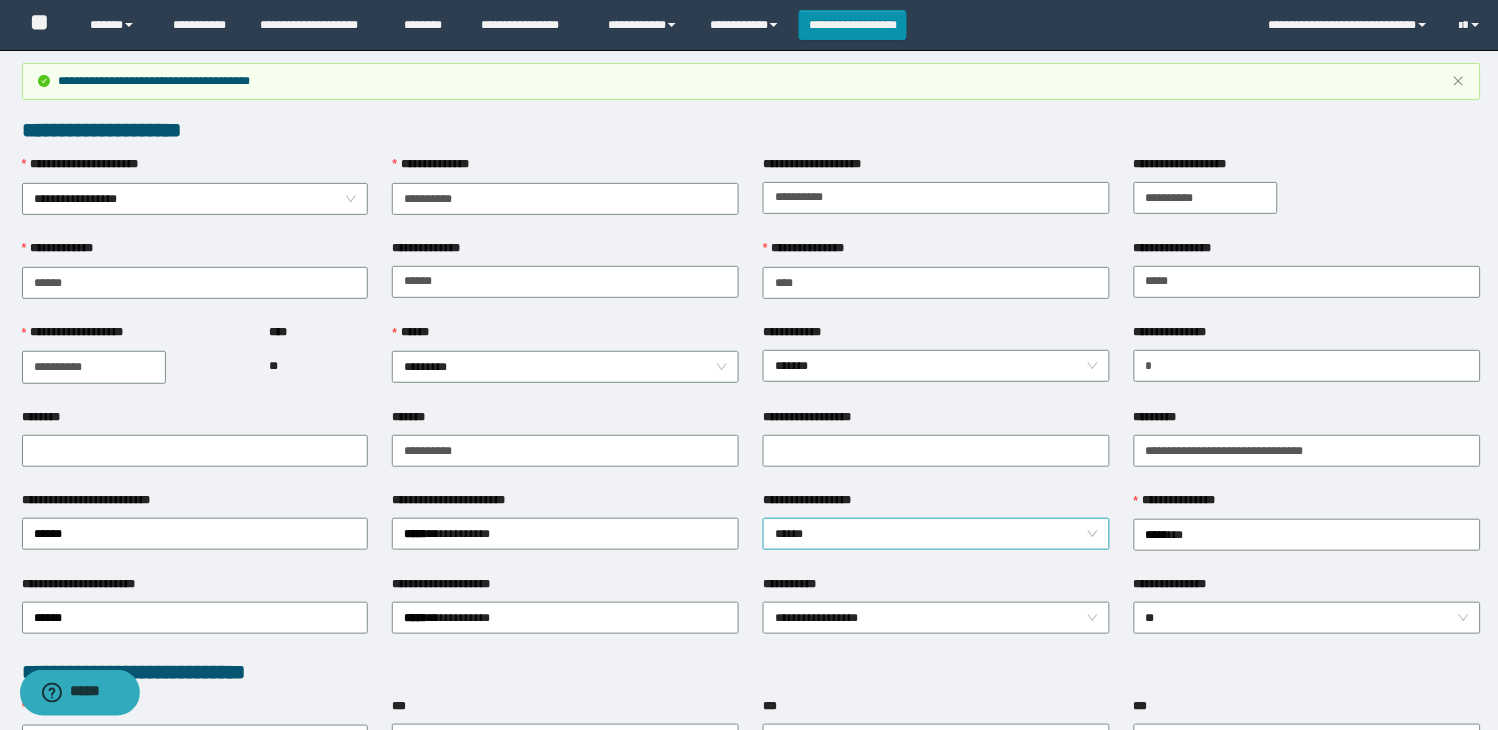 scroll, scrollTop: 0, scrollLeft: 0, axis: both 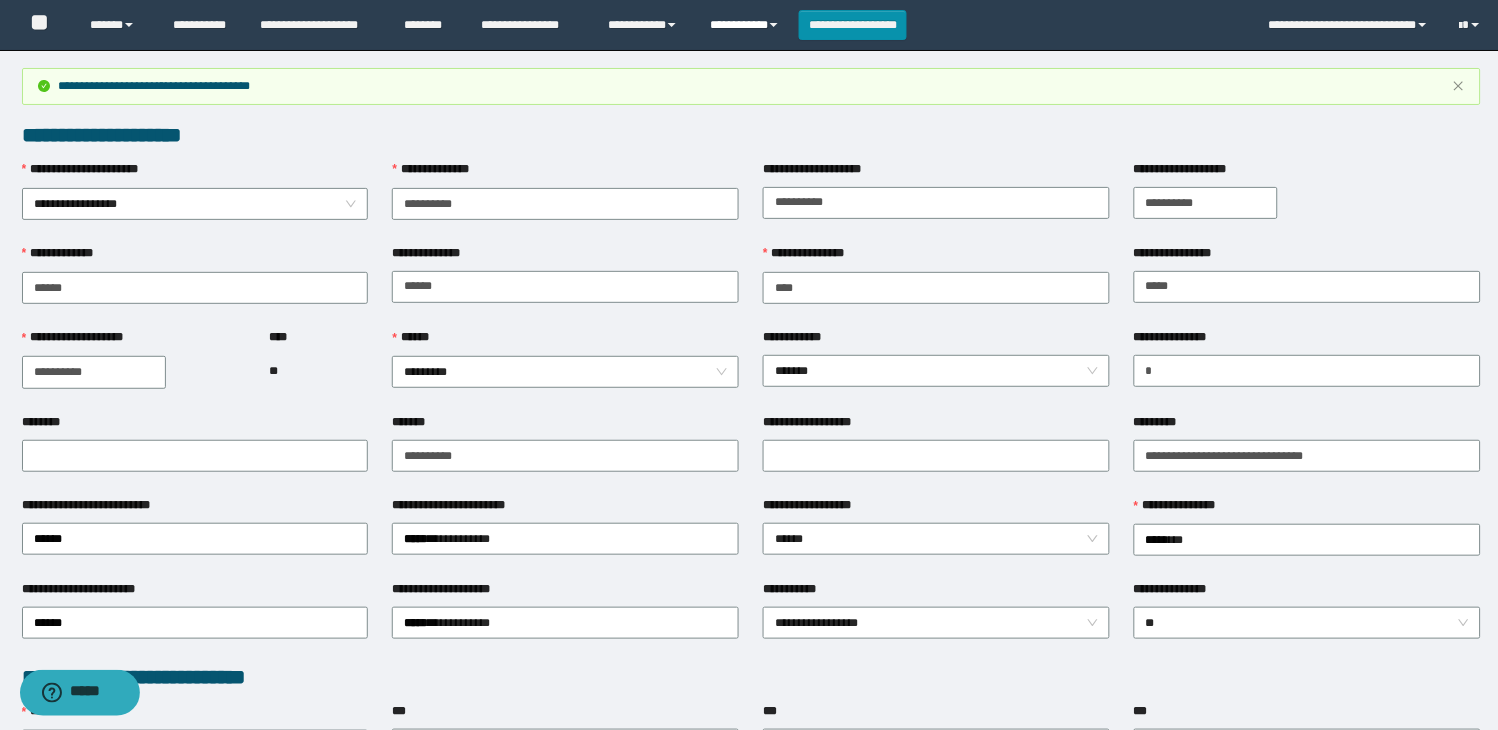 click on "**********" at bounding box center [746, 25] 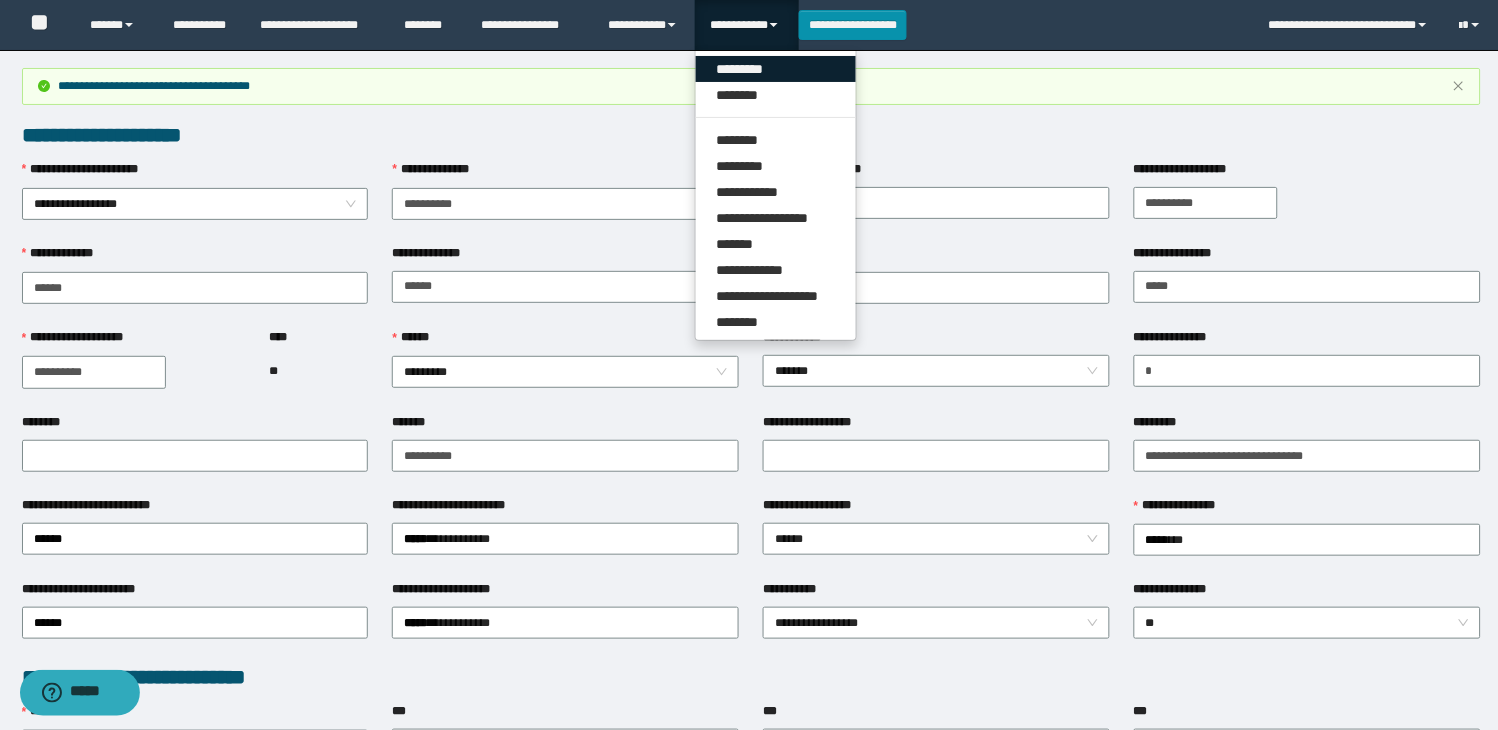 click on "*********" at bounding box center [776, 69] 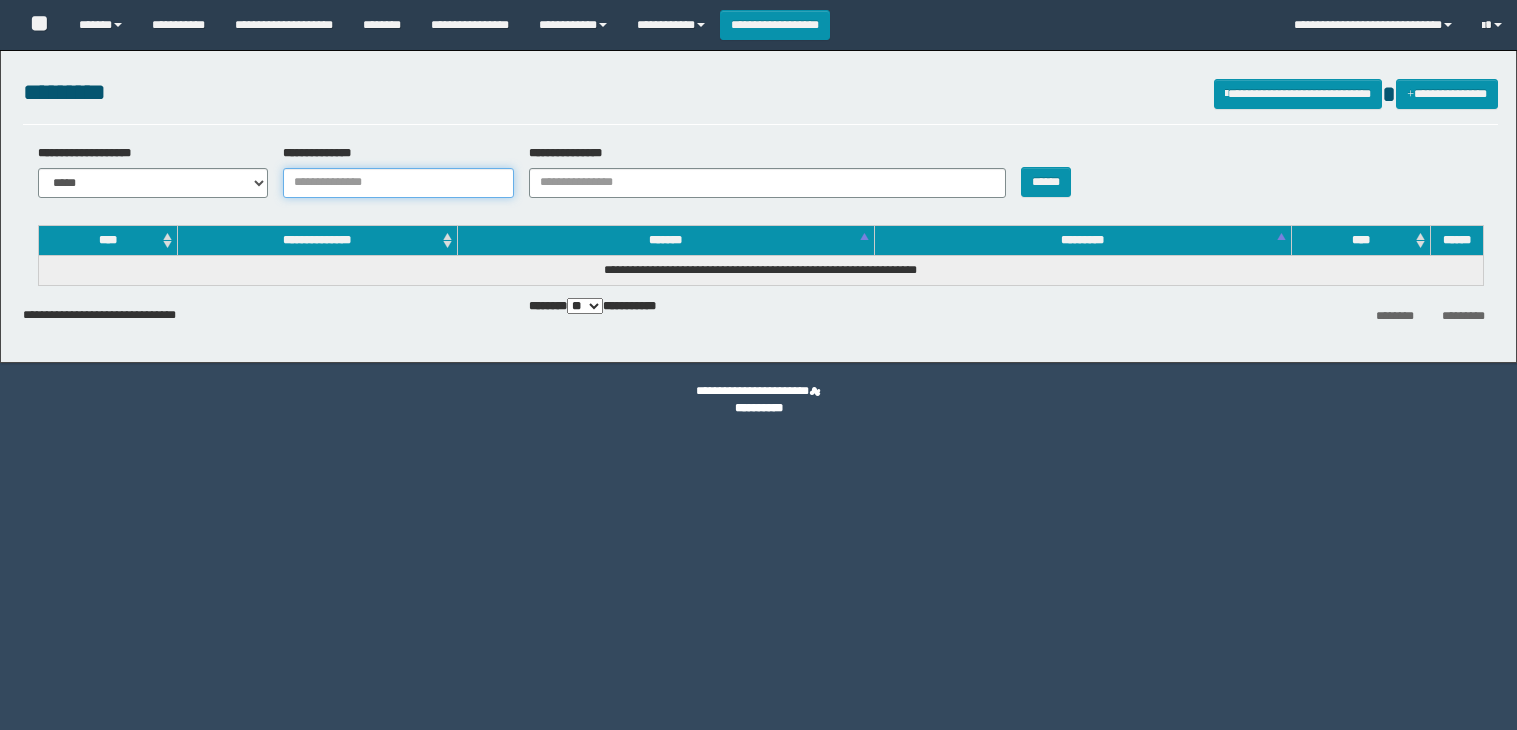 click on "**********" at bounding box center [398, 183] 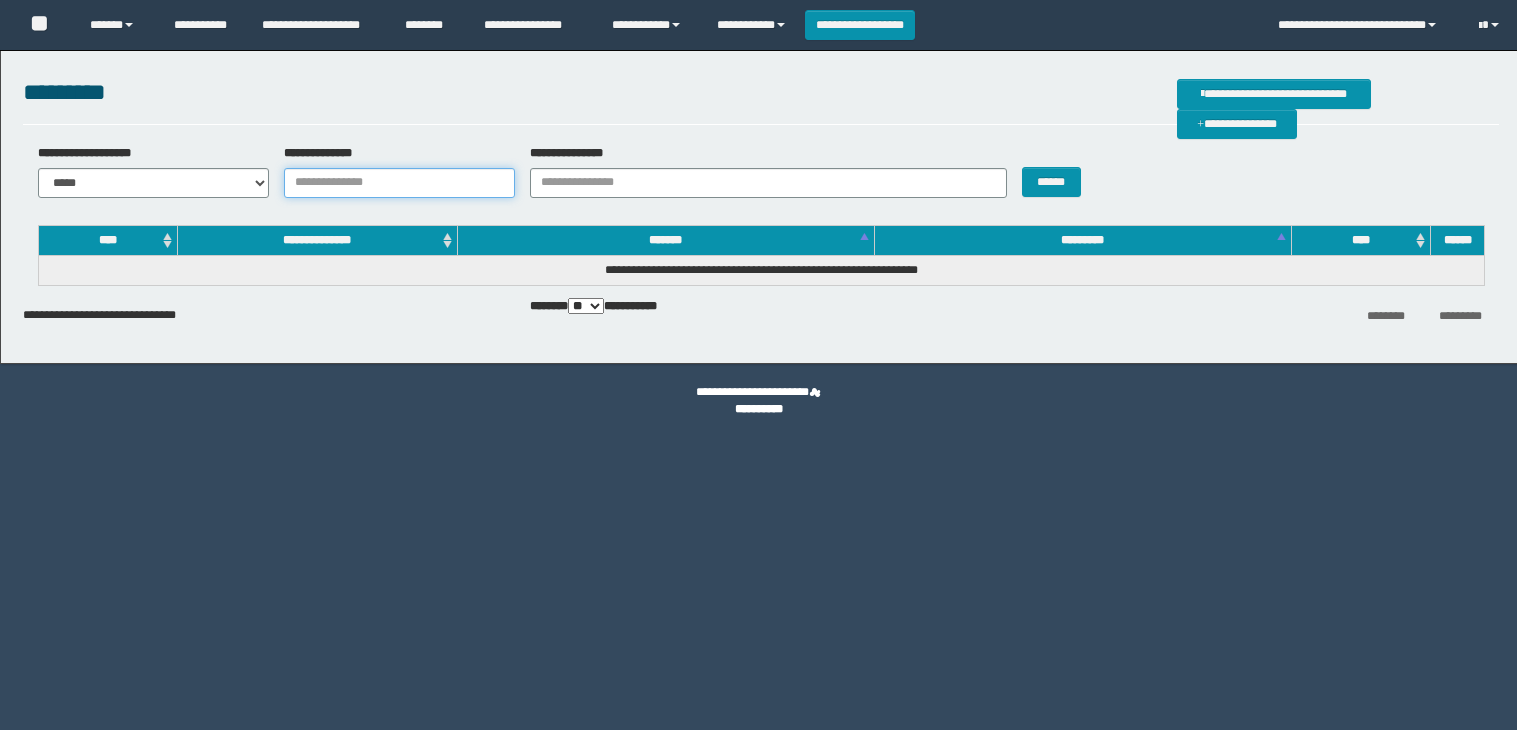 scroll, scrollTop: 0, scrollLeft: 0, axis: both 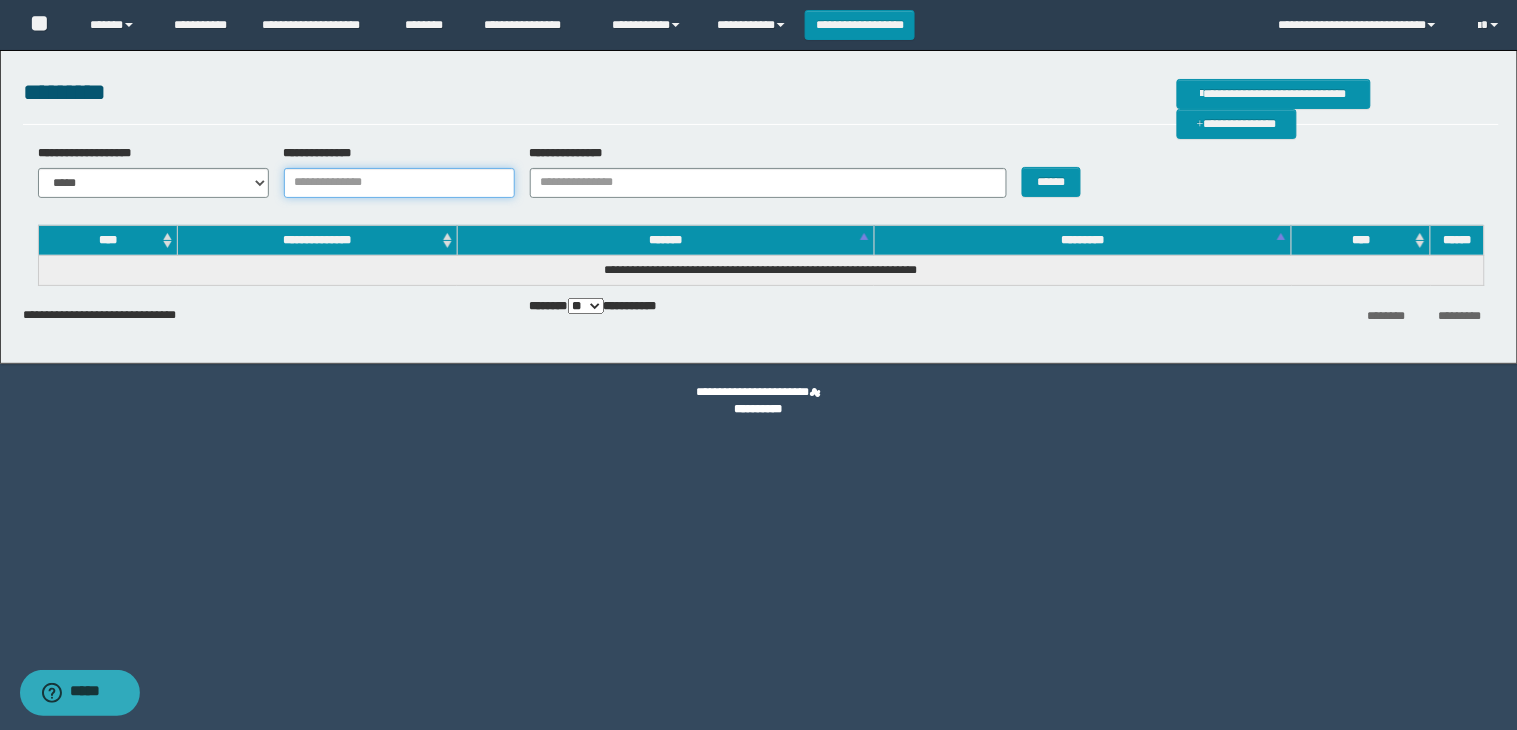 paste on "*******" 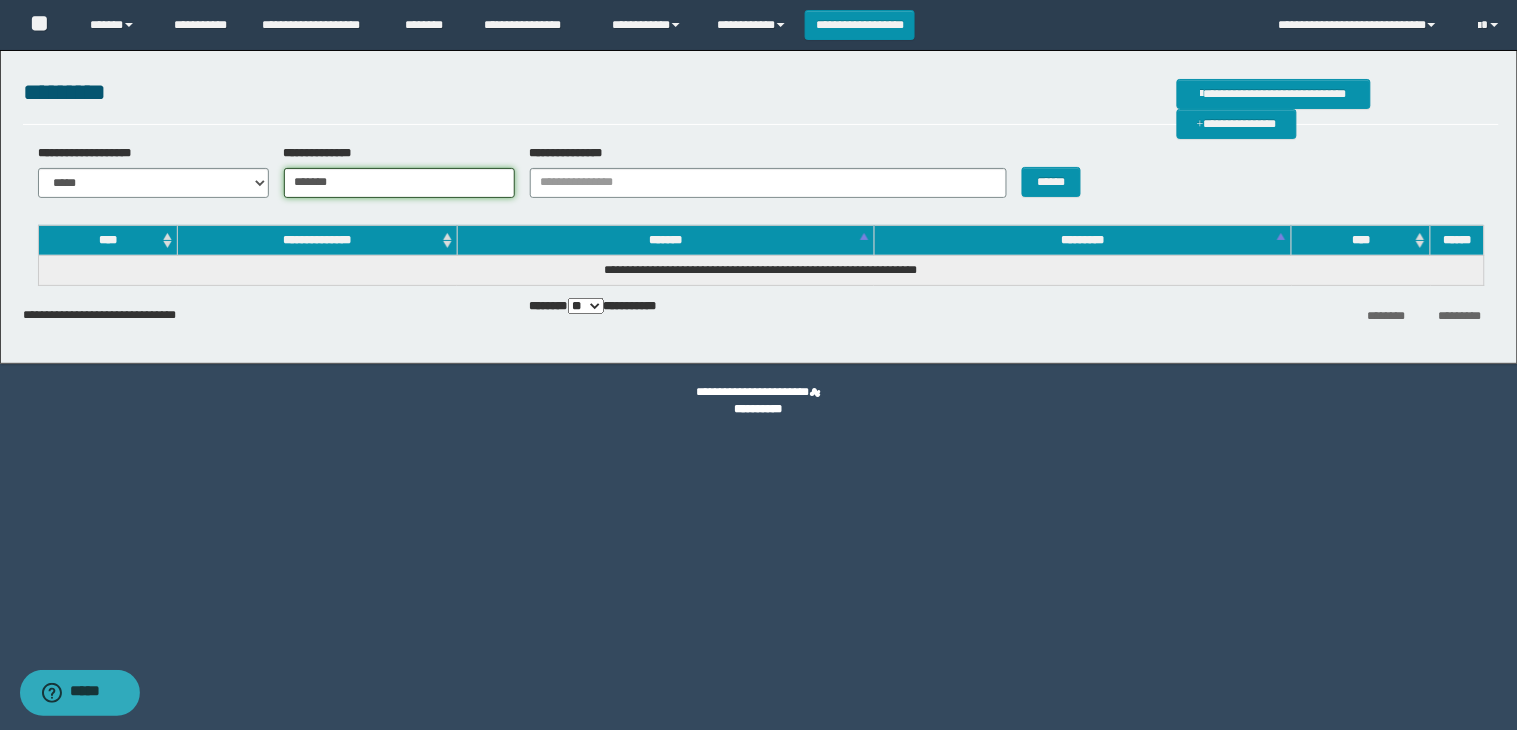 drag, startPoint x: 405, startPoint y: 191, endPoint x: 263, endPoint y: 191, distance: 142 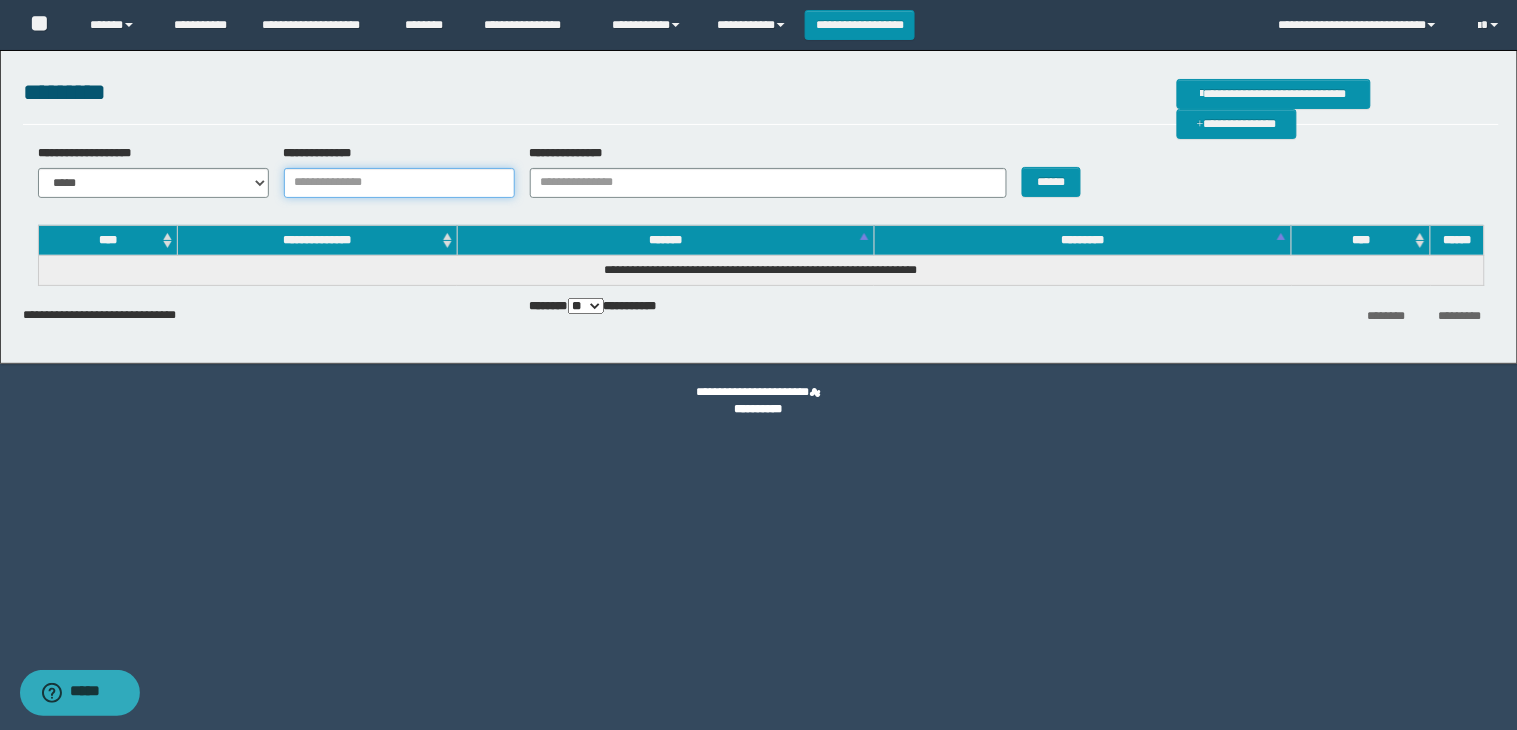 click on "**********" at bounding box center (399, 183) 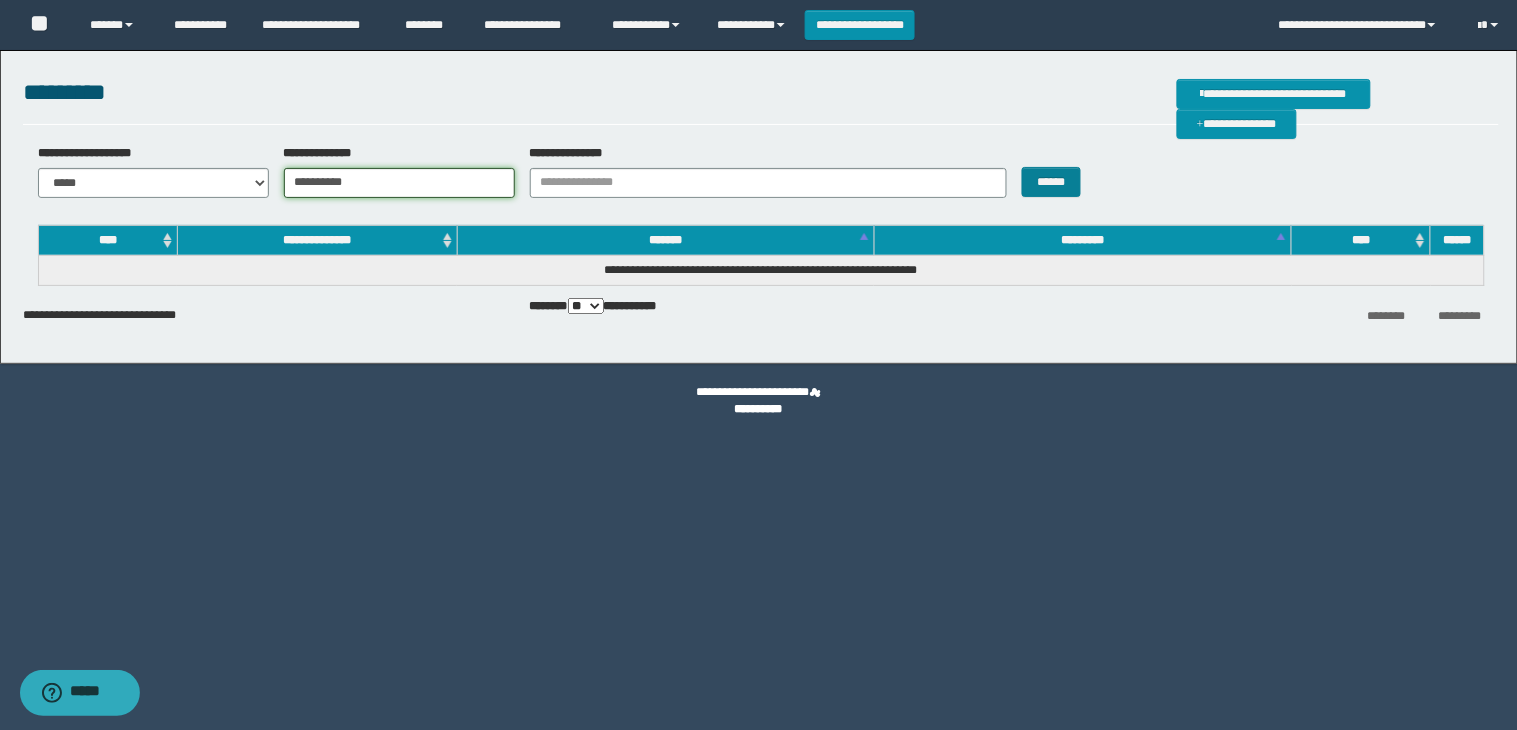type on "**********" 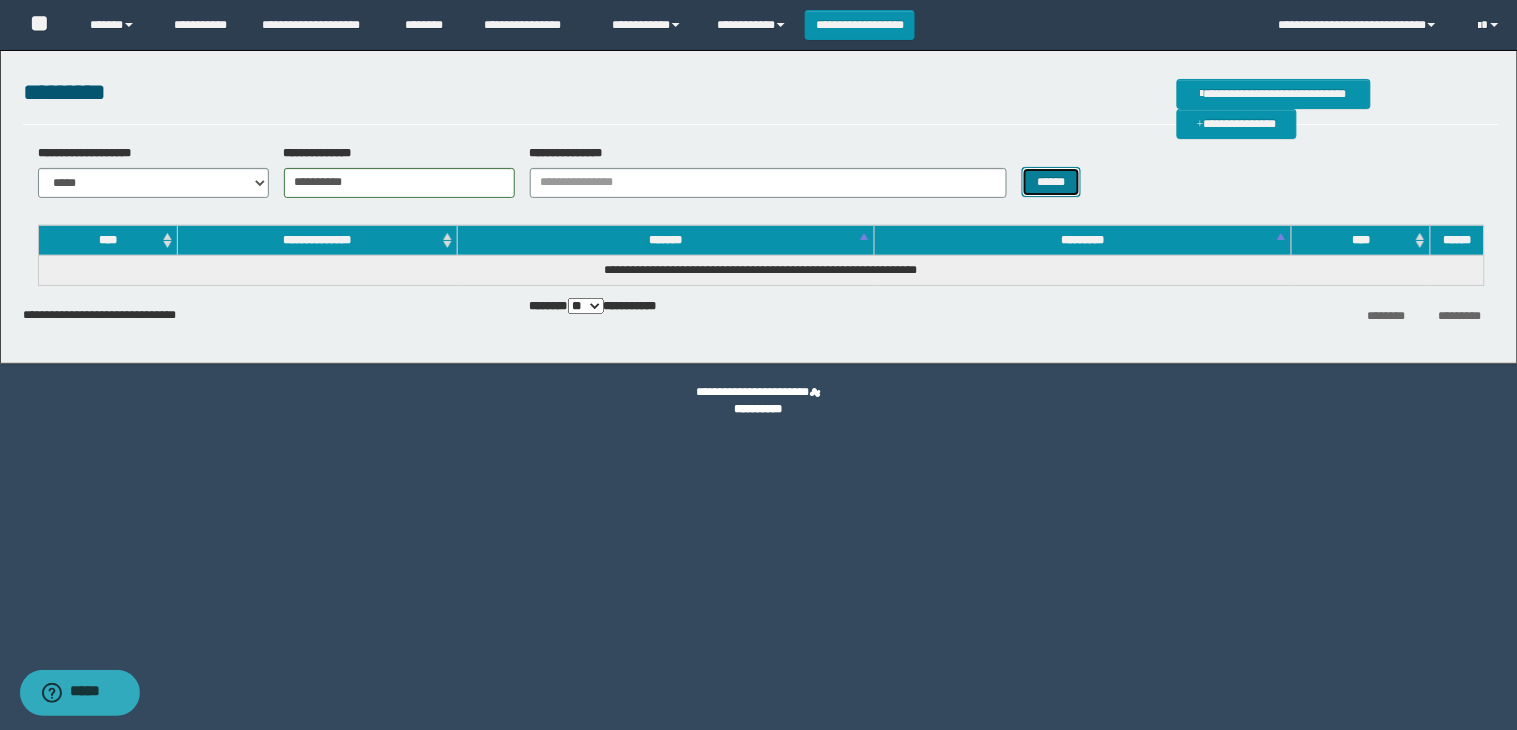click on "******" at bounding box center (1052, 182) 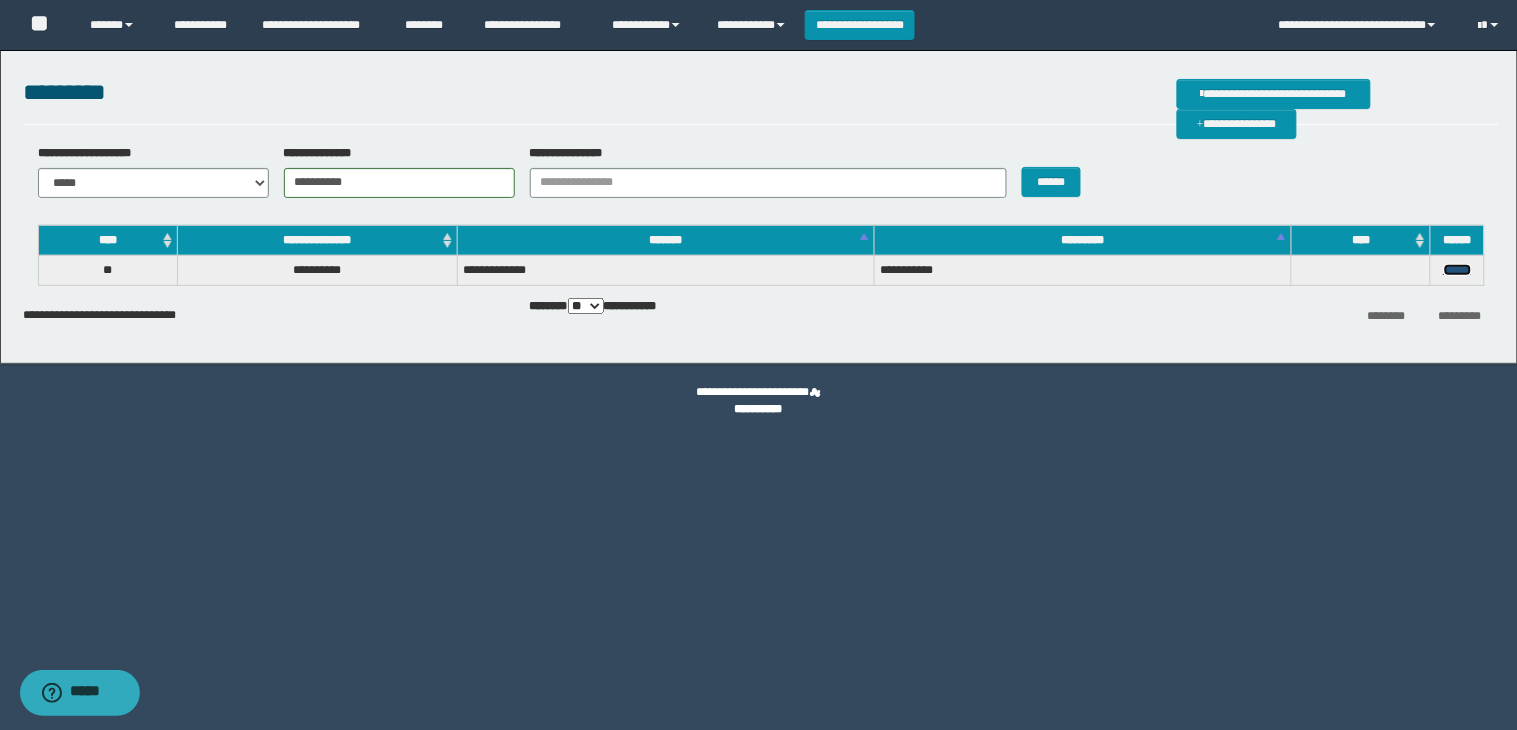click on "******" at bounding box center [1458, 270] 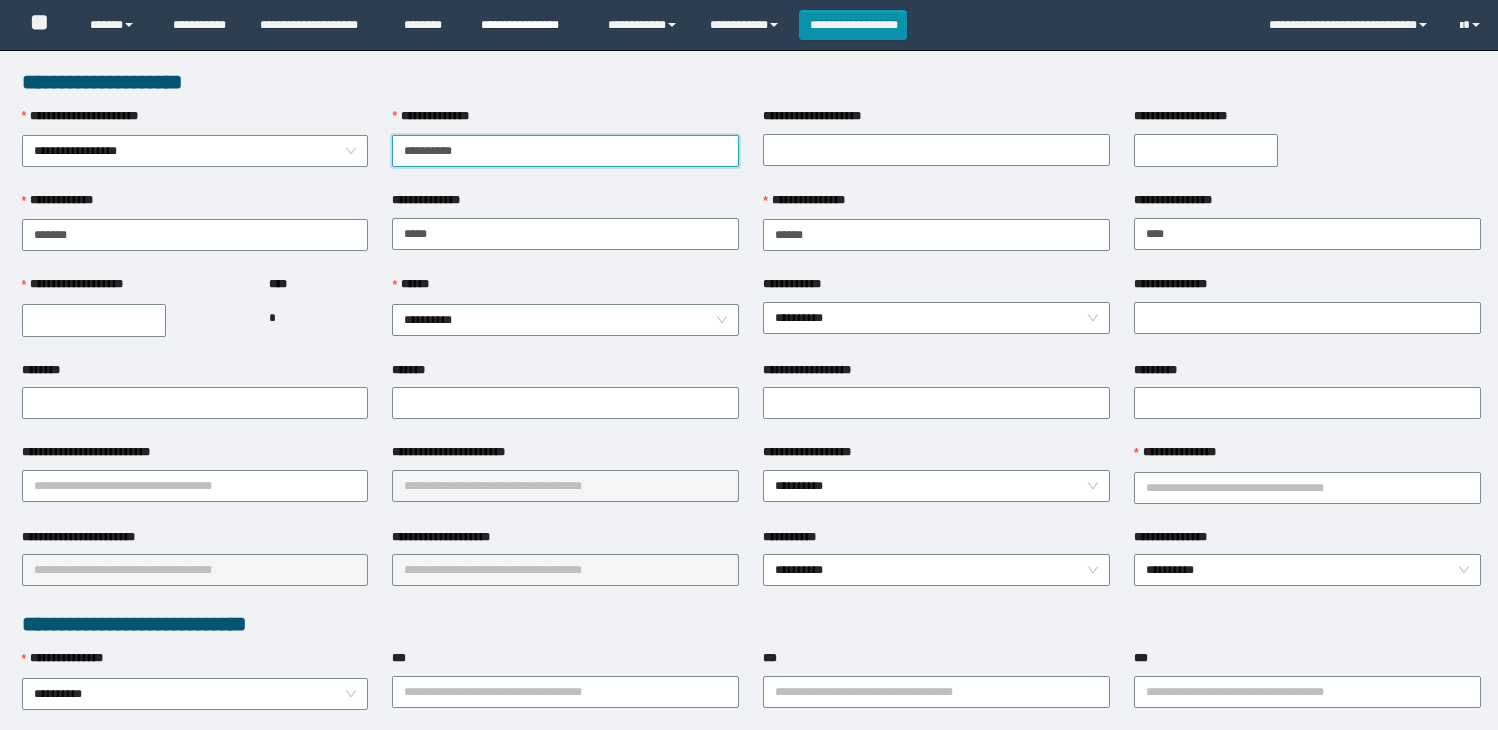 scroll, scrollTop: 0, scrollLeft: 0, axis: both 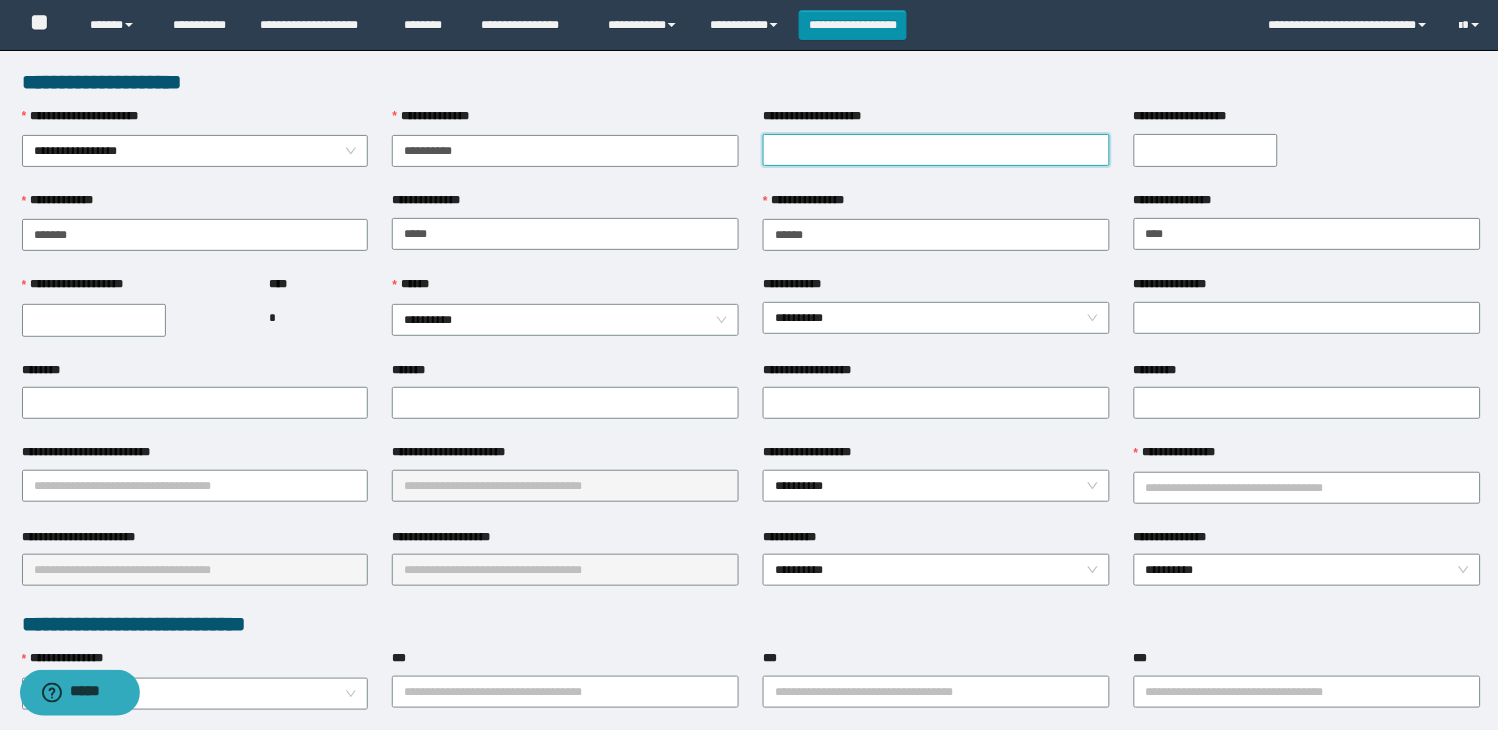 click on "**********" at bounding box center (936, 150) 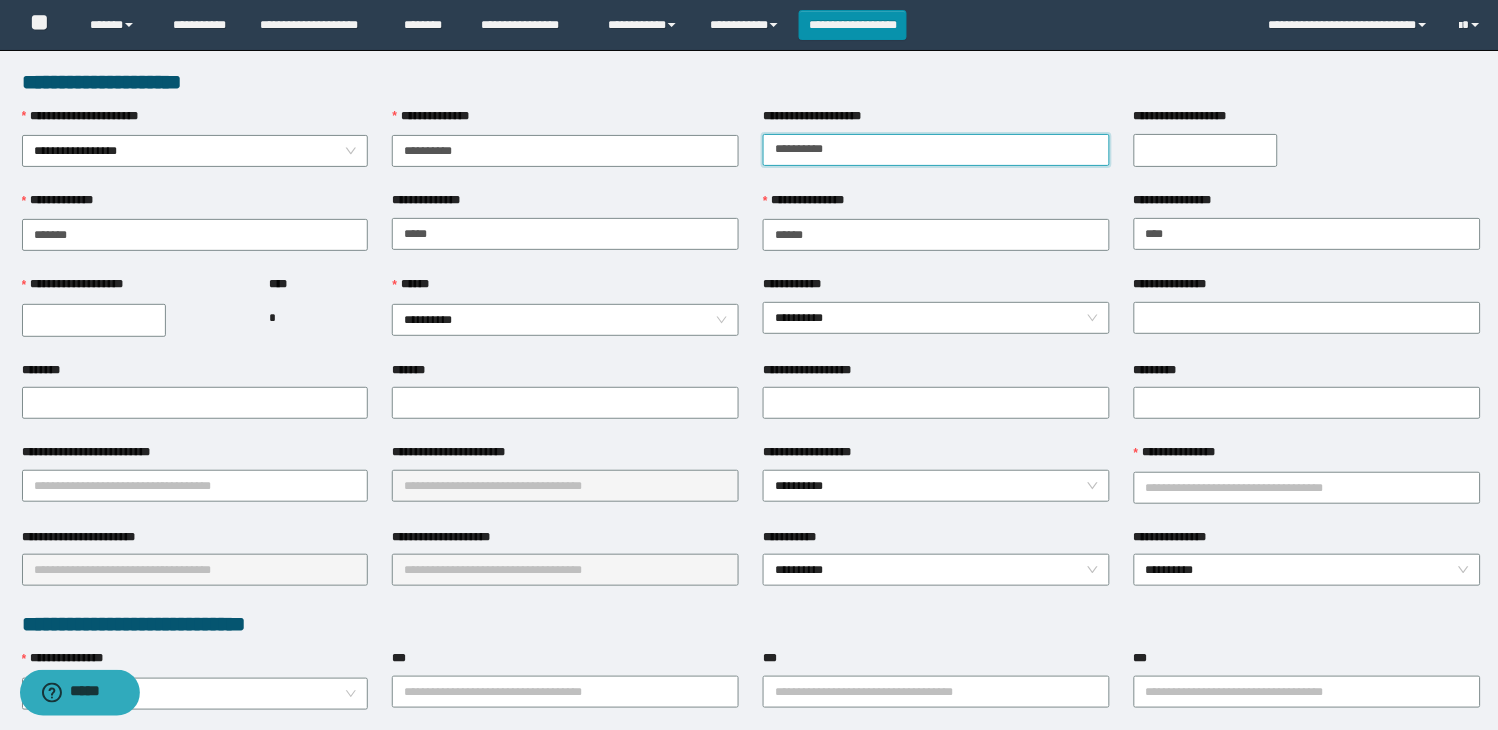 type on "*********" 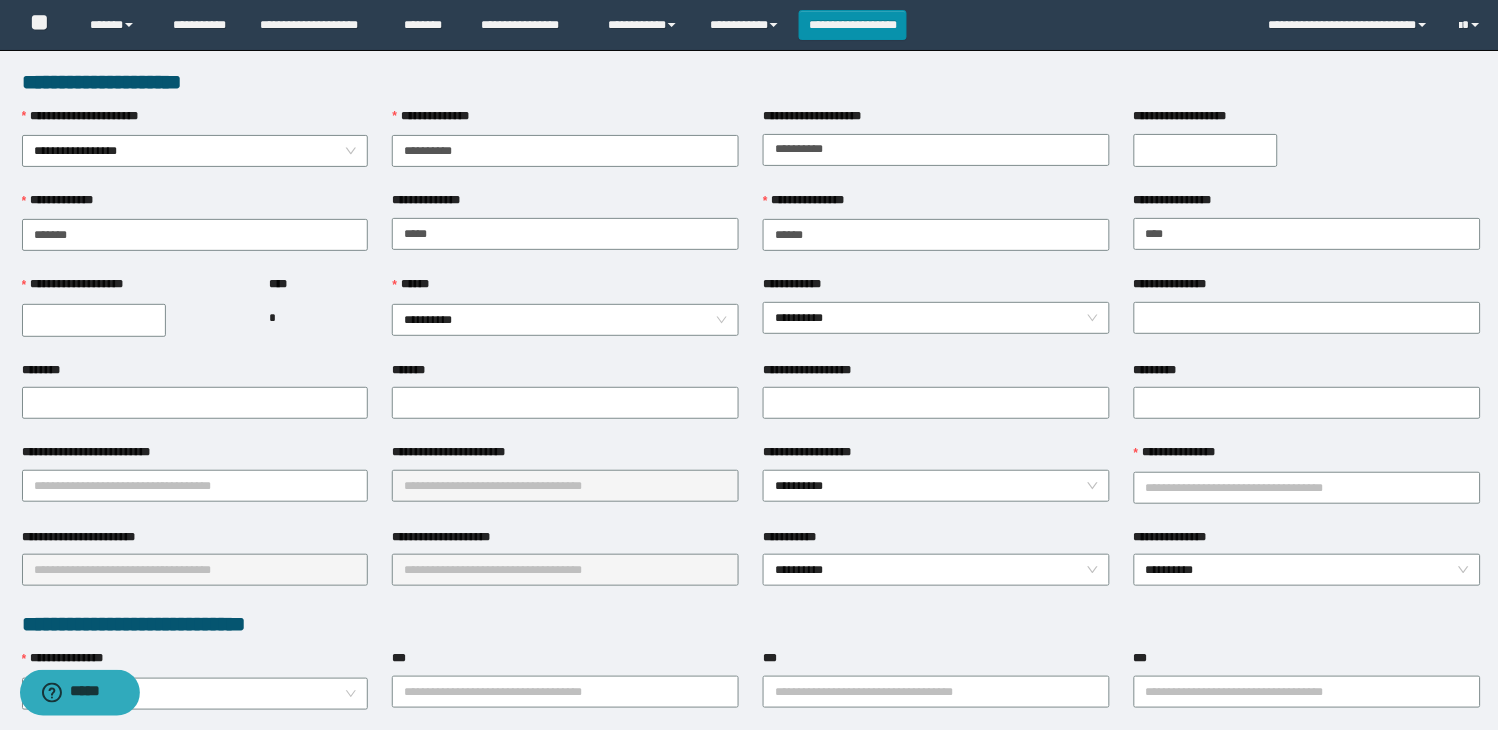 click on "**********" at bounding box center [1206, 150] 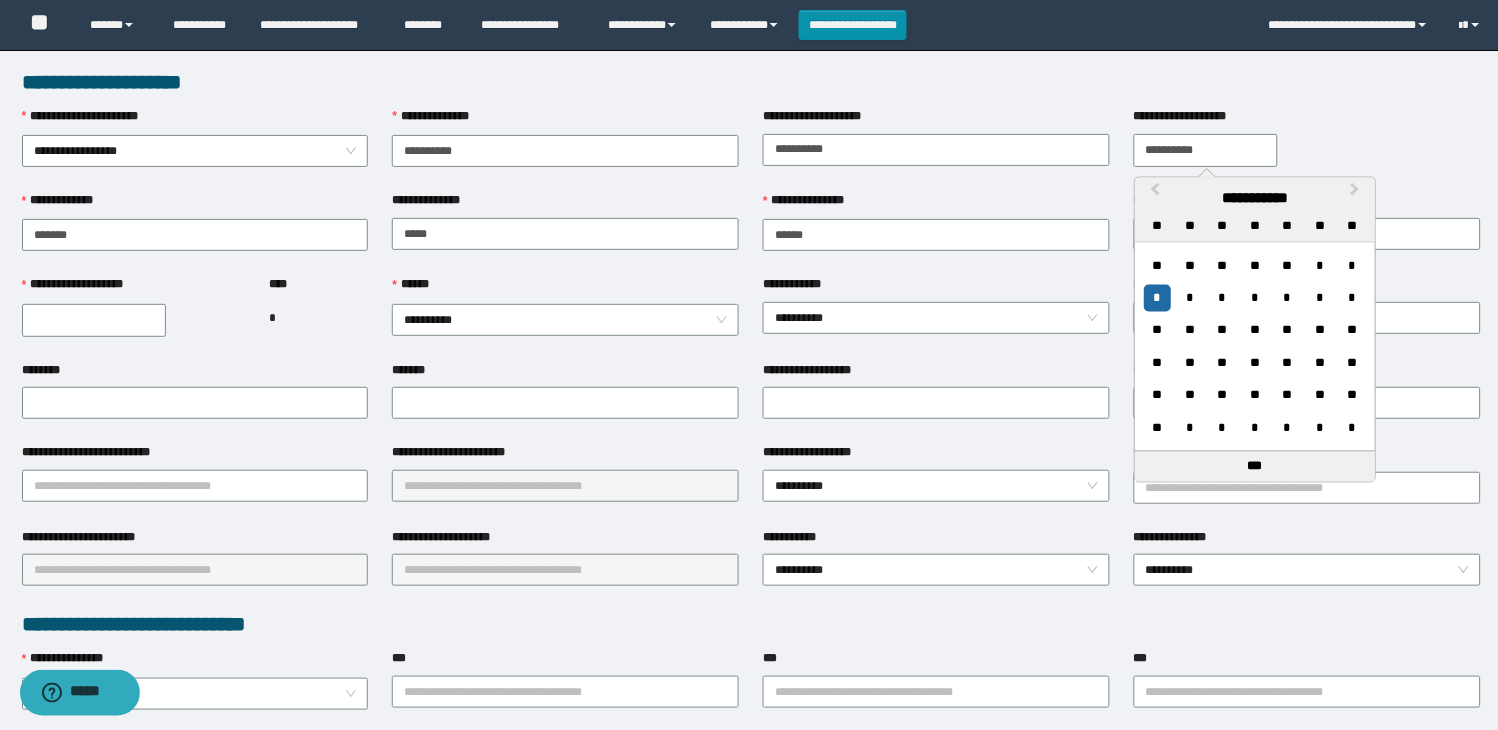 type on "**********" 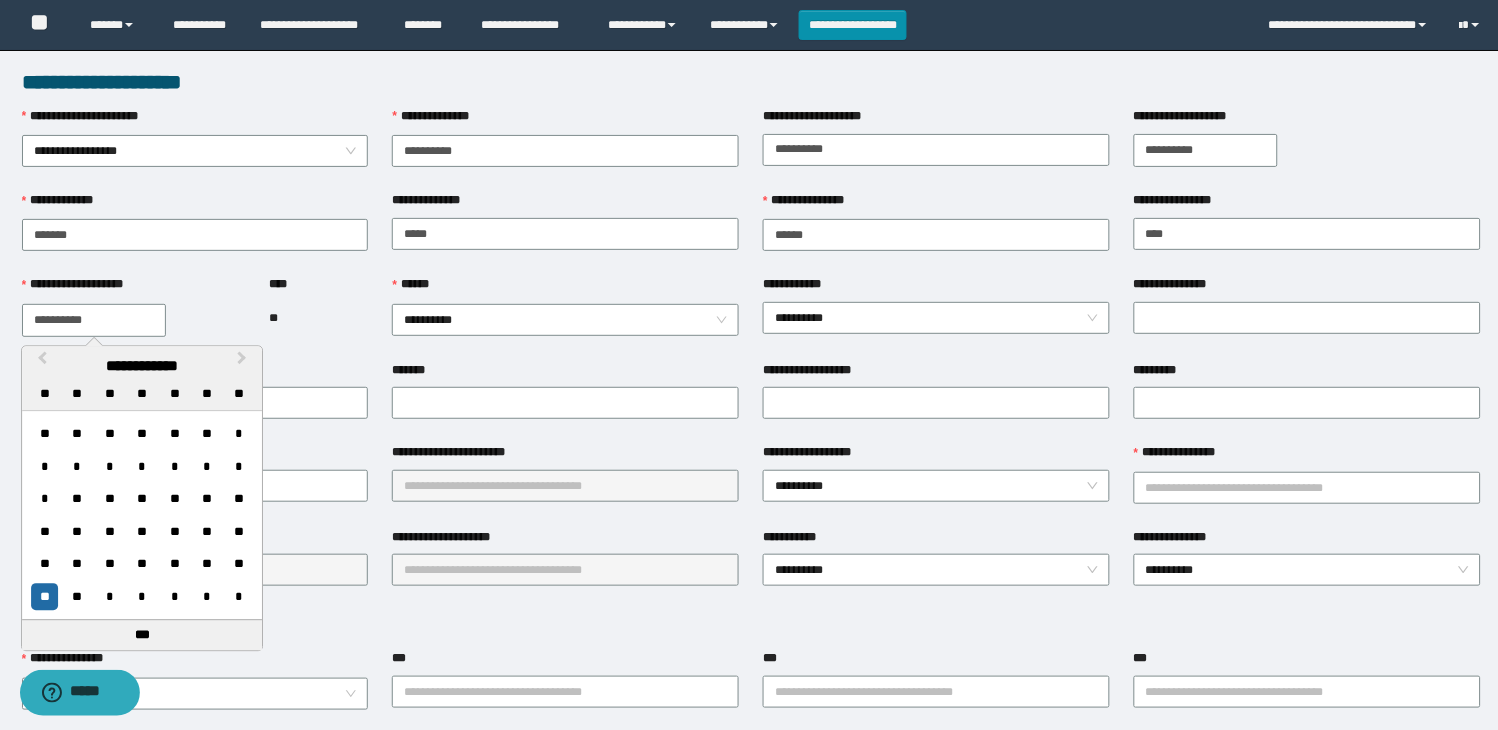 type on "**********" 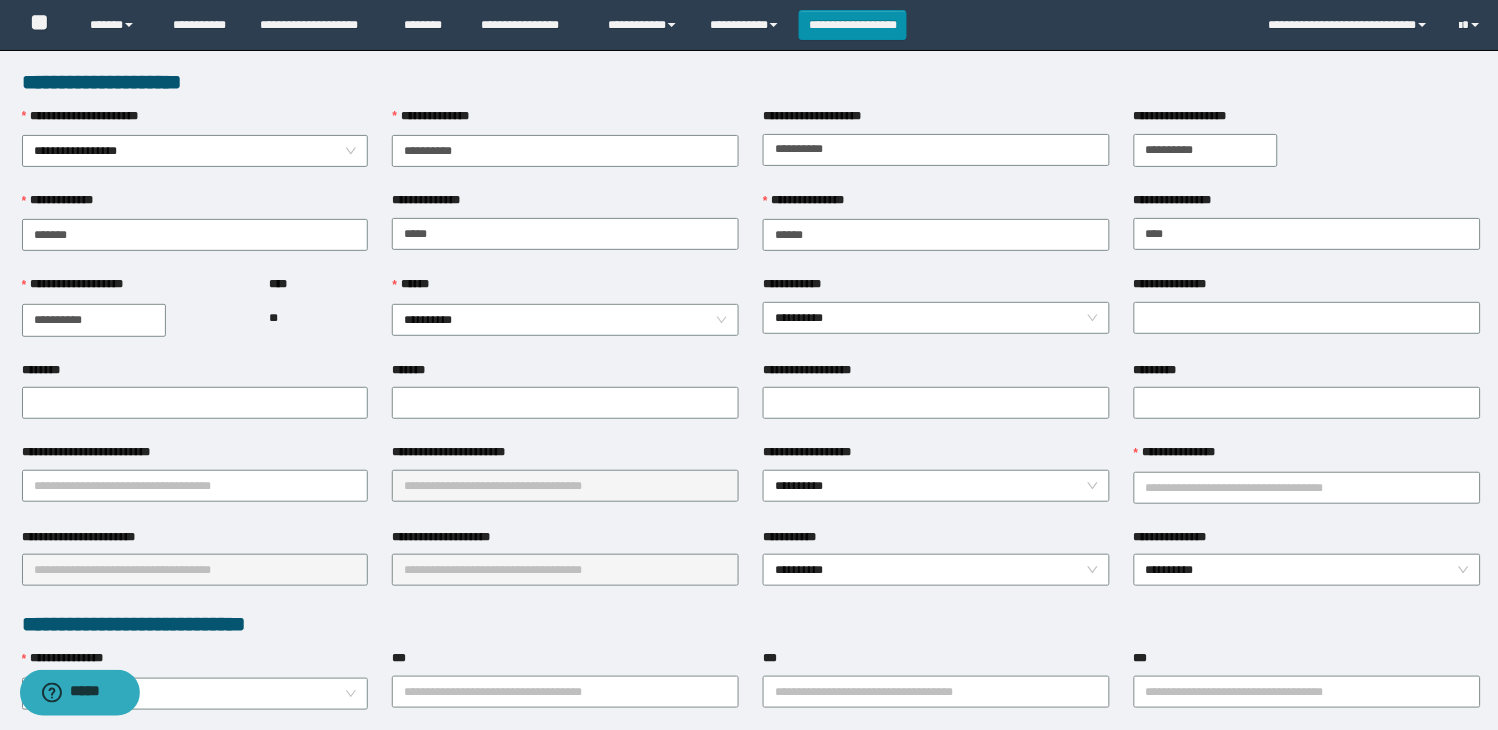 click on "**********" at bounding box center (565, 320) 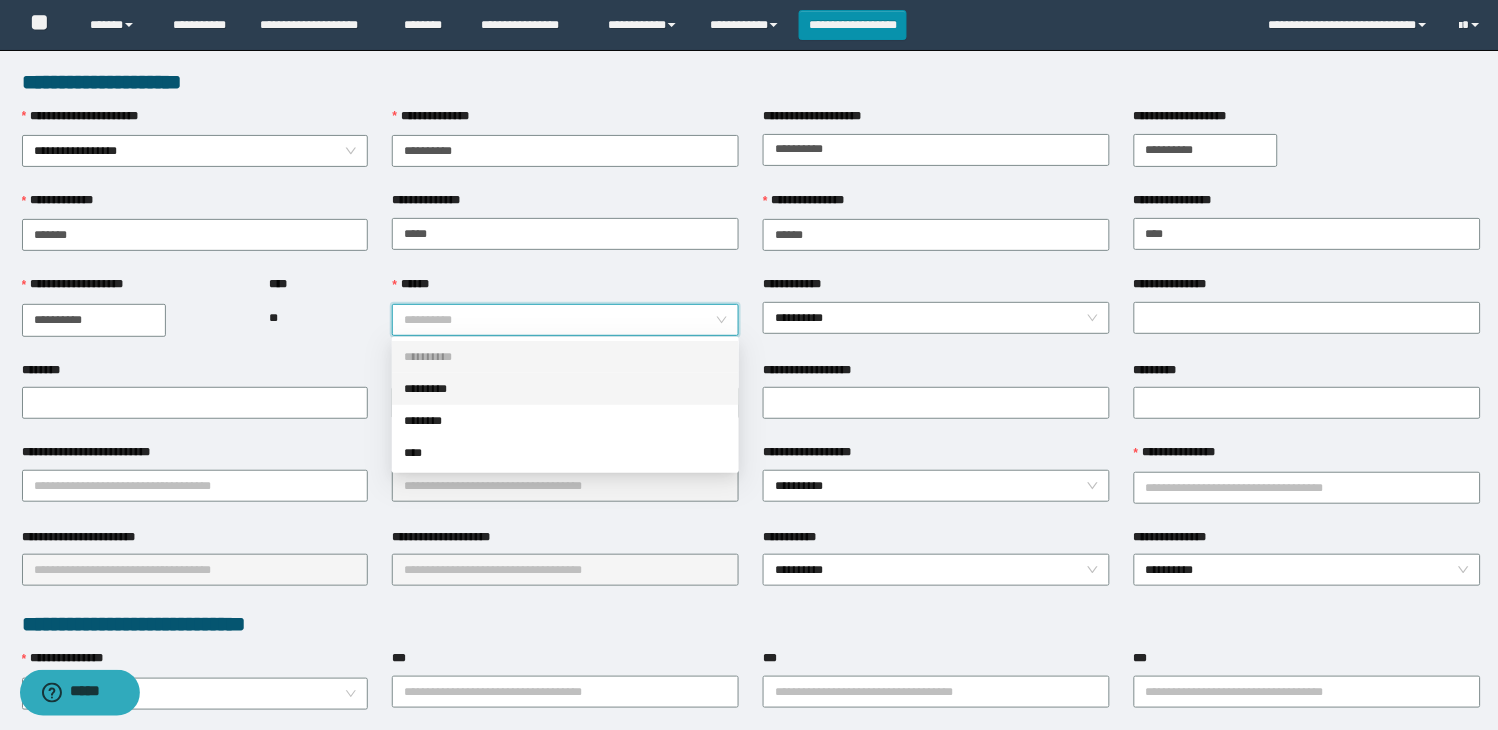 click on "*********" at bounding box center (565, 389) 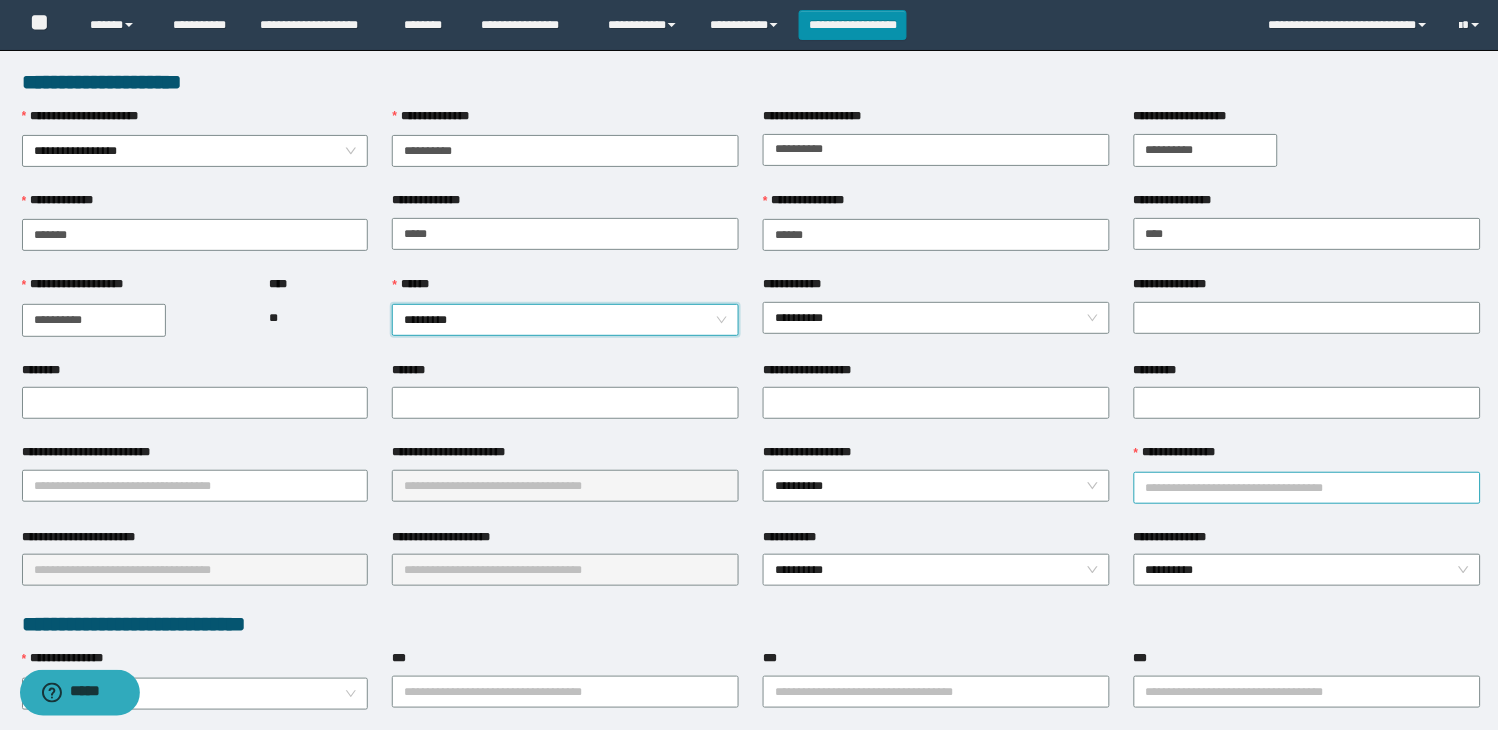 click on "**********" at bounding box center [1307, 488] 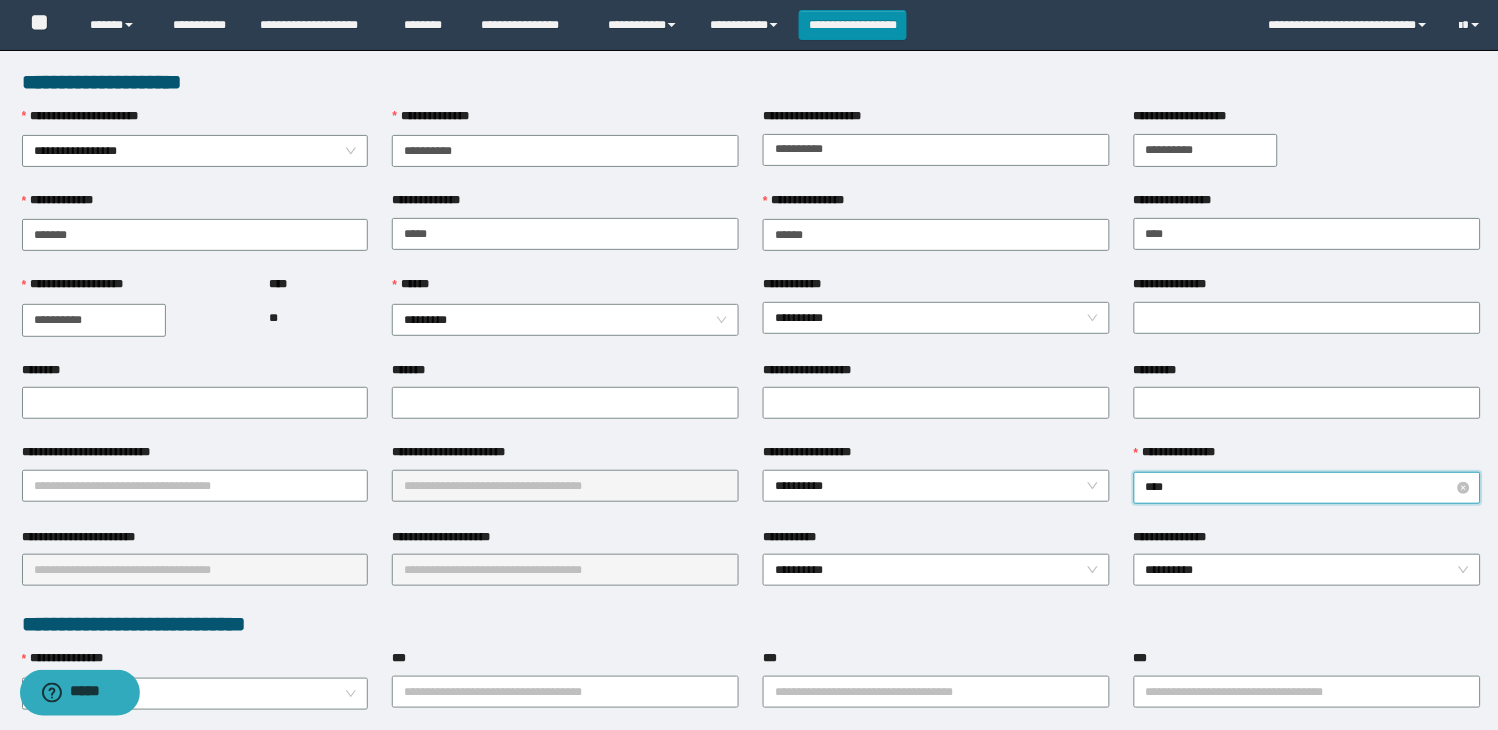 type on "*****" 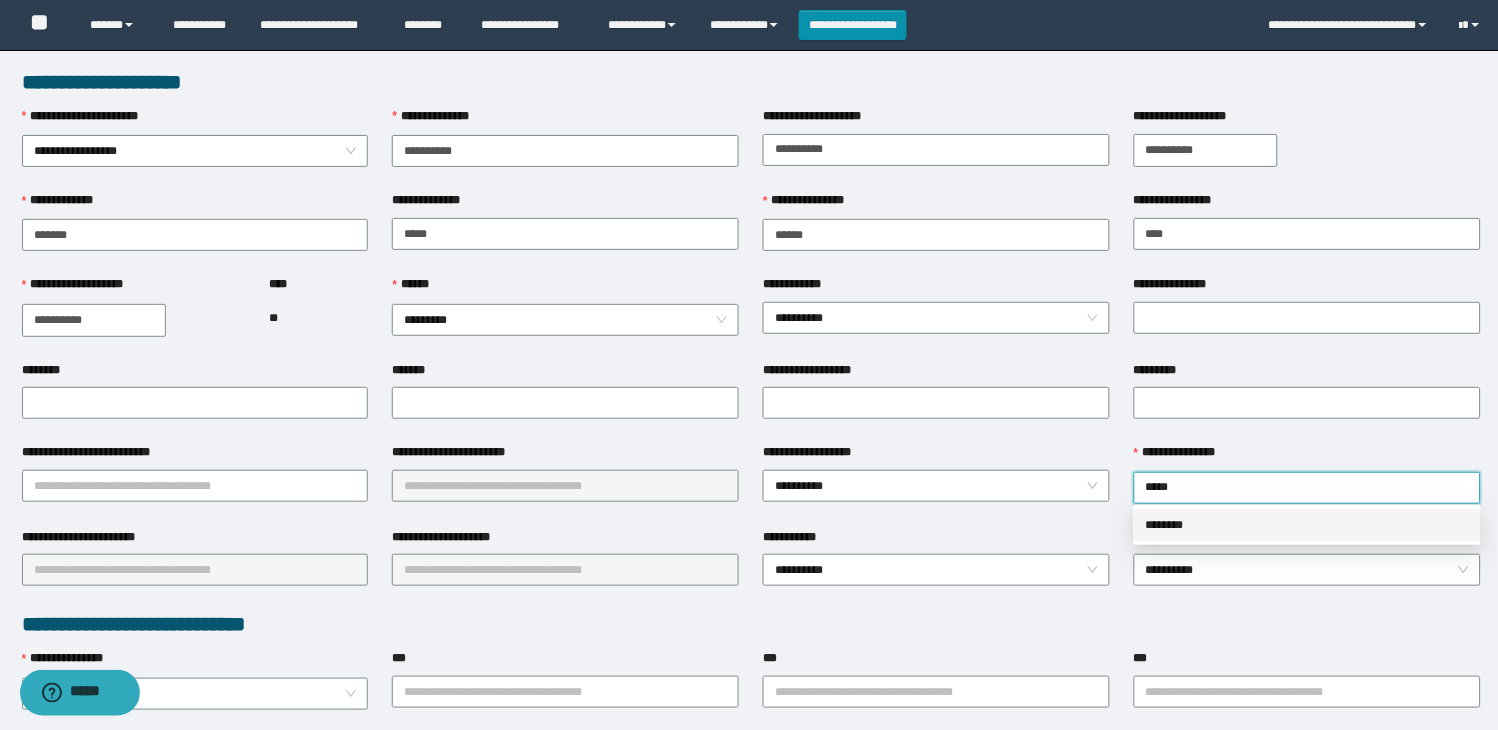 click on "********" at bounding box center [1307, 525] 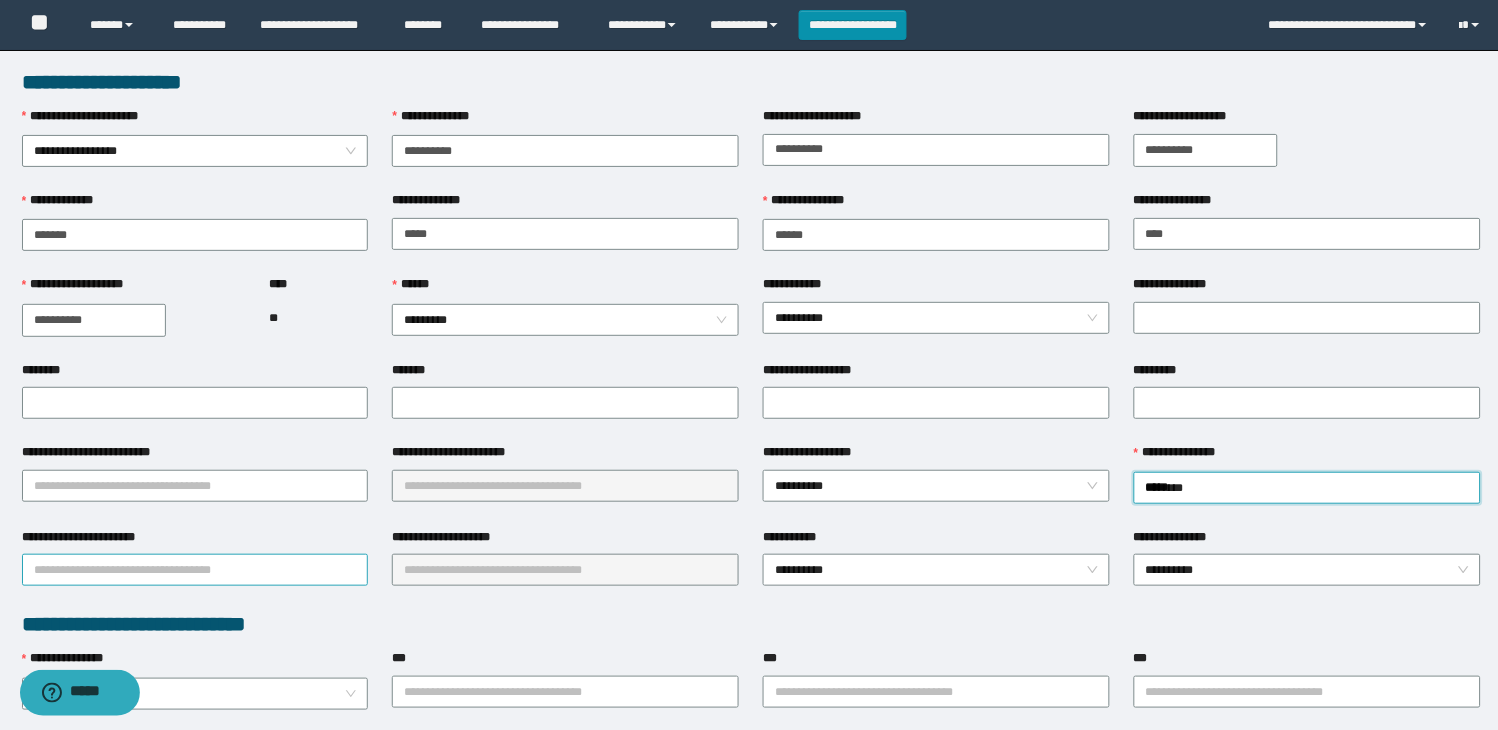 click on "**********" at bounding box center (195, 570) 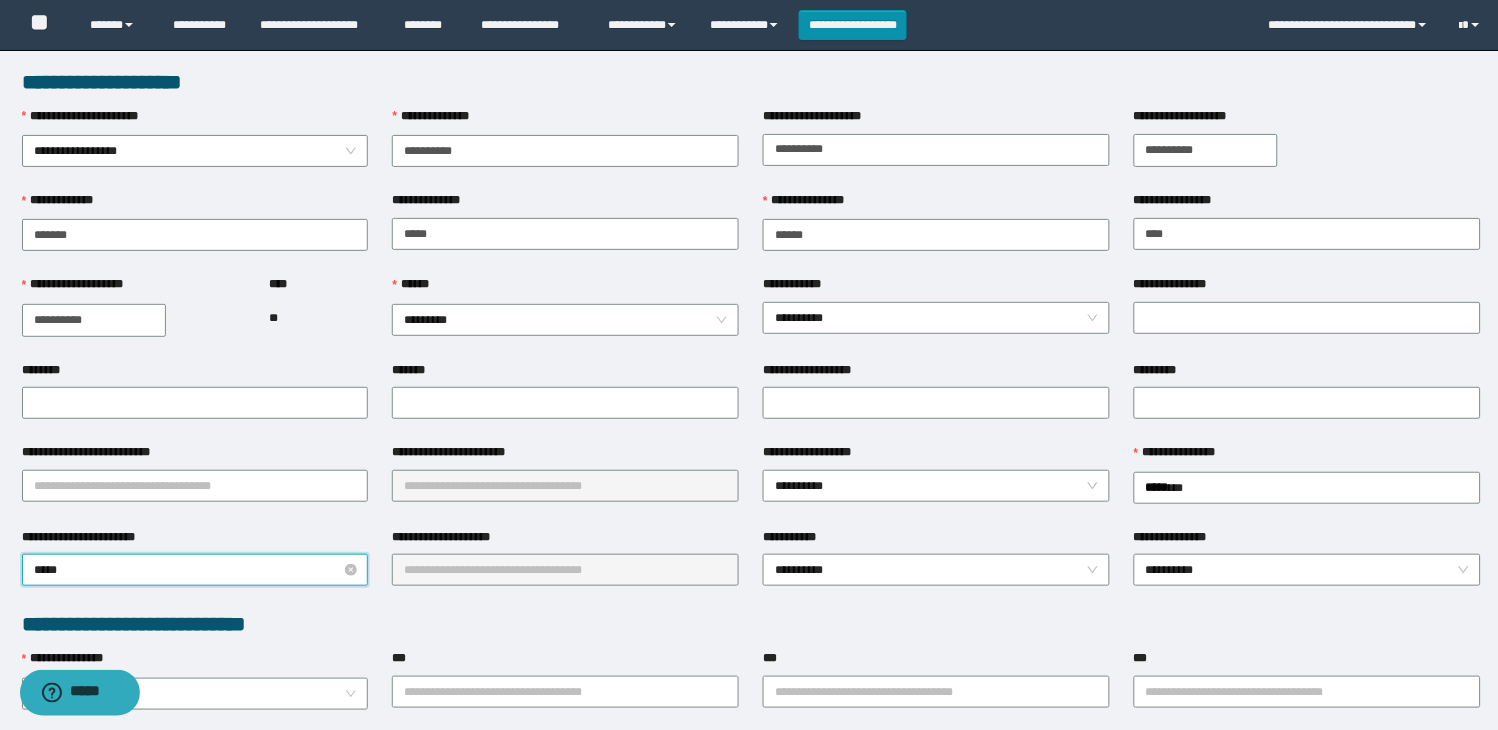 type on "******" 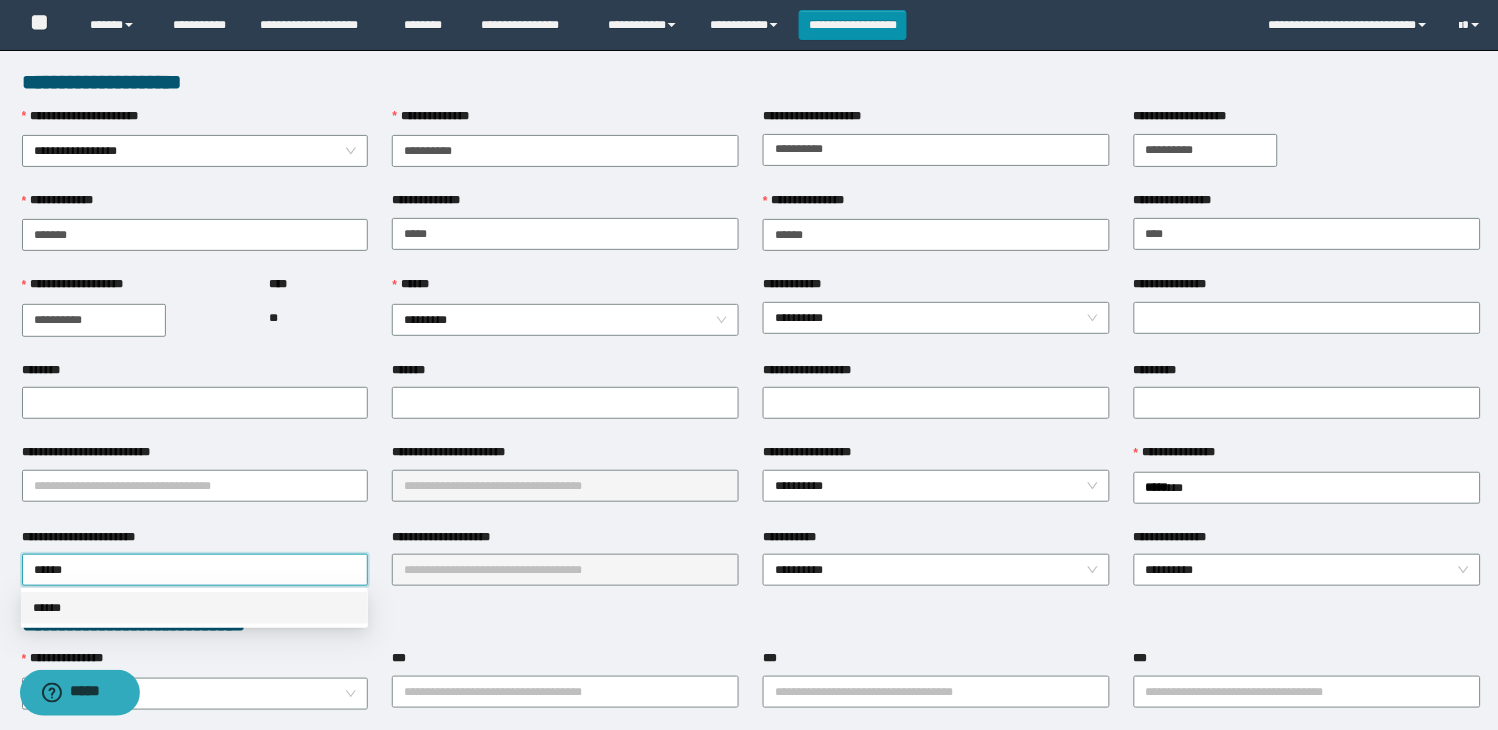 drag, startPoint x: 216, startPoint y: 603, endPoint x: 677, endPoint y: 597, distance: 461.03903 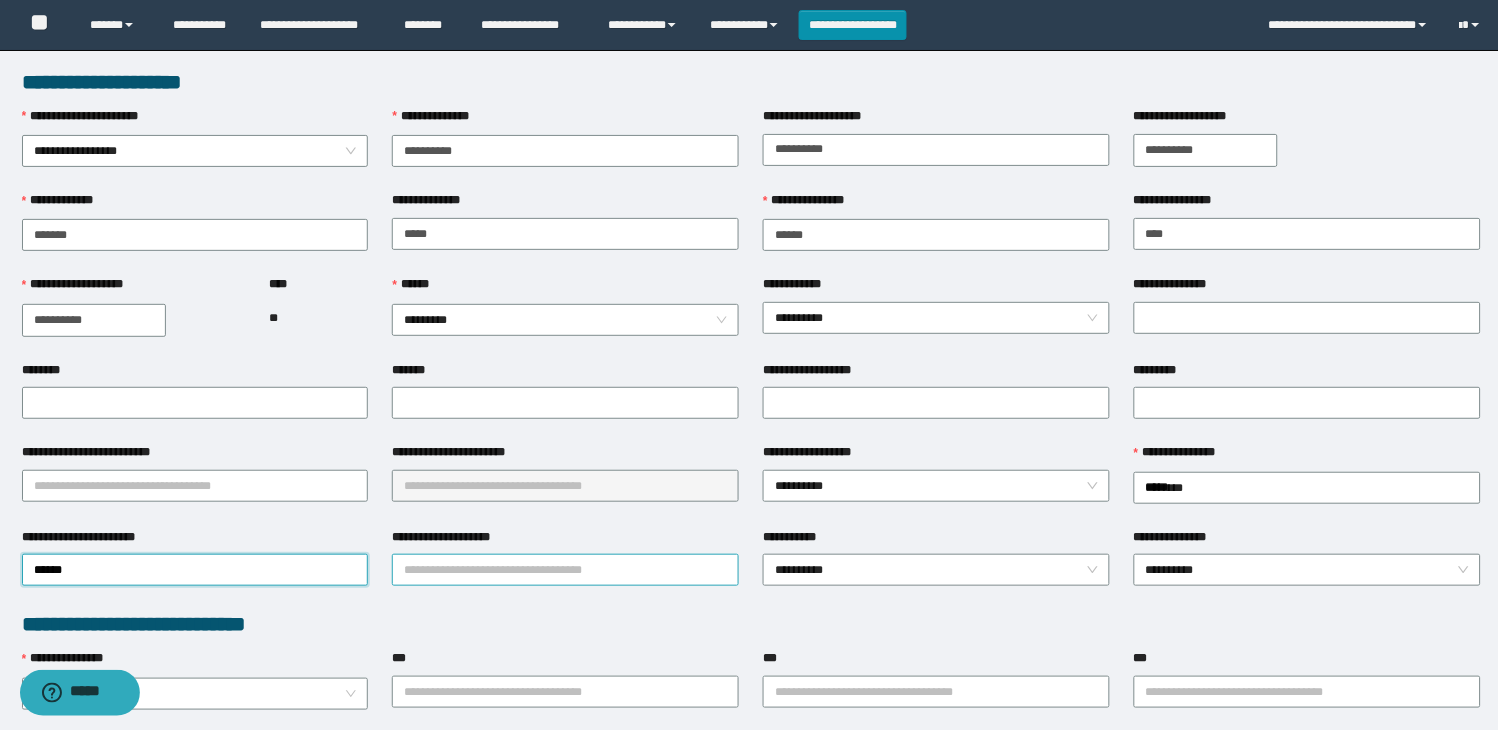 click on "**********" at bounding box center (565, 570) 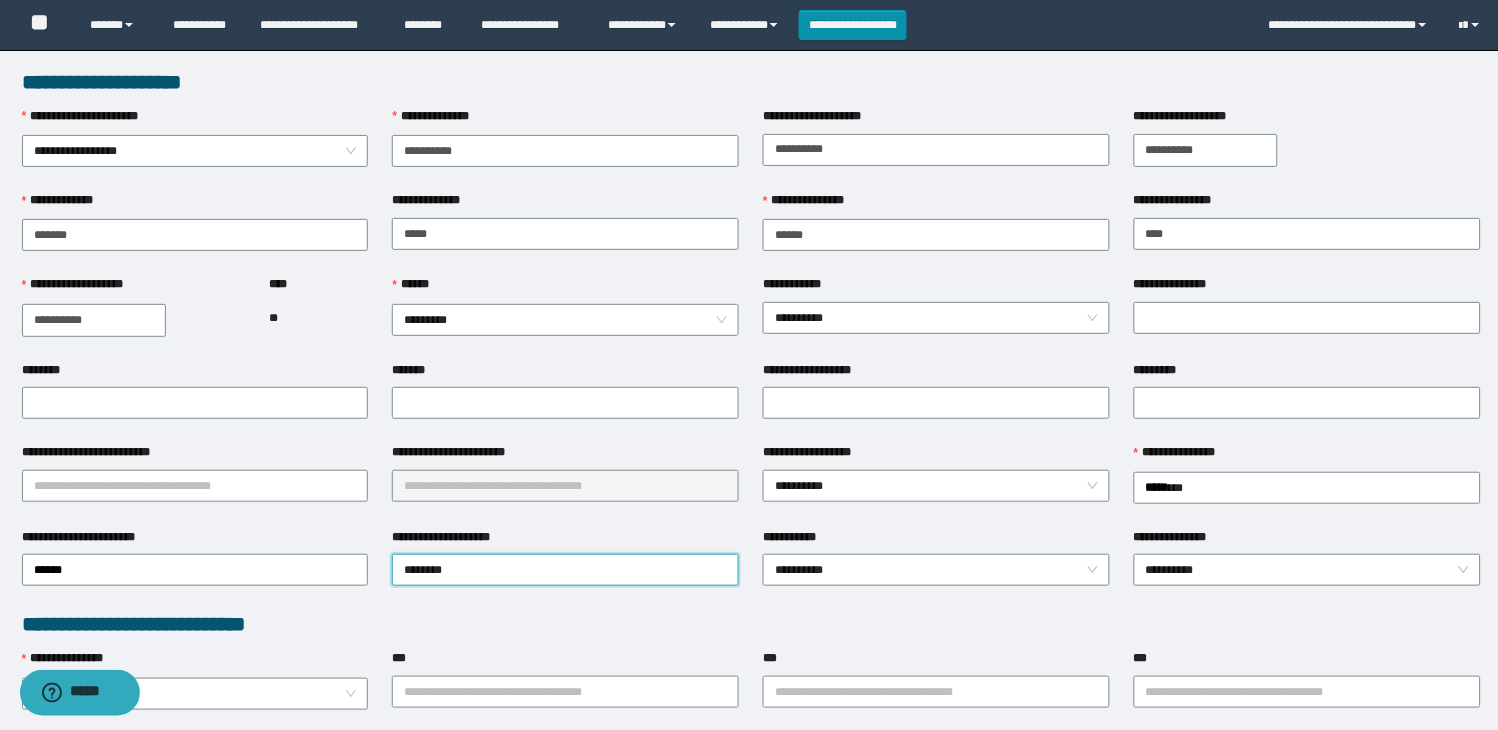 type on "*******" 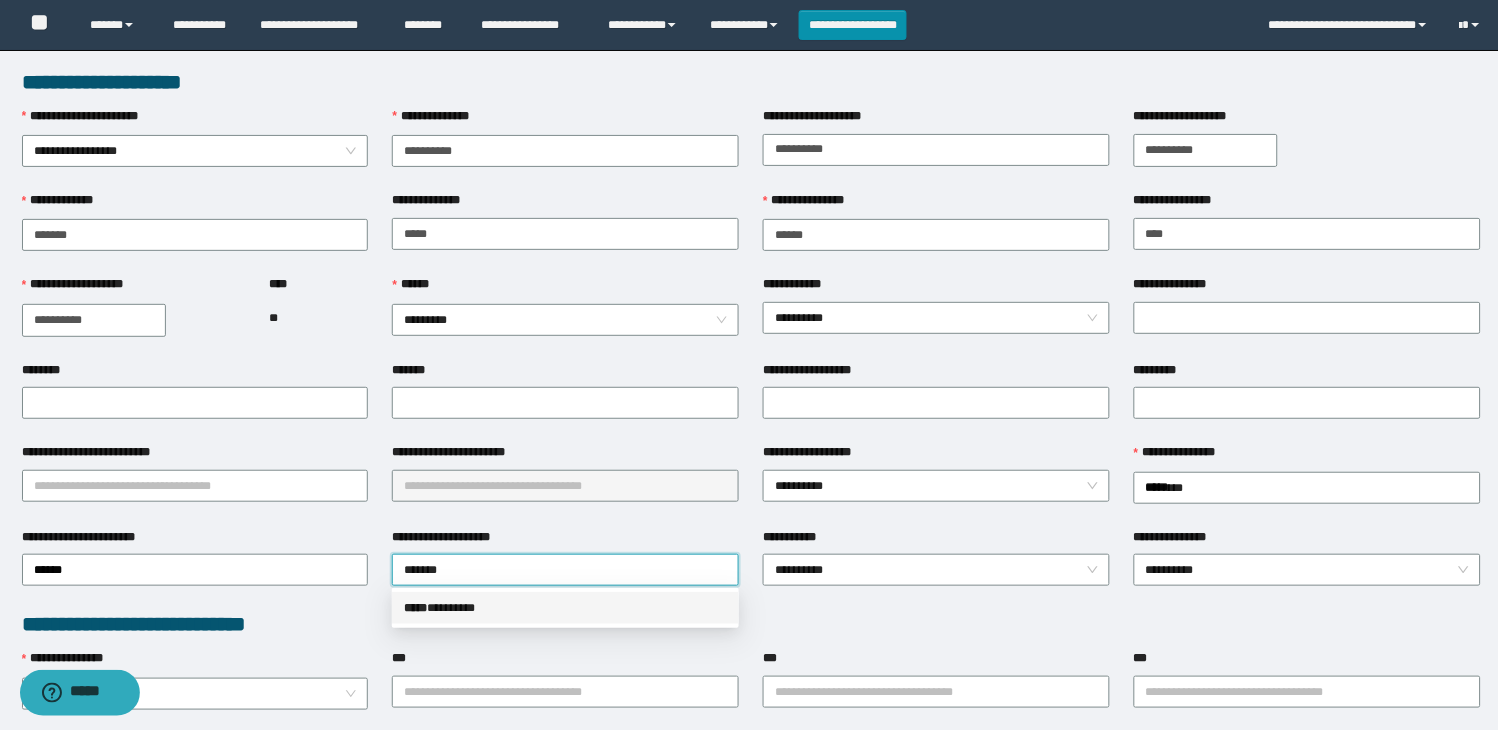 drag, startPoint x: 563, startPoint y: 607, endPoint x: 720, endPoint y: 604, distance: 157.02866 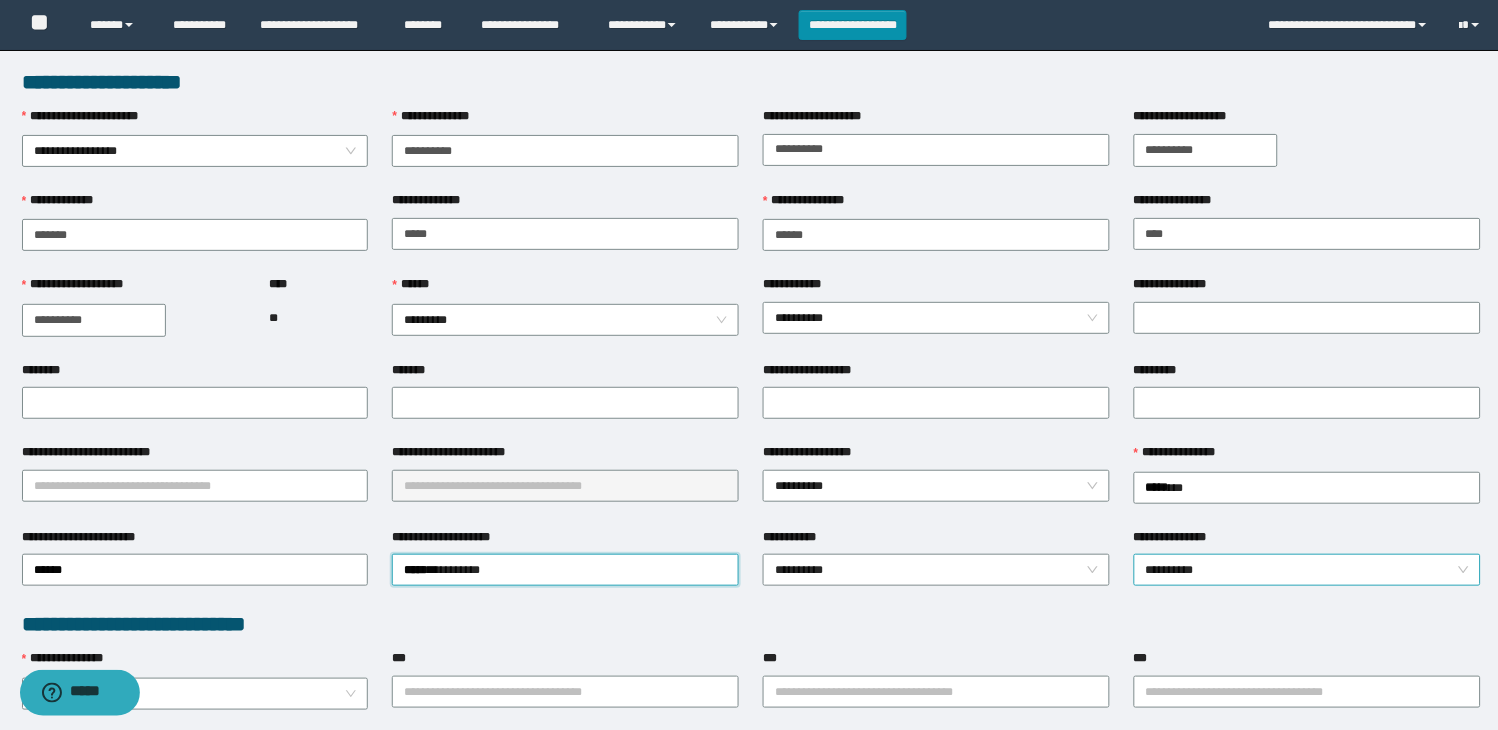 click on "**********" at bounding box center [1307, 570] 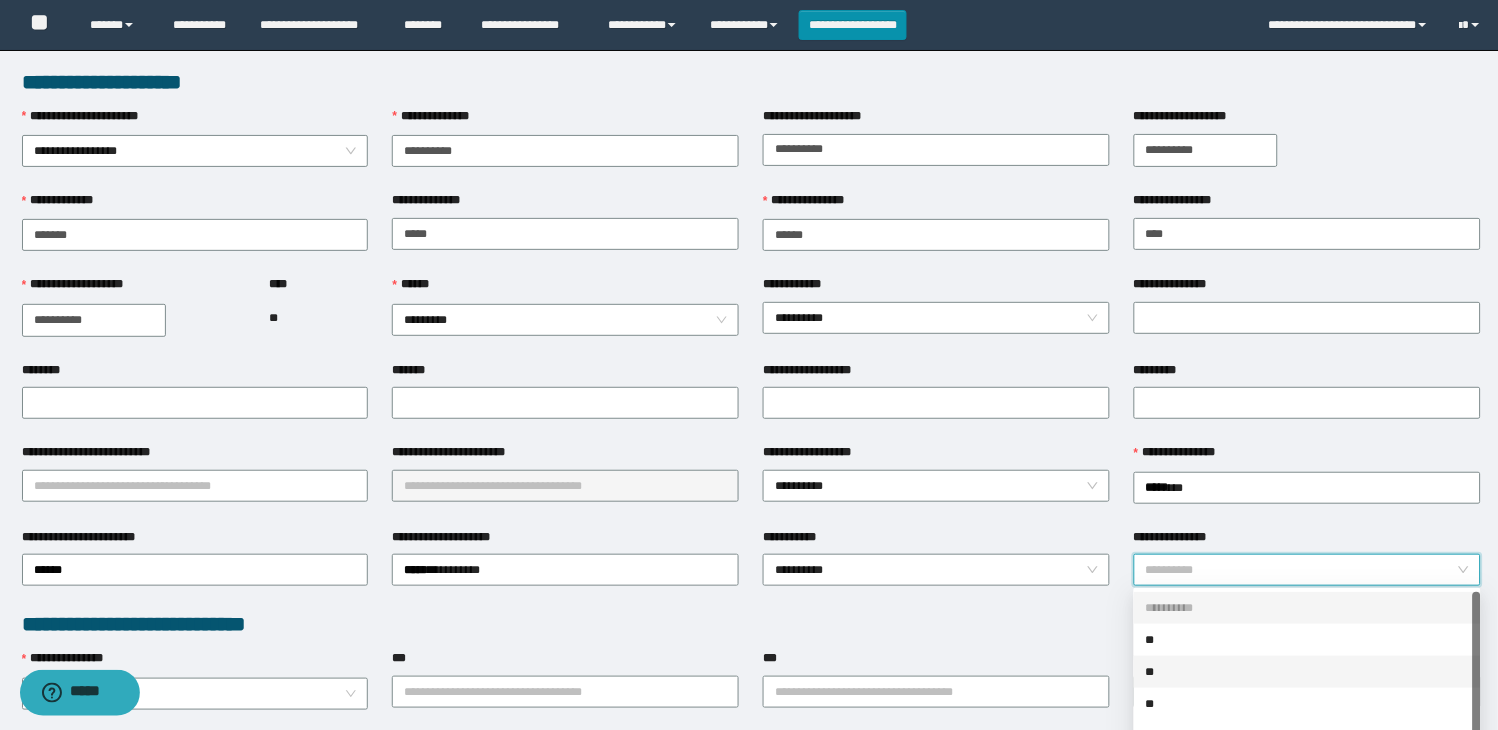 scroll, scrollTop: 31, scrollLeft: 0, axis: vertical 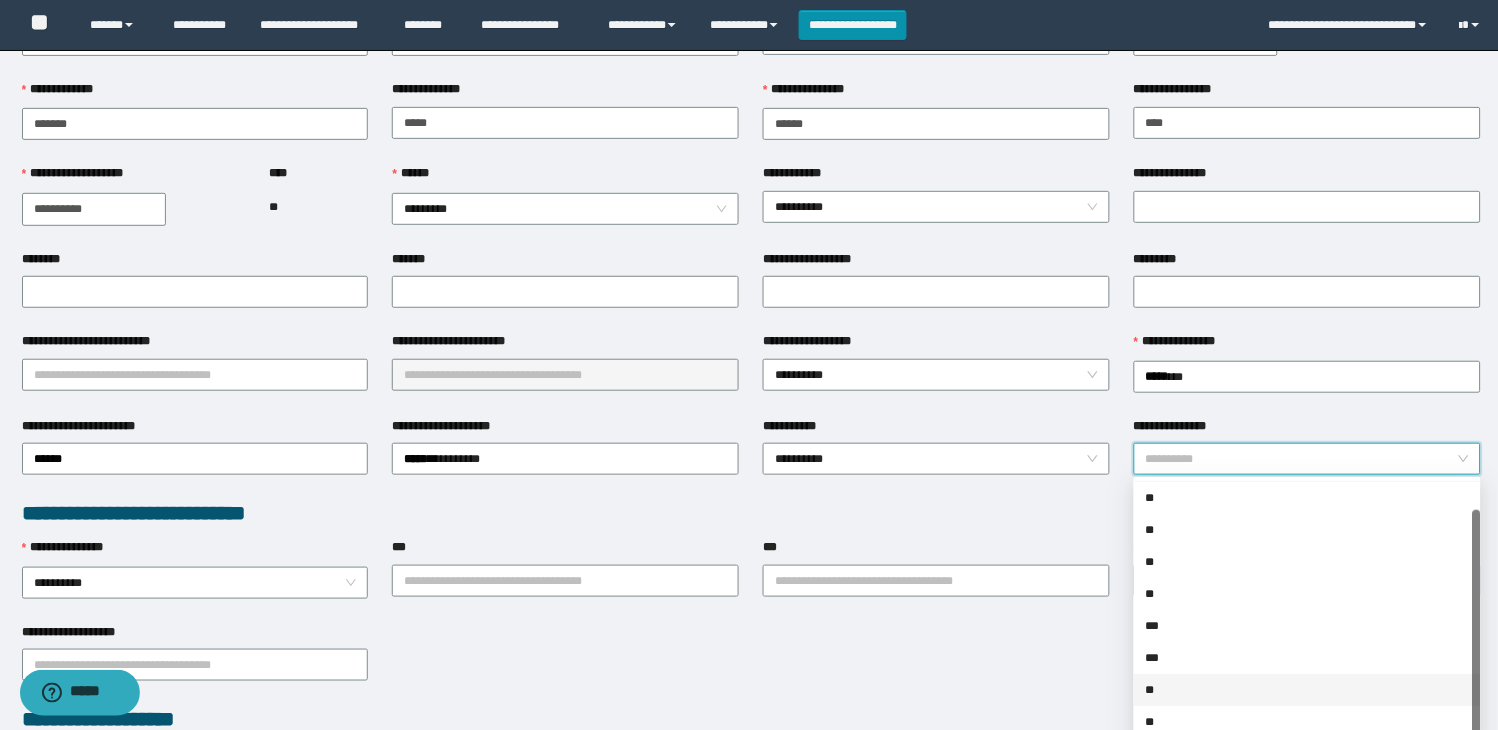 click on "**" at bounding box center (1307, 690) 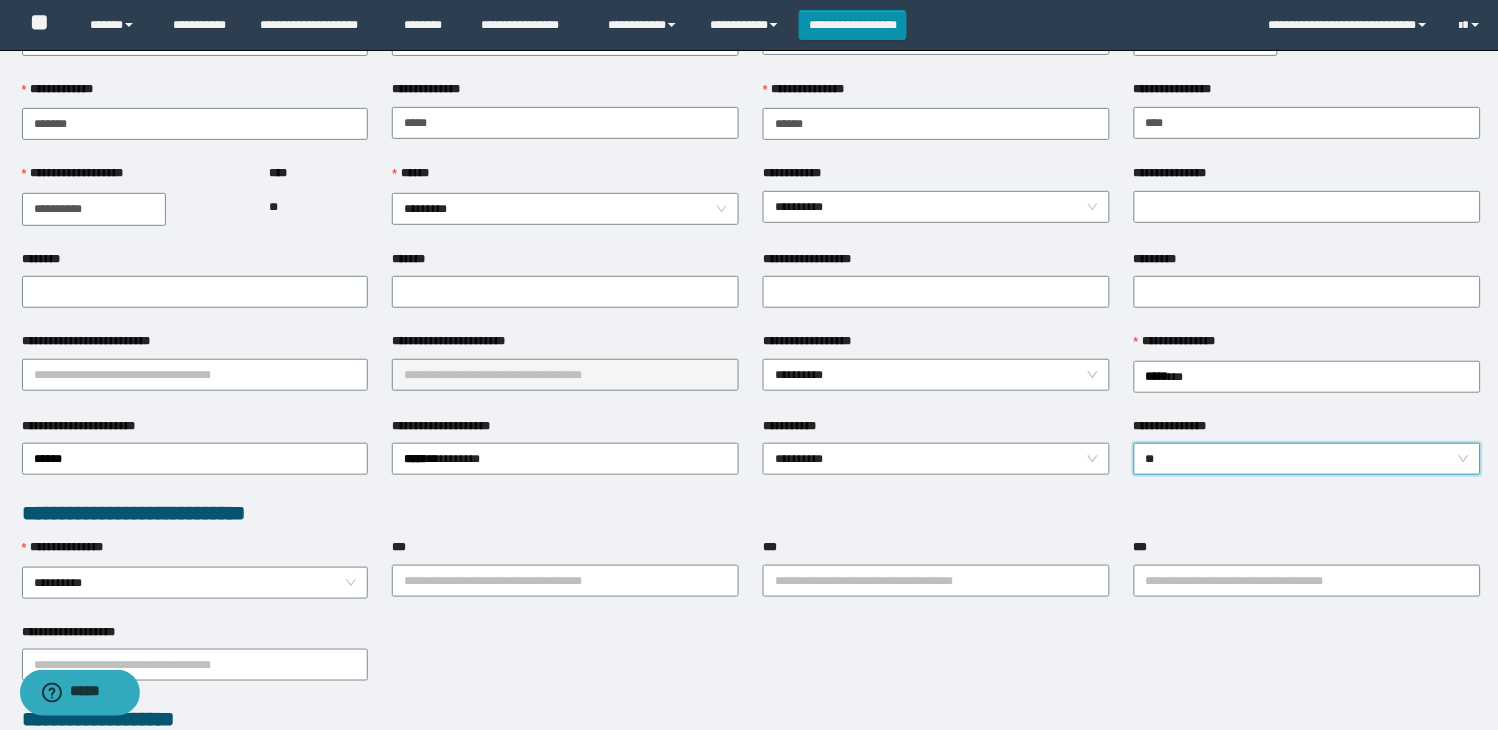scroll, scrollTop: 0, scrollLeft: 0, axis: both 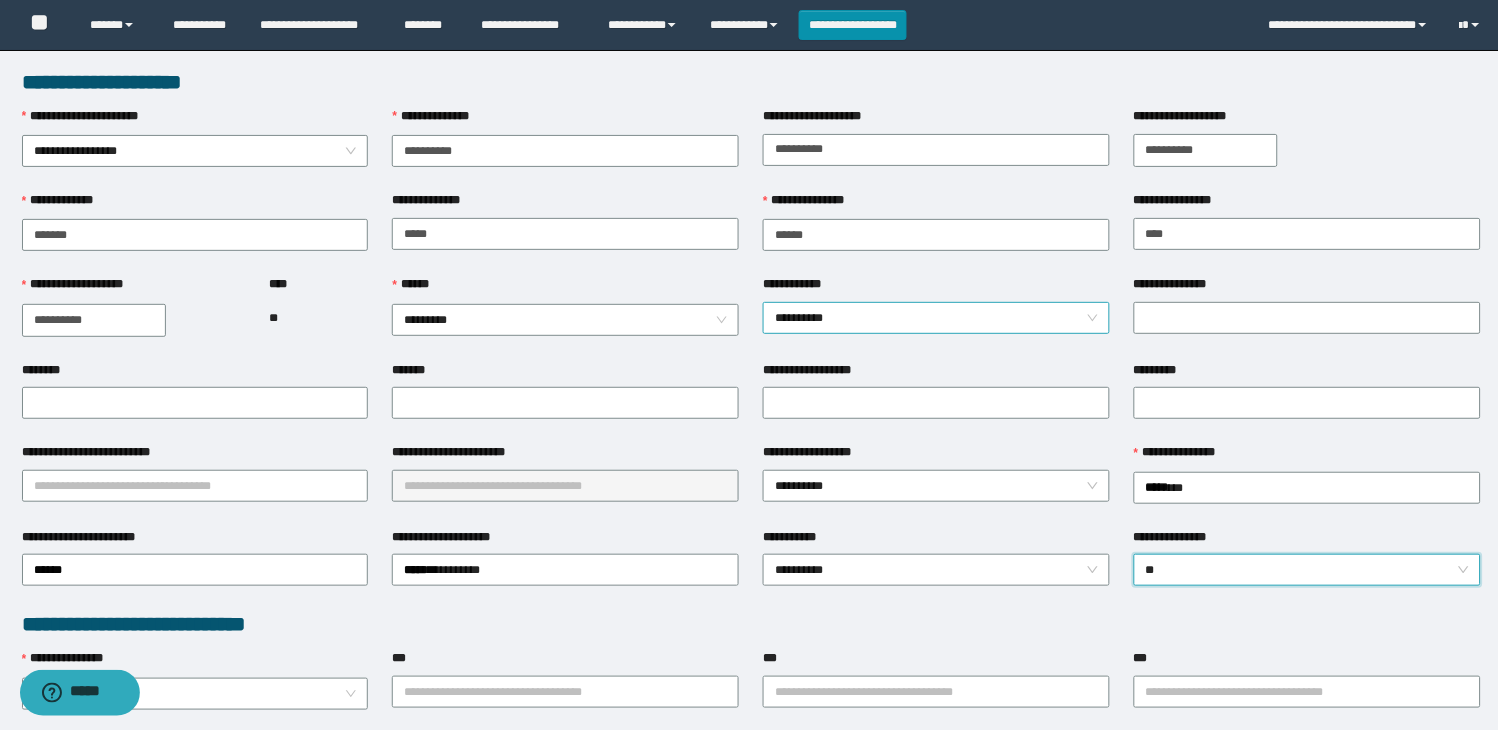 click on "**********" at bounding box center (936, 318) 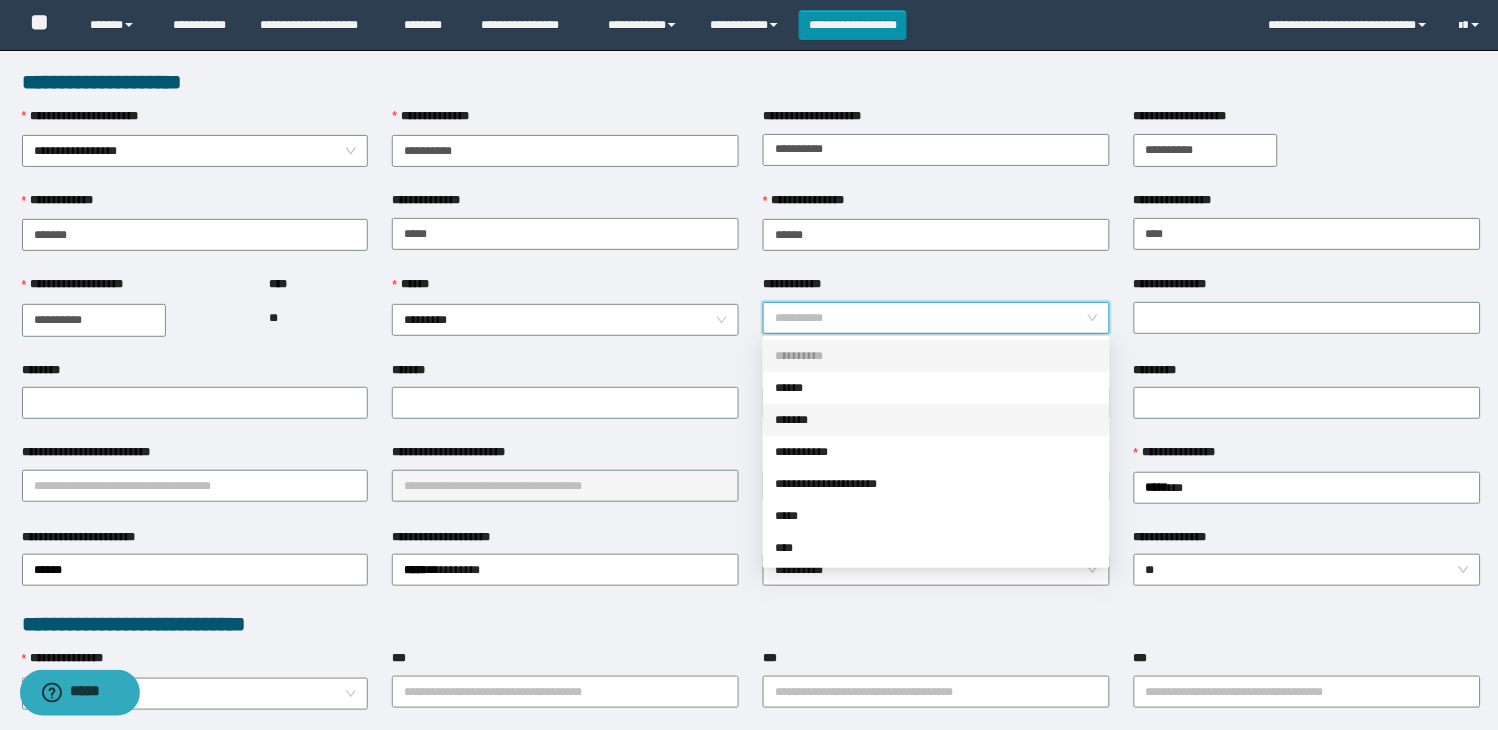 click on "*******" at bounding box center (936, 420) 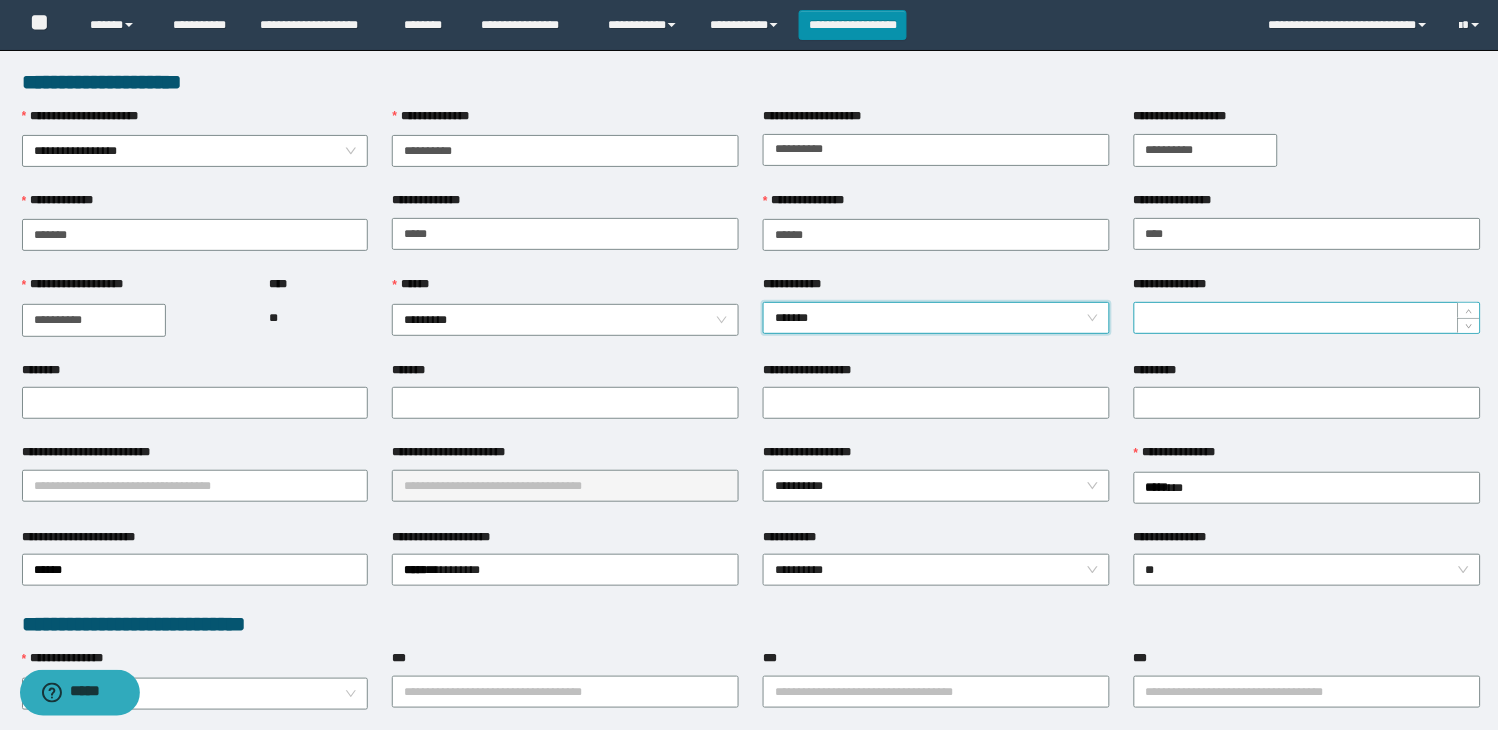 click on "**********" at bounding box center [1307, 318] 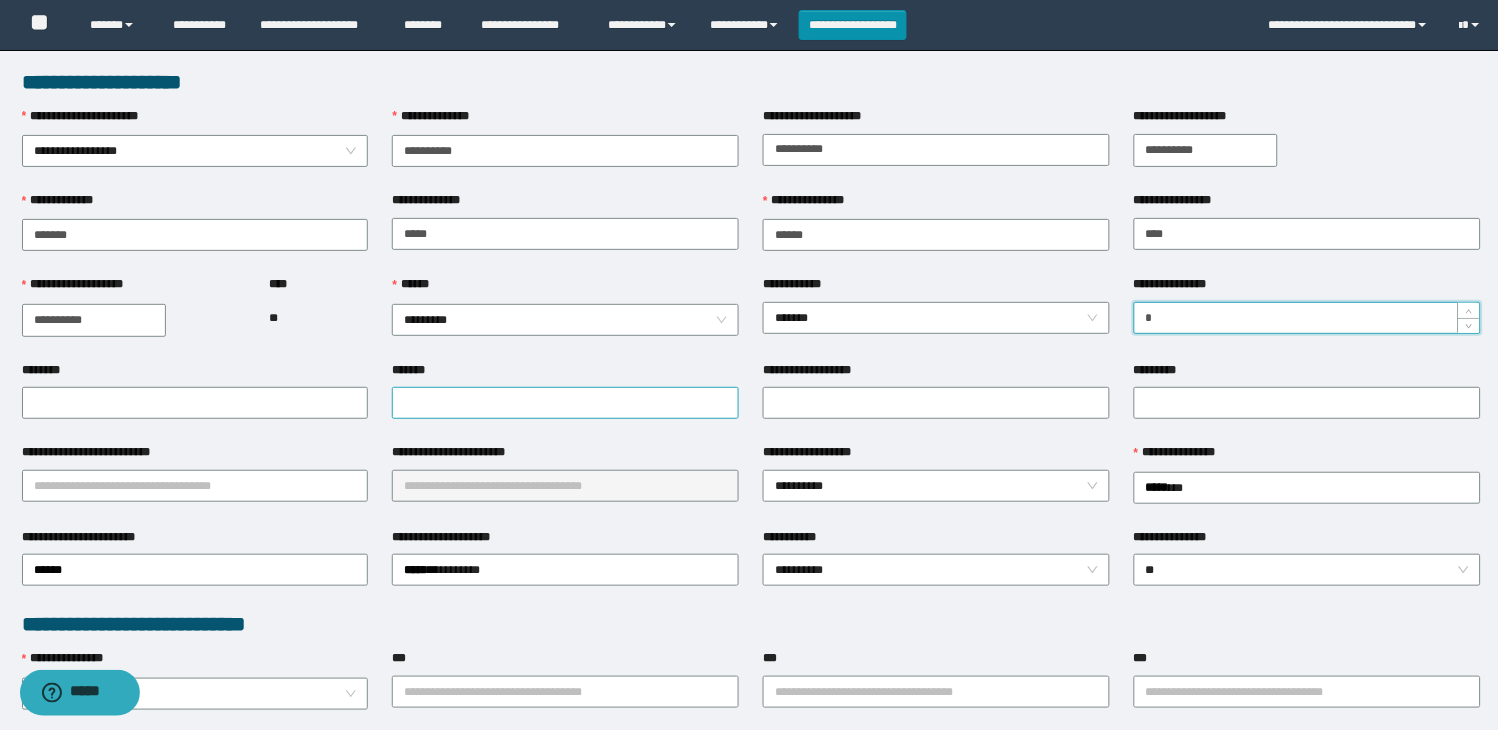 type on "*" 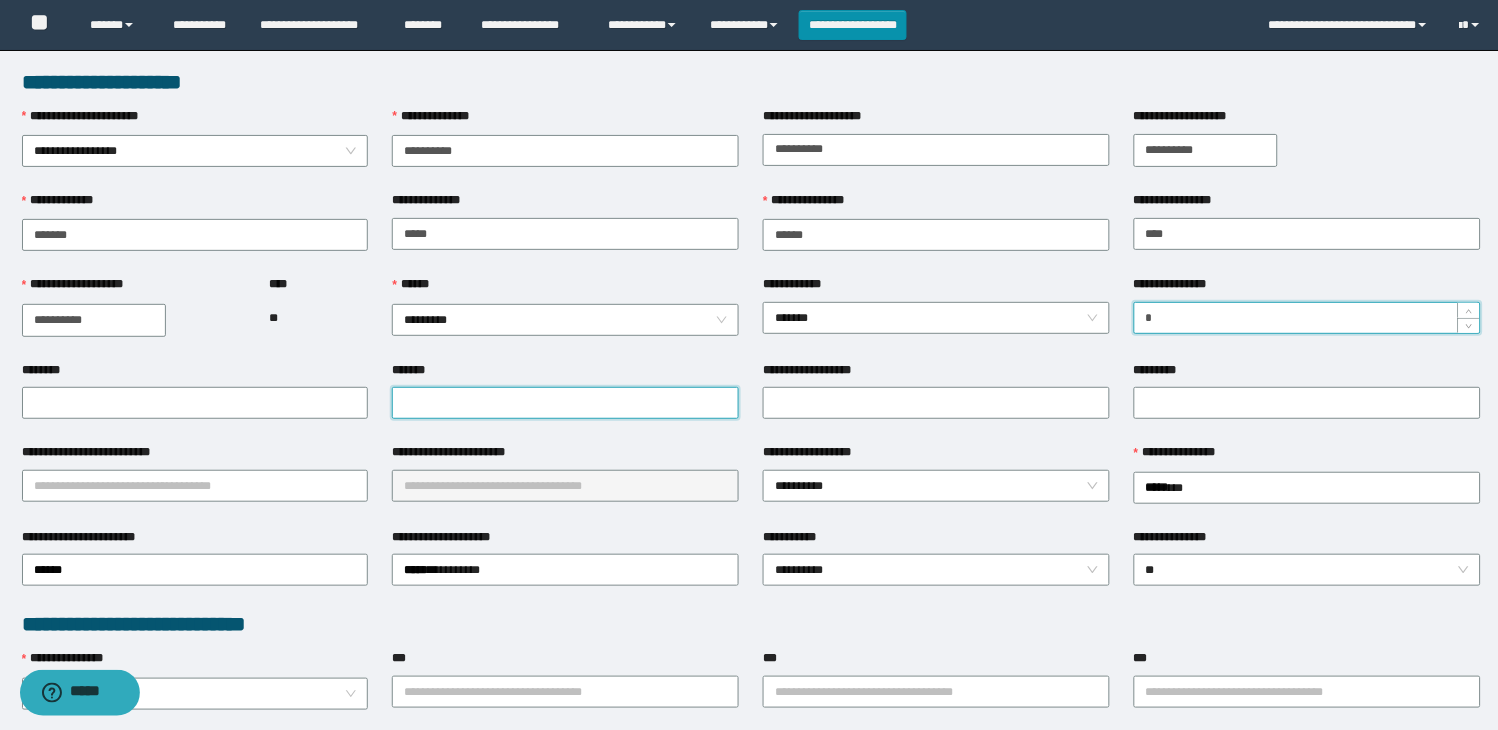 click on "*******" at bounding box center (565, 403) 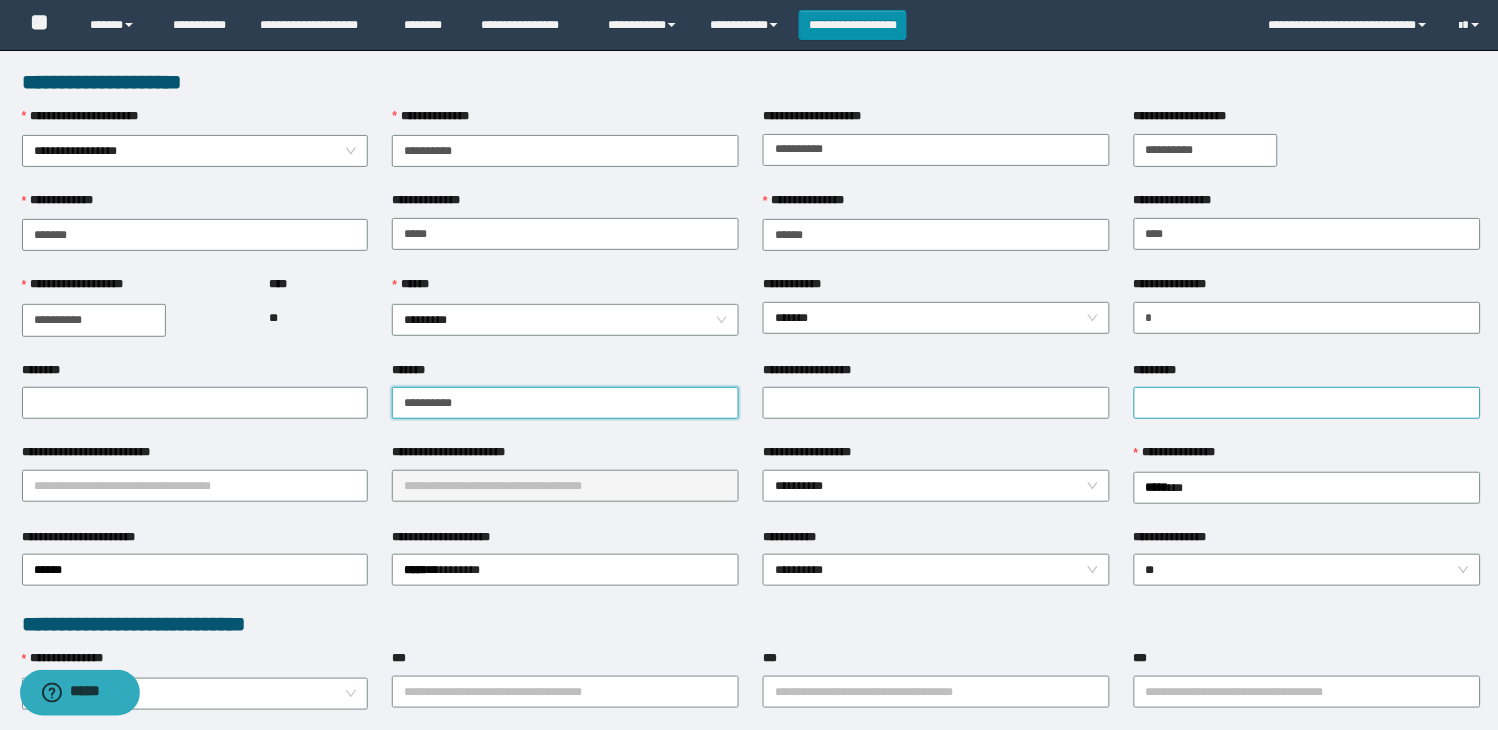 type on "**********" 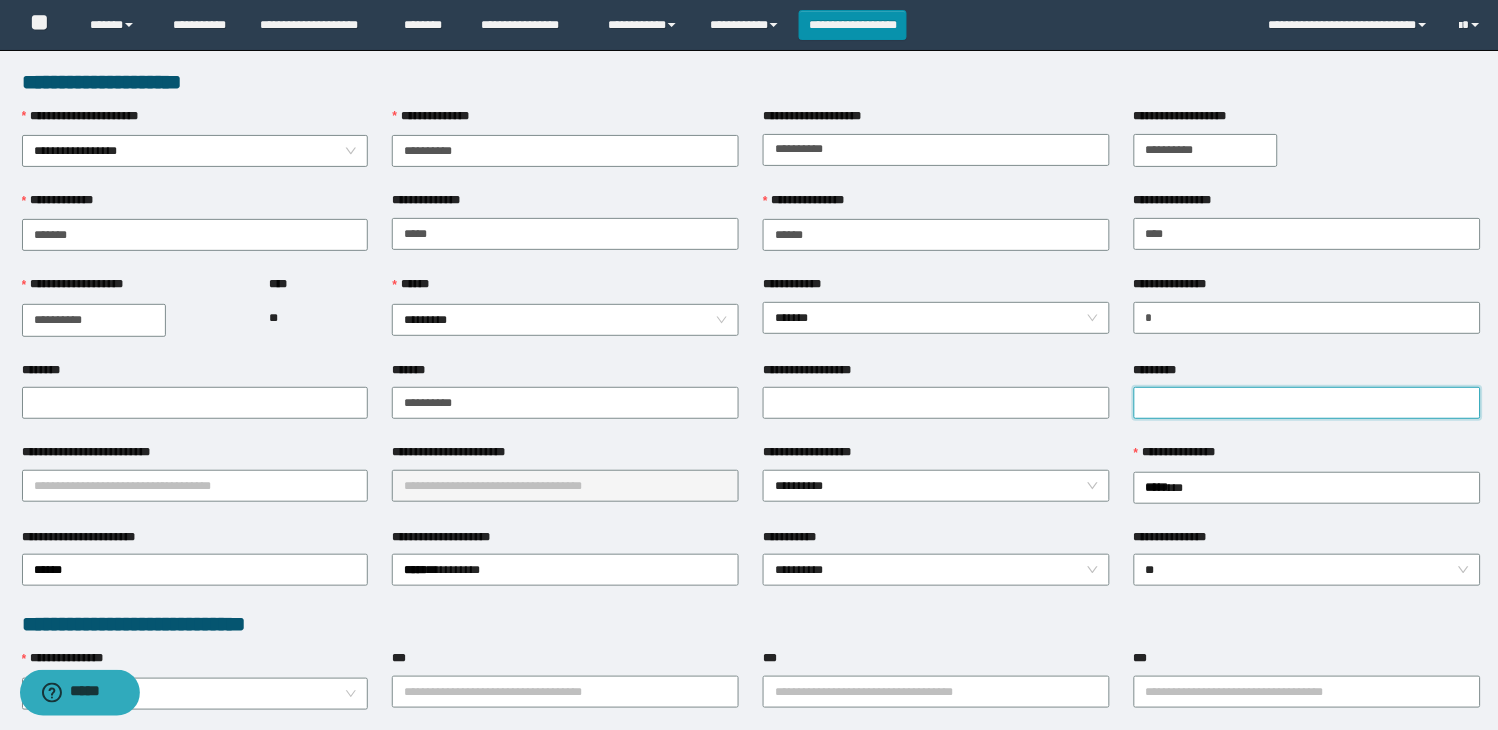 click on "*********" at bounding box center [1307, 403] 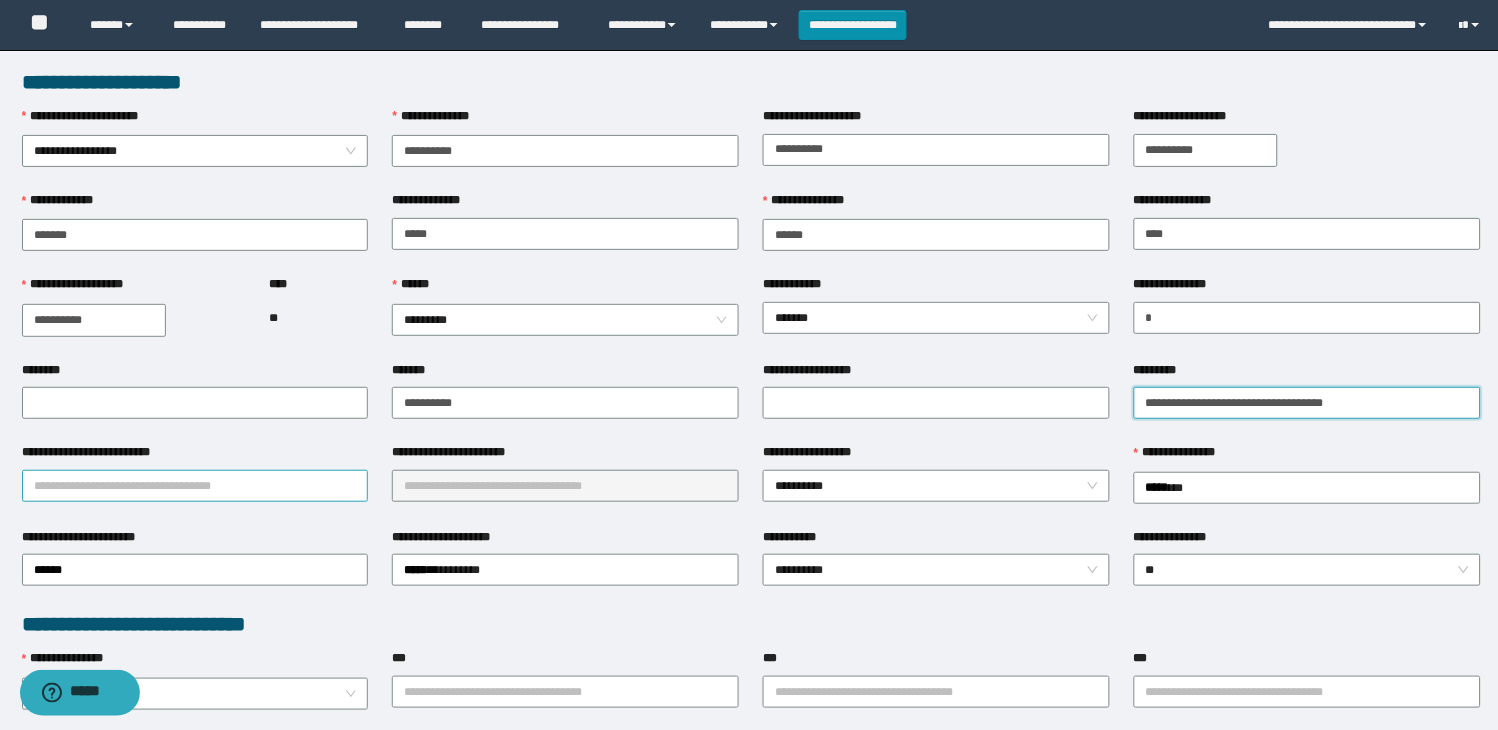 type on "**********" 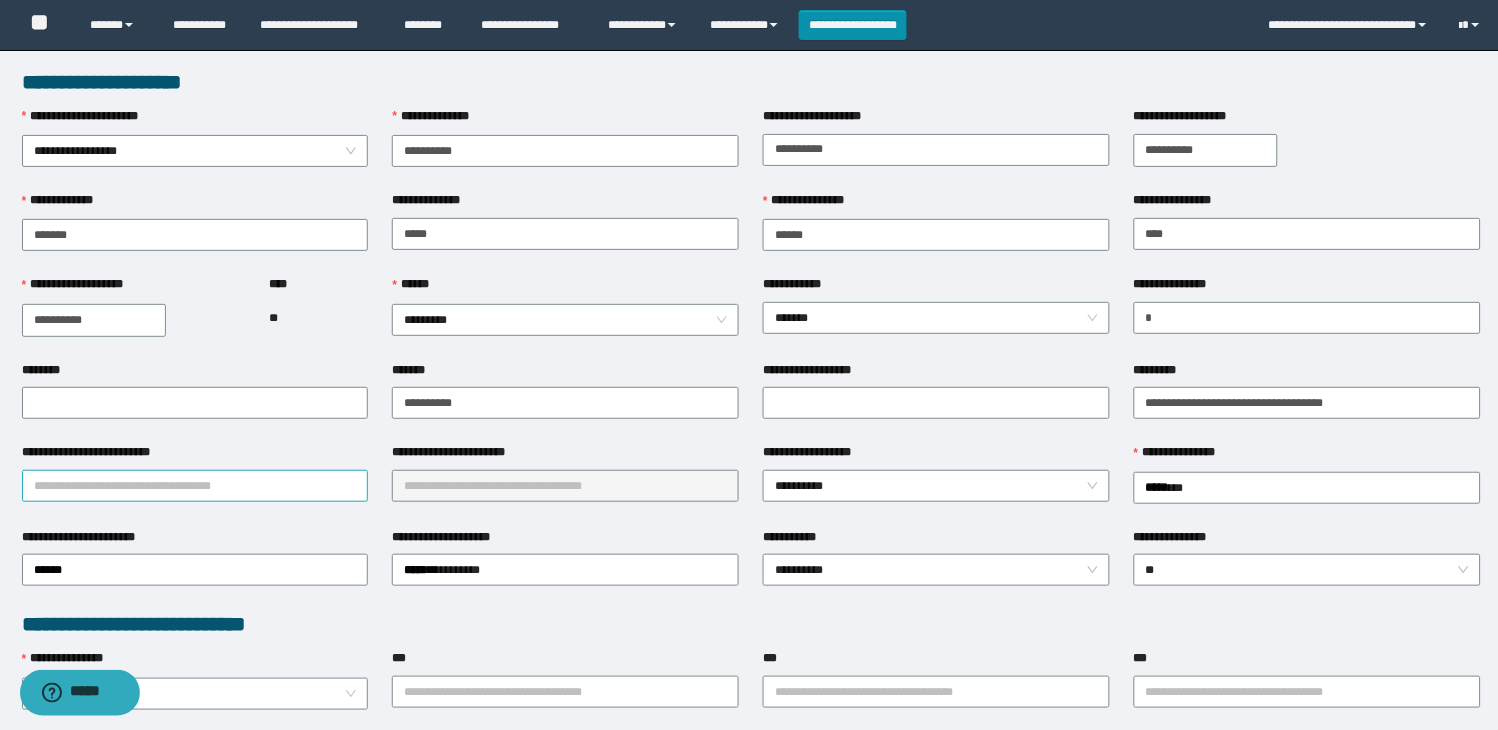 click on "**********" at bounding box center (195, 486) 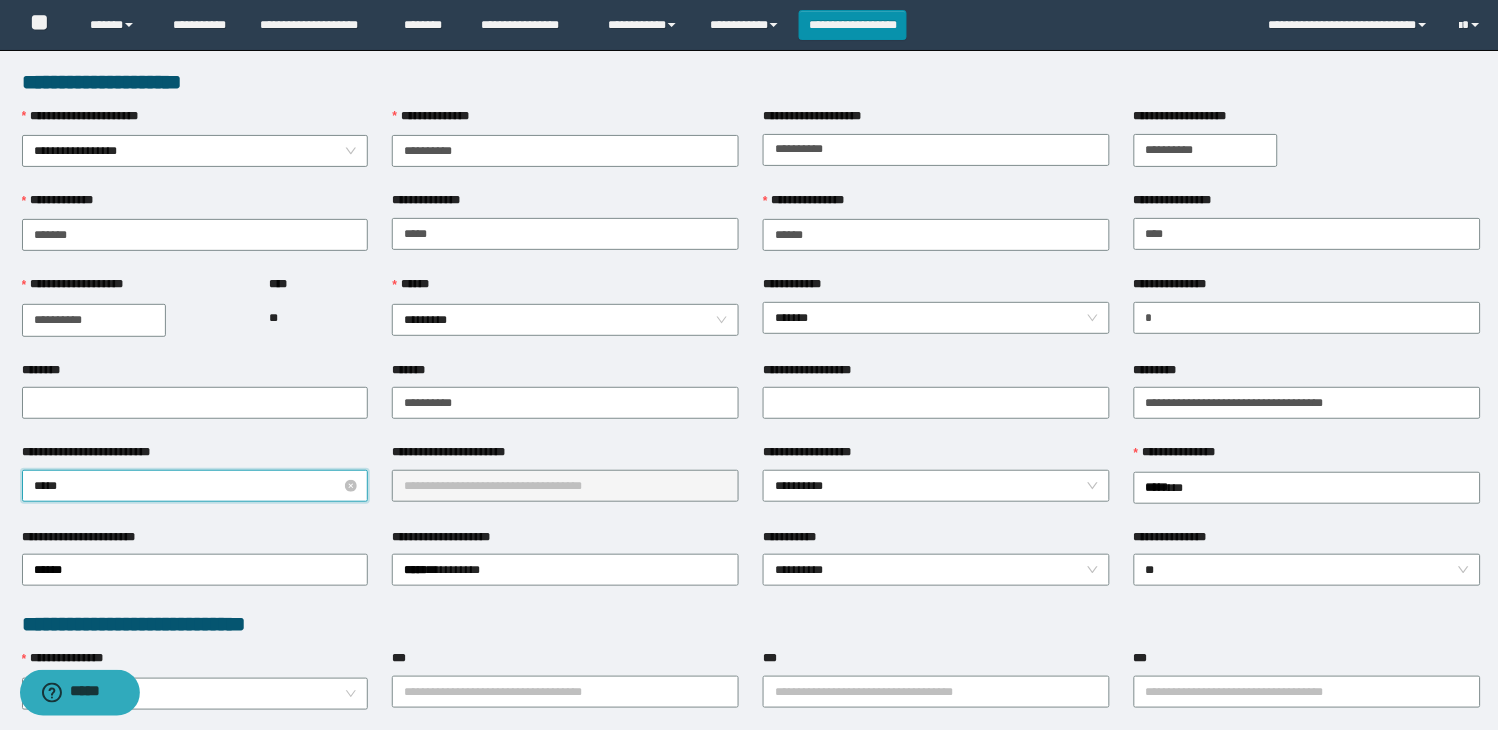 type on "******" 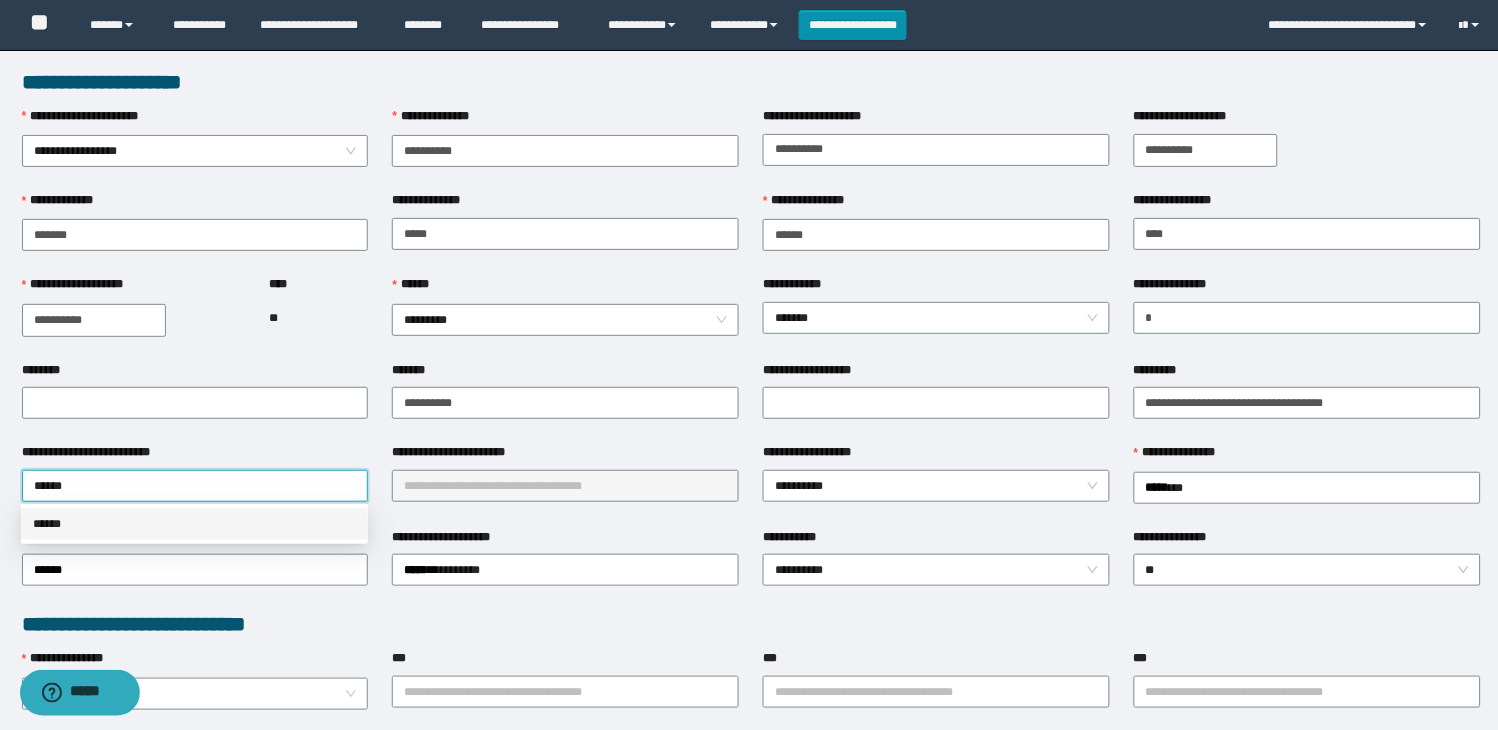 click on "******" at bounding box center (194, 524) 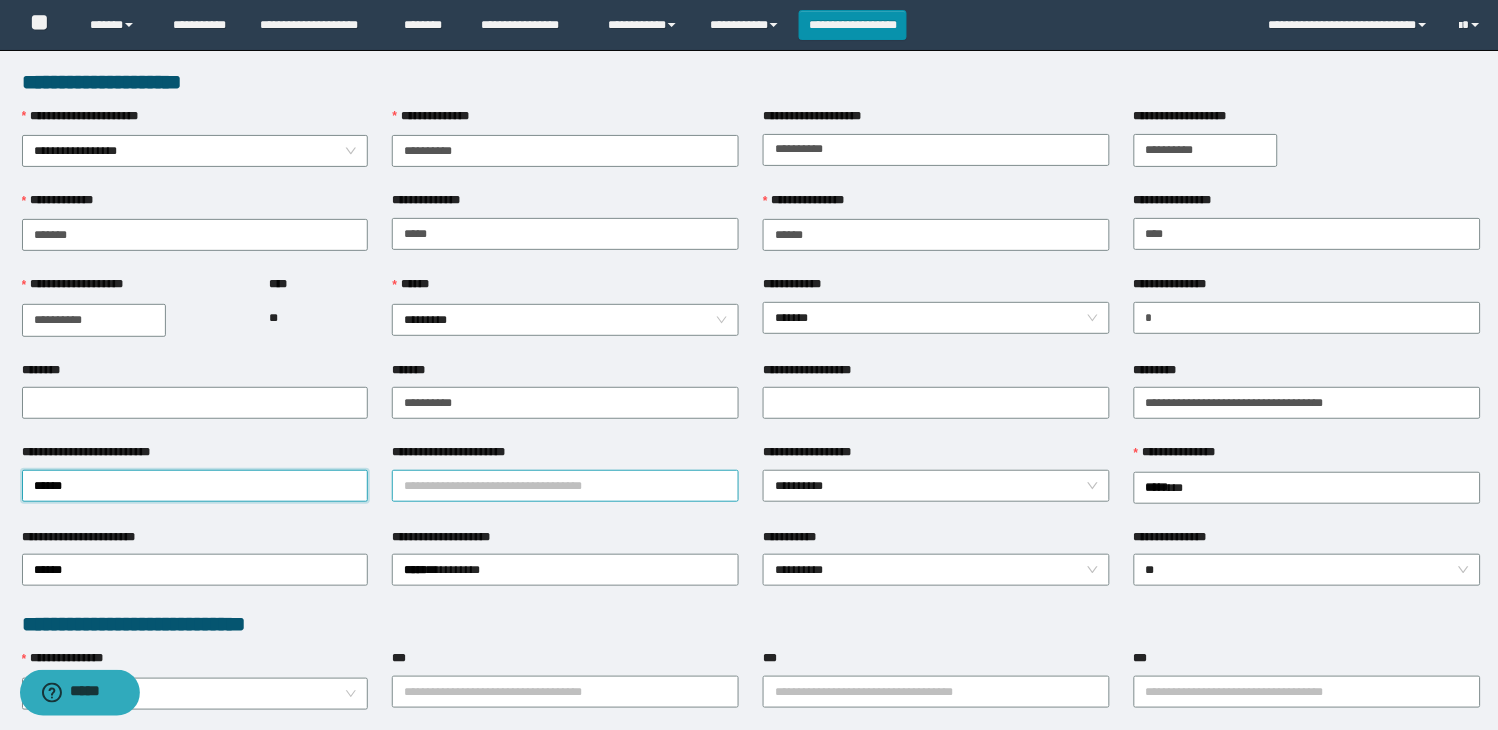 click on "**********" at bounding box center [565, 486] 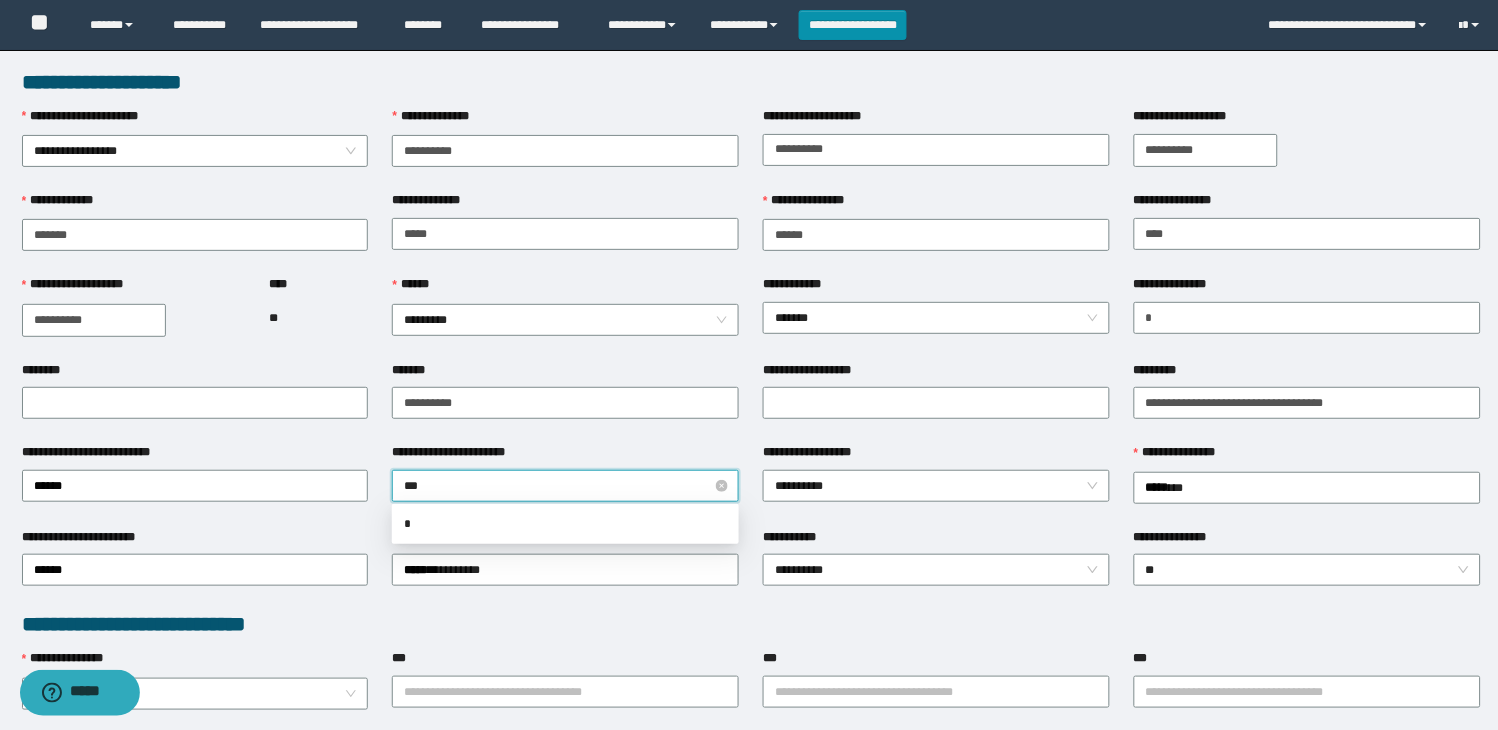 type on "****" 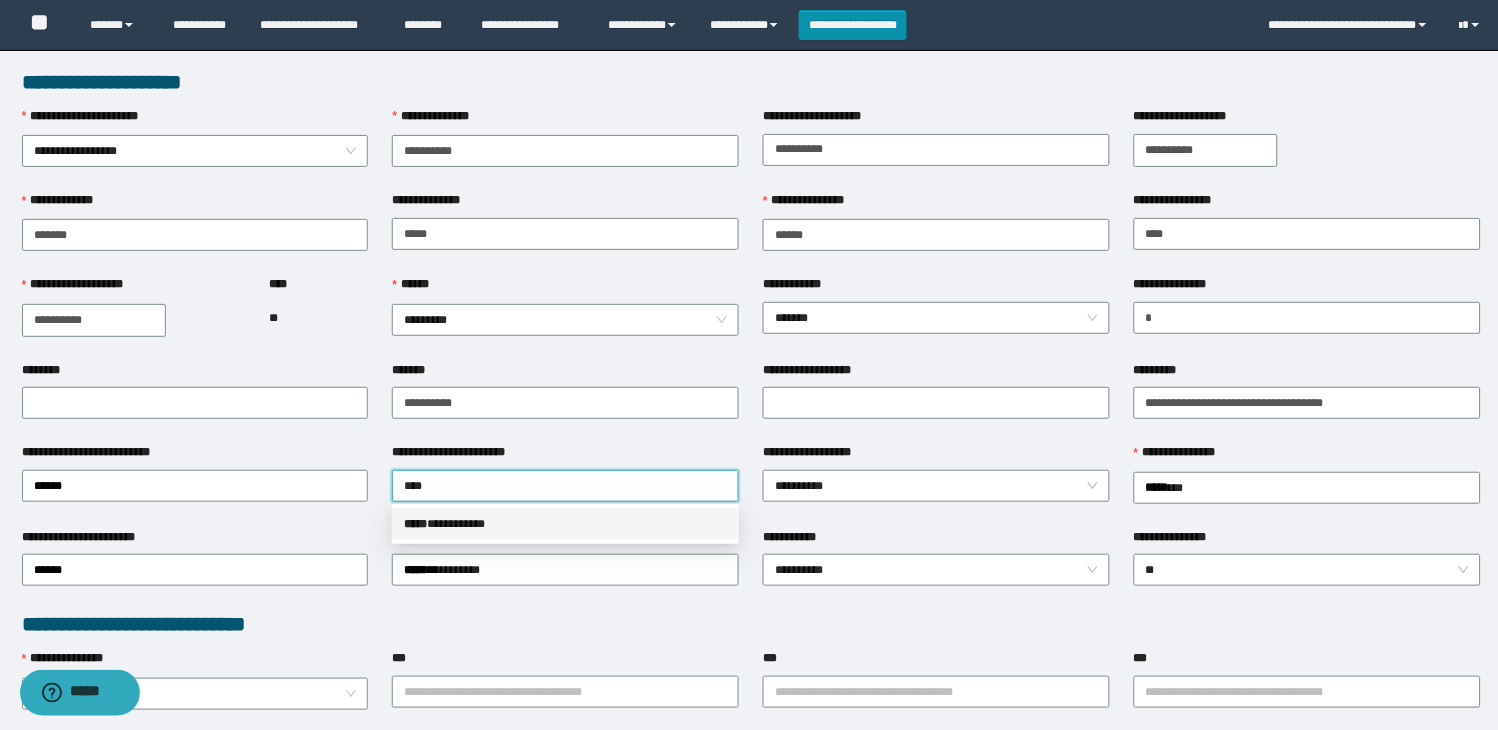 drag, startPoint x: 515, startPoint y: 522, endPoint x: 902, endPoint y: 541, distance: 387.46613 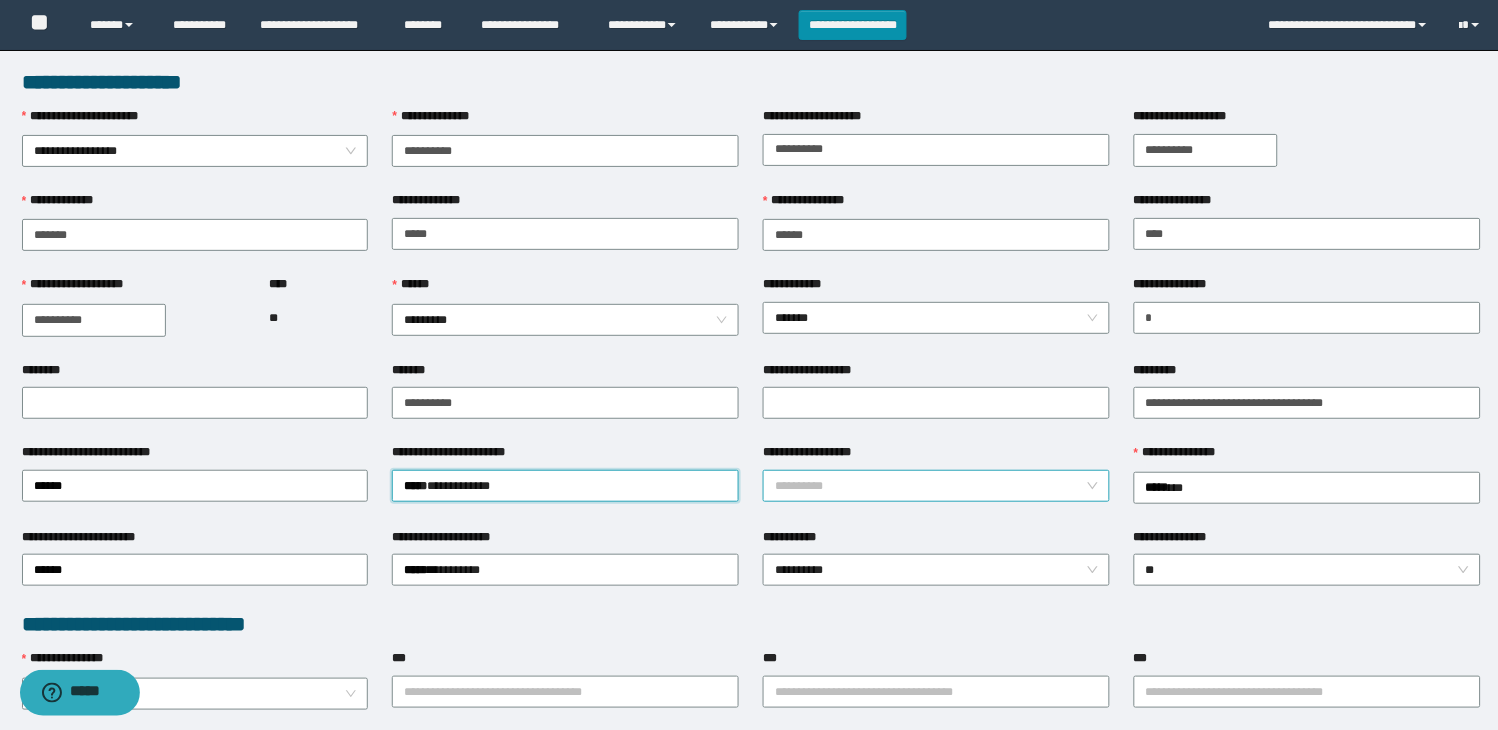 click on "**********" at bounding box center (936, 486) 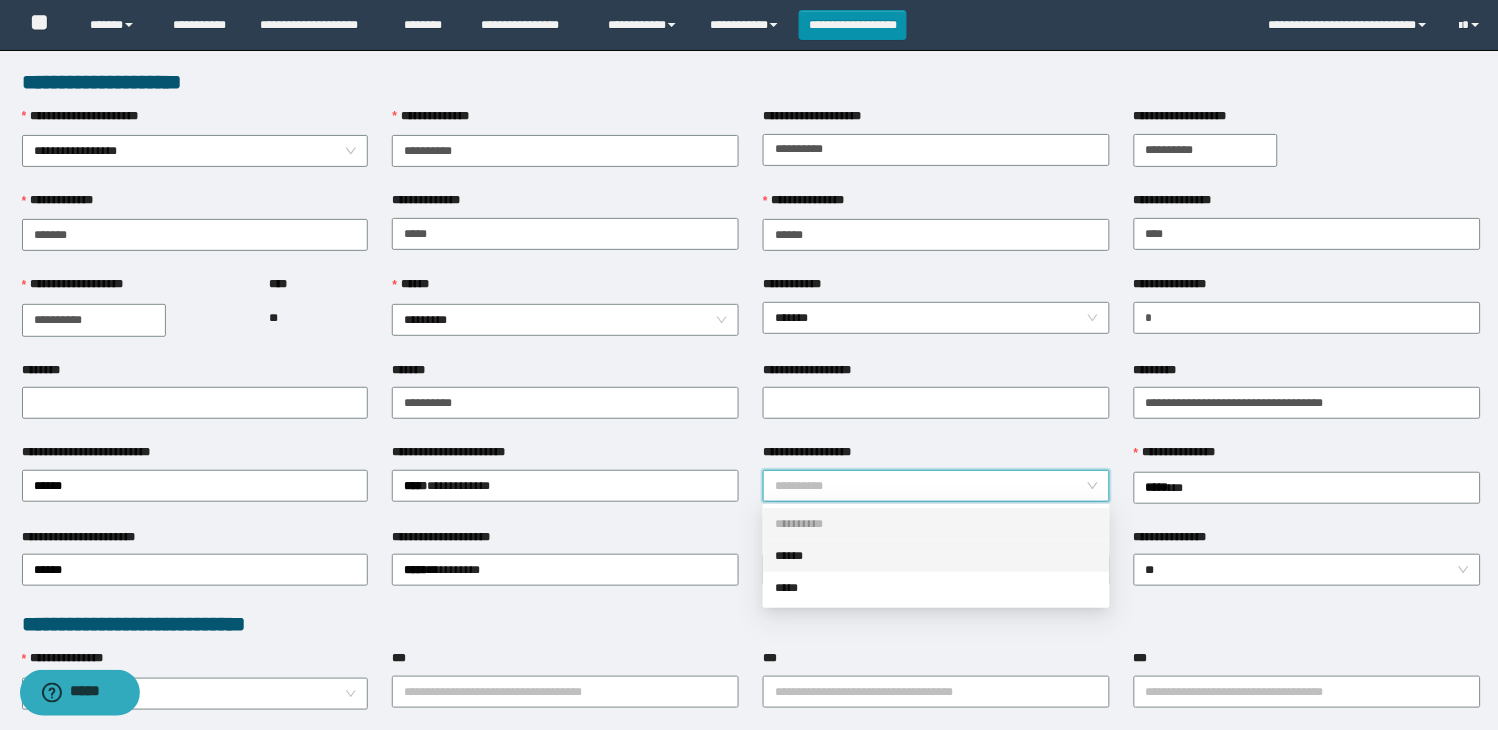 click on "******" at bounding box center [936, 556] 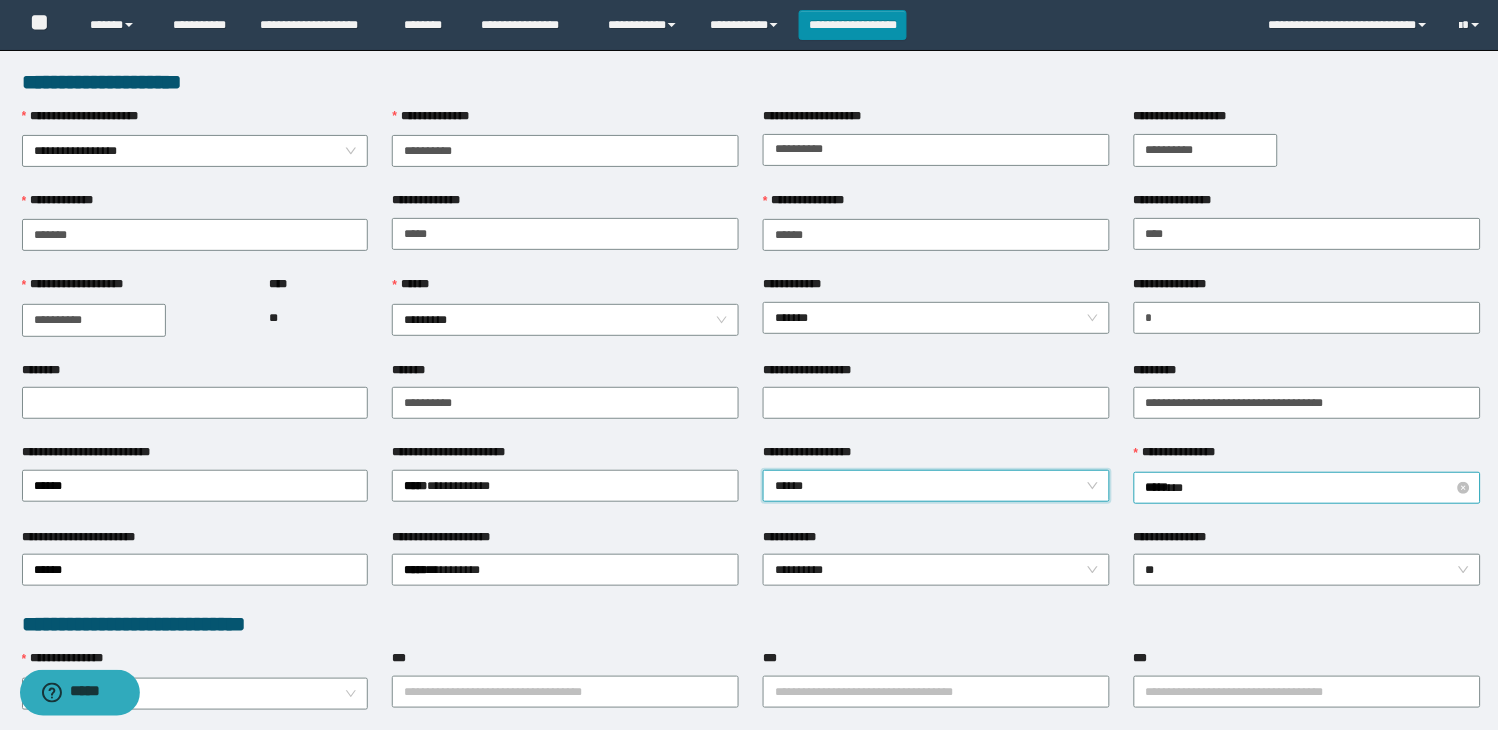 click on "********" at bounding box center (1307, 488) 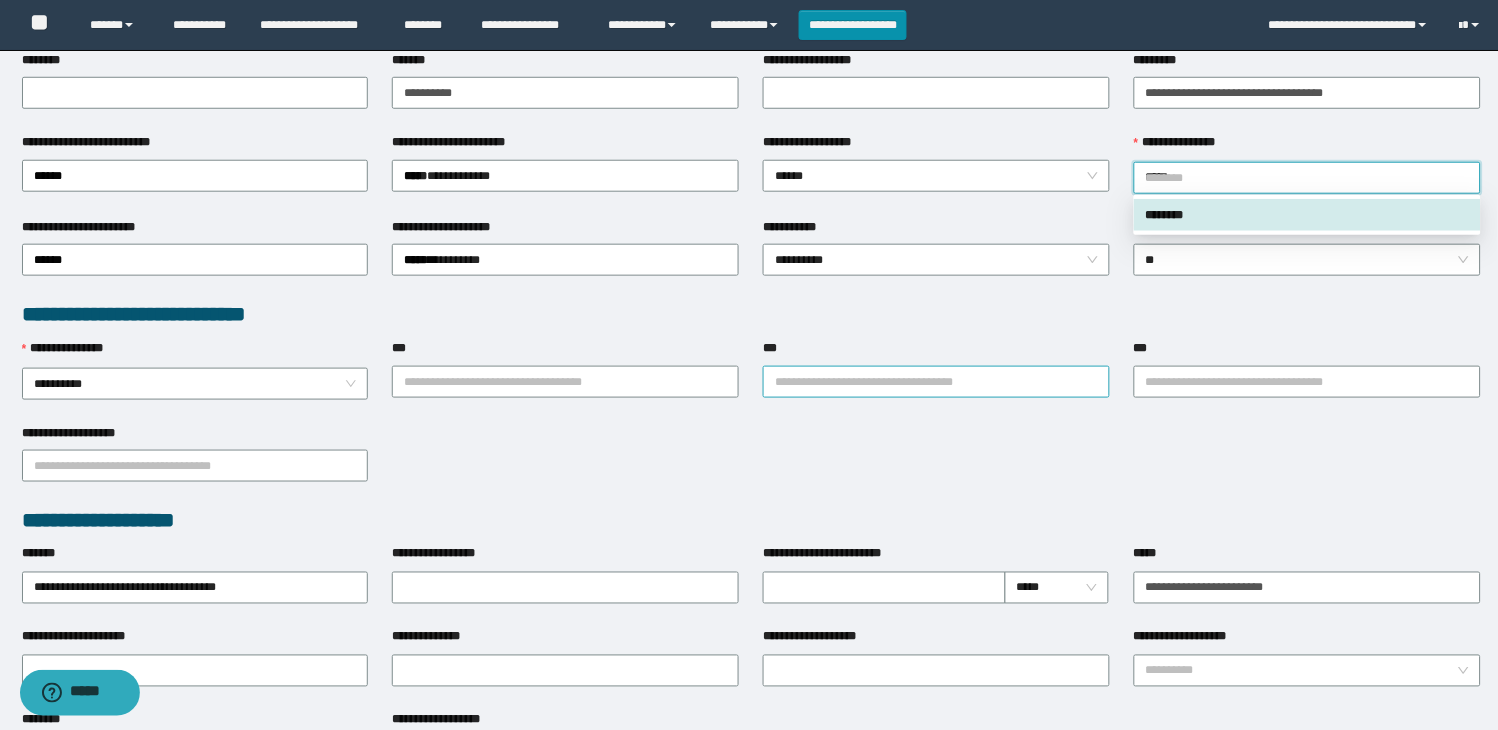 scroll, scrollTop: 333, scrollLeft: 0, axis: vertical 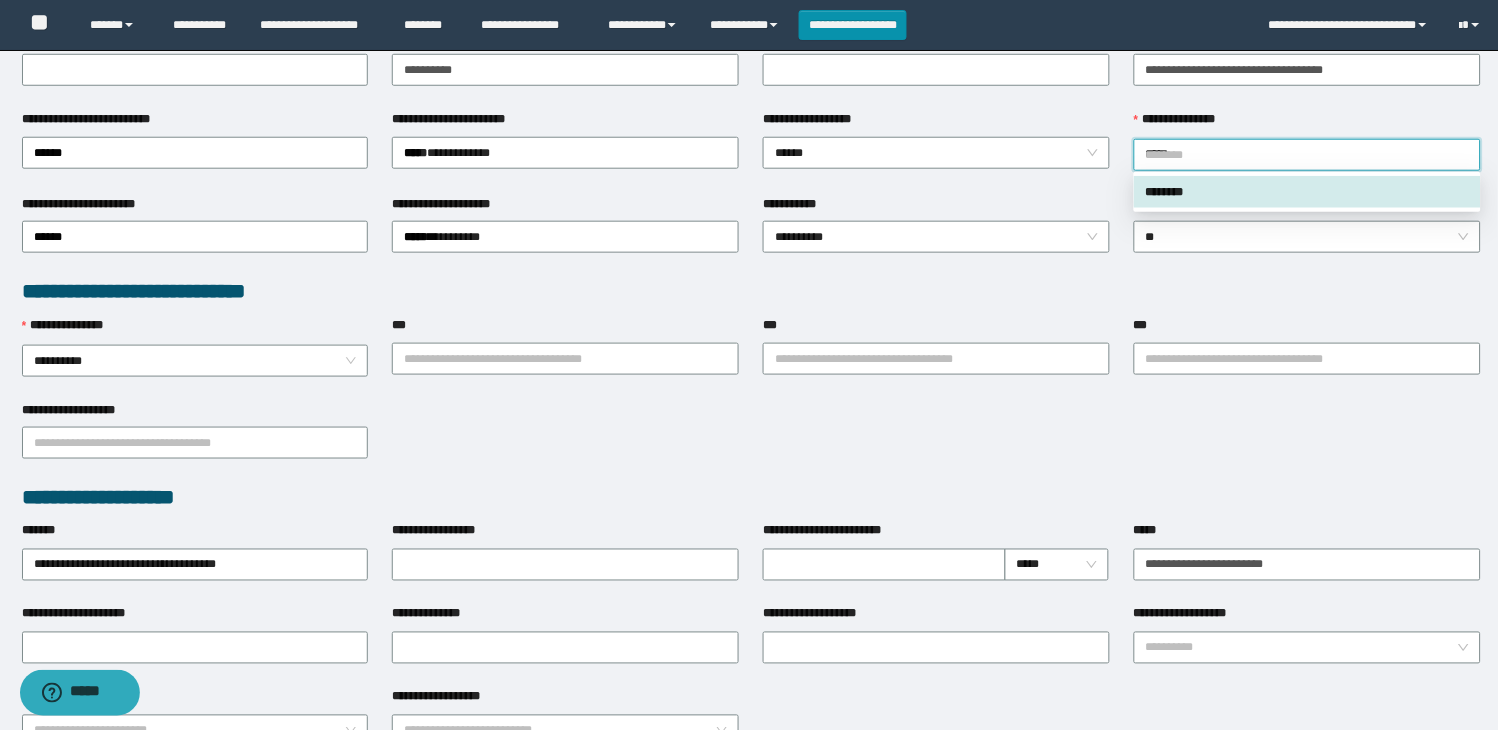 click on "**********" at bounding box center [936, 236] 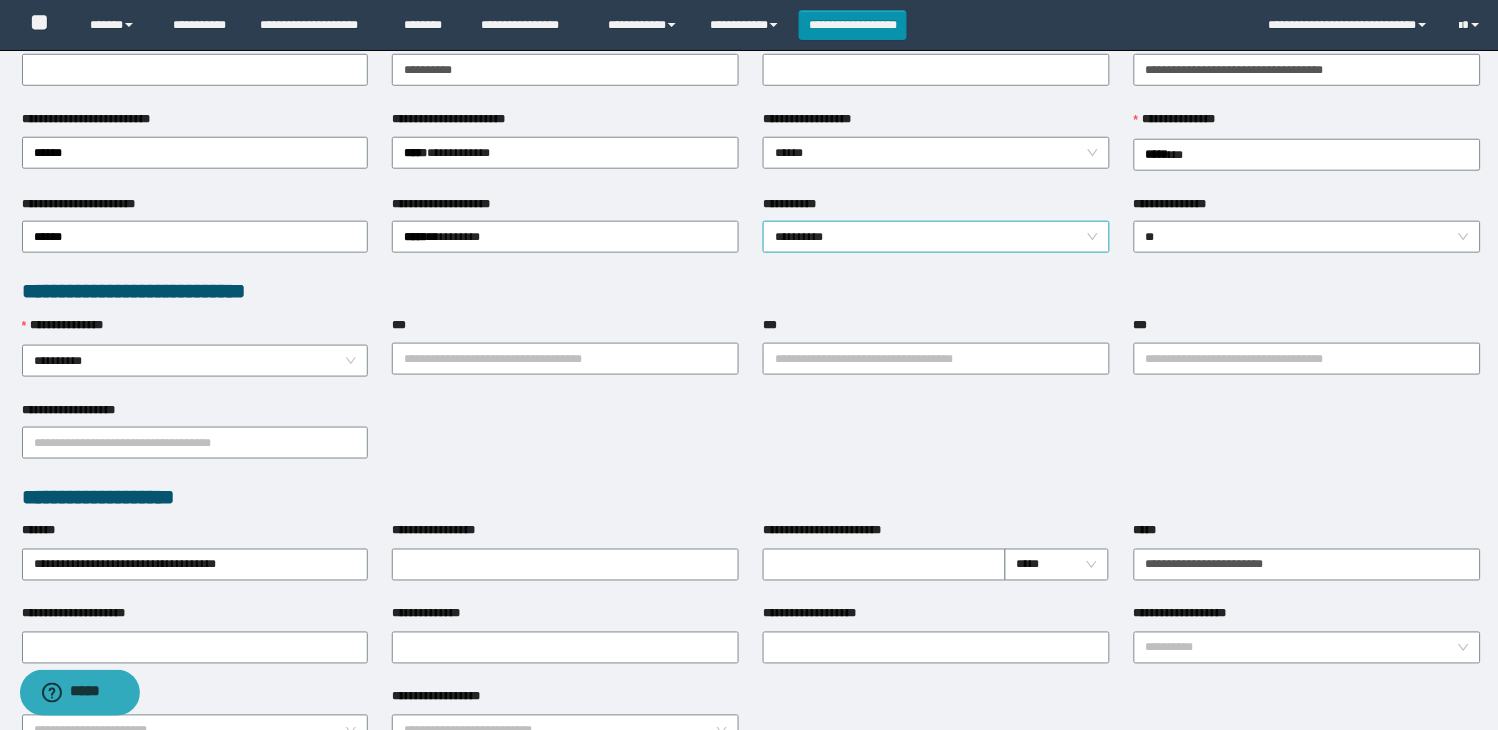 click on "**********" at bounding box center (936, 237) 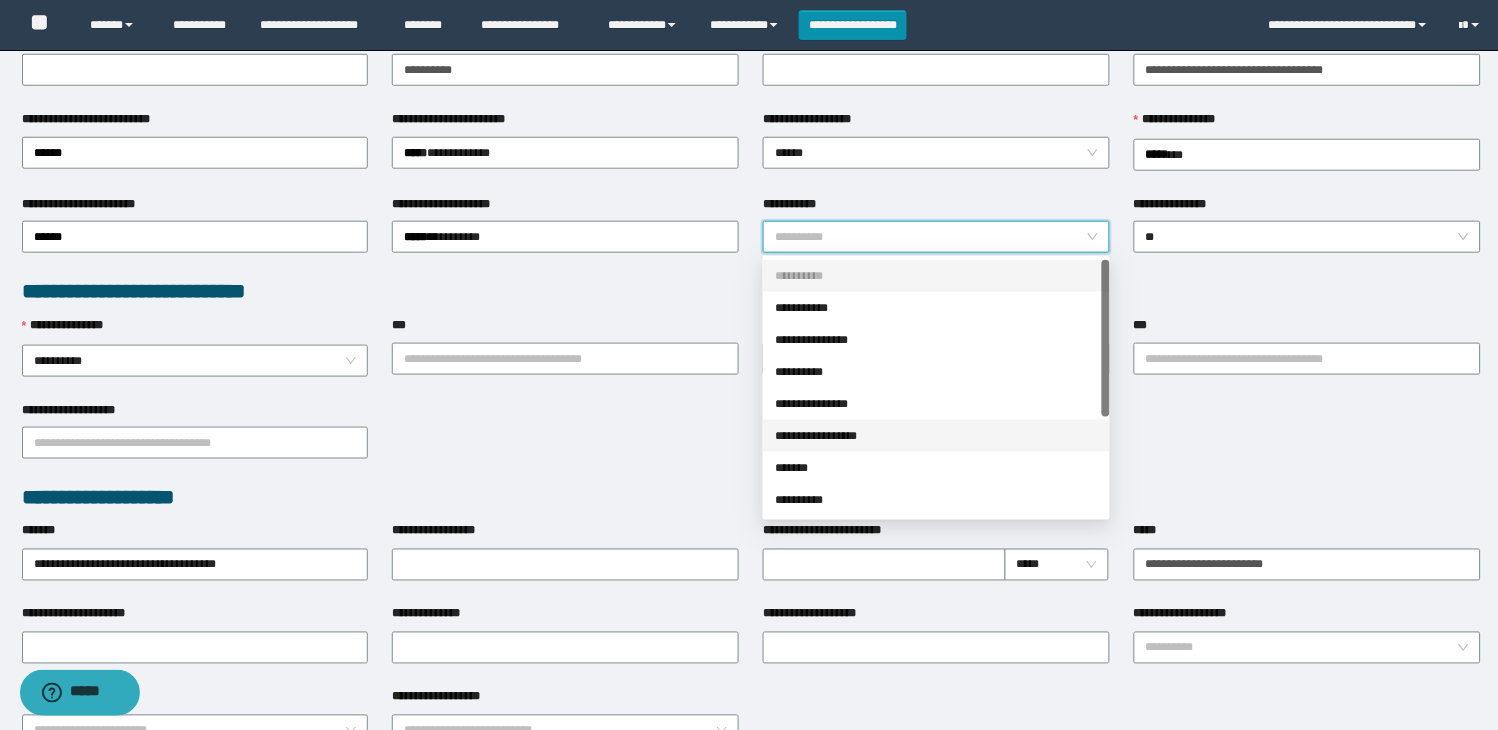 click on "**********" at bounding box center (936, 436) 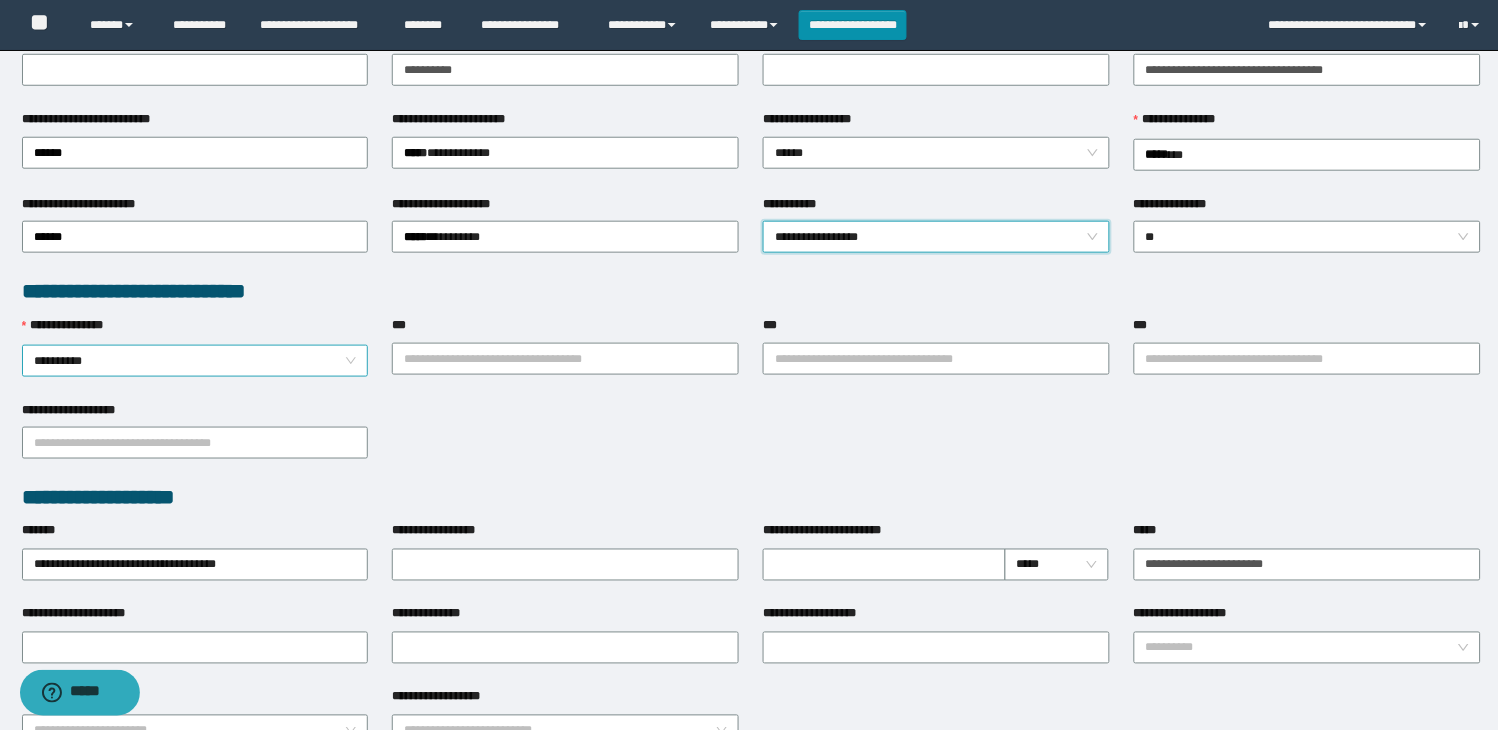 click on "**********" at bounding box center [195, 361] 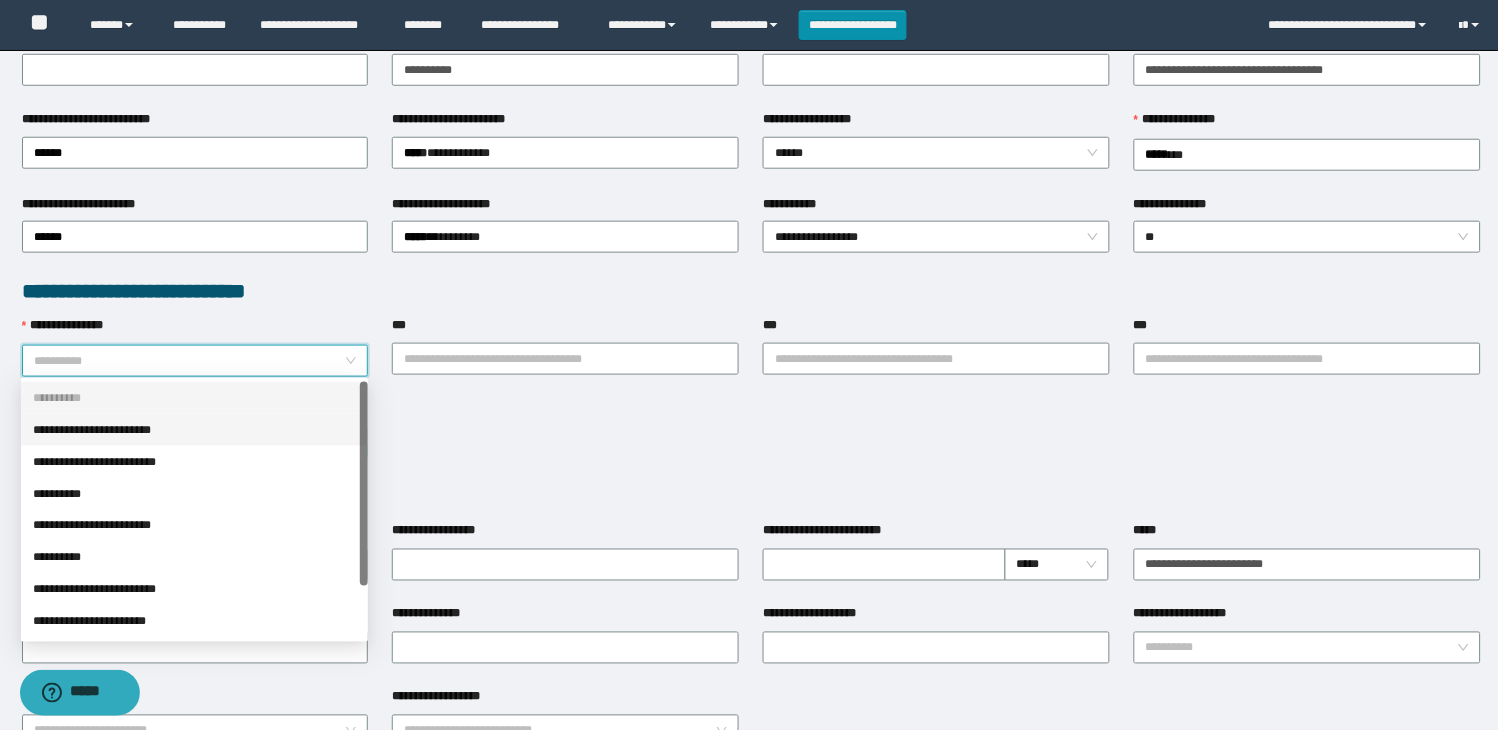 click on "**********" at bounding box center (194, 430) 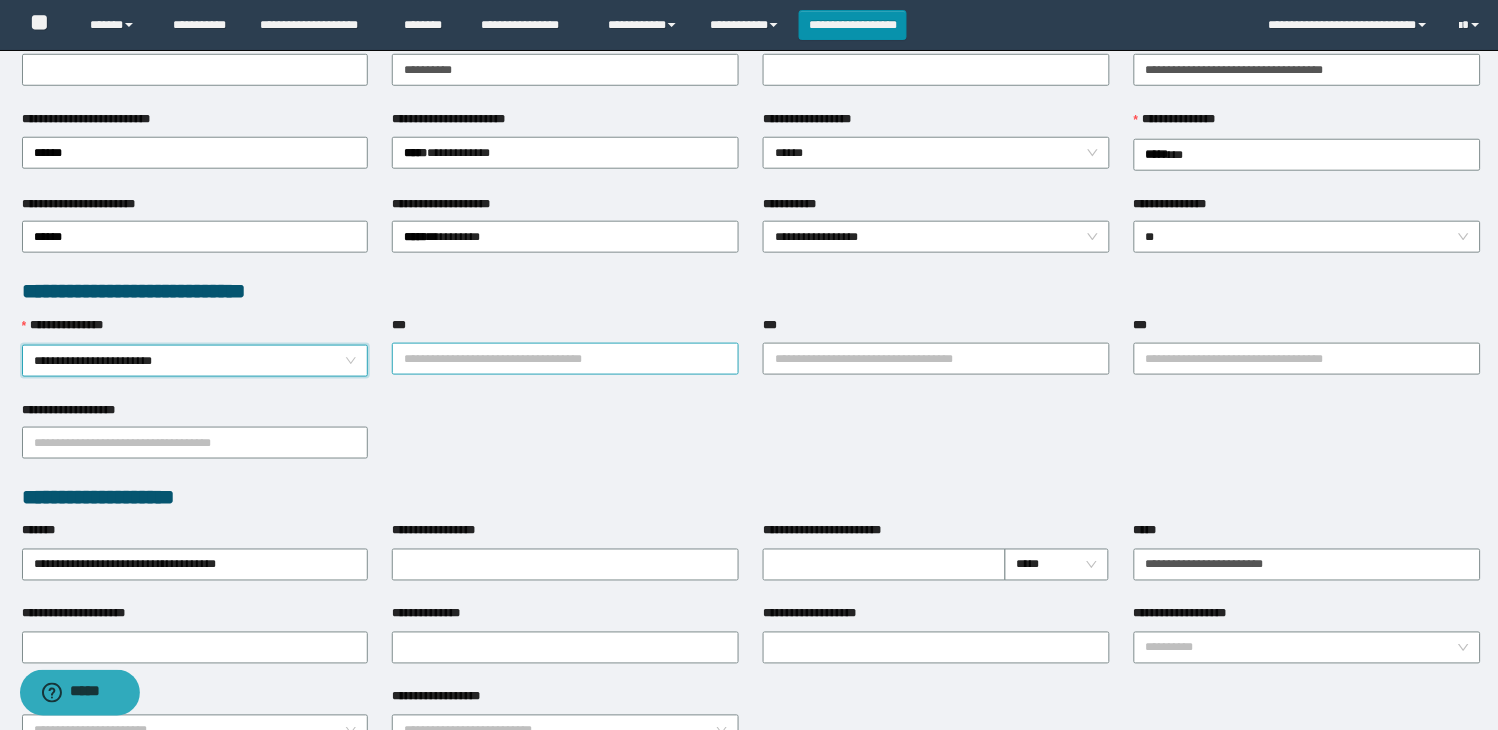 click on "***" at bounding box center [565, 359] 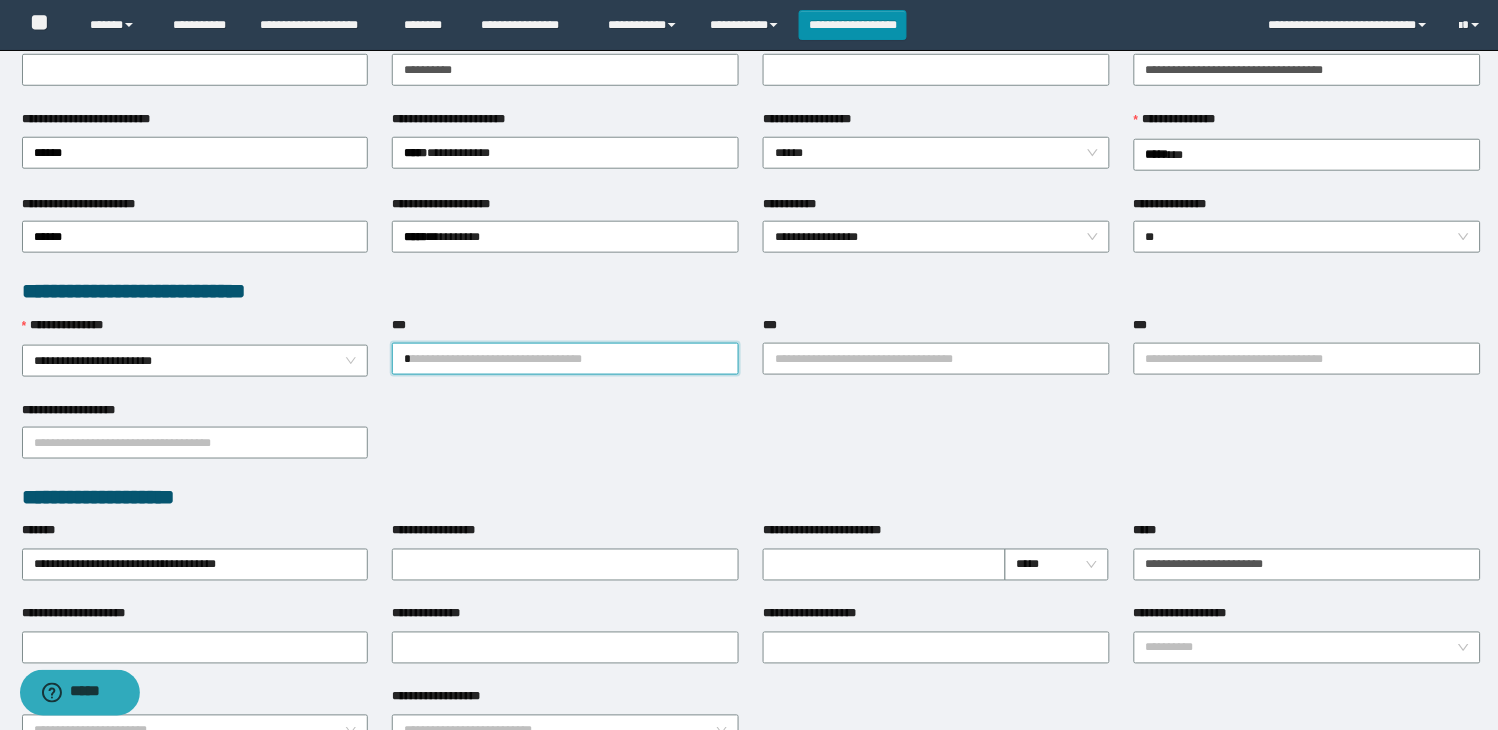 type on "**" 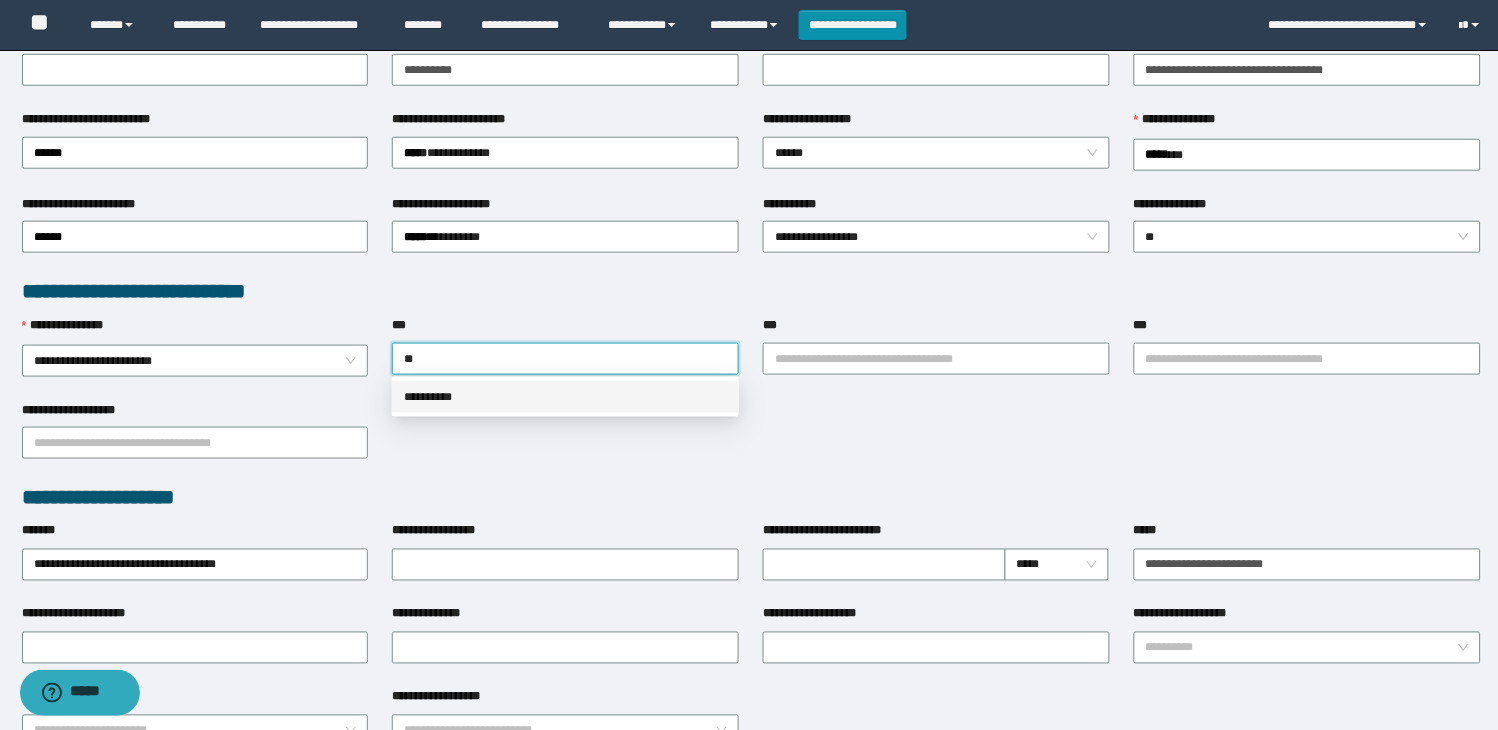 click on "**********" at bounding box center (565, 397) 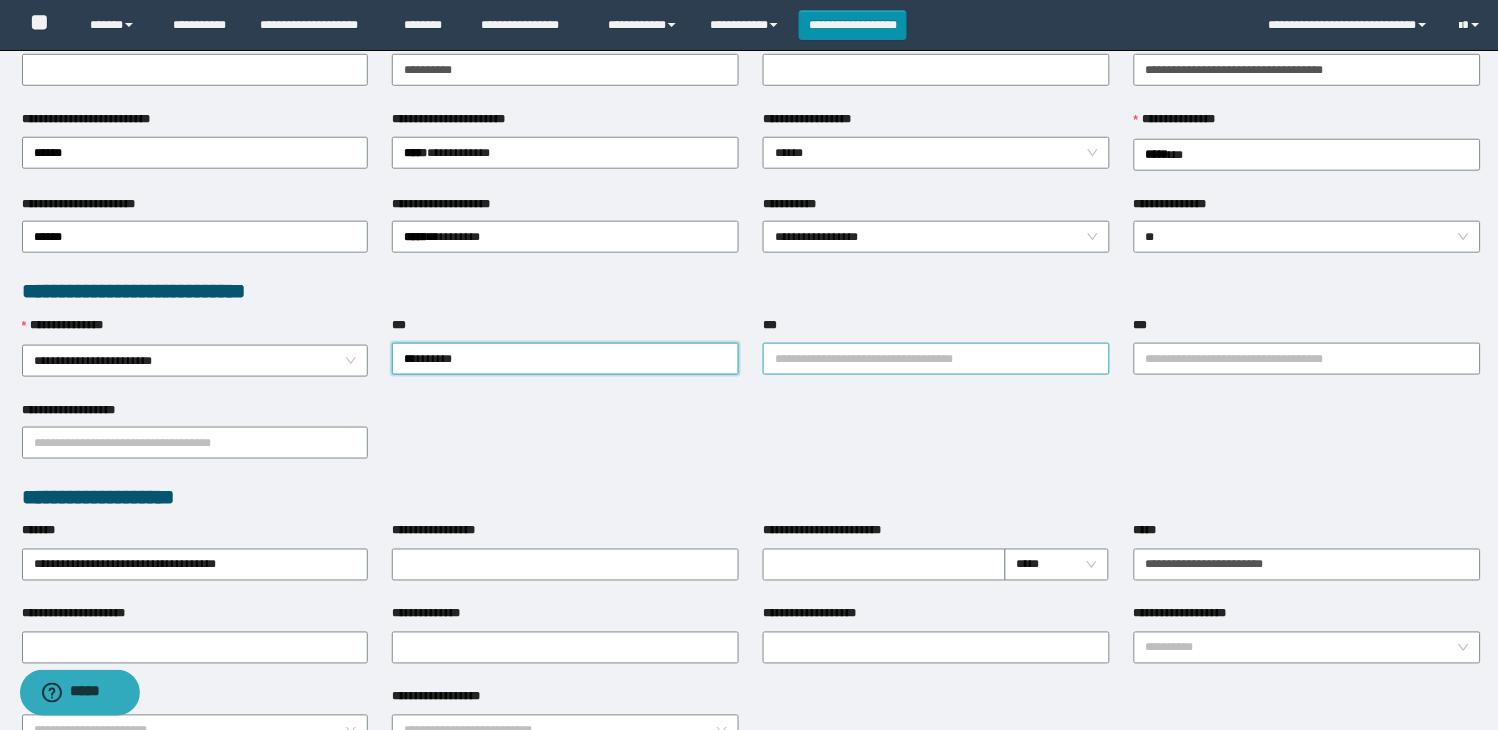 click on "***" at bounding box center [936, 359] 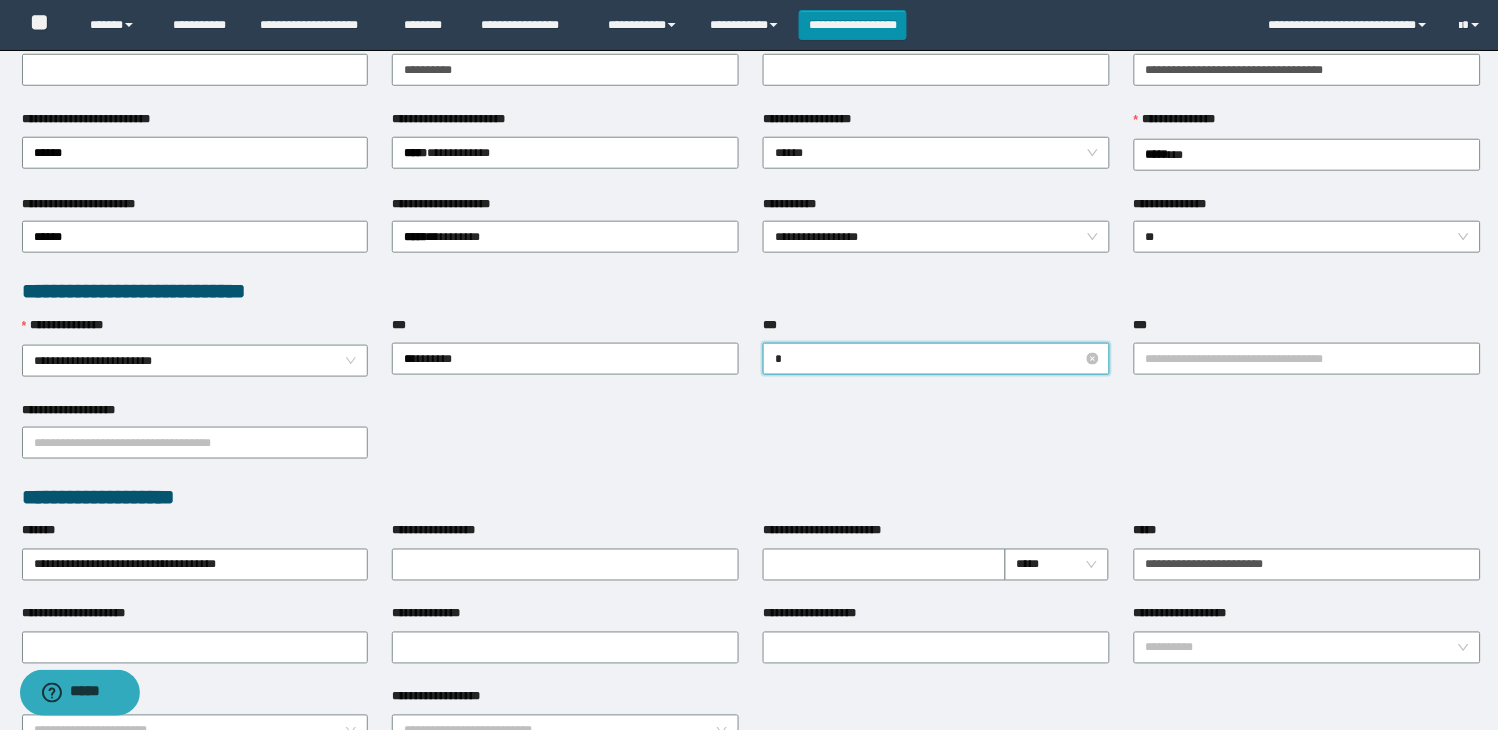 type on "**" 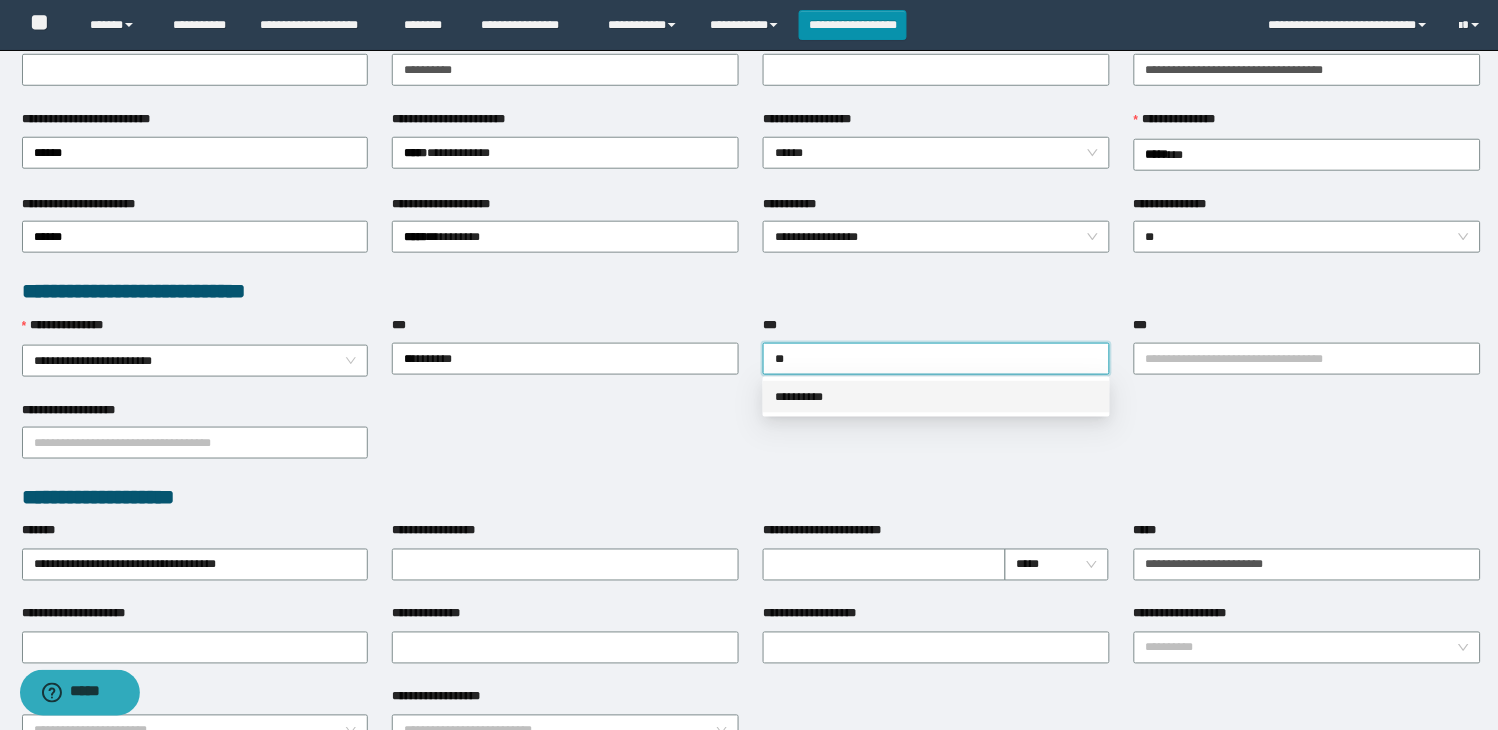 click on "**********" at bounding box center (936, 397) 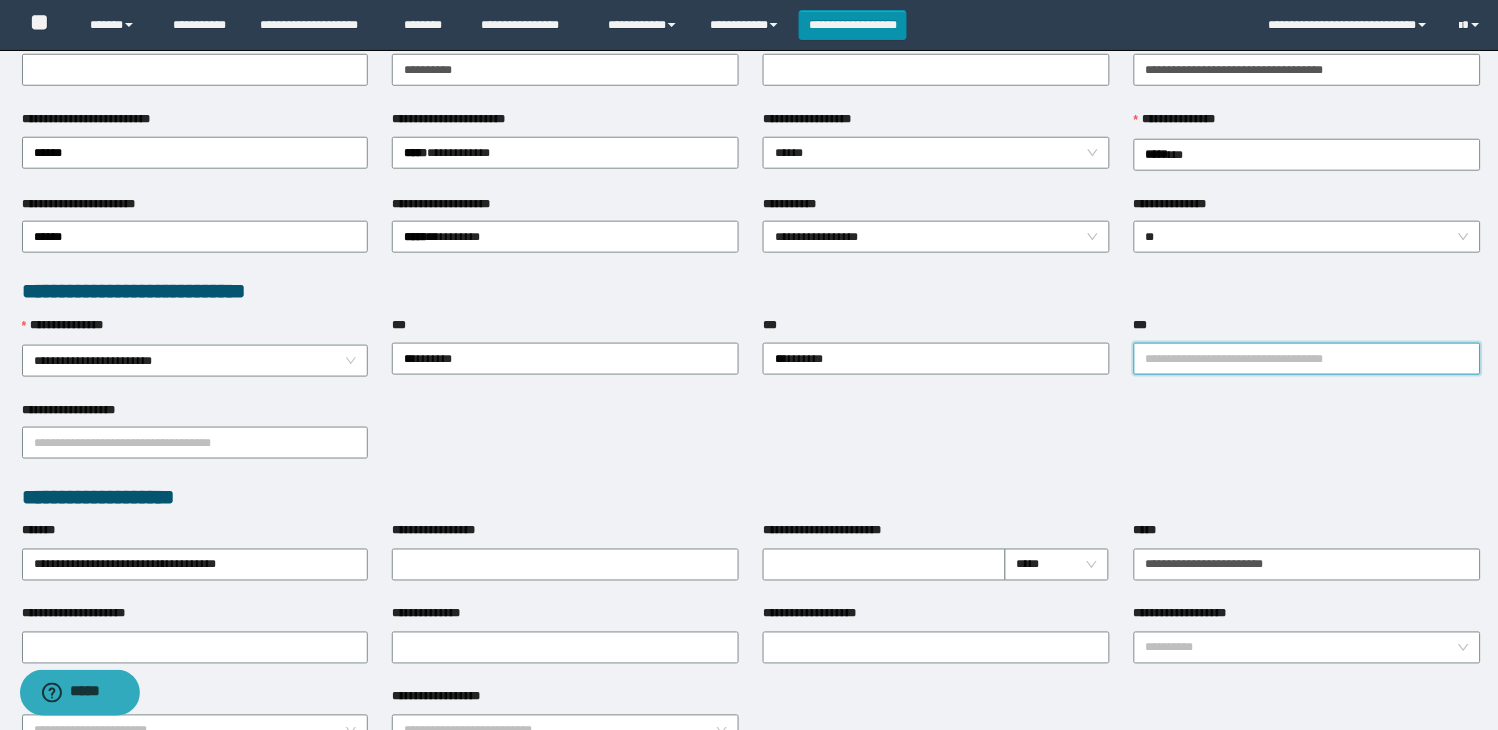 click on "***" at bounding box center (1307, 359) 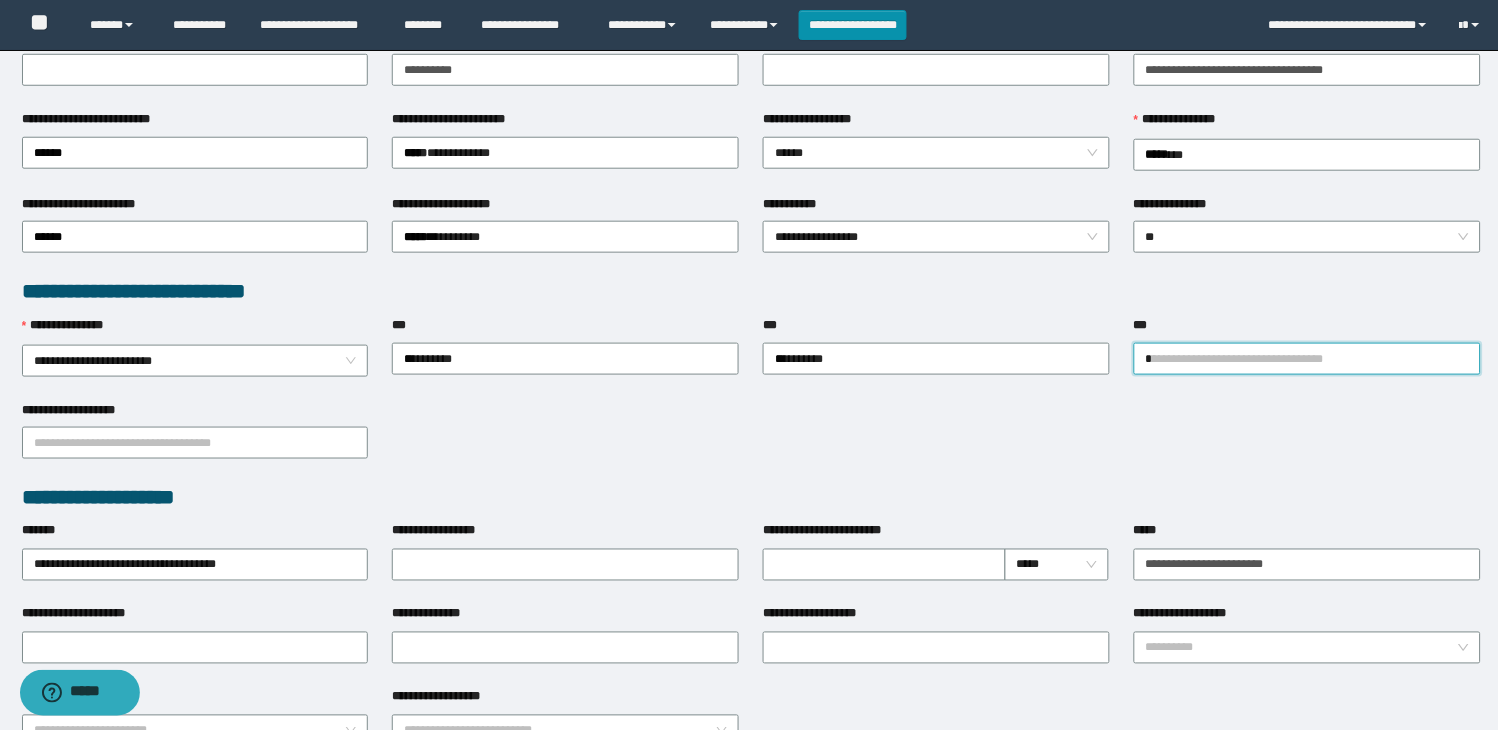 type on "**" 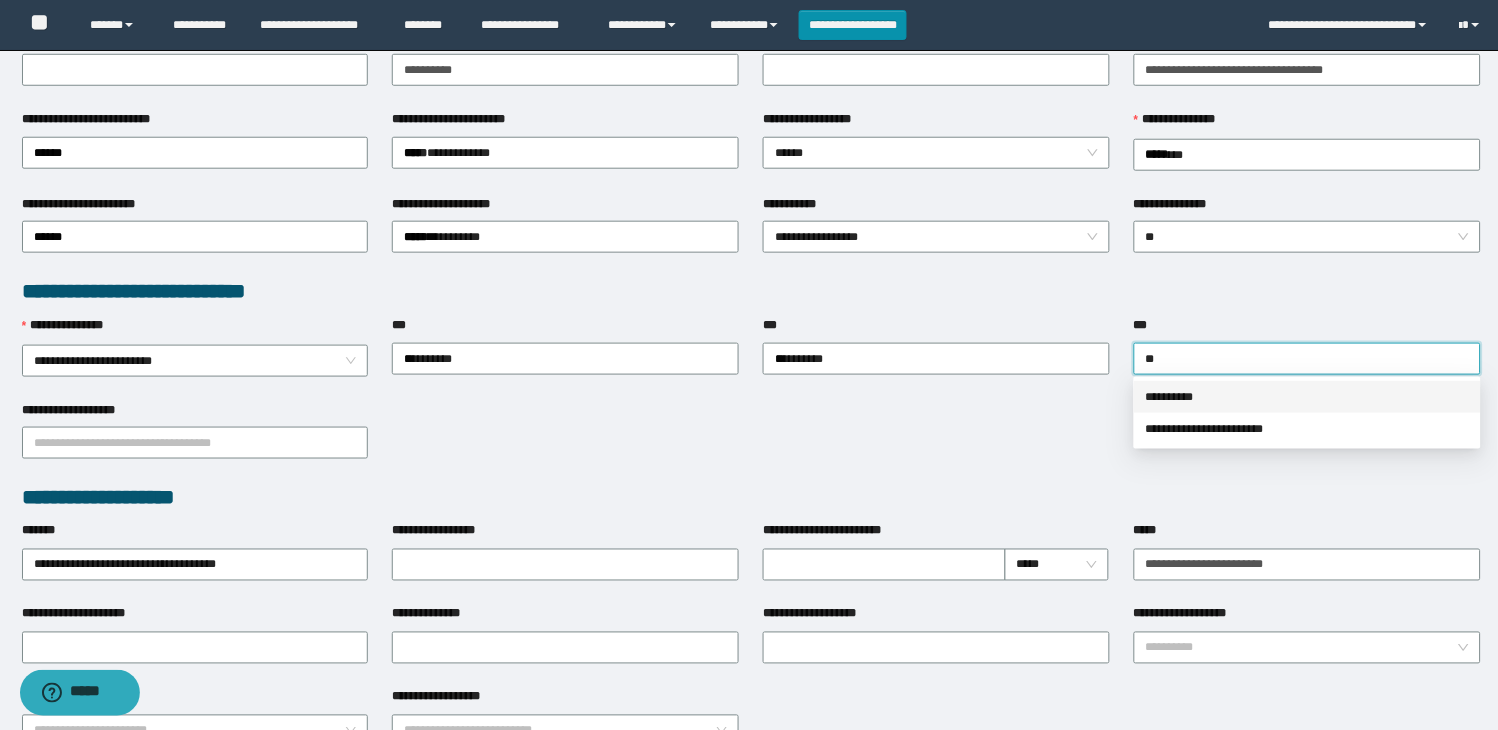 click on "**********" at bounding box center (1307, 397) 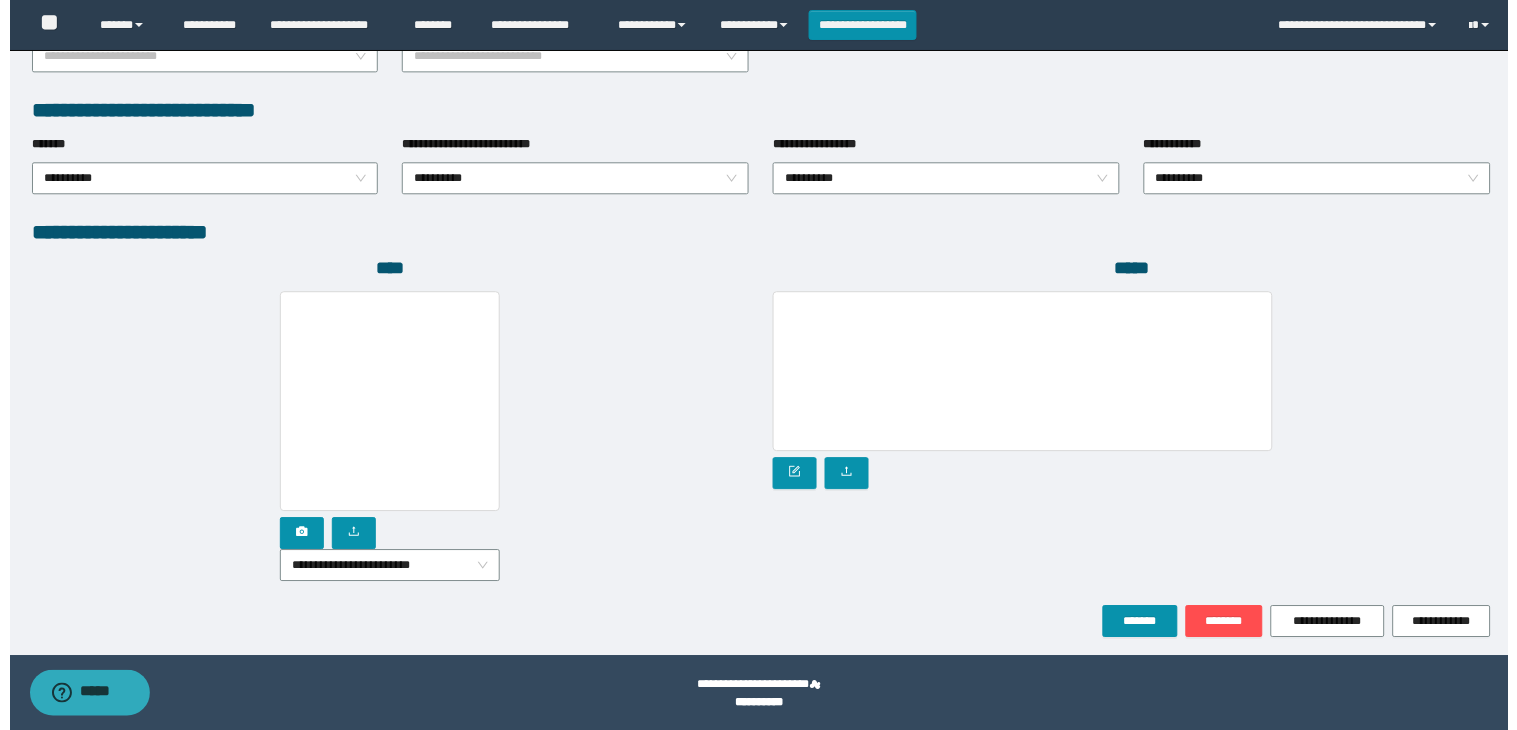 scroll, scrollTop: 1010, scrollLeft: 0, axis: vertical 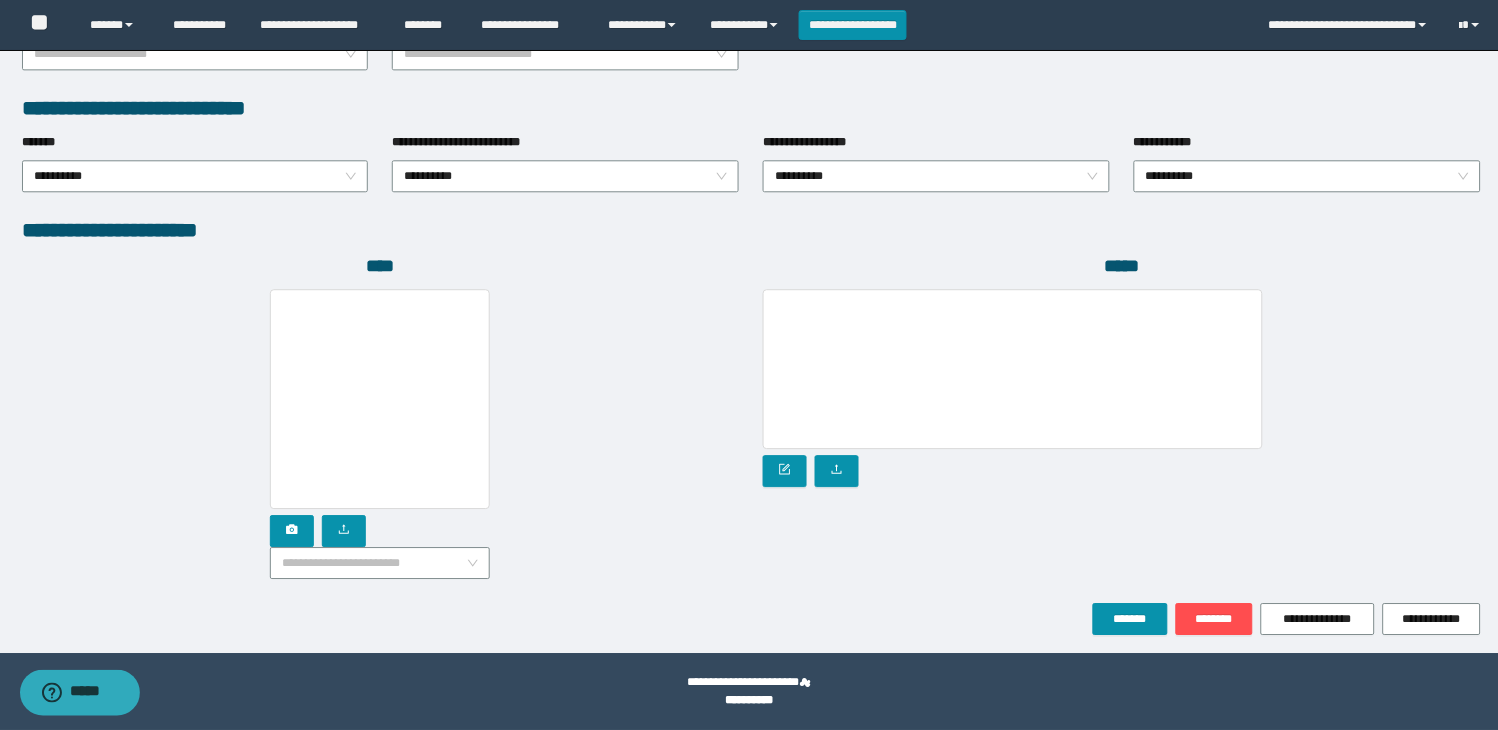 drag, startPoint x: 364, startPoint y: 555, endPoint x: 442, endPoint y: 584, distance: 83.21658 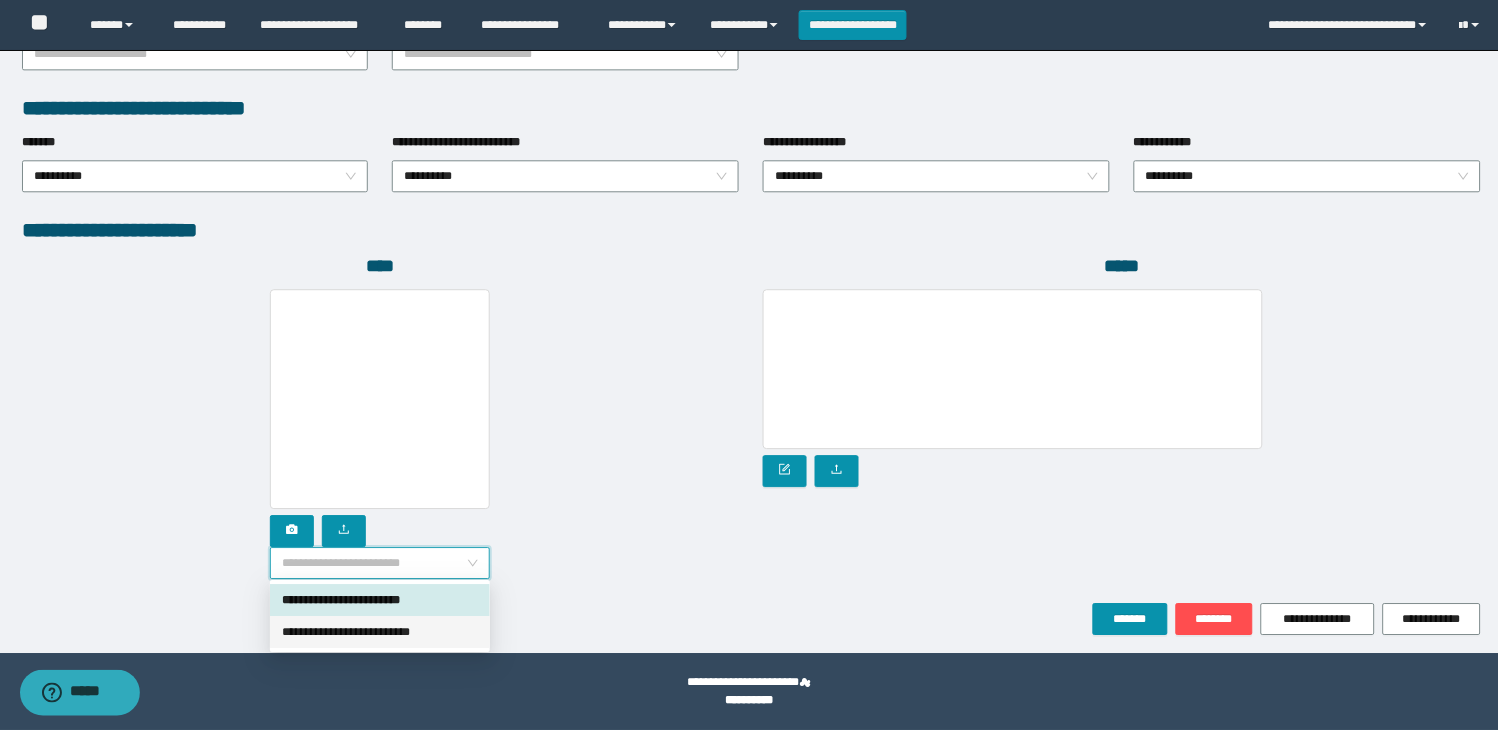 click on "**********" at bounding box center (380, 632) 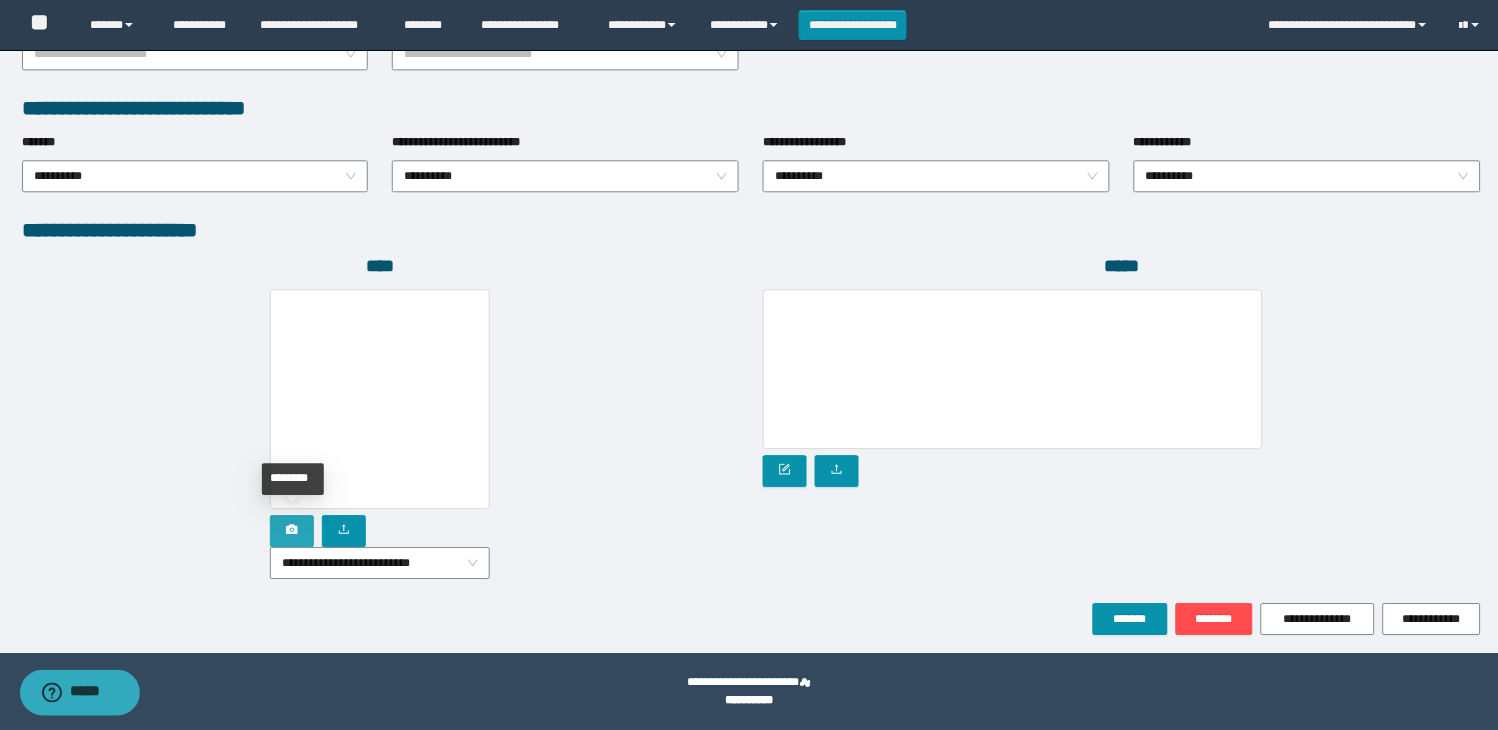 click at bounding box center [292, 531] 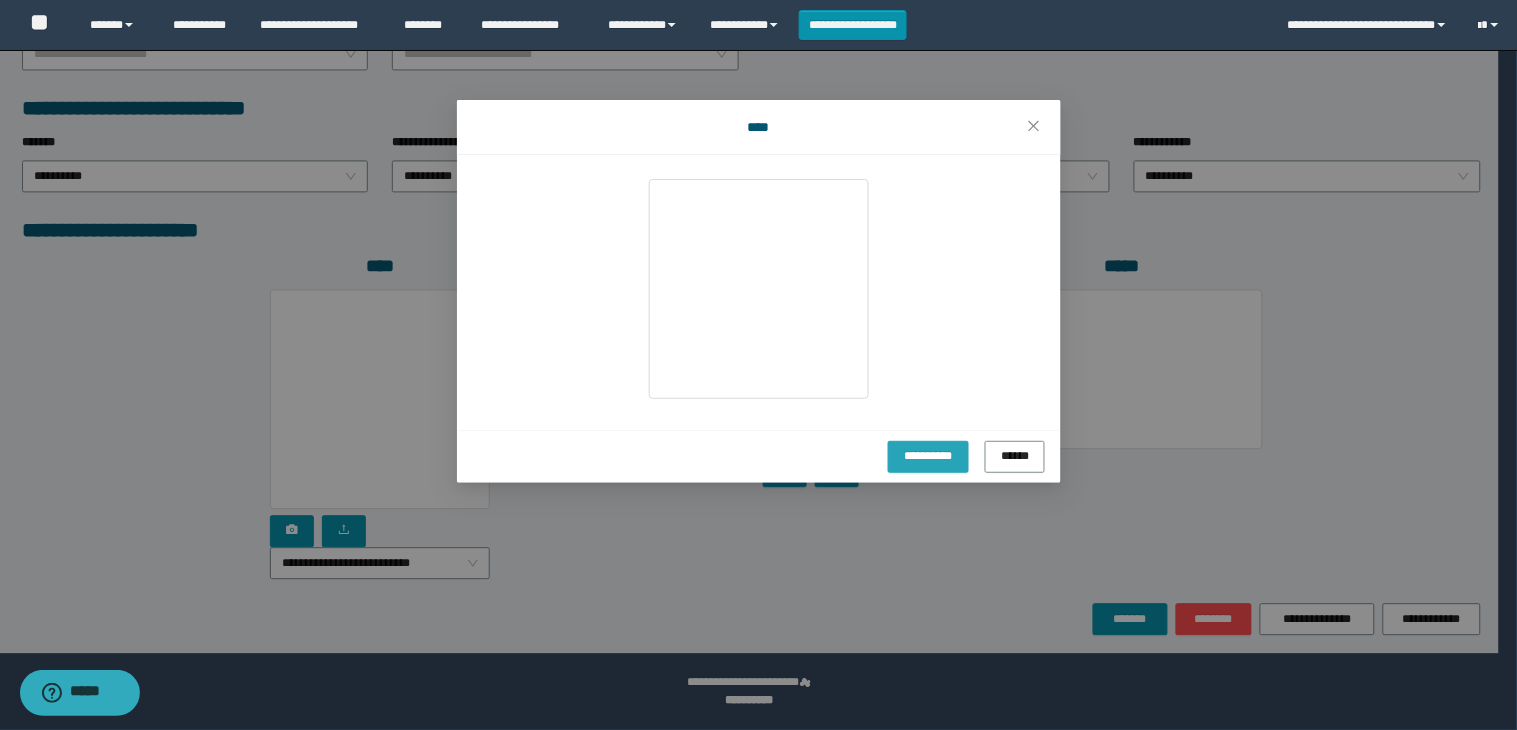 click on "**********" at bounding box center [928, 457] 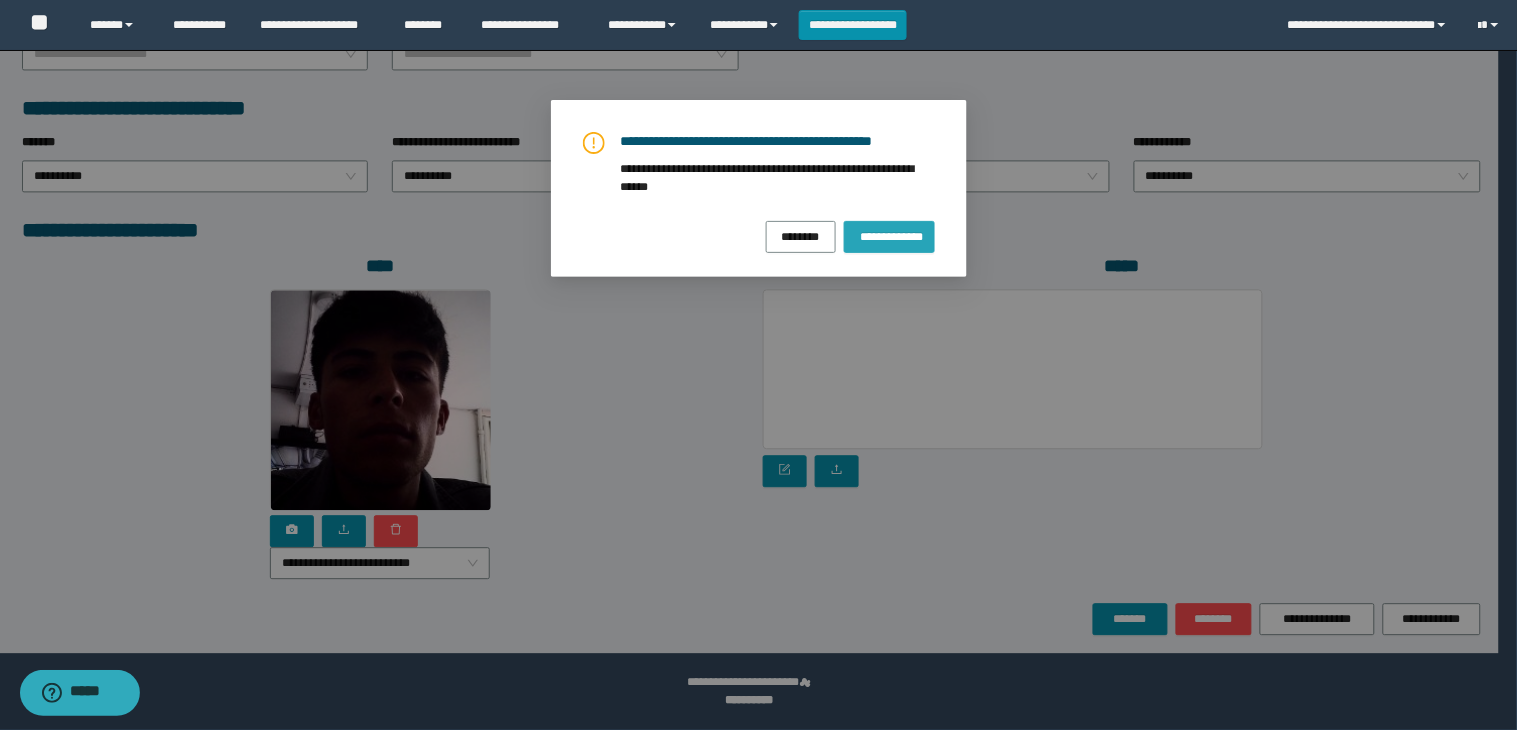 click on "**********" at bounding box center (889, 236) 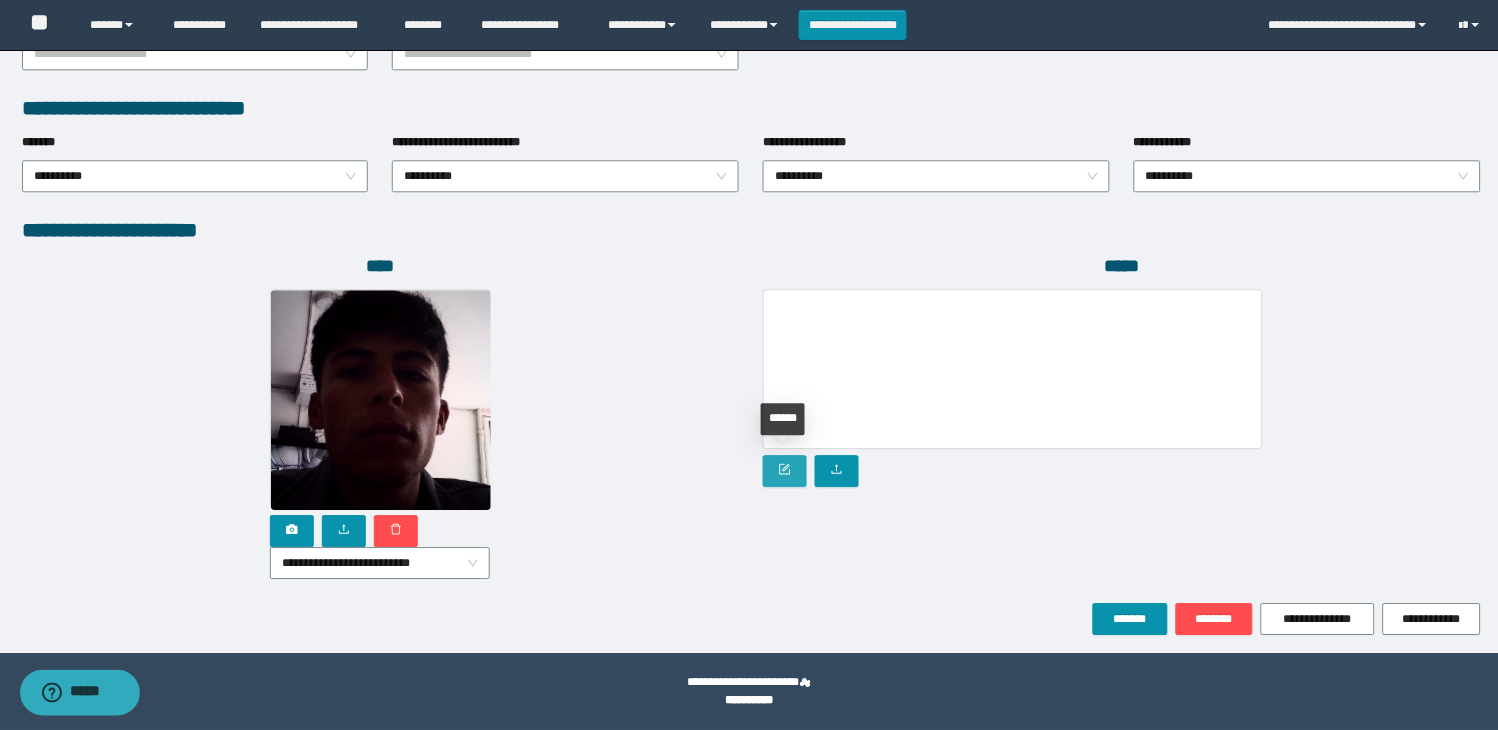 click at bounding box center [785, 471] 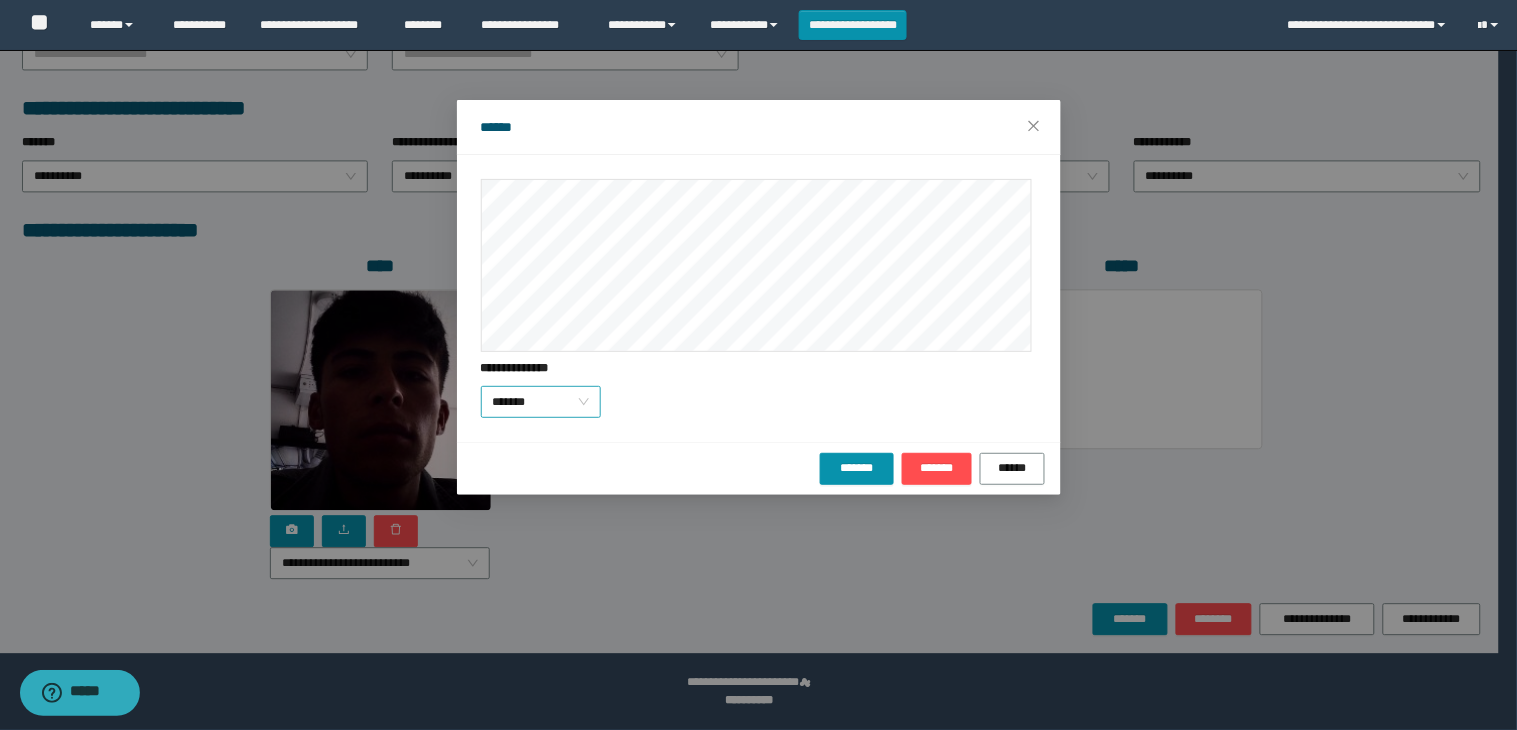 drag, startPoint x: 496, startPoint y: 396, endPoint x: 517, endPoint y: 402, distance: 21.84033 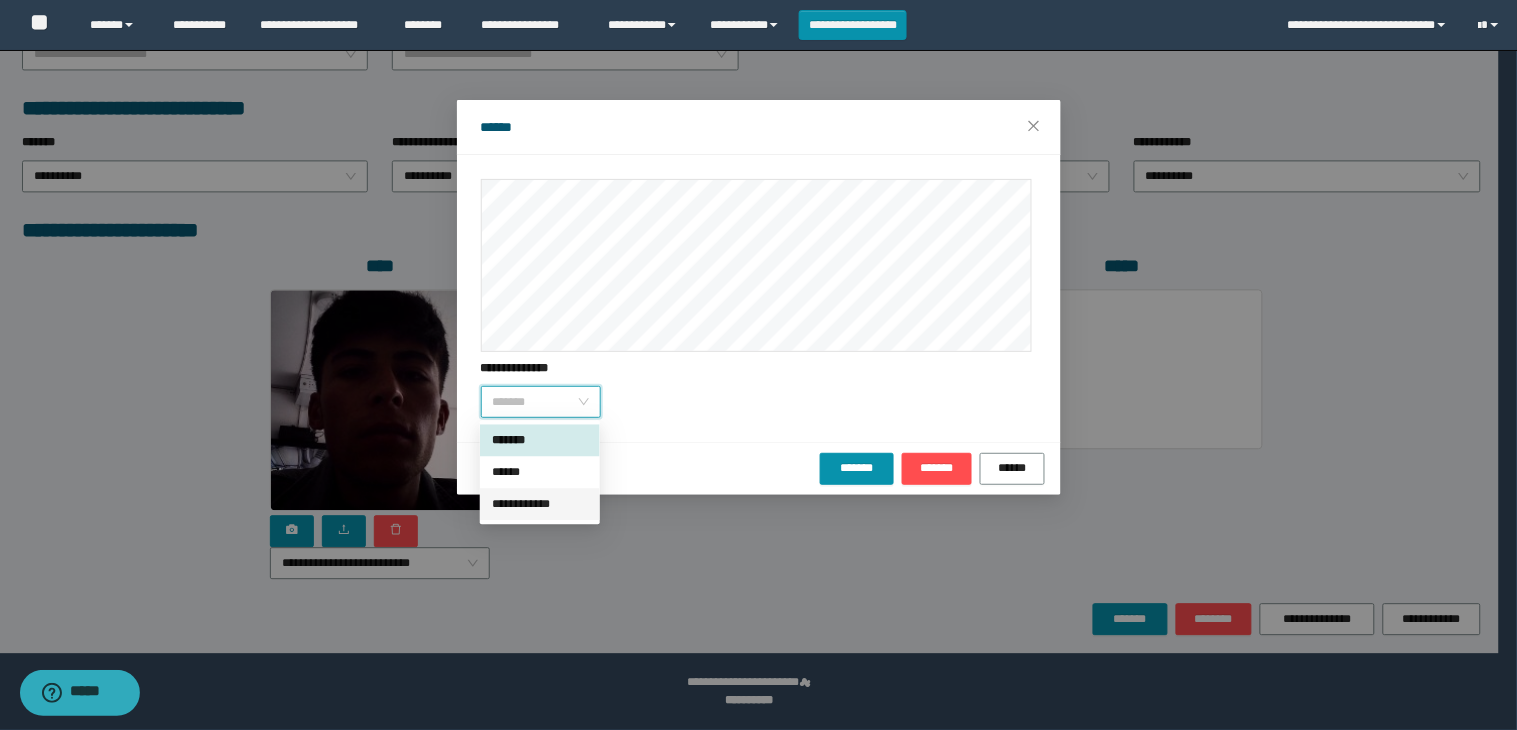 click on "**********" at bounding box center [540, 504] 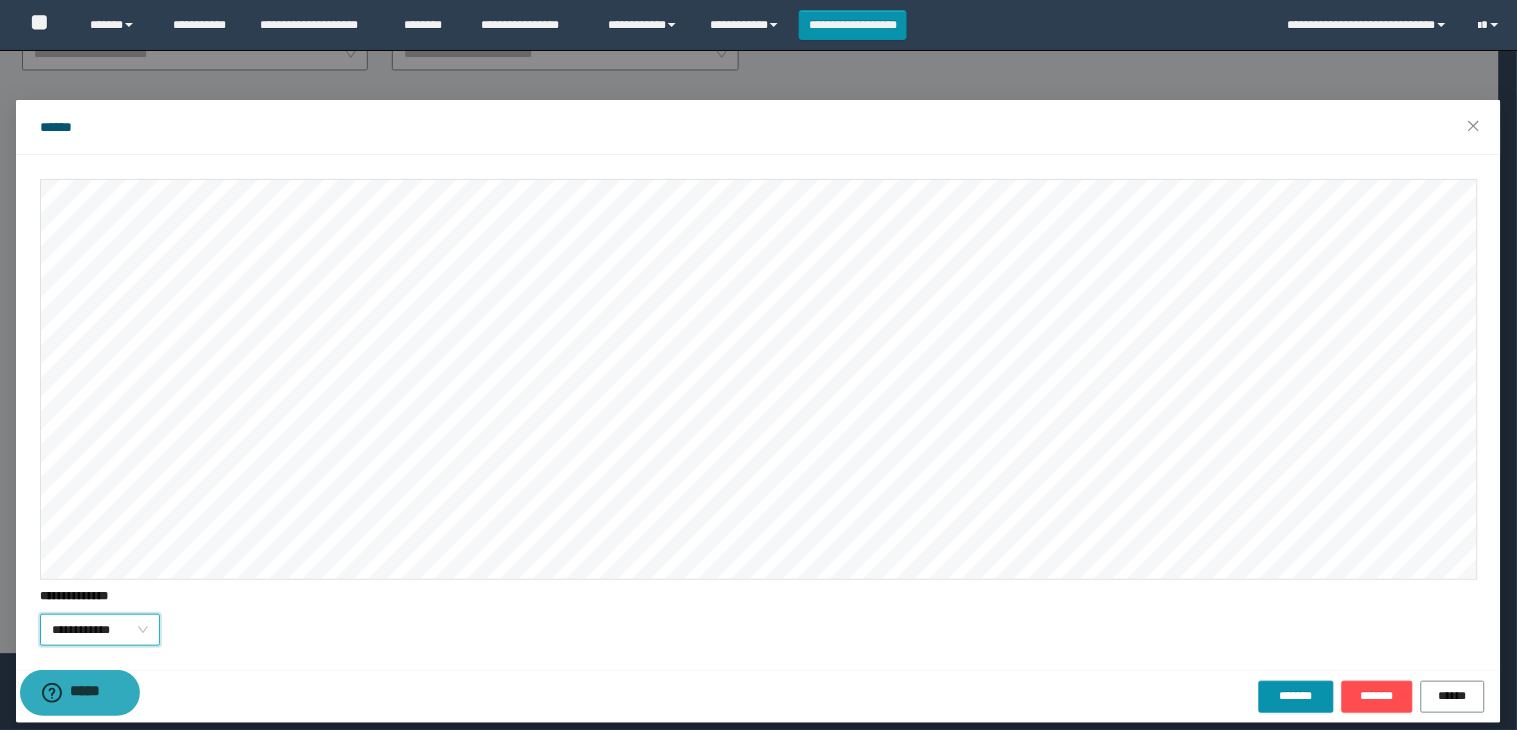 scroll, scrollTop: 15, scrollLeft: 0, axis: vertical 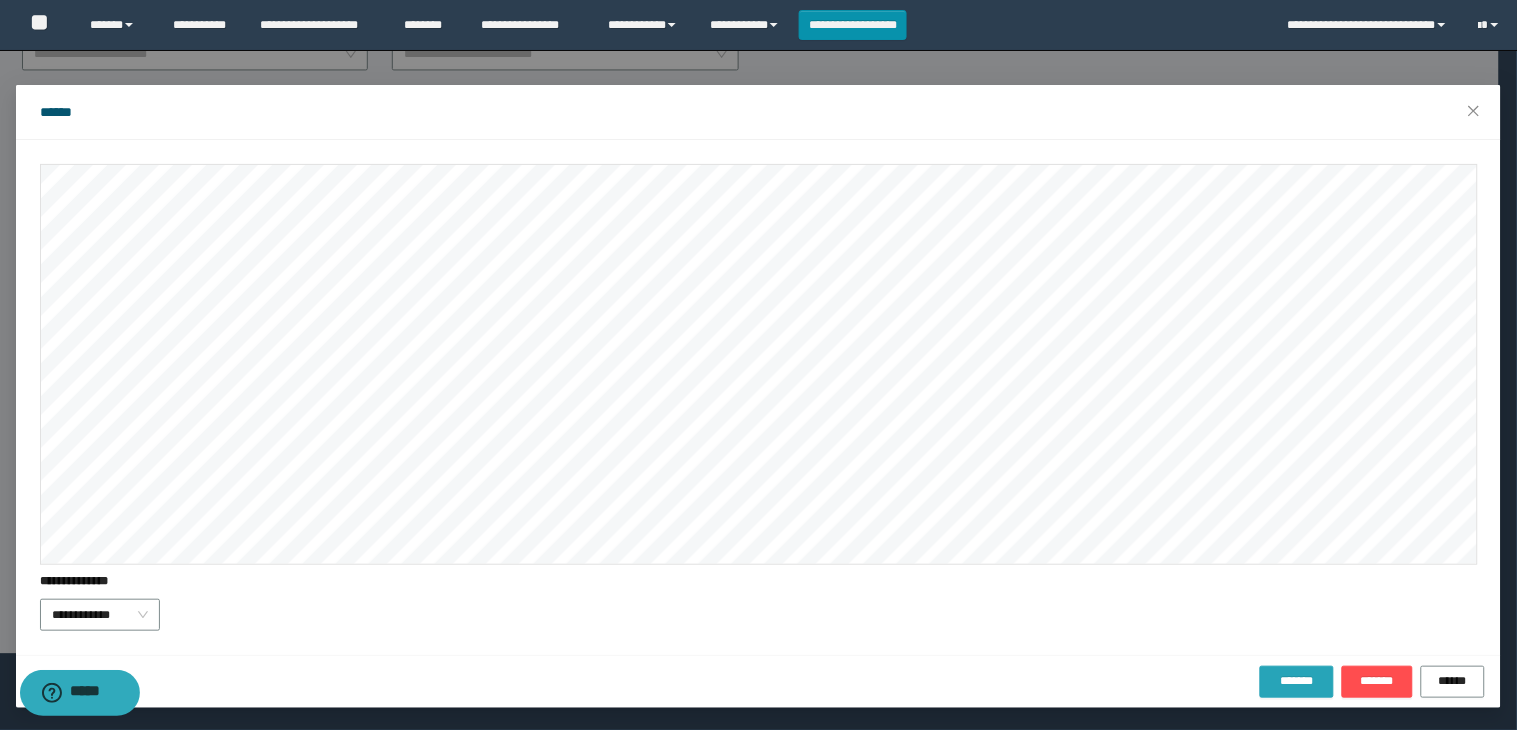 click on "*******" at bounding box center (1297, 681) 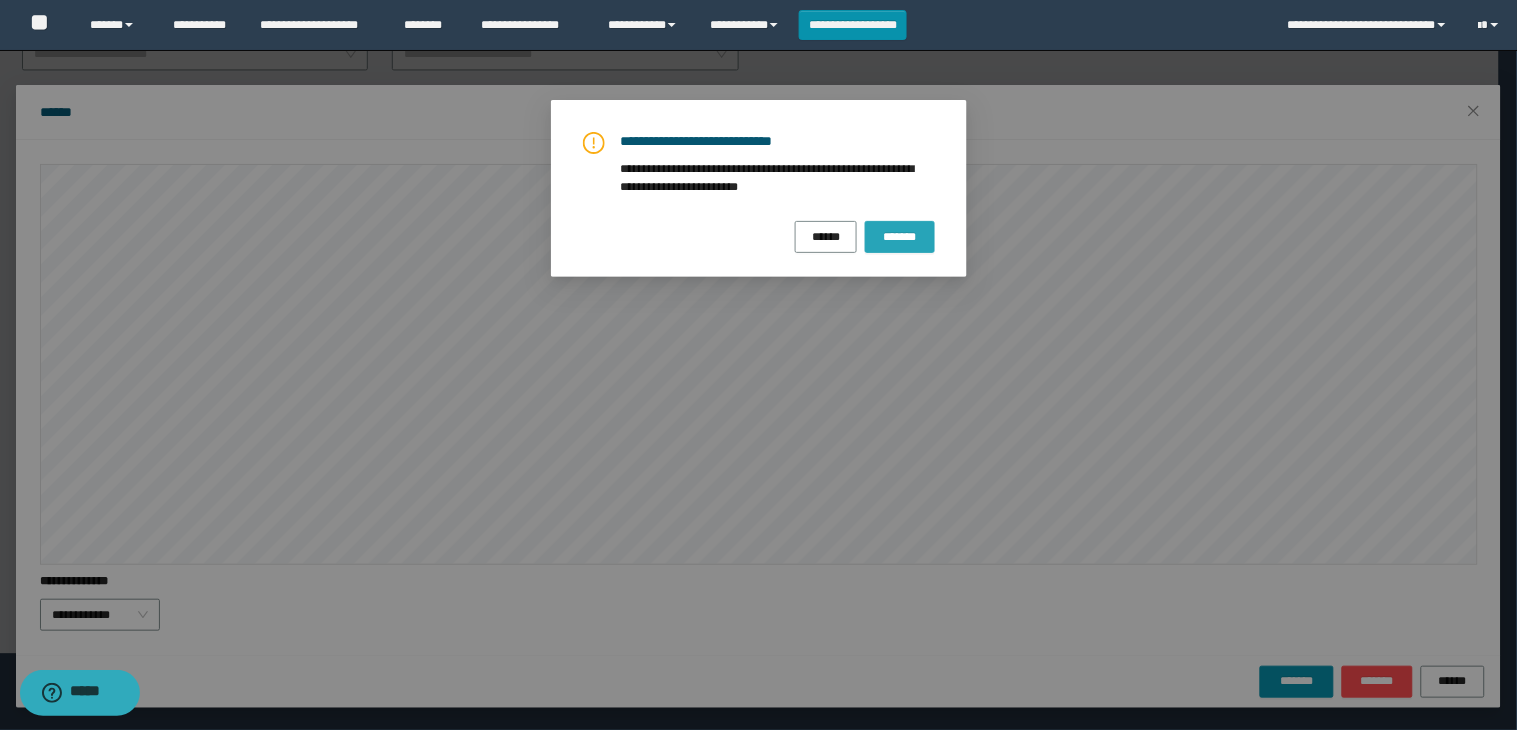 click on "*******" at bounding box center (900, 236) 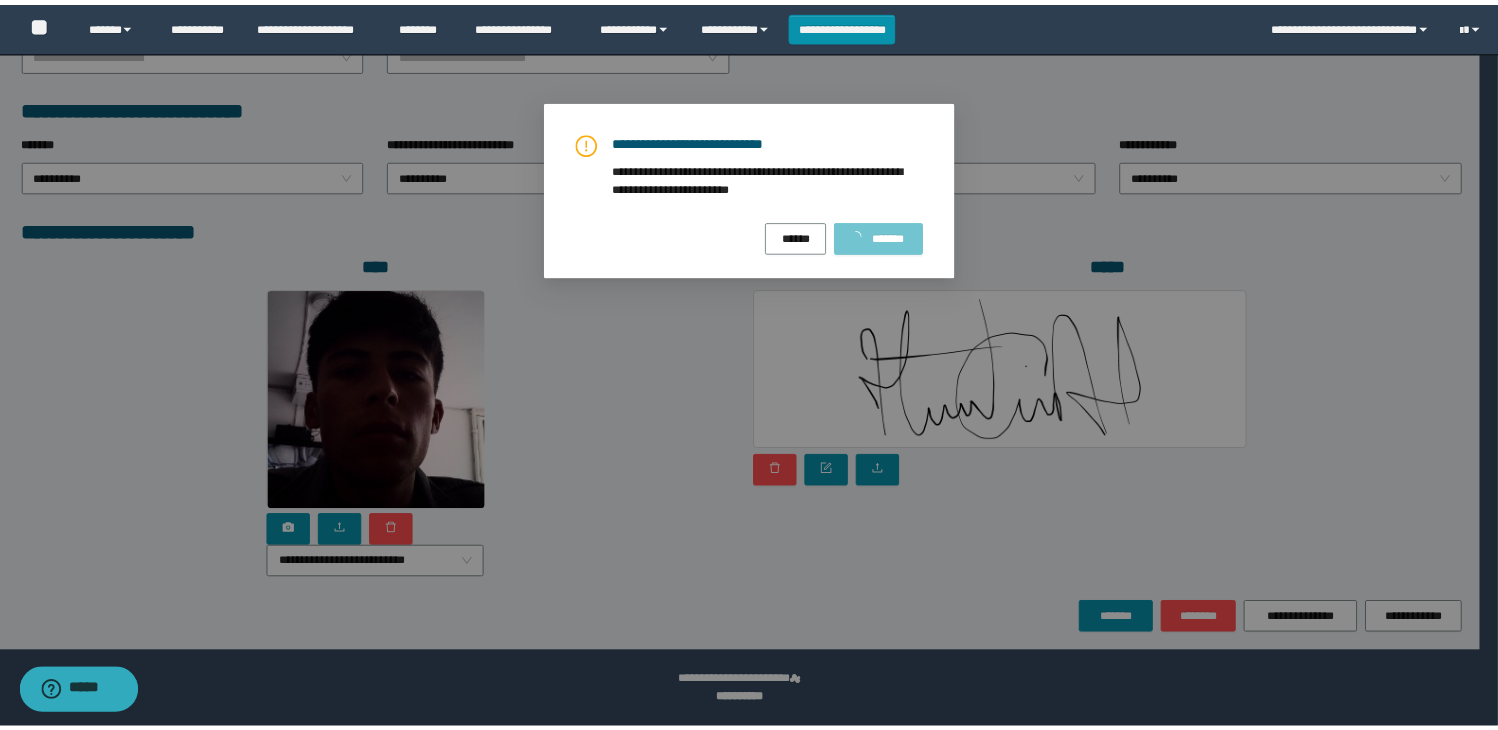 scroll, scrollTop: 0, scrollLeft: 0, axis: both 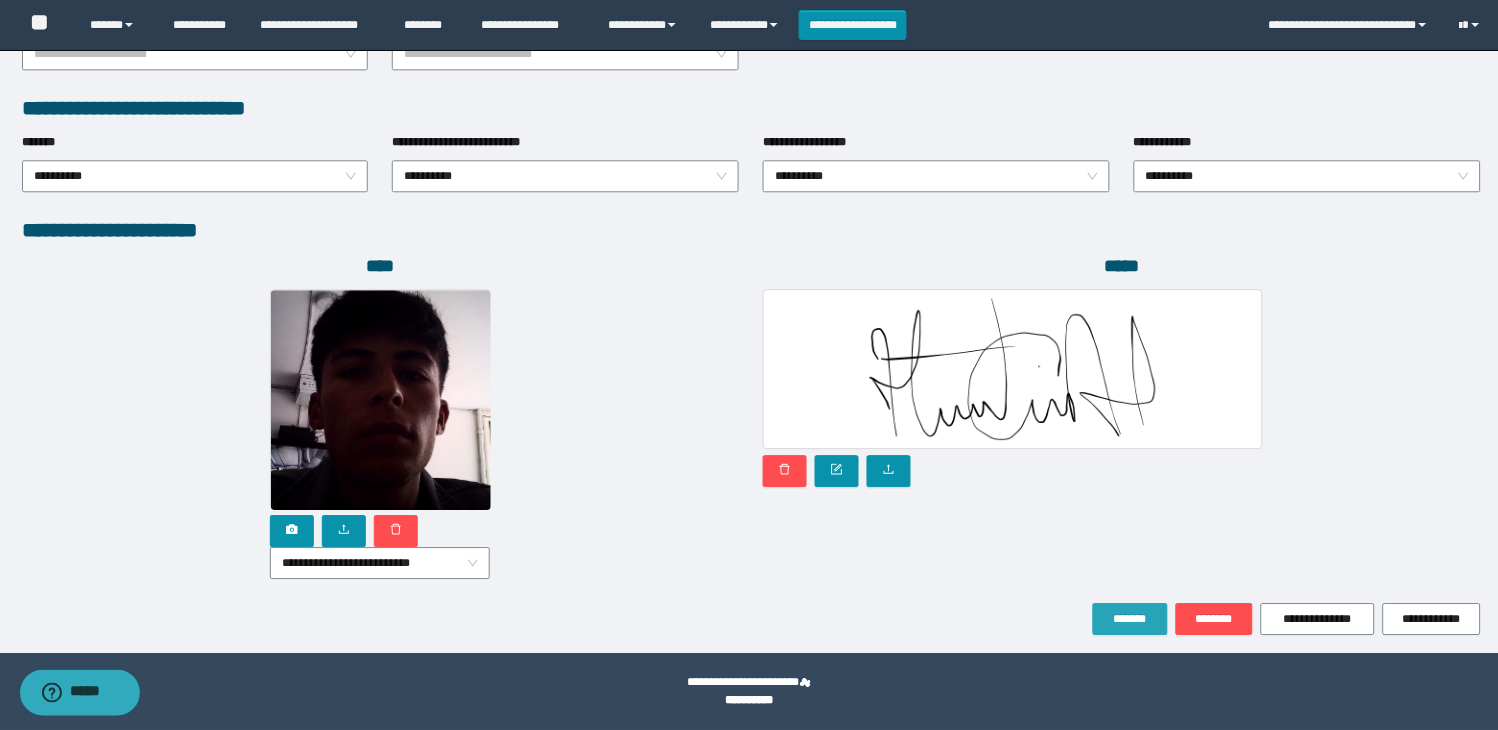 click on "*******" at bounding box center [1130, 619] 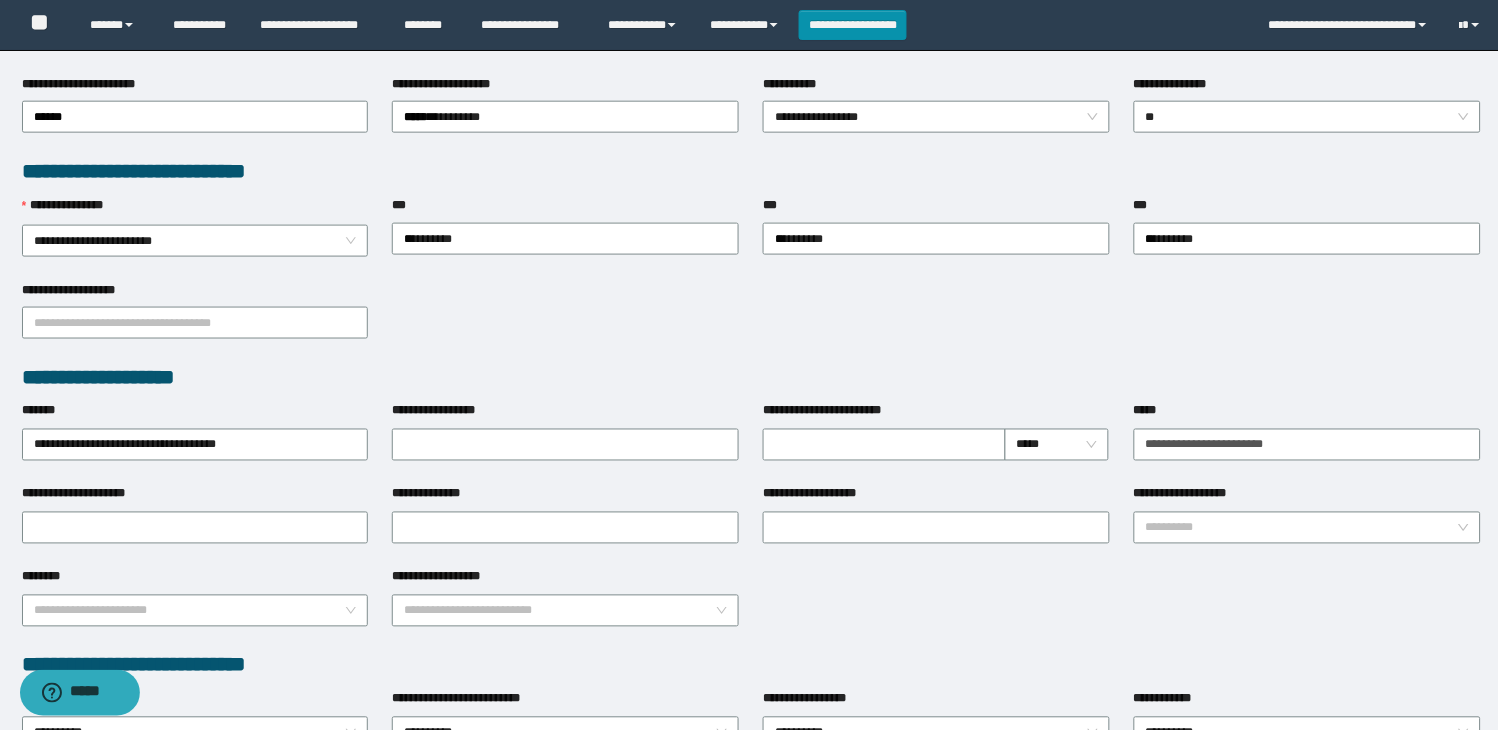 scroll, scrollTop: 0, scrollLeft: 0, axis: both 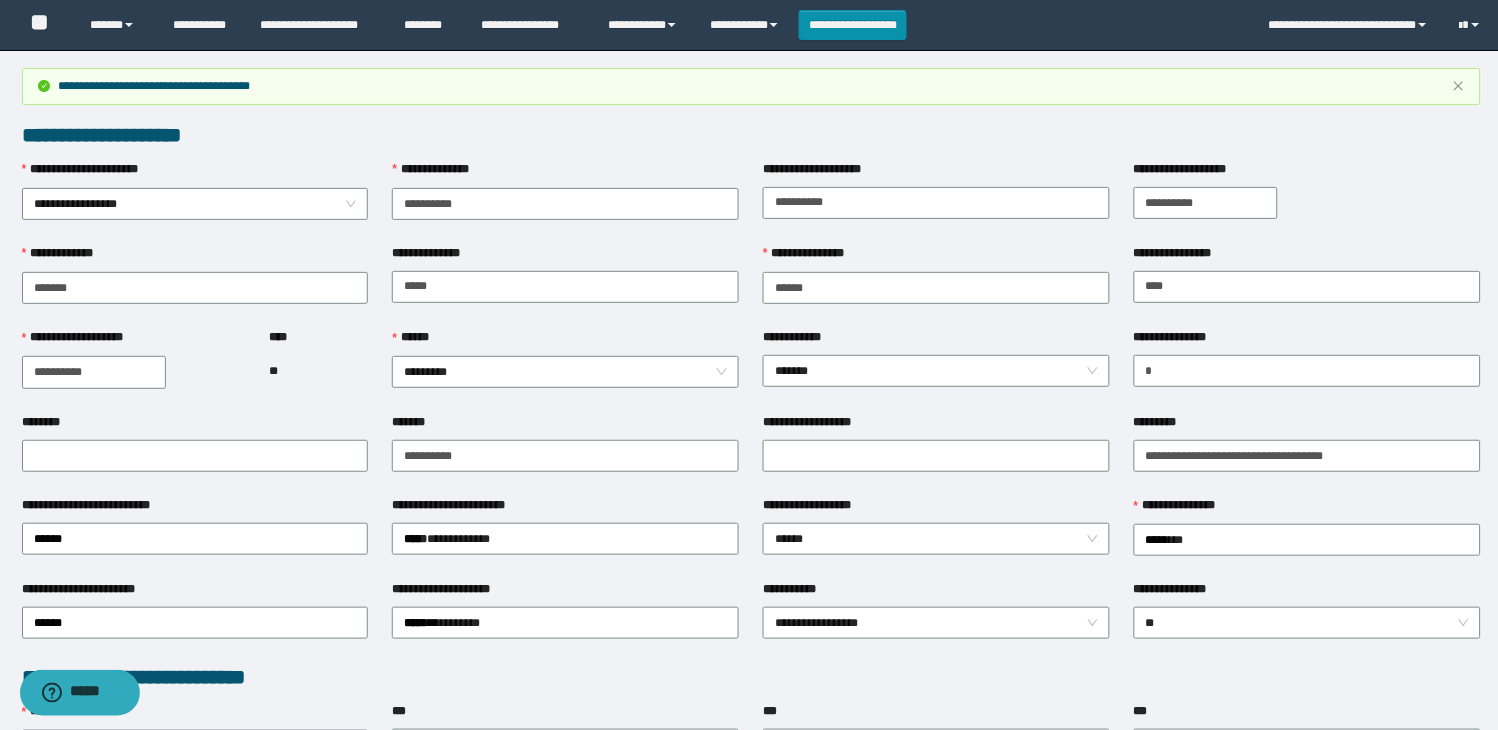 click on "**********" at bounding box center [751, 909] 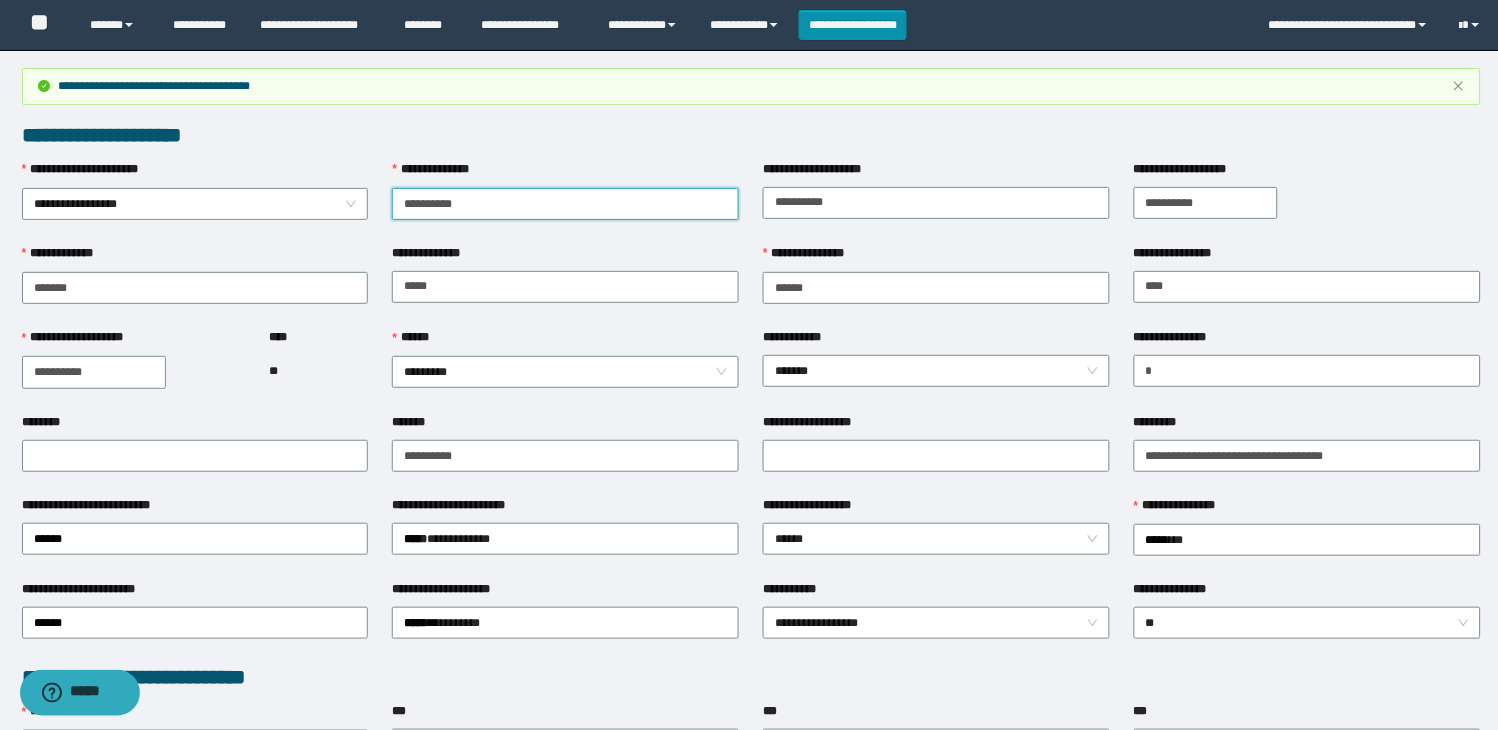 drag, startPoint x: 478, startPoint y: 205, endPoint x: 365, endPoint y: 220, distance: 113.99123 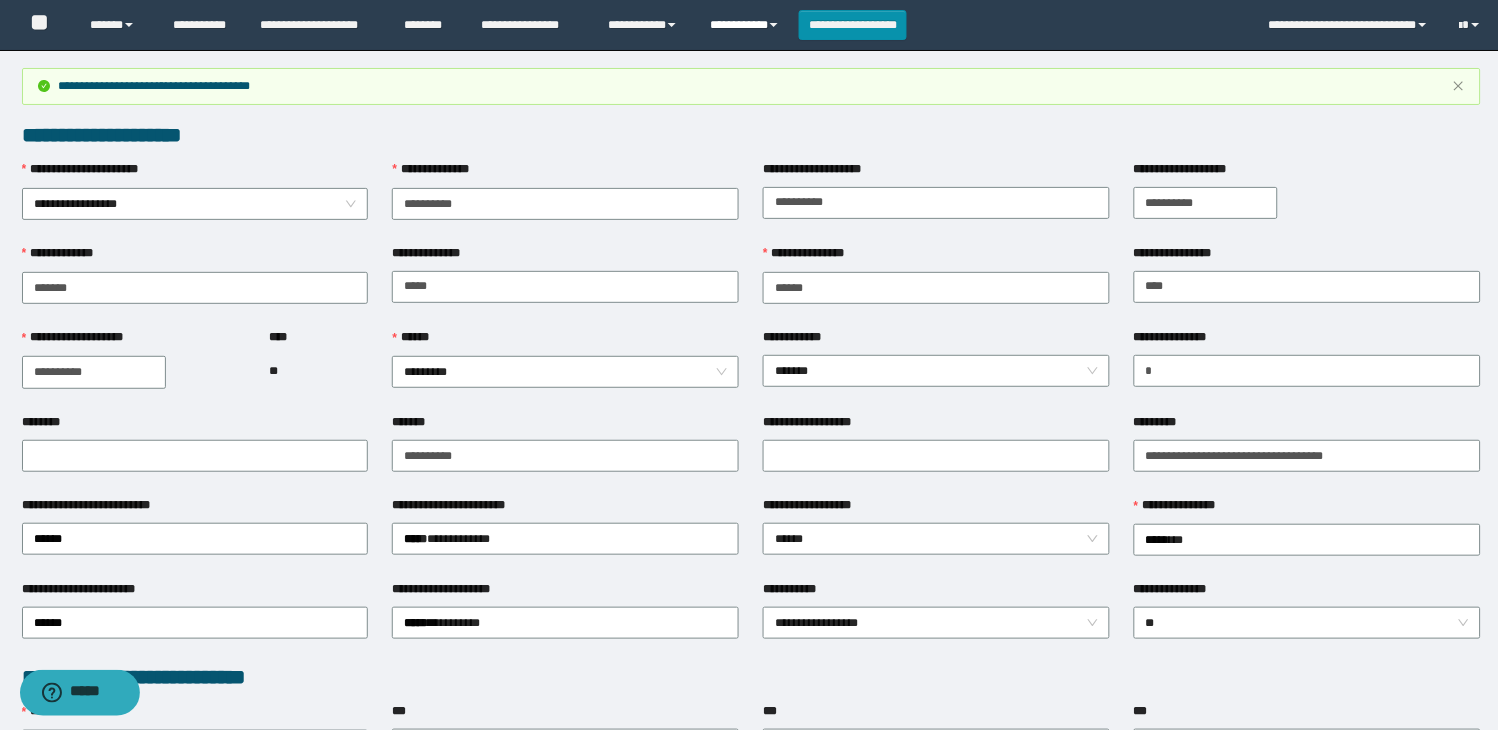 drag, startPoint x: 758, startPoint y: 30, endPoint x: 795, endPoint y: 98, distance: 77.41447 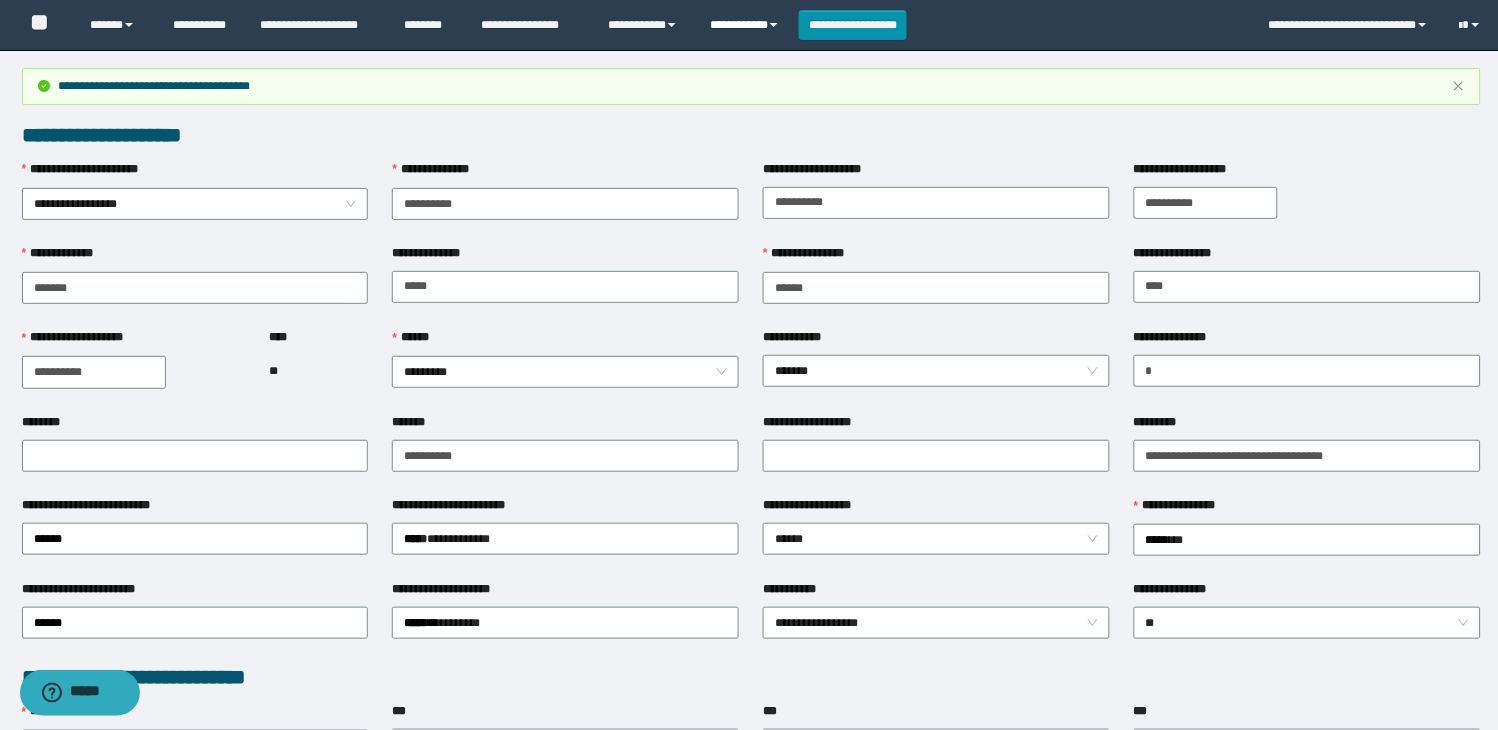 click on "**********" at bounding box center [746, 25] 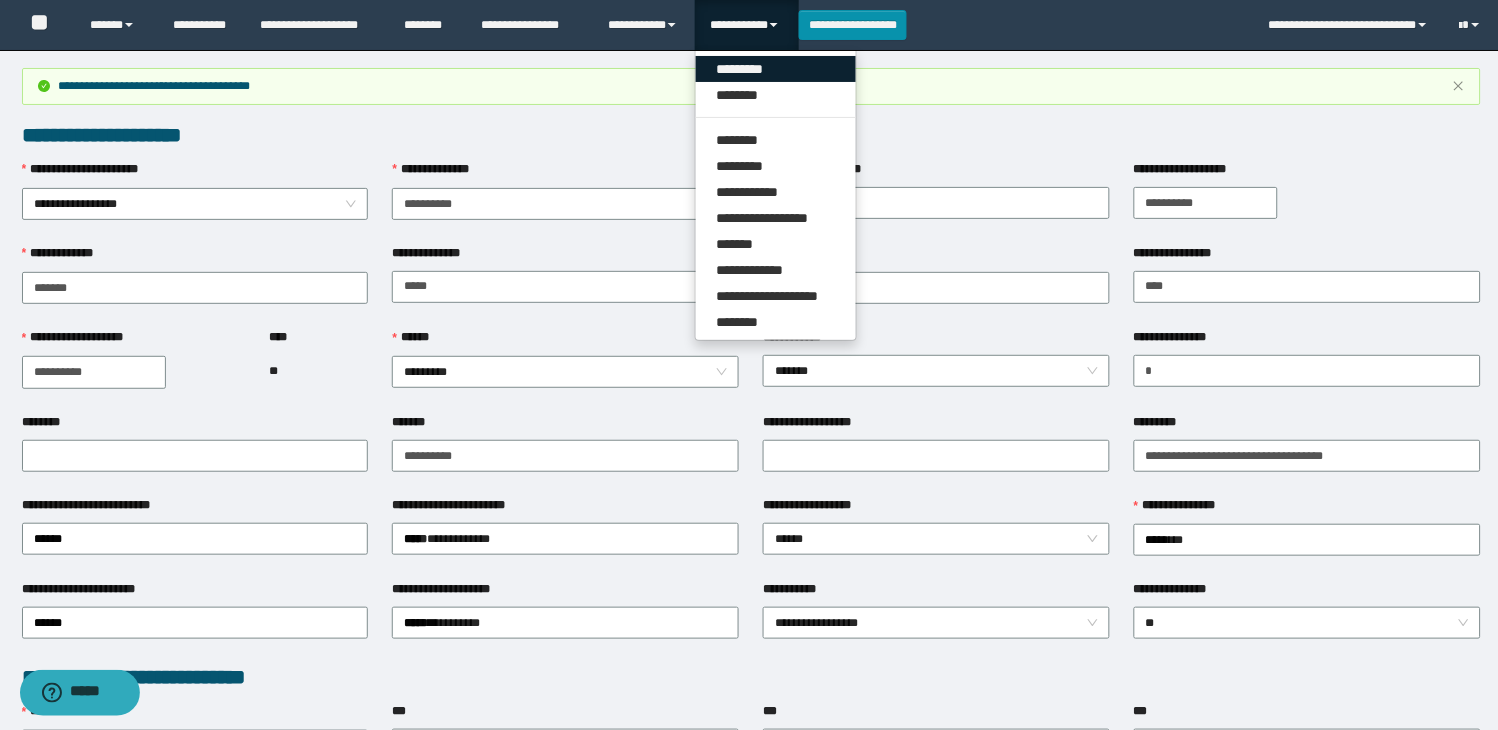 click on "*********" at bounding box center [776, 69] 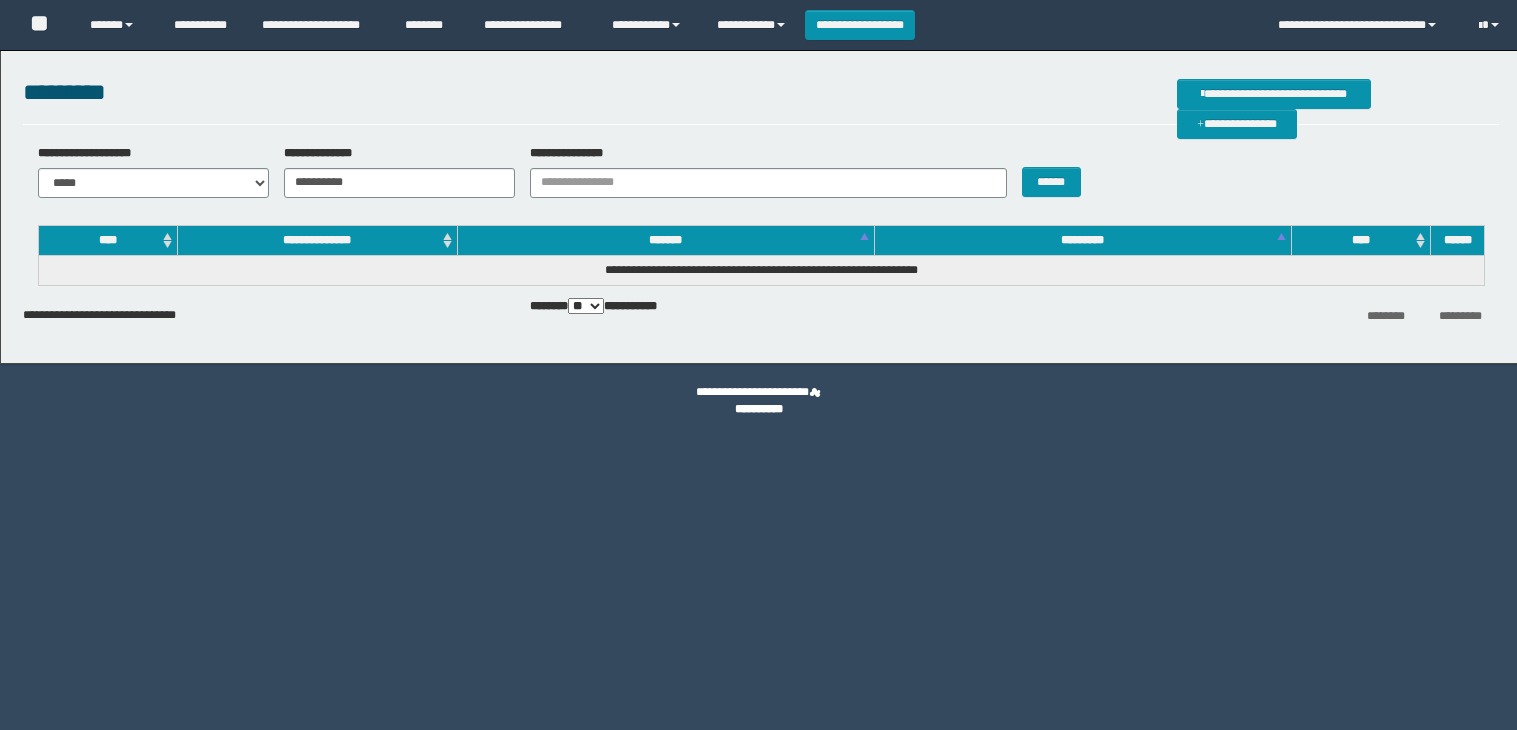 scroll, scrollTop: 0, scrollLeft: 0, axis: both 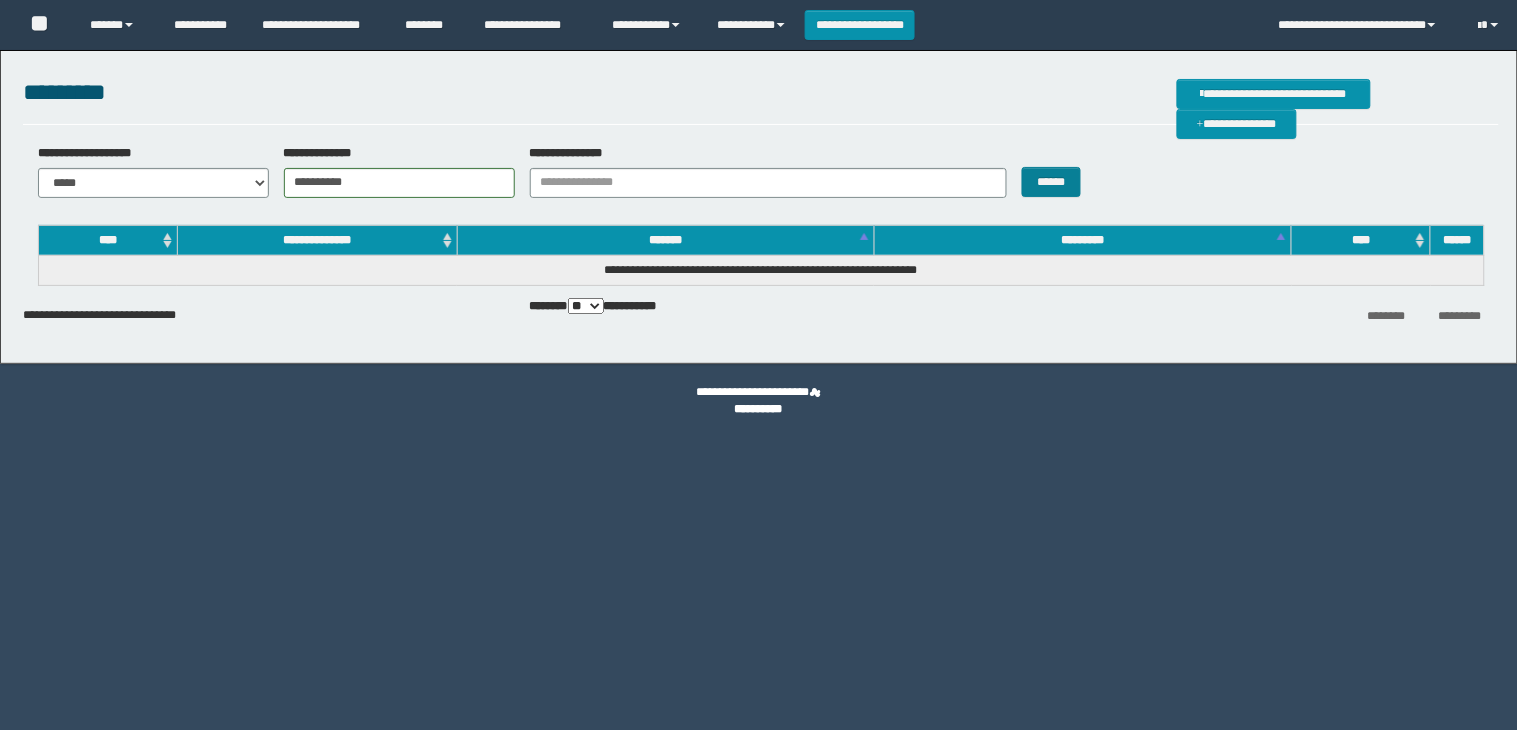 type on "**********" 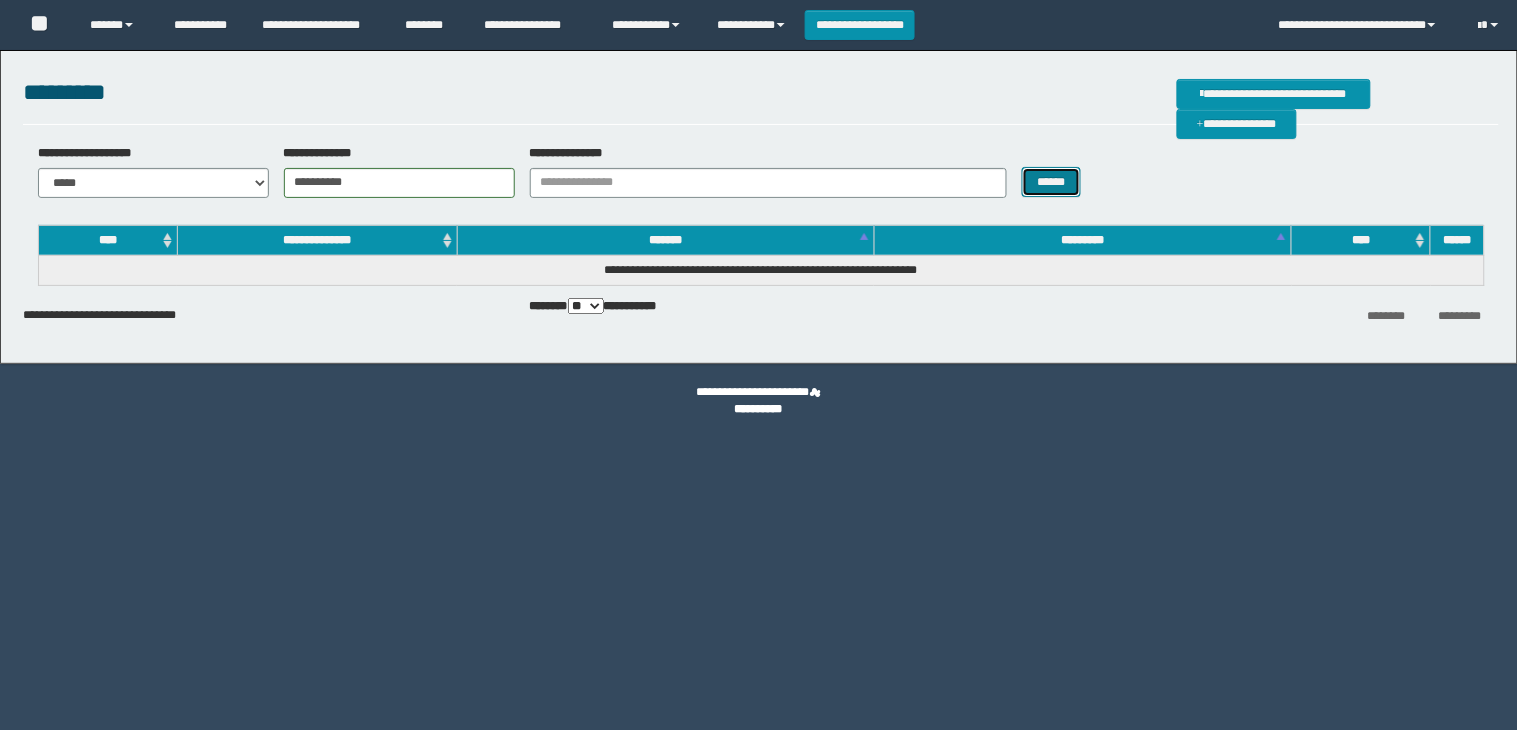 click on "******" at bounding box center [1052, 182] 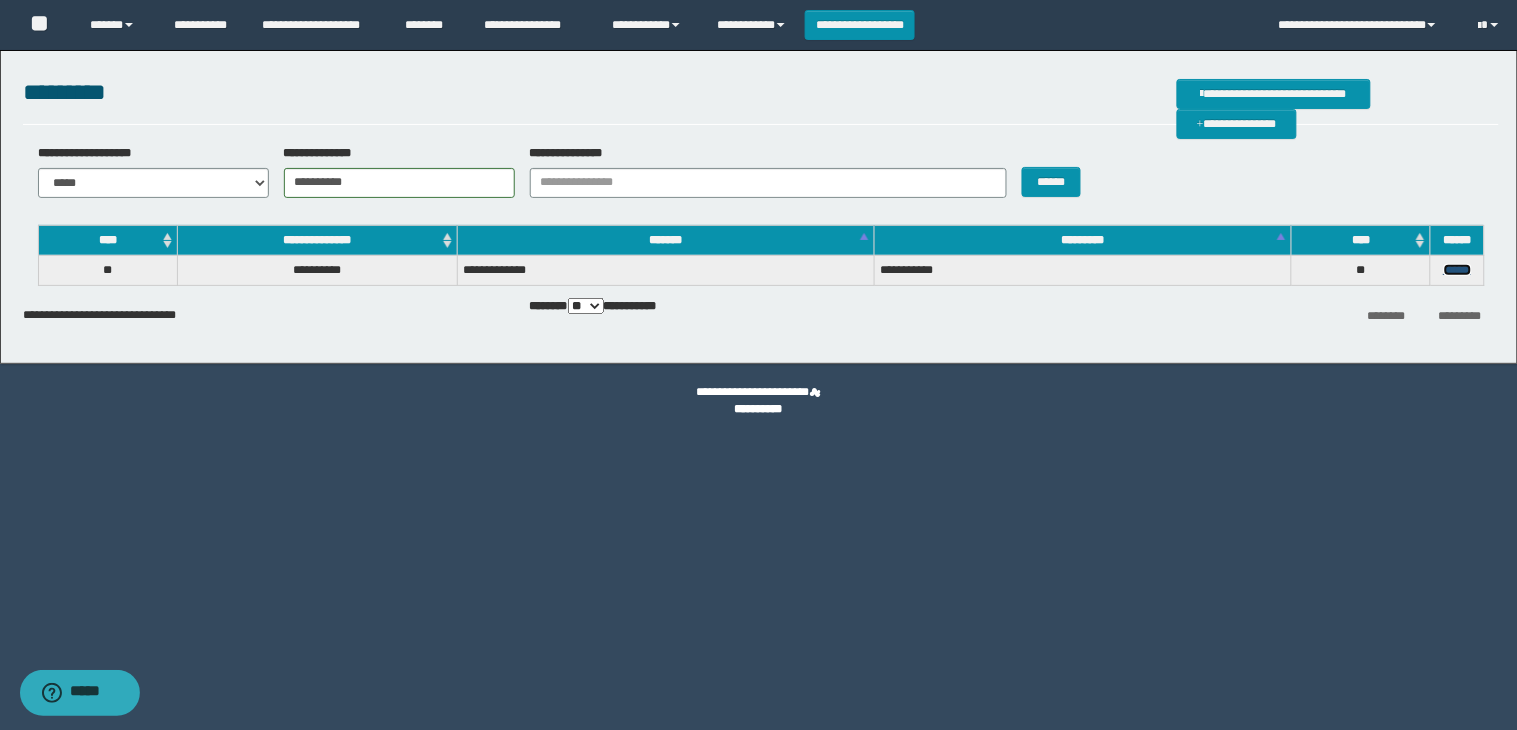 click on "******" at bounding box center (1458, 270) 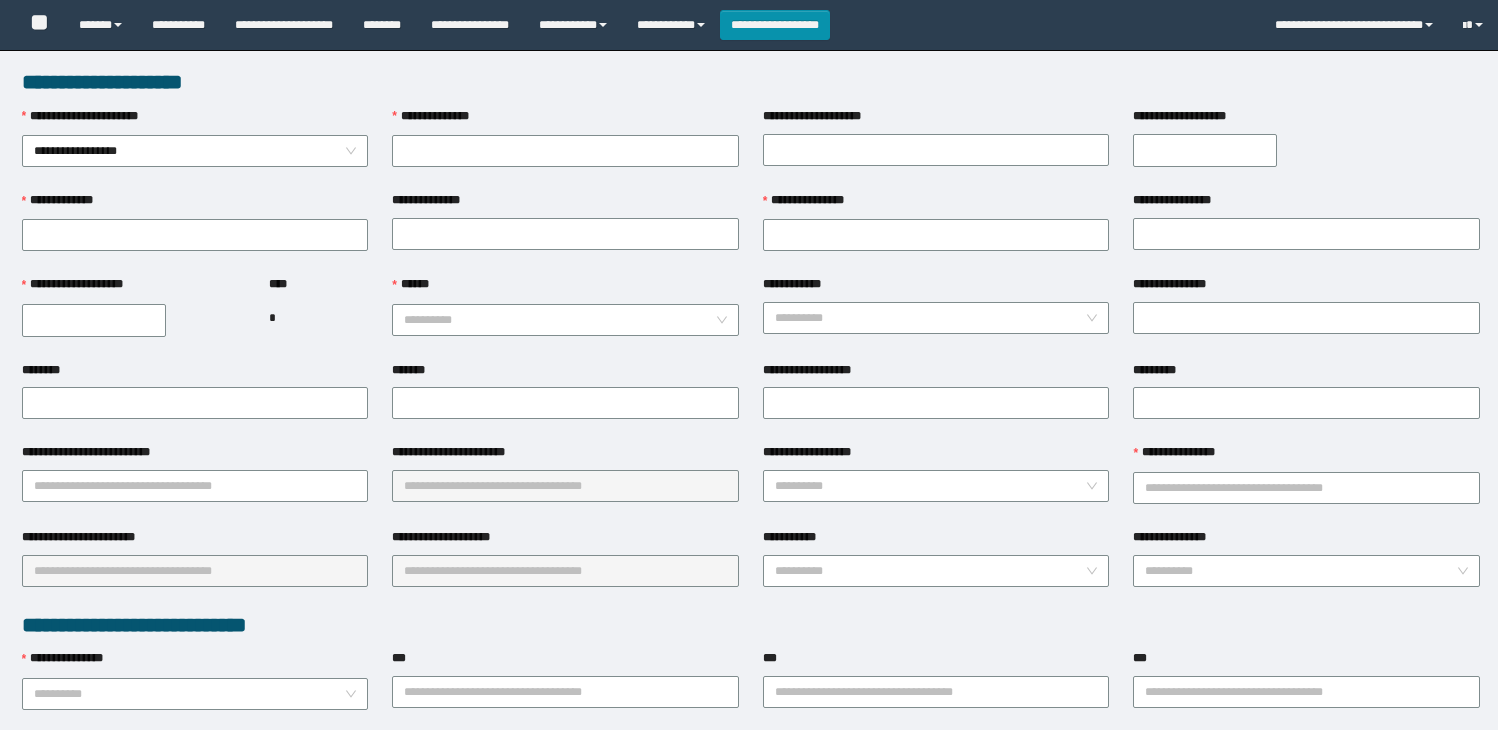 scroll, scrollTop: 0, scrollLeft: 0, axis: both 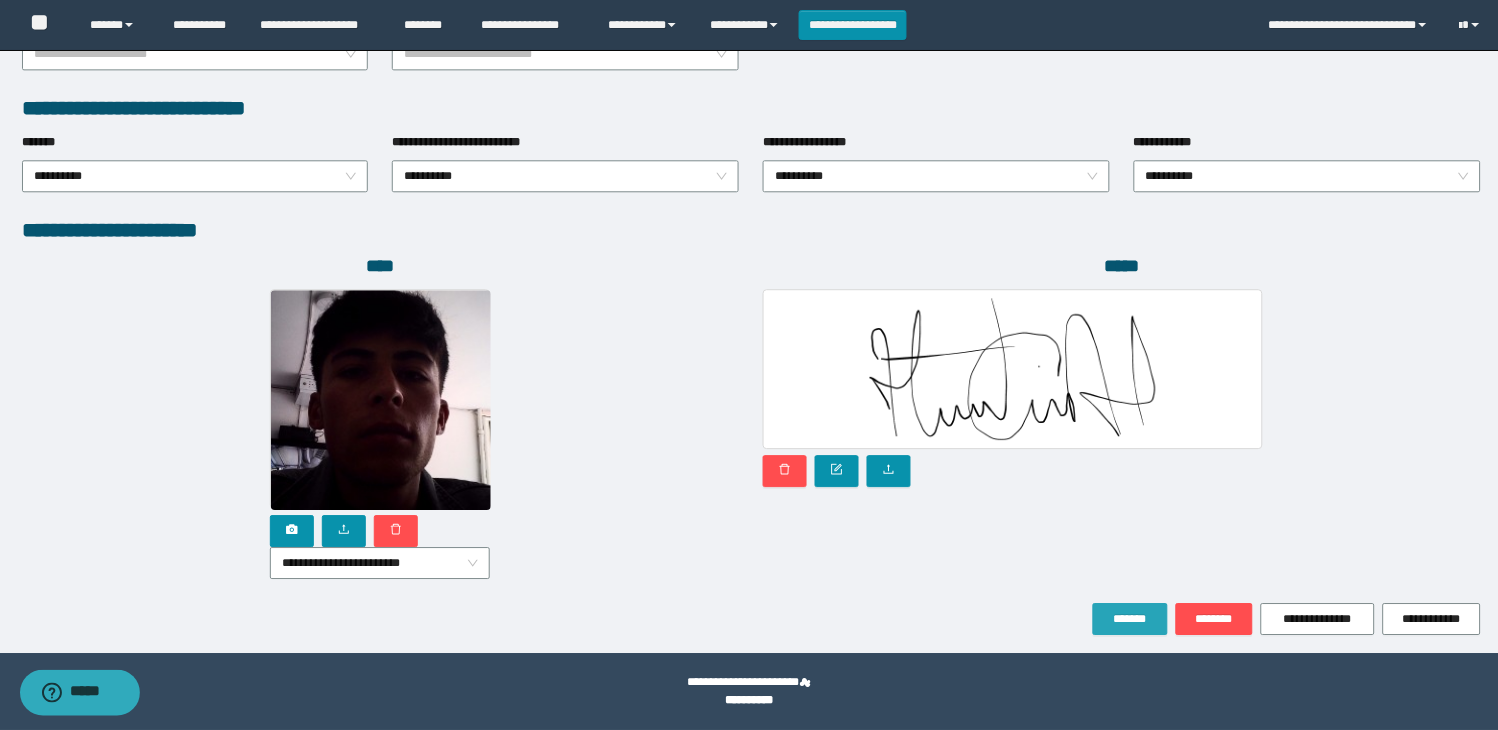click on "*******" at bounding box center [1130, 619] 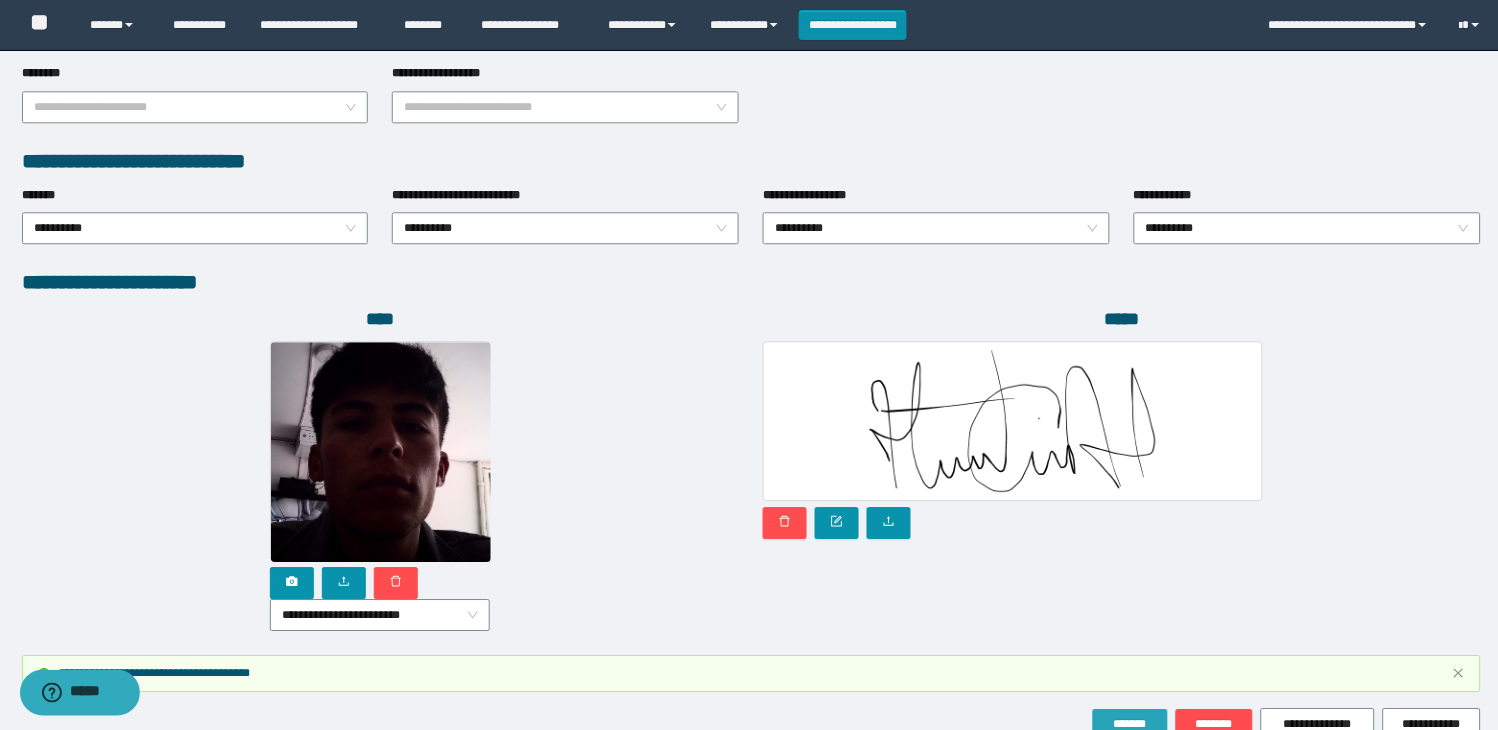 scroll, scrollTop: 1063, scrollLeft: 0, axis: vertical 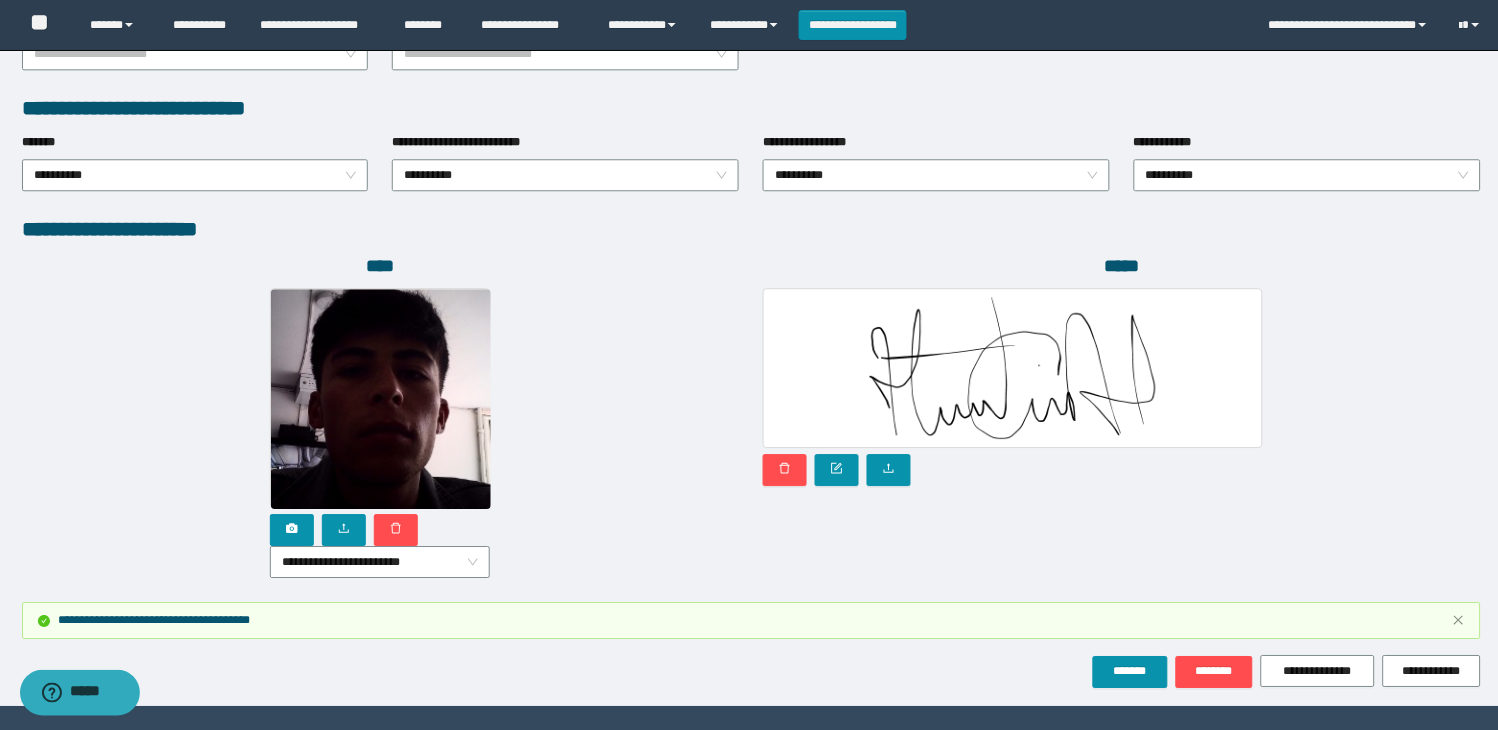 click on "**********" at bounding box center (381, 433) 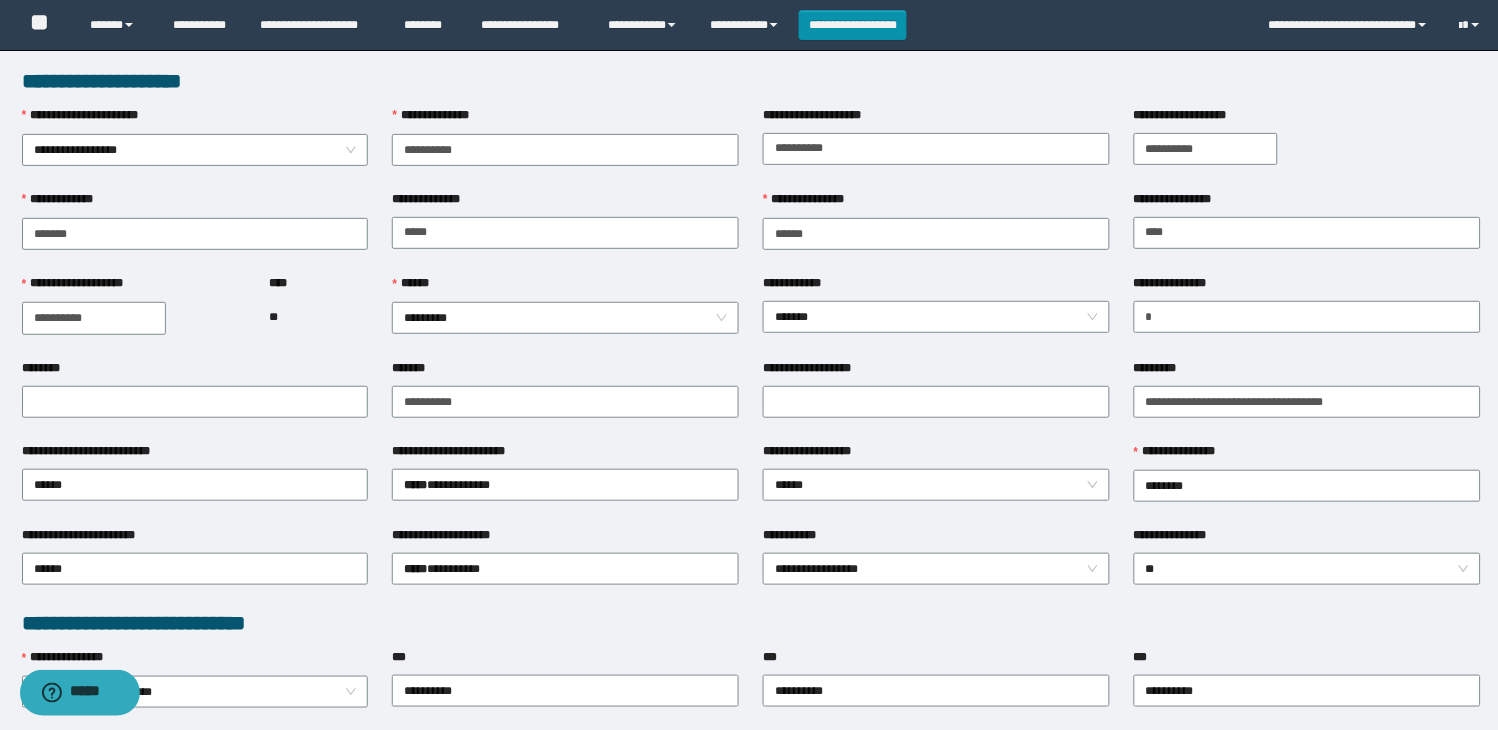 scroll, scrollTop: 0, scrollLeft: 0, axis: both 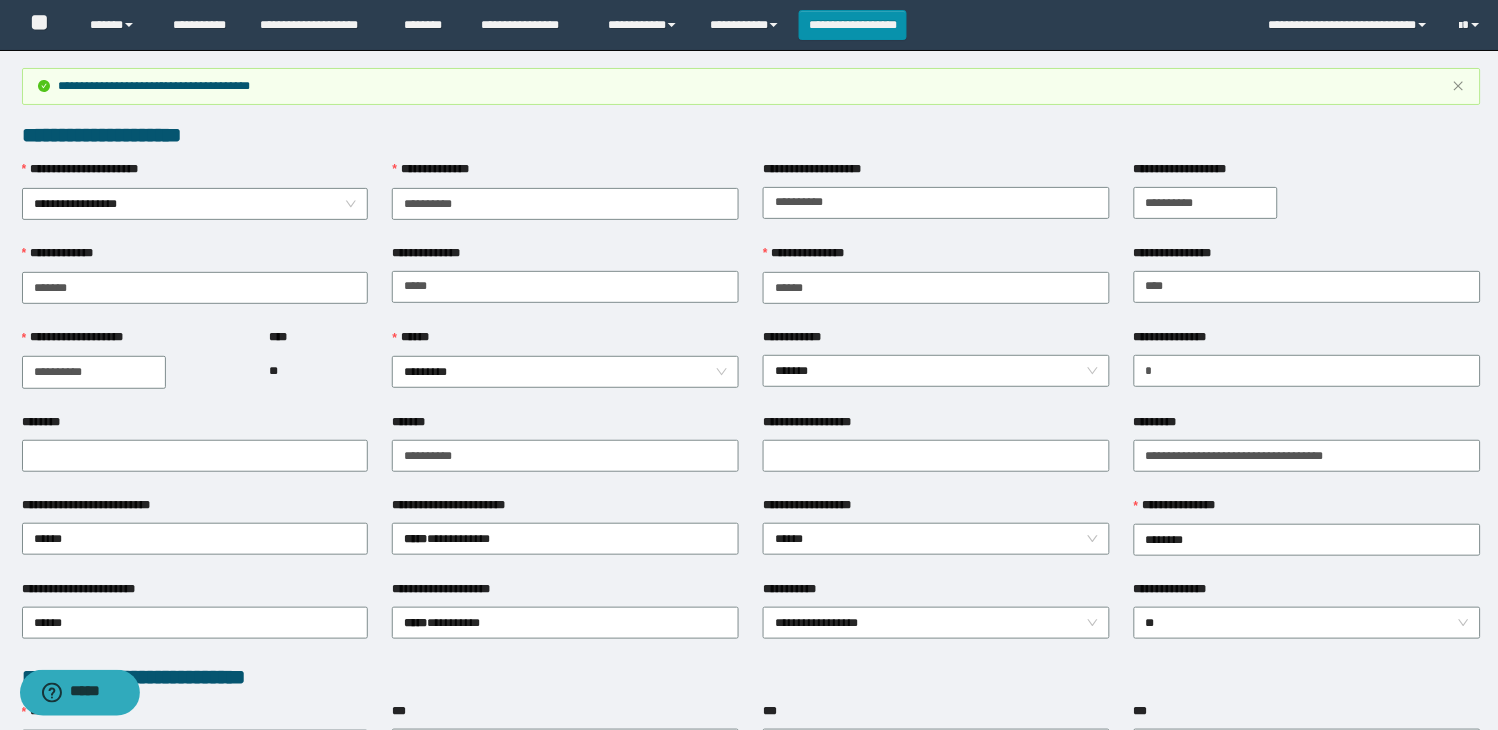 click on "**********" at bounding box center [751, 135] 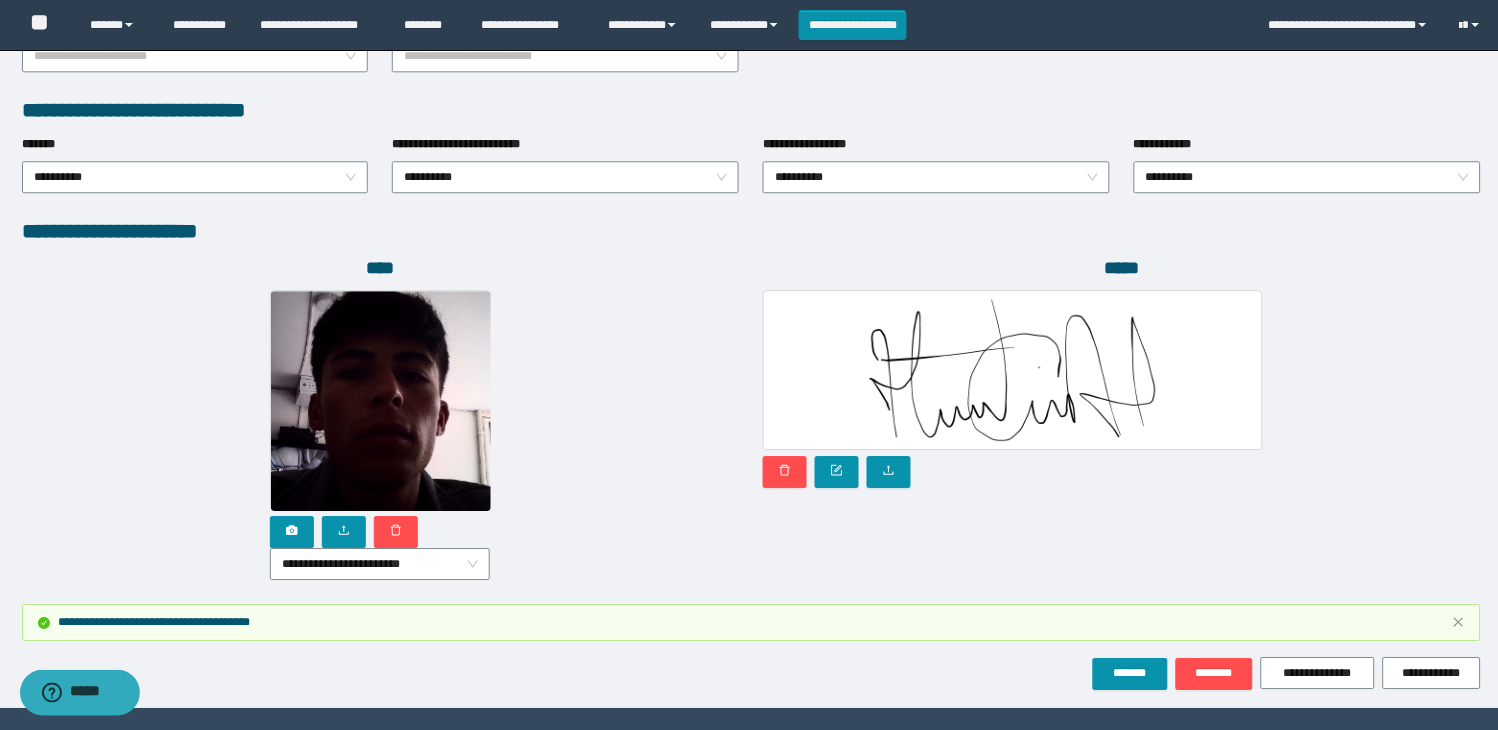 scroll, scrollTop: 1116, scrollLeft: 0, axis: vertical 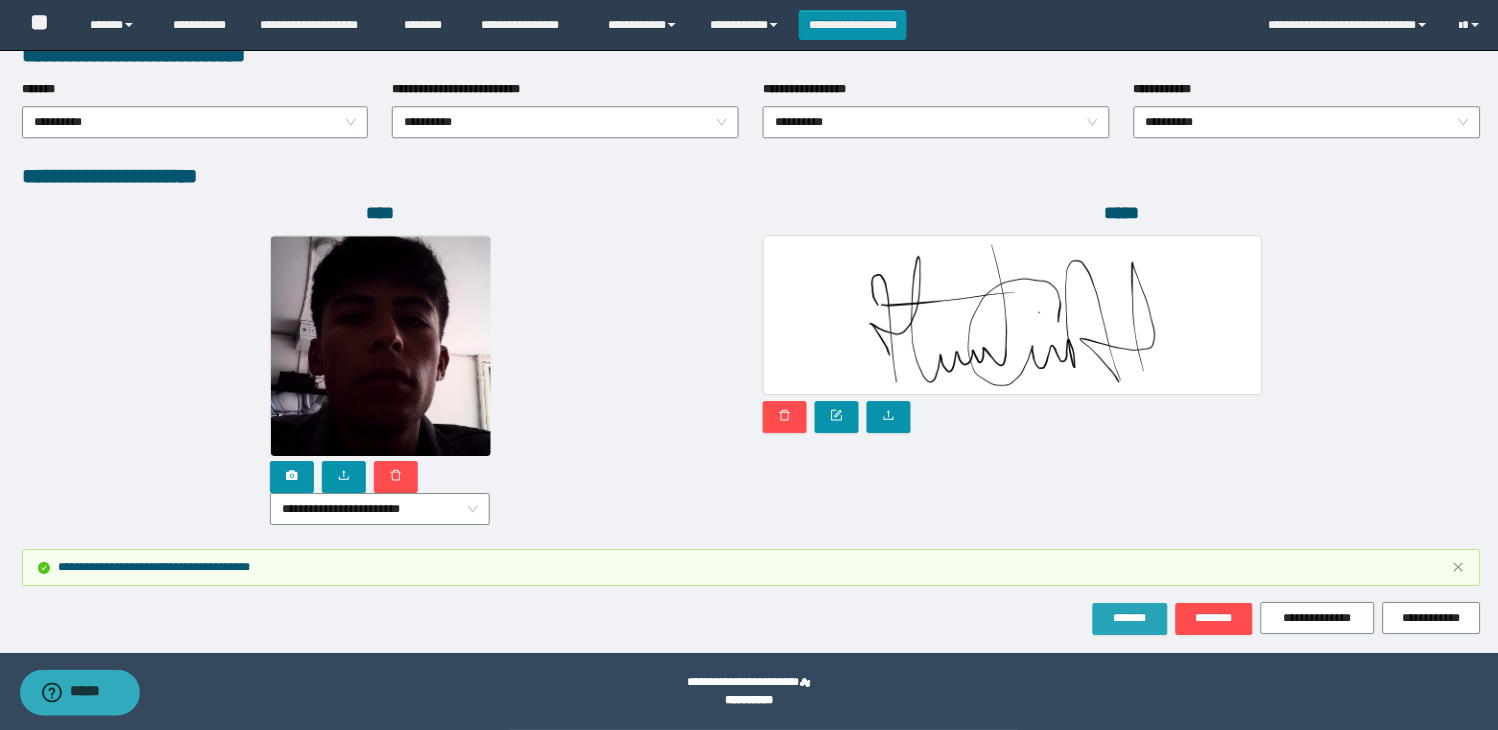 click on "*******" at bounding box center [1130, 618] 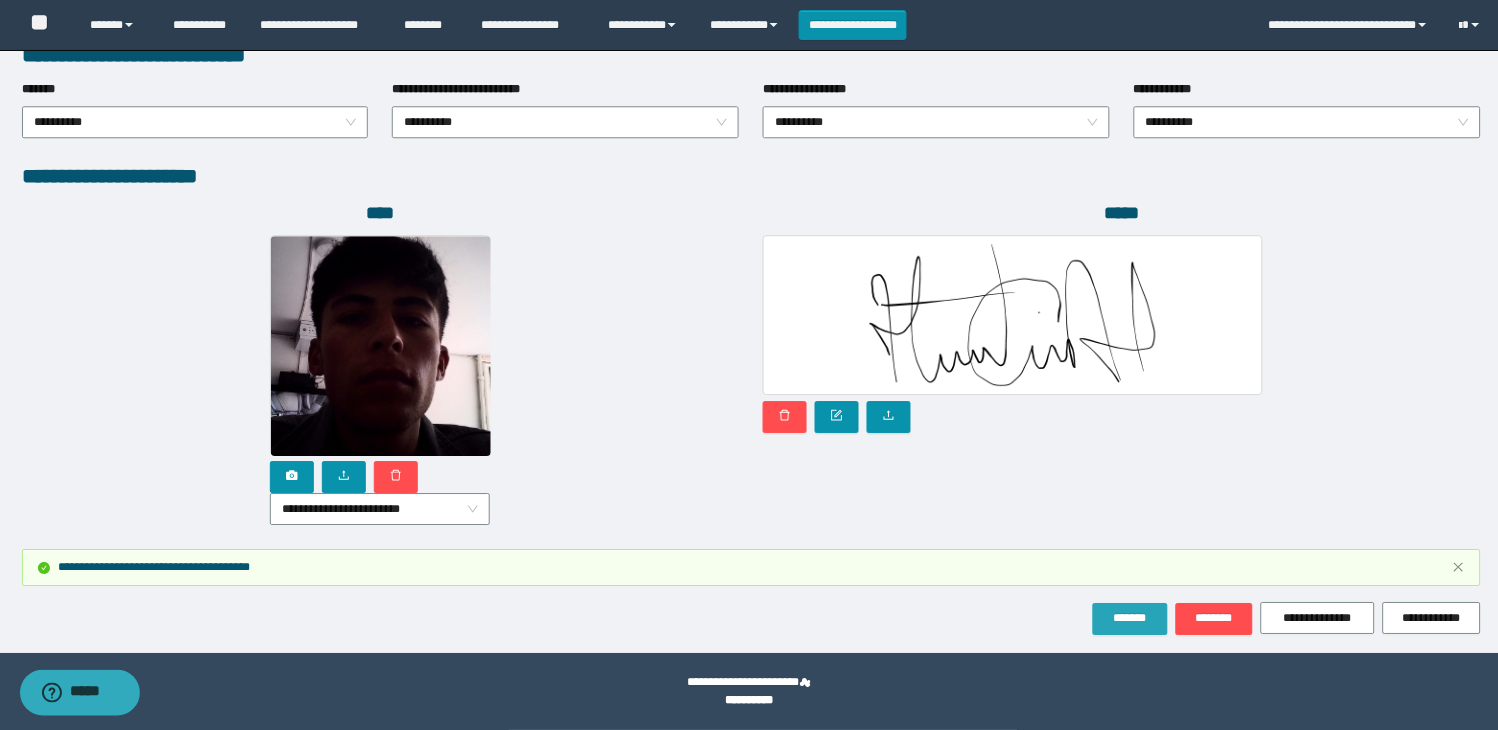 click on "*******" at bounding box center (1130, 618) 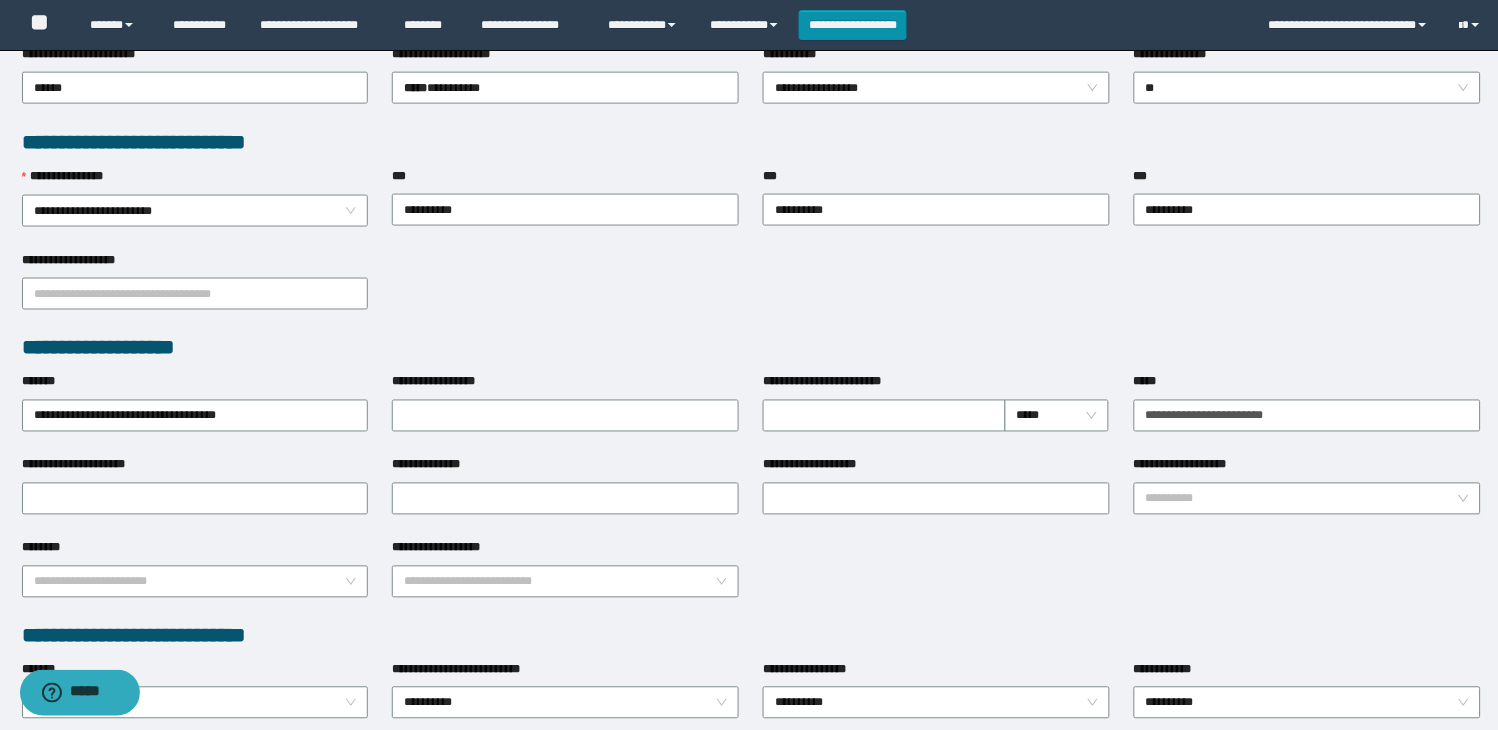 scroll, scrollTop: 0, scrollLeft: 0, axis: both 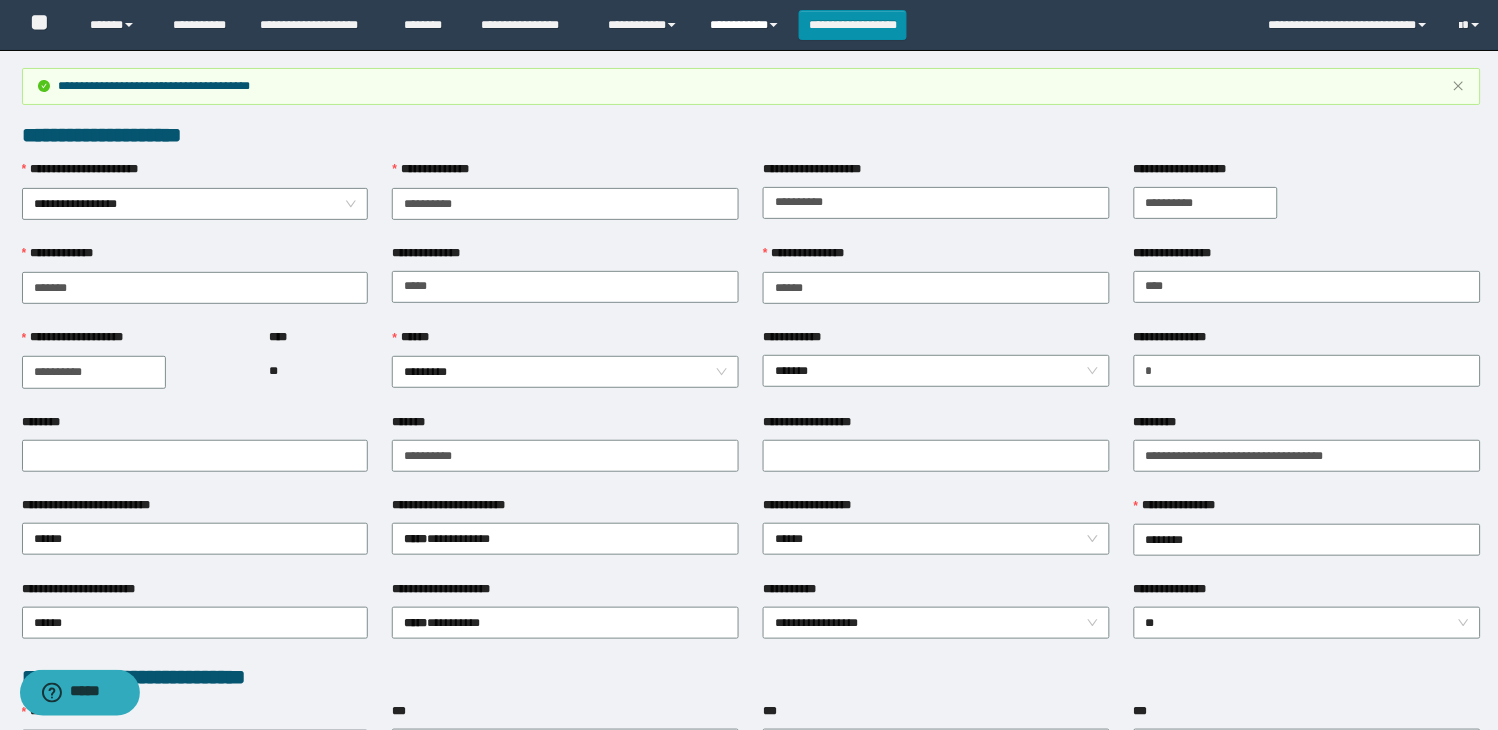 click on "**********" at bounding box center [746, 25] 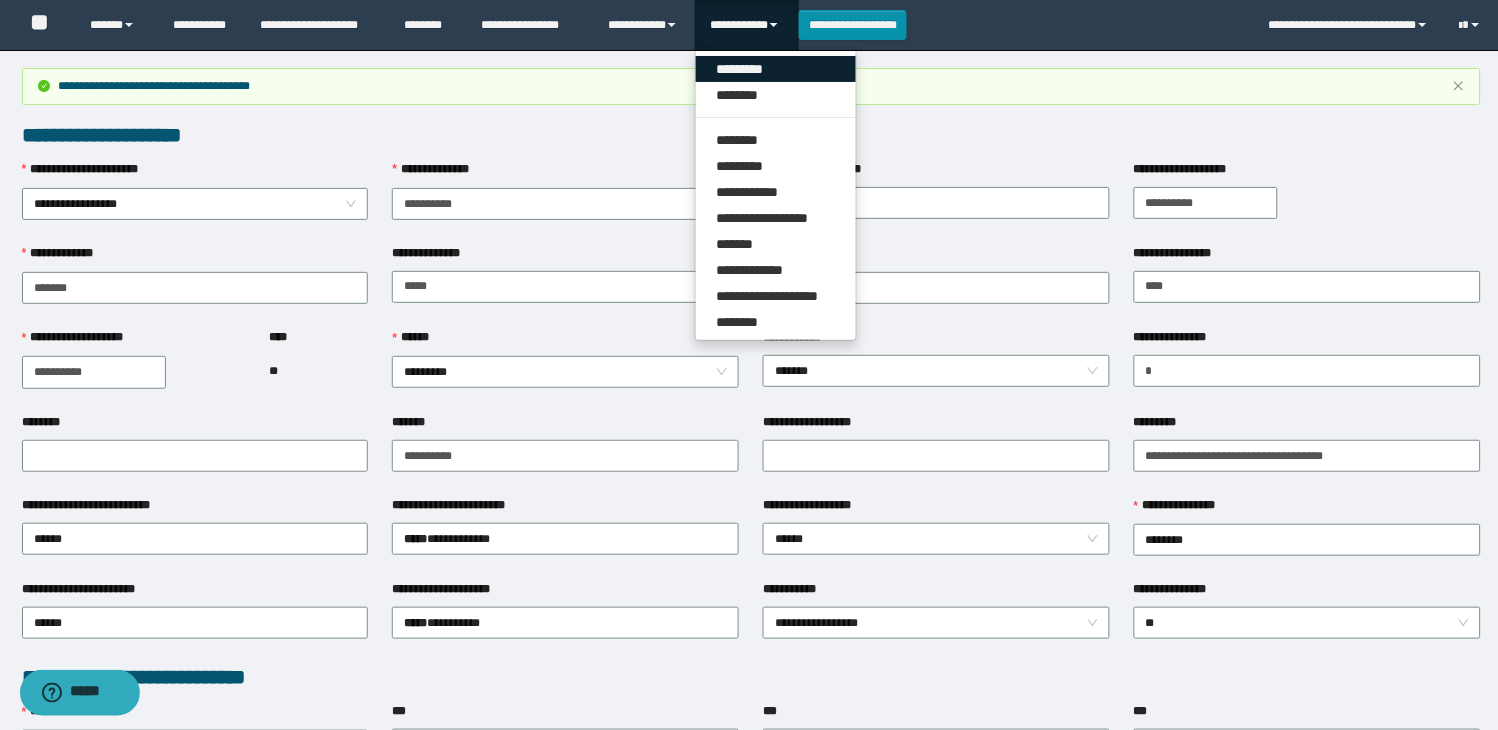 click on "*********" at bounding box center (776, 69) 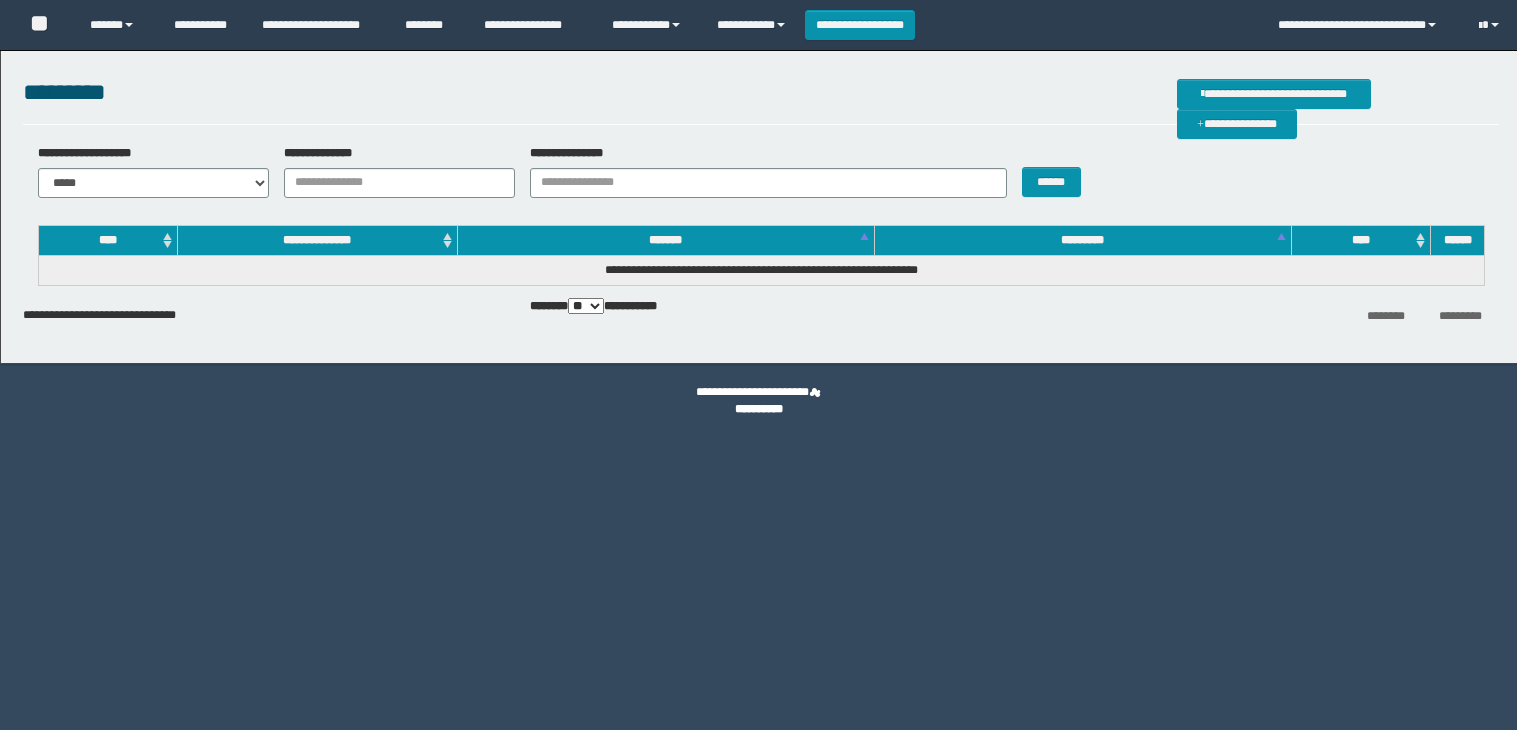 scroll, scrollTop: 0, scrollLeft: 0, axis: both 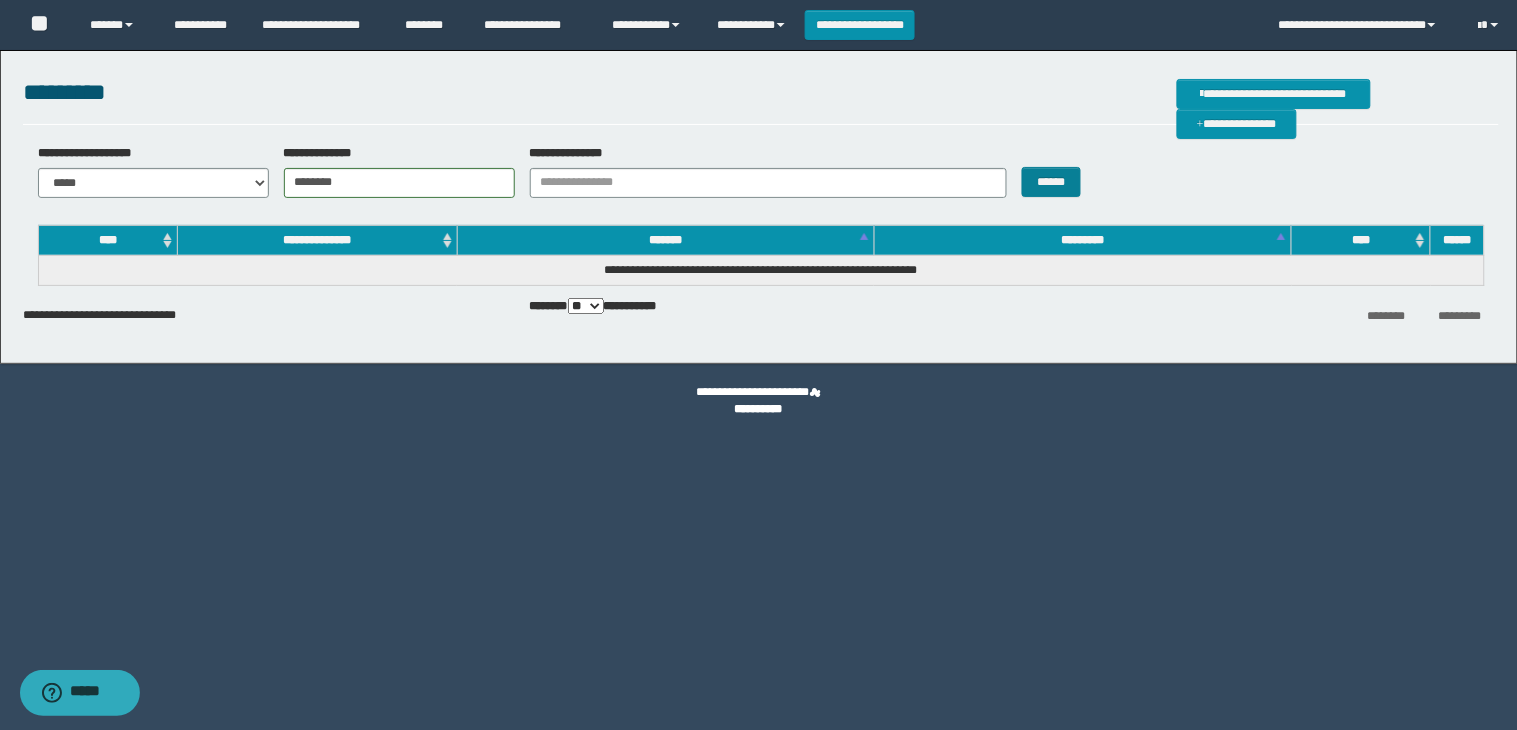 type on "********" 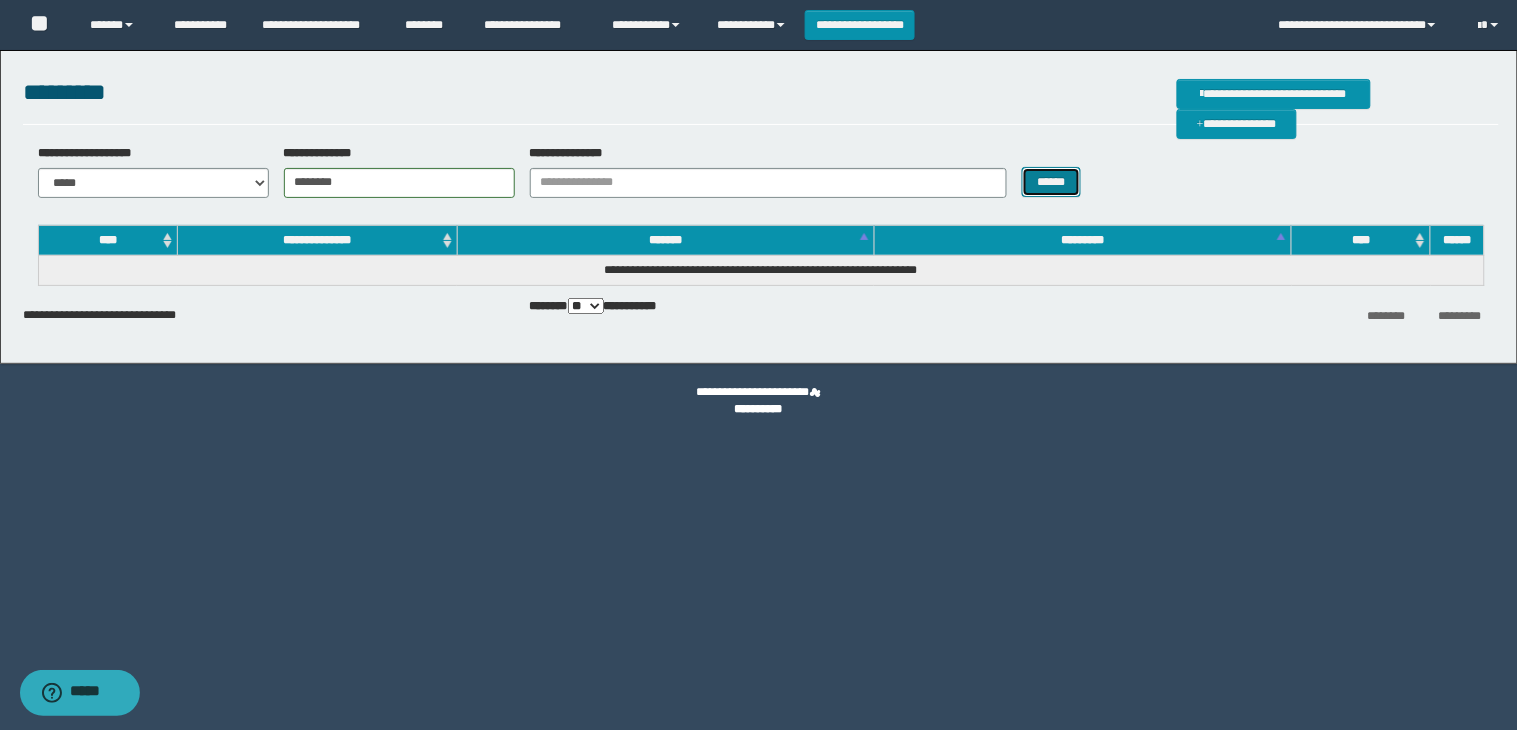 click on "******" at bounding box center (1052, 182) 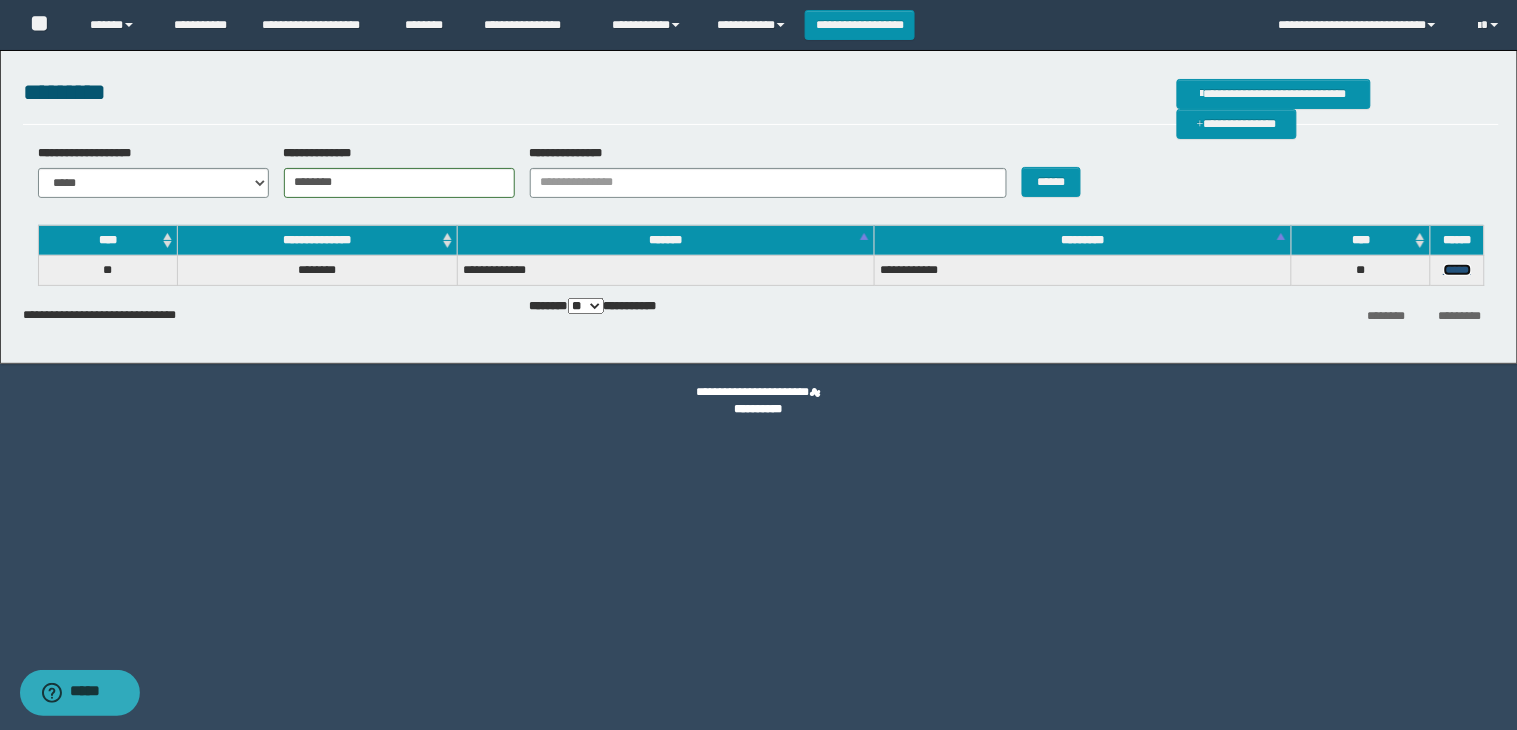 click on "******" at bounding box center (1458, 270) 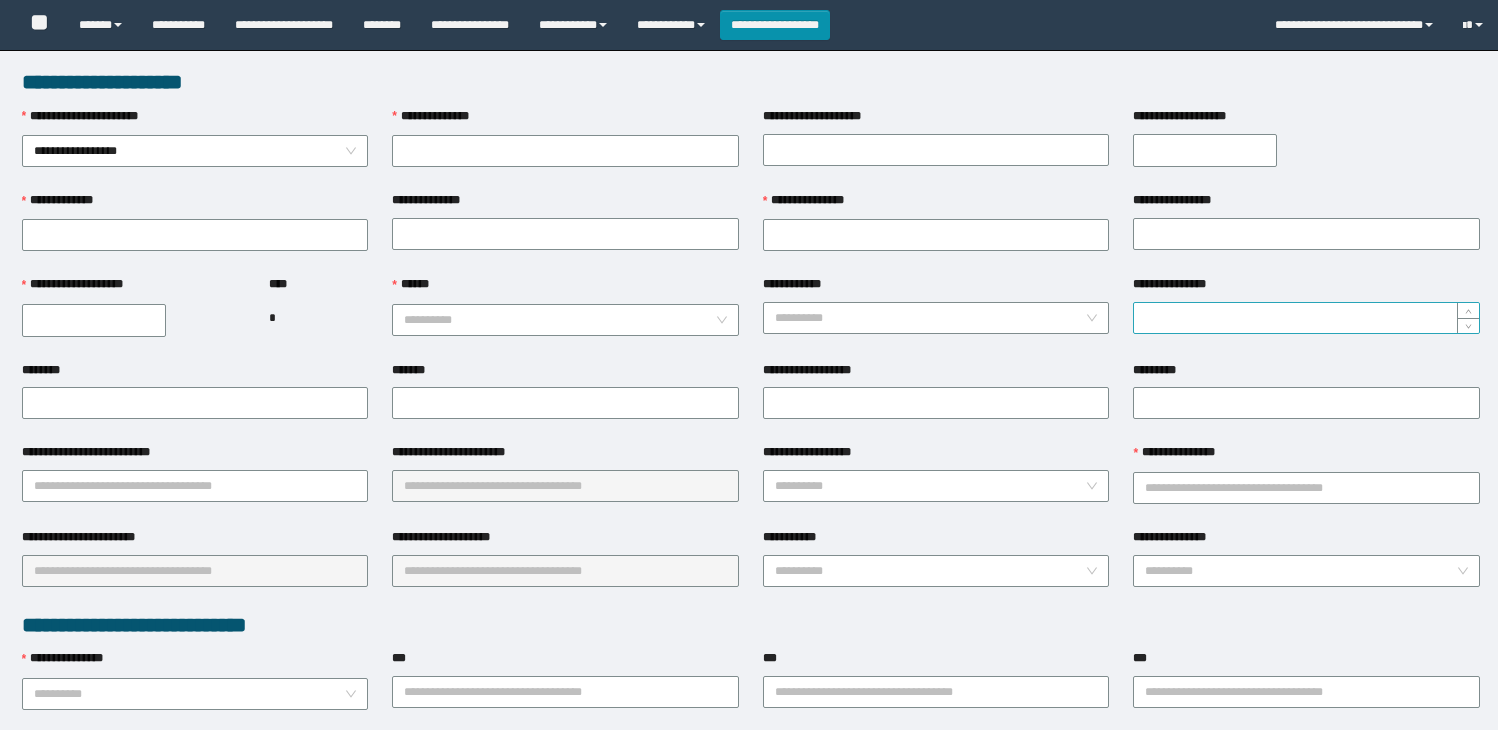 scroll, scrollTop: 0, scrollLeft: 0, axis: both 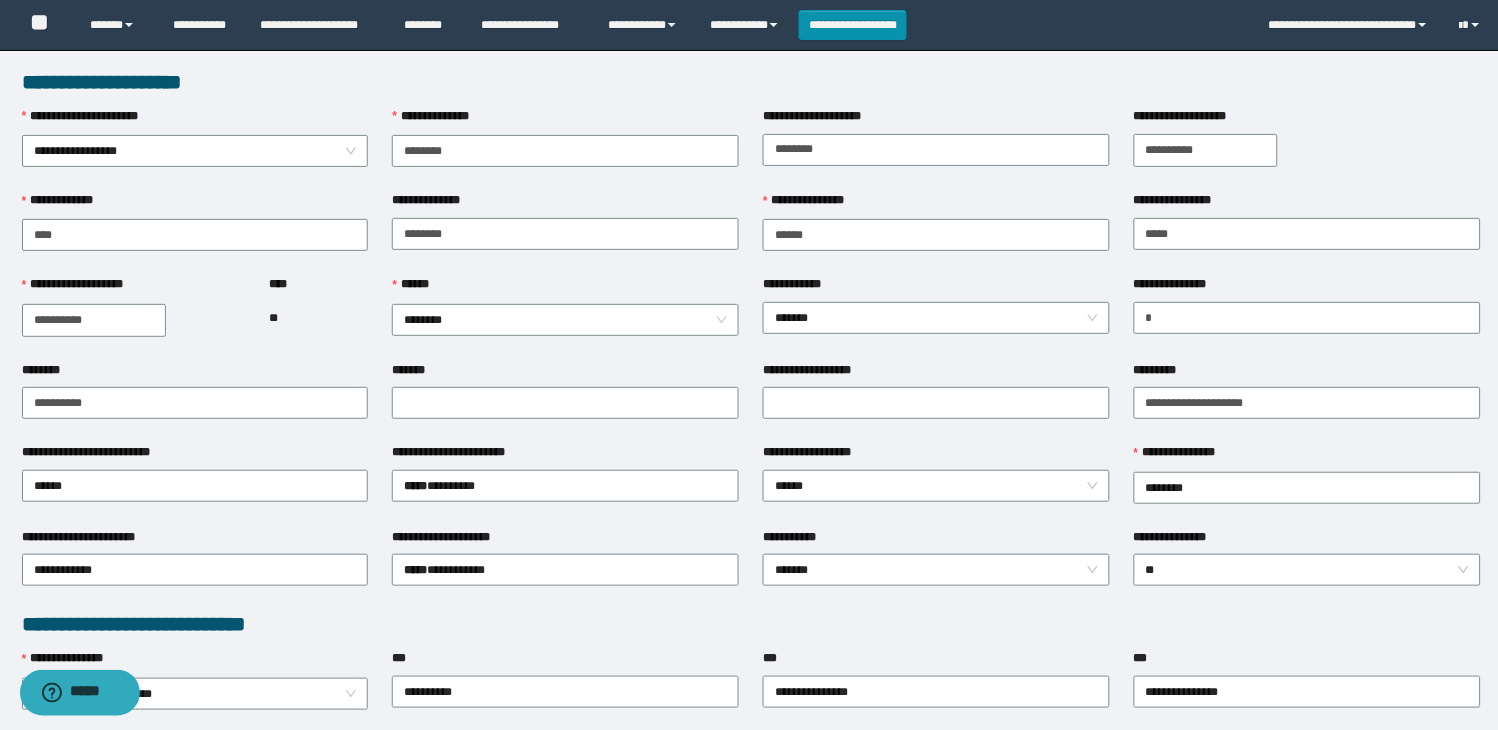 click on "**********" at bounding box center (1307, 149) 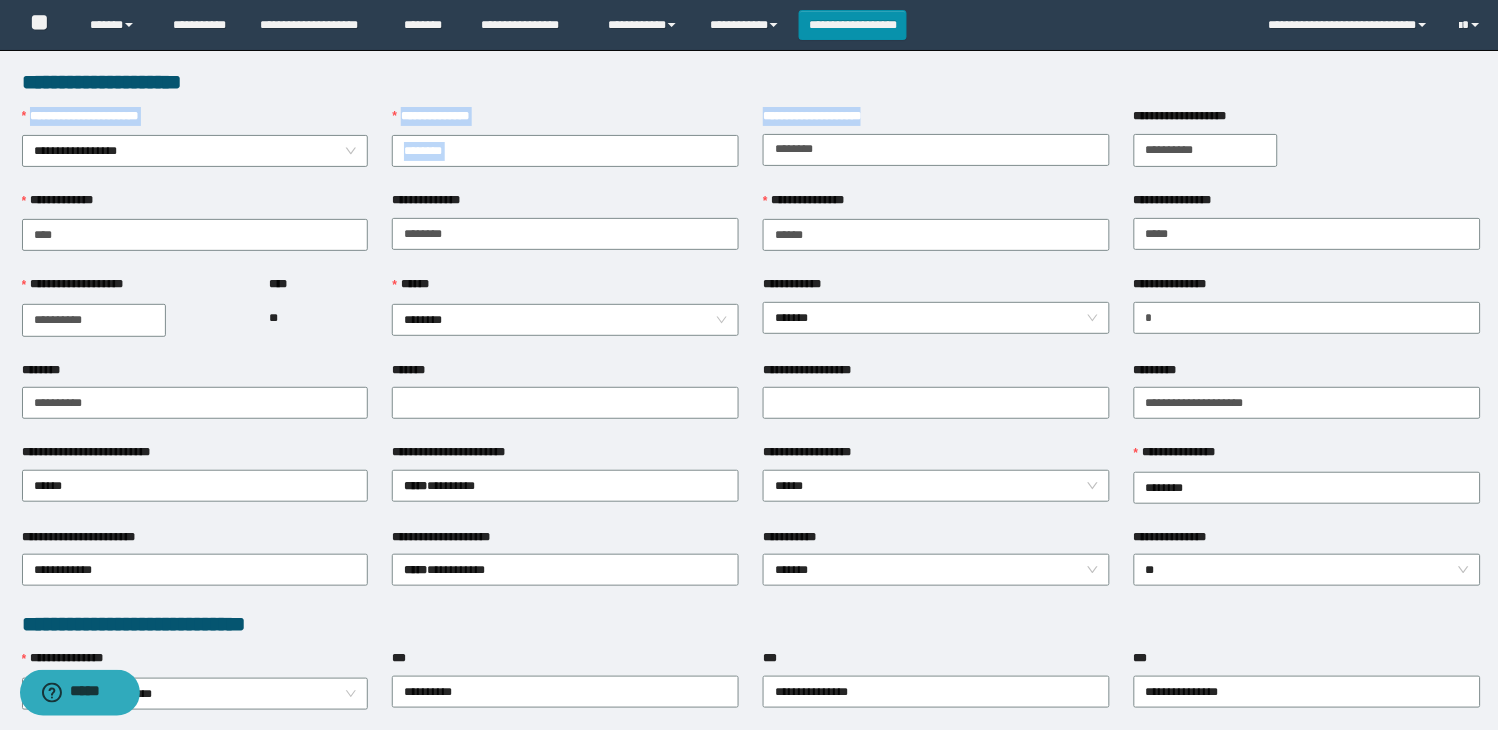click on "**********" at bounding box center (751, 856) 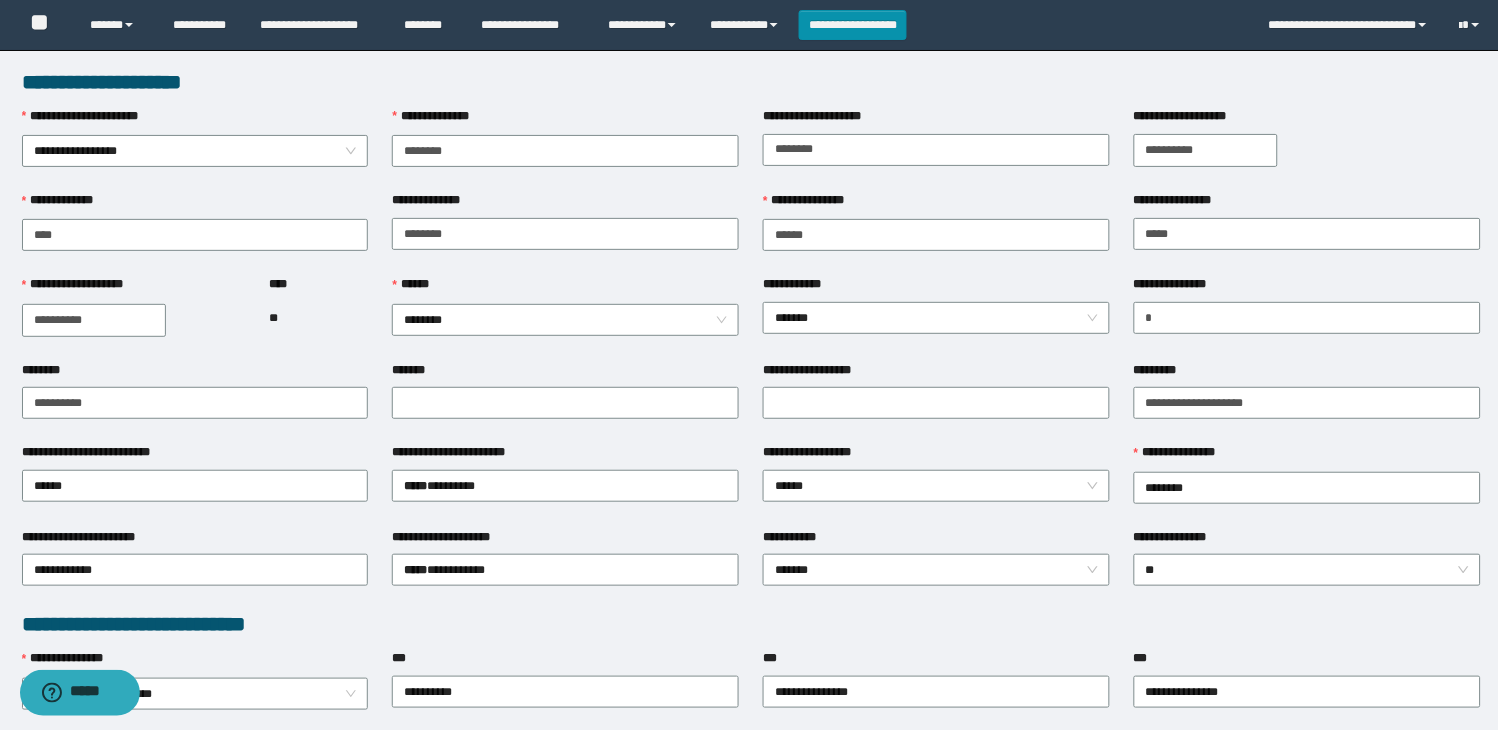 click on "******" at bounding box center [565, 289] 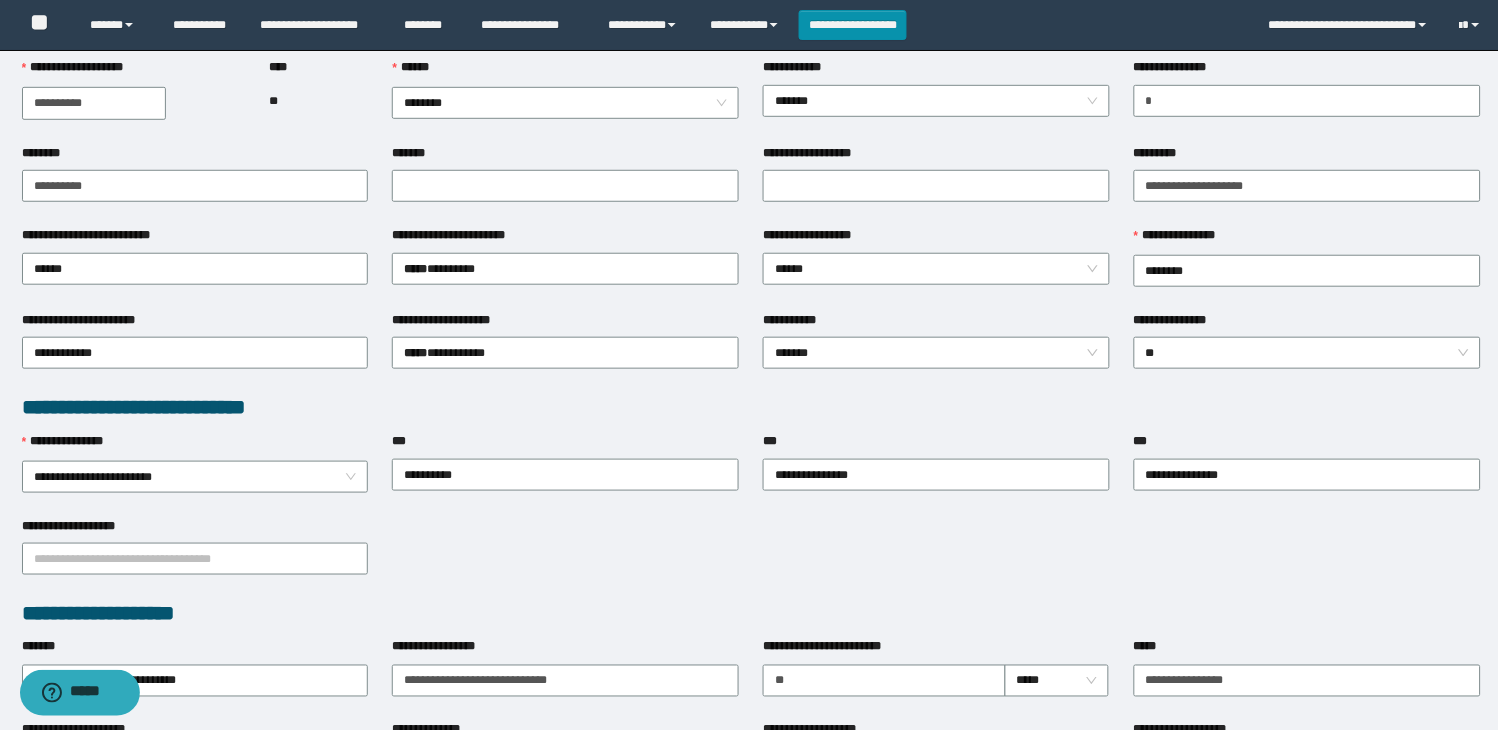 scroll, scrollTop: 222, scrollLeft: 0, axis: vertical 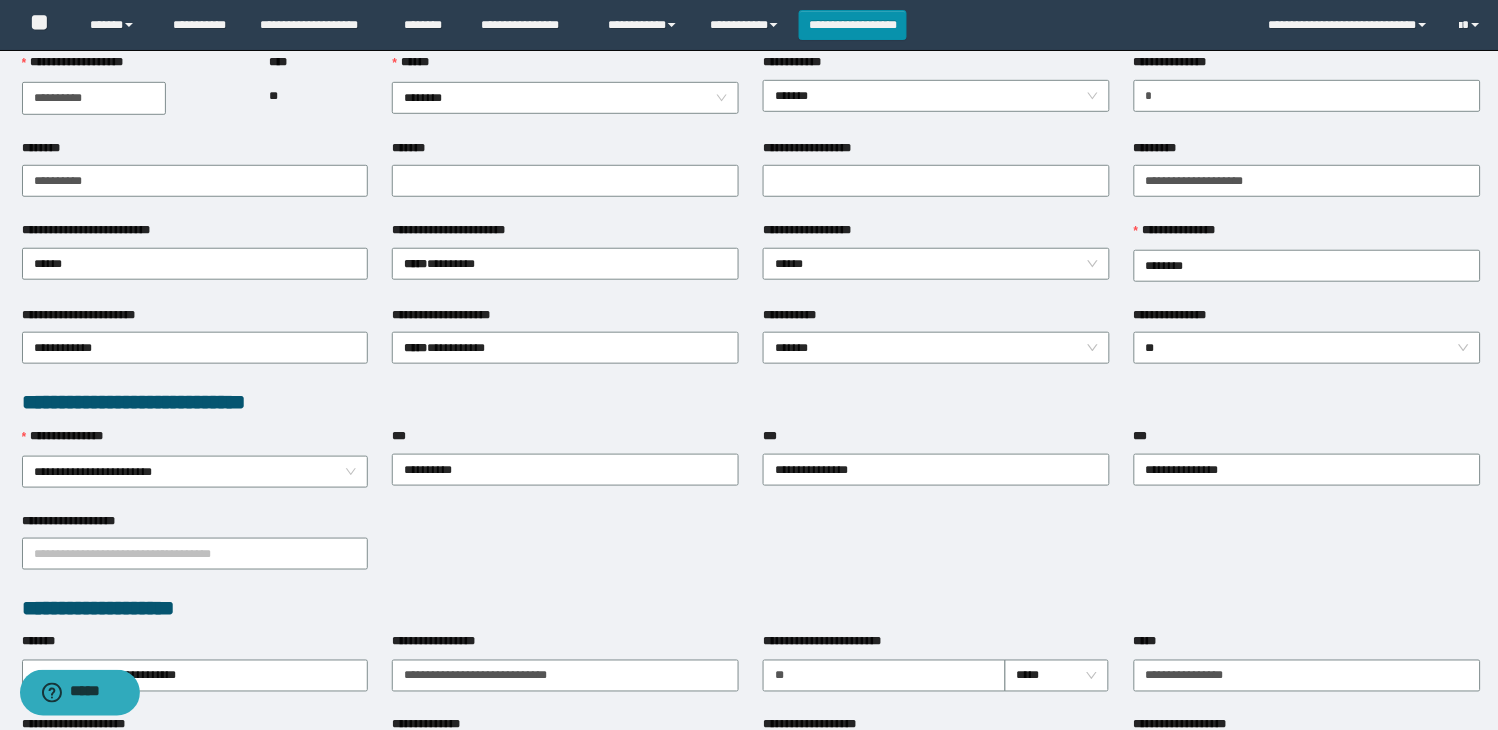 click on "**********" at bounding box center (751, 402) 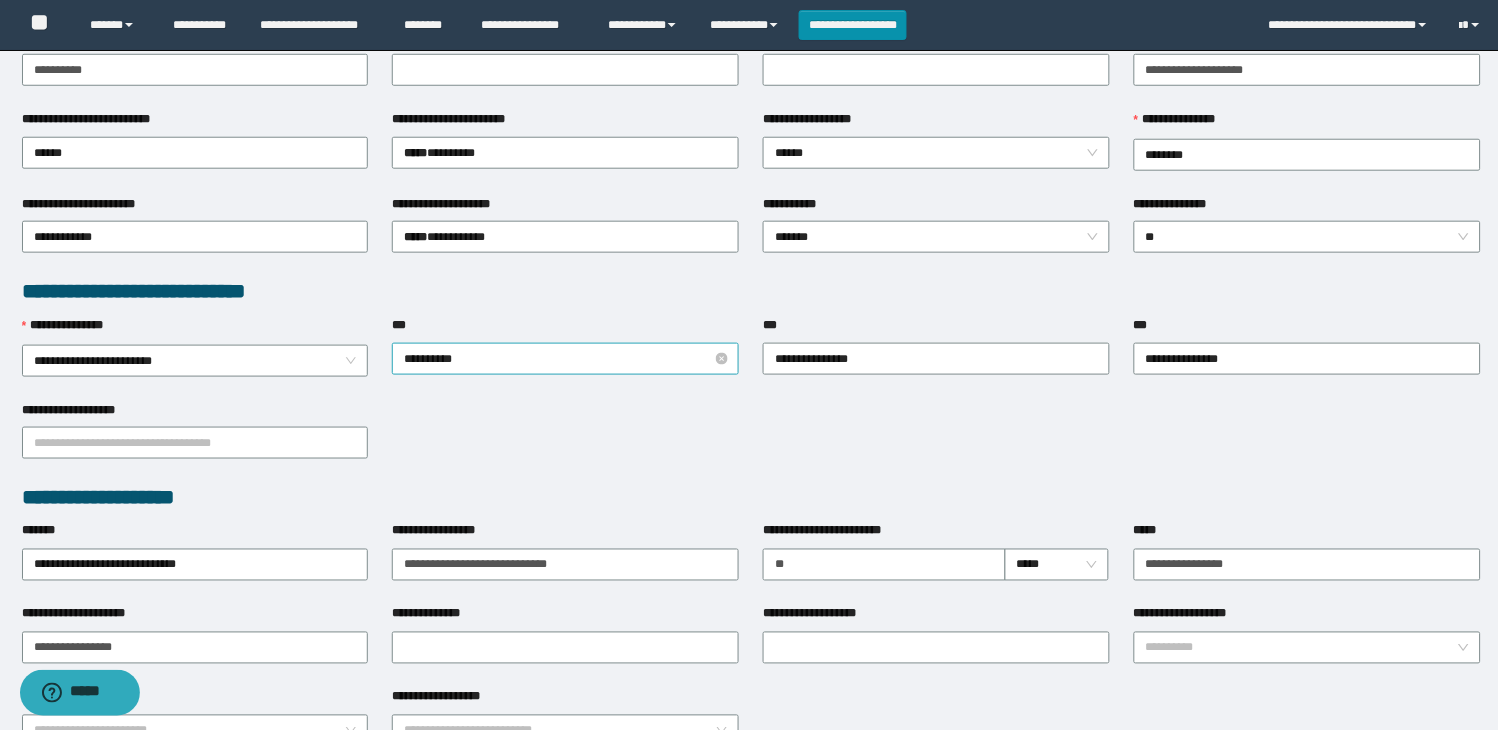 click on "**********" at bounding box center (565, 359) 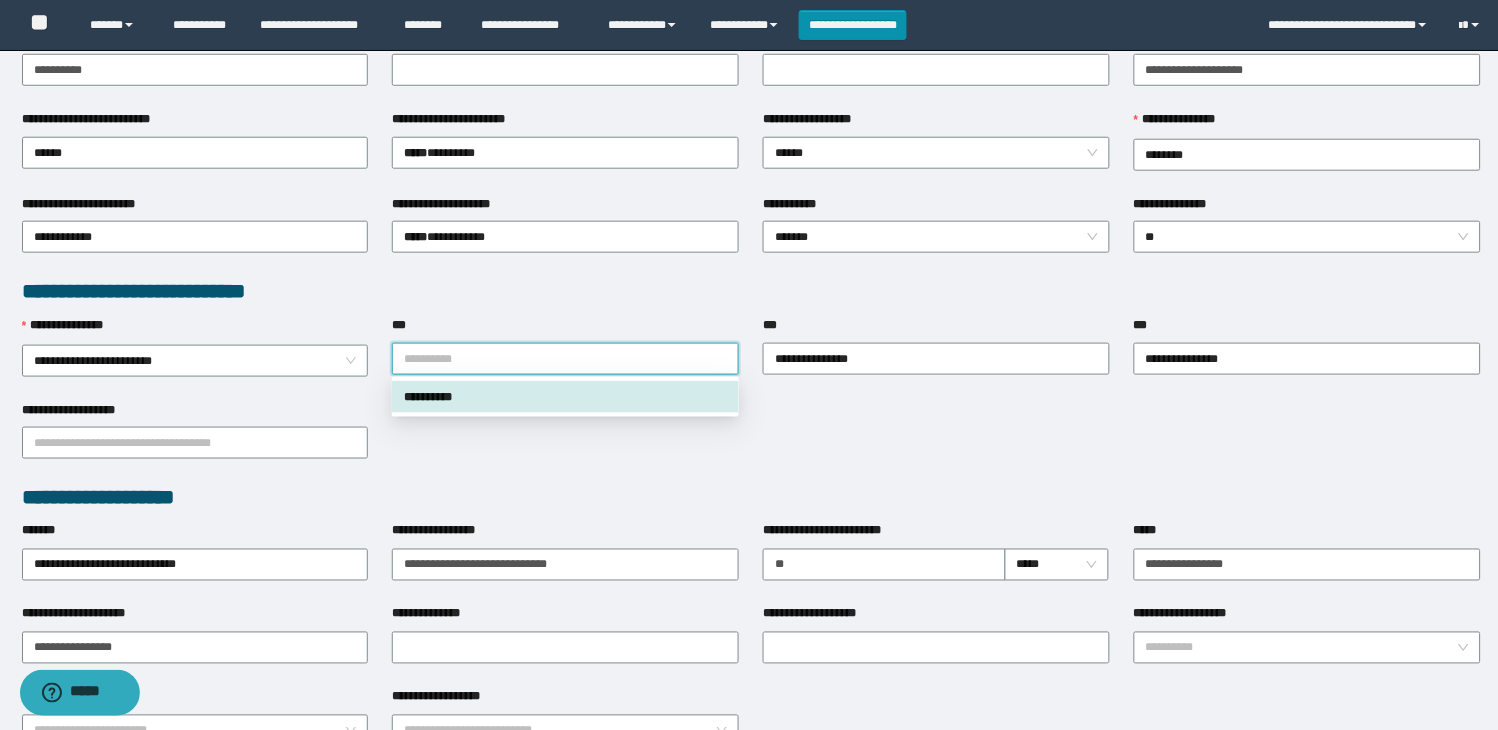 click on "**********" at bounding box center (751, 442) 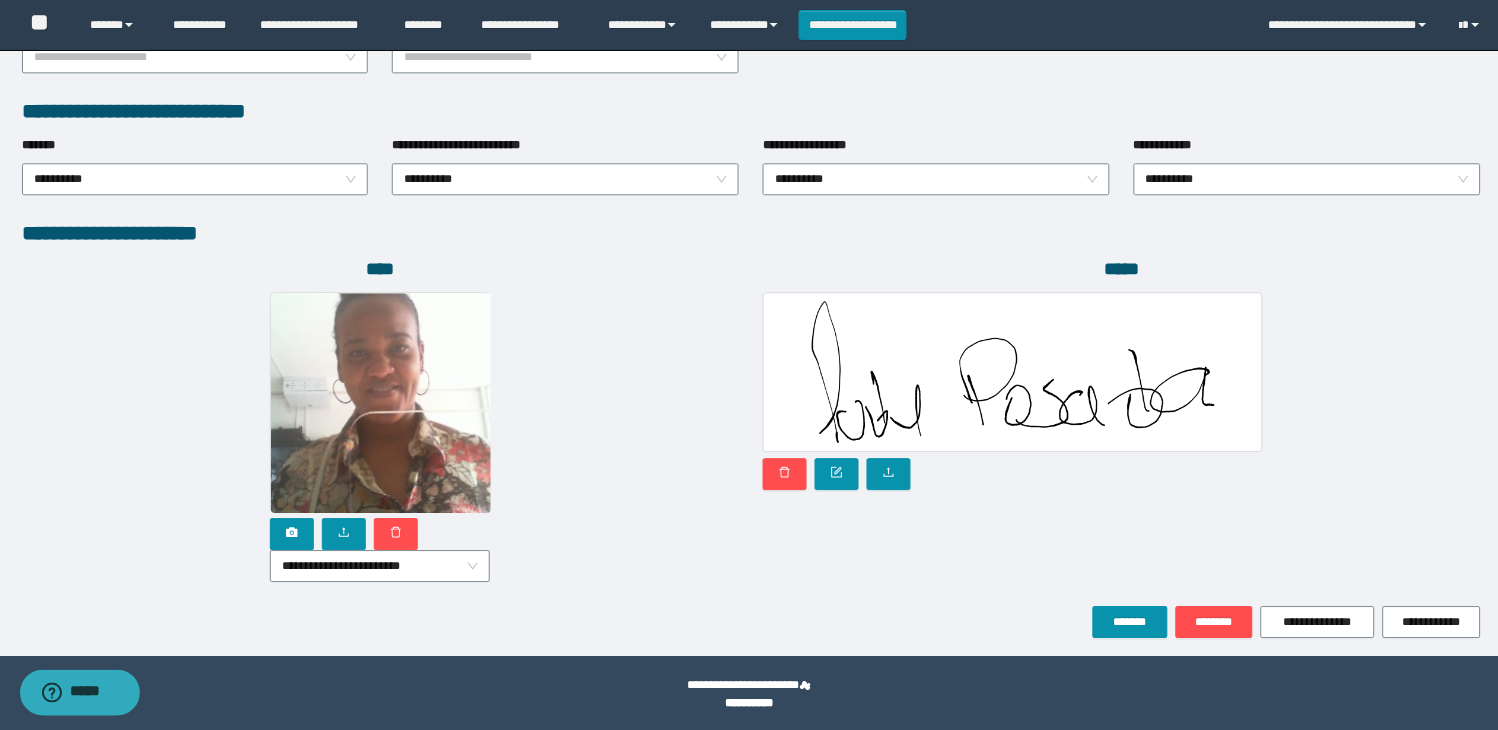 scroll, scrollTop: 1010, scrollLeft: 0, axis: vertical 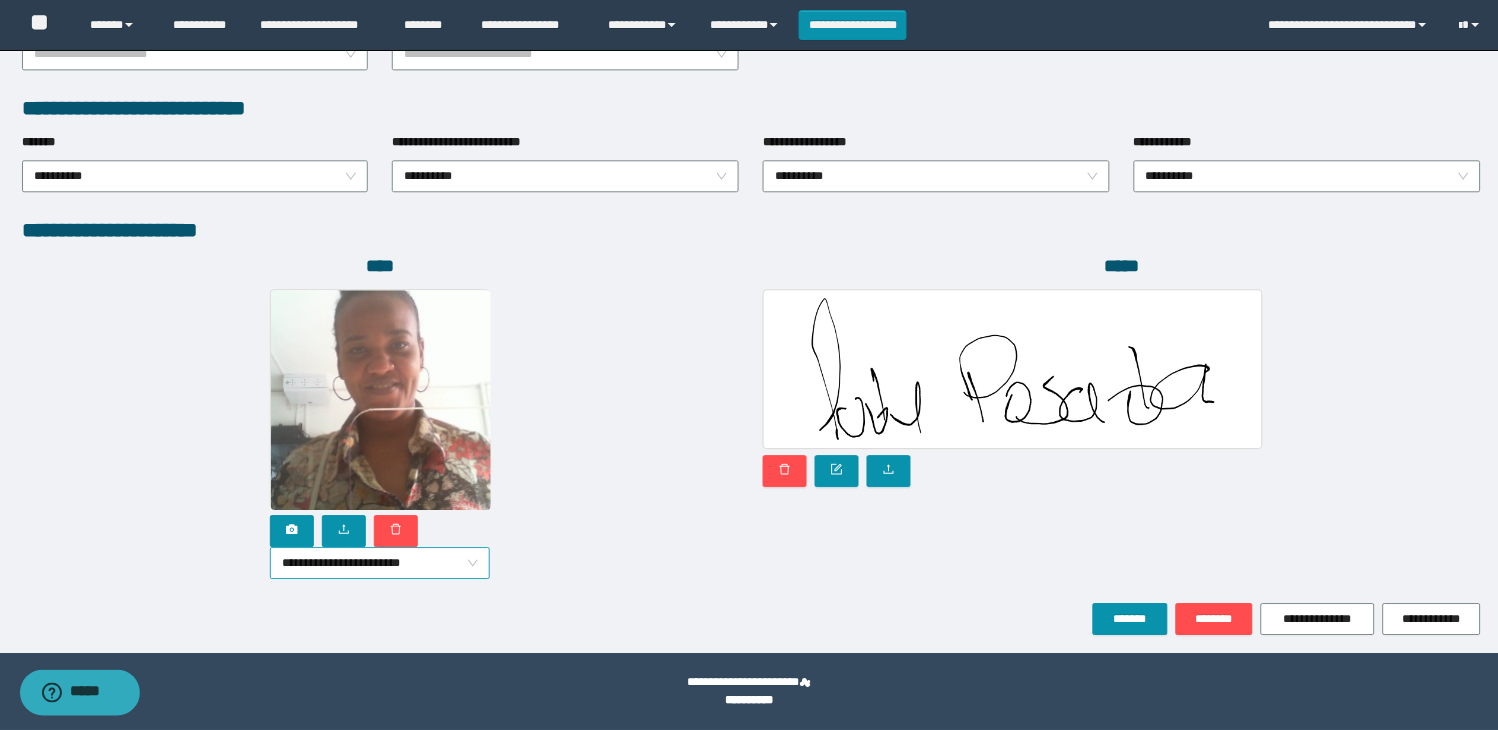 click on "**********" at bounding box center (380, 563) 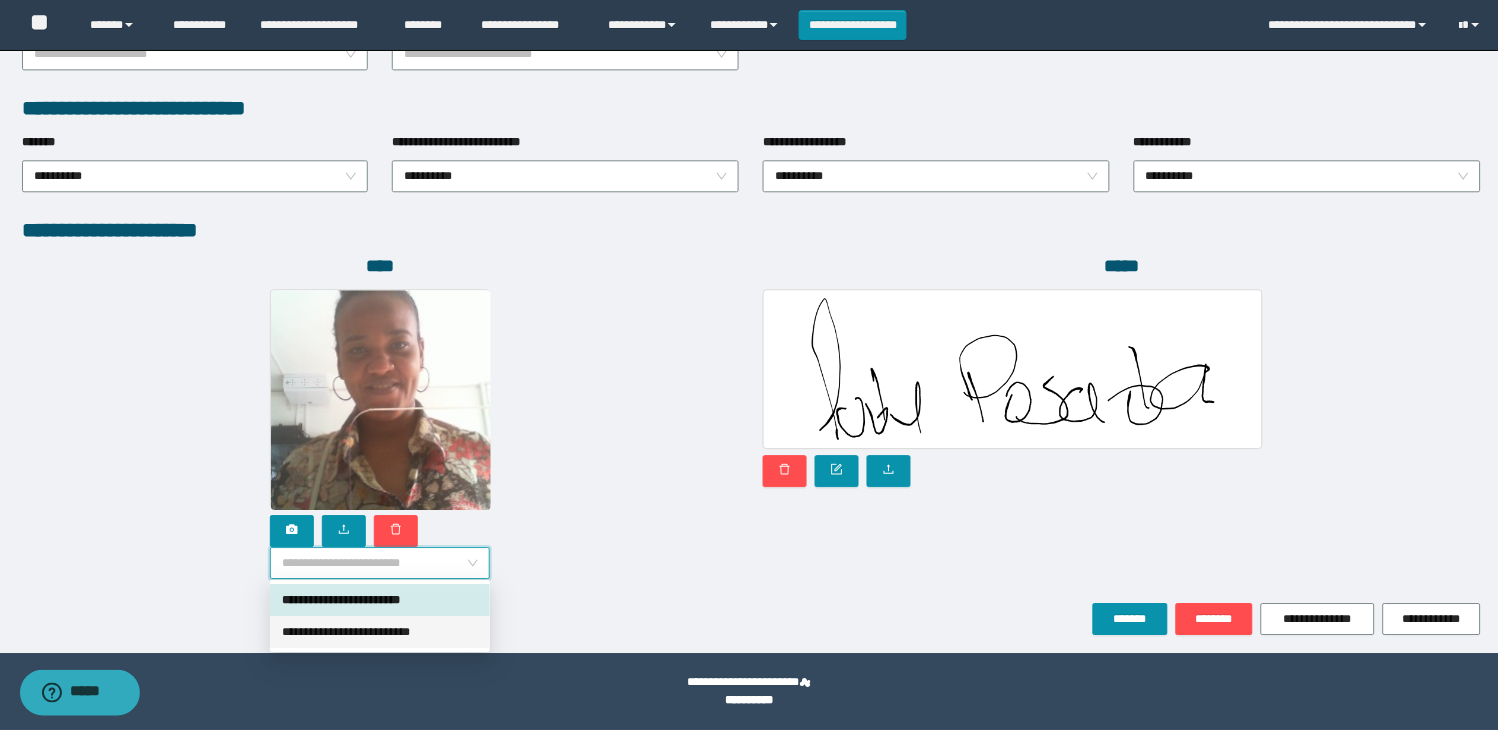 drag, startPoint x: 410, startPoint y: 632, endPoint x: 325, endPoint y: 584, distance: 97.6166 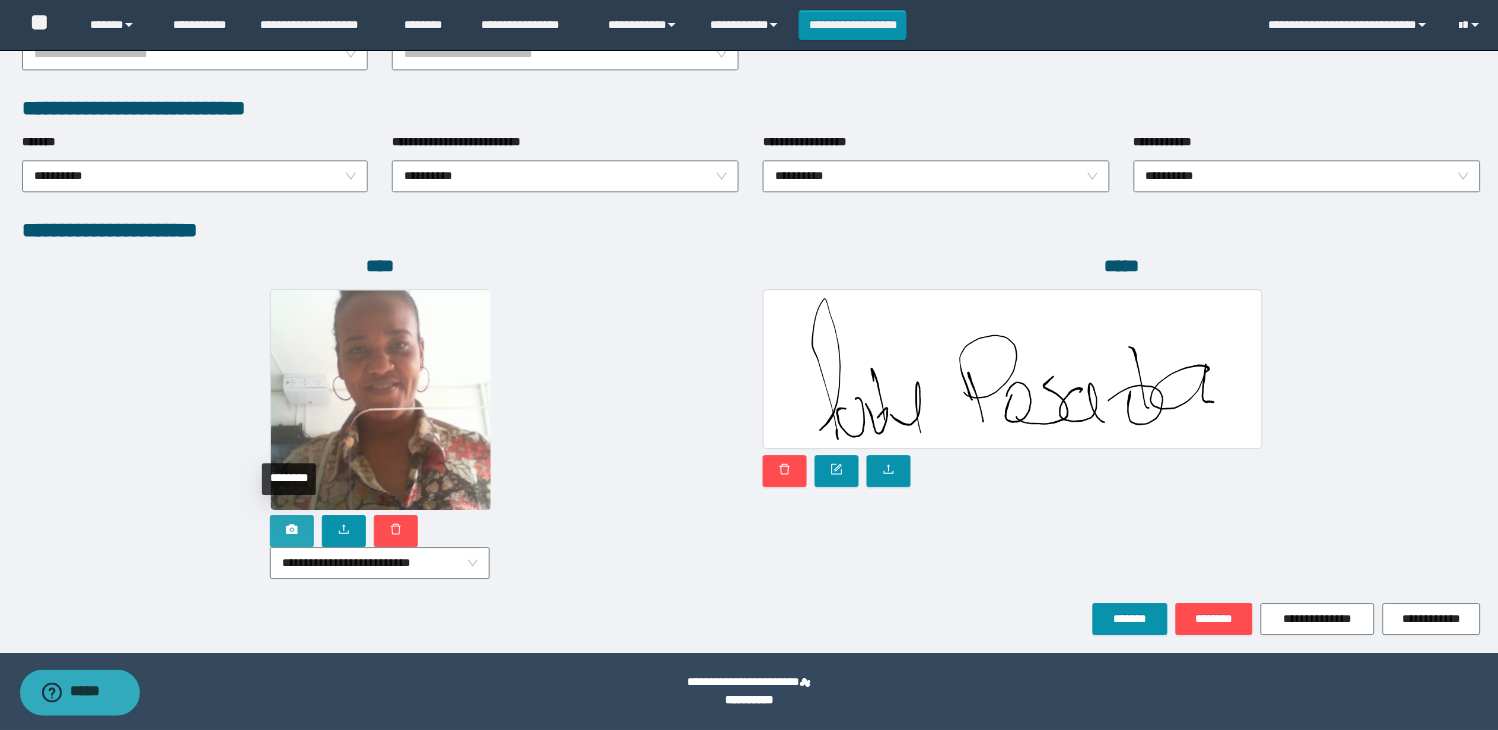 click 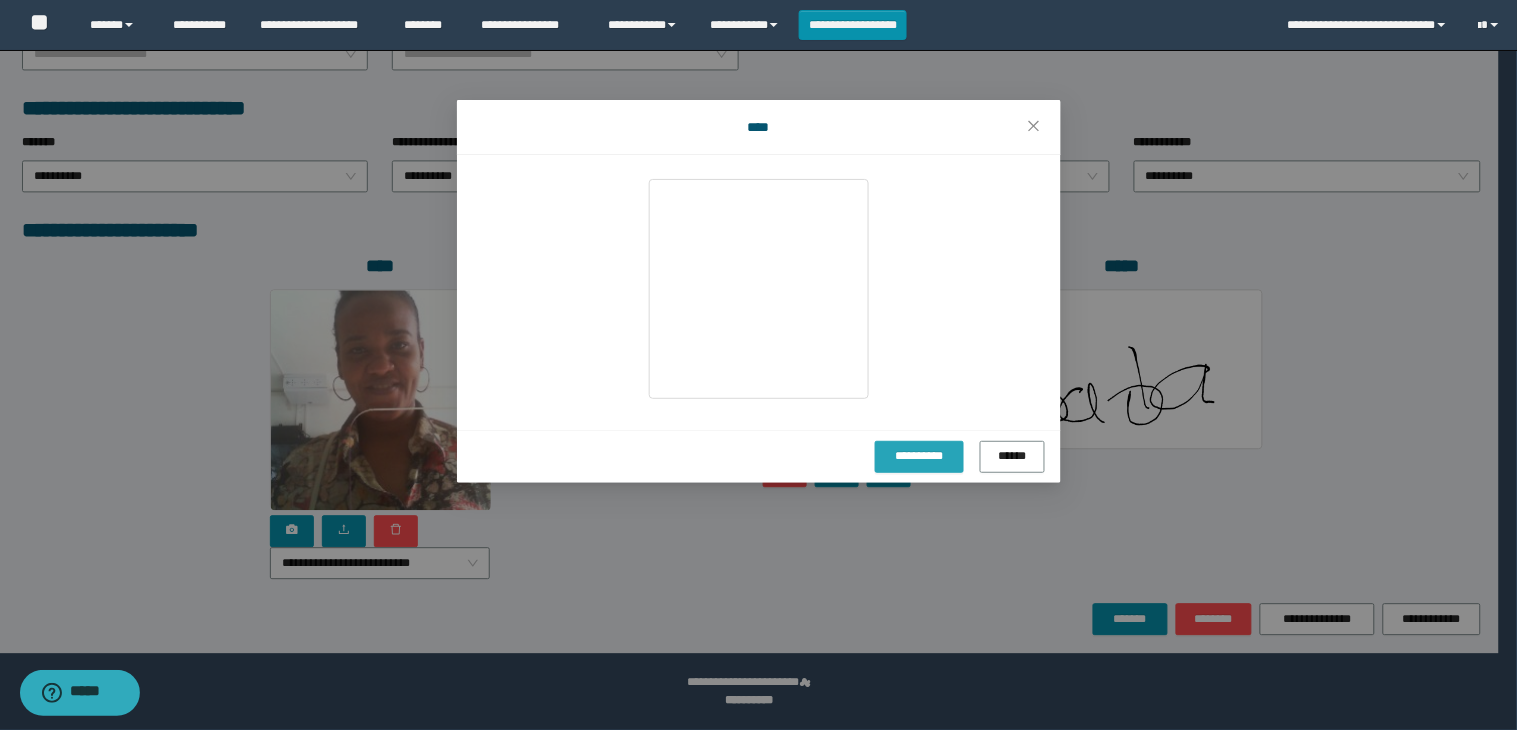 click on "**********" at bounding box center (919, 456) 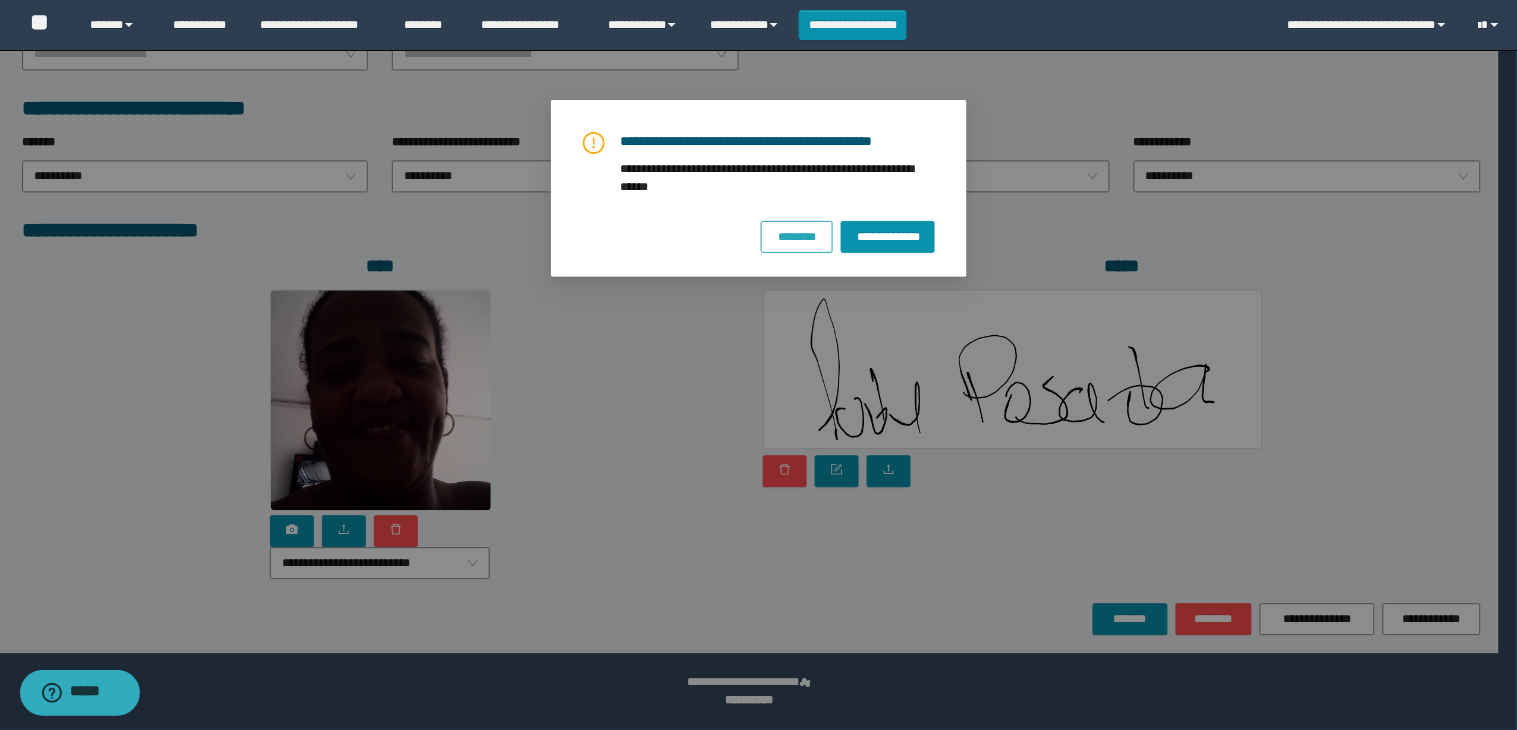 click on "********" at bounding box center (797, 236) 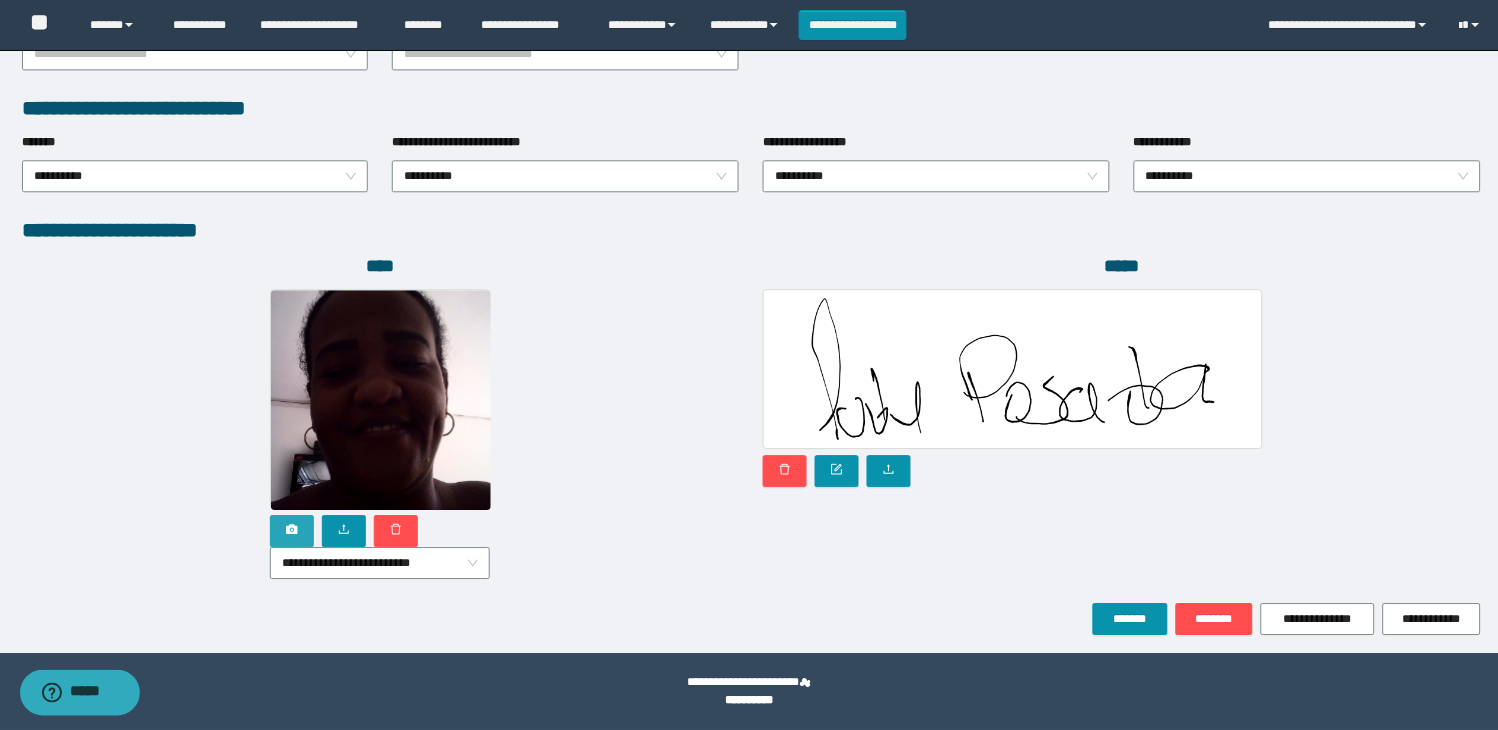 click at bounding box center (292, 531) 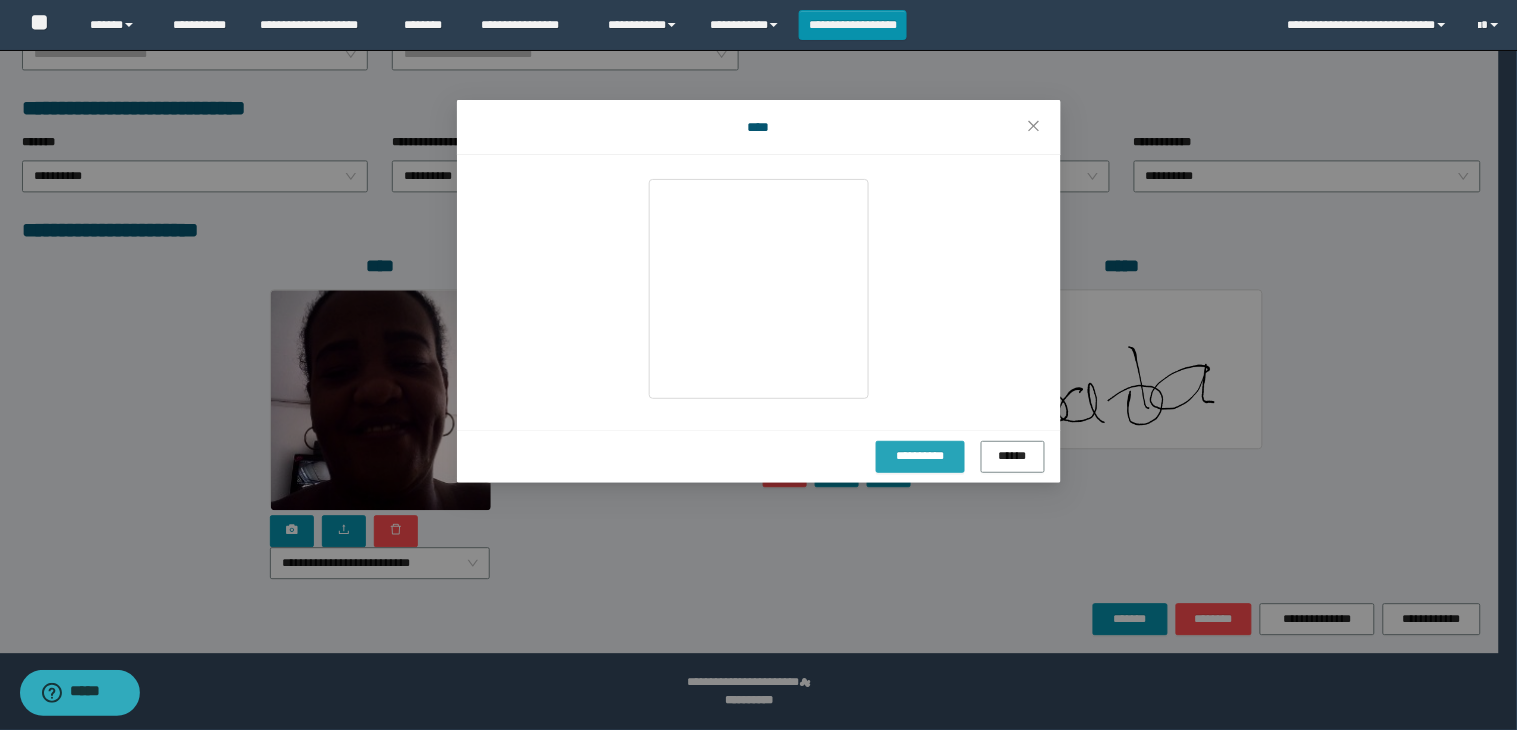drag, startPoint x: 906, startPoint y: 444, endPoint x: 1012, endPoint y: 515, distance: 127.581345 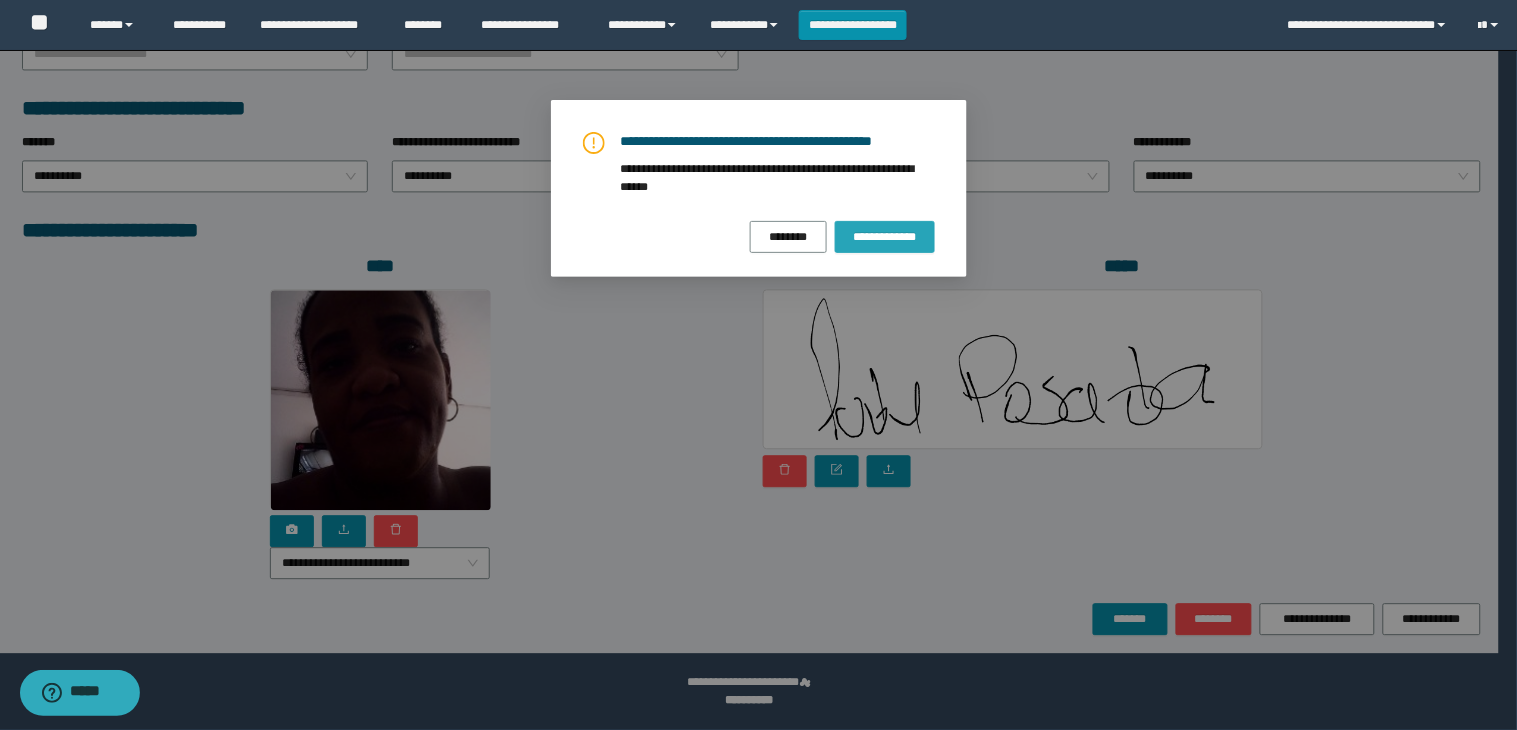 click on "**********" at bounding box center (885, 237) 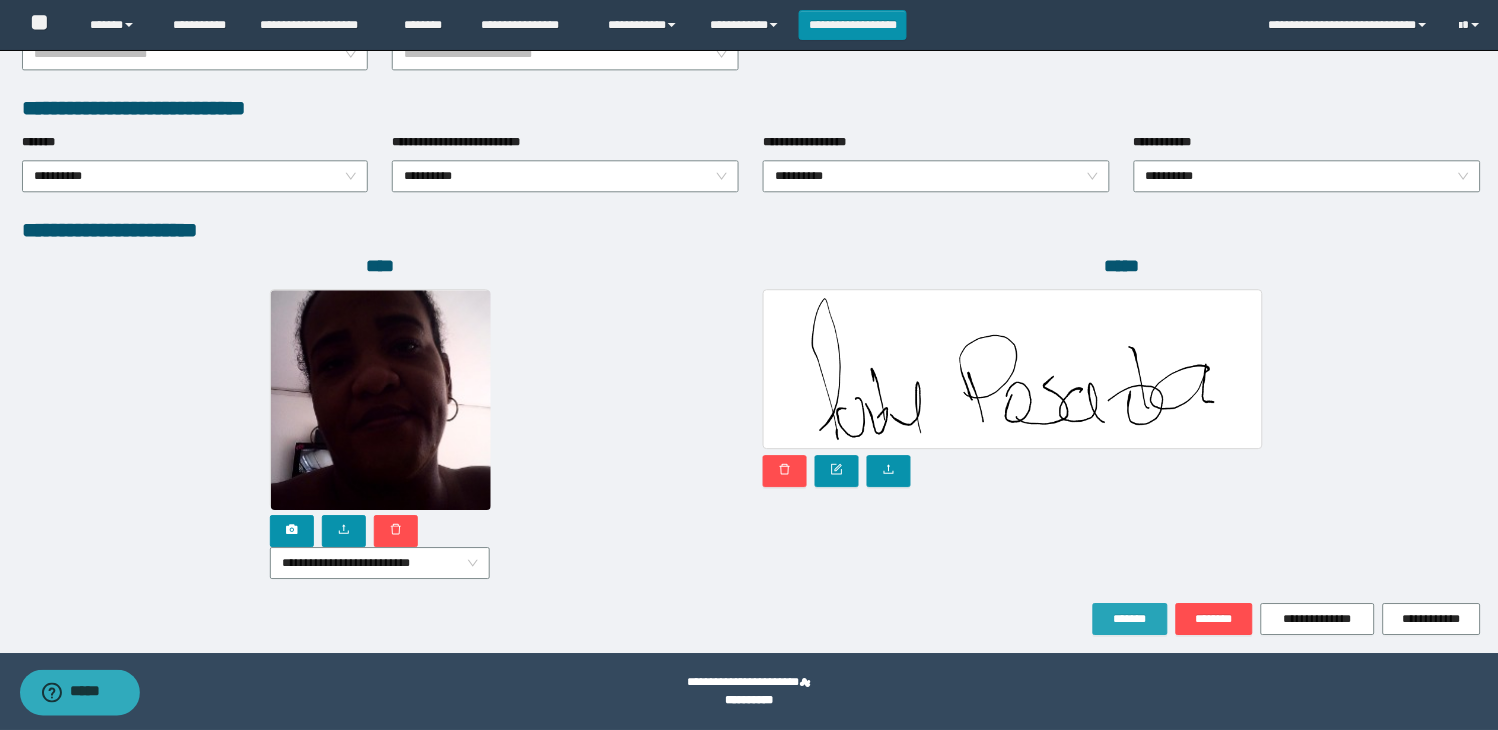 drag, startPoint x: 1133, startPoint y: 634, endPoint x: 1131, endPoint y: 624, distance: 10.198039 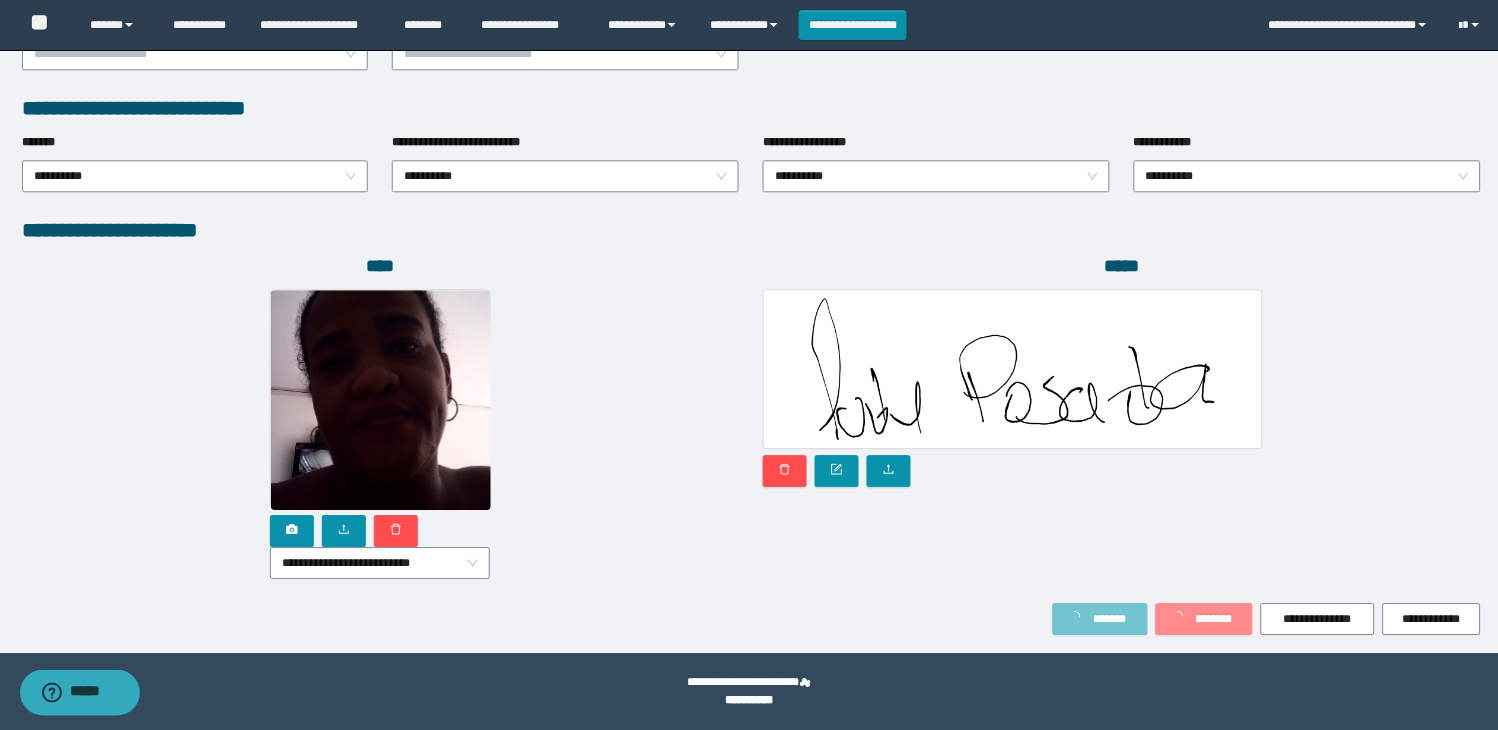 click on "*******" at bounding box center (1110, 619) 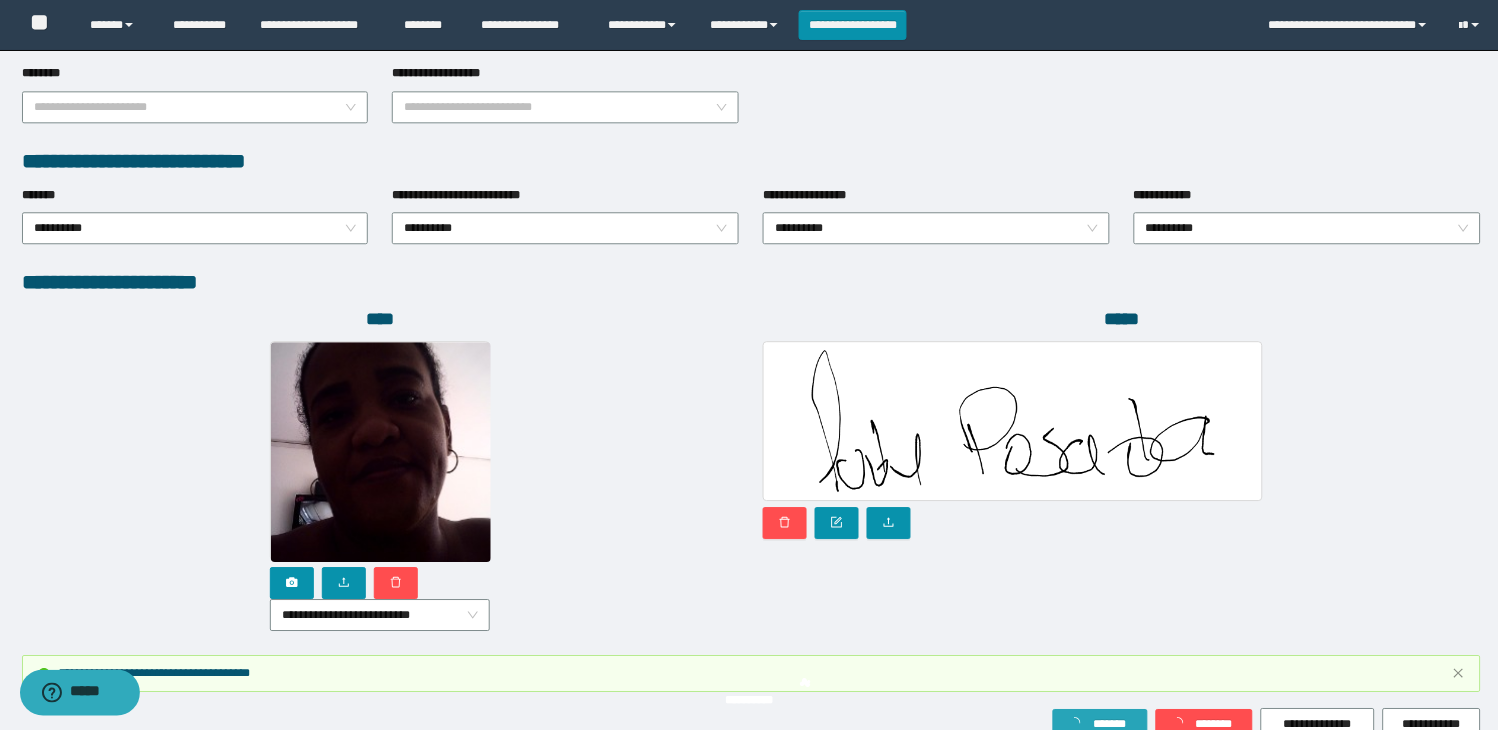 scroll, scrollTop: 1063, scrollLeft: 0, axis: vertical 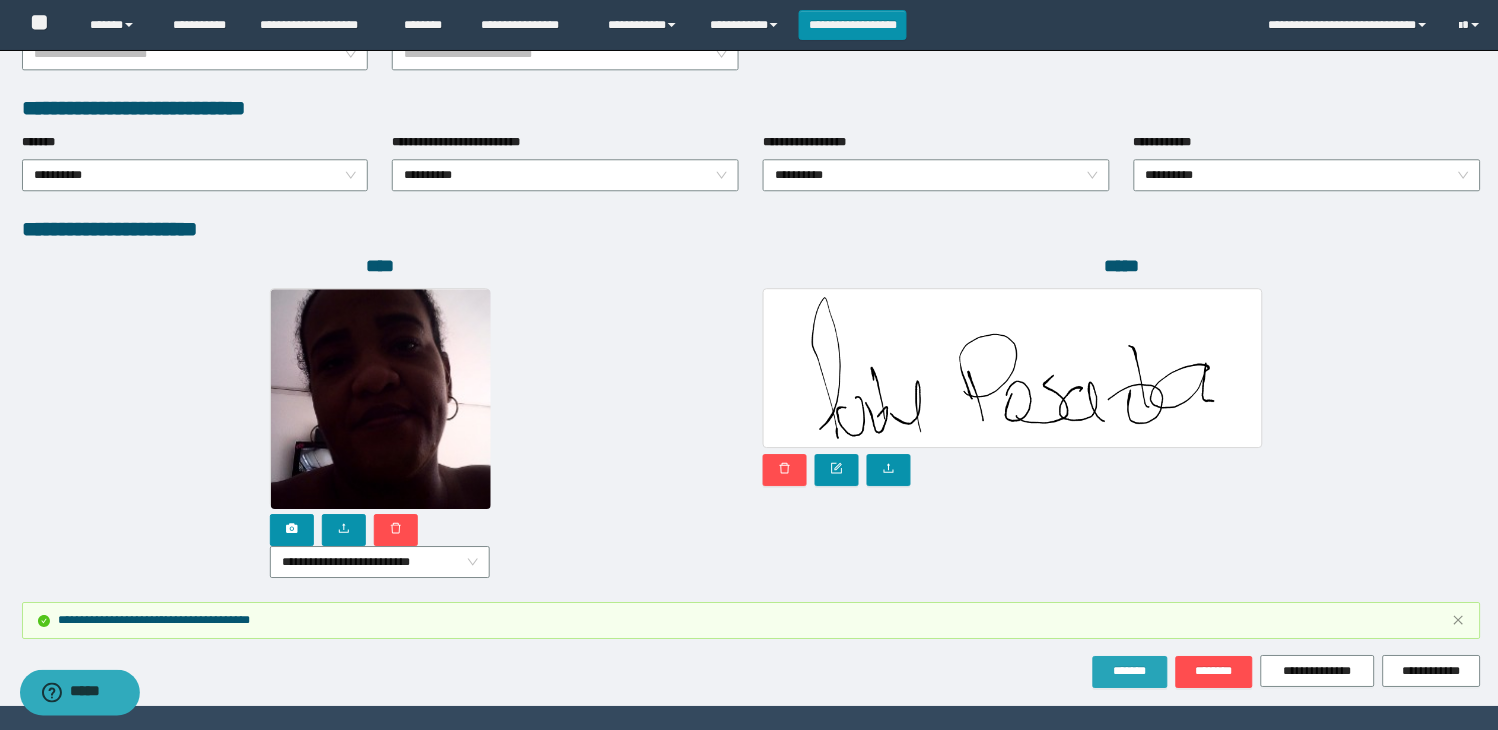 click on "*******" at bounding box center [1130, 671] 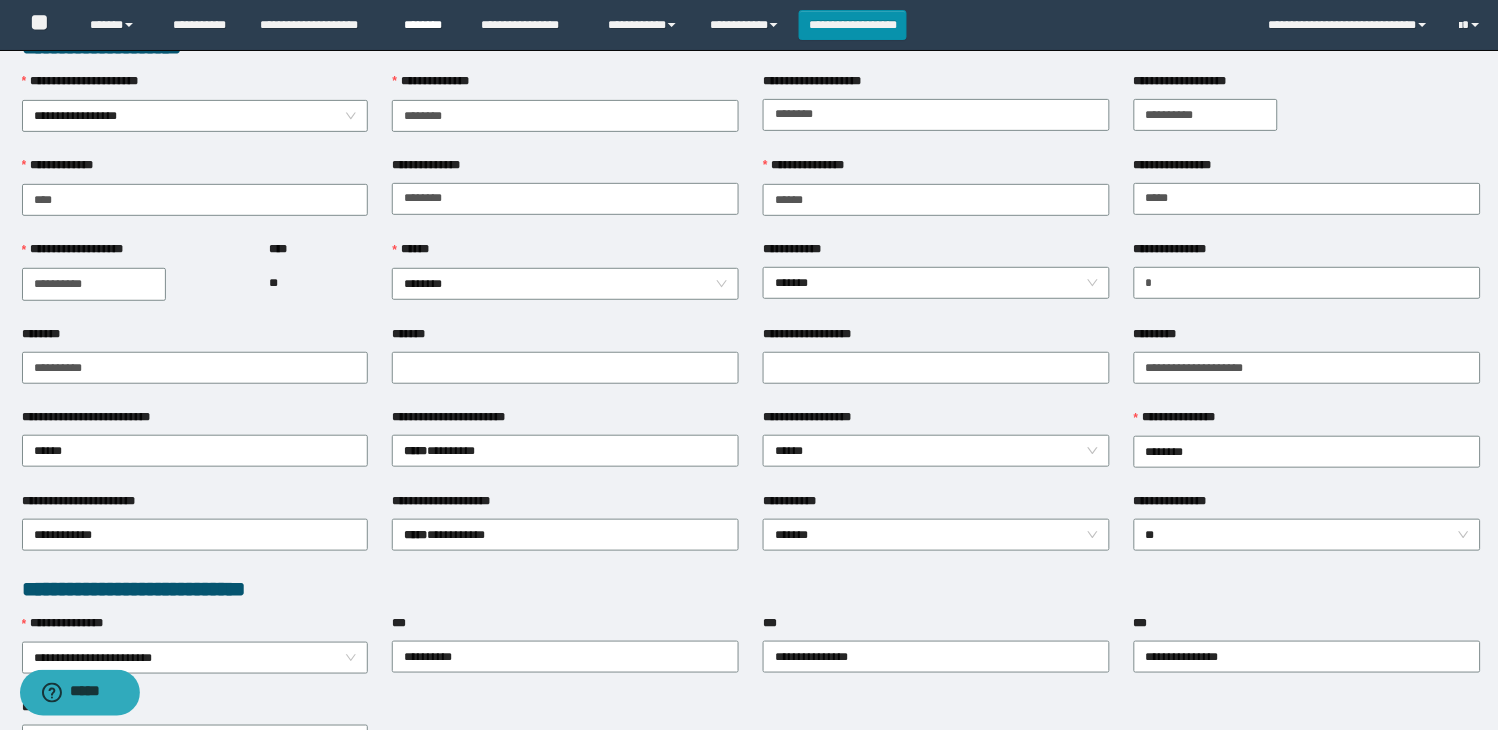 scroll, scrollTop: 0, scrollLeft: 0, axis: both 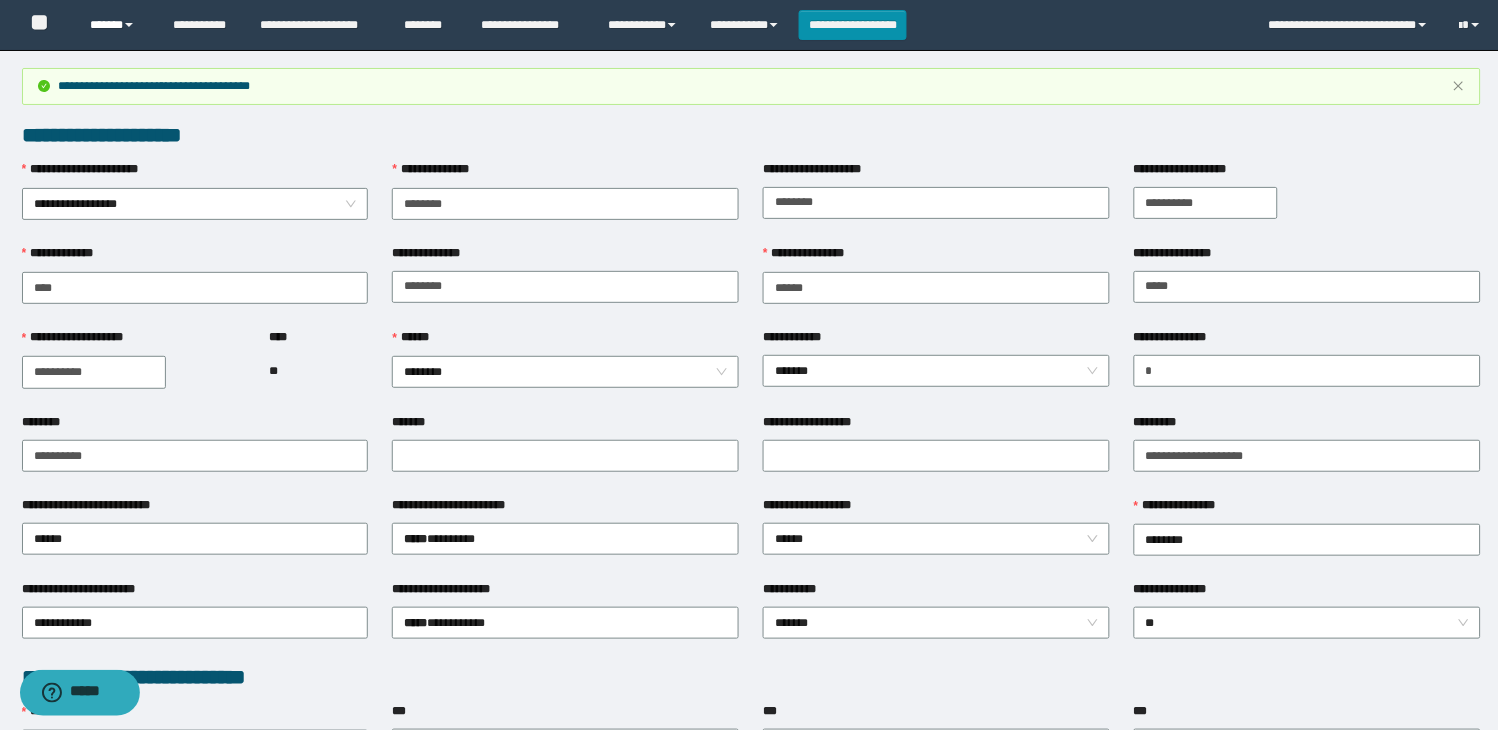 click on "******" at bounding box center [116, 25] 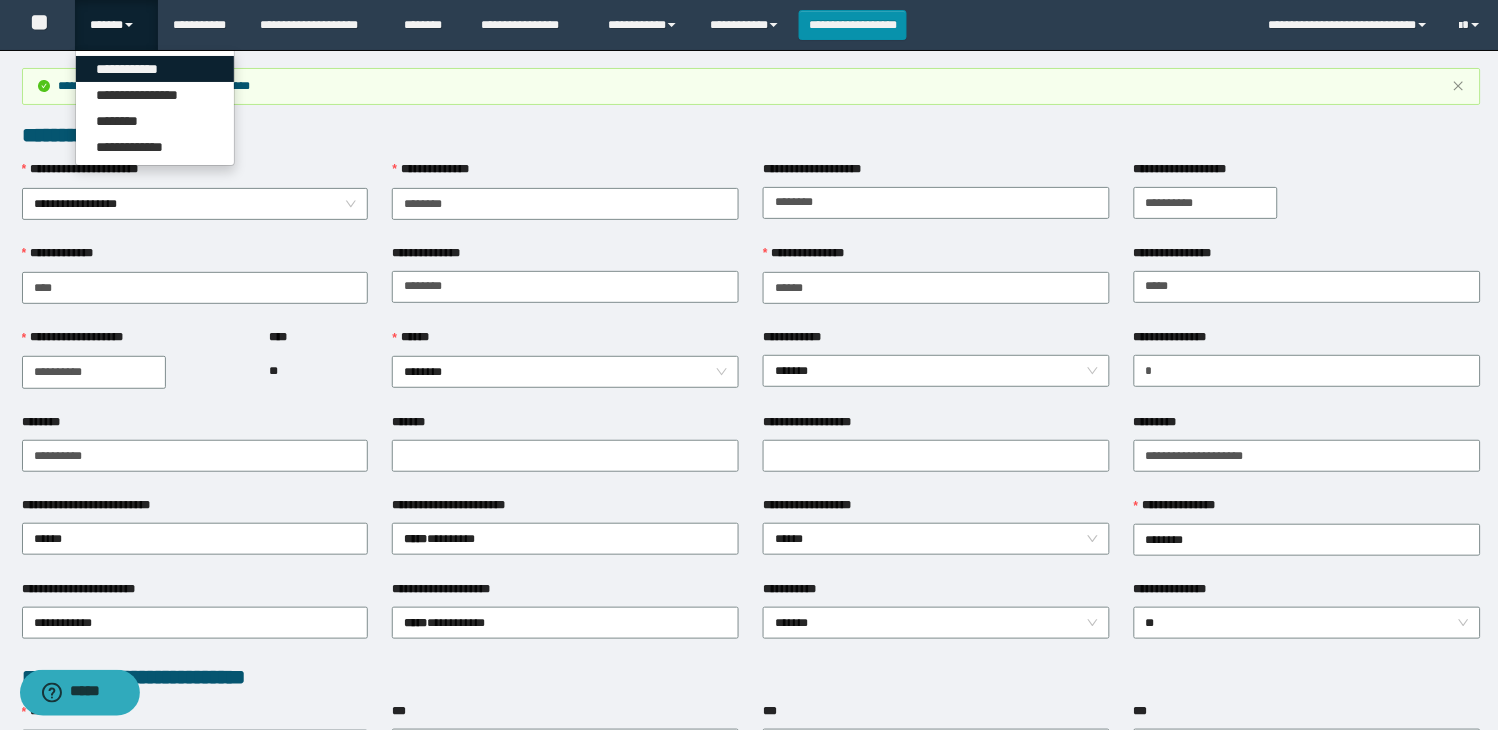click on "**********" at bounding box center [155, 69] 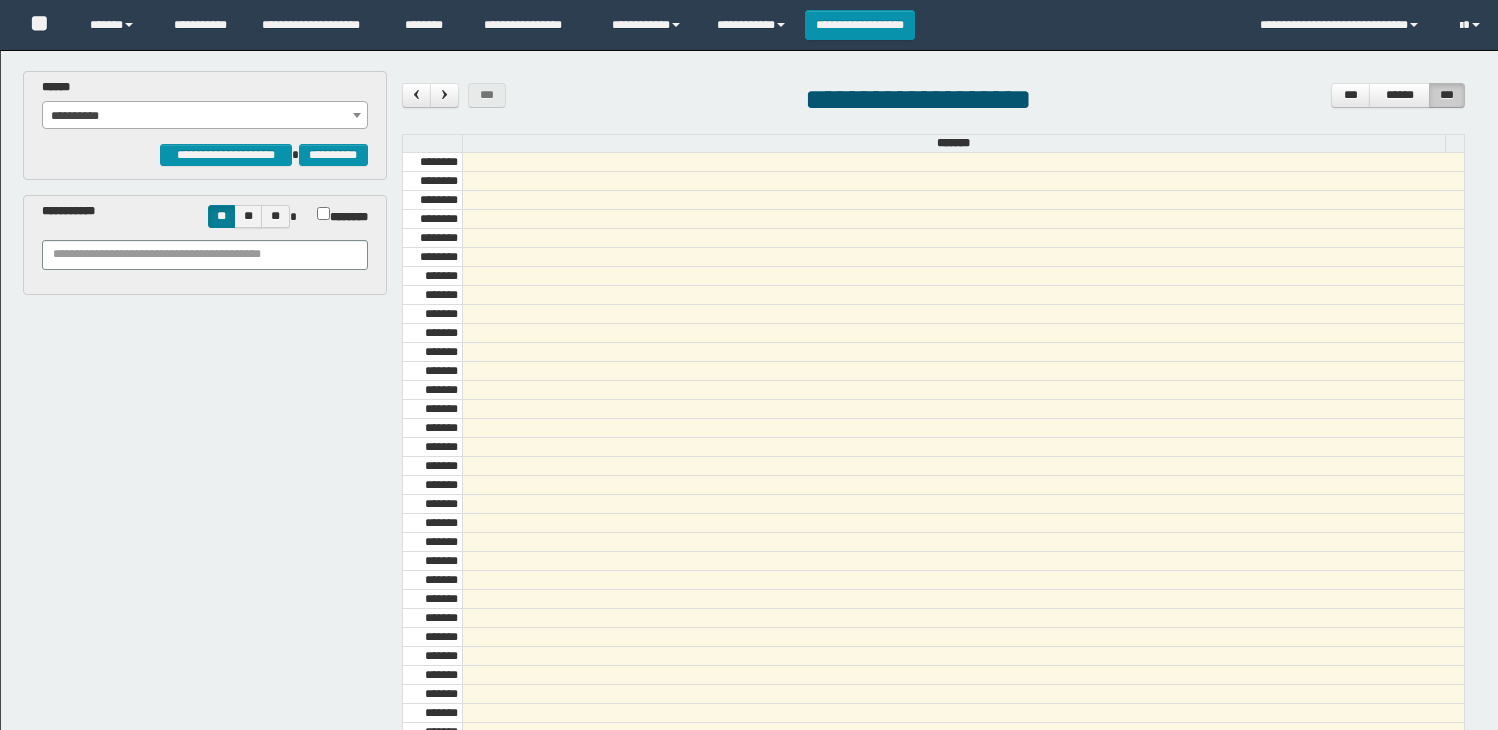 scroll, scrollTop: 0, scrollLeft: 0, axis: both 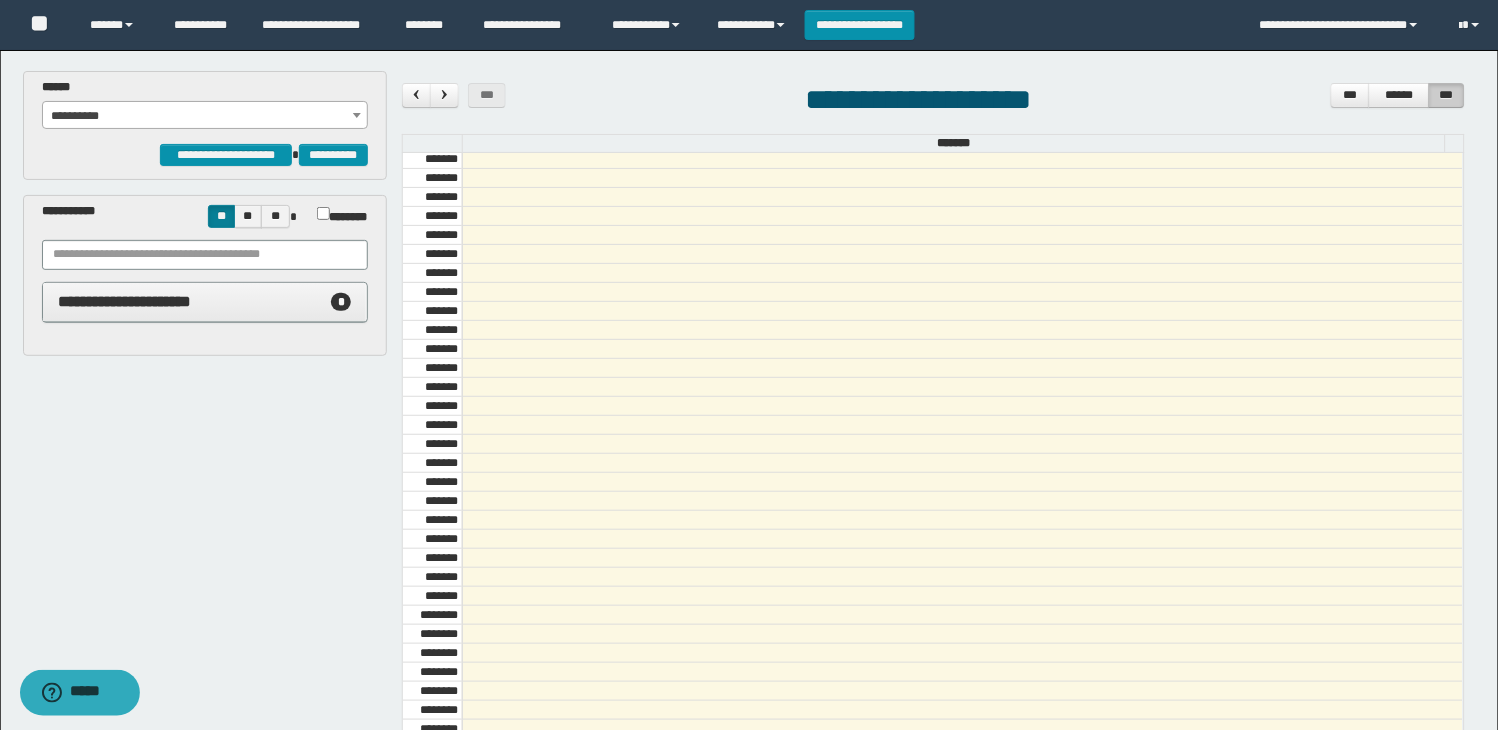 click on "**********" at bounding box center (205, 116) 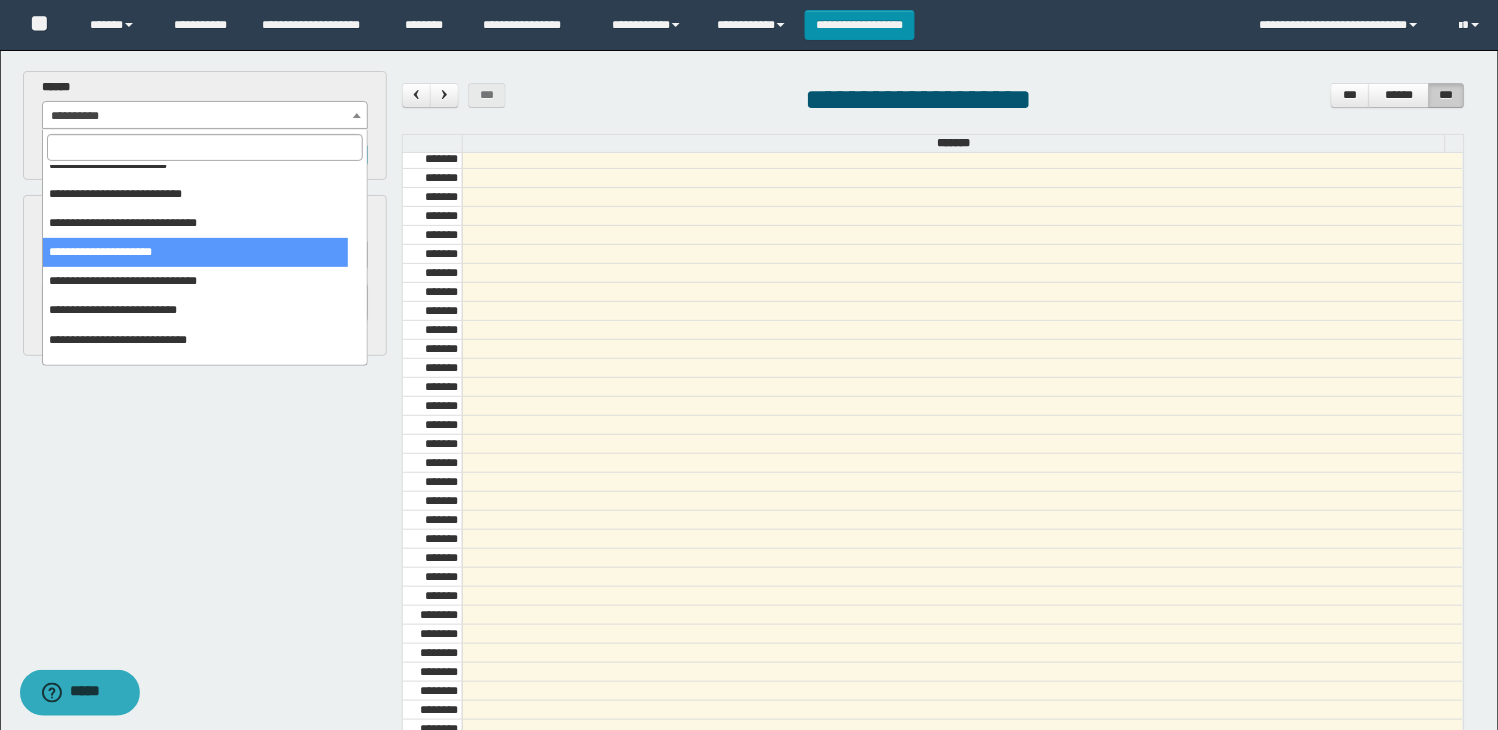 scroll, scrollTop: 111, scrollLeft: 0, axis: vertical 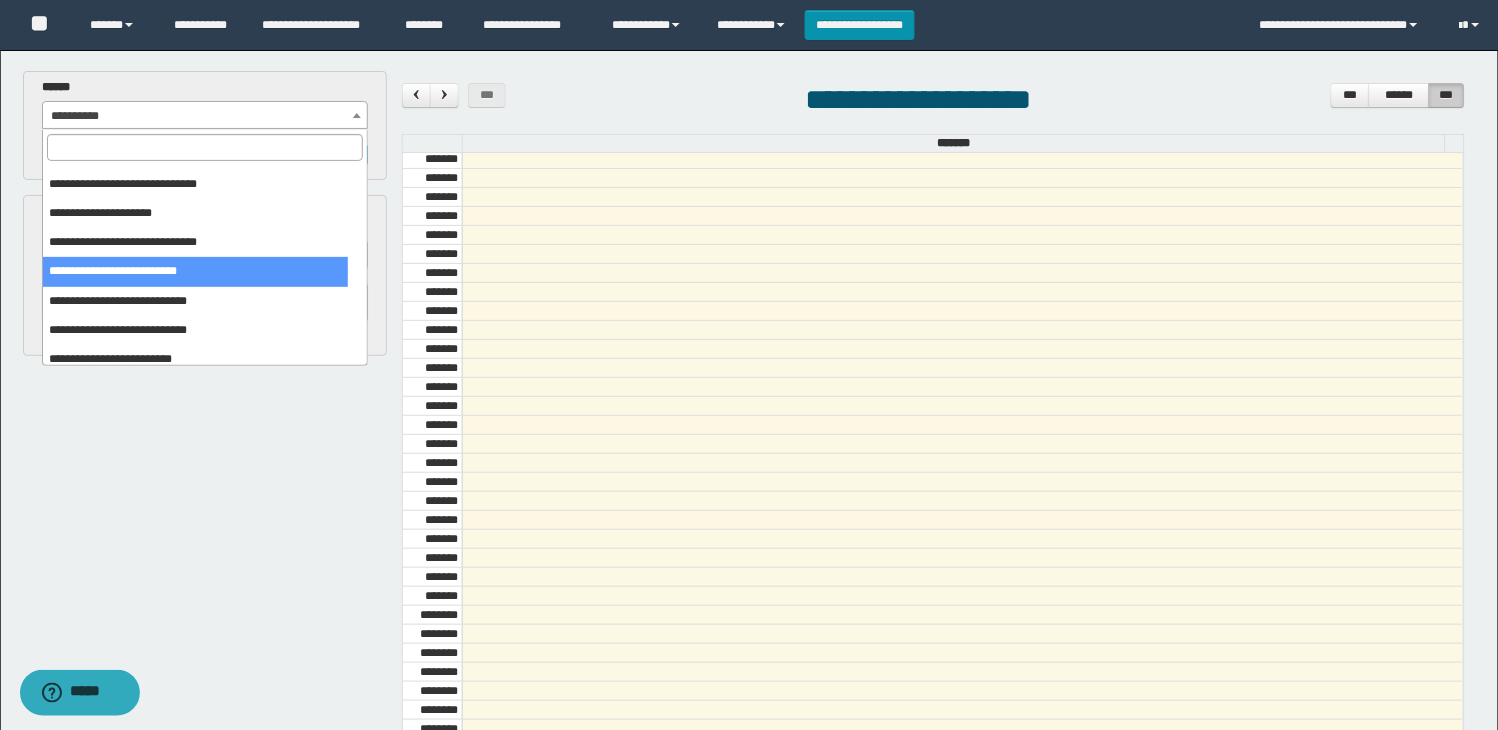 drag, startPoint x: 140, startPoint y: 271, endPoint x: 194, endPoint y: 263, distance: 54.589375 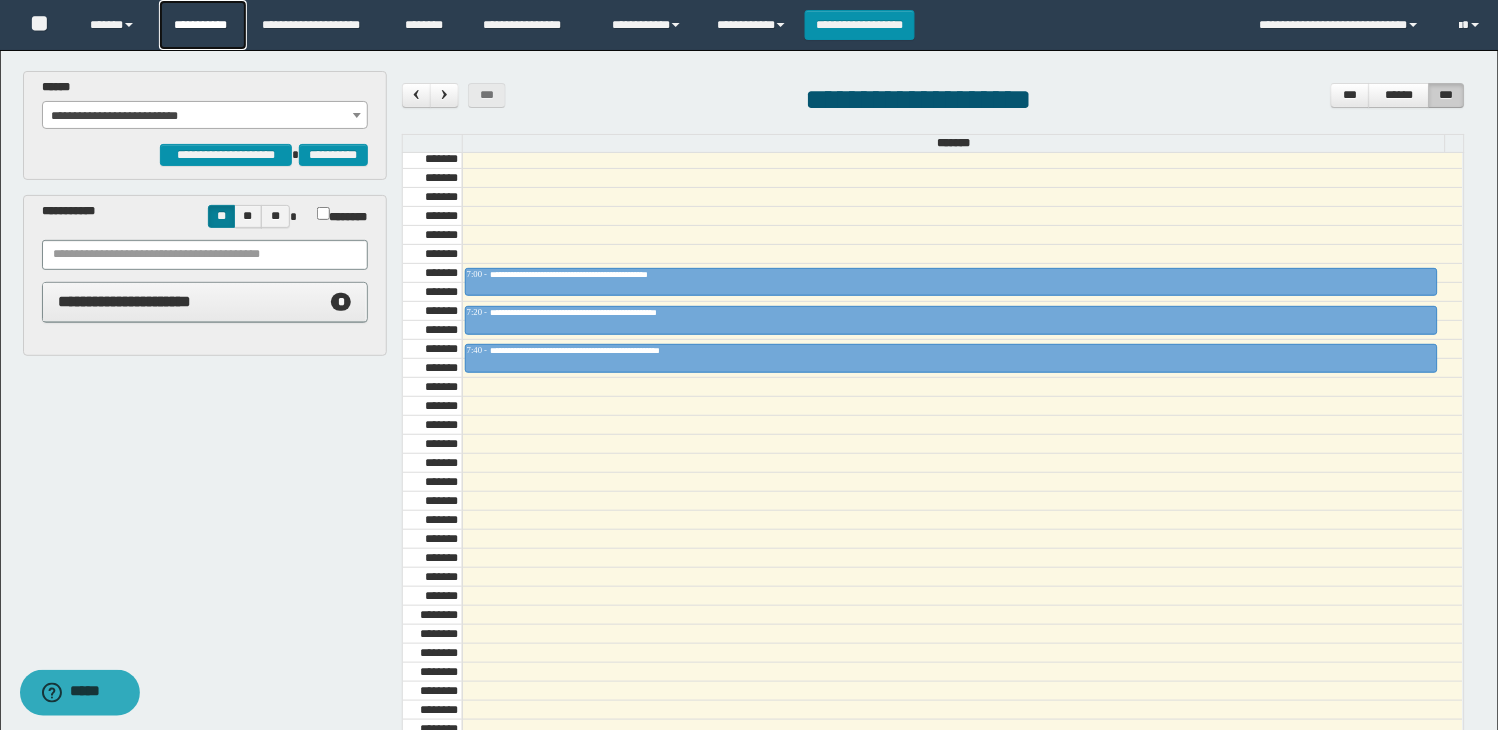 click on "**********" at bounding box center (203, 25) 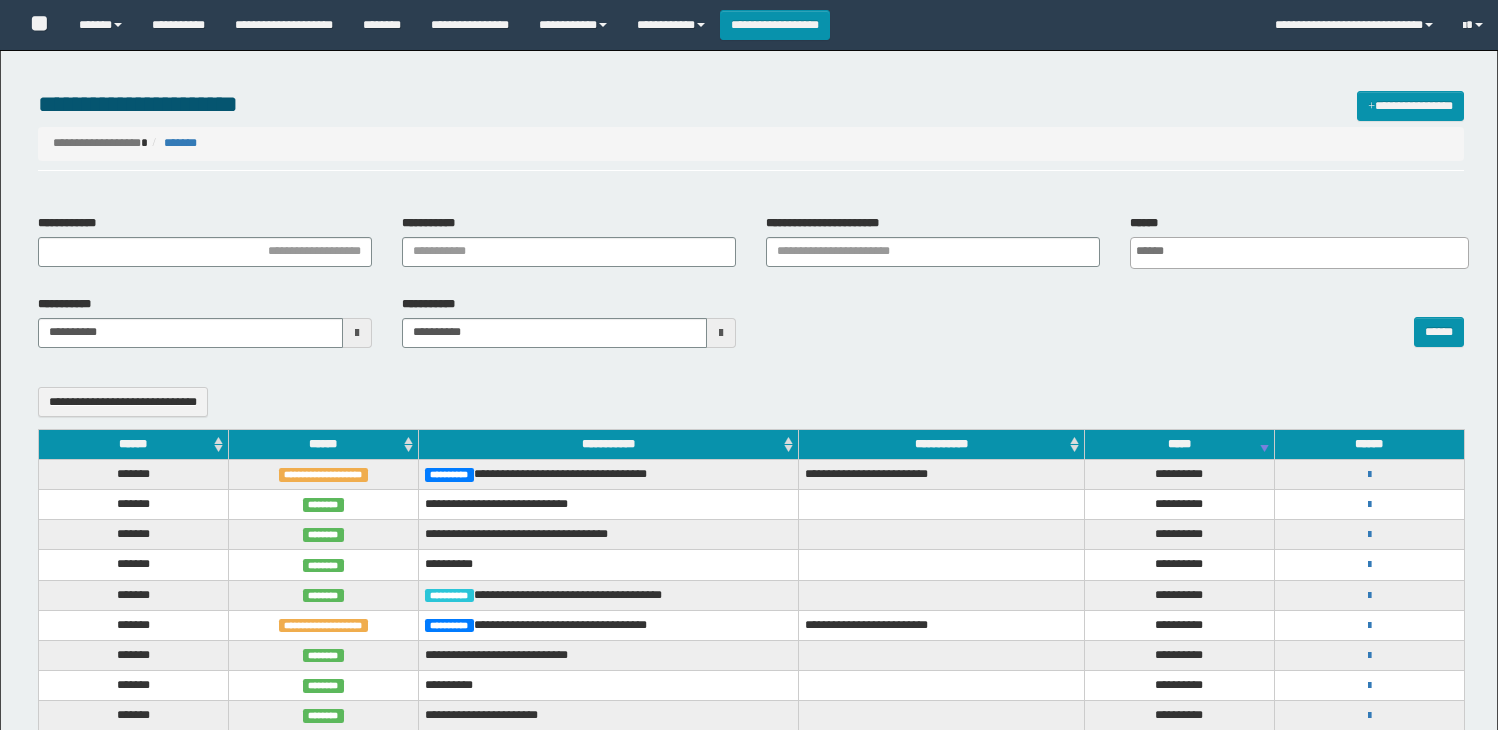 select 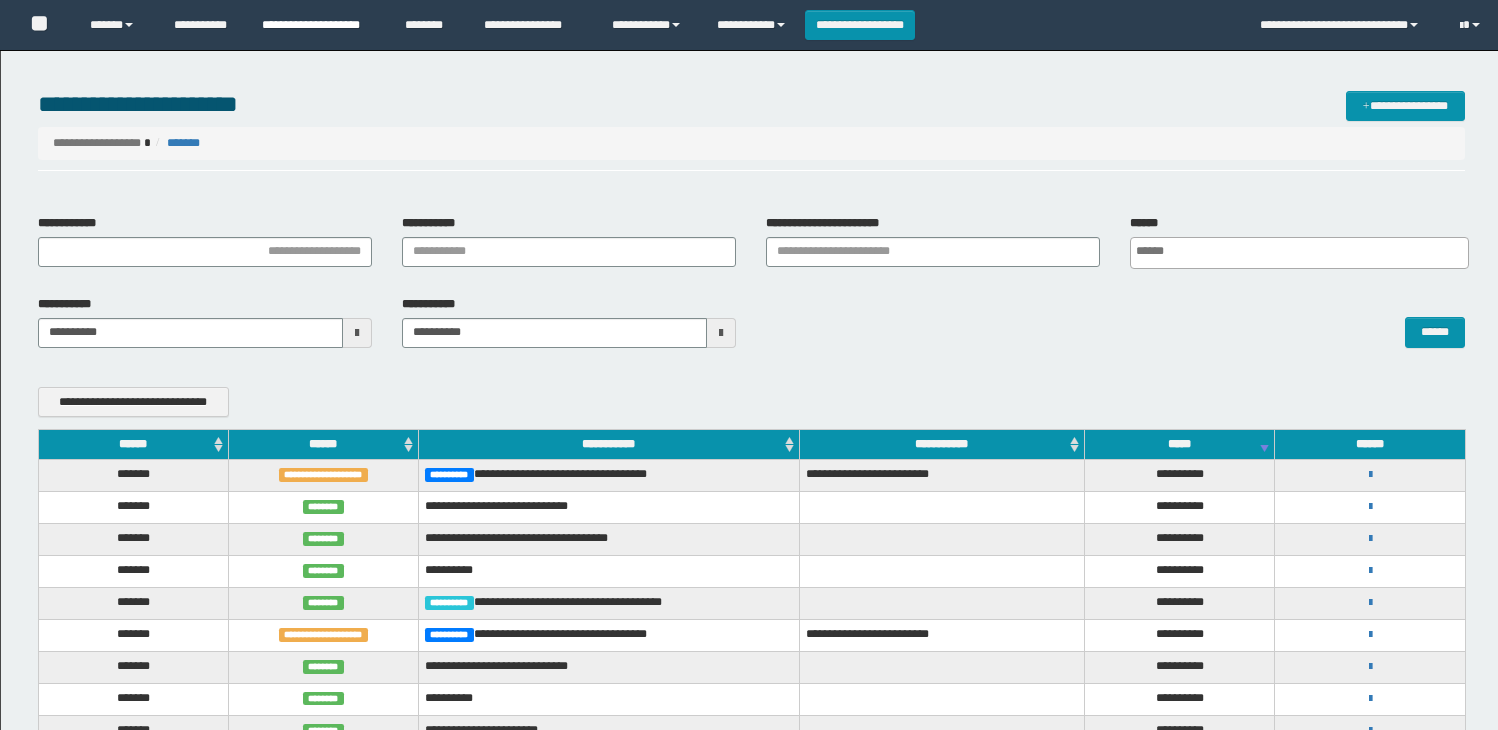 scroll, scrollTop: 0, scrollLeft: 0, axis: both 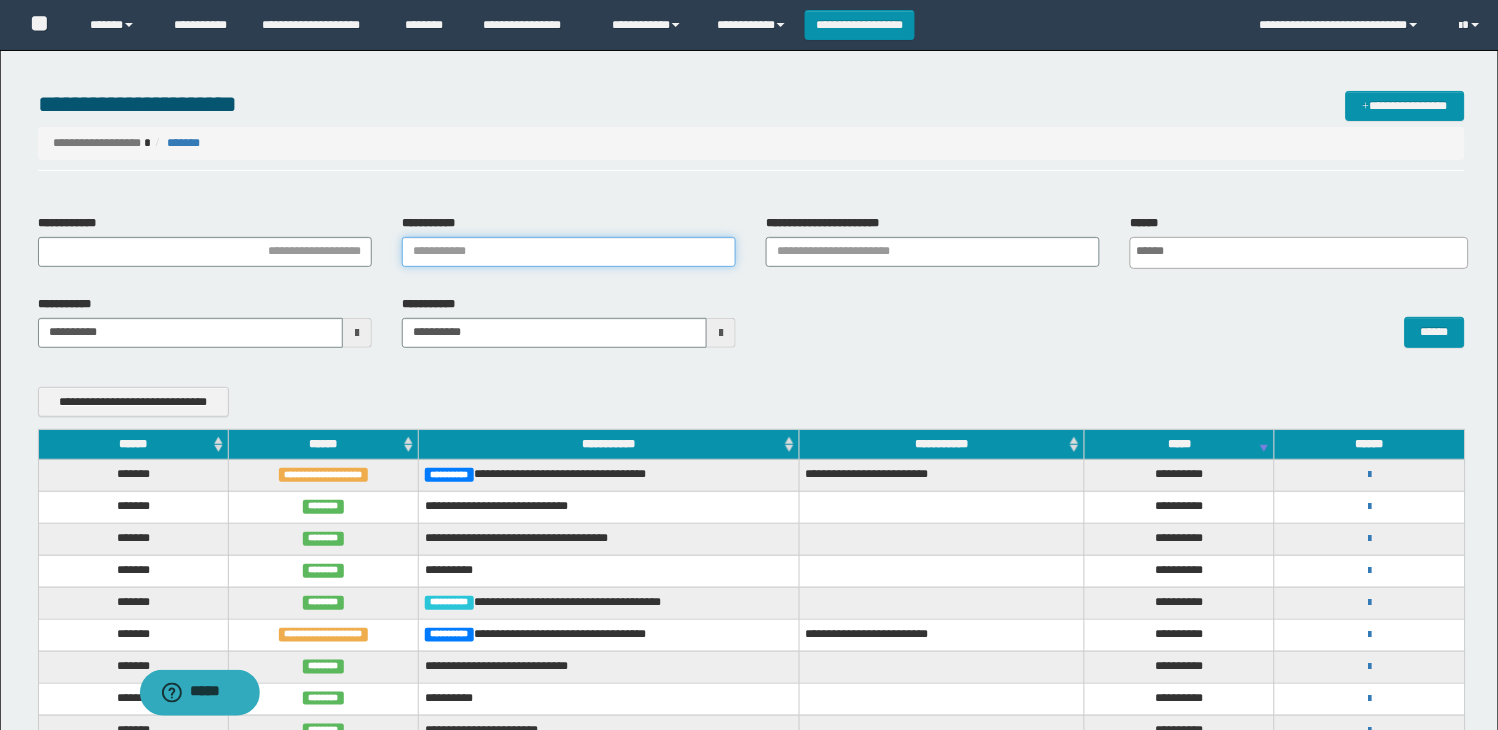 click on "**********" at bounding box center (569, 252) 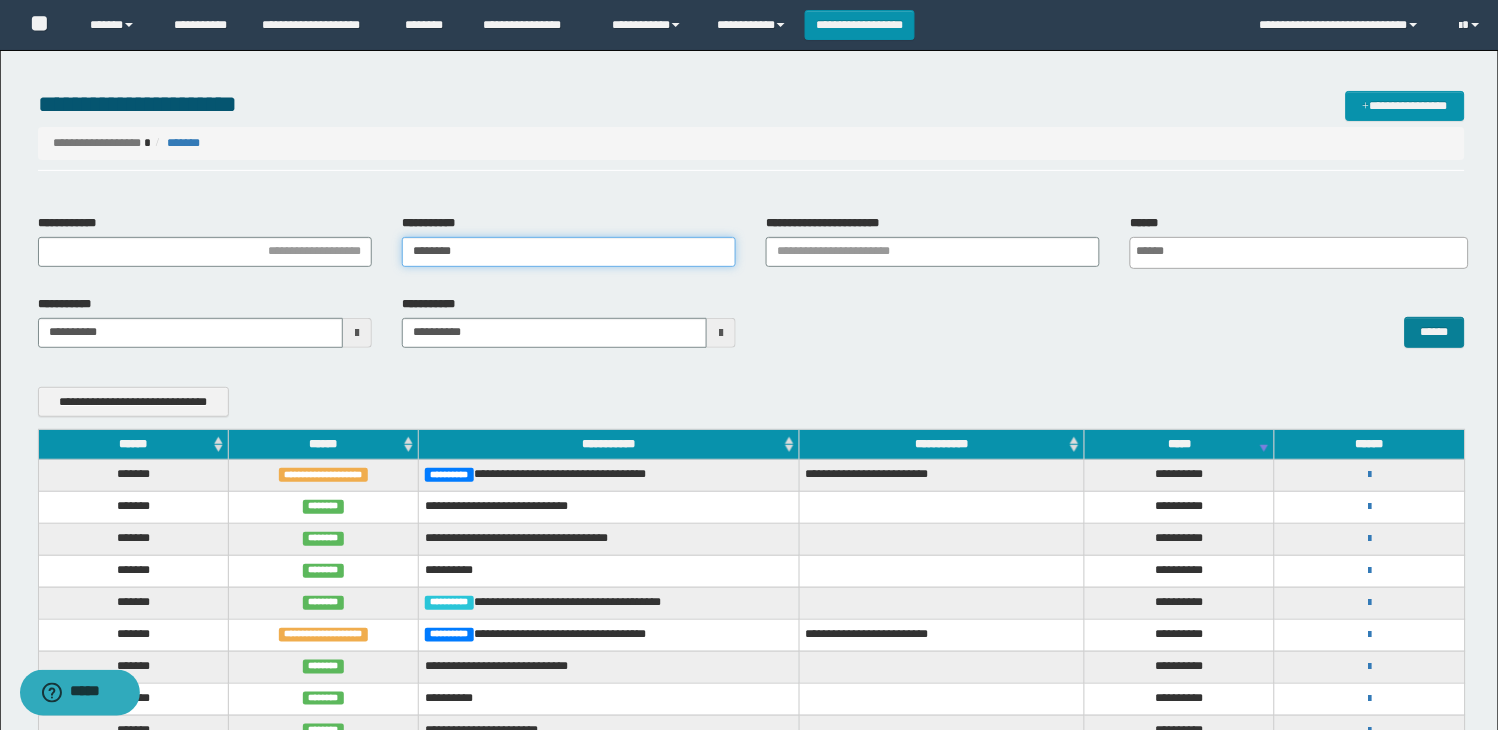 type on "********" 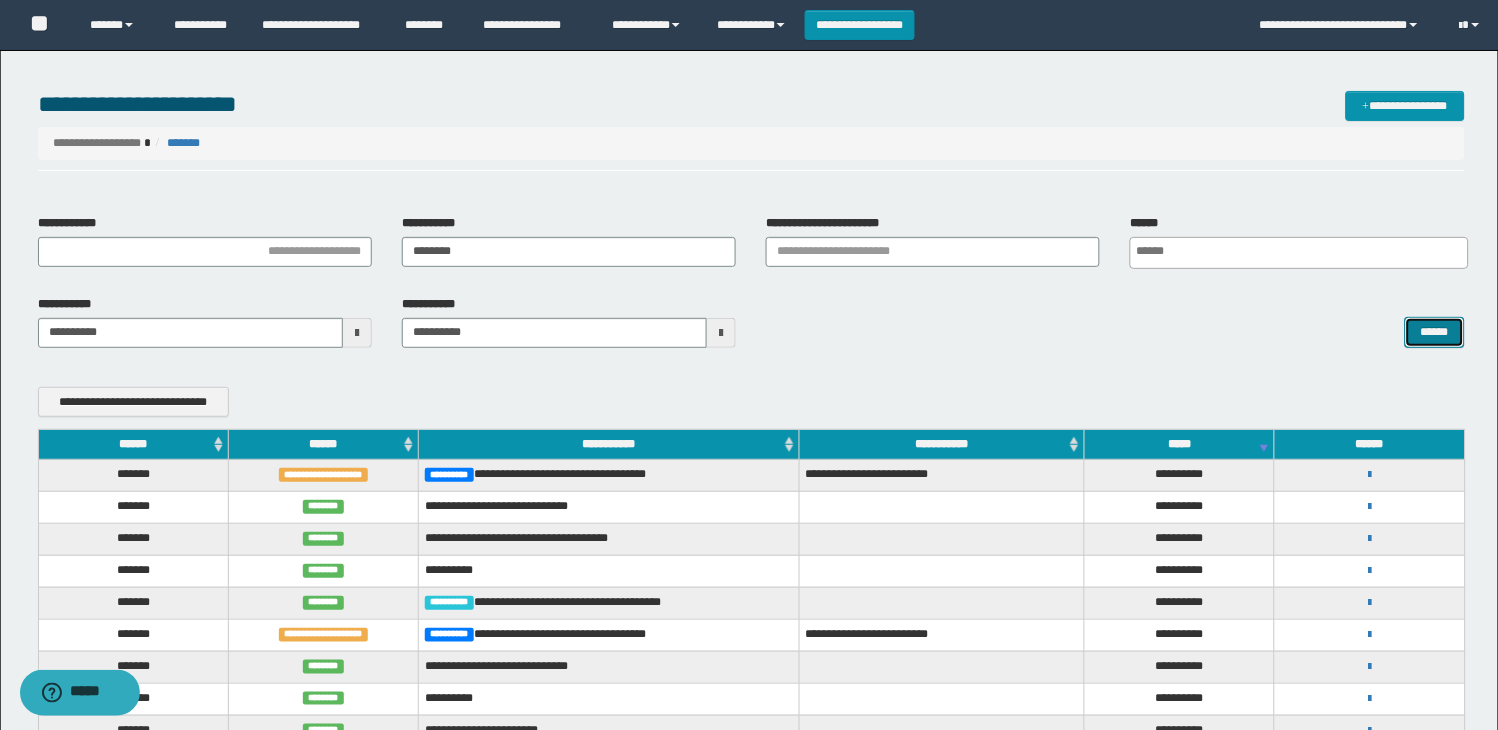 drag, startPoint x: 1442, startPoint y: 333, endPoint x: 1453, endPoint y: 355, distance: 24.596748 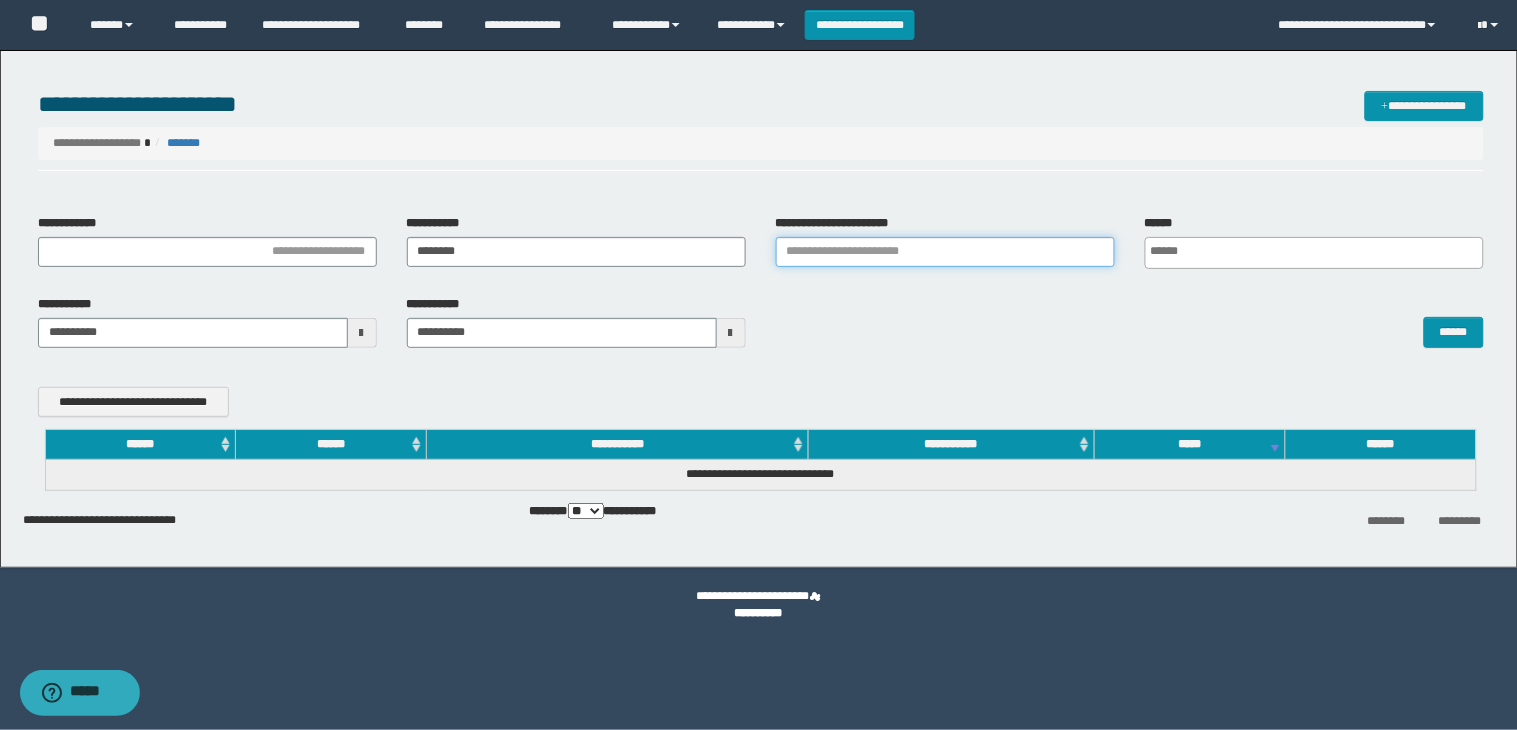 click on "**********" at bounding box center (945, 252) 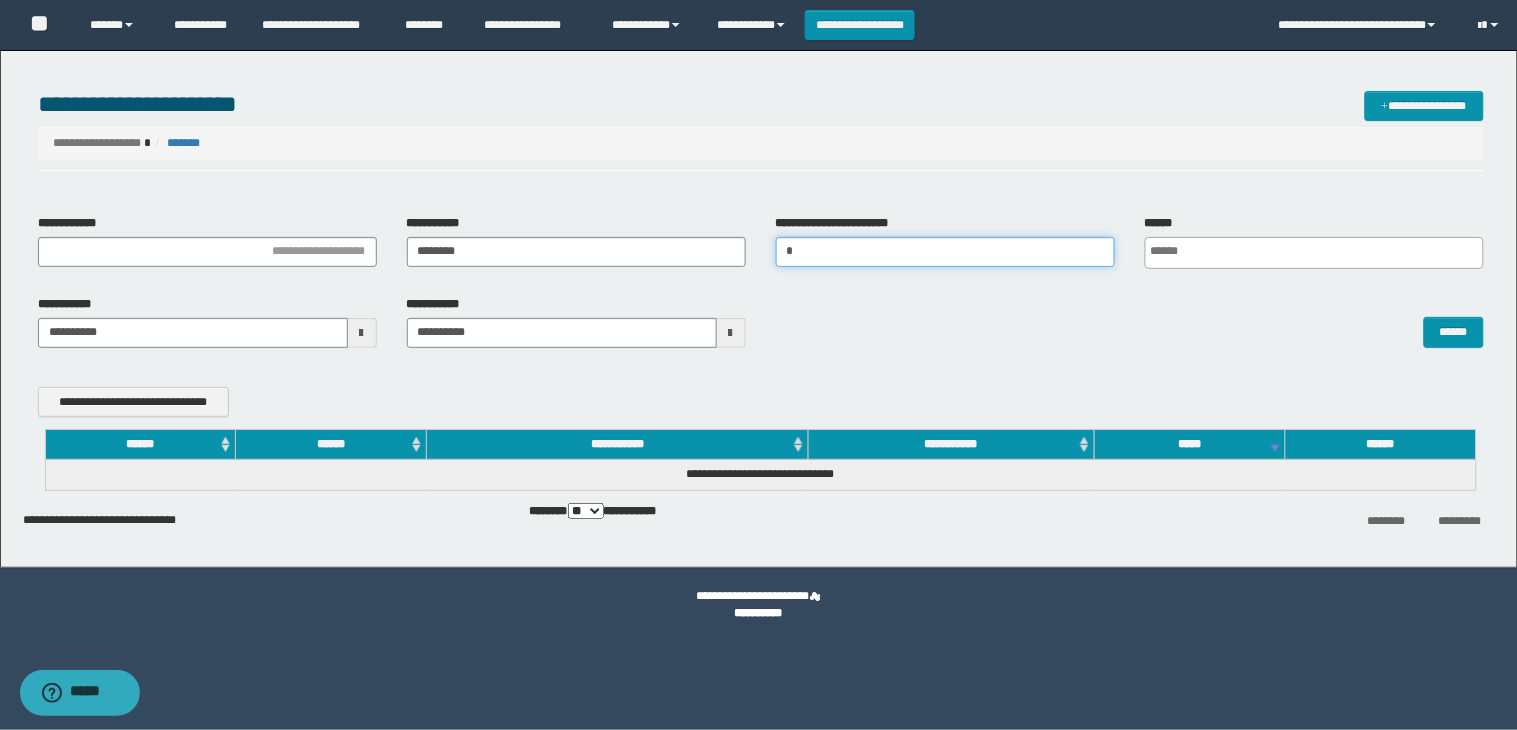type 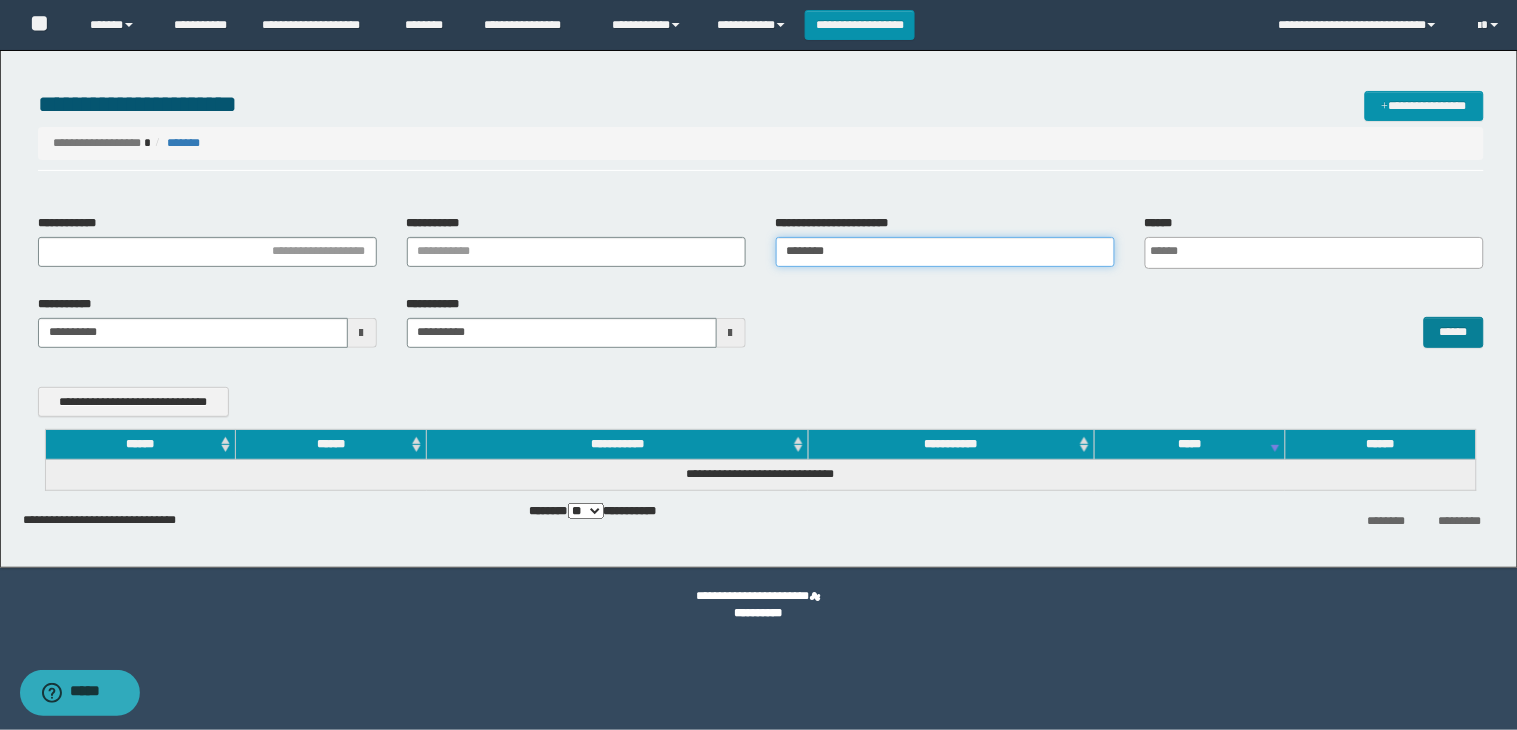 type on "********" 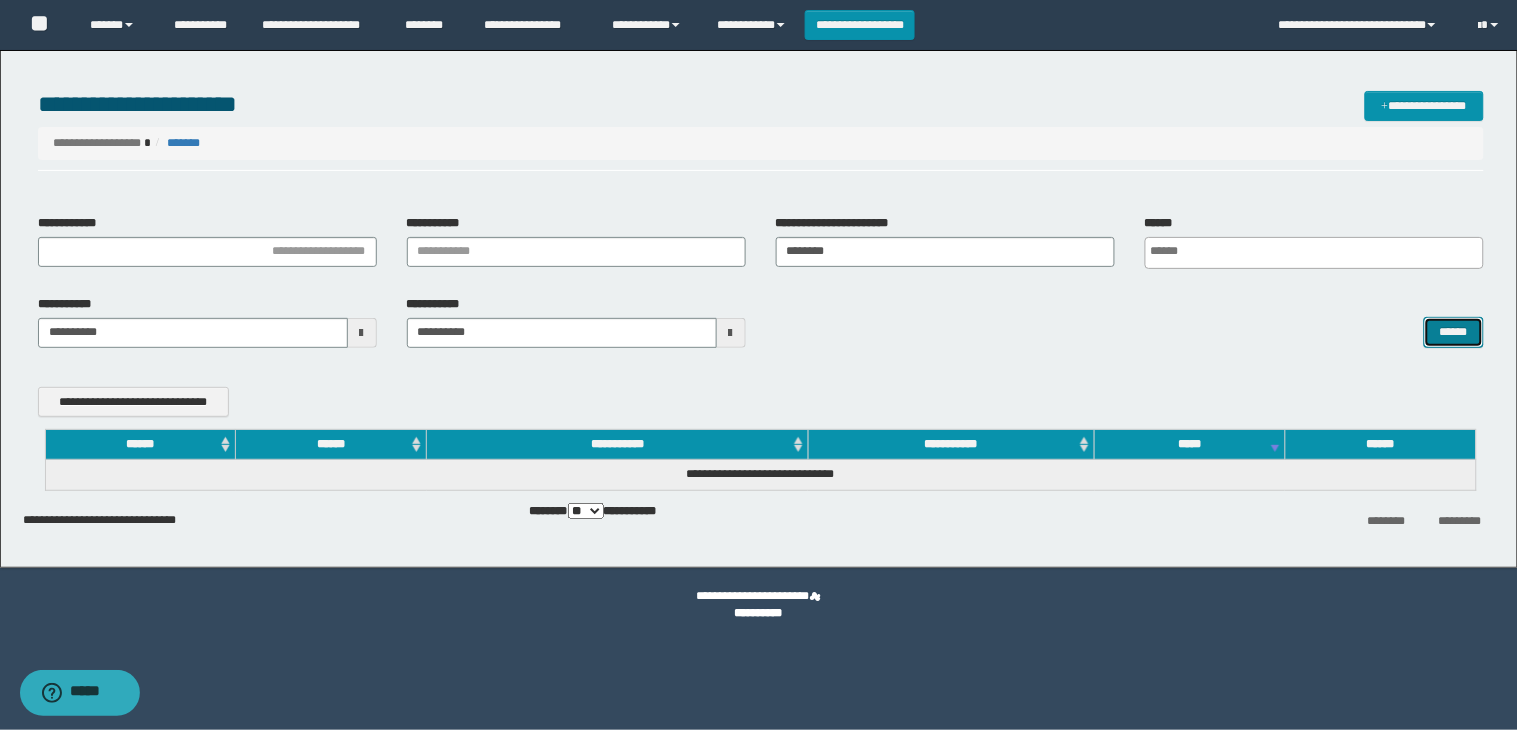 click on "******" at bounding box center (1454, 332) 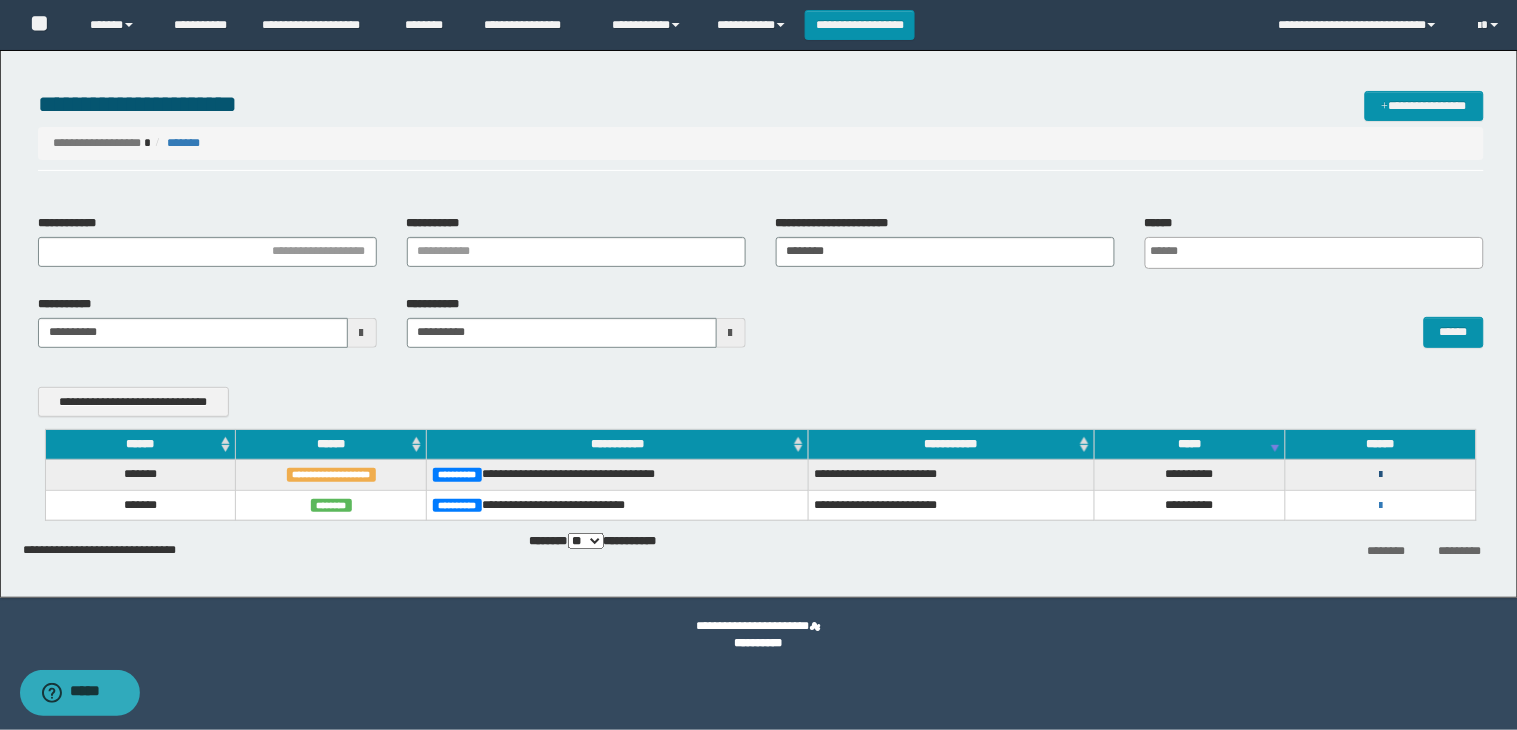 click at bounding box center [1380, 475] 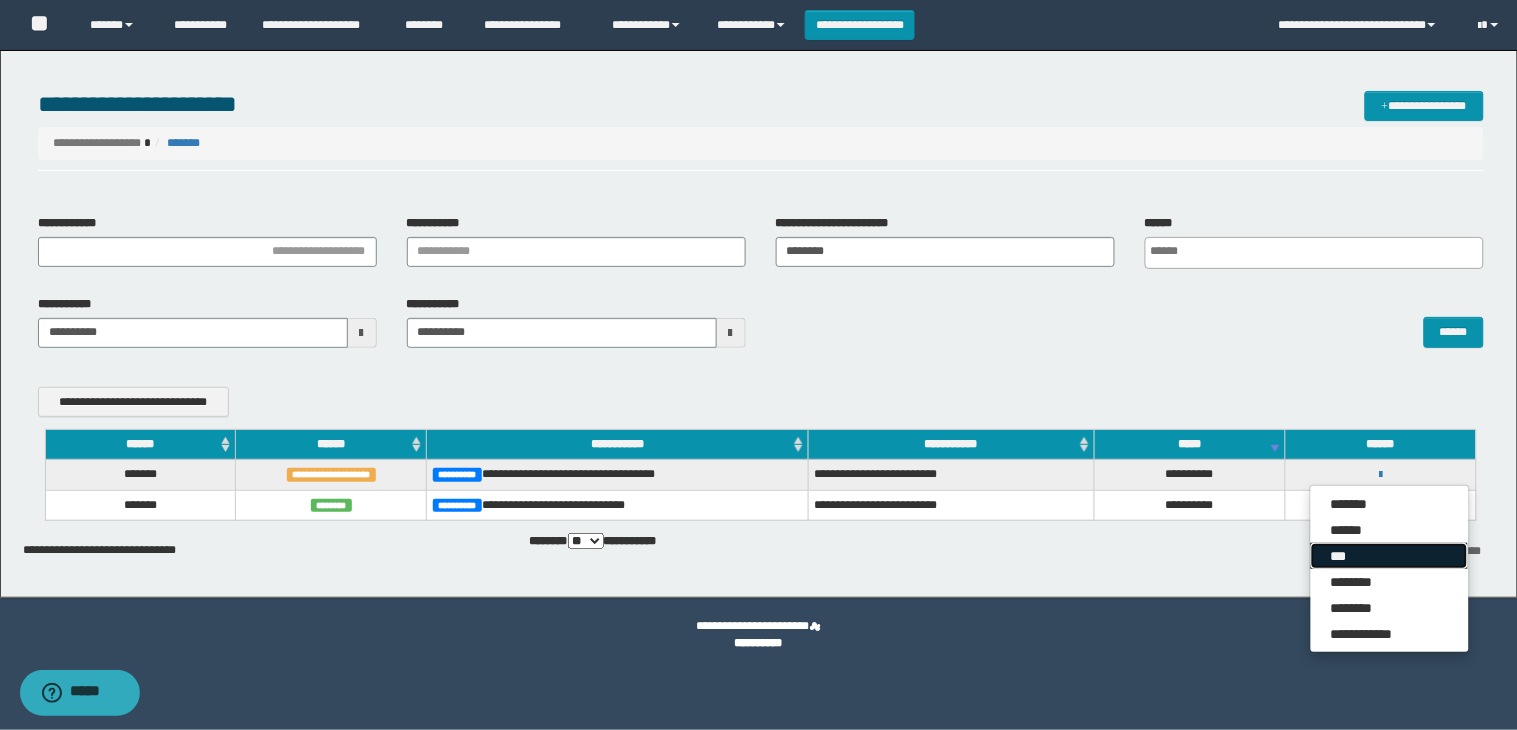 click on "***" at bounding box center (1390, 556) 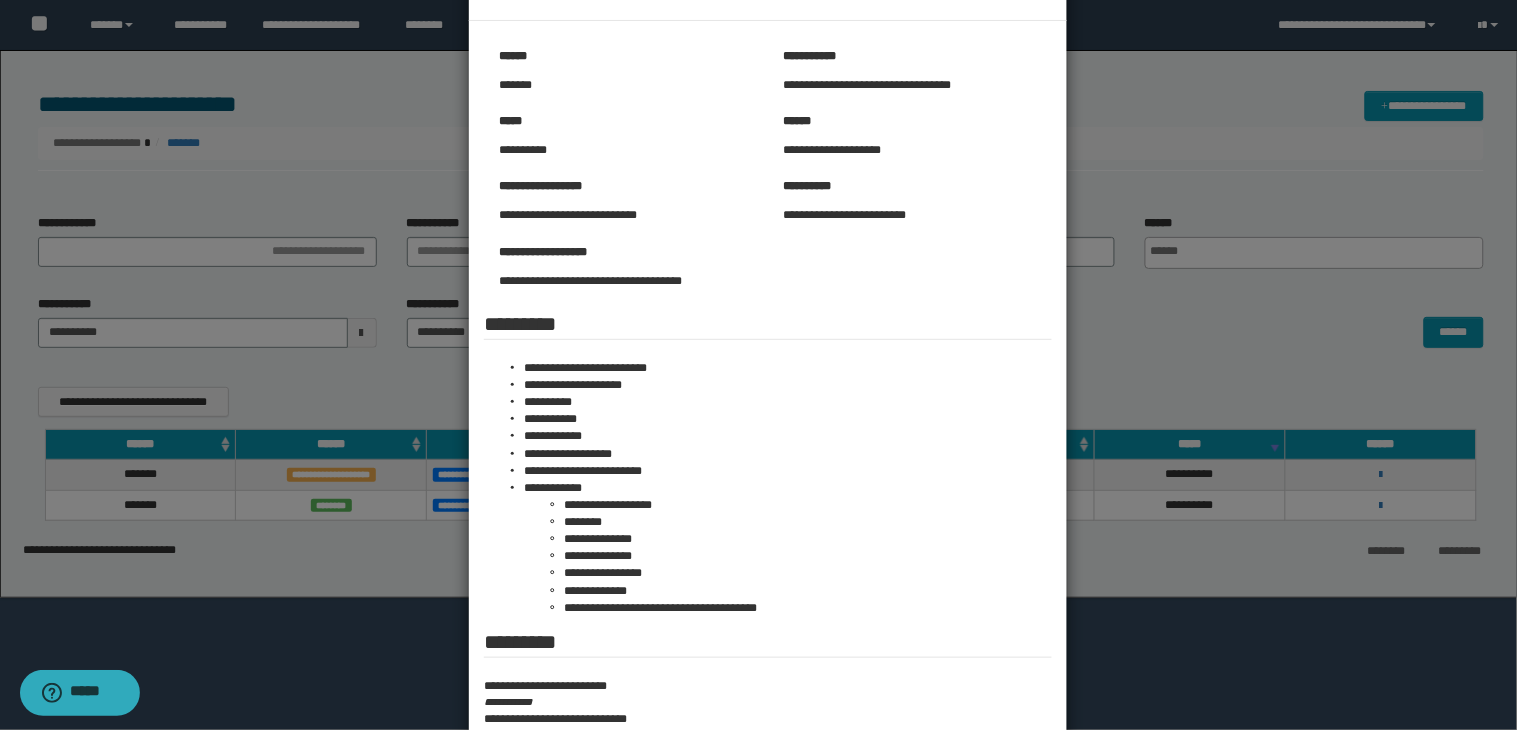 scroll, scrollTop: 222, scrollLeft: 0, axis: vertical 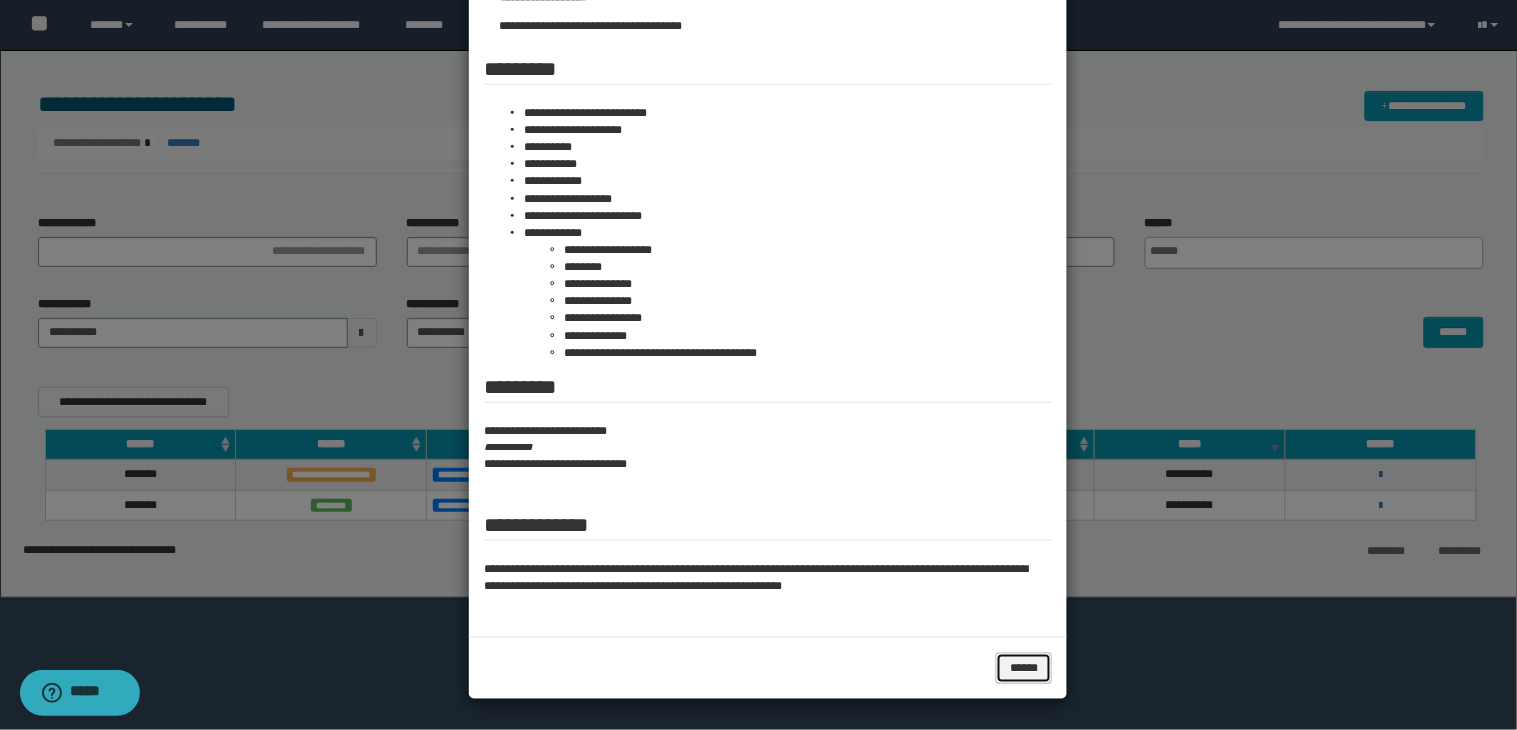 click on "******" at bounding box center [1024, 668] 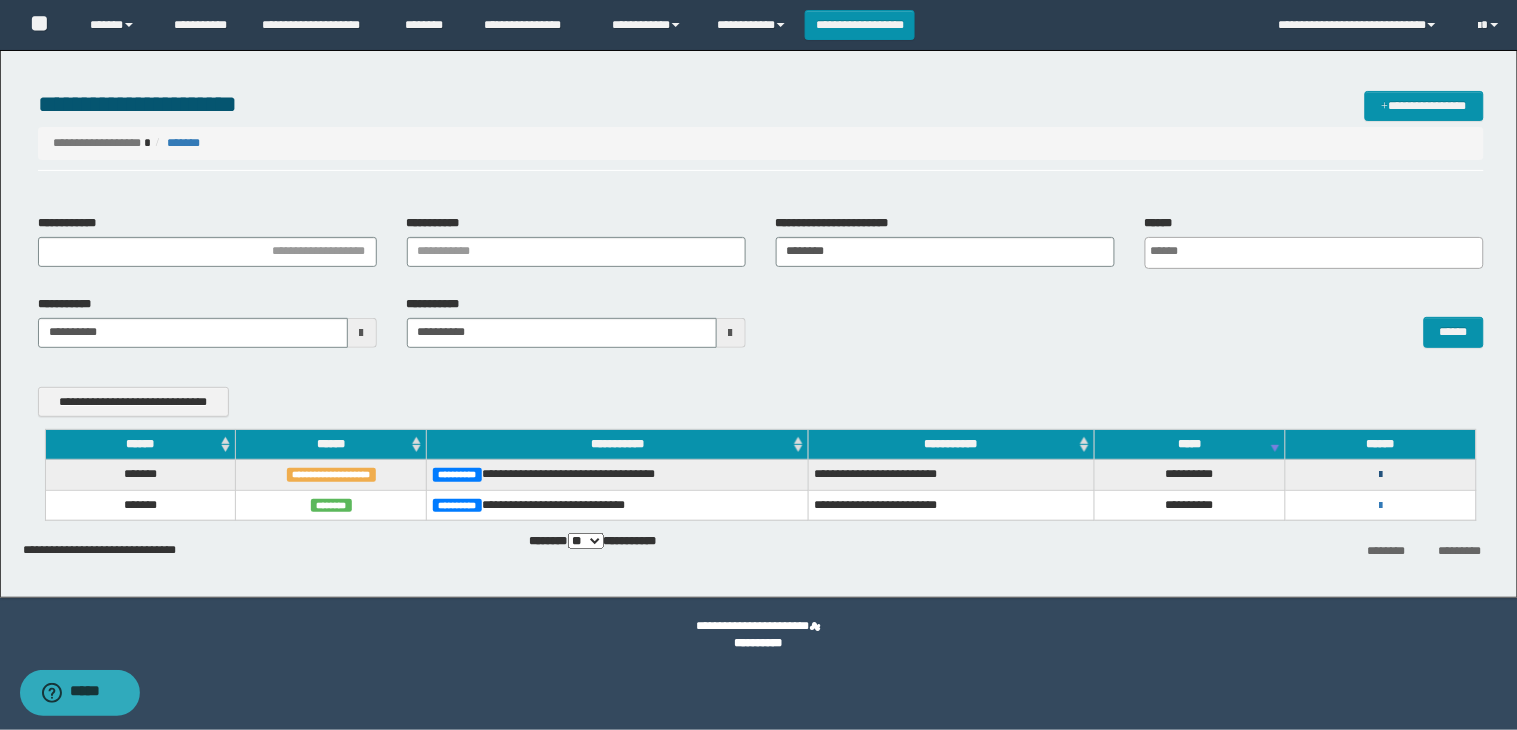 click at bounding box center [1380, 475] 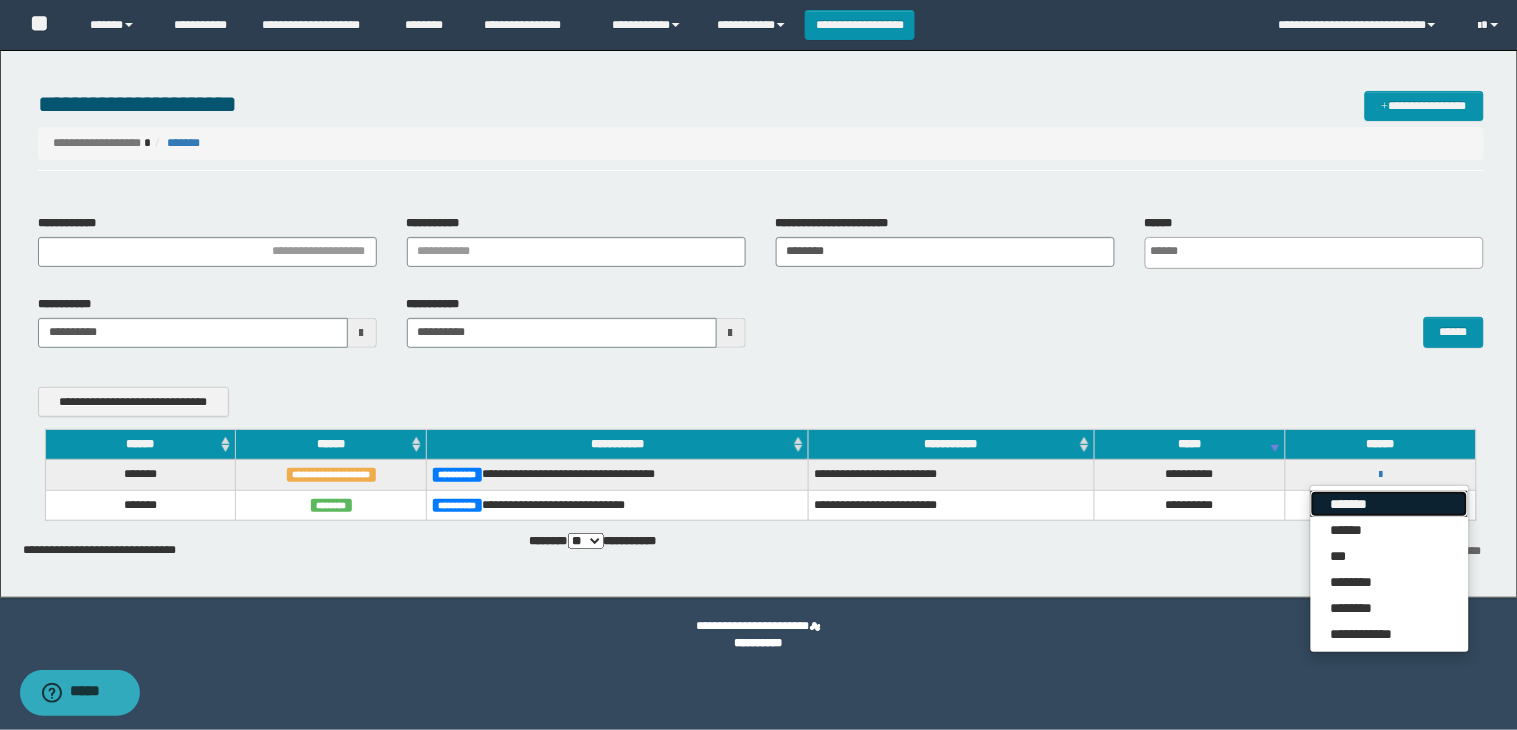 click on "*******" at bounding box center [1390, 504] 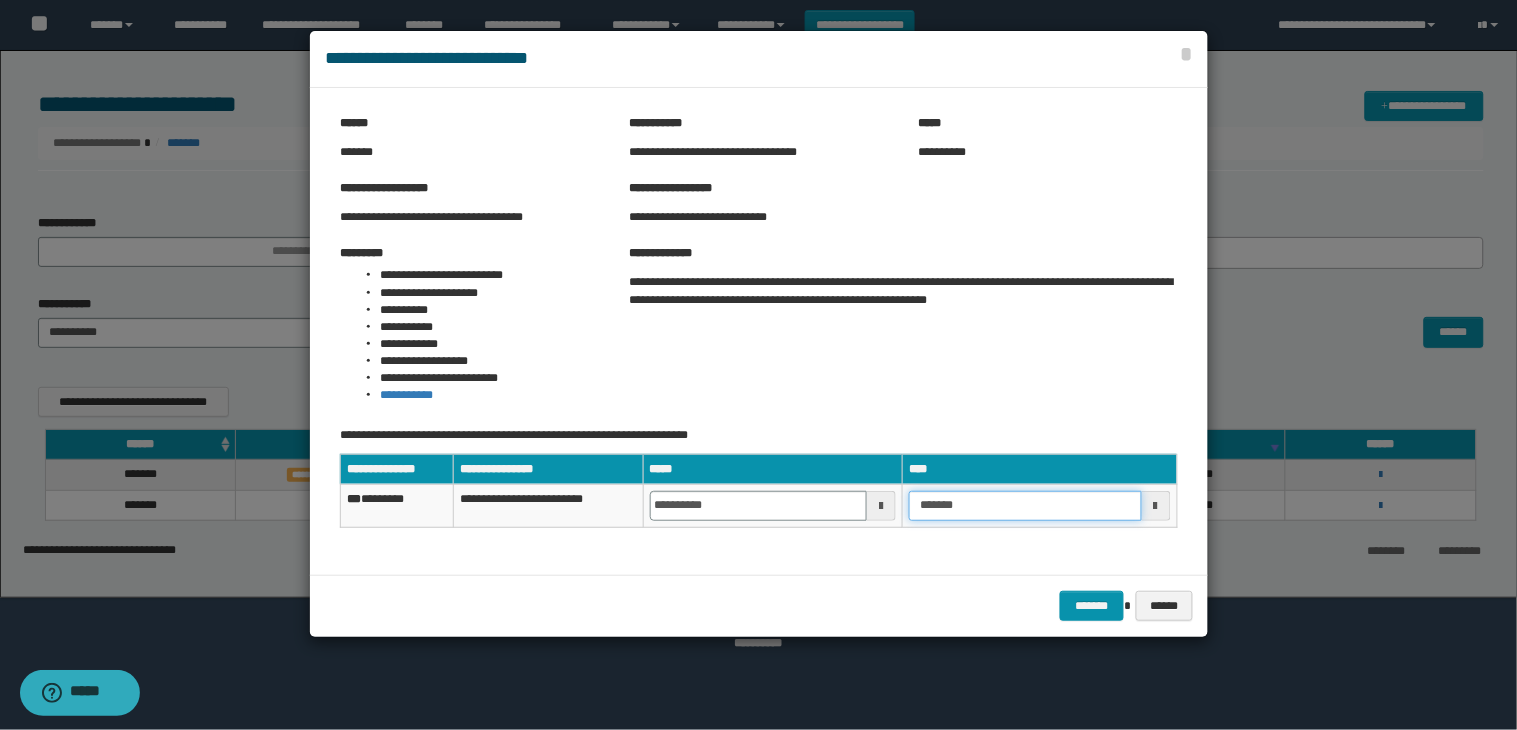 click on "*******" at bounding box center [1025, 506] 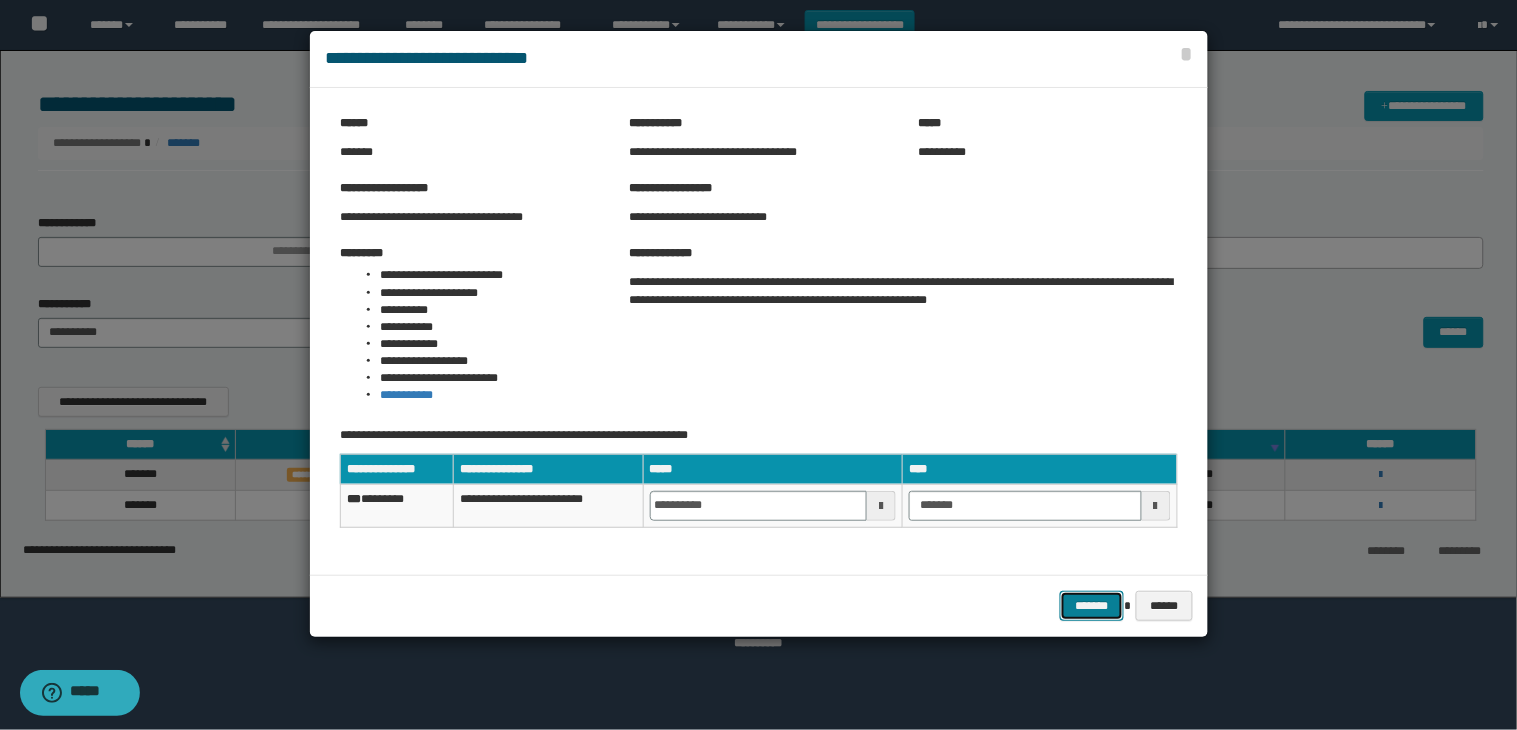 drag, startPoint x: 1067, startPoint y: 612, endPoint x: 1181, endPoint y: 631, distance: 115.57249 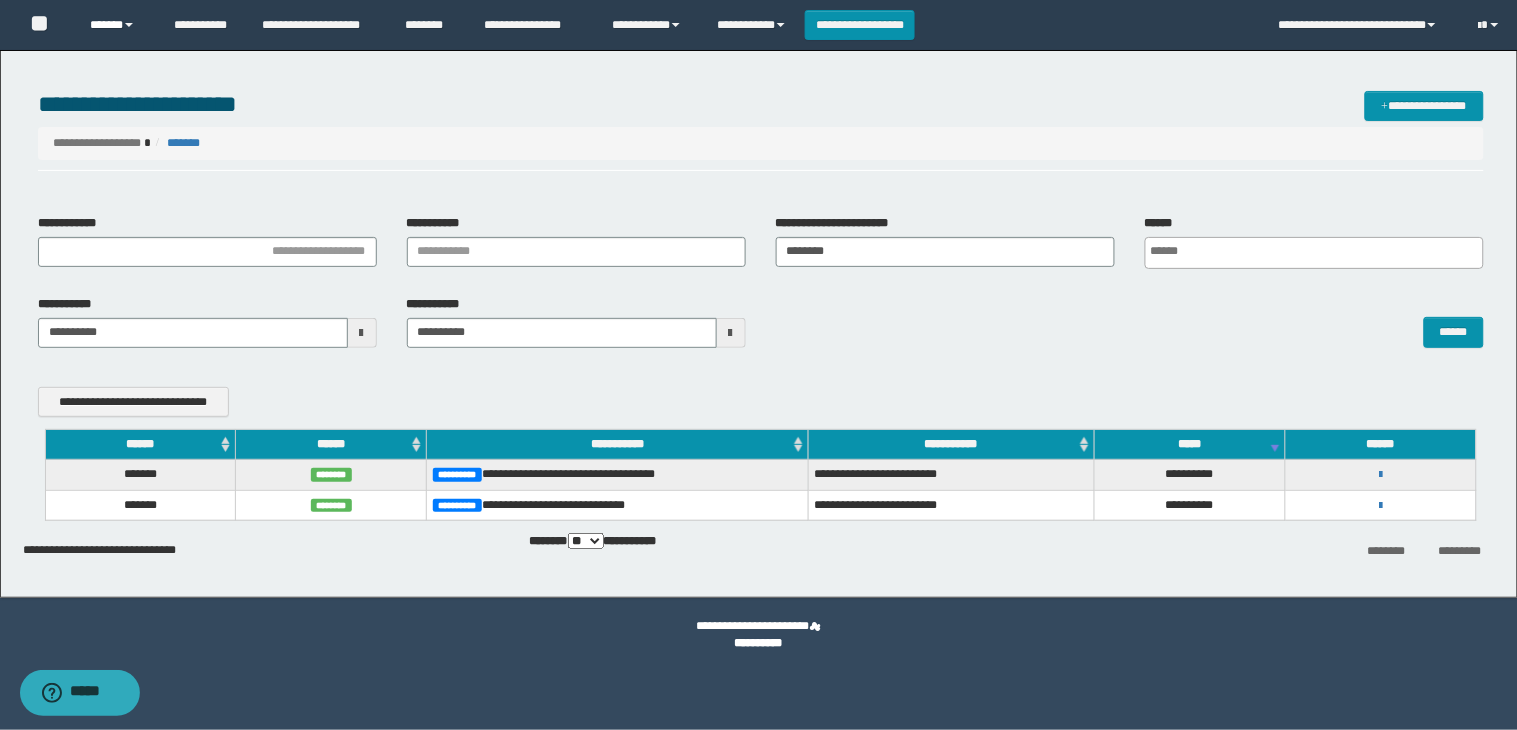 click on "******" at bounding box center [116, 25] 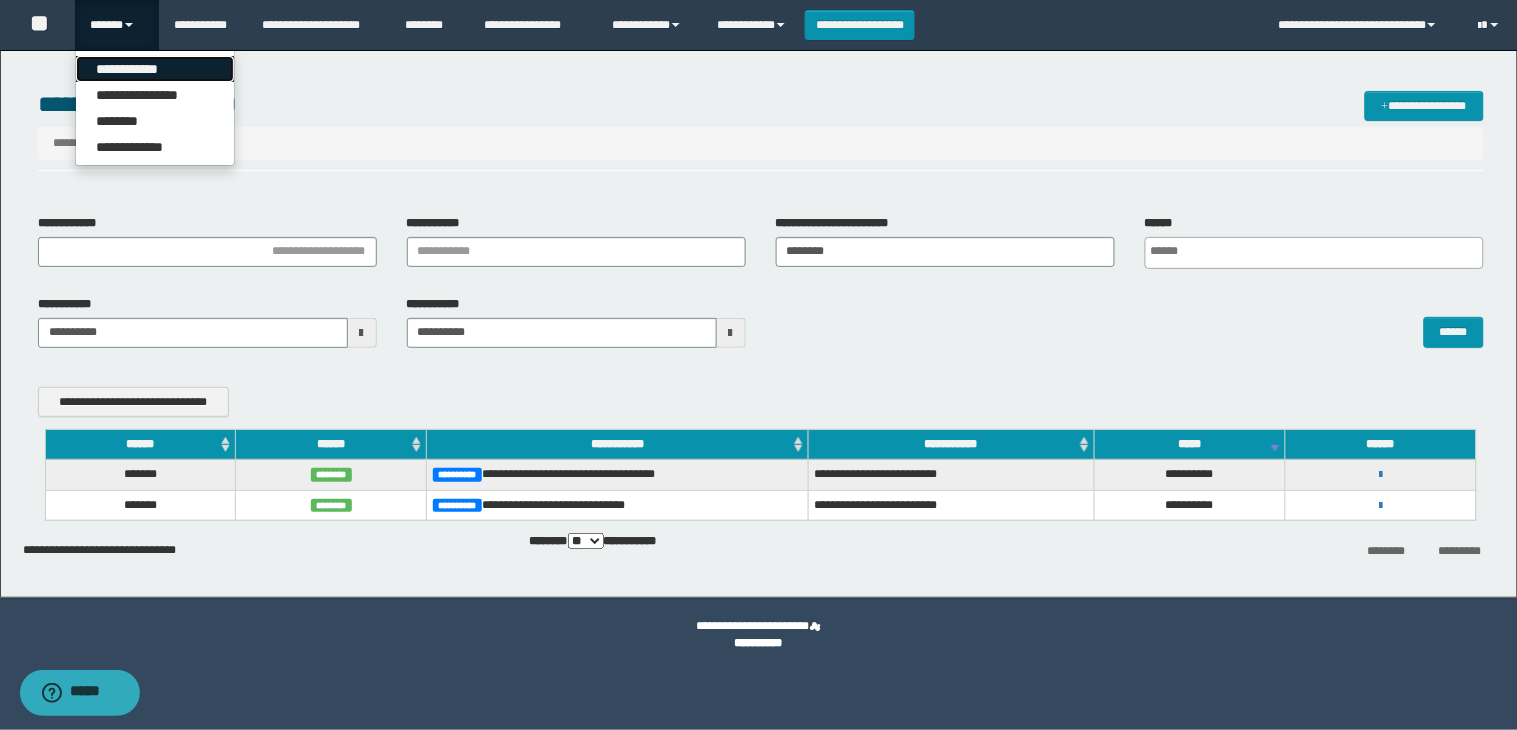 click on "**********" at bounding box center [155, 69] 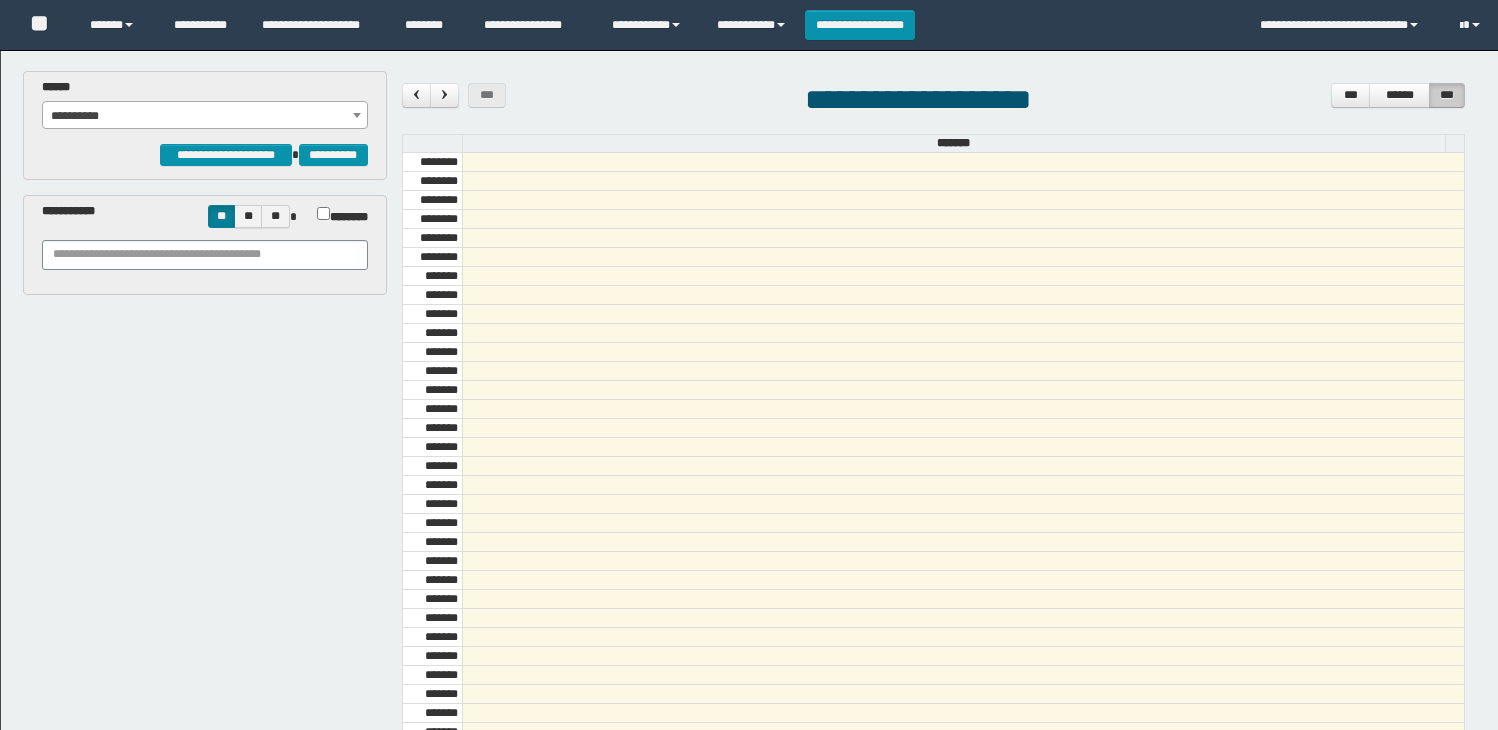 scroll, scrollTop: 0, scrollLeft: 0, axis: both 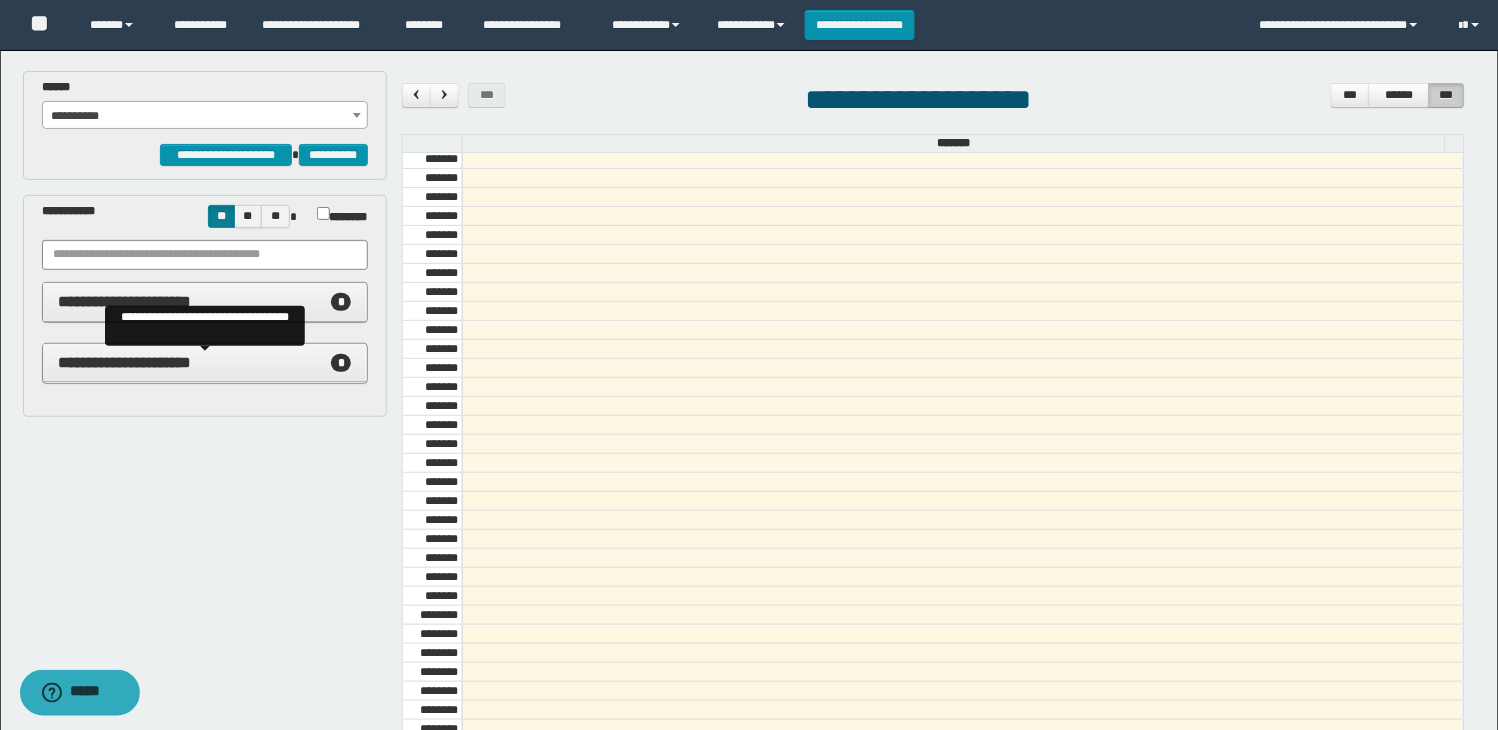 click on "**********" at bounding box center (205, 363) 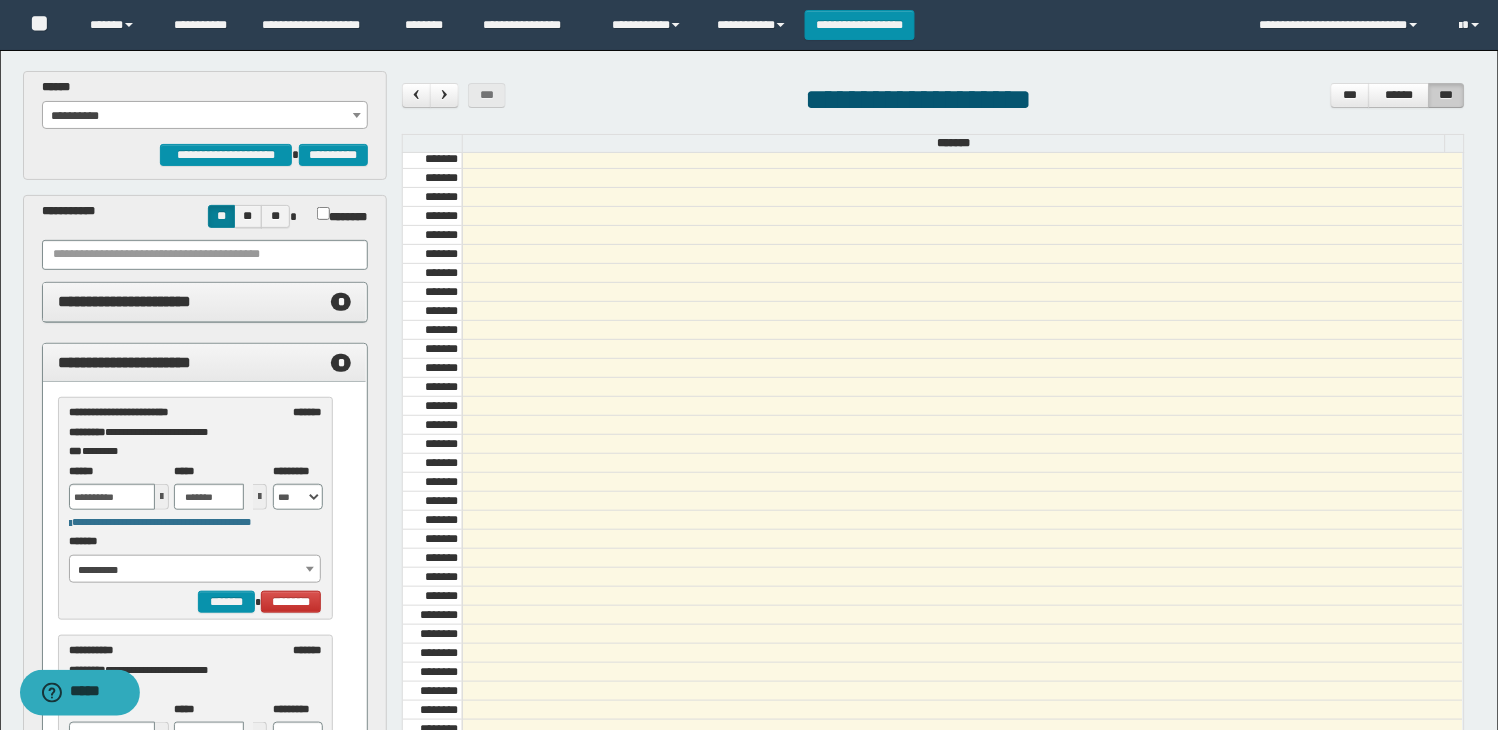 click on "**********" at bounding box center [205, 116] 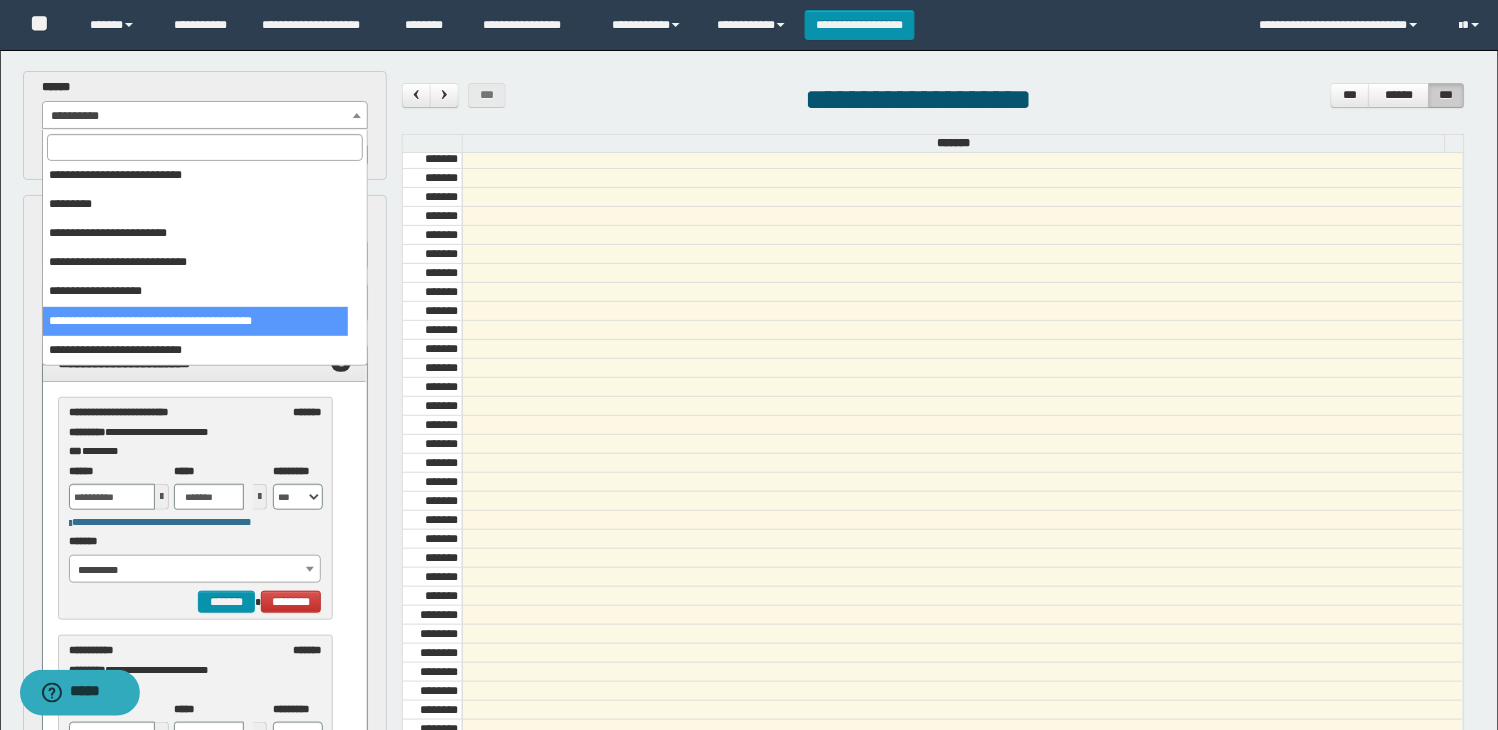 scroll, scrollTop: 353, scrollLeft: 0, axis: vertical 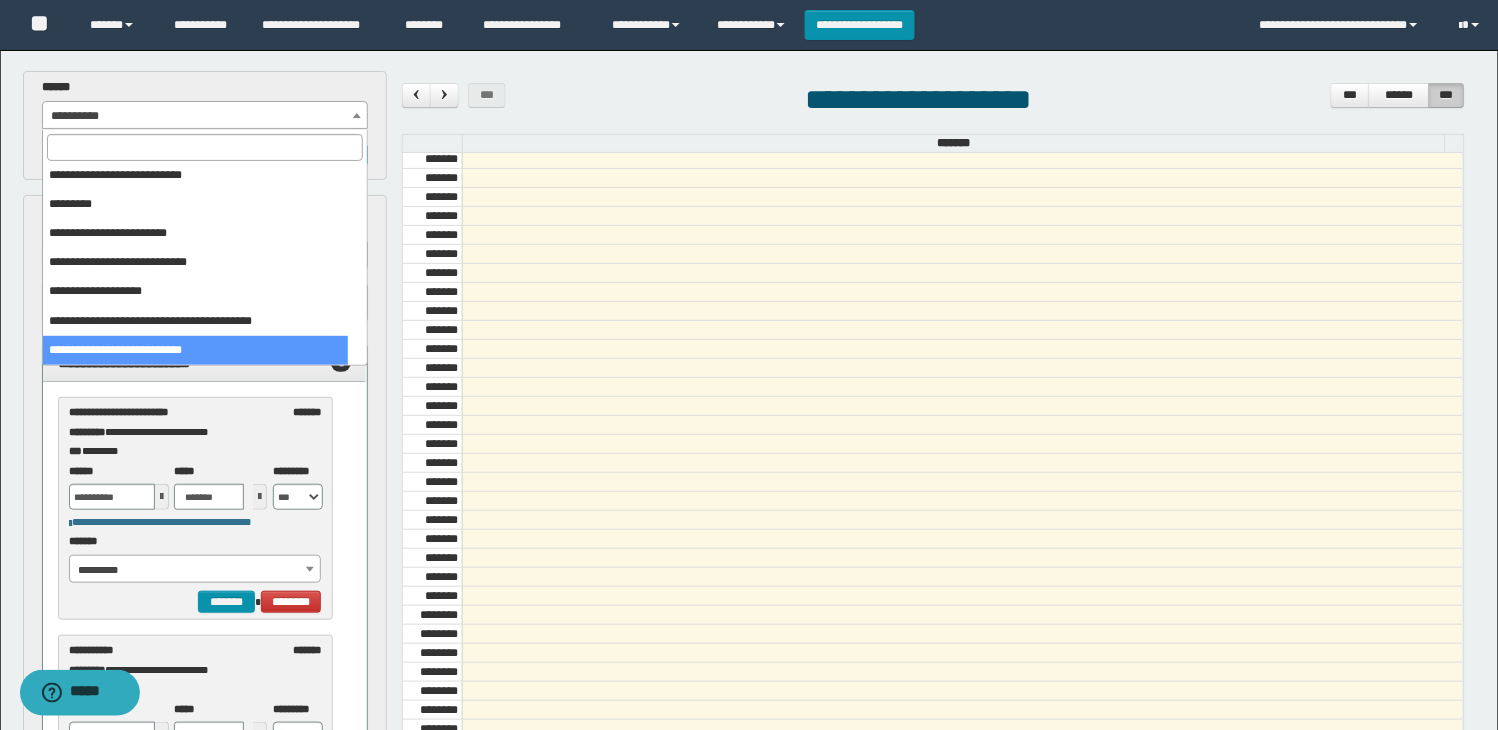 select on "******" 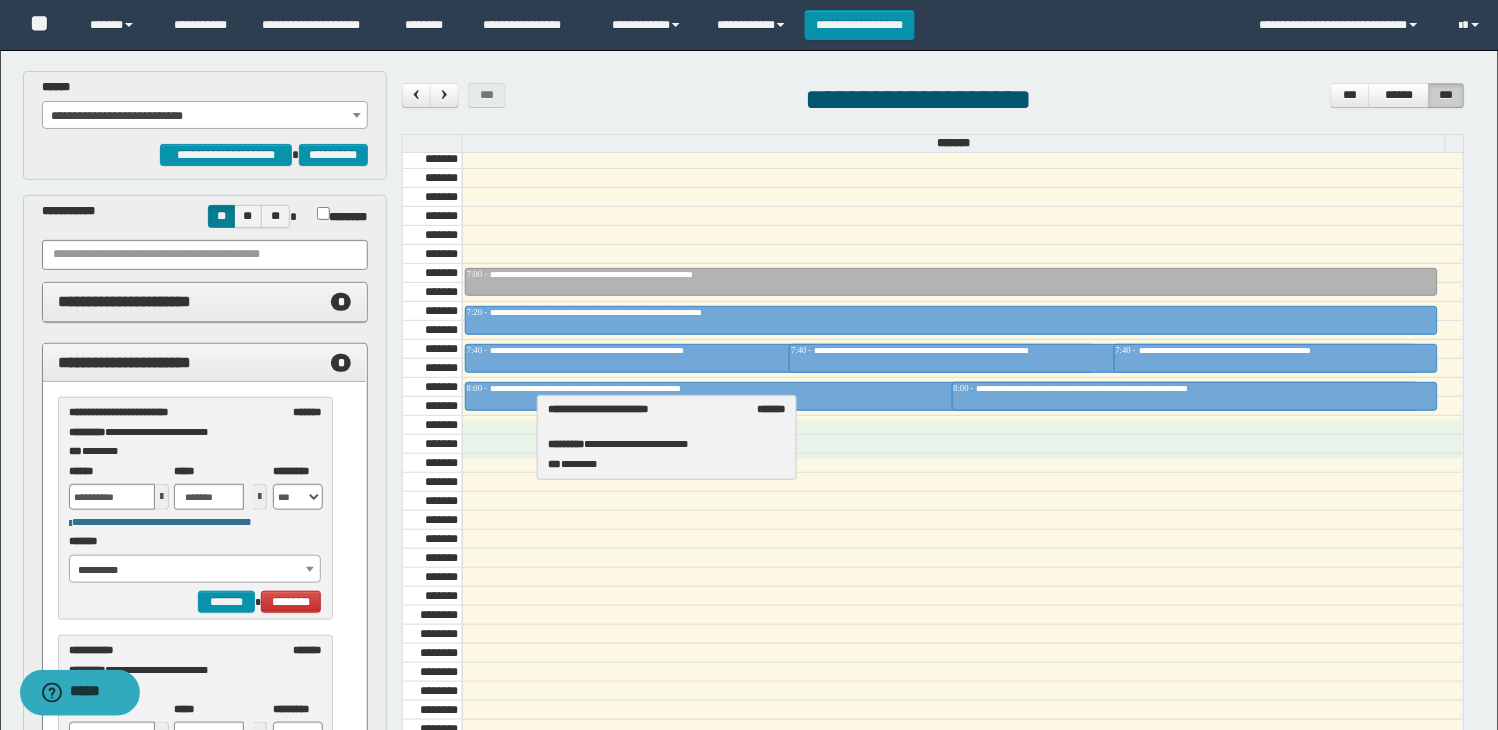 drag, startPoint x: 133, startPoint y: 430, endPoint x: 610, endPoint y: 426, distance: 477.01678 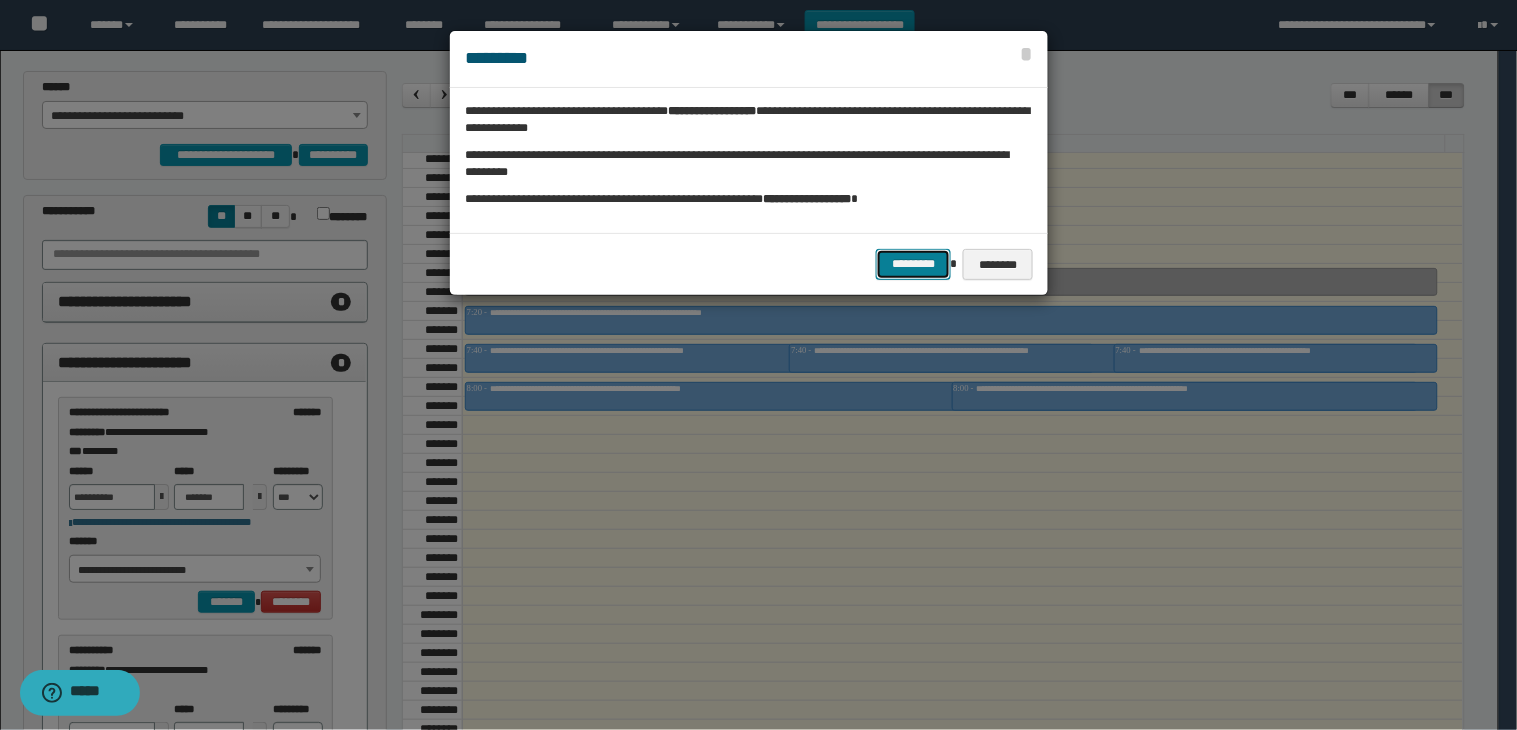 click on "*********" at bounding box center [913, 264] 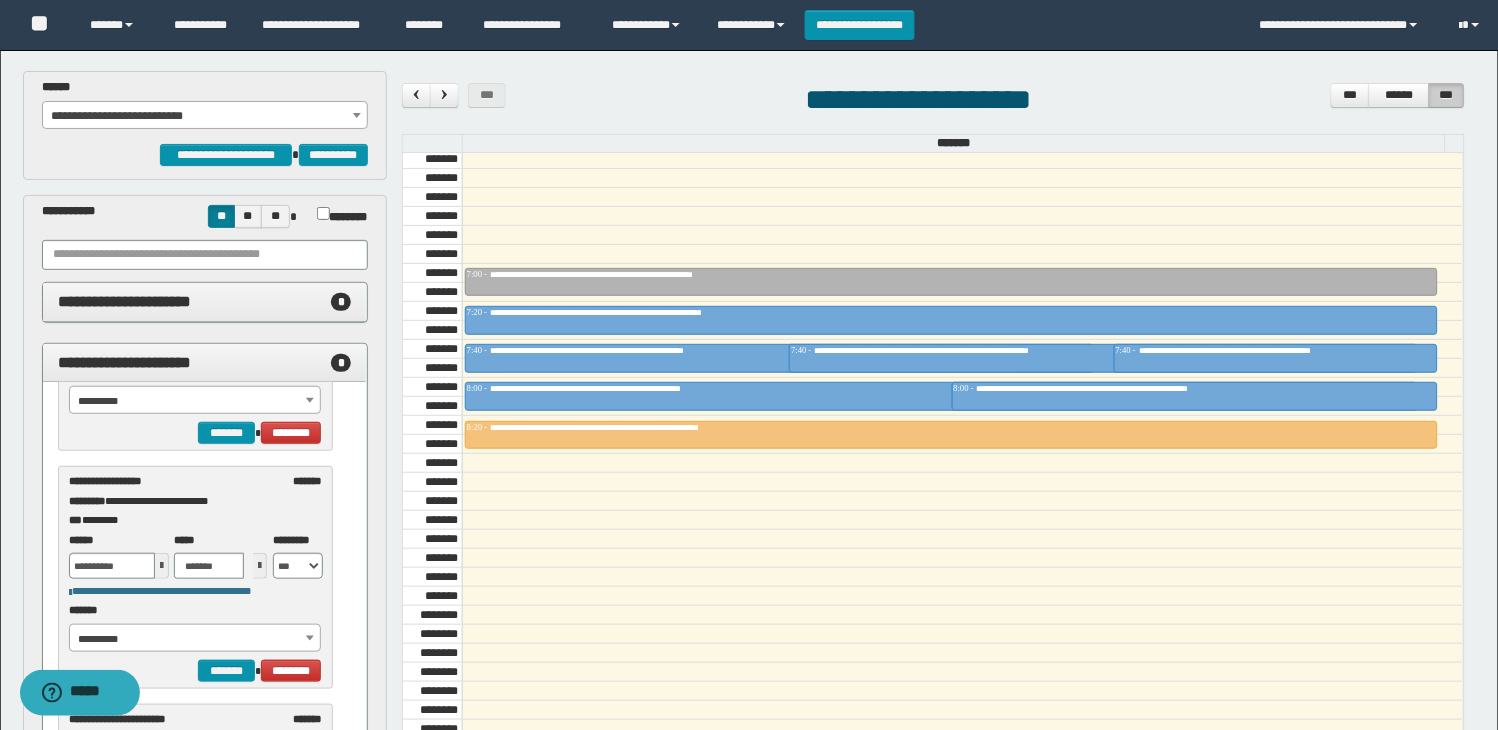 scroll, scrollTop: 888, scrollLeft: 0, axis: vertical 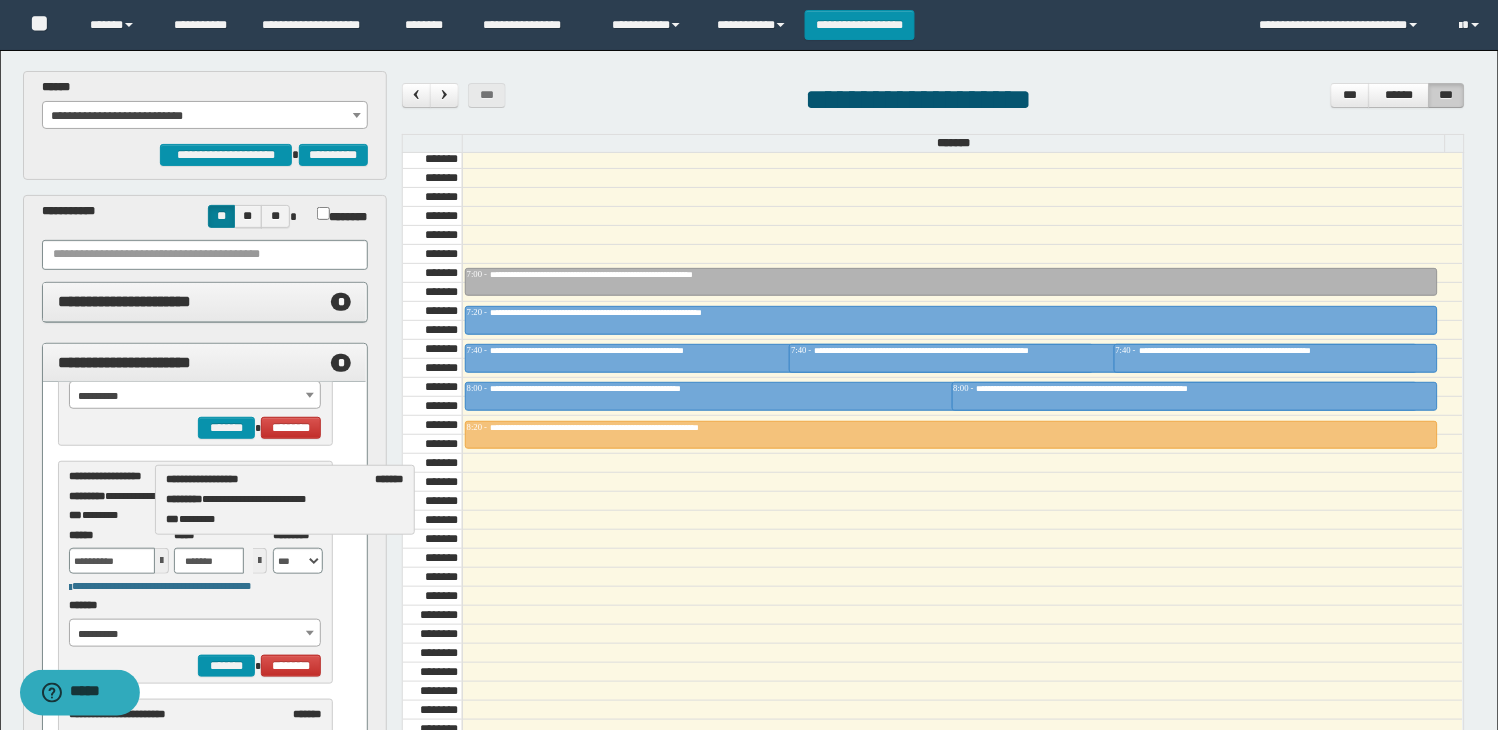 drag, startPoint x: 135, startPoint y: 491, endPoint x: 206, endPoint y: 504, distance: 72.18033 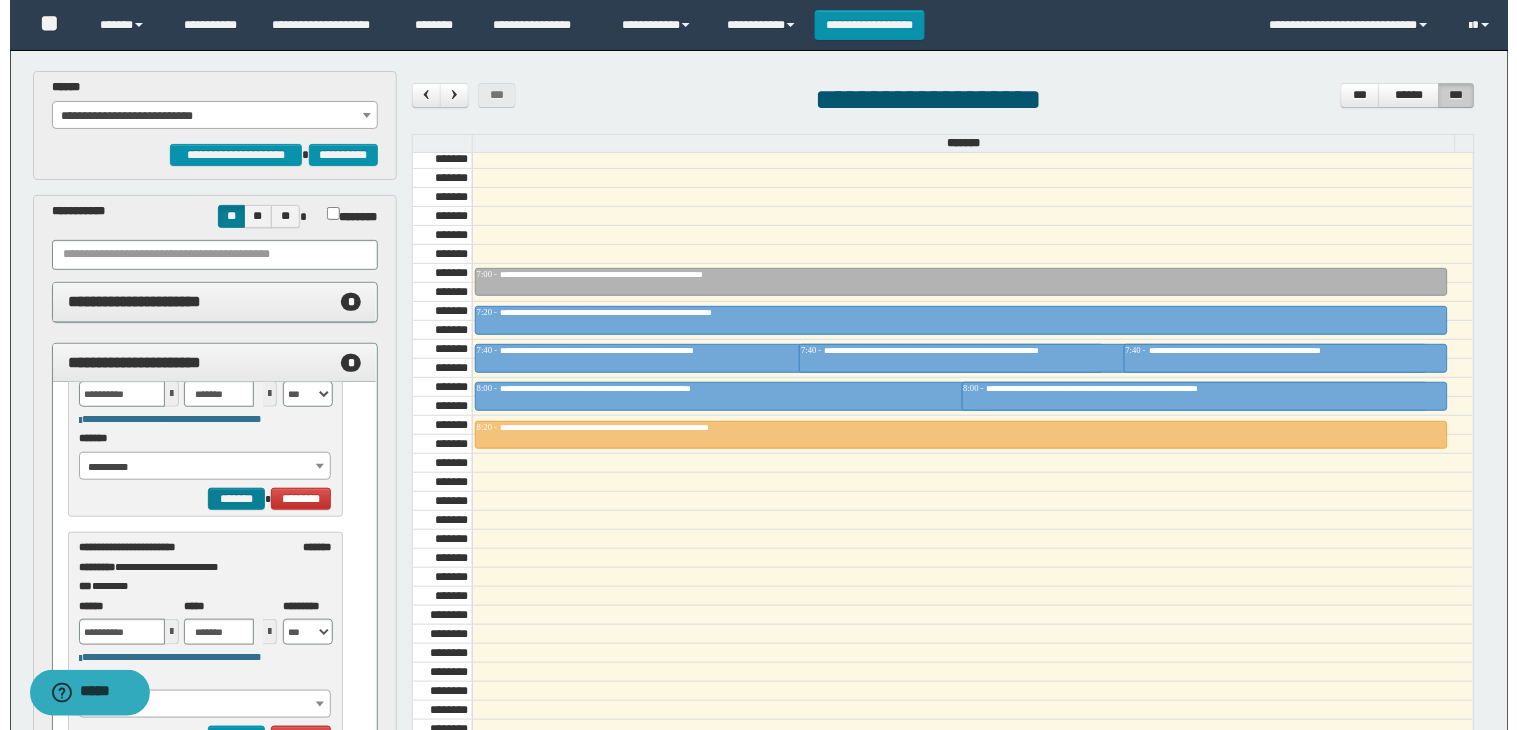 scroll, scrollTop: 1057, scrollLeft: 0, axis: vertical 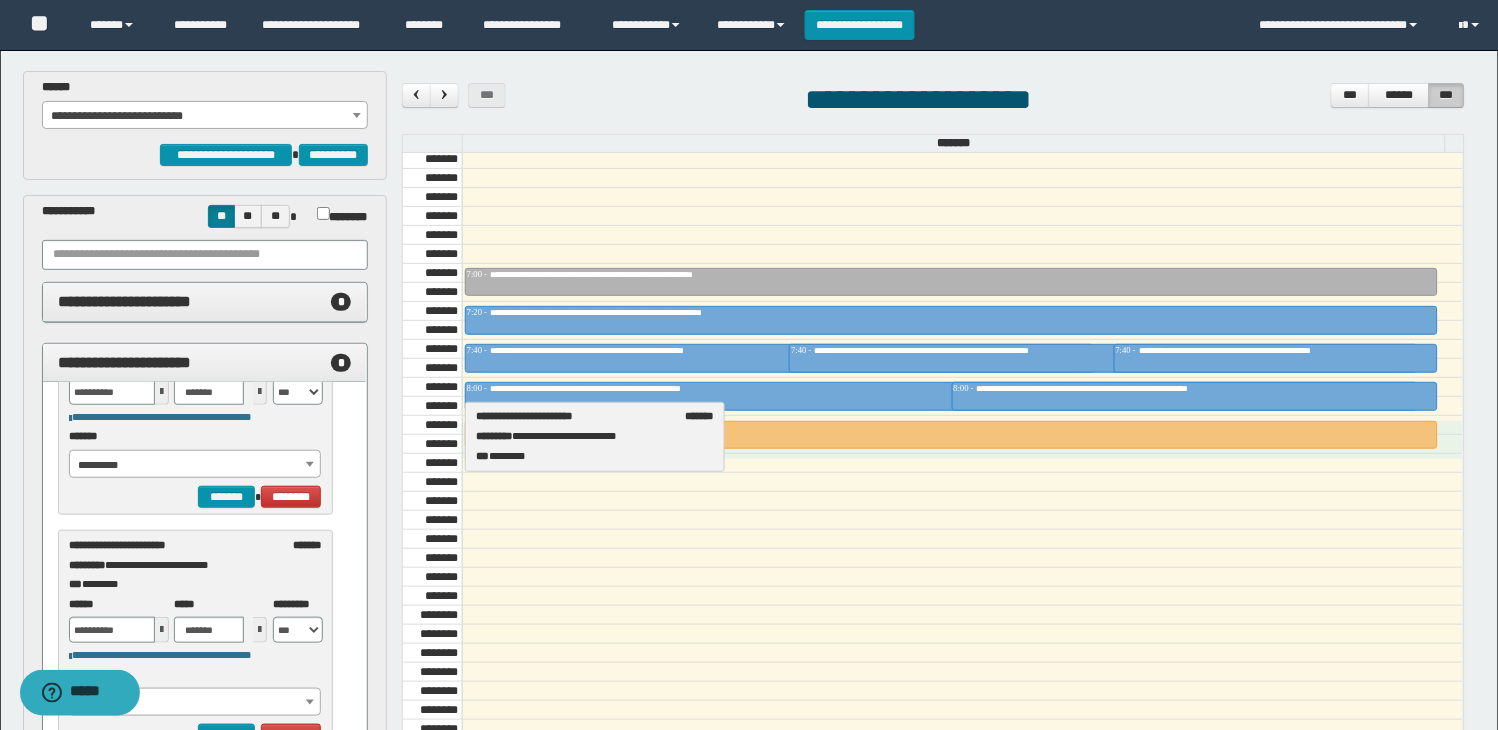 drag, startPoint x: 140, startPoint y: 551, endPoint x: 547, endPoint y: 423, distance: 426.65326 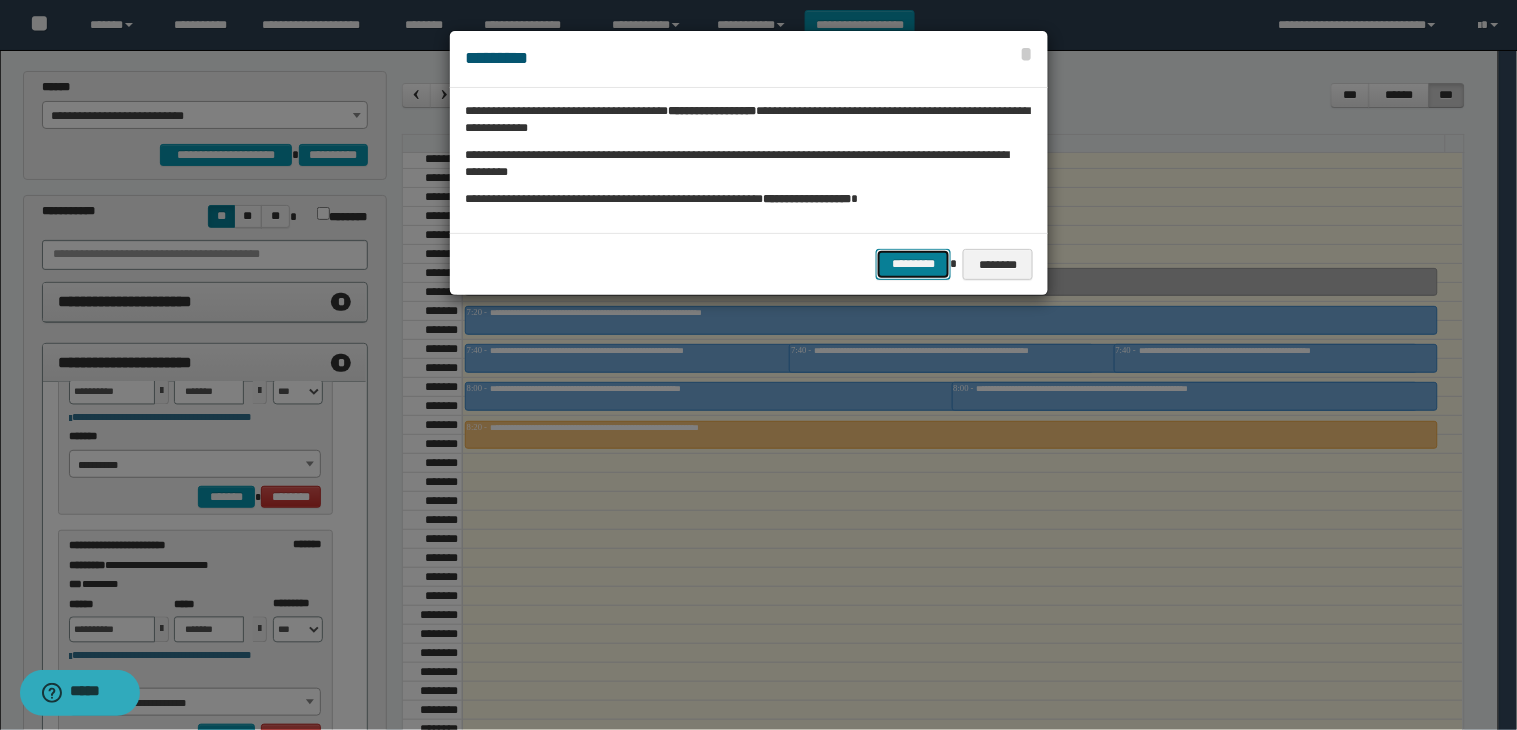 click on "*********" at bounding box center [913, 264] 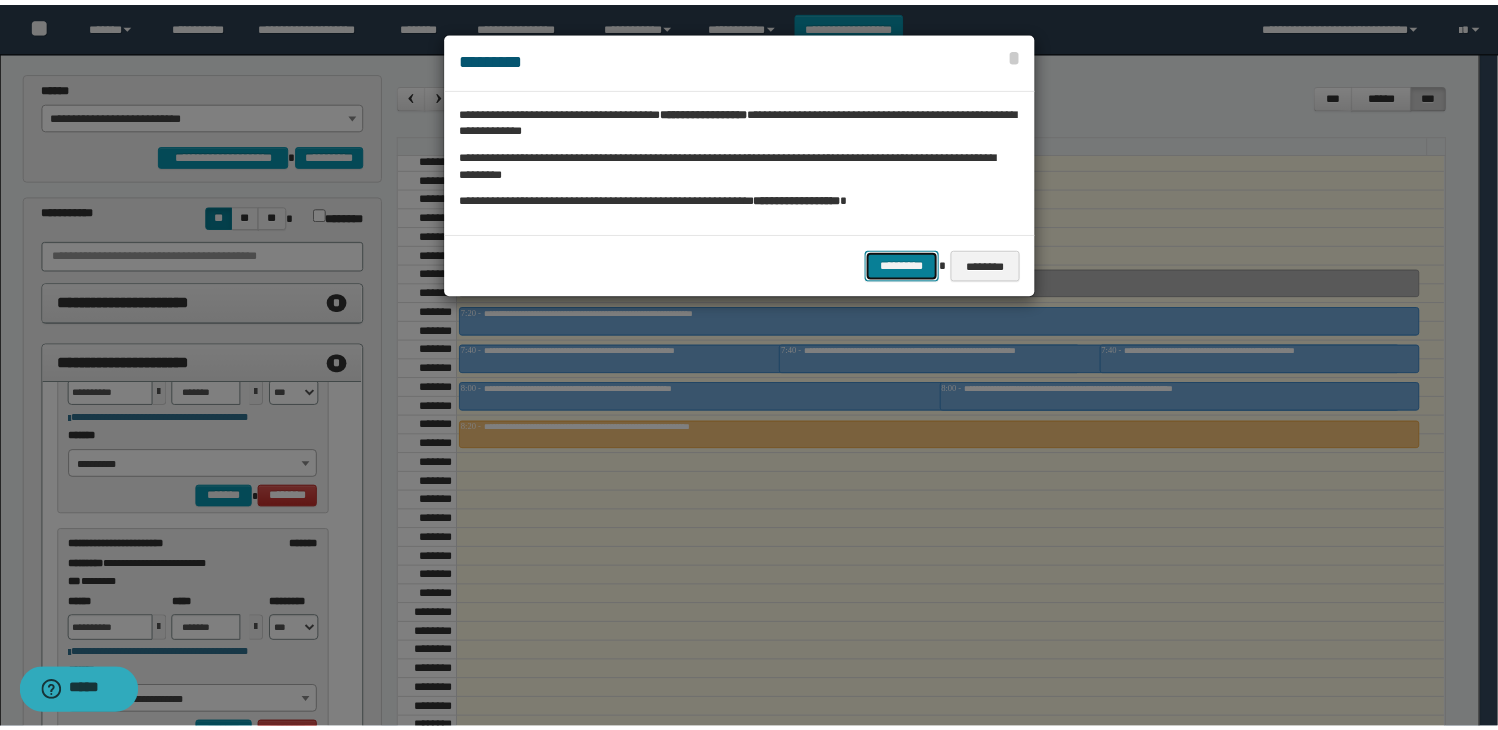 scroll, scrollTop: 820, scrollLeft: 0, axis: vertical 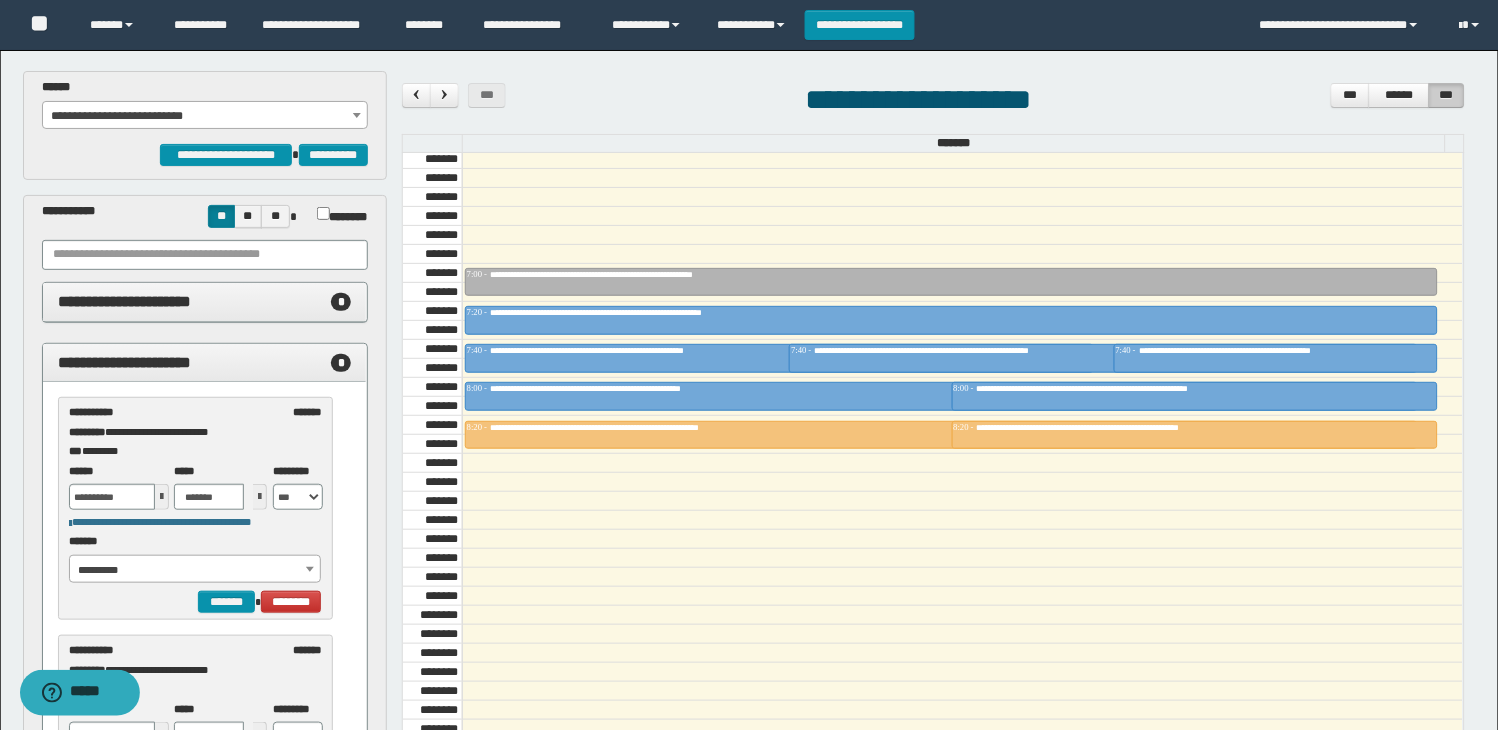 click on "**********" at bounding box center [205, 116] 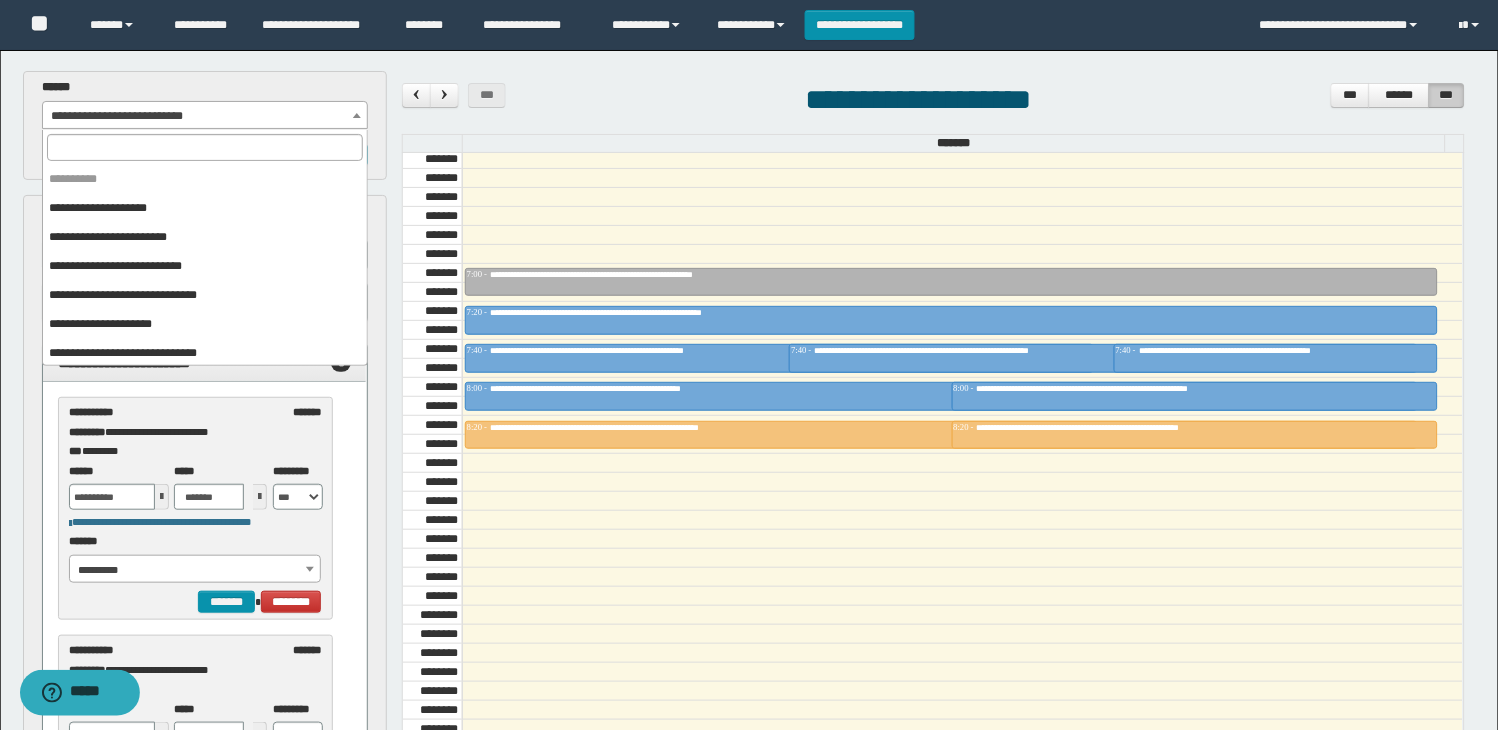 scroll, scrollTop: 353, scrollLeft: 0, axis: vertical 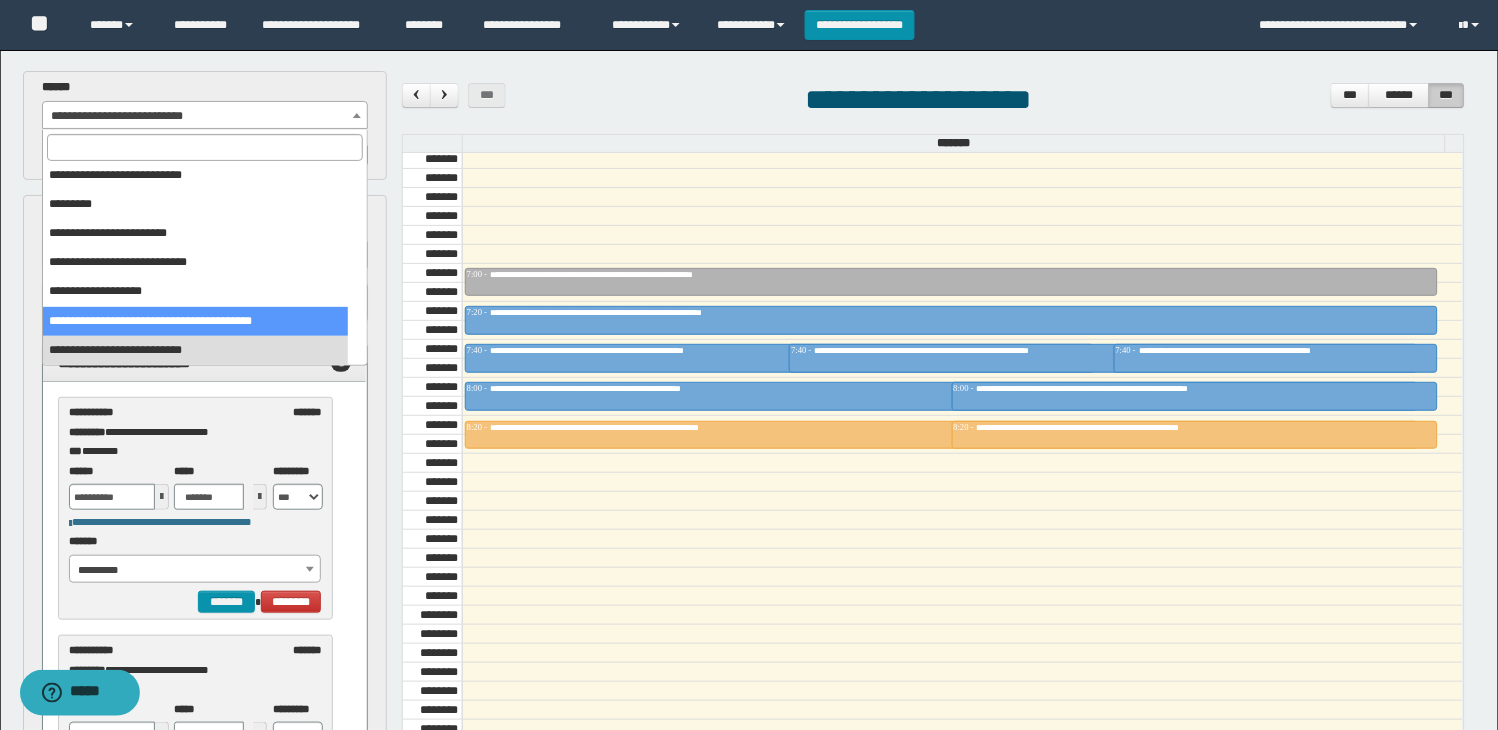 select on "******" 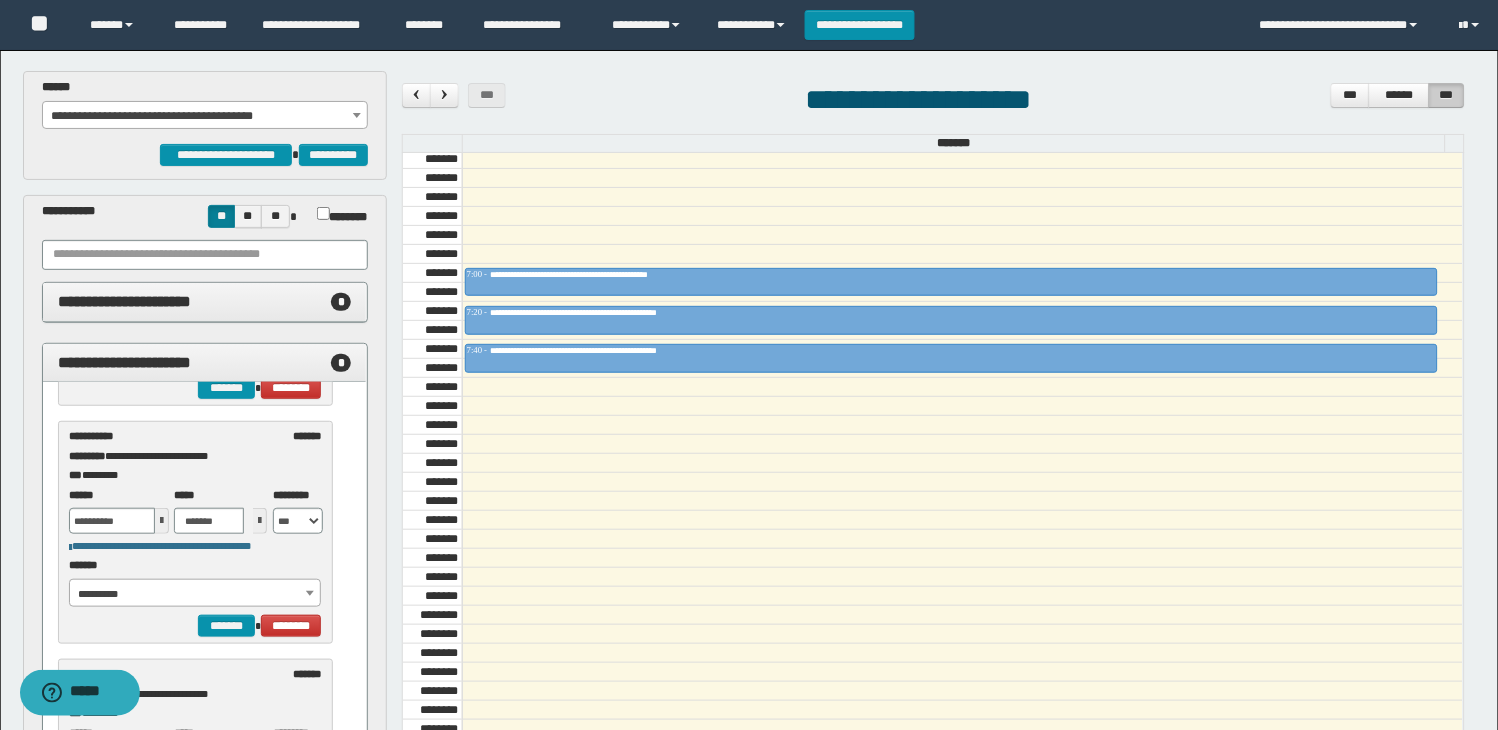scroll, scrollTop: 222, scrollLeft: 0, axis: vertical 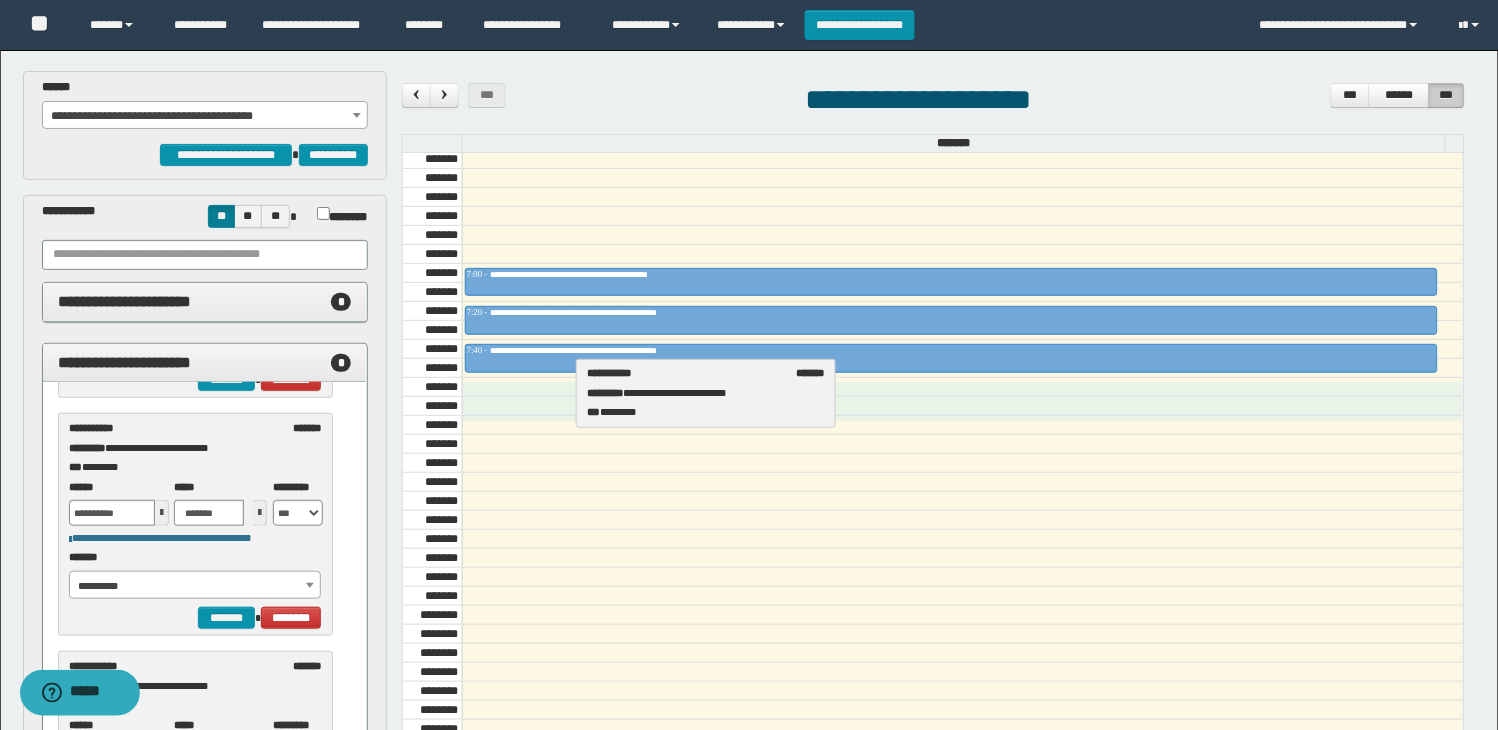 drag, startPoint x: 123, startPoint y: 448, endPoint x: 641, endPoint y: 393, distance: 520.9117 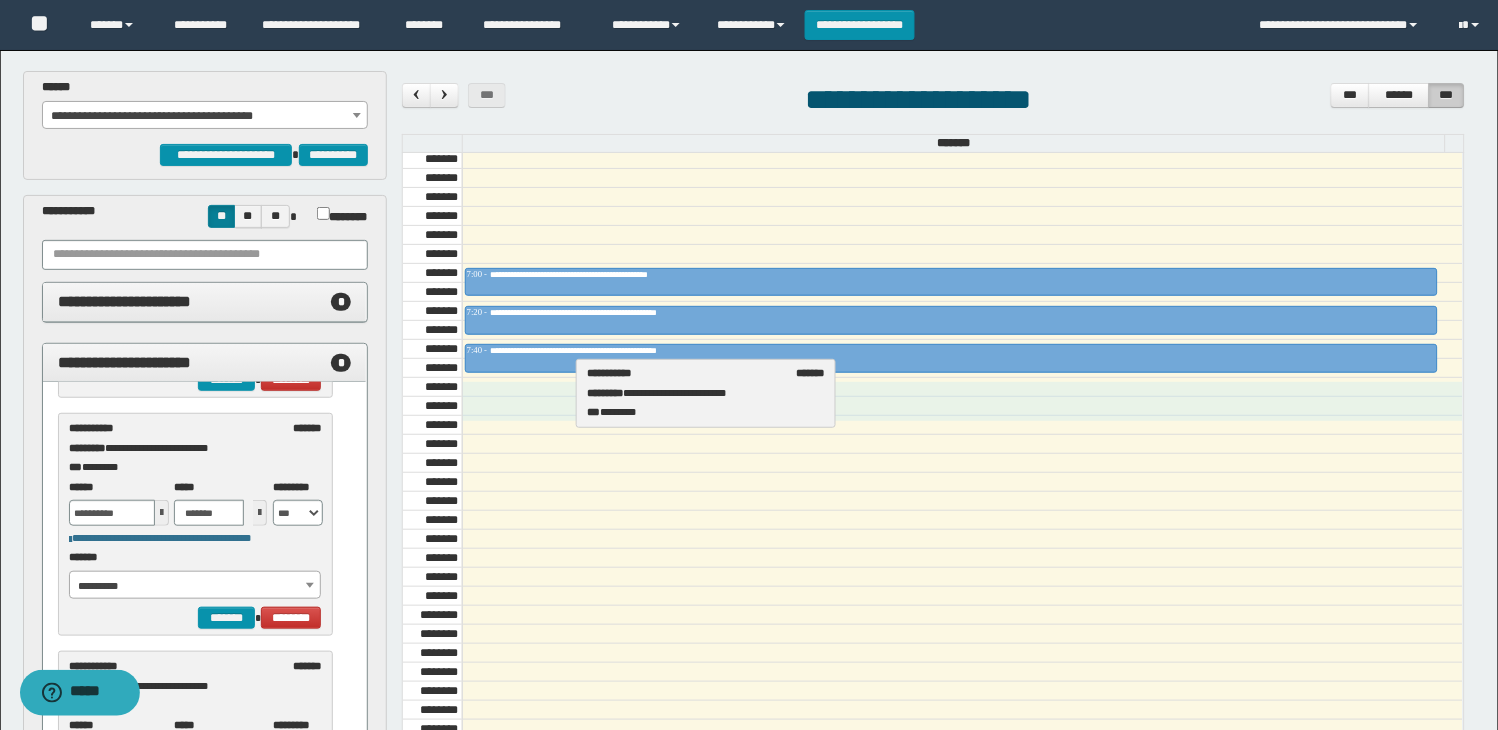 select on "******" 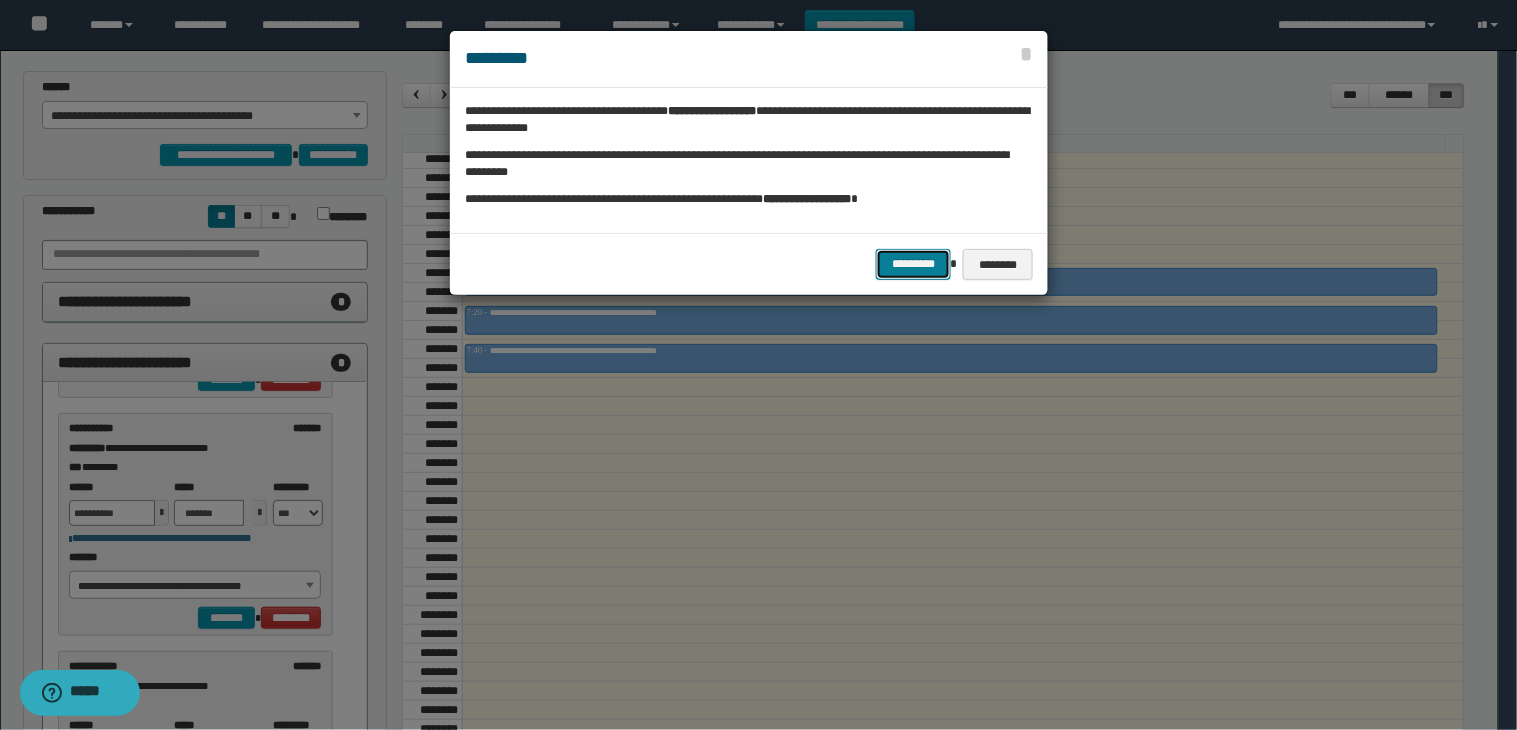 click on "*********" at bounding box center (913, 264) 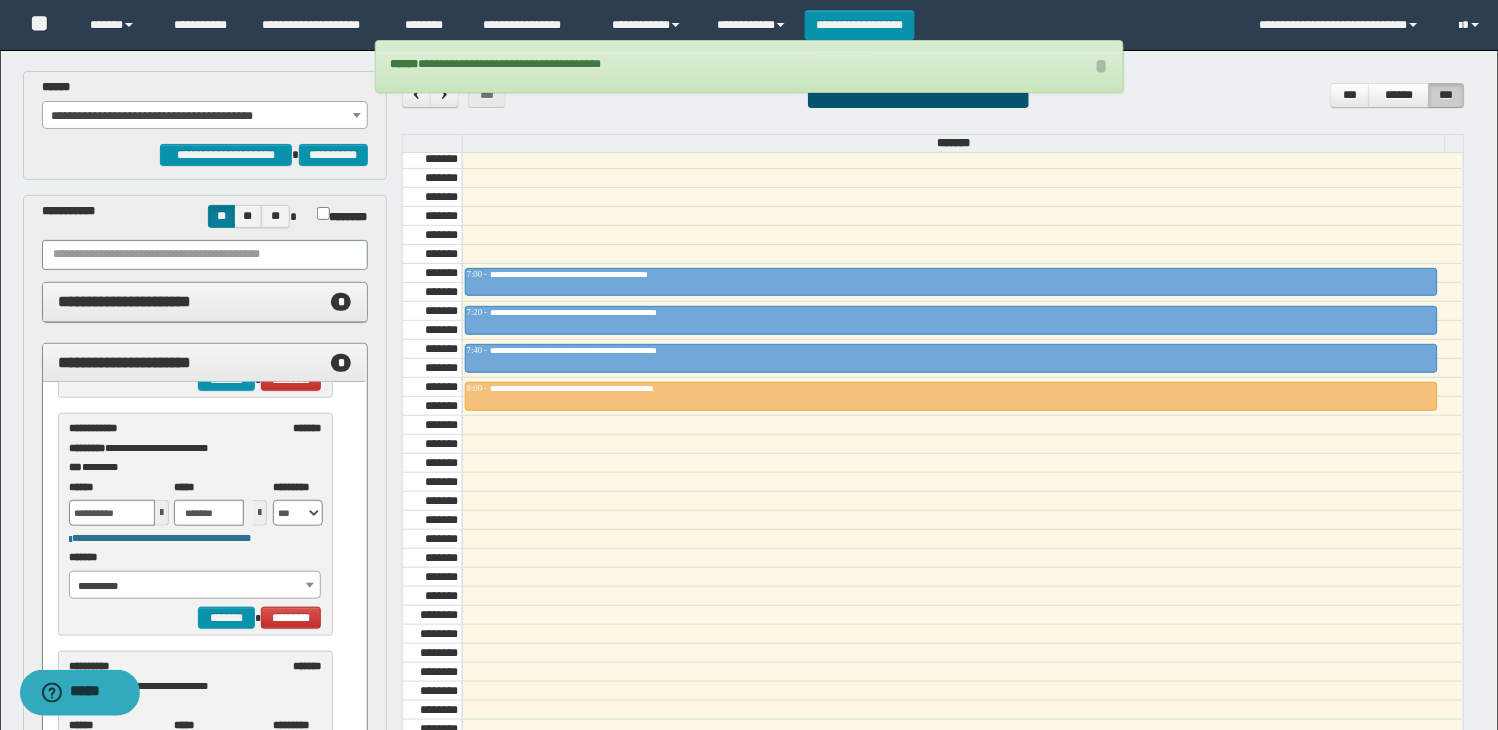 click on "**********" at bounding box center (205, 116) 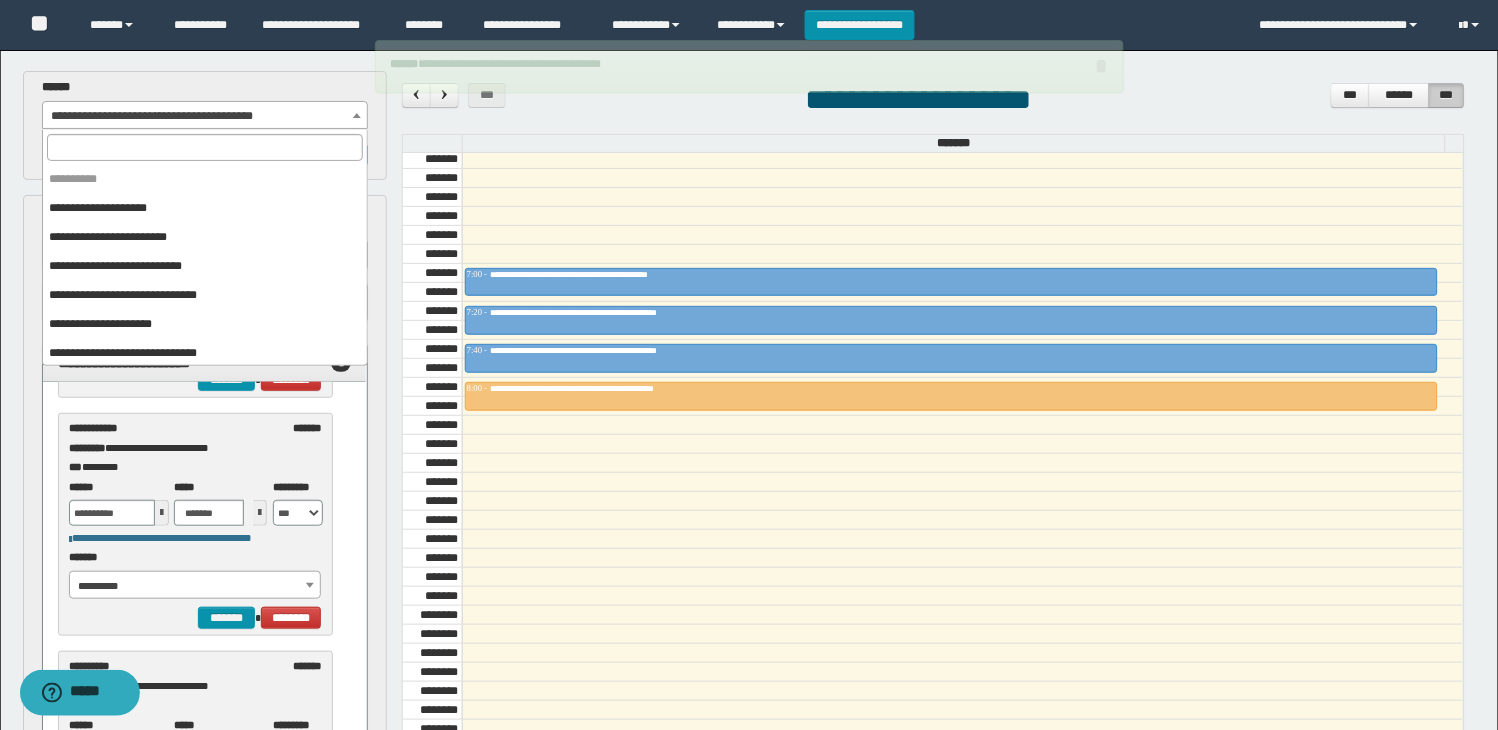 scroll, scrollTop: 353, scrollLeft: 0, axis: vertical 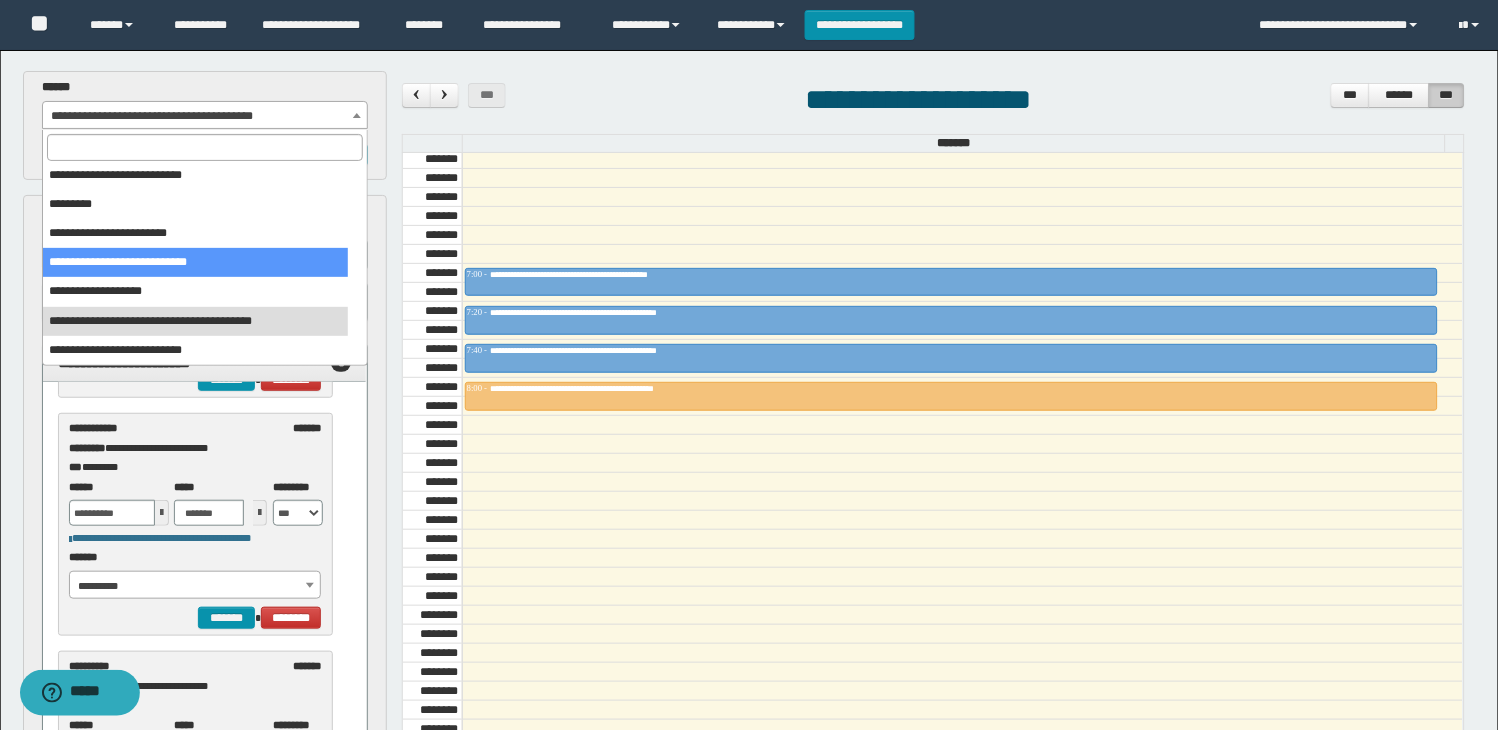 select on "******" 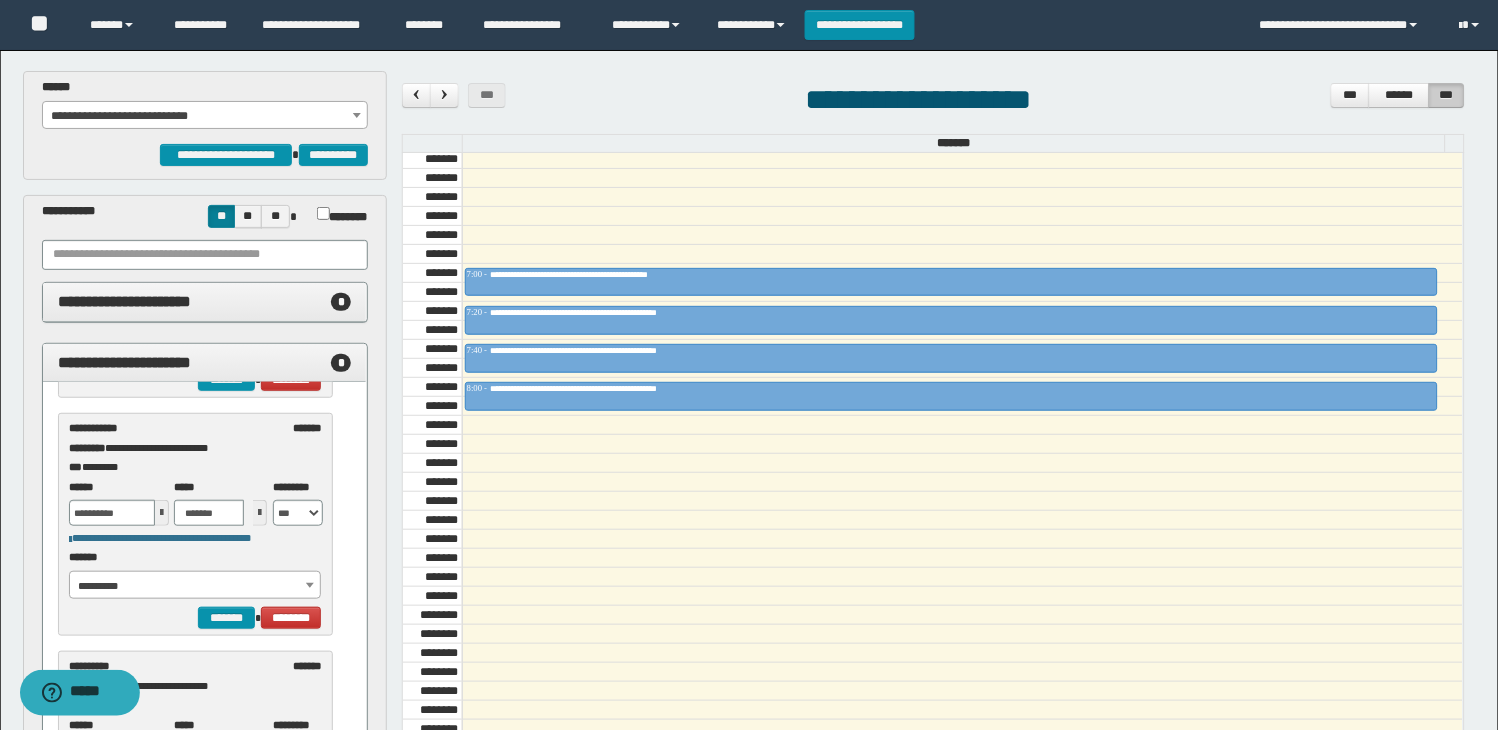 click on "*********" at bounding box center [87, 448] 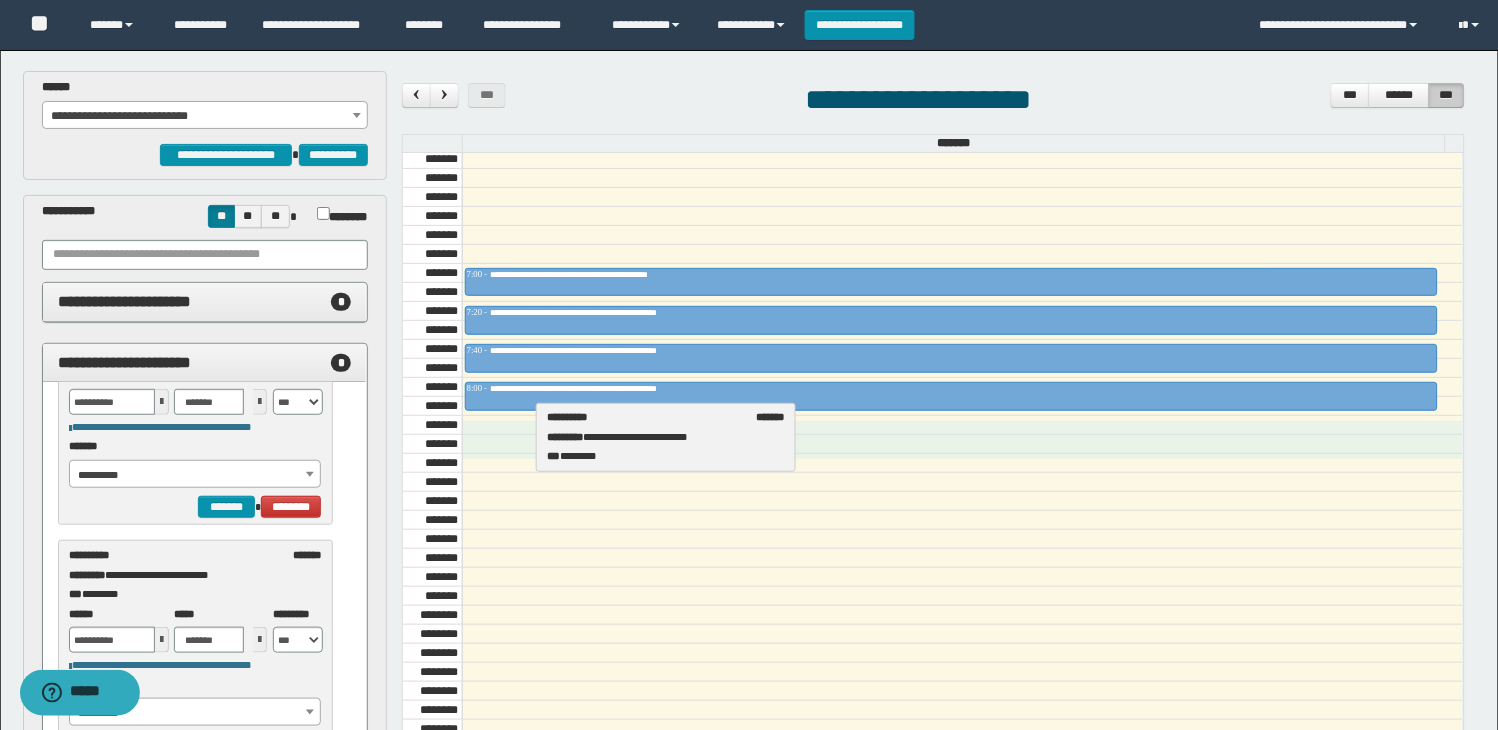 drag, startPoint x: 122, startPoint y: 572, endPoint x: 600, endPoint y: 434, distance: 497.52185 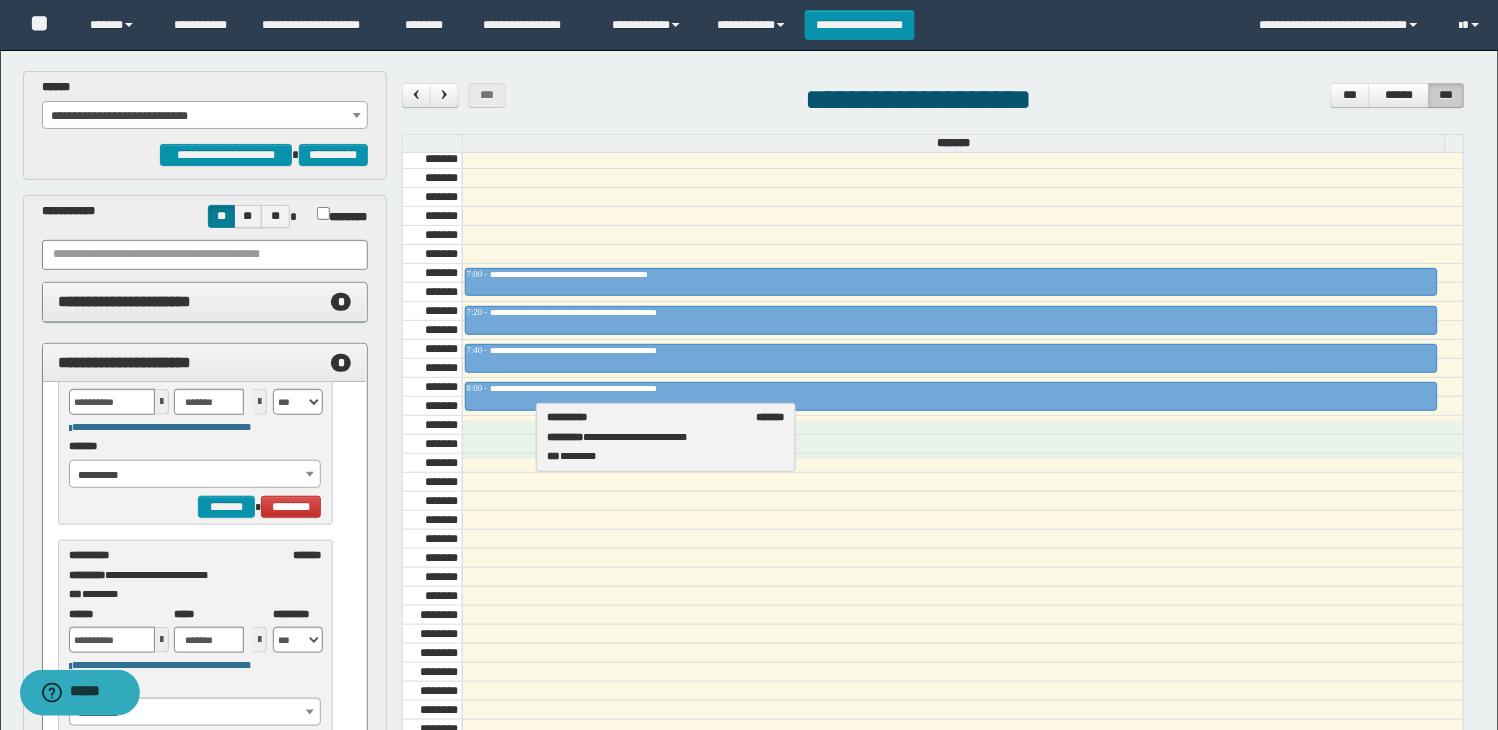 select on "******" 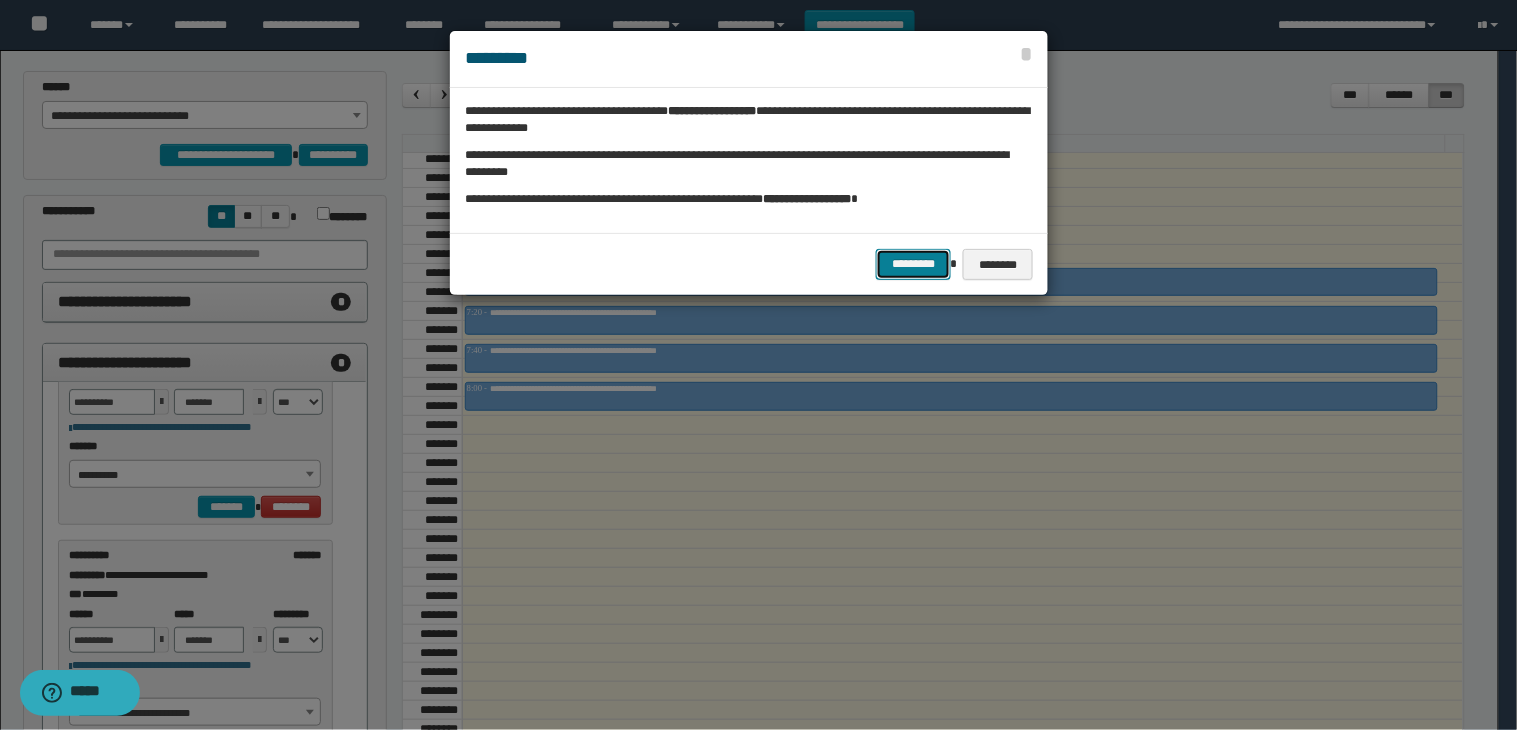 click on "*********" at bounding box center [913, 264] 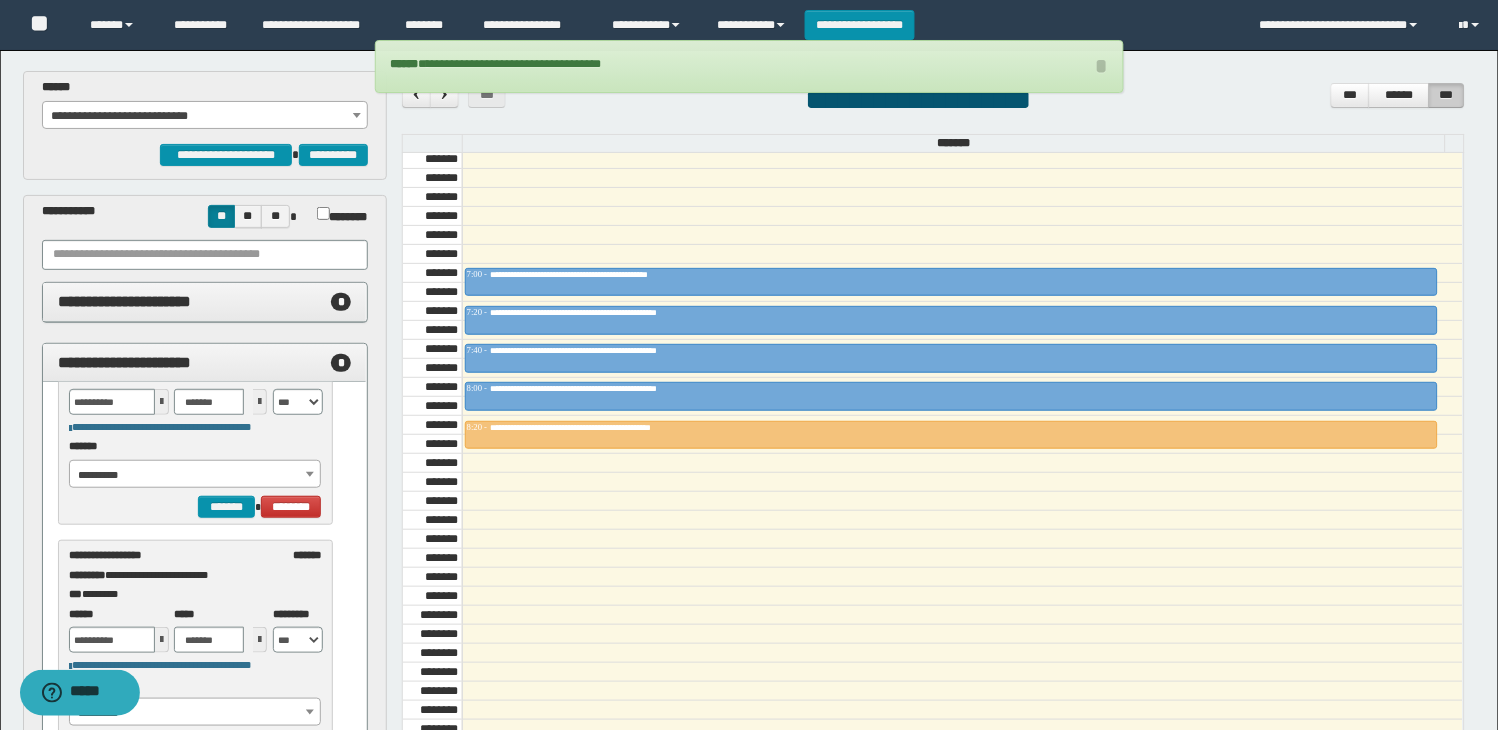 click on "**********" at bounding box center (205, 116) 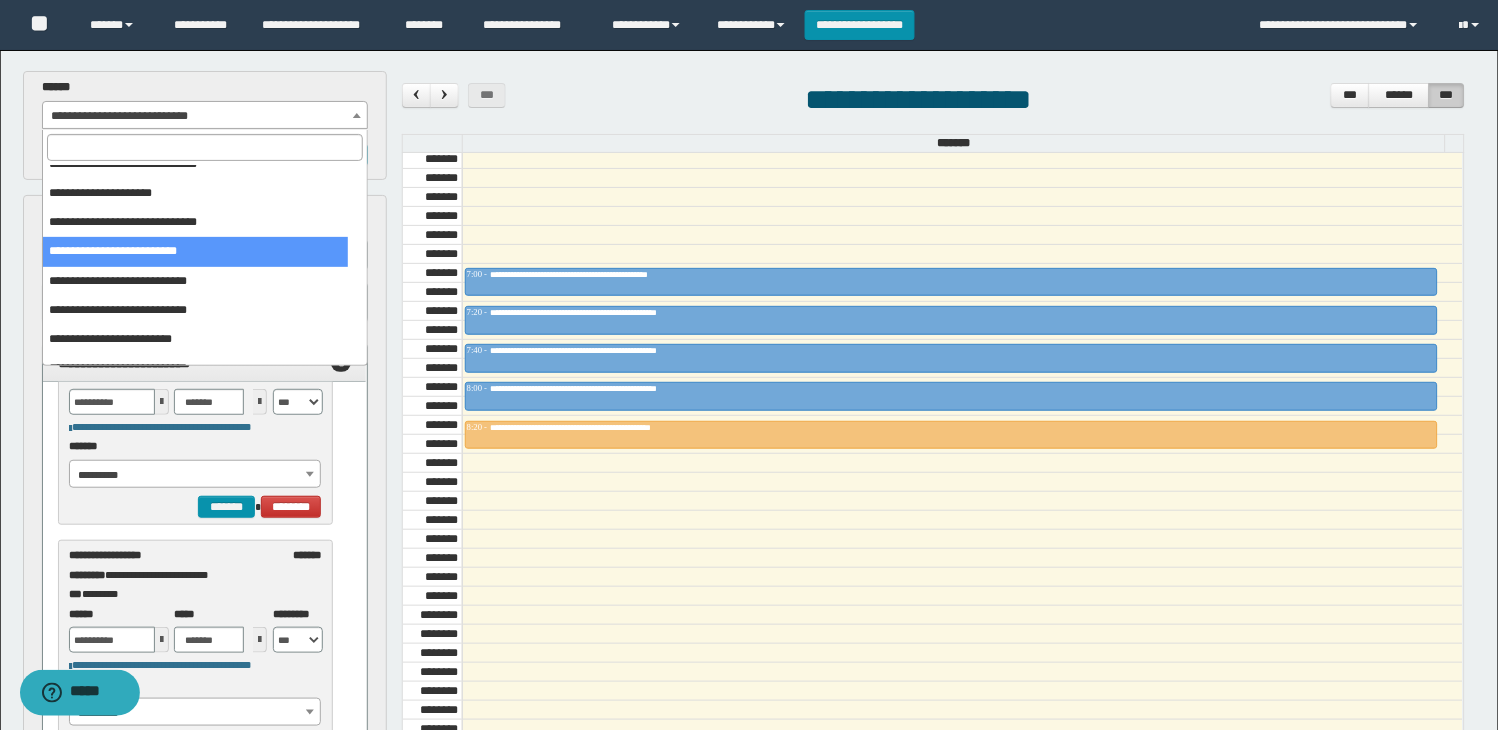 scroll, scrollTop: 242, scrollLeft: 0, axis: vertical 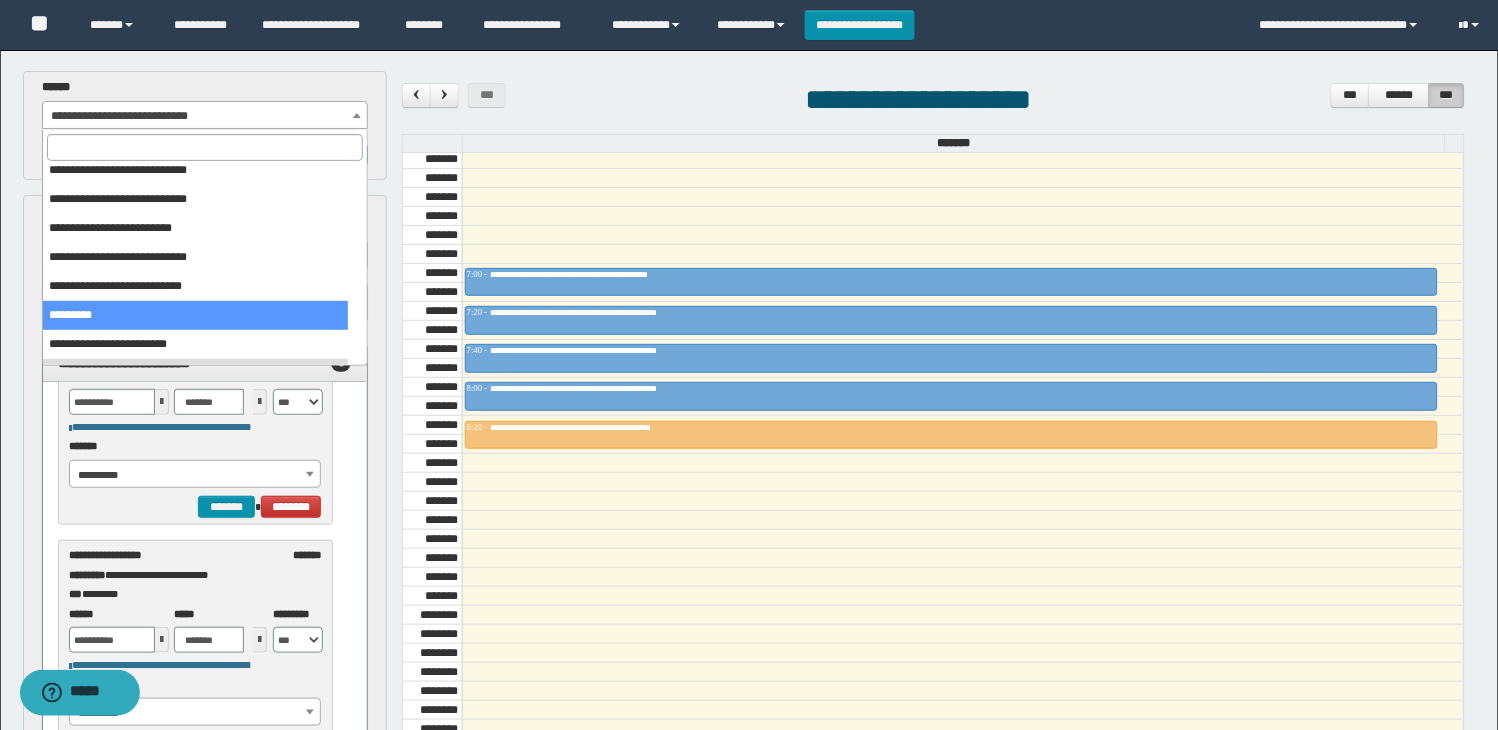 select on "******" 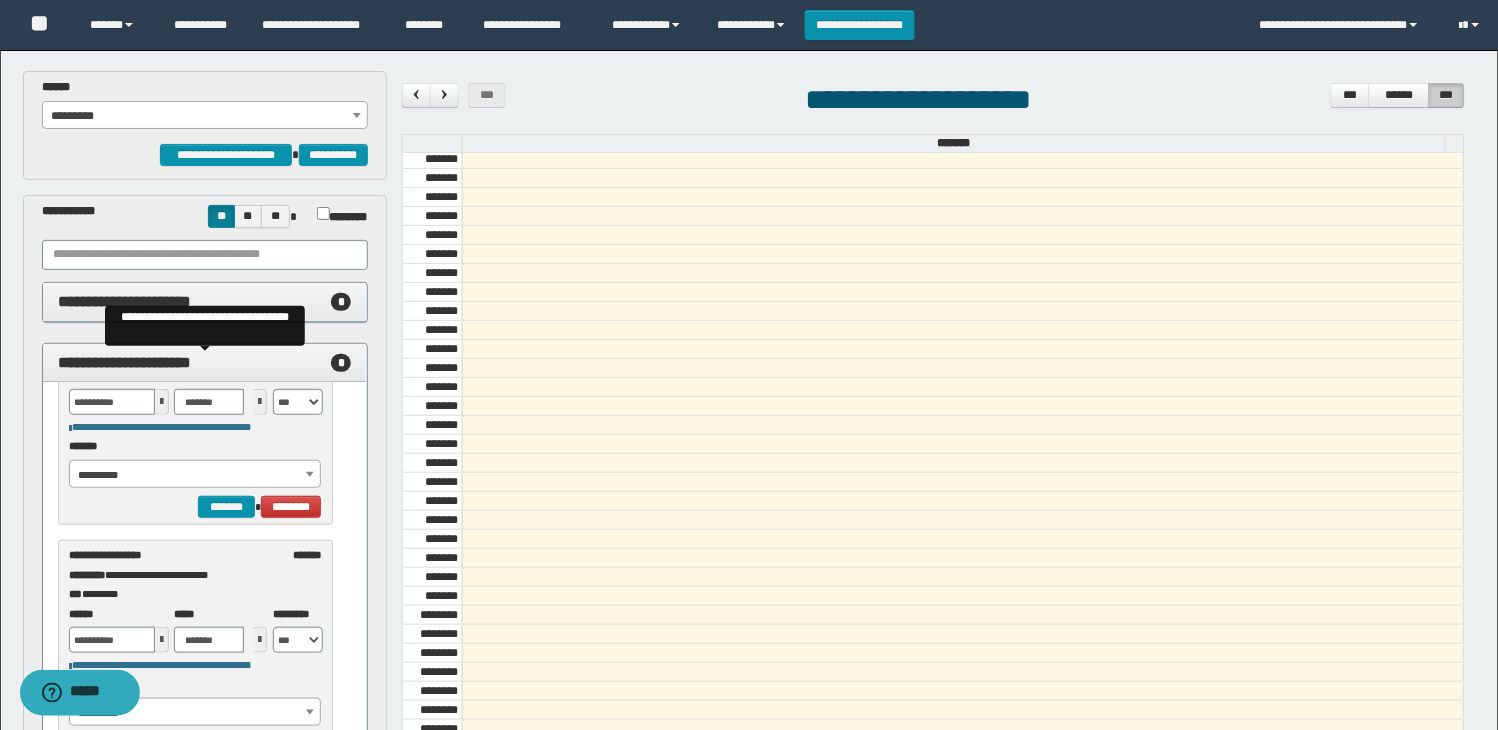 scroll, scrollTop: 111, scrollLeft: 0, axis: vertical 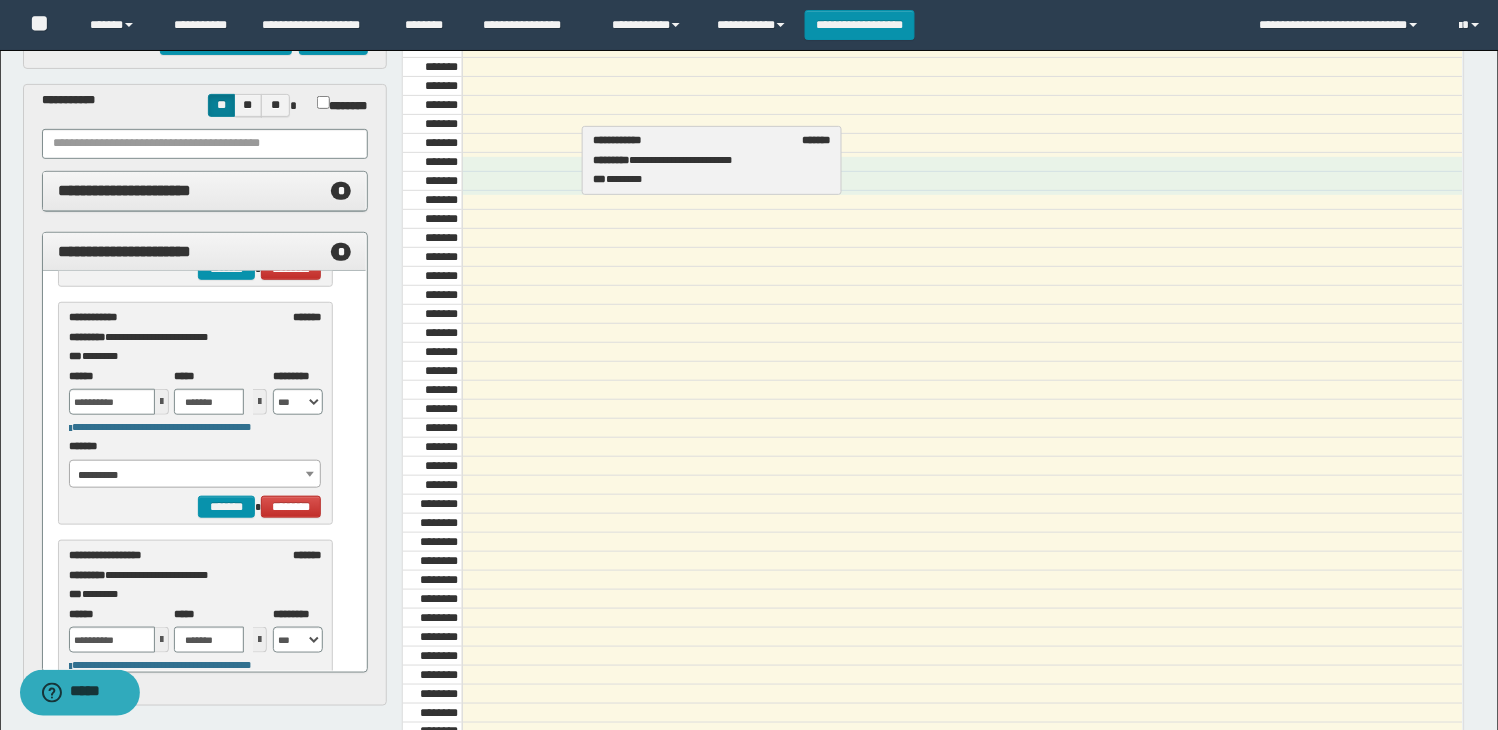 drag, startPoint x: 140, startPoint y: 348, endPoint x: 664, endPoint y: 172, distance: 552.7676 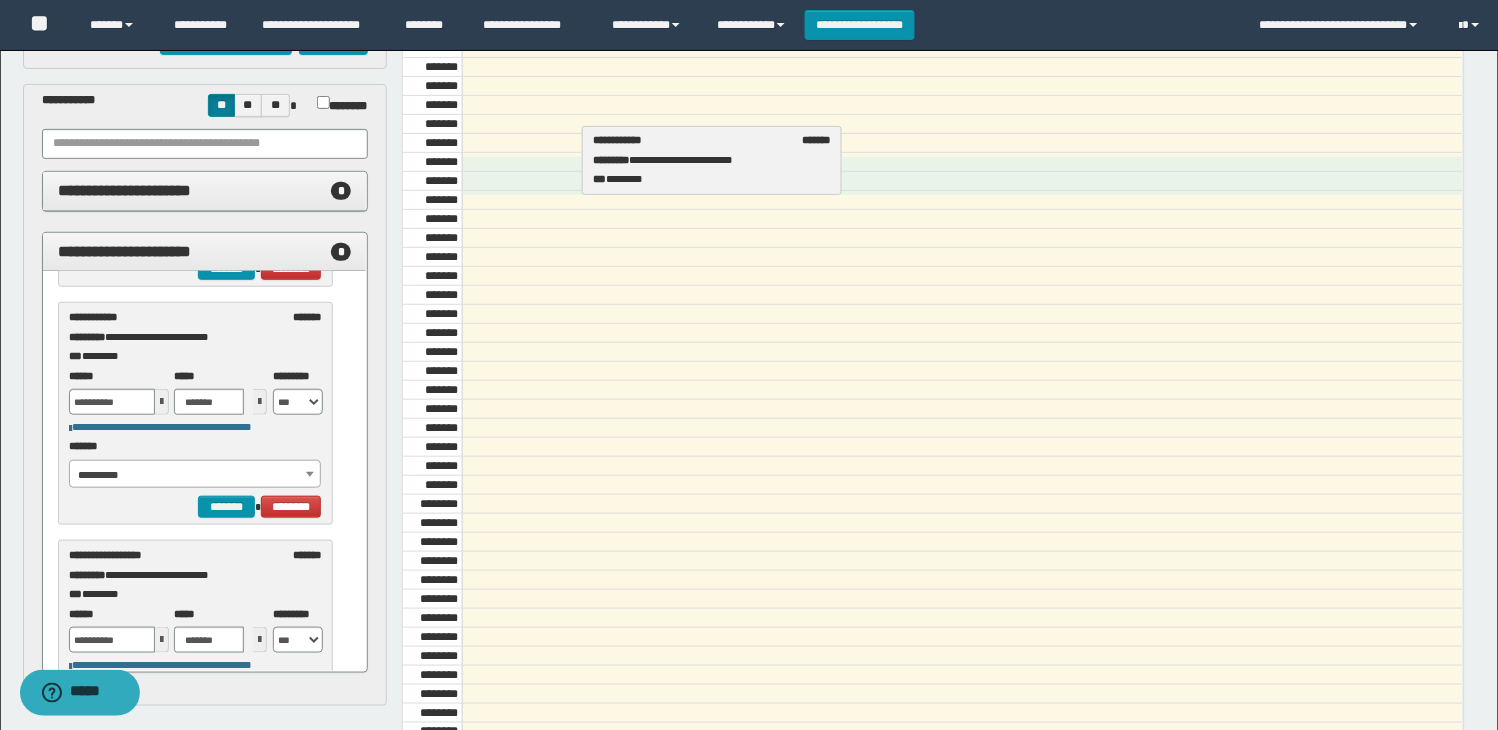 select on "******" 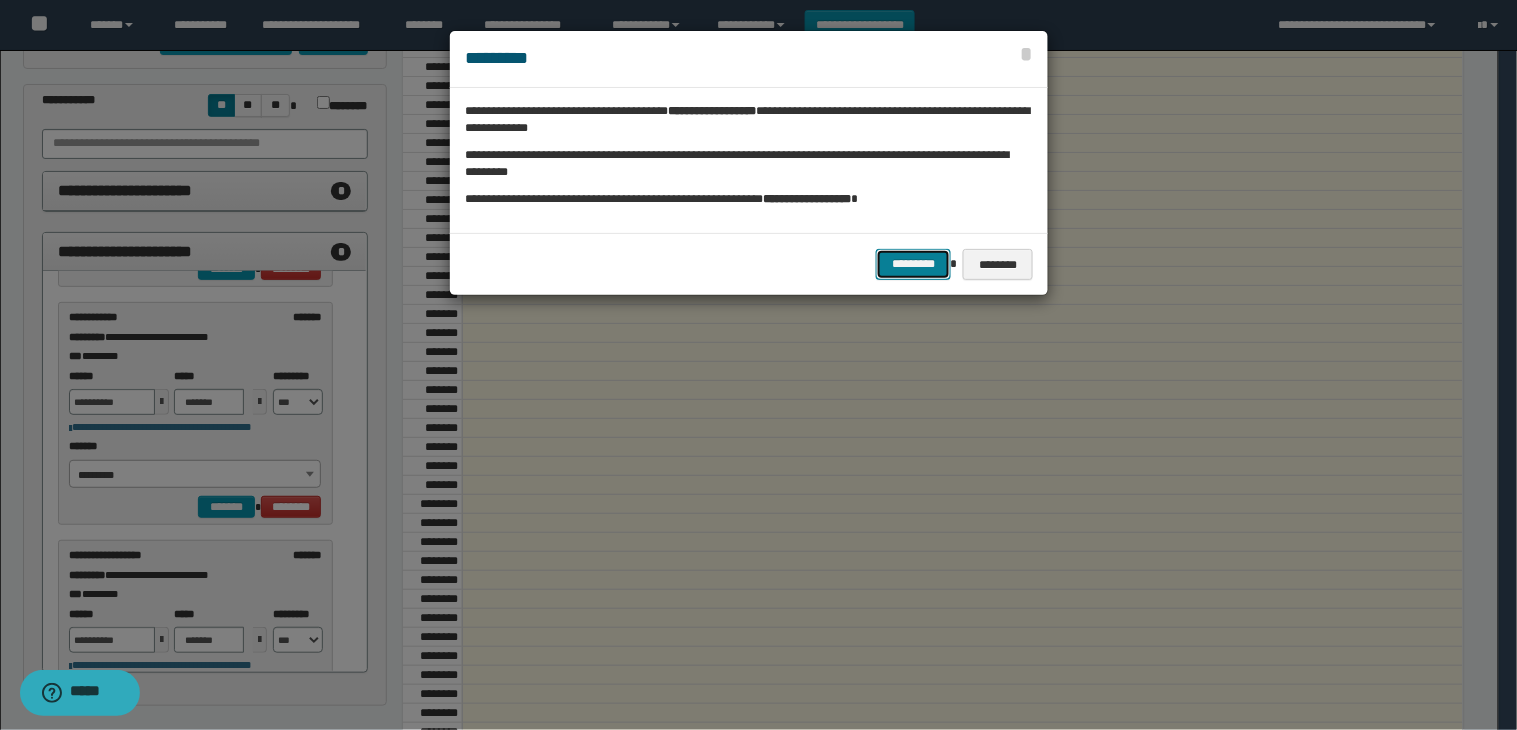 click on "*********" at bounding box center (913, 264) 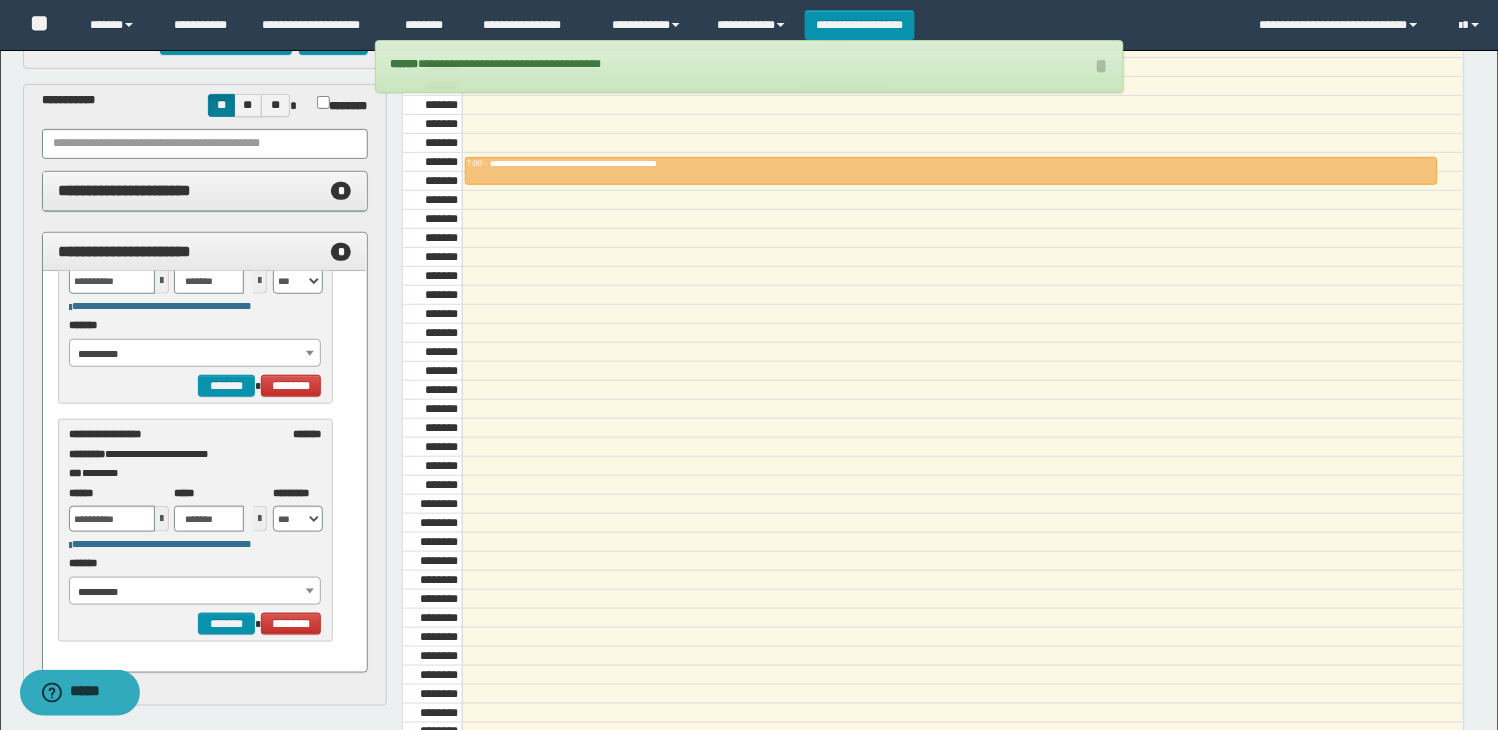 scroll, scrollTop: 0, scrollLeft: 0, axis: both 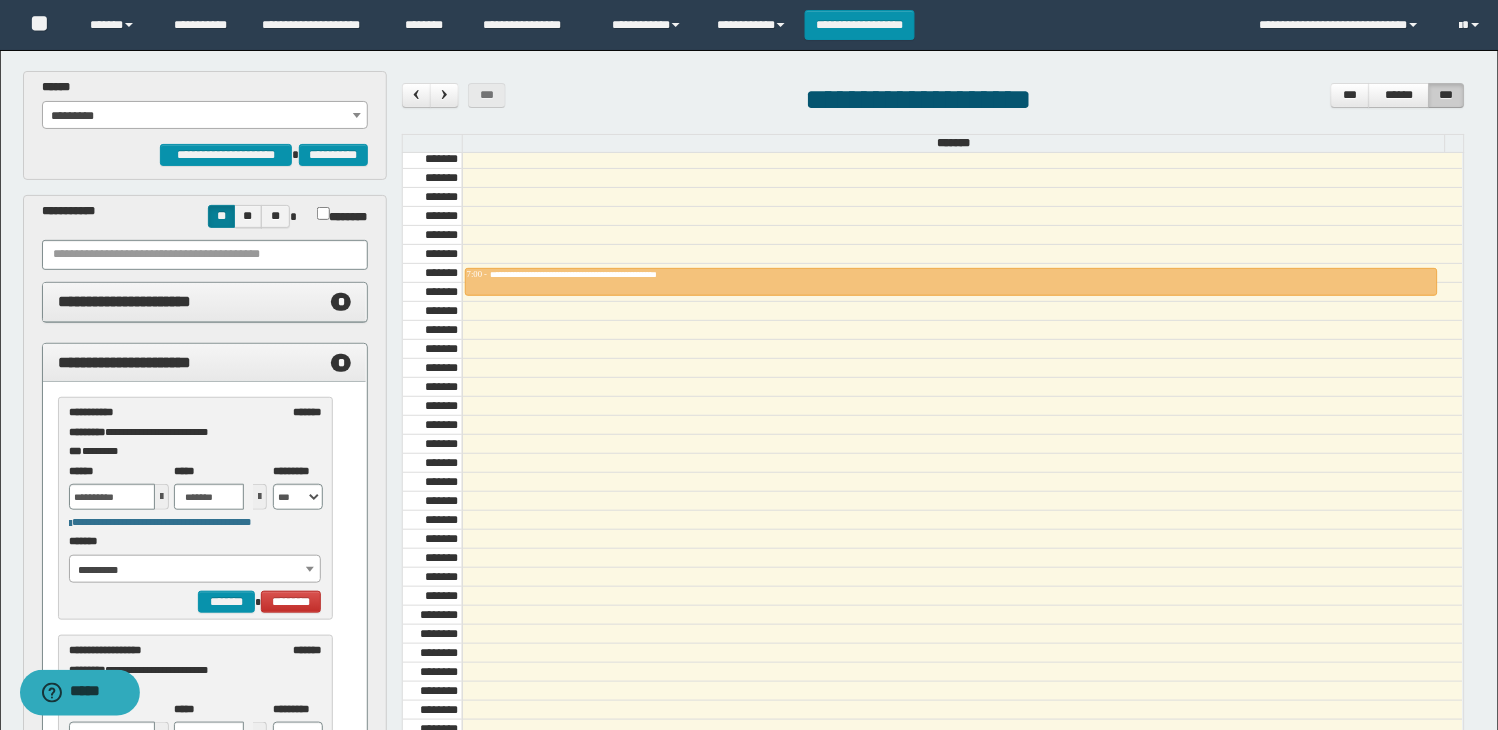 click on "*********" at bounding box center [205, 116] 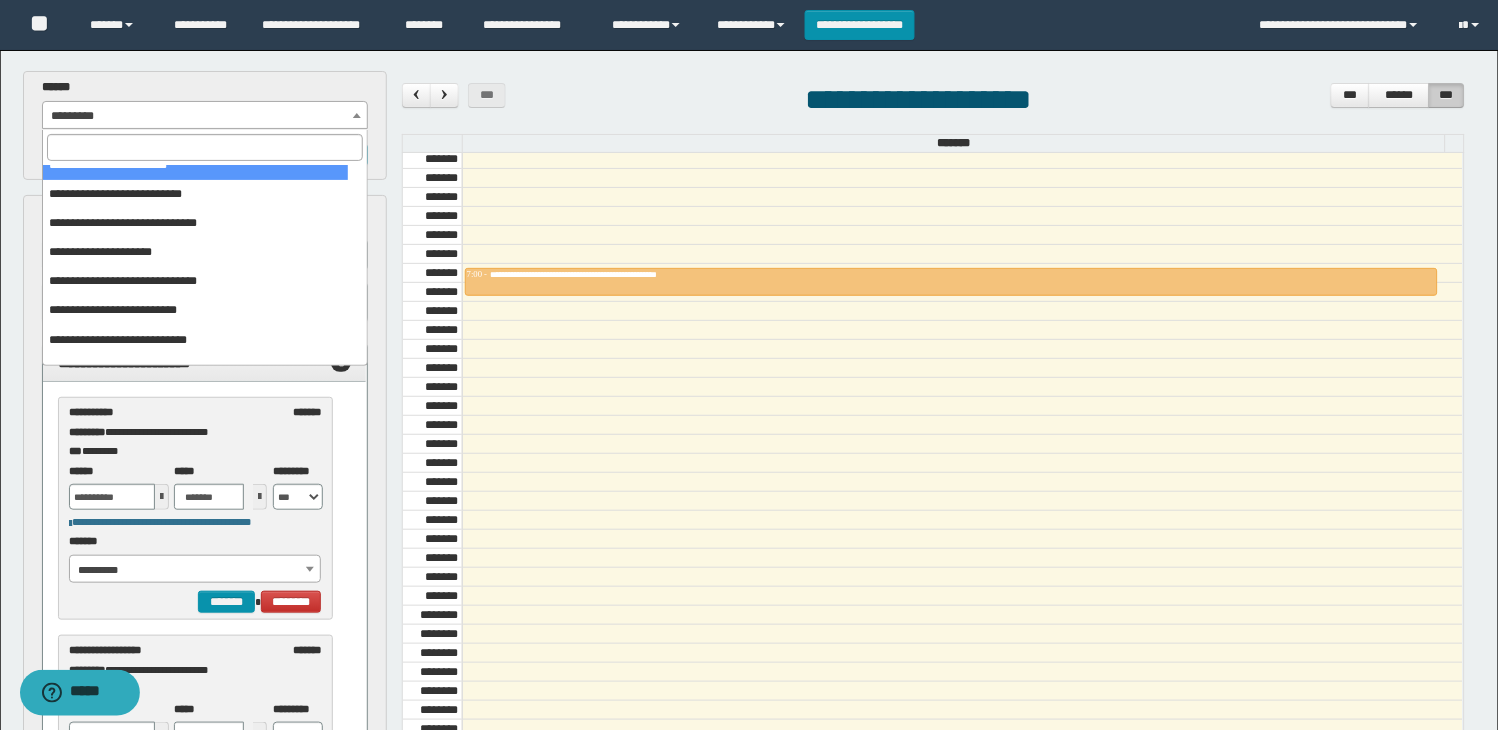 scroll, scrollTop: 111, scrollLeft: 0, axis: vertical 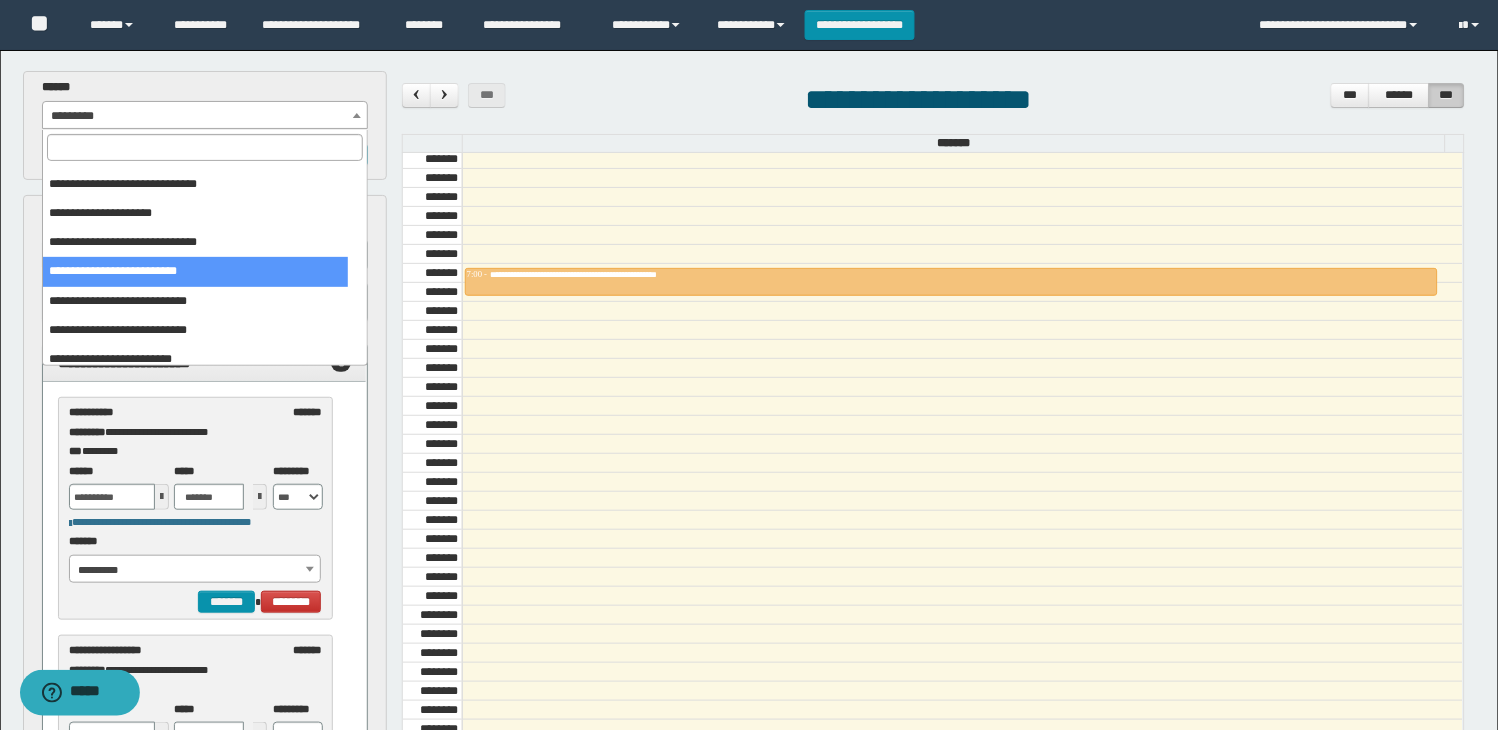 select on "******" 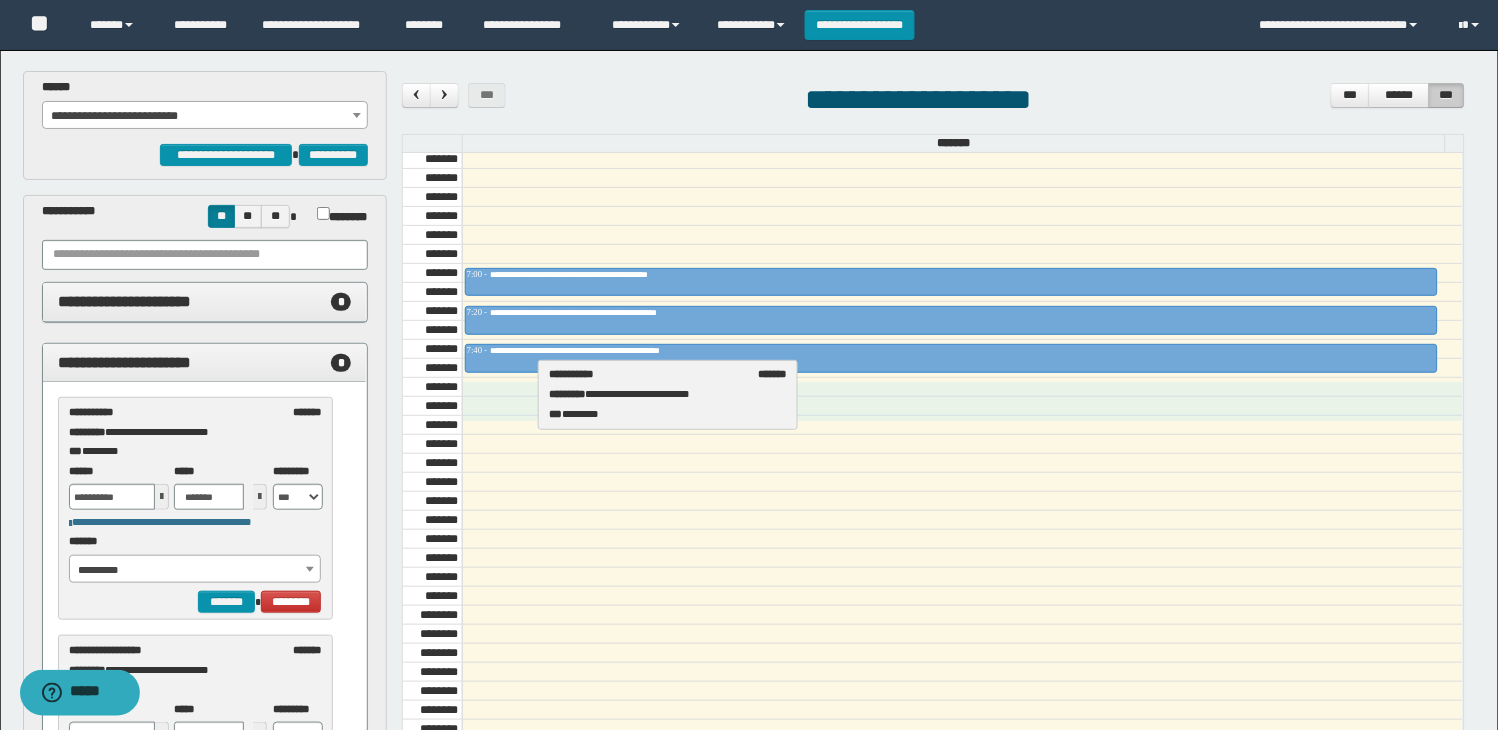drag, startPoint x: 146, startPoint y: 432, endPoint x: 626, endPoint y: 394, distance: 481.50183 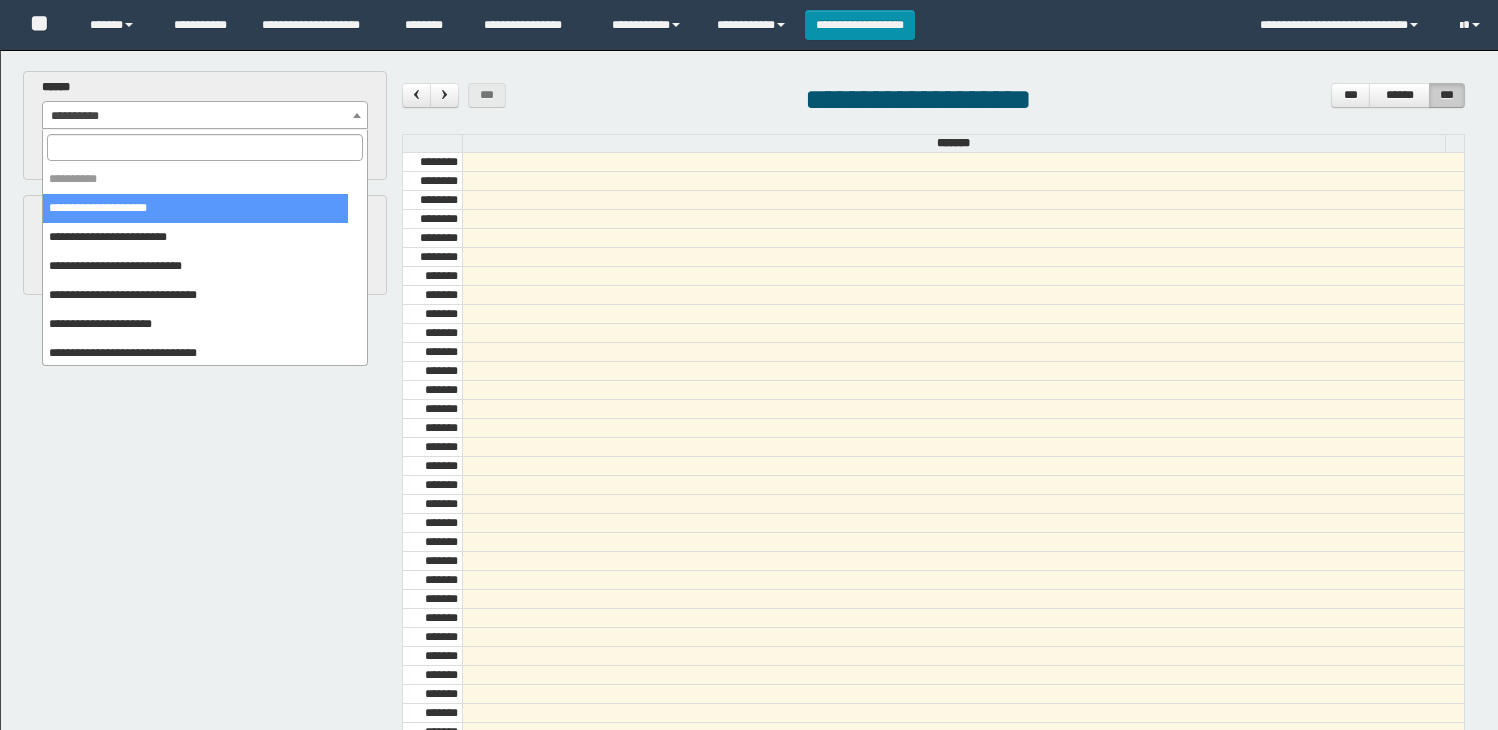 scroll, scrollTop: 0, scrollLeft: 0, axis: both 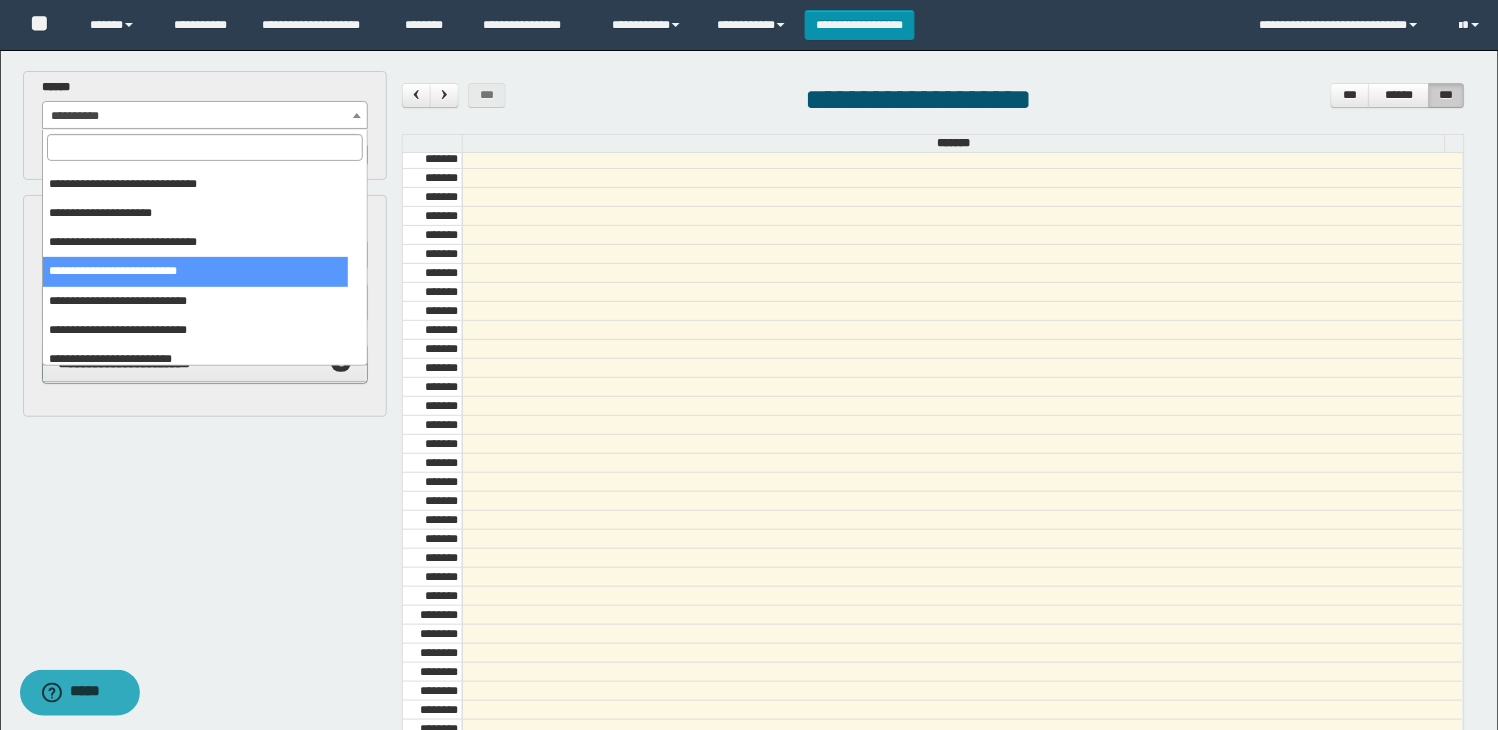 select on "******" 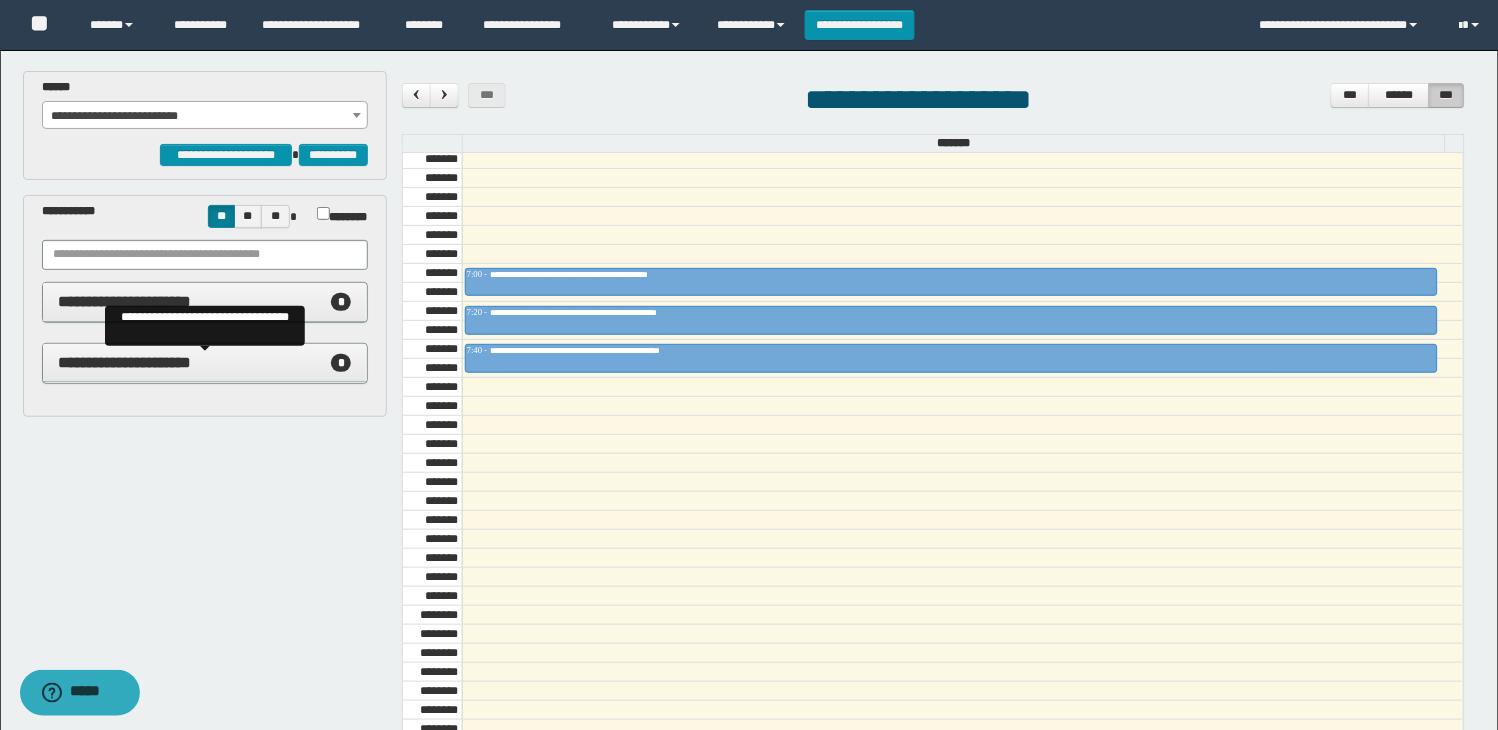 click on "**********" at bounding box center [205, 363] 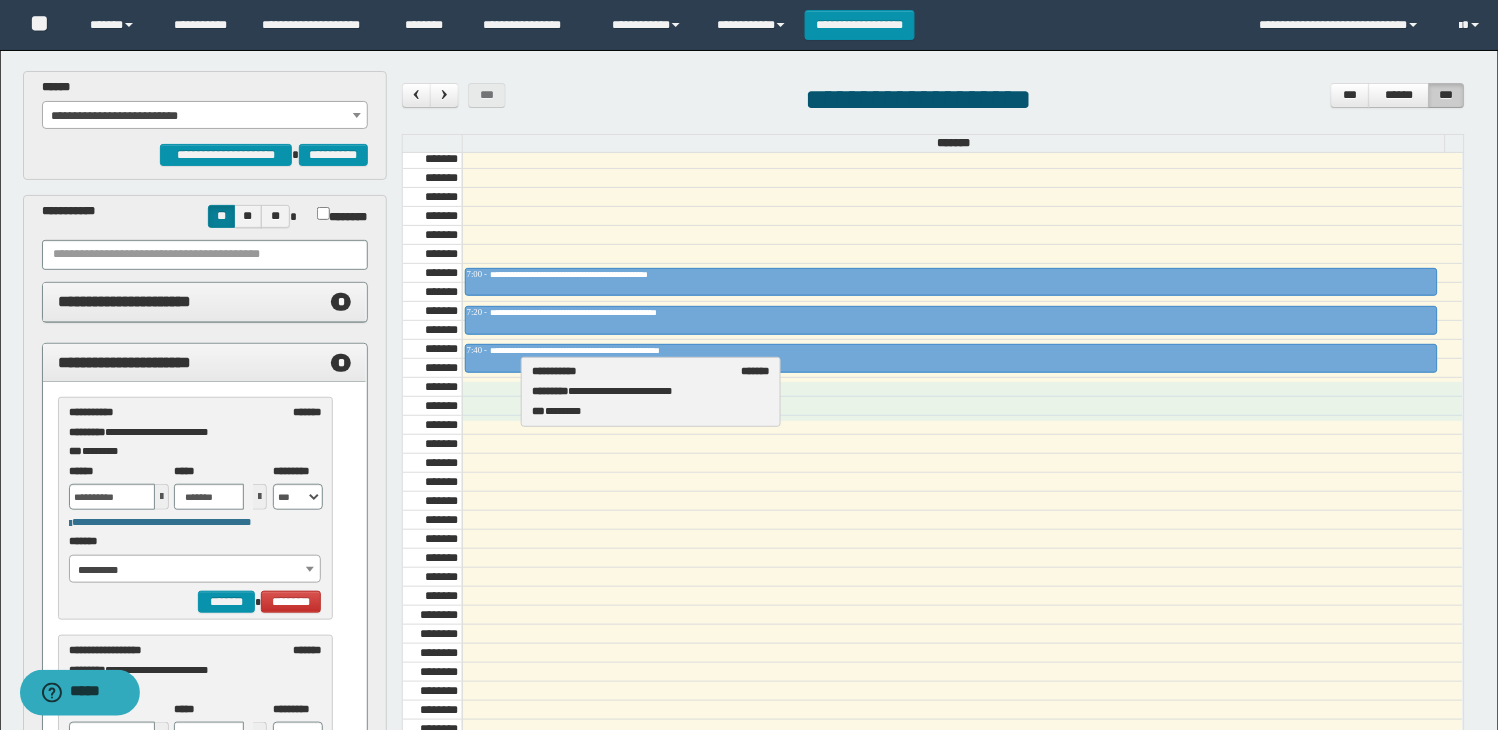 drag, startPoint x: 168, startPoint y: 438, endPoint x: 631, endPoint y: 393, distance: 465.18167 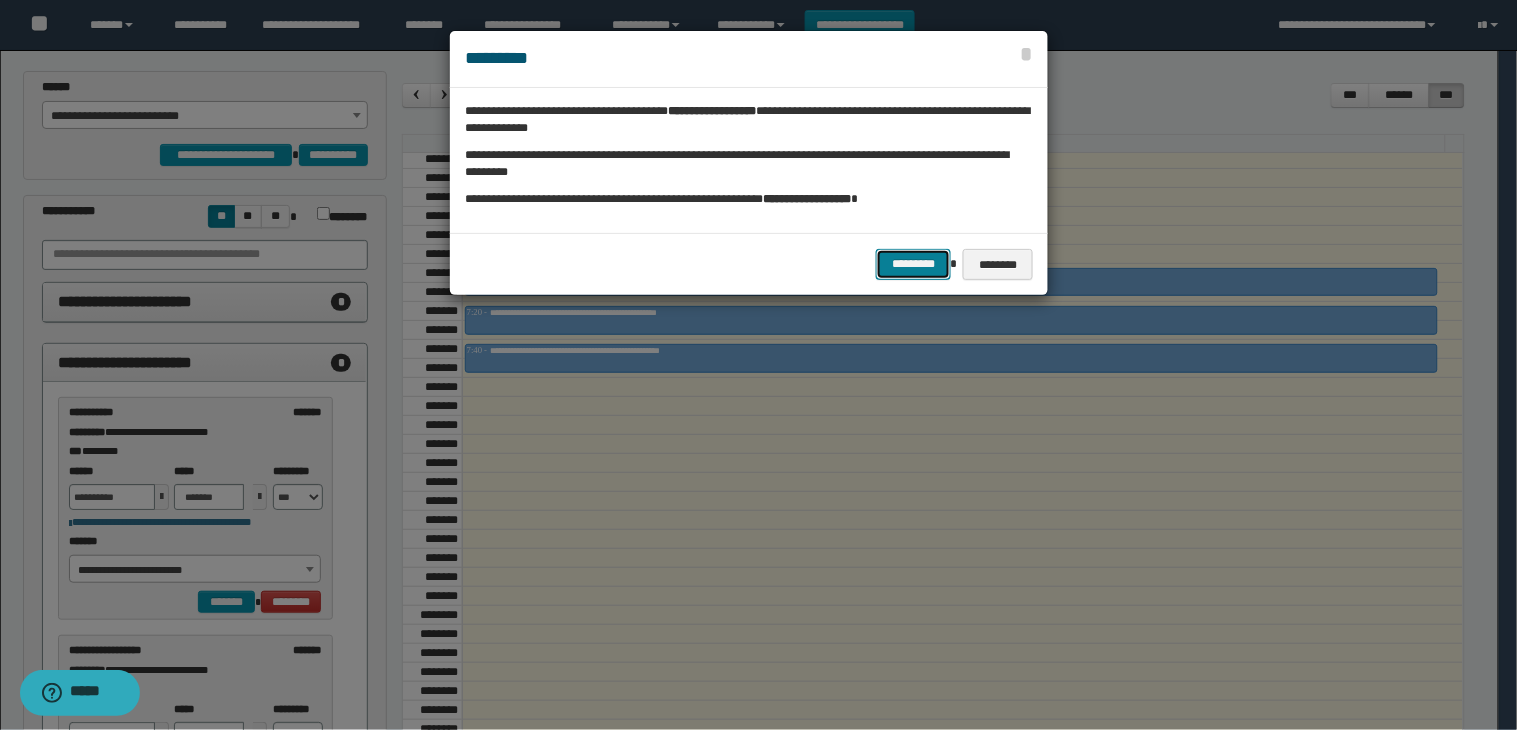 click on "*********" at bounding box center (913, 264) 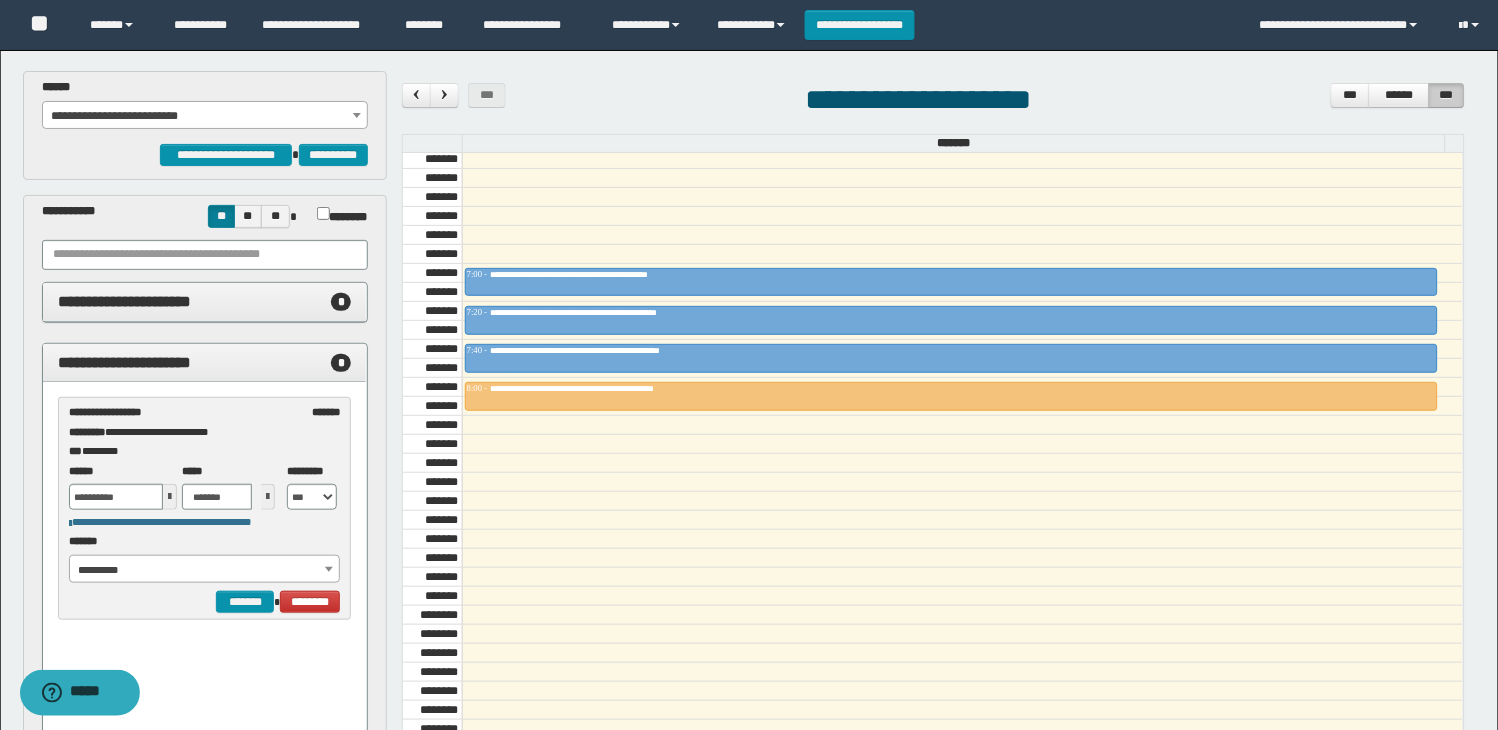 click on "**********" at bounding box center [205, 116] 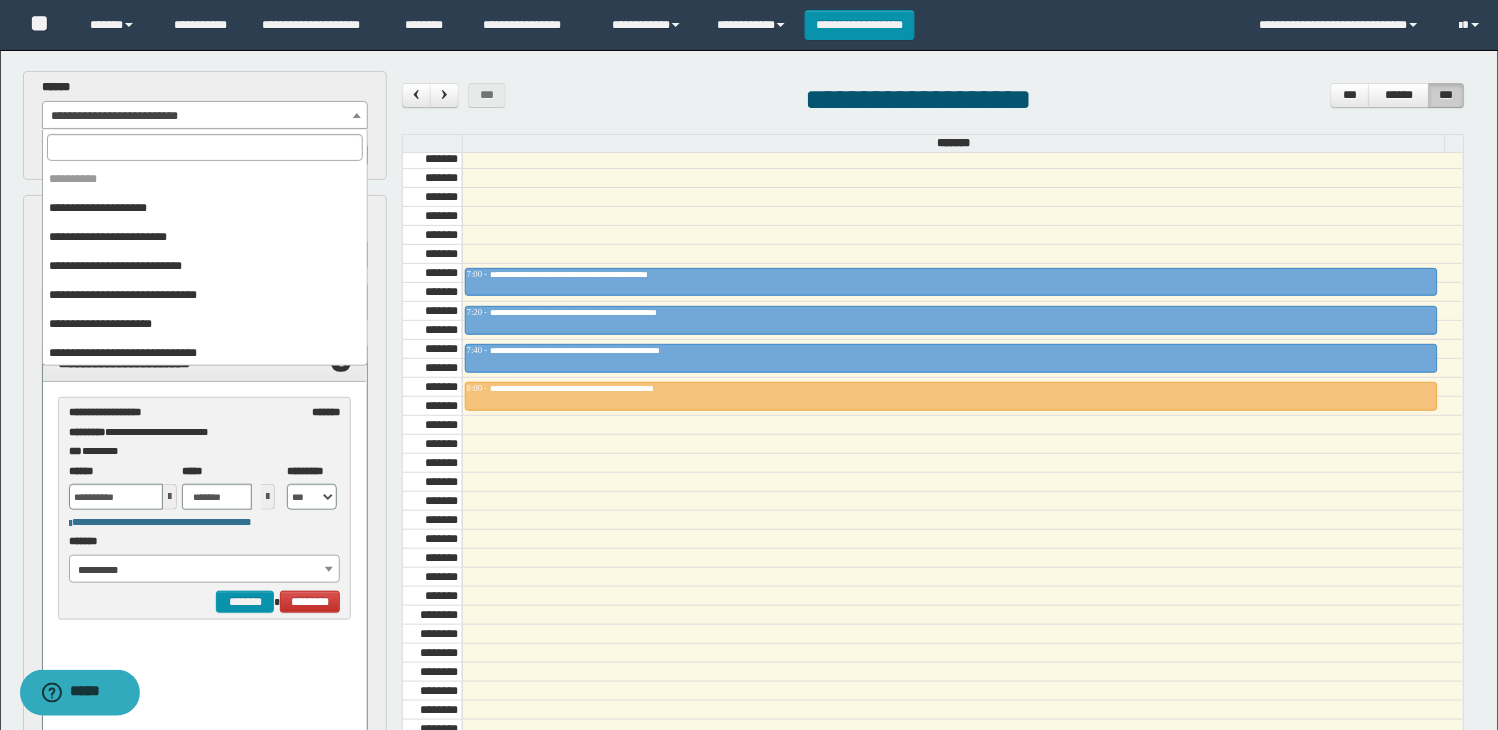 scroll, scrollTop: 174, scrollLeft: 0, axis: vertical 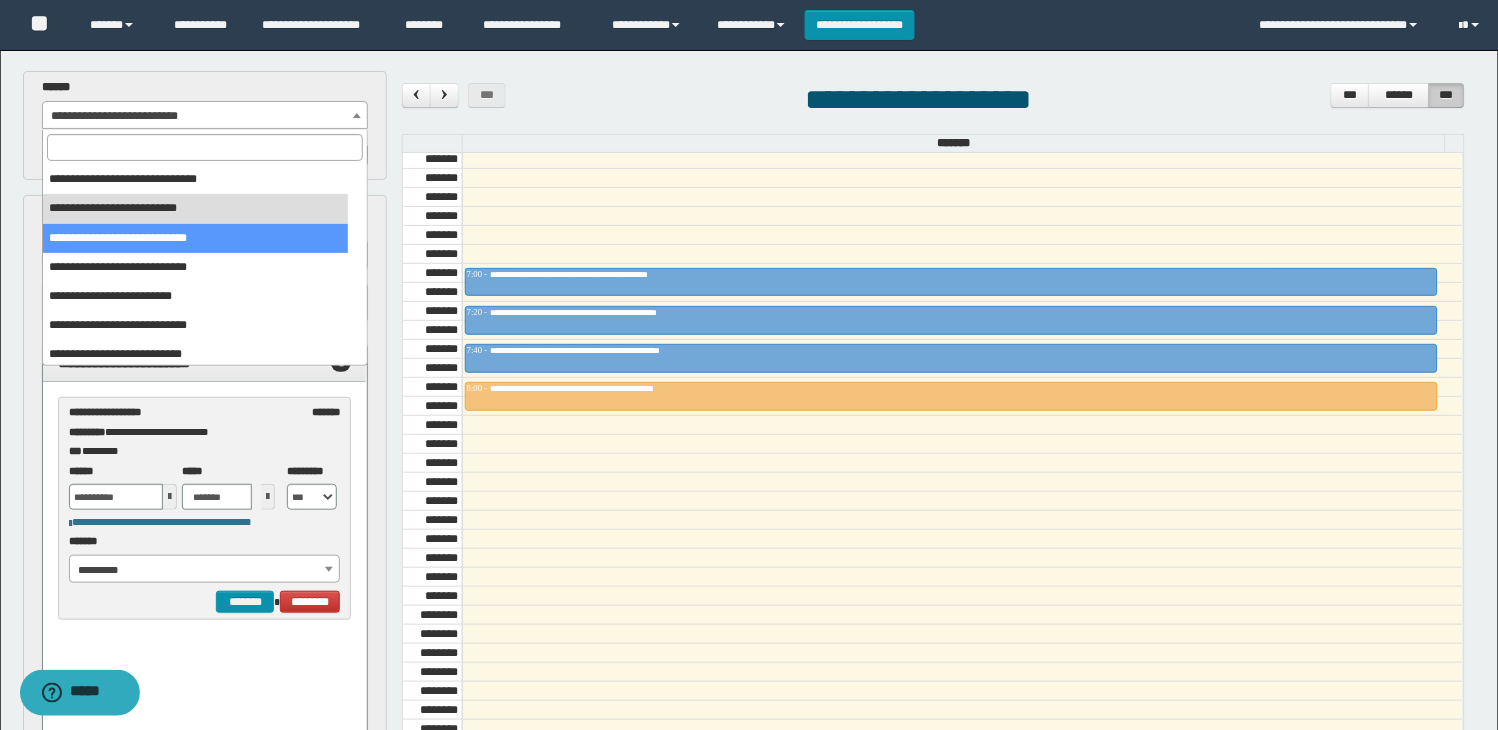 select on "******" 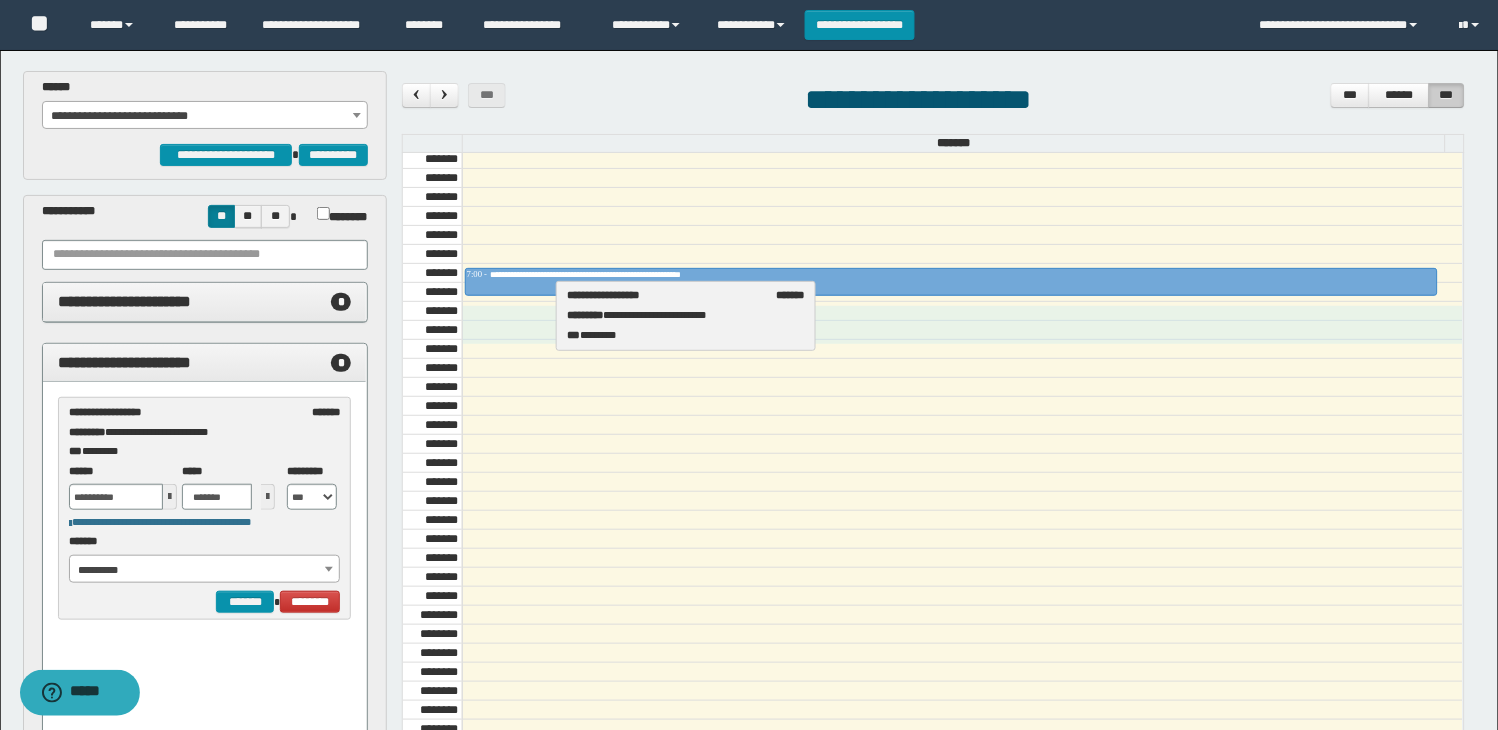 drag, startPoint x: 177, startPoint y: 440, endPoint x: 675, endPoint y: 323, distance: 511.5594 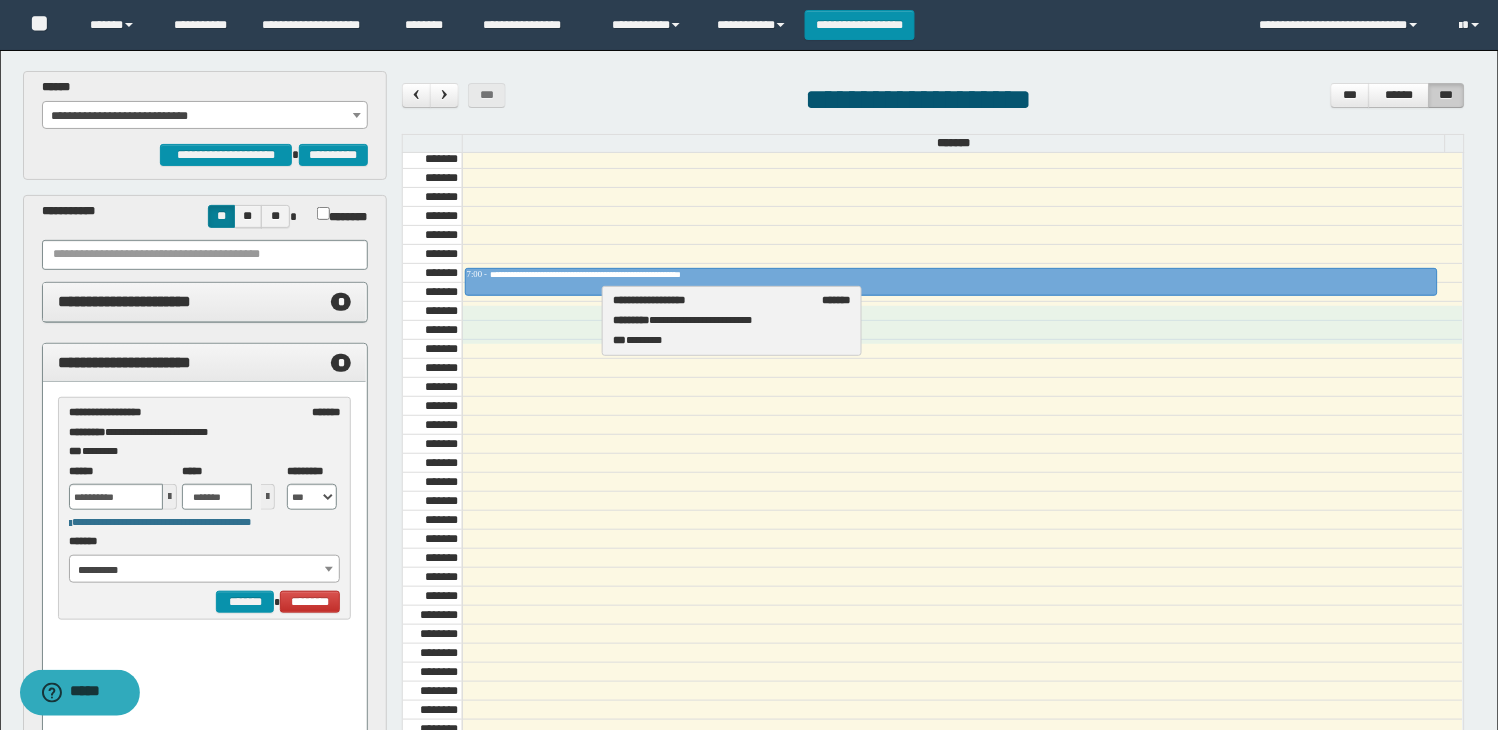 drag, startPoint x: 154, startPoint y: 424, endPoint x: 702, endPoint y: 311, distance: 559.5293 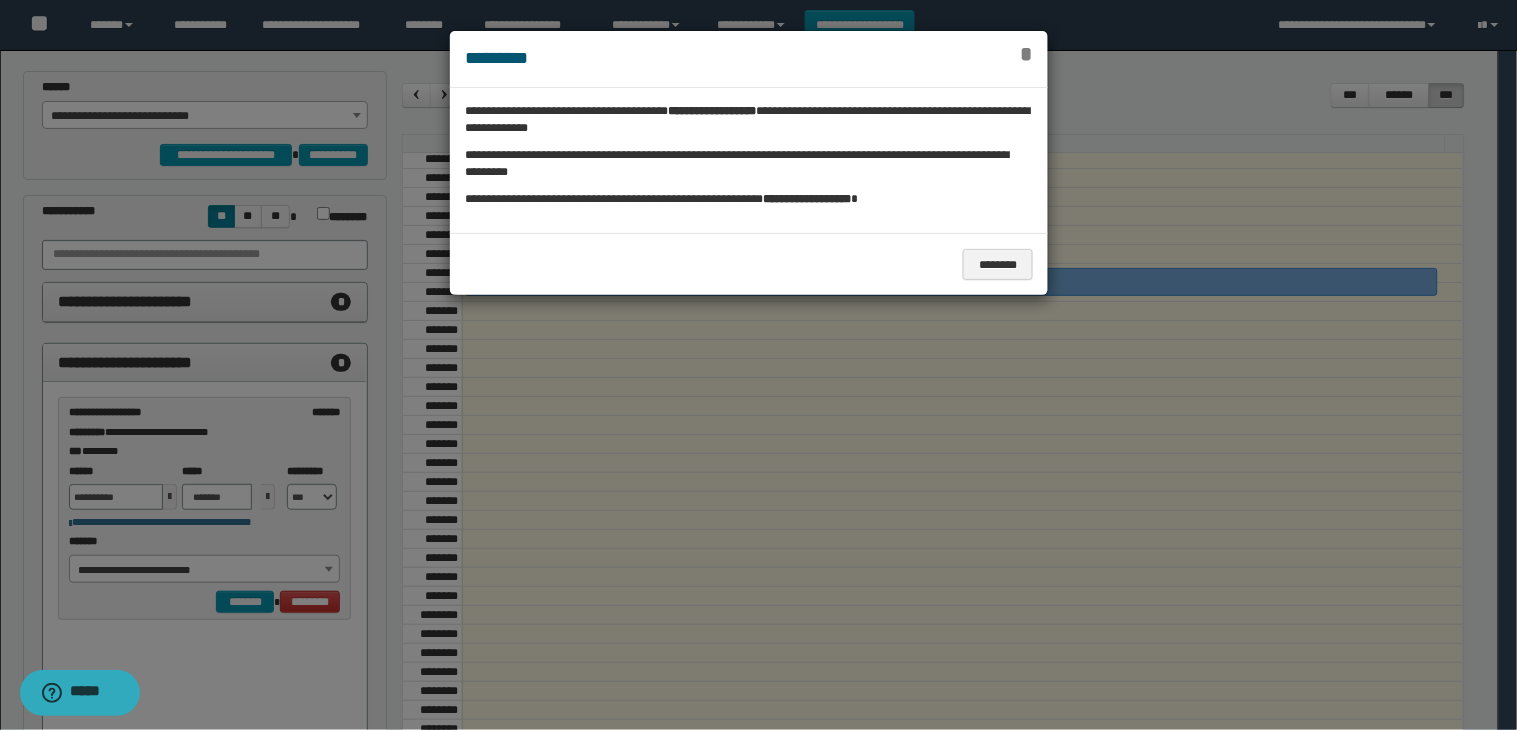 click on "*" at bounding box center [1027, 54] 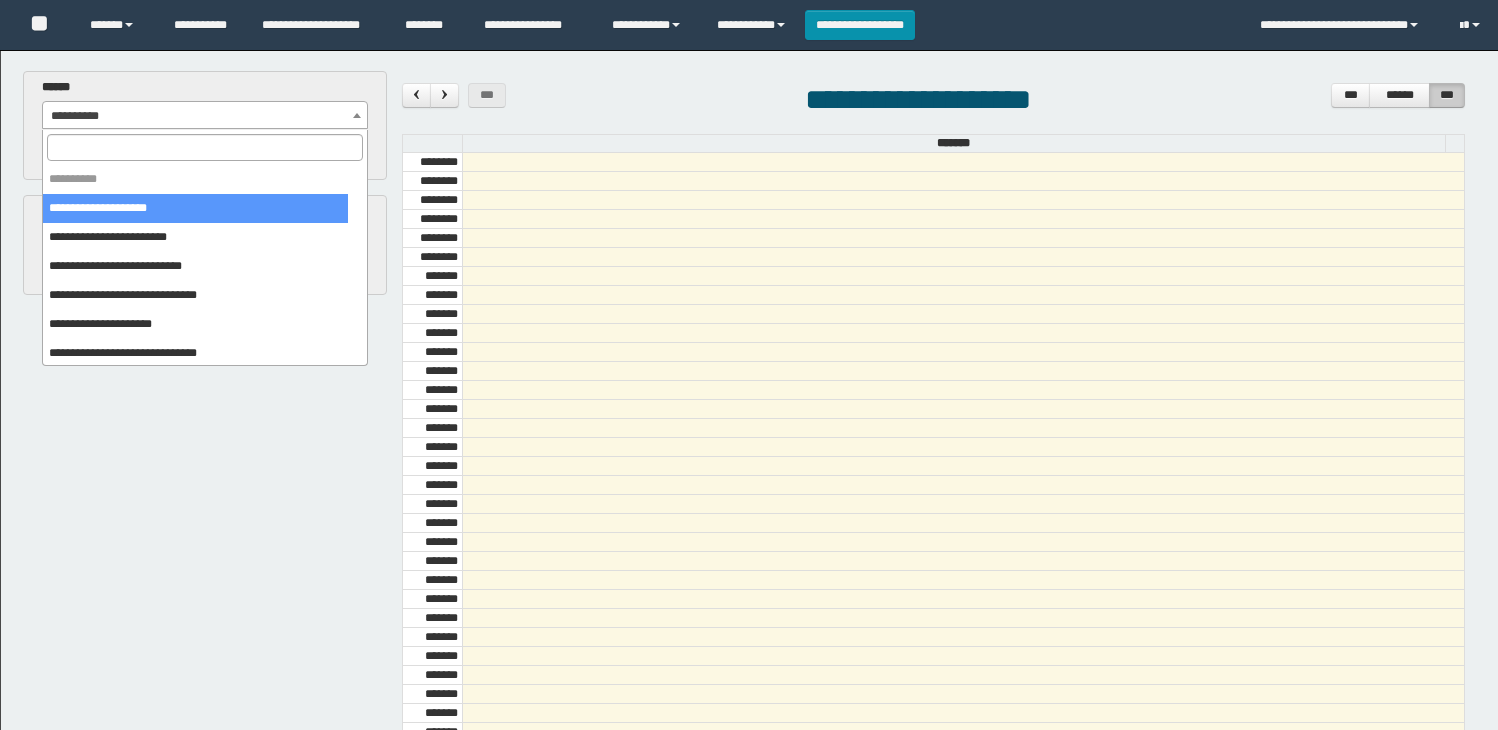 scroll, scrollTop: 0, scrollLeft: 0, axis: both 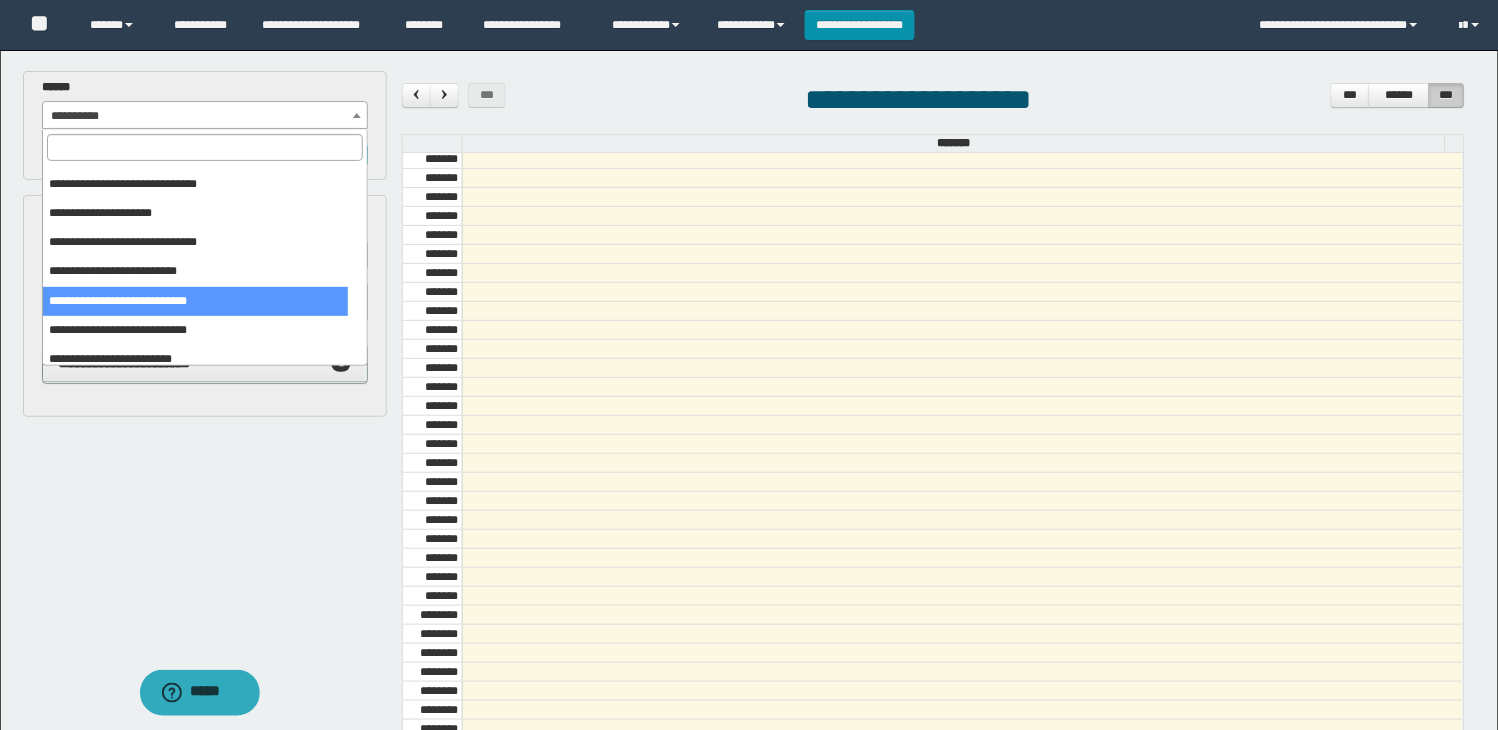 drag, startPoint x: 144, startPoint y: 290, endPoint x: 234, endPoint y: 300, distance: 90.55385 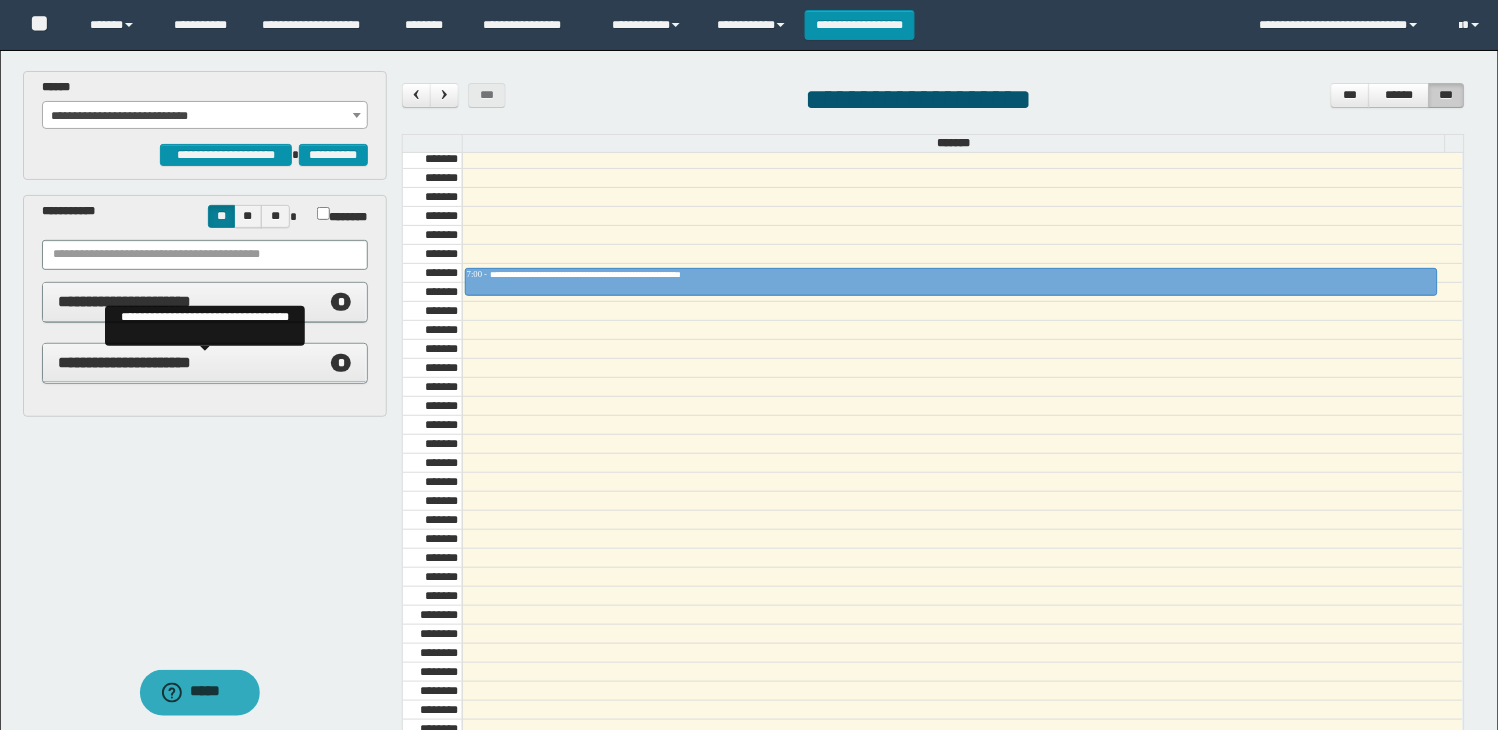 click on "**********" at bounding box center [205, 363] 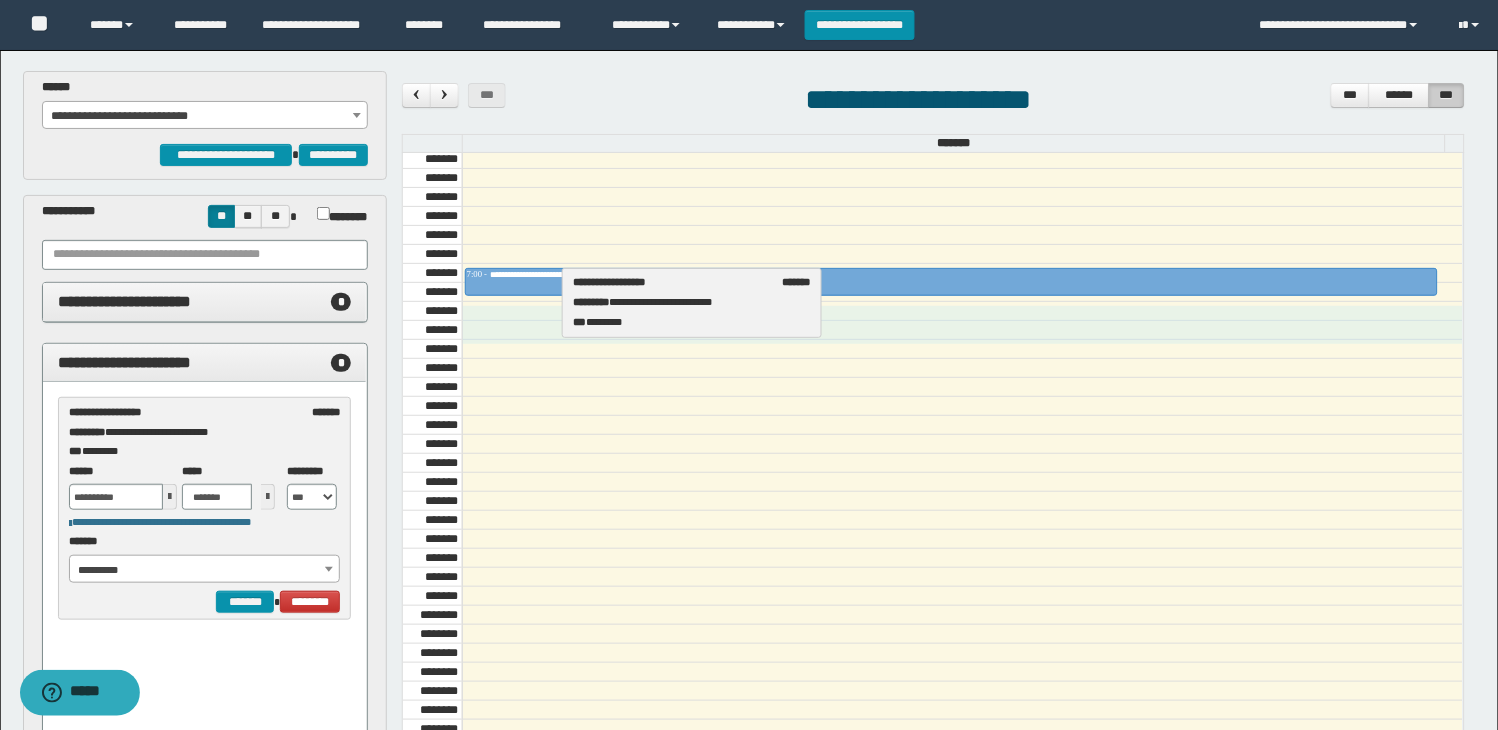 drag, startPoint x: 188, startPoint y: 447, endPoint x: 692, endPoint y: 317, distance: 520.4959 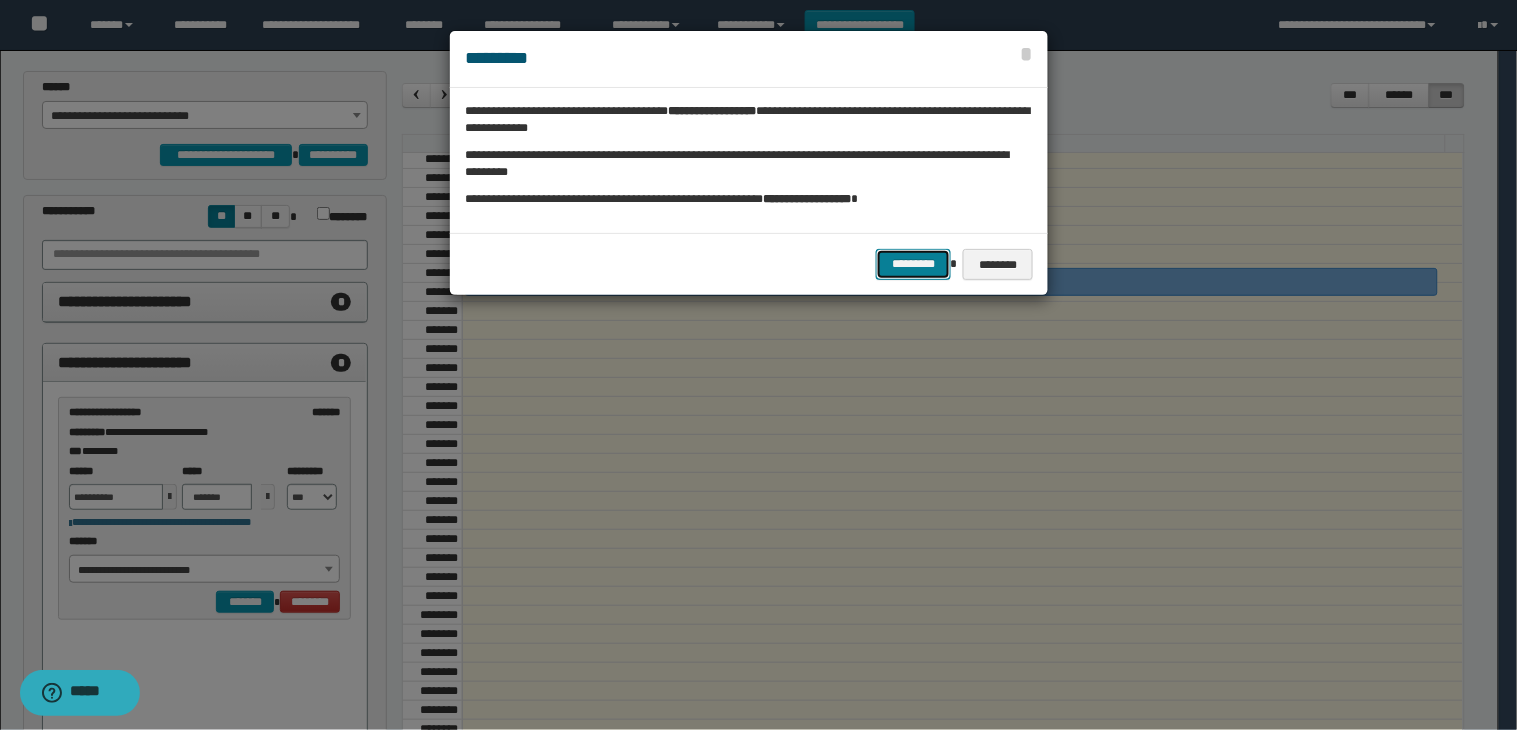 click on "*********" at bounding box center (913, 264) 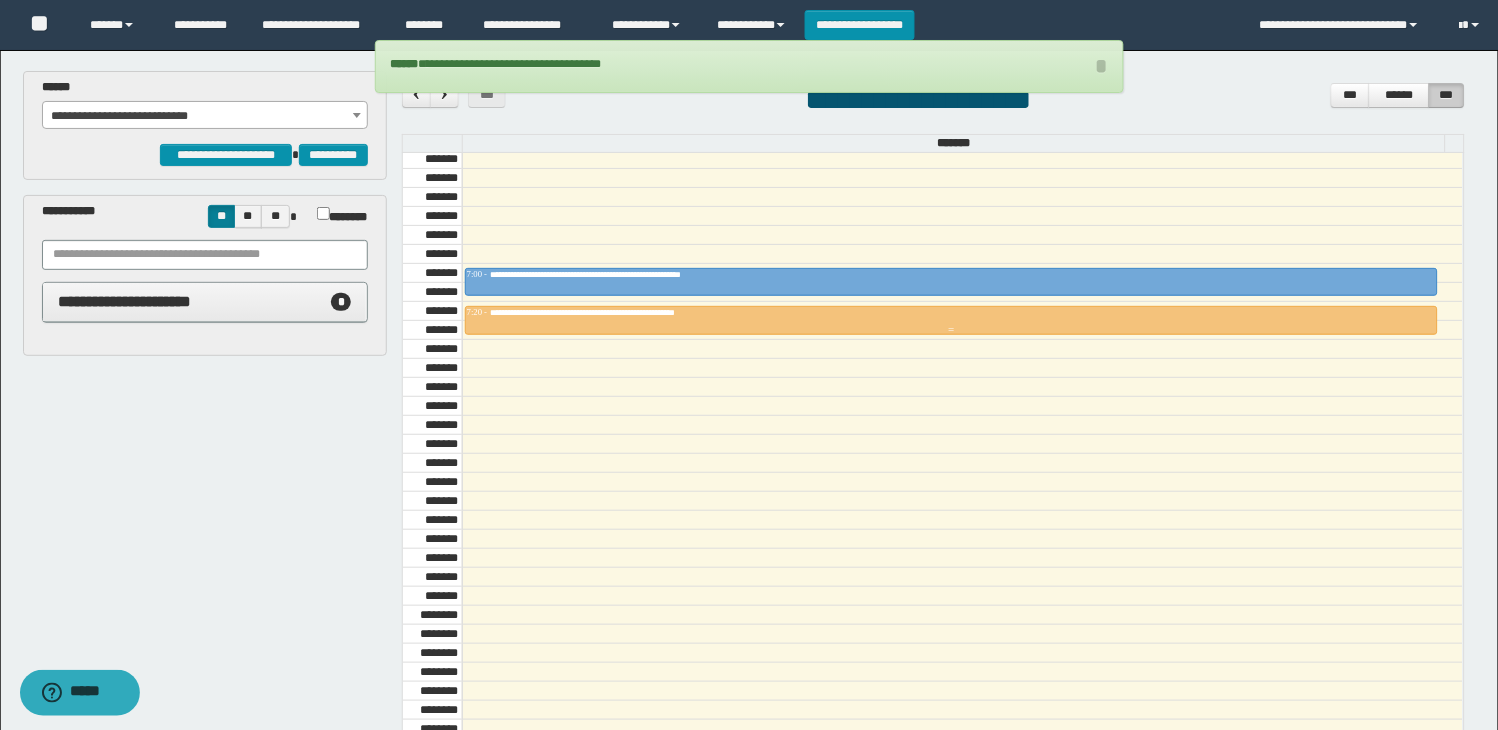 click at bounding box center [952, 330] 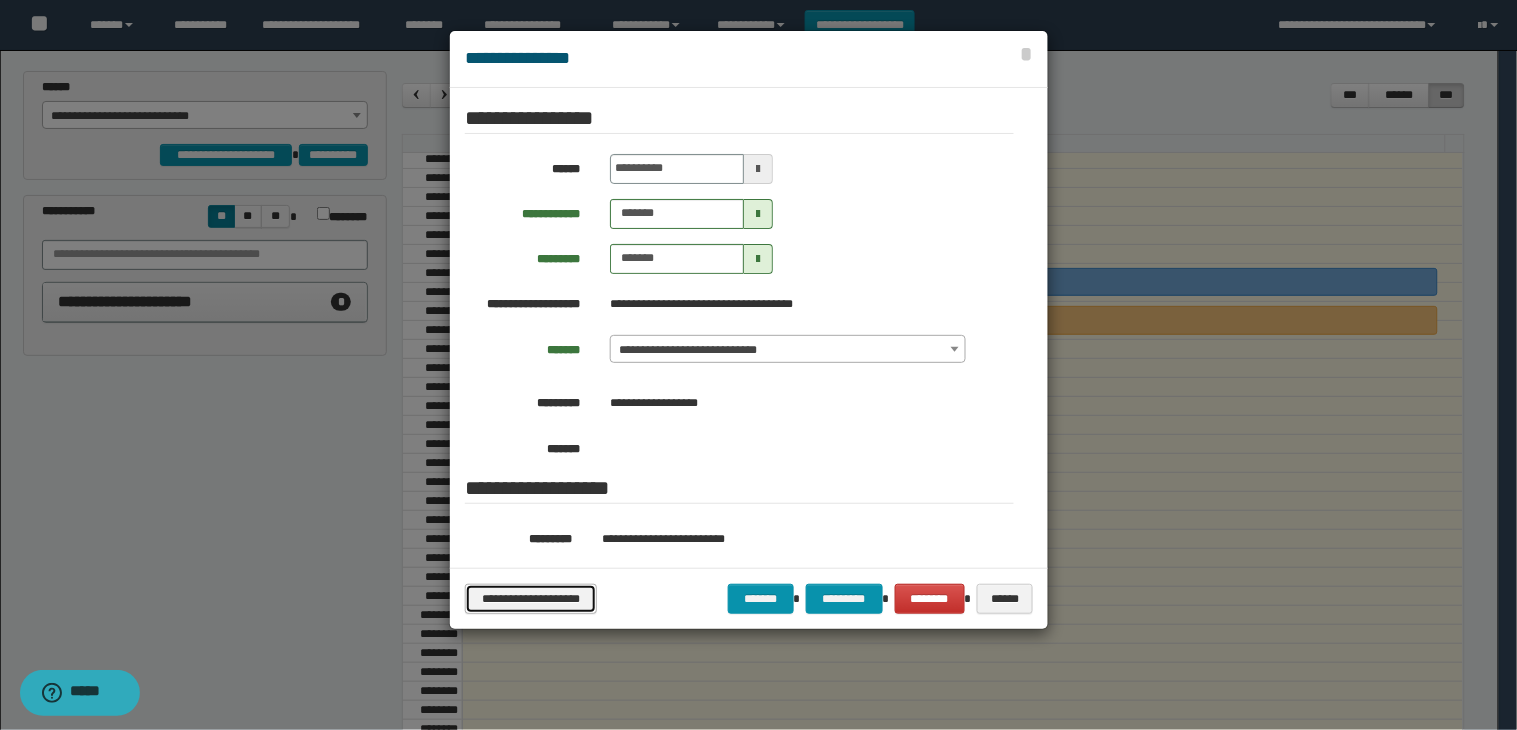 click on "**********" at bounding box center (530, 599) 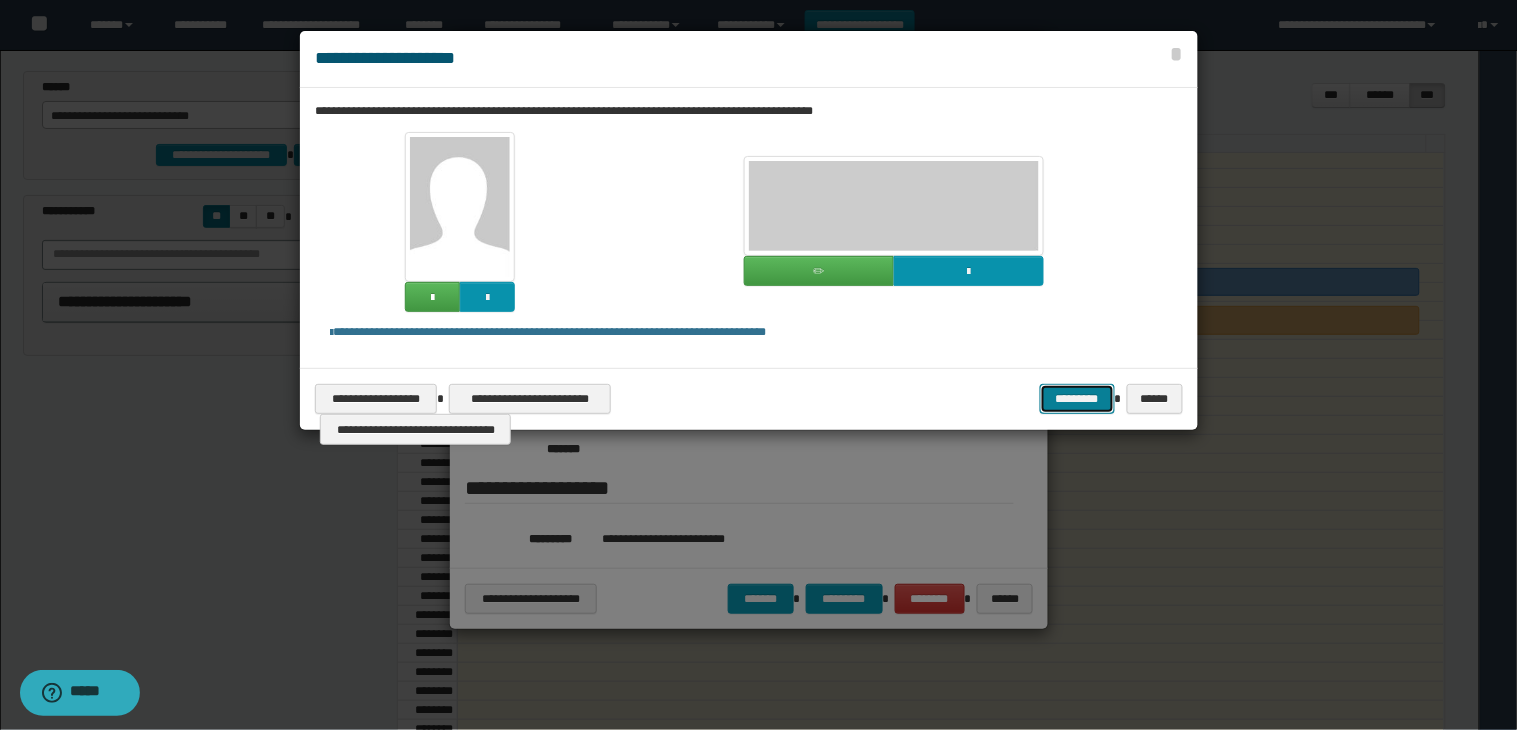 click on "*********" at bounding box center [1077, 399] 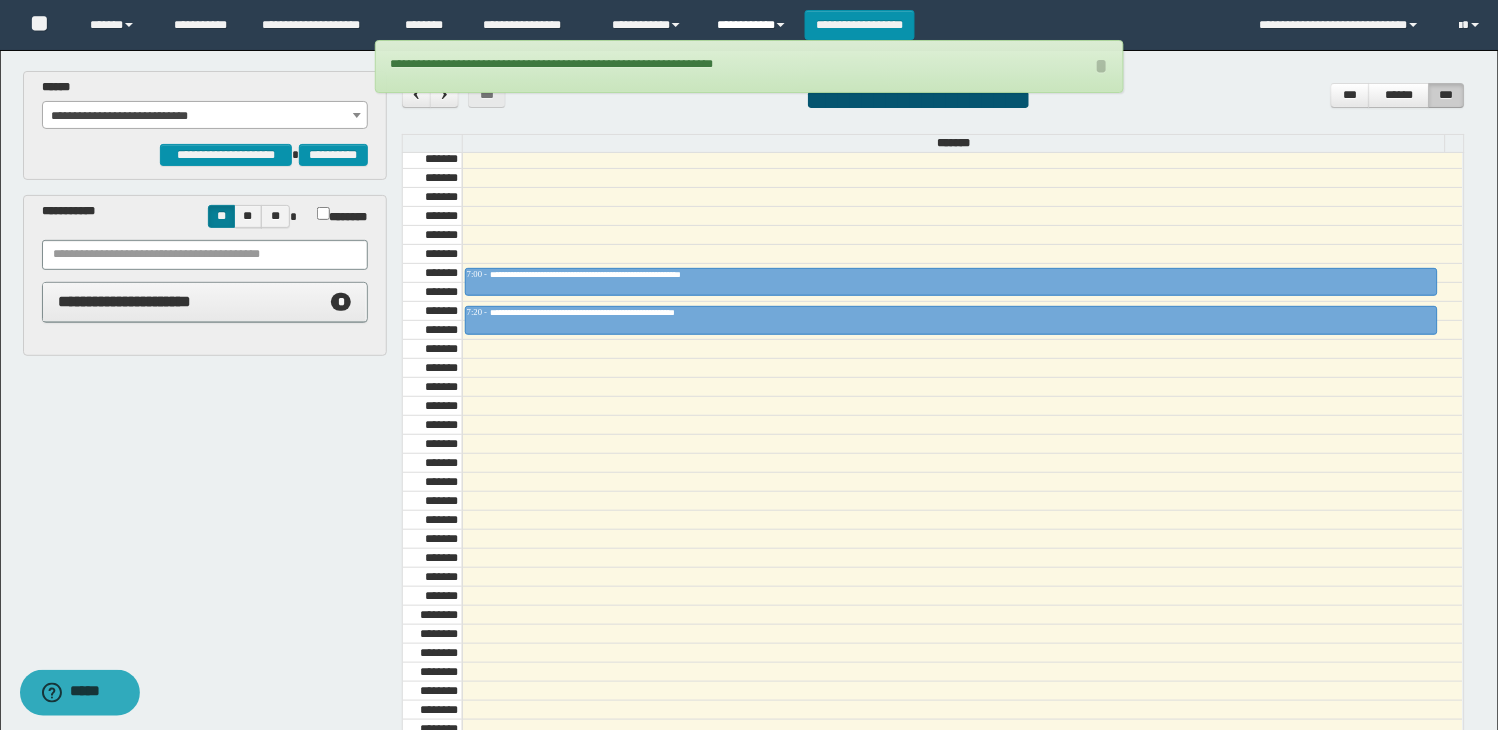 click on "**********" at bounding box center [753, 25] 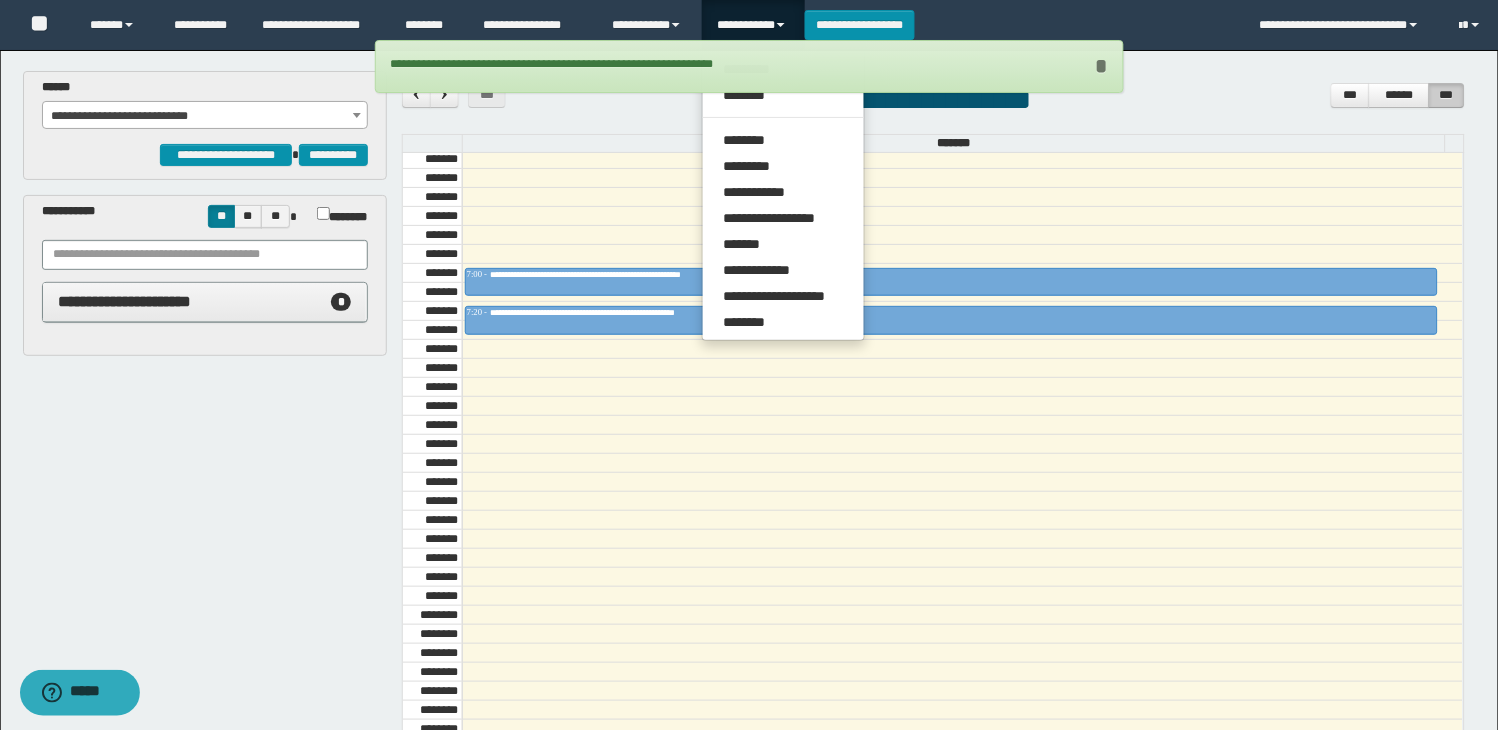click on "*" at bounding box center [1102, 66] 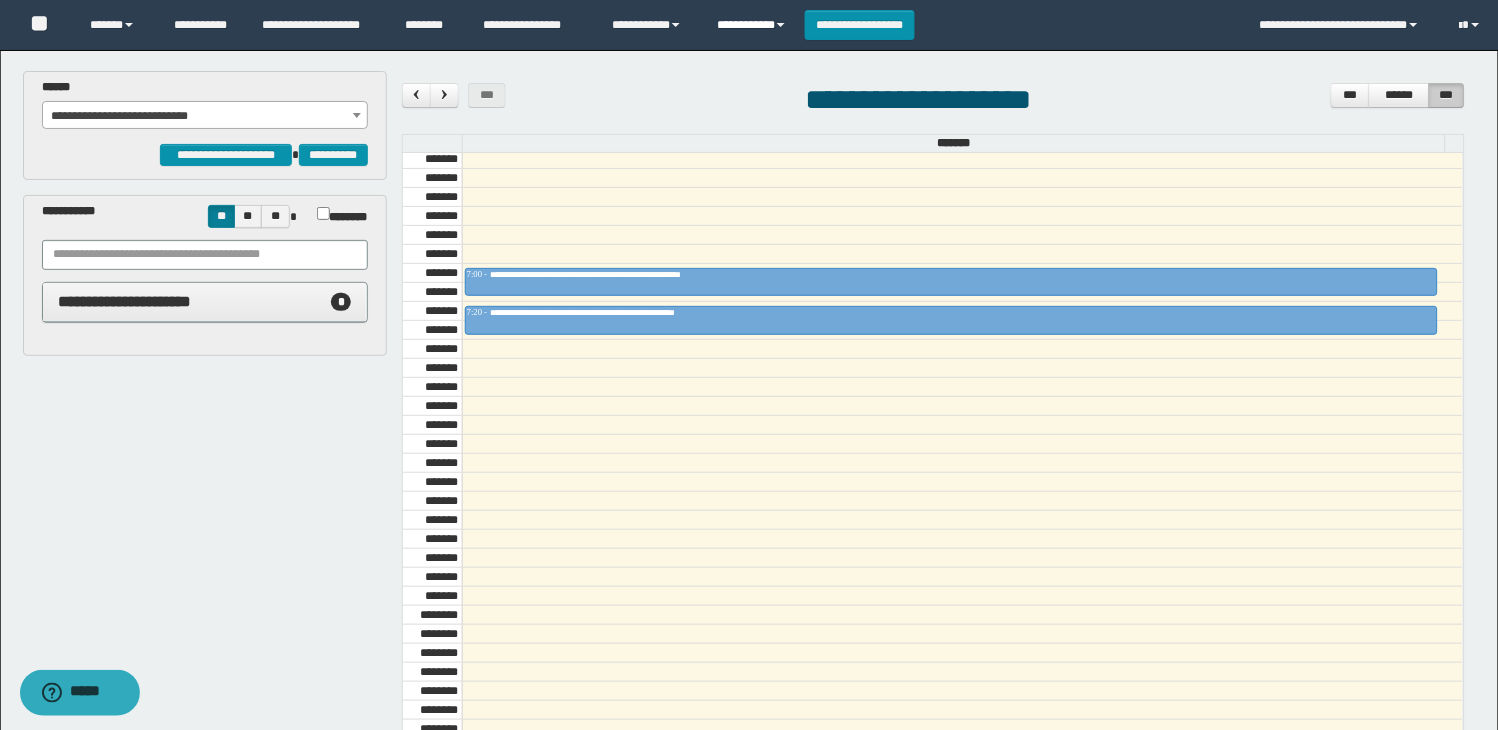 click on "**********" at bounding box center [753, 25] 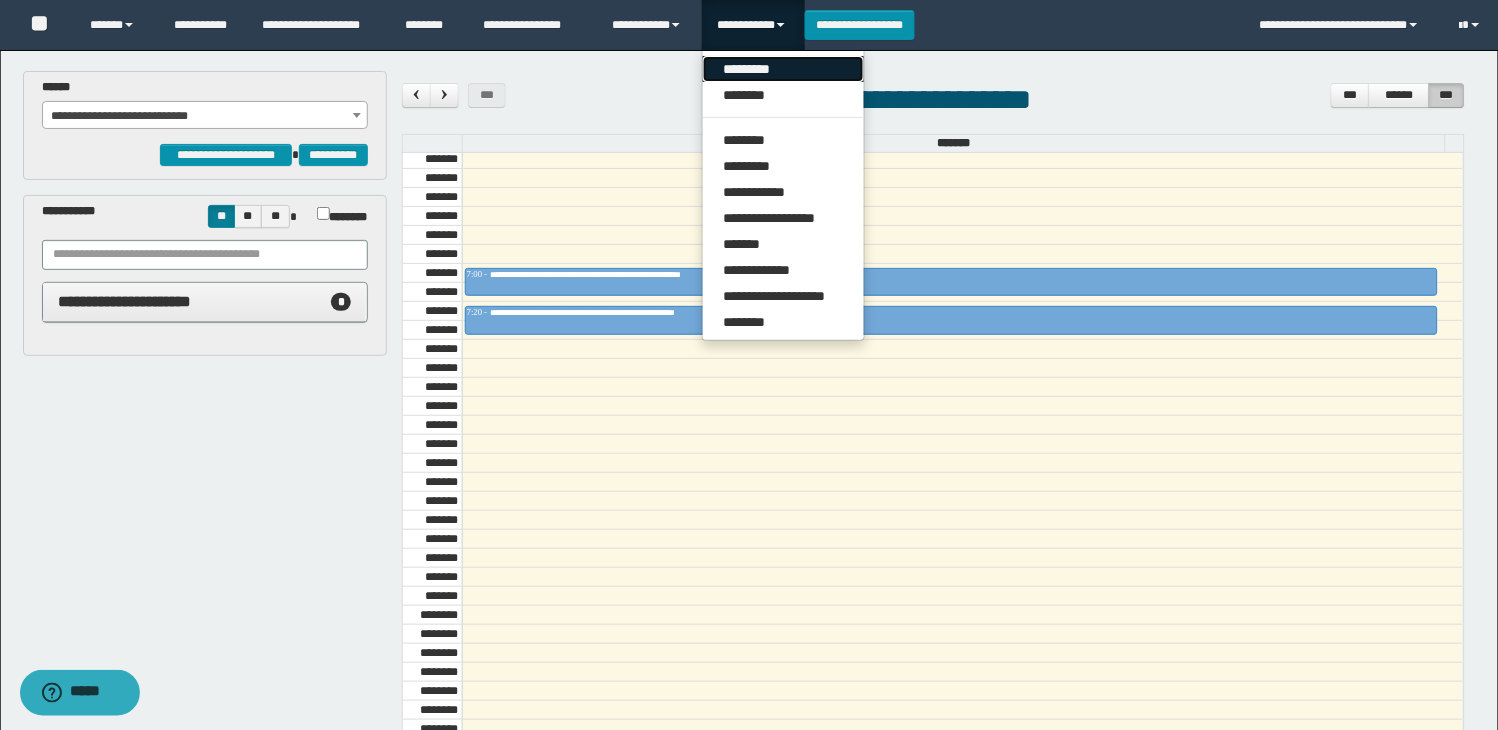 click on "*********" at bounding box center (783, 69) 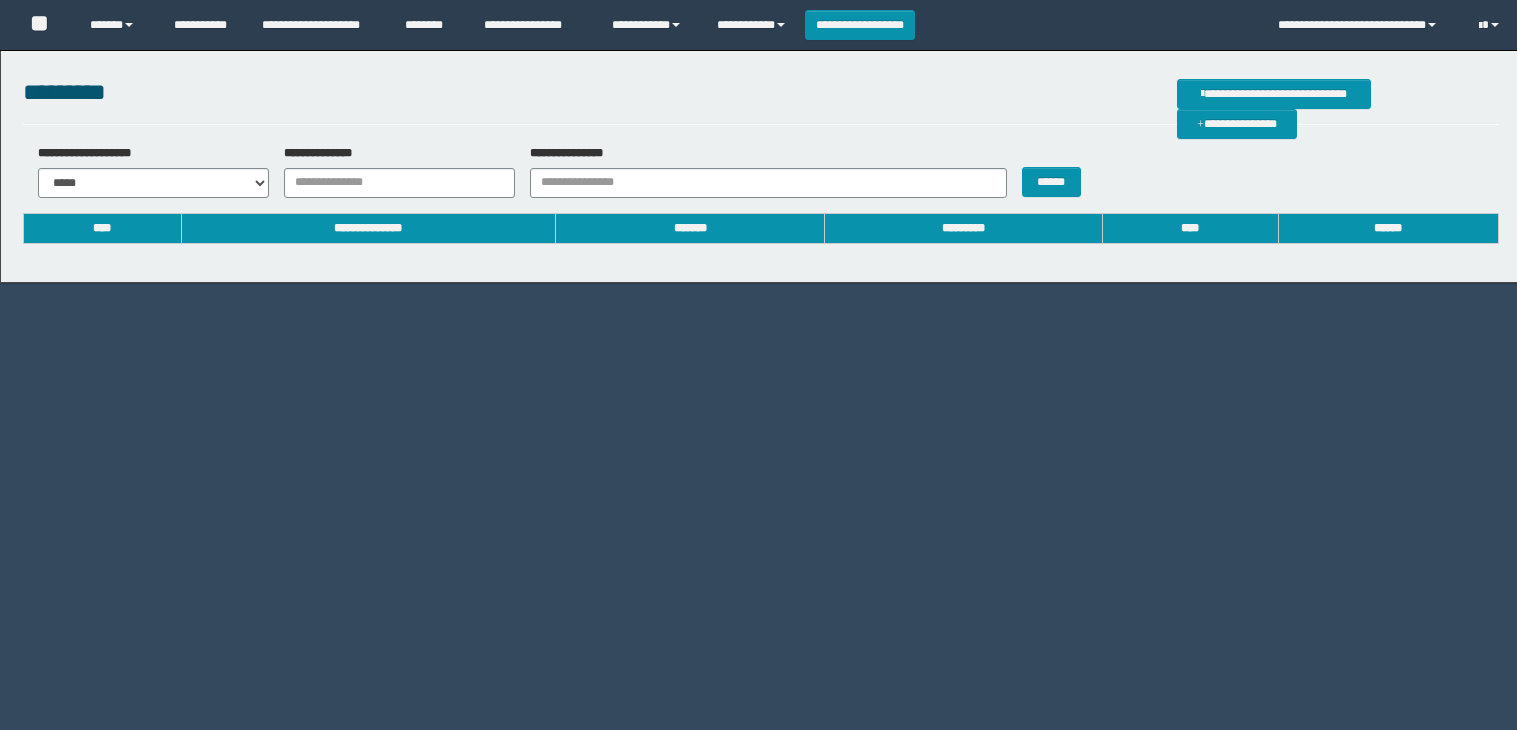scroll, scrollTop: 0, scrollLeft: 0, axis: both 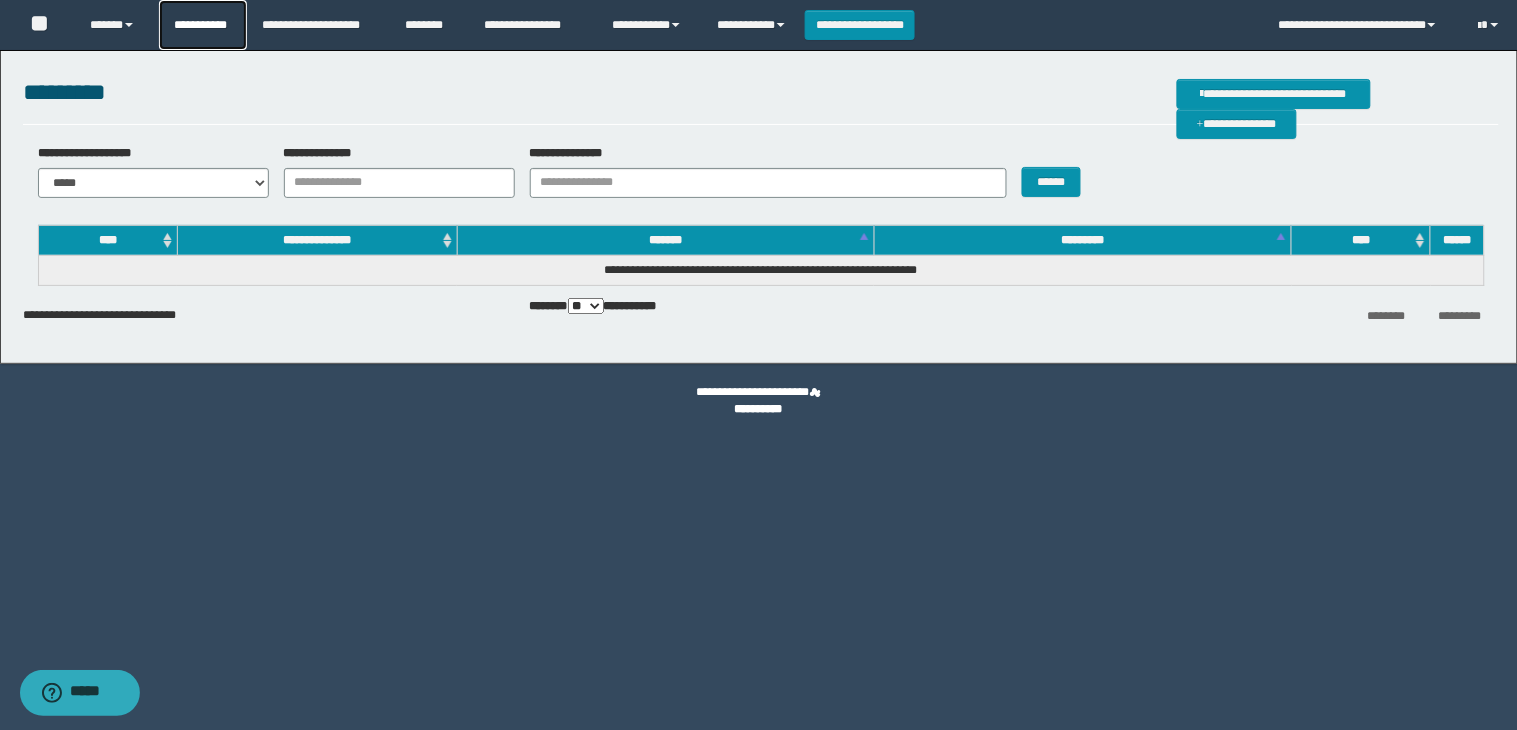 click on "**********" at bounding box center (203, 25) 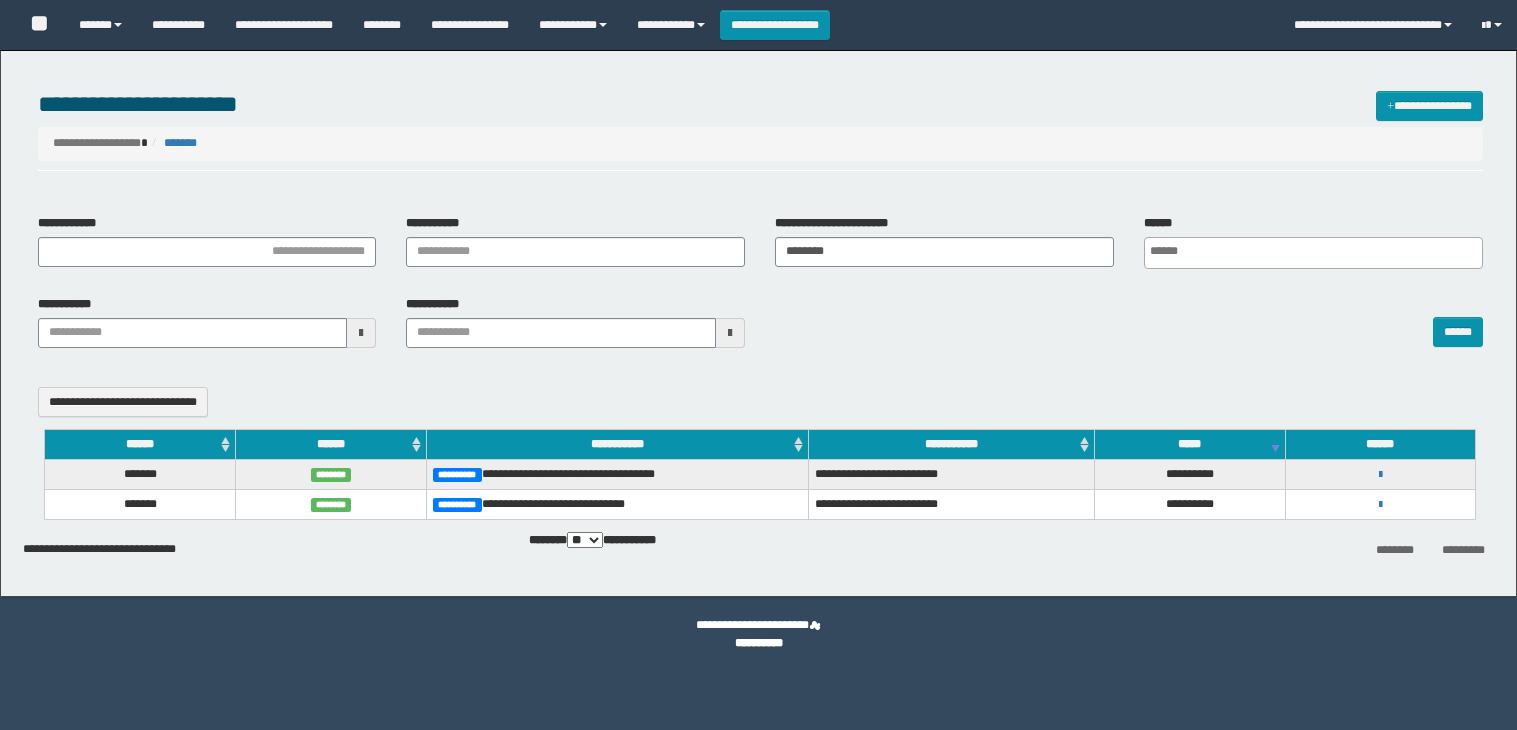 select 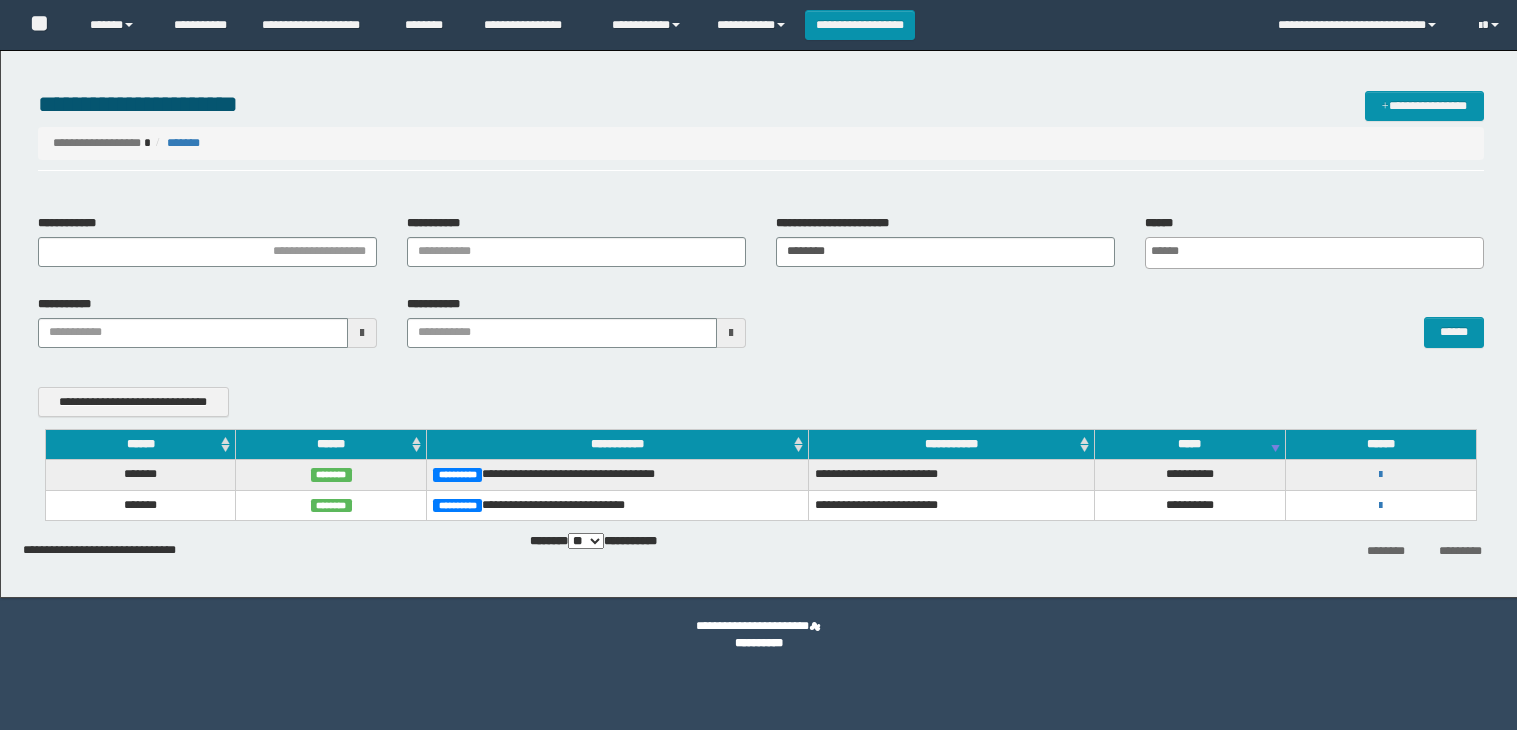 scroll, scrollTop: 0, scrollLeft: 0, axis: both 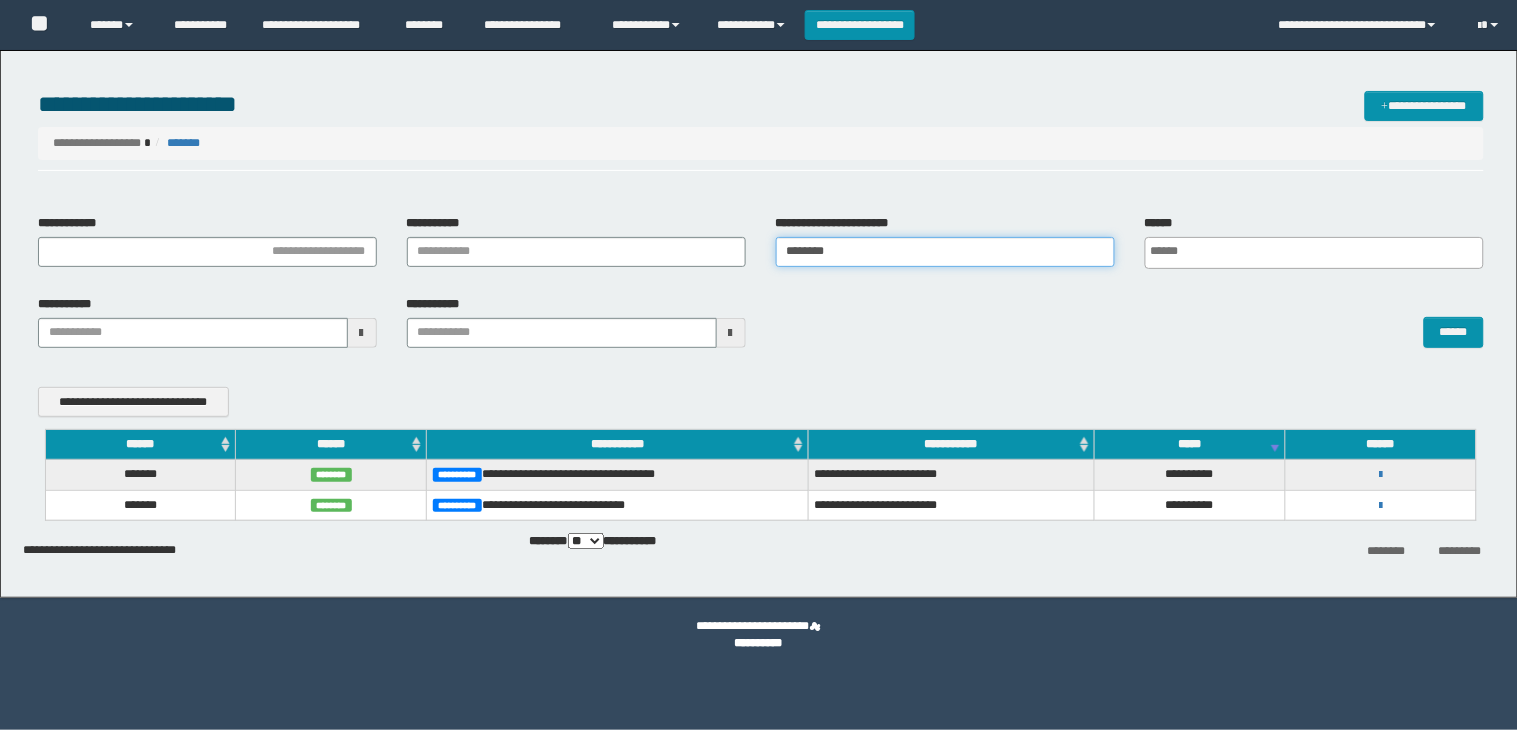 drag, startPoint x: 933, startPoint y: 258, endPoint x: 654, endPoint y: 260, distance: 279.00717 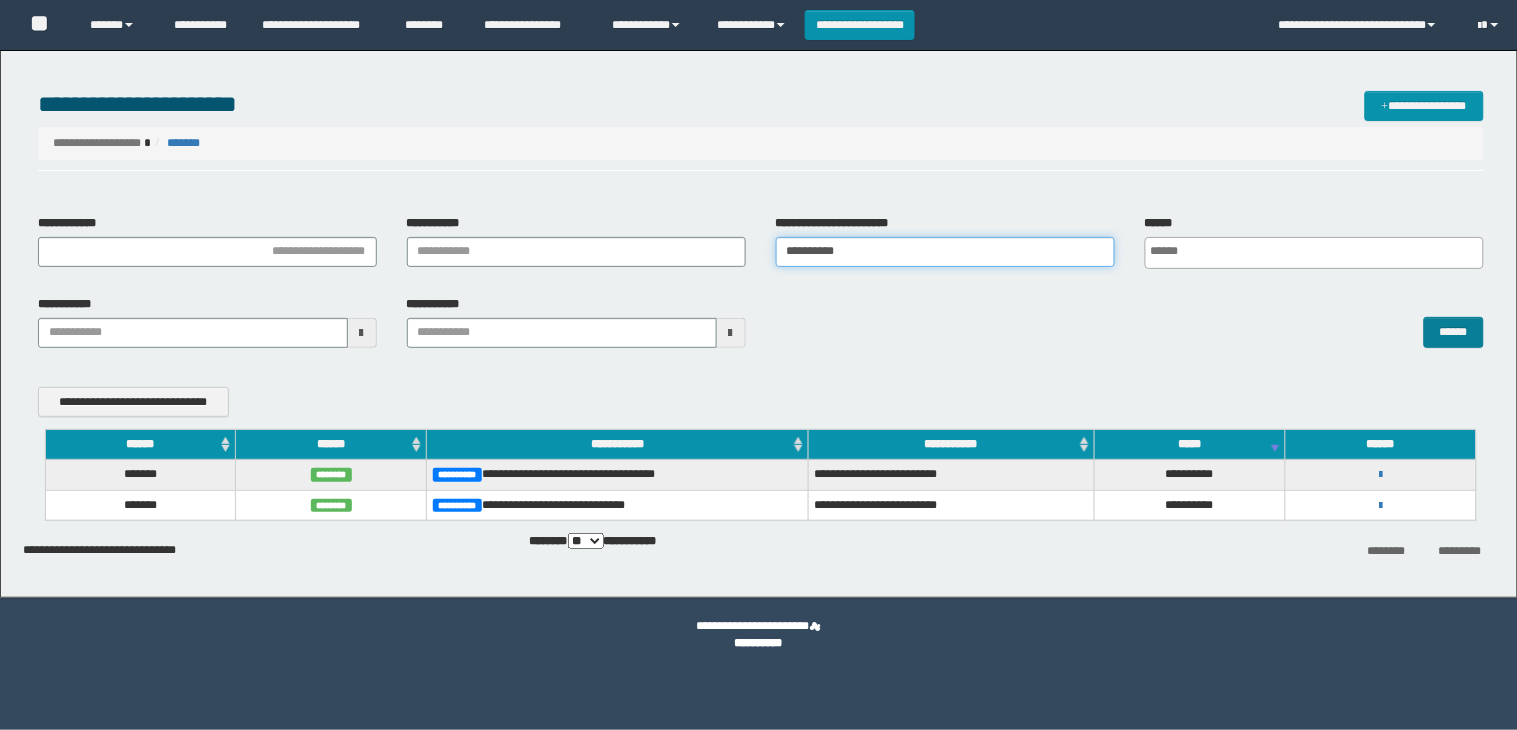 type on "**********" 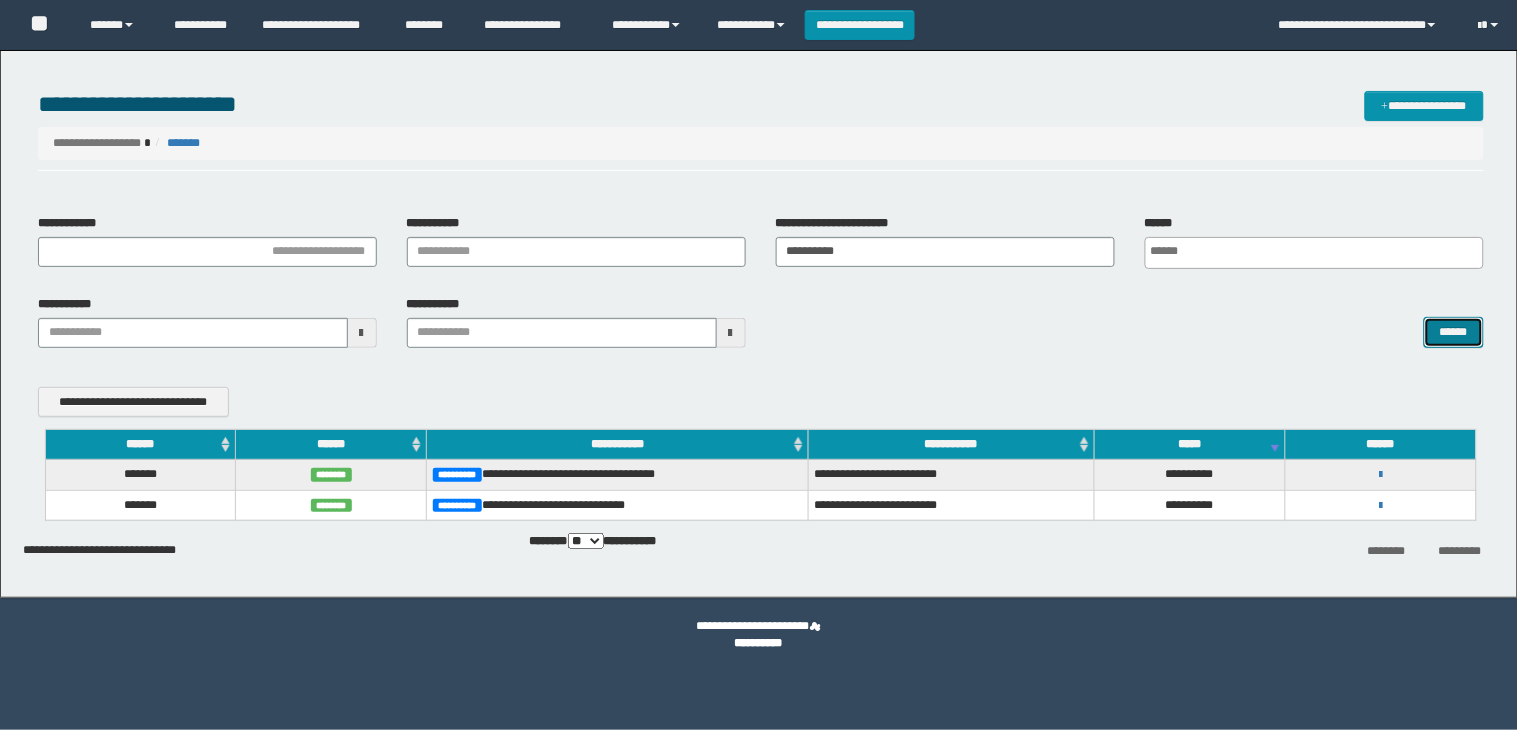 click on "******" at bounding box center [1454, 332] 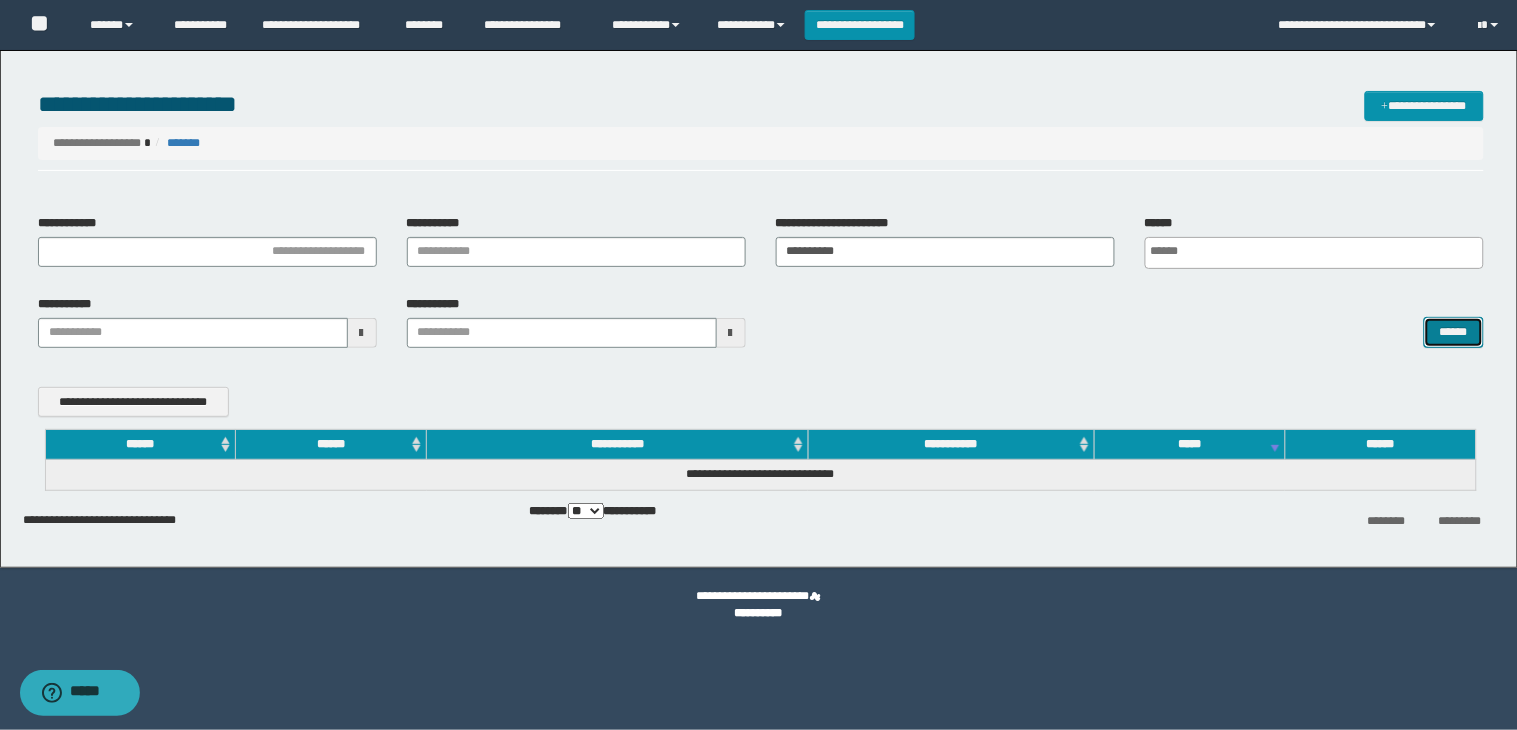 scroll, scrollTop: 0, scrollLeft: 0, axis: both 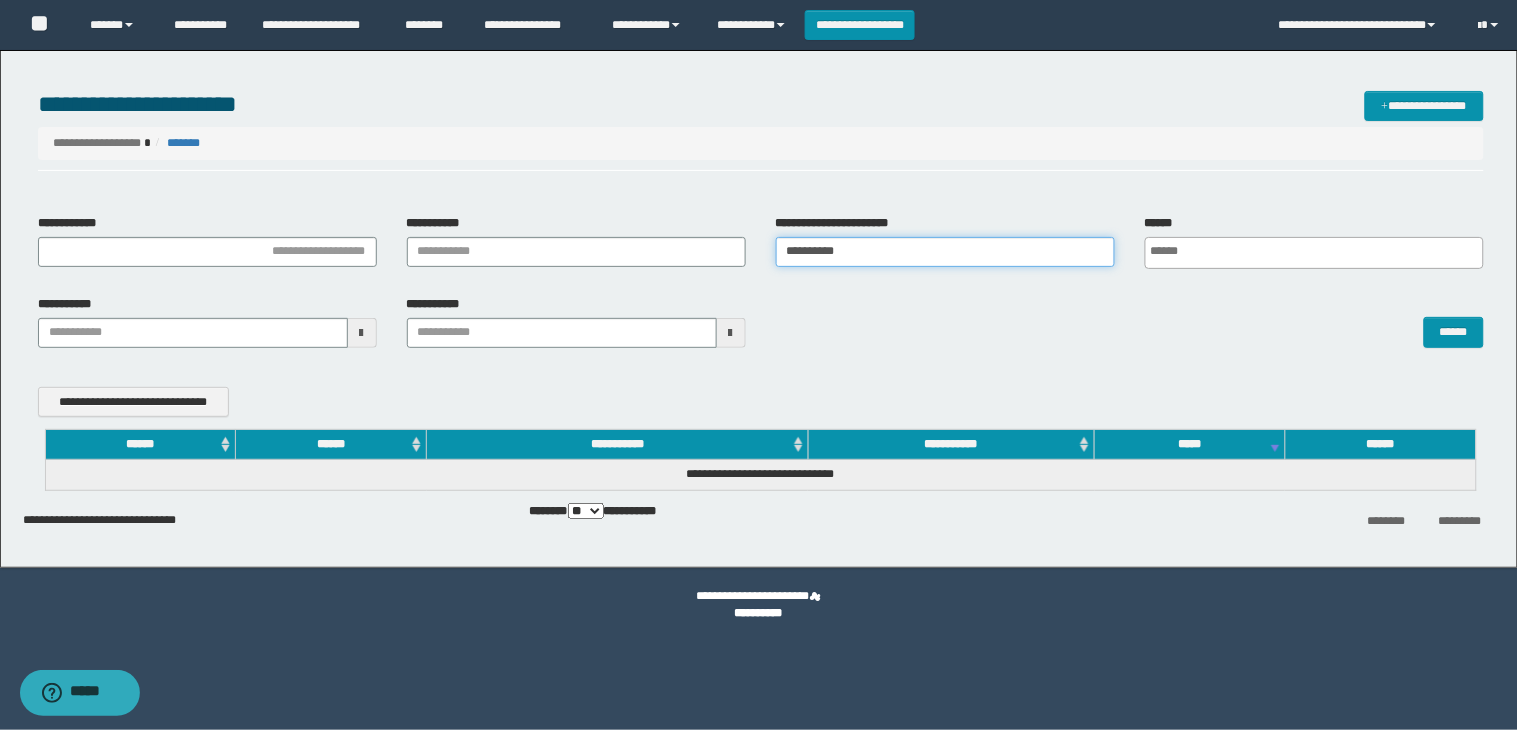click on "**********" at bounding box center [945, 252] 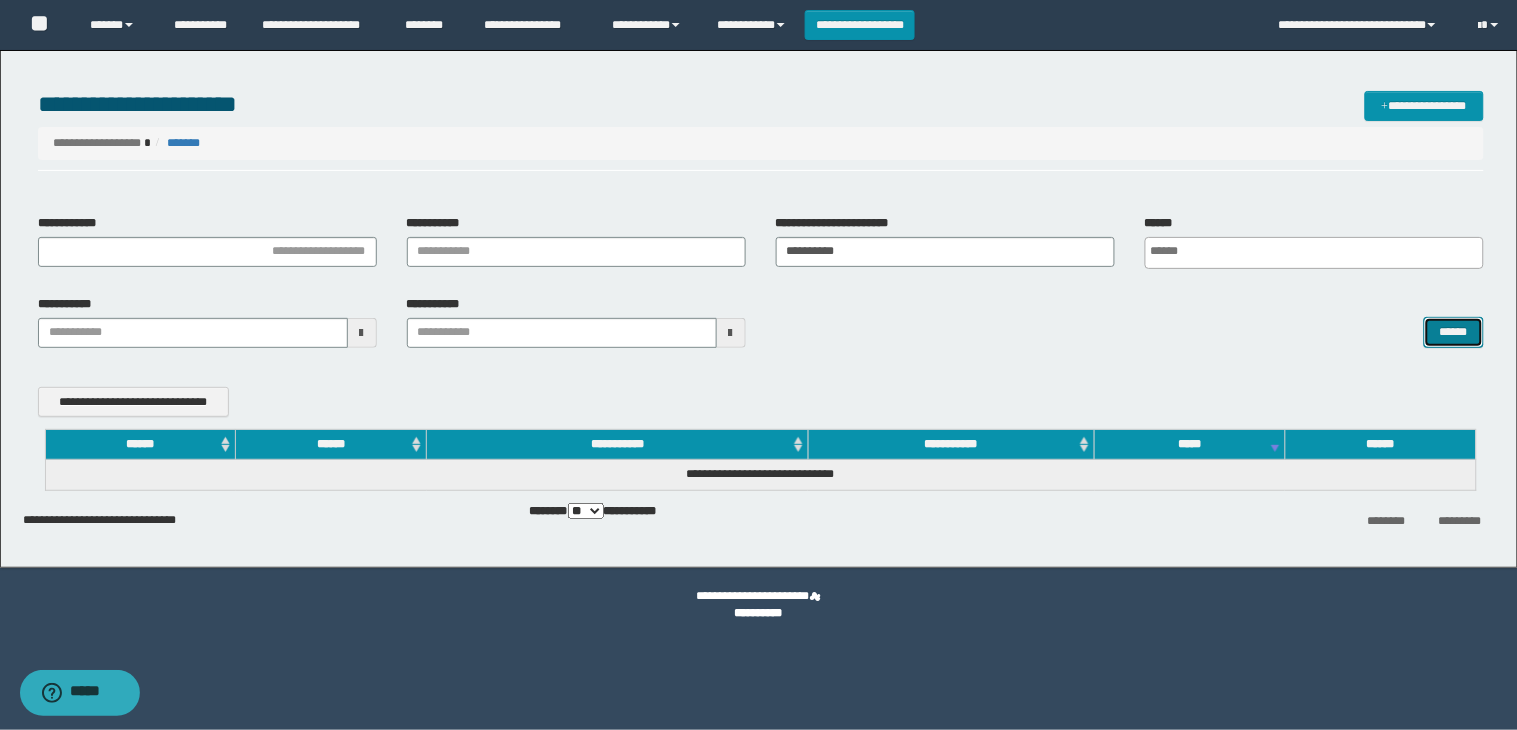 click on "******" at bounding box center [1454, 332] 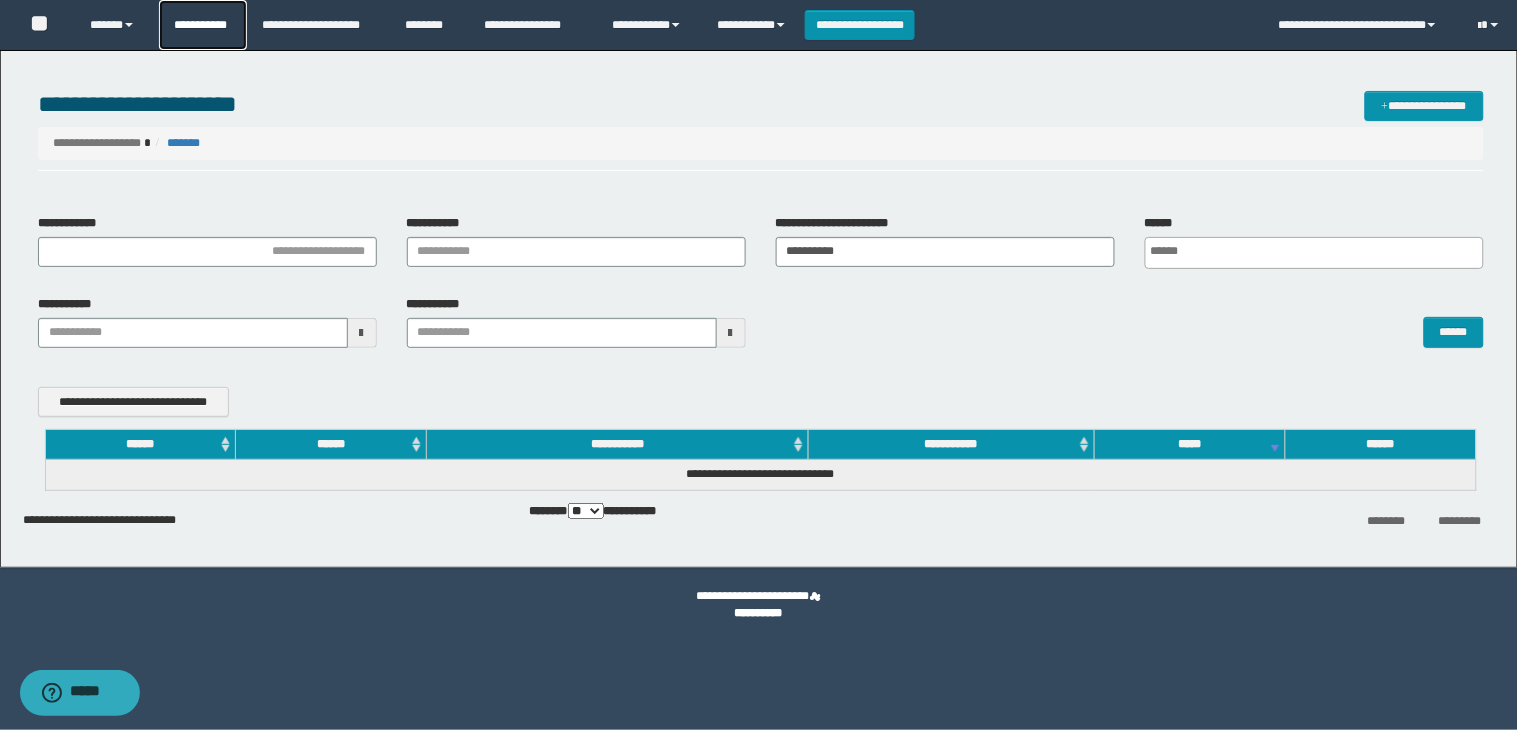click on "**********" at bounding box center [203, 25] 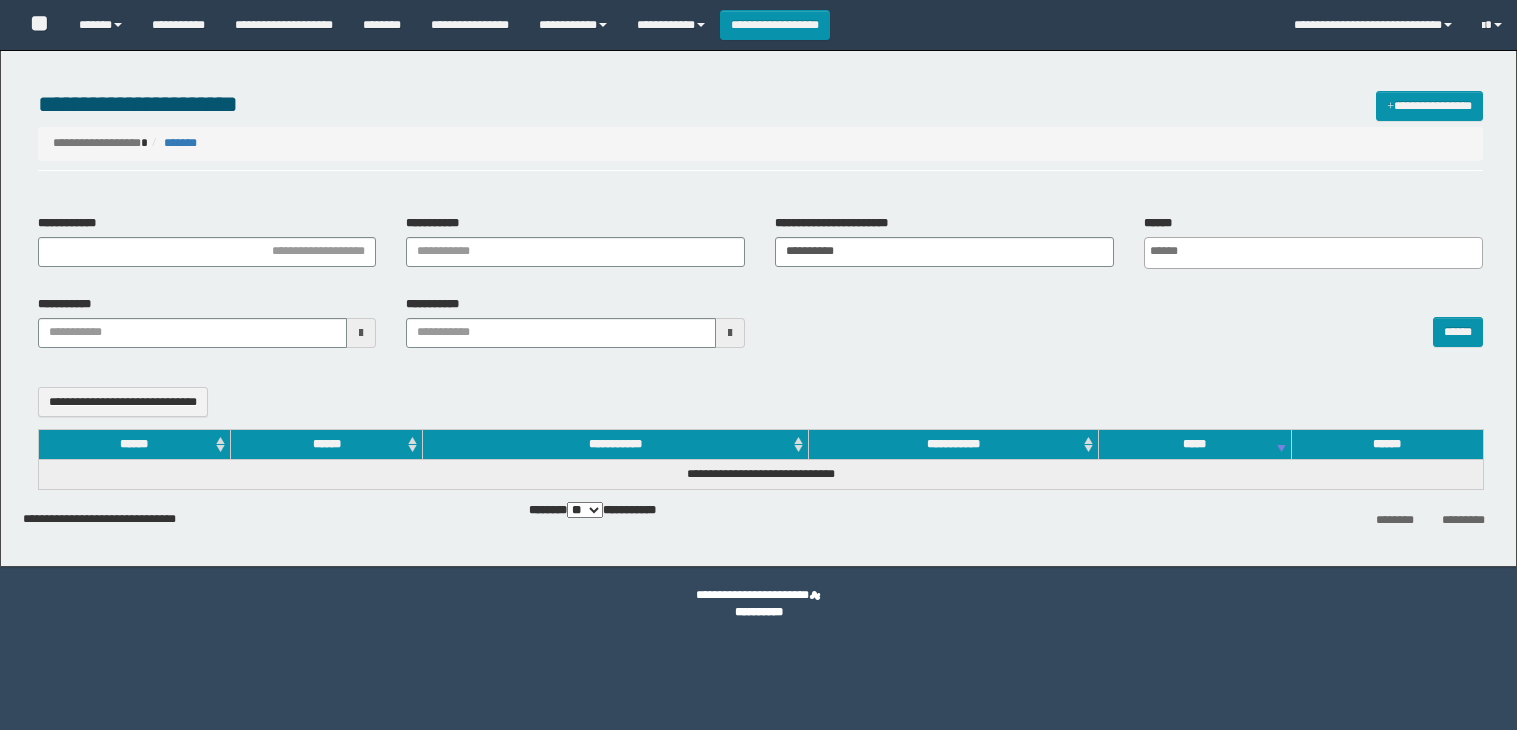 select 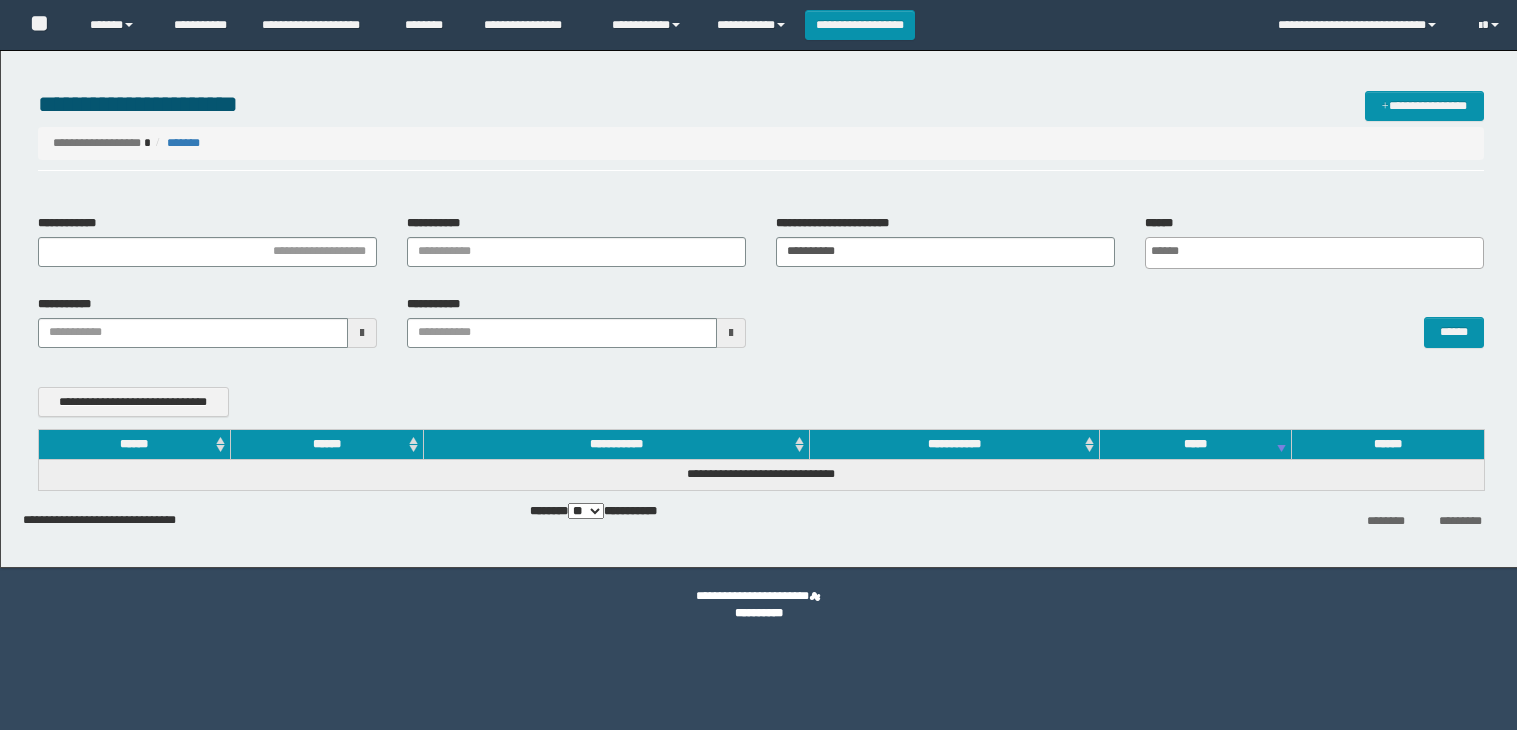 scroll, scrollTop: 0, scrollLeft: 0, axis: both 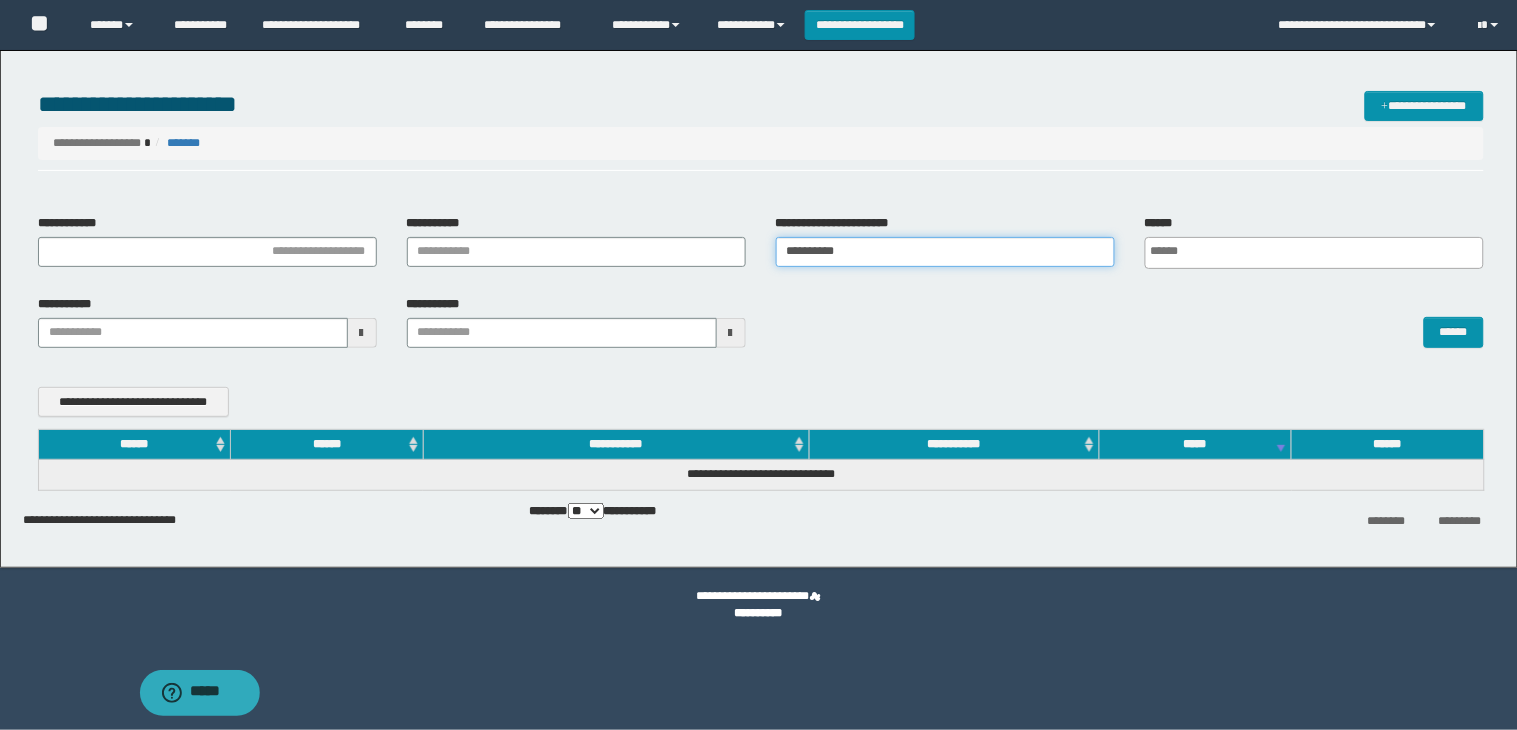 click on "**********" at bounding box center (945, 252) 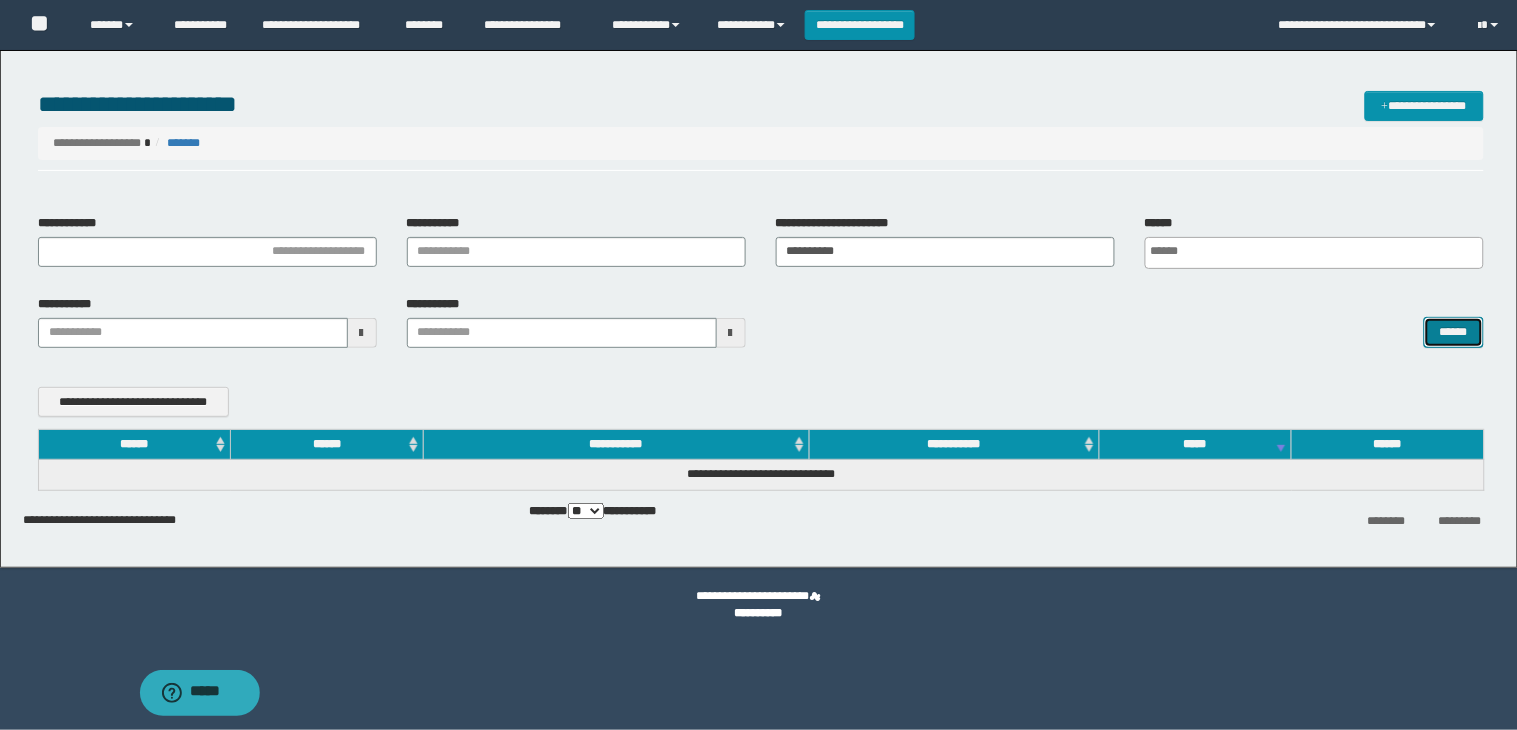 click on "******" at bounding box center (1454, 332) 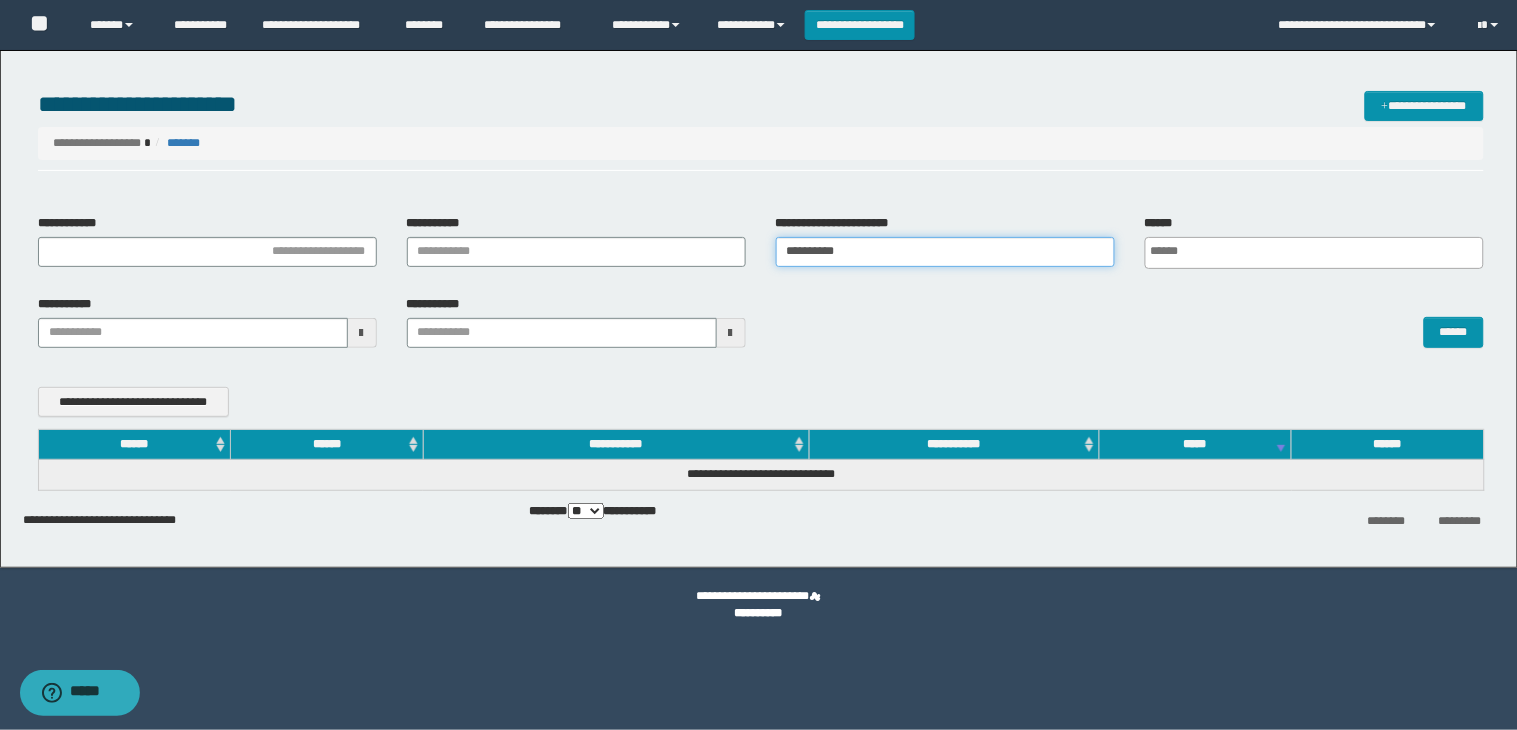 click on "**********" at bounding box center [945, 252] 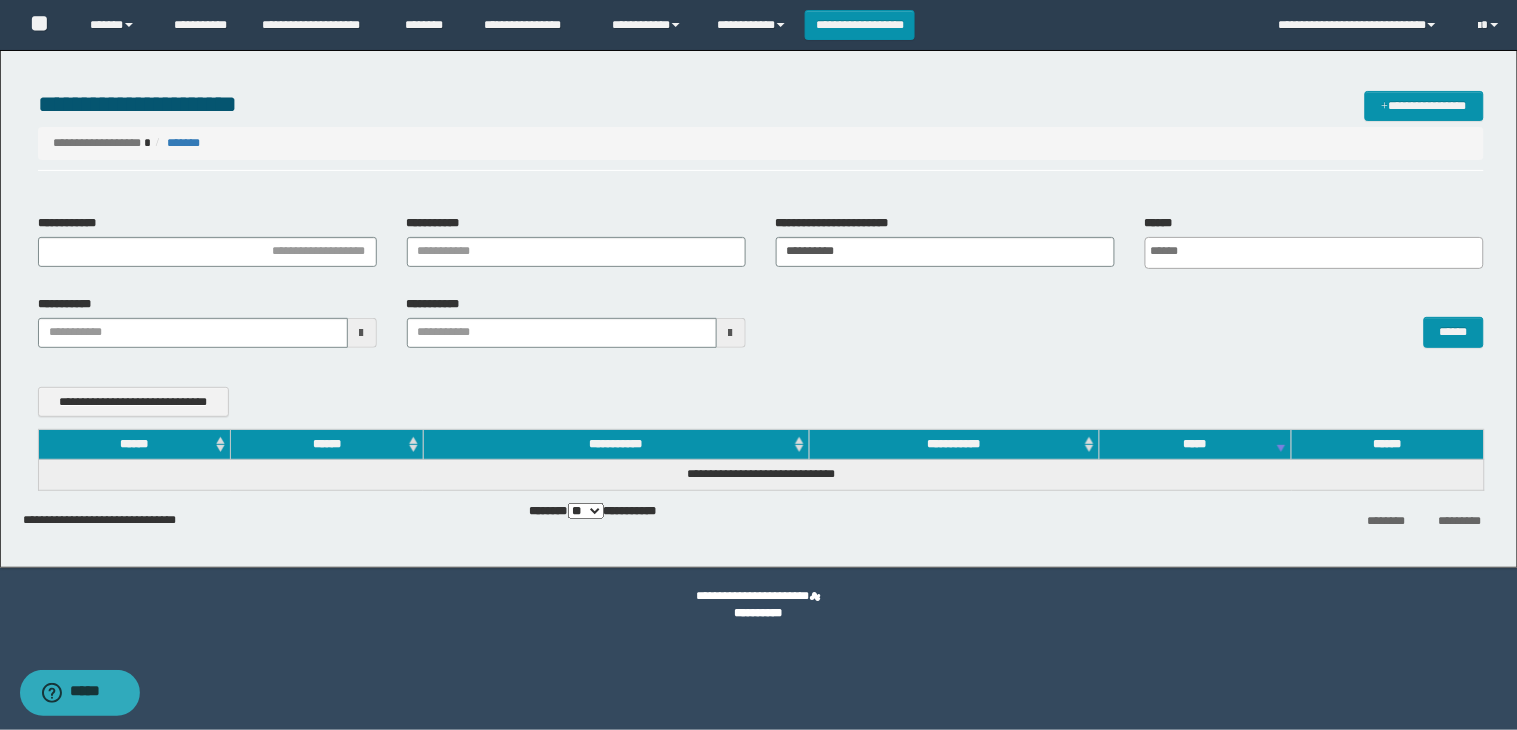 click on "******" at bounding box center (1130, 322) 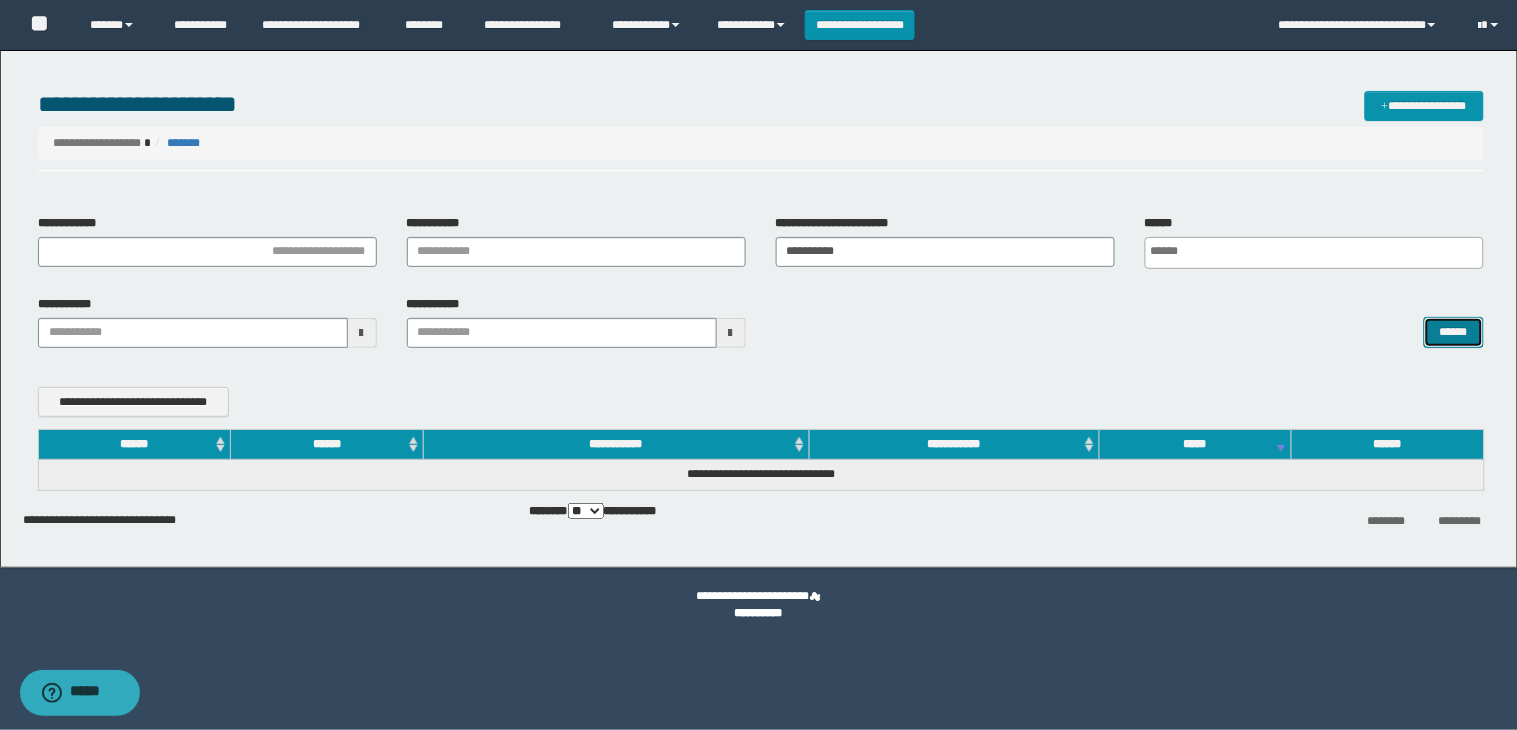 click on "******" at bounding box center [1454, 332] 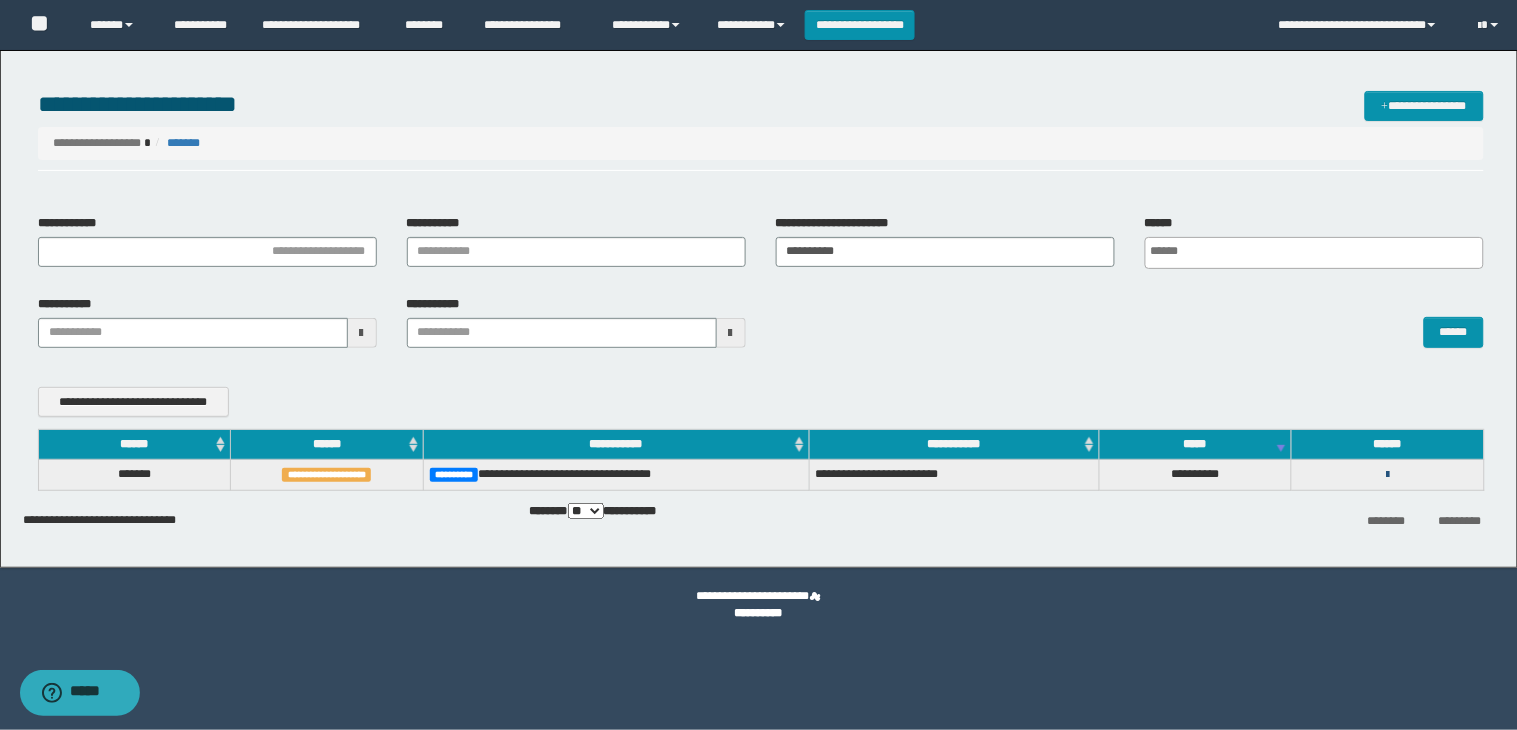 click at bounding box center [1387, 475] 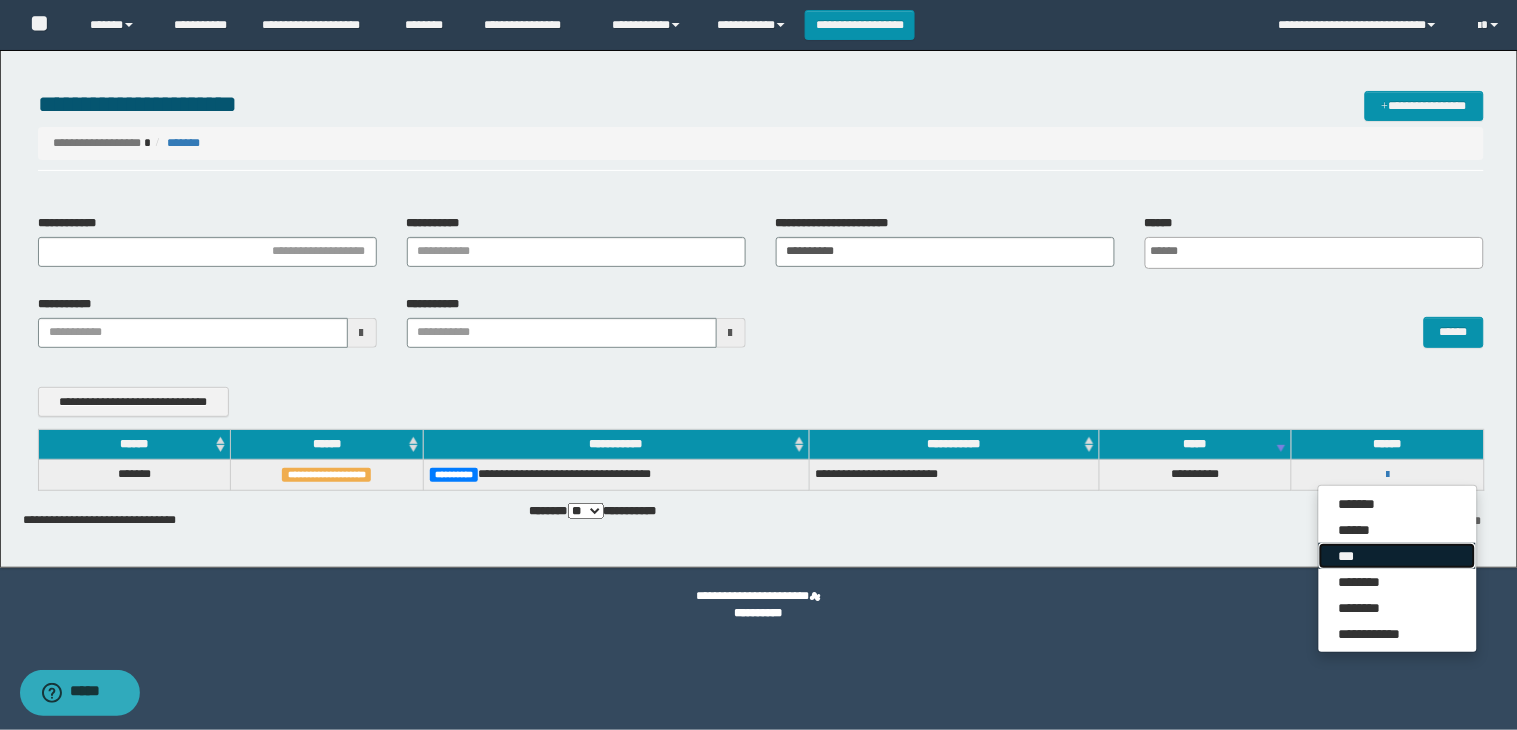 click on "***" at bounding box center (1398, 556) 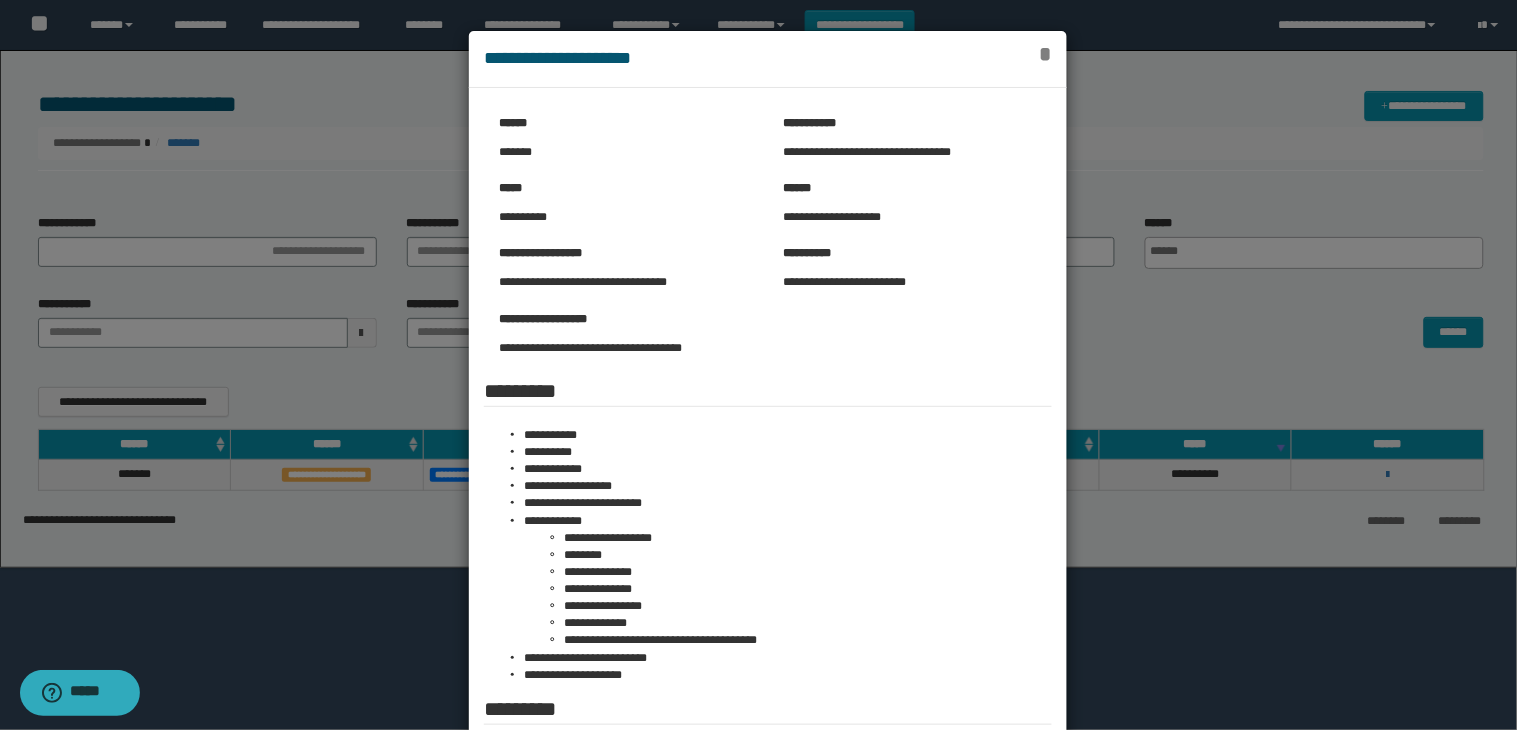 drag, startPoint x: 1040, startPoint y: 50, endPoint x: 1035, endPoint y: 75, distance: 25.495098 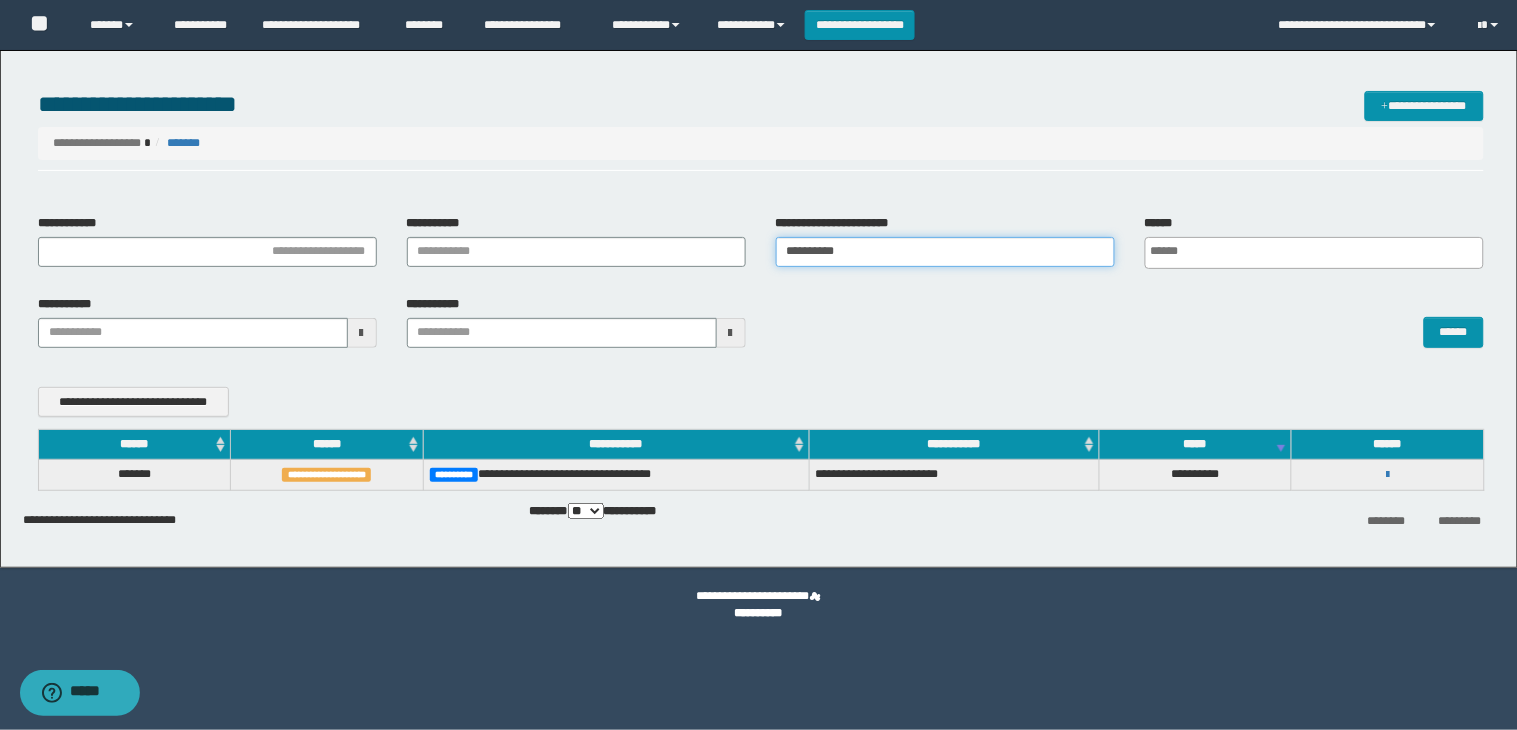 drag, startPoint x: 886, startPoint y: 250, endPoint x: 747, endPoint y: 250, distance: 139 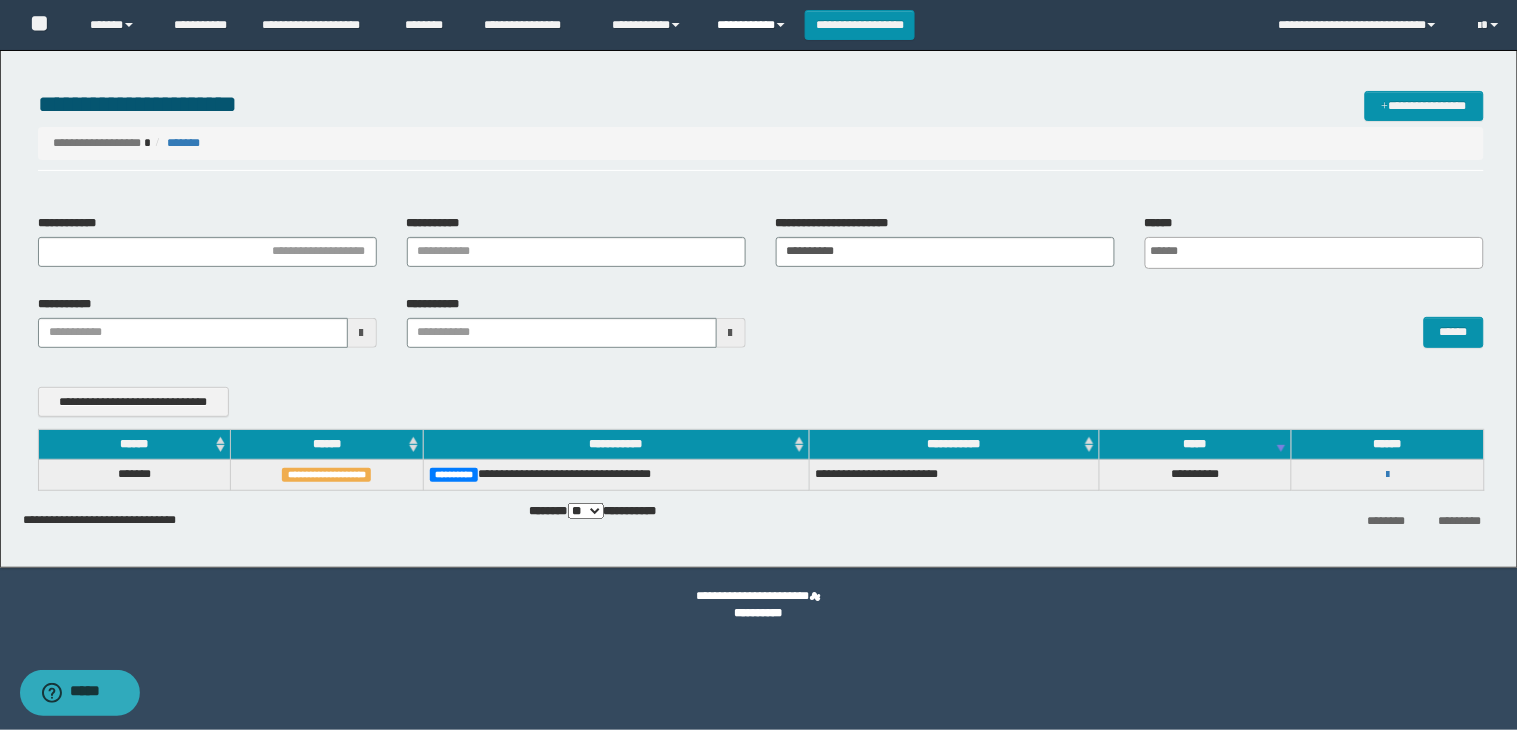 click on "**********" at bounding box center [753, 25] 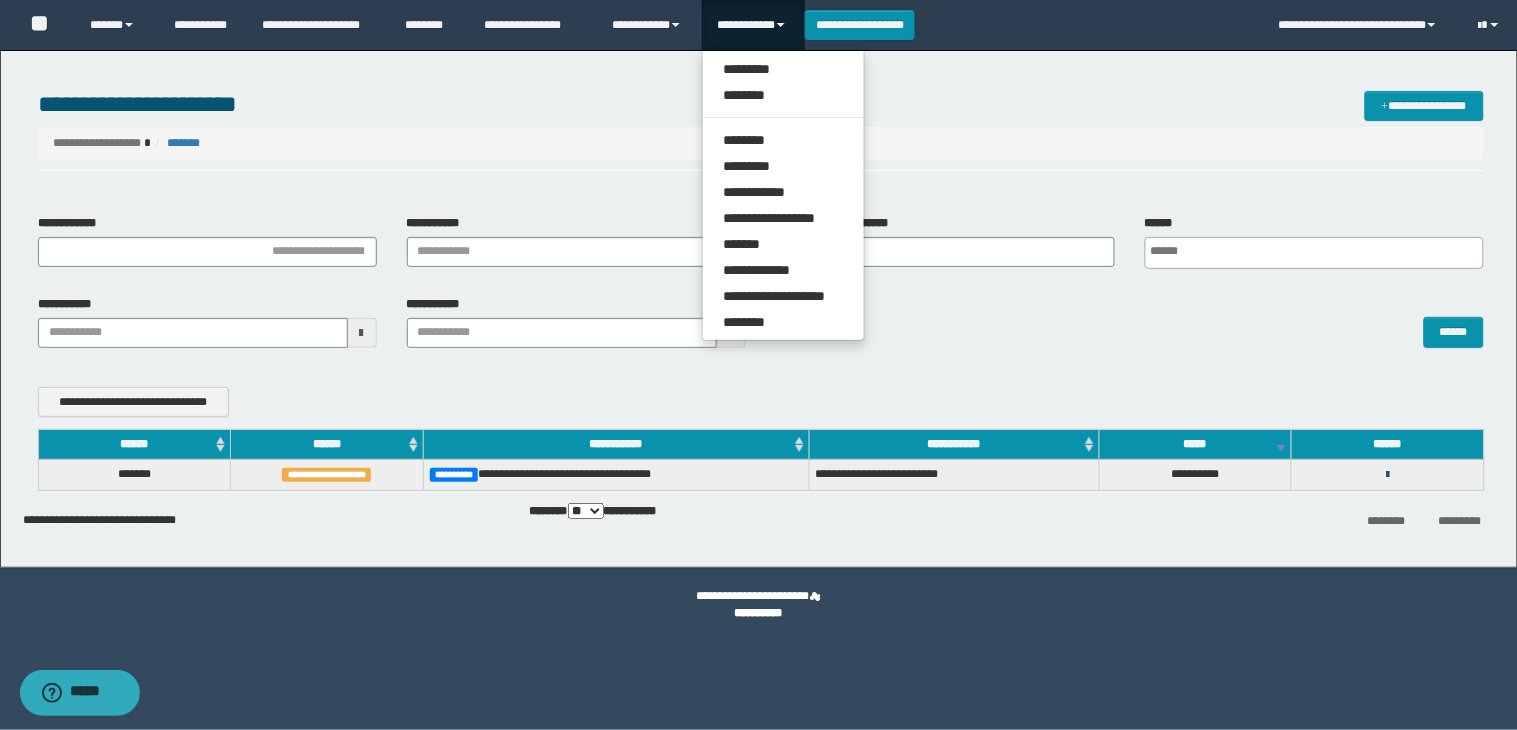 click at bounding box center (1387, 475) 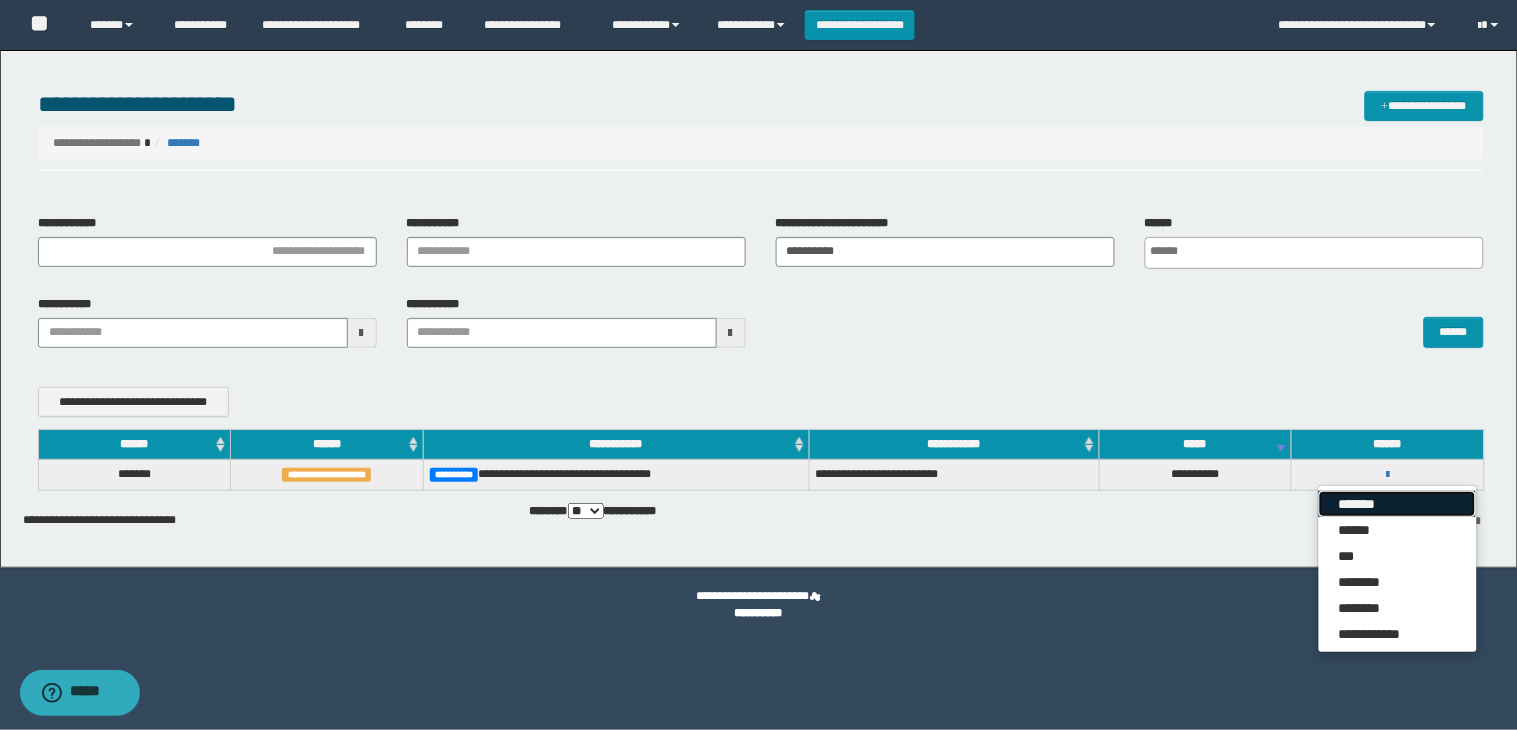 click on "*******" at bounding box center [1398, 504] 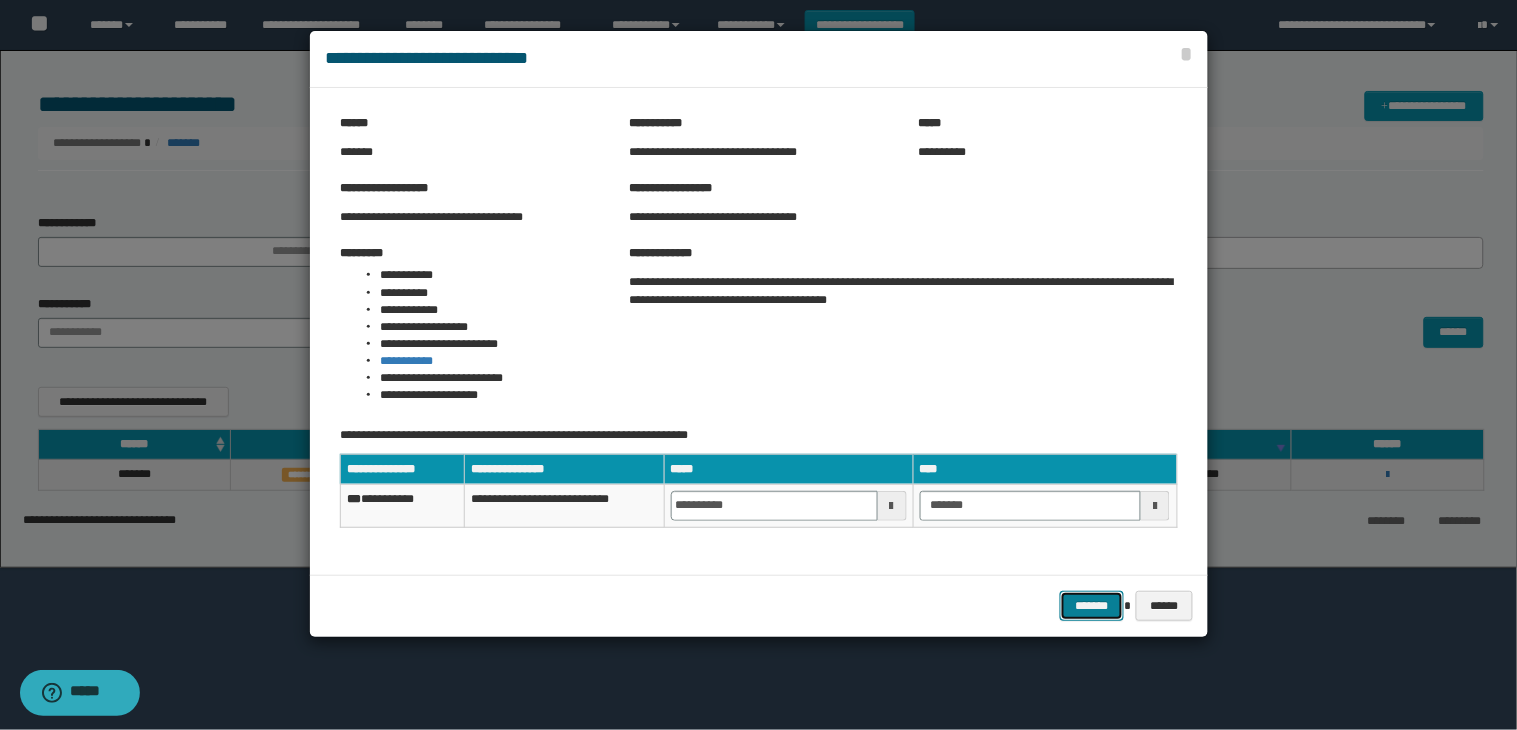 drag, startPoint x: 1114, startPoint y: 607, endPoint x: 1054, endPoint y: 585, distance: 63.90618 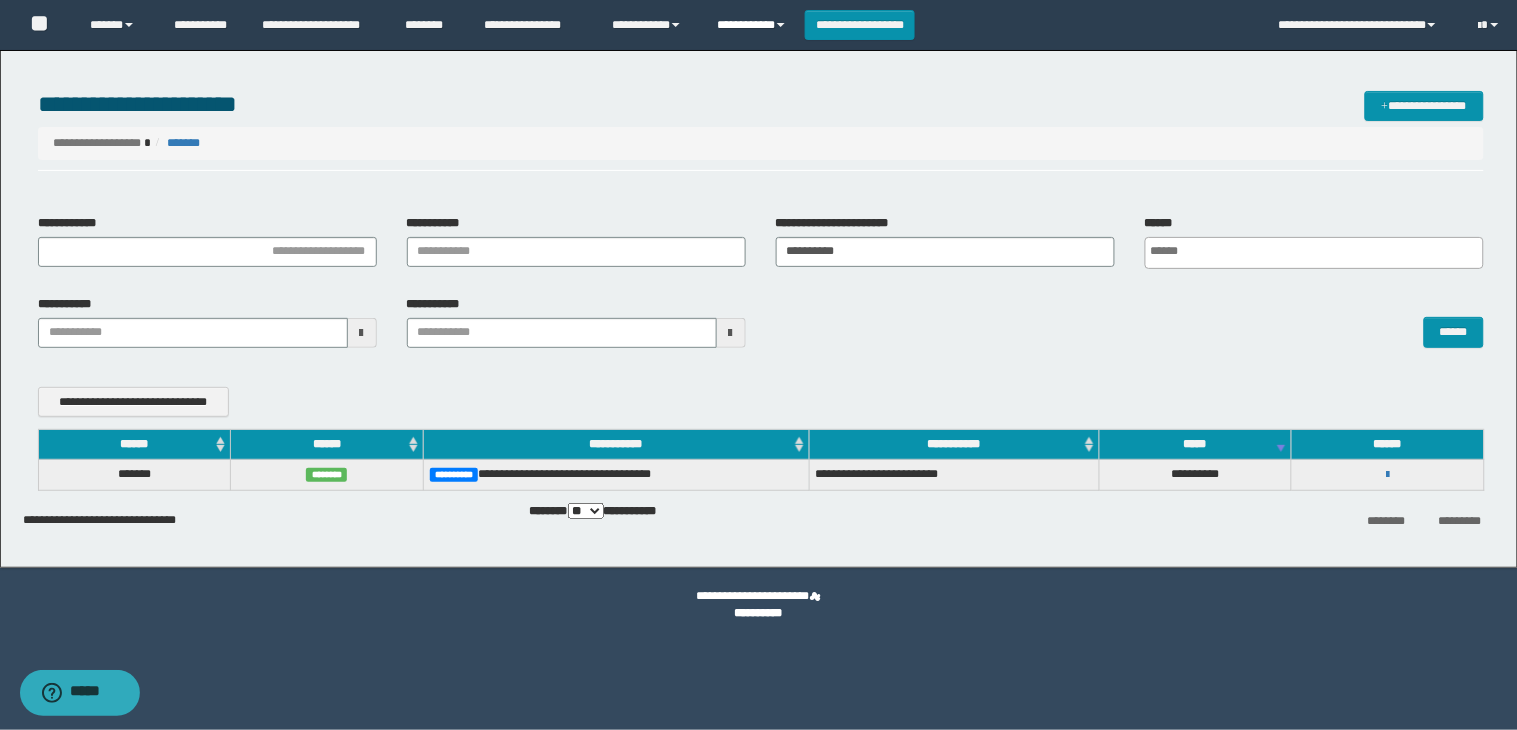 click on "**********" at bounding box center (753, 25) 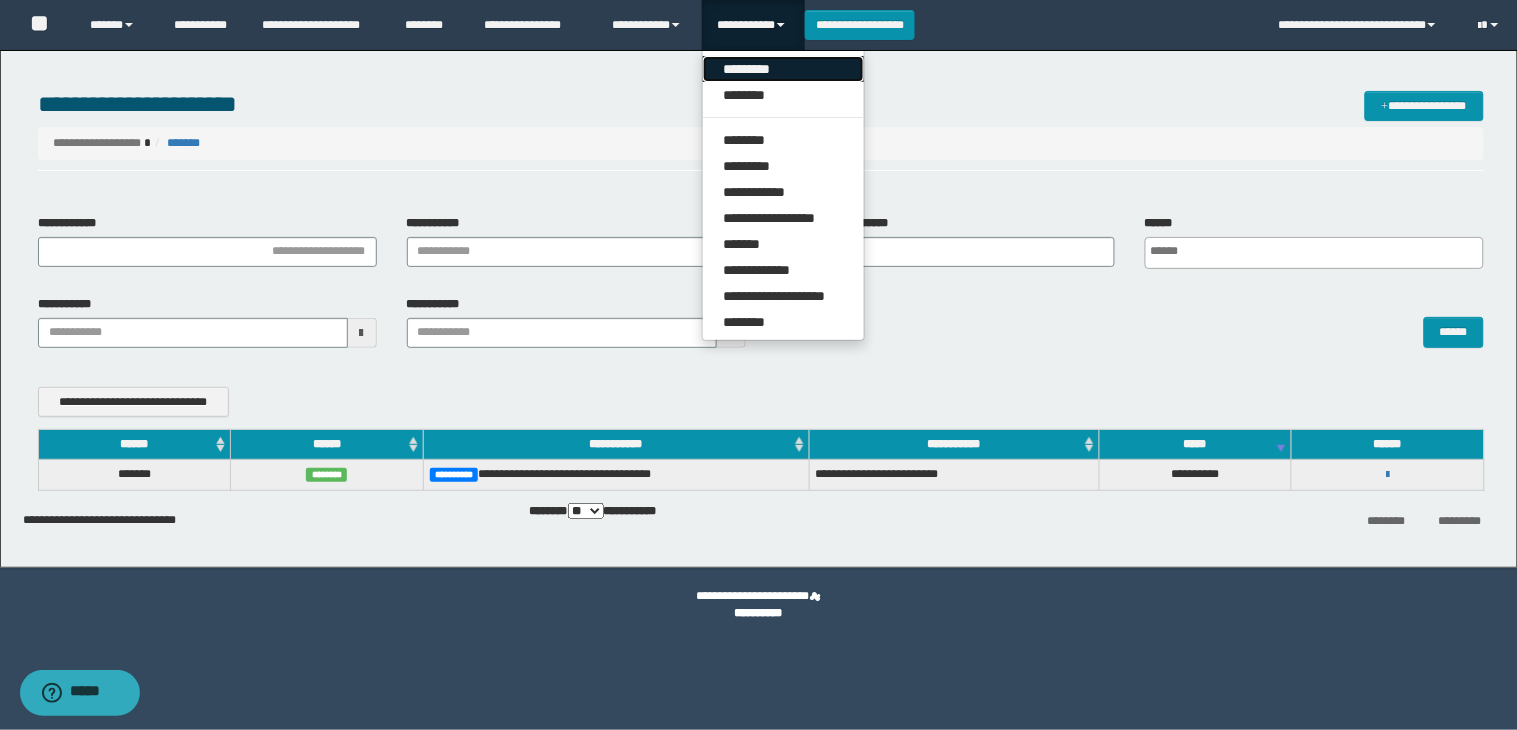 click on "*********" at bounding box center [783, 69] 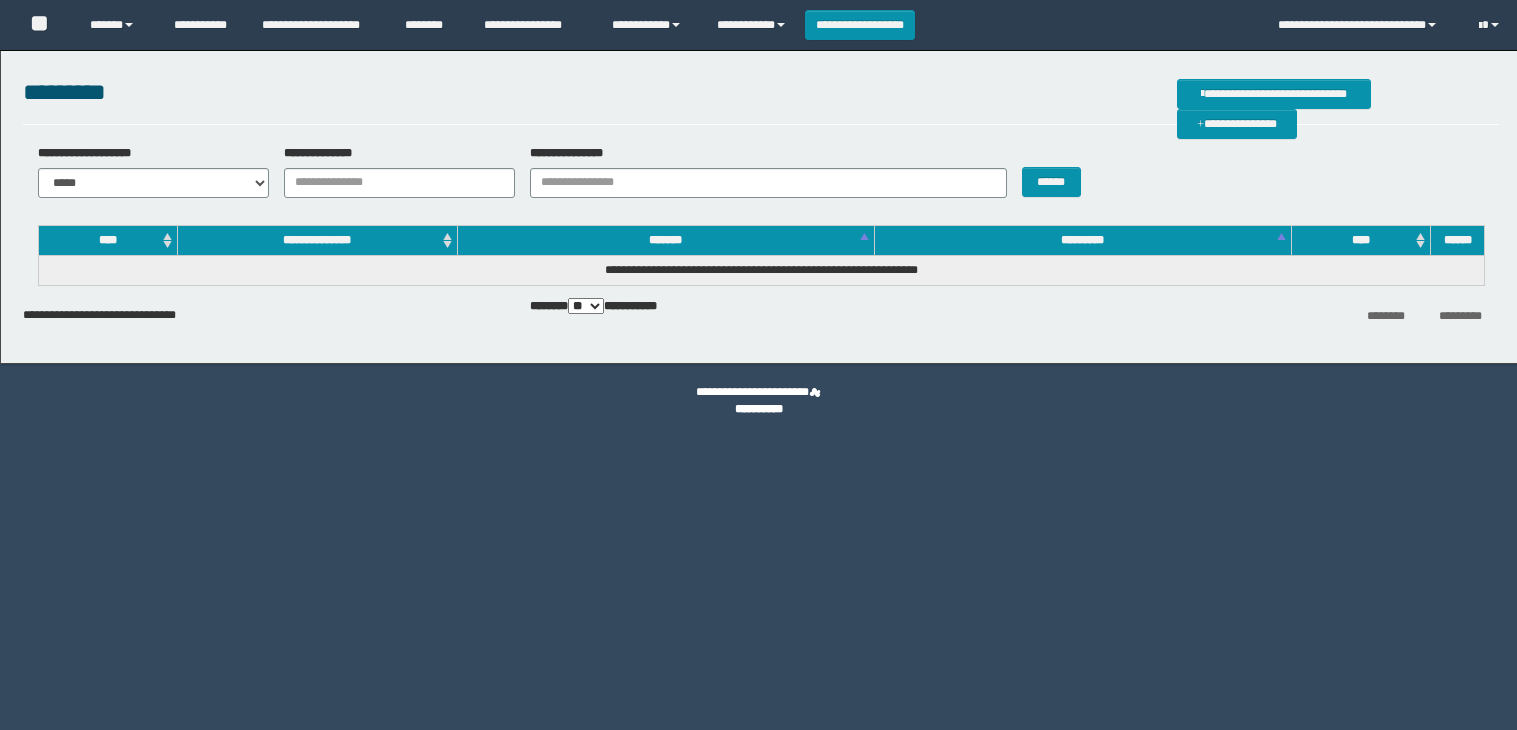scroll, scrollTop: 0, scrollLeft: 0, axis: both 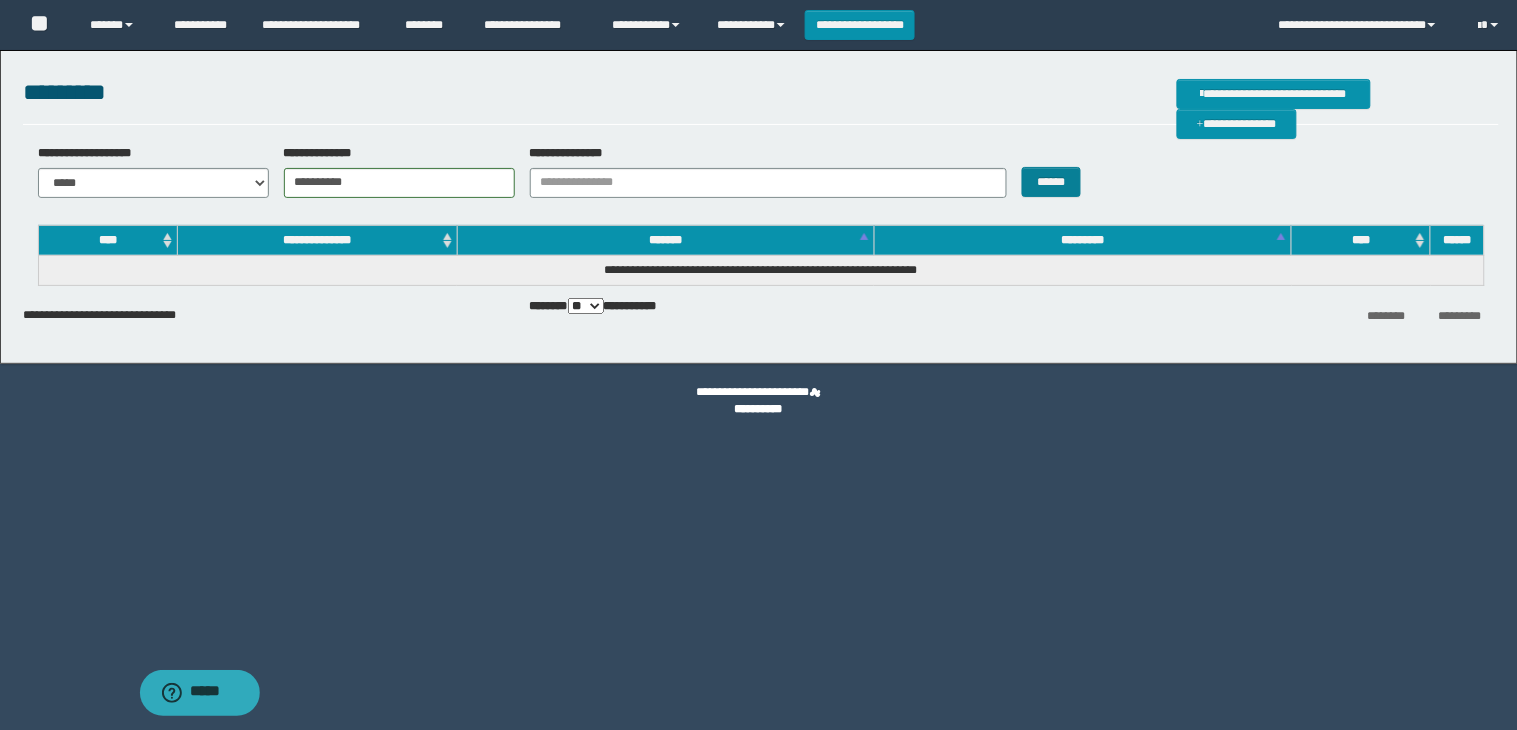 type on "**********" 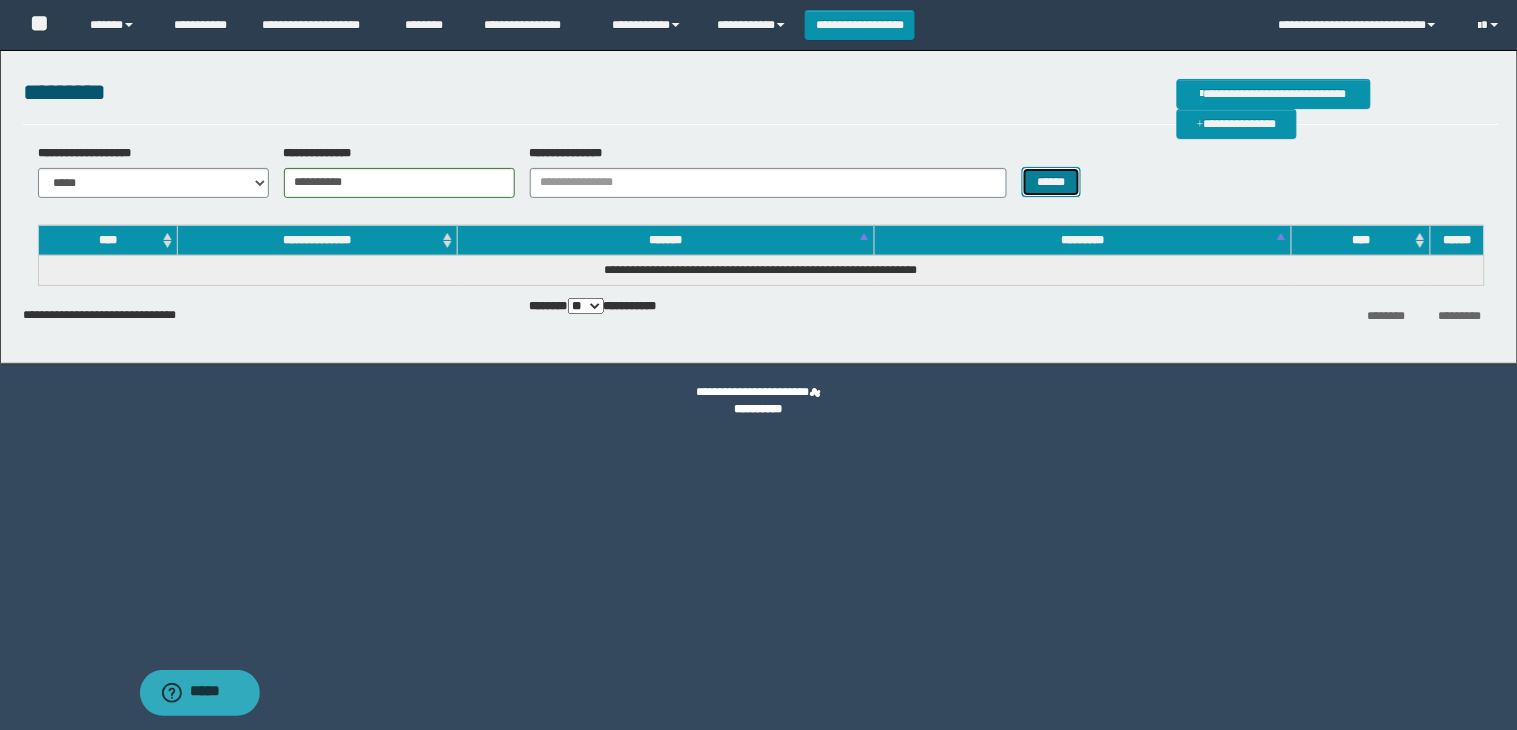 drag, startPoint x: 1052, startPoint y: 183, endPoint x: 1176, endPoint y: 216, distance: 128.31601 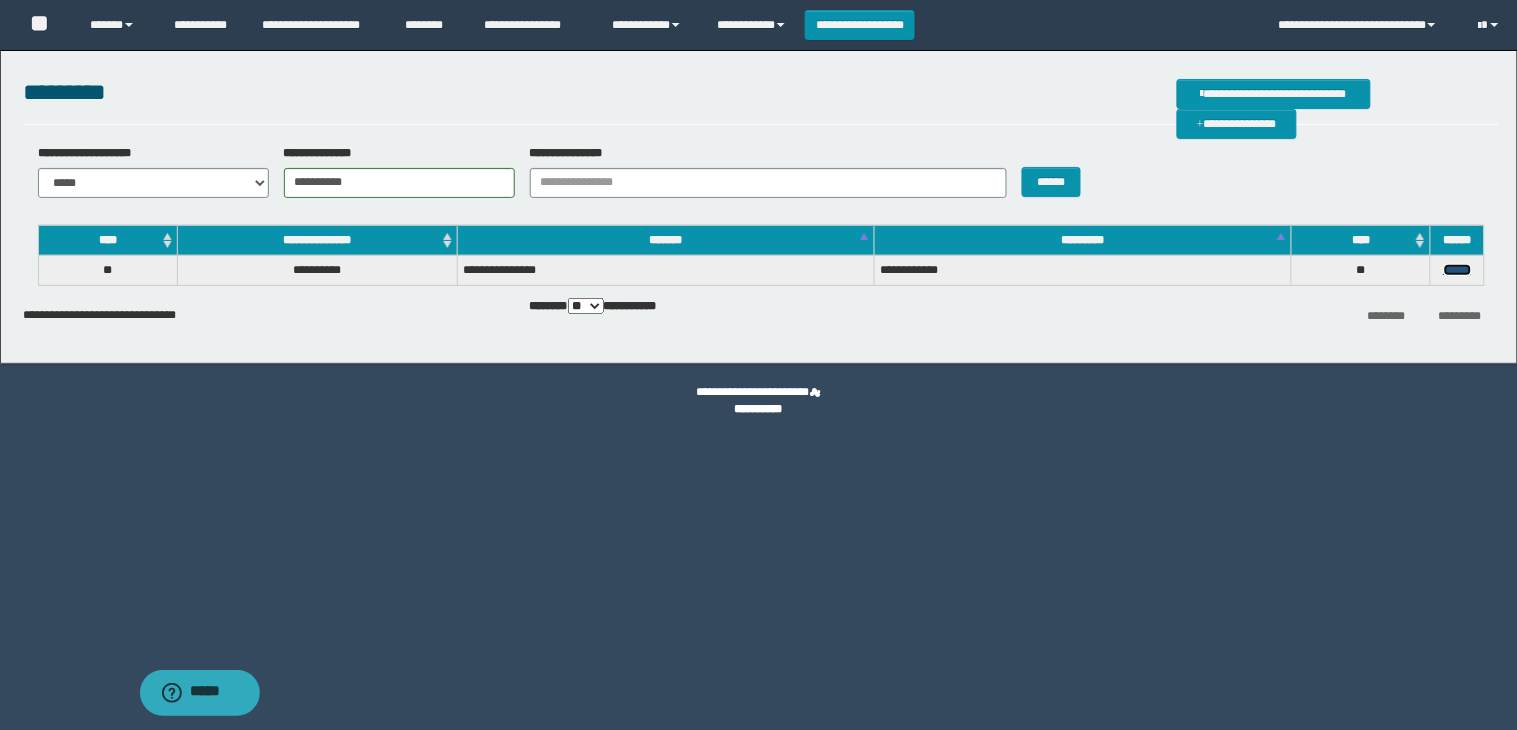 drag, startPoint x: 1446, startPoint y: 266, endPoint x: 1422, endPoint y: 322, distance: 60.926186 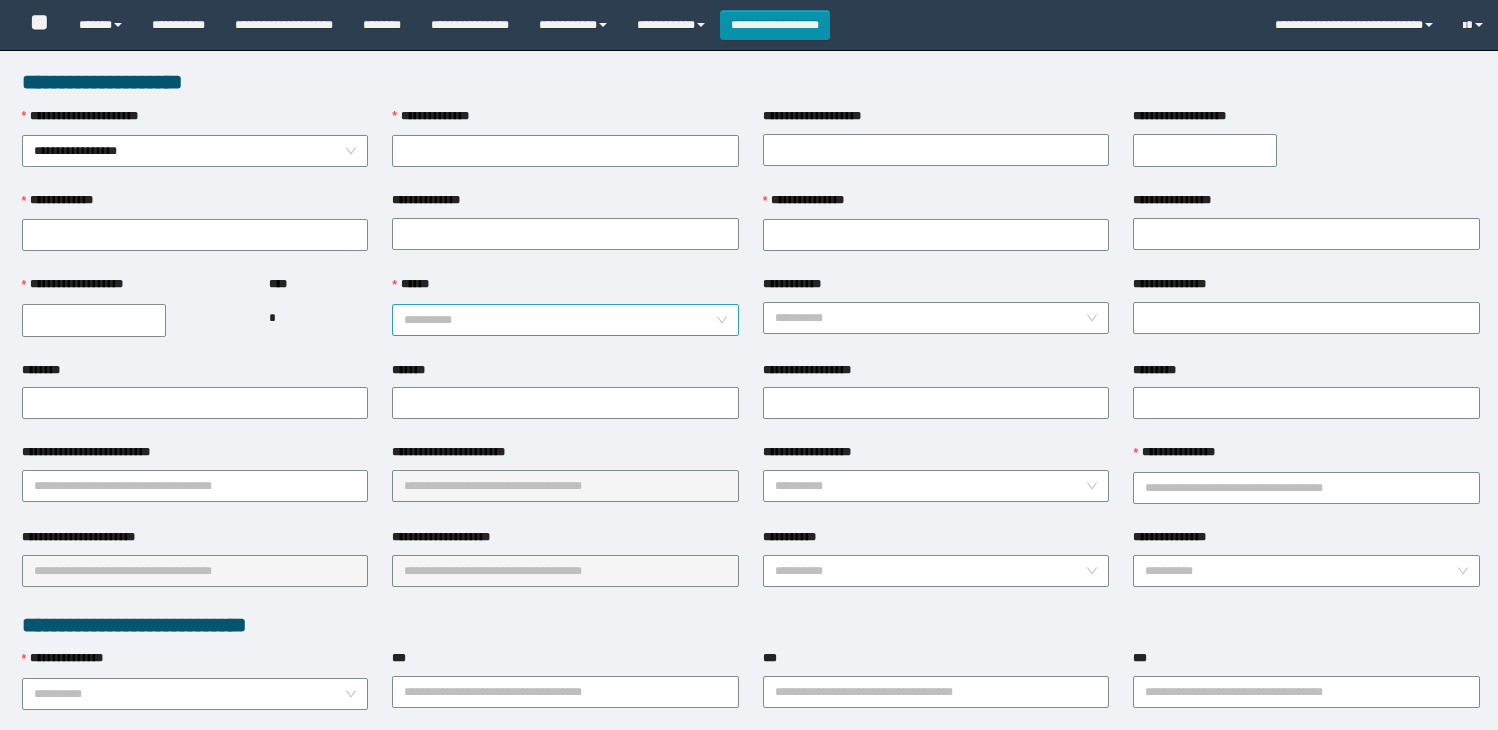 scroll, scrollTop: 0, scrollLeft: 0, axis: both 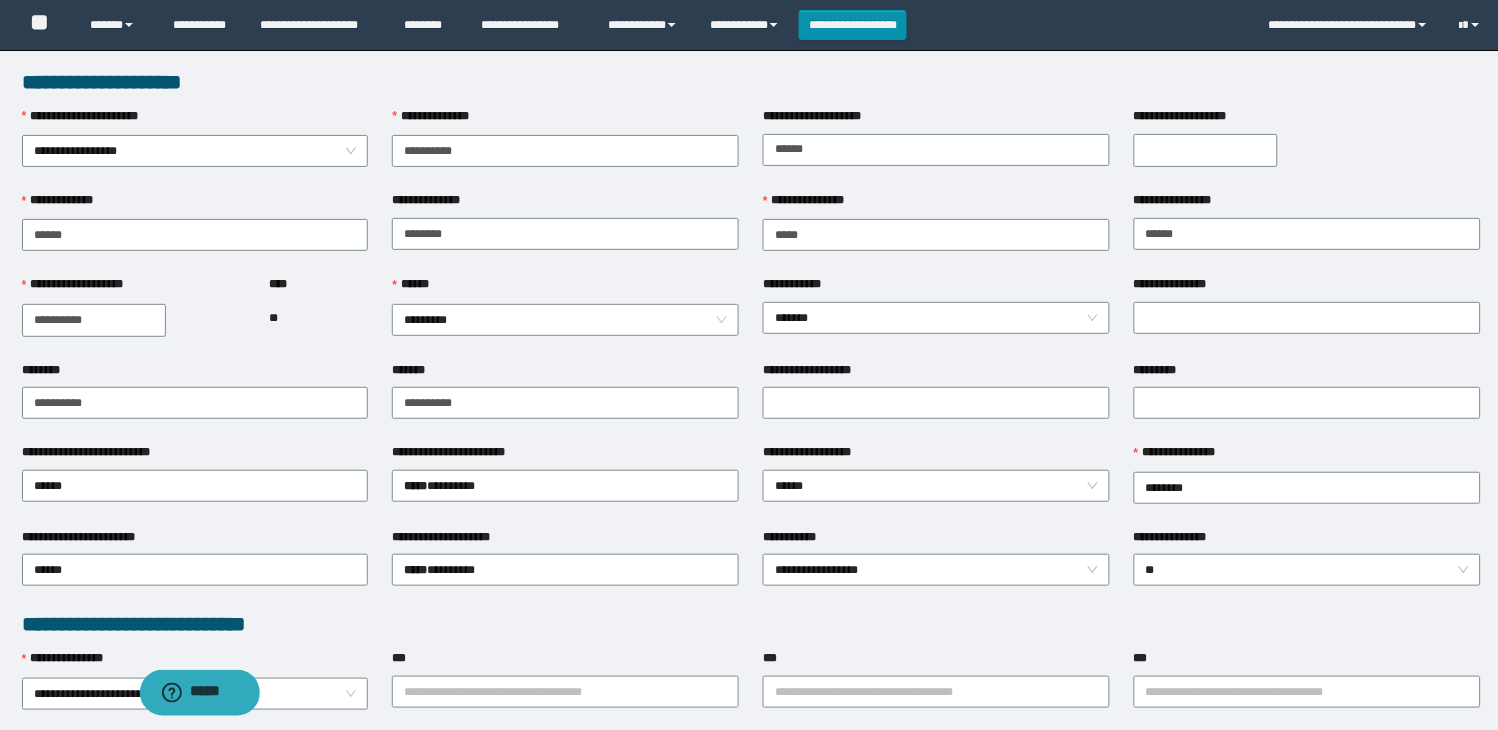 click on "**********" at bounding box center [1206, 150] 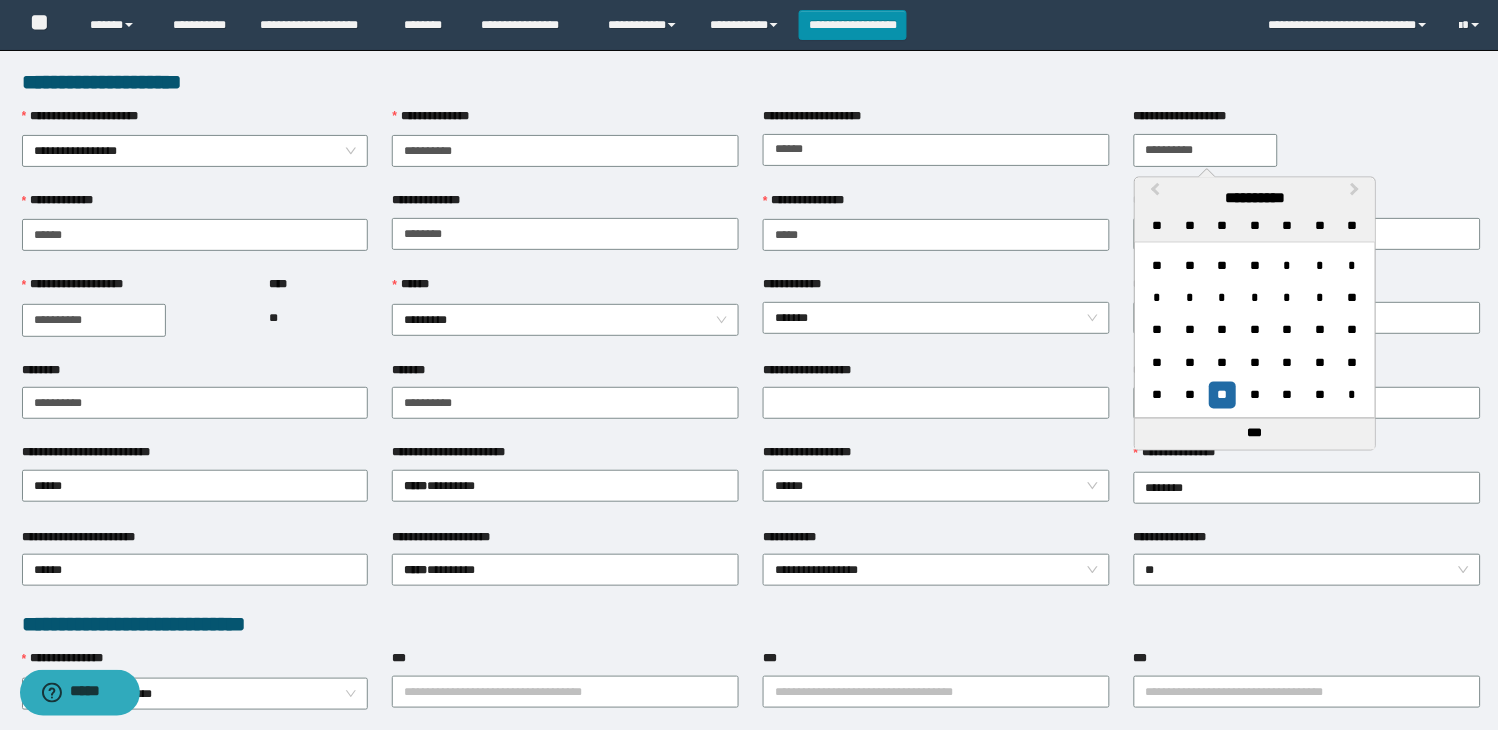 type on "**********" 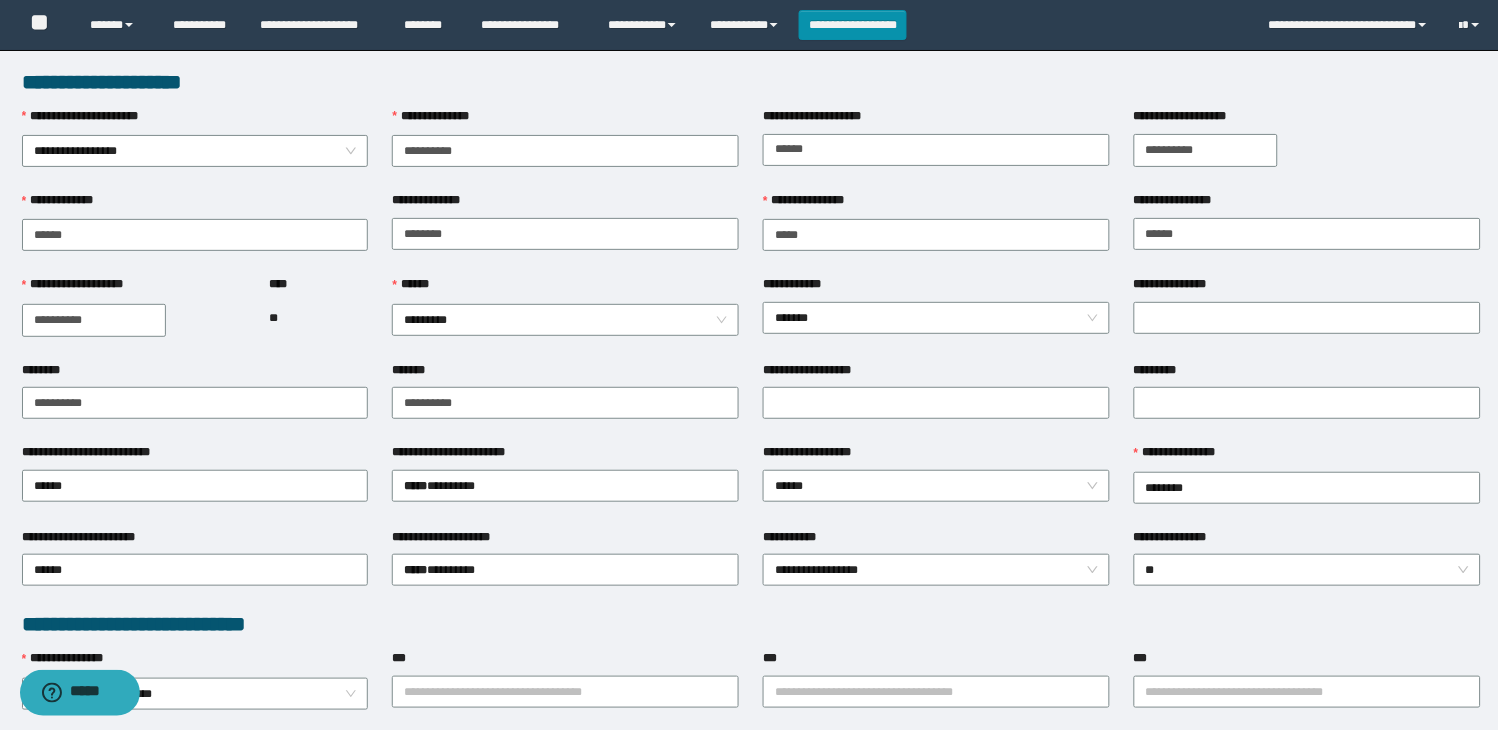 click at bounding box center [133, 320] 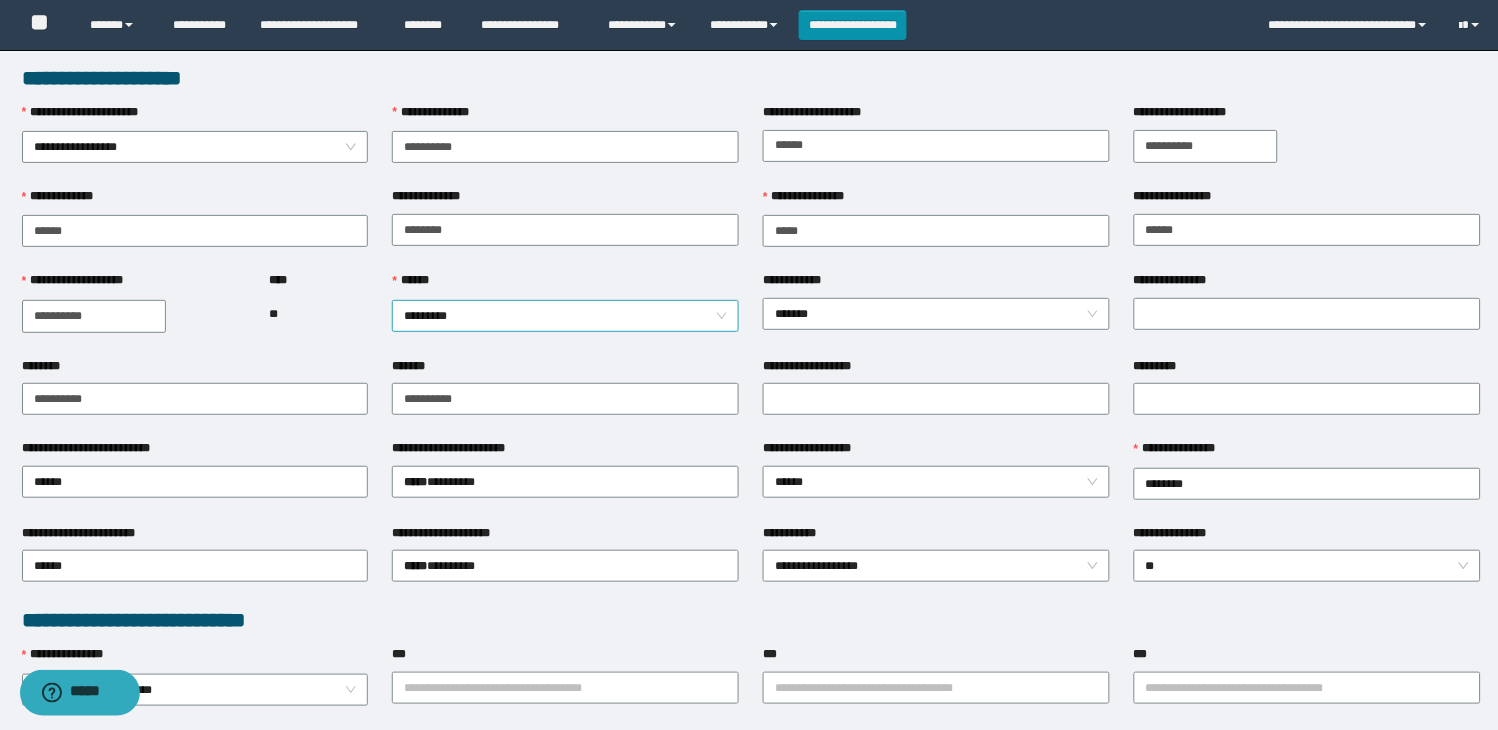 scroll, scrollTop: 0, scrollLeft: 0, axis: both 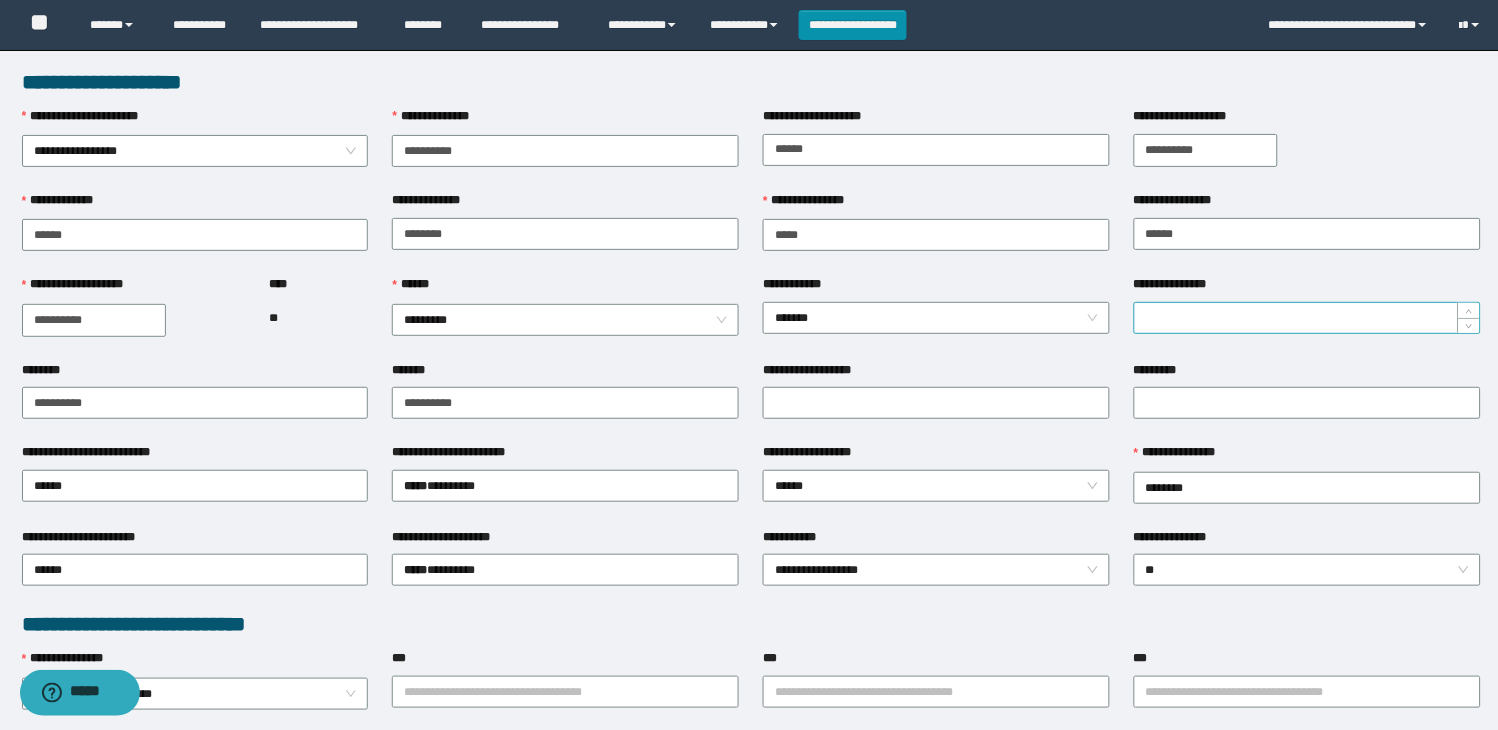 drag, startPoint x: 1181, startPoint y: 321, endPoint x: 1198, endPoint y: 323, distance: 17.117243 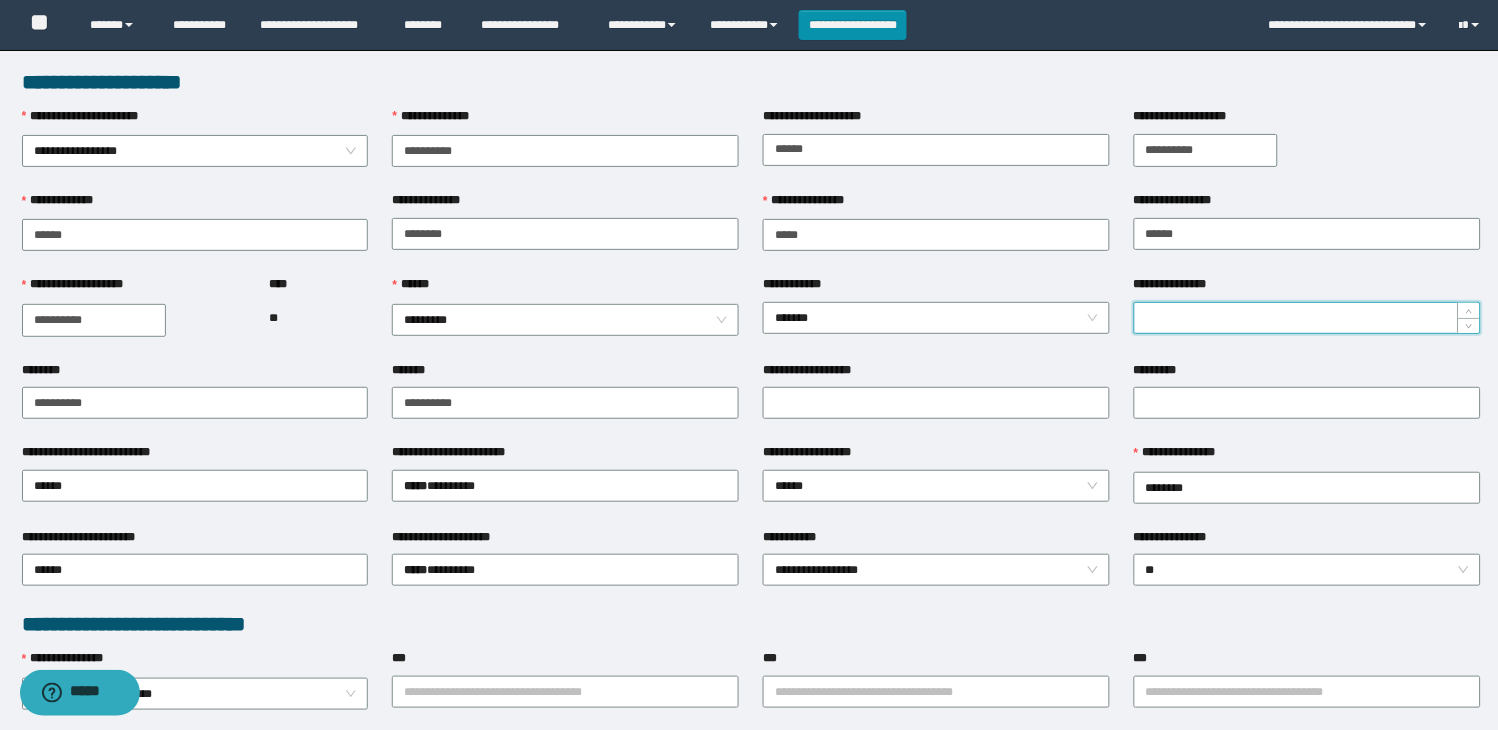 click on "**********" at bounding box center [936, 288] 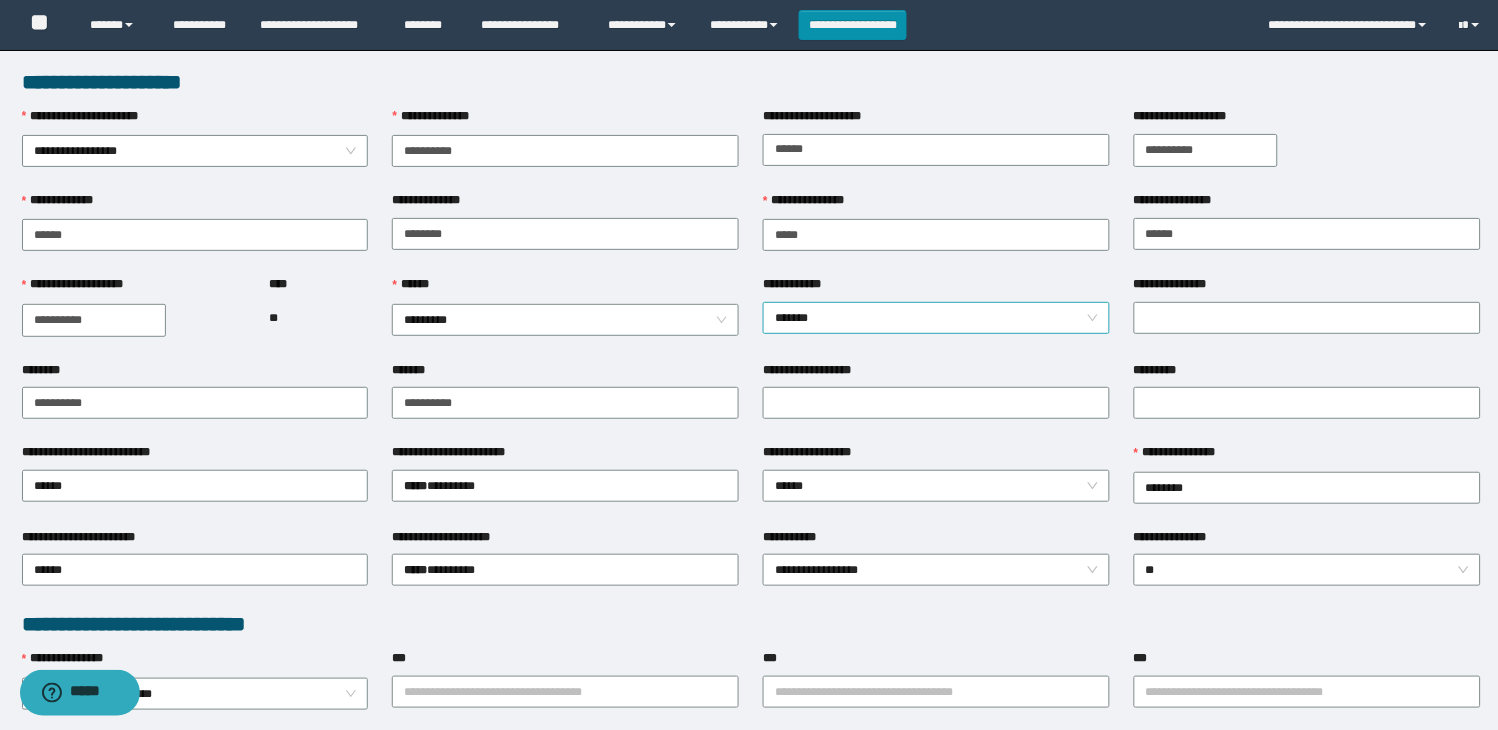 click on "*******" at bounding box center [936, 318] 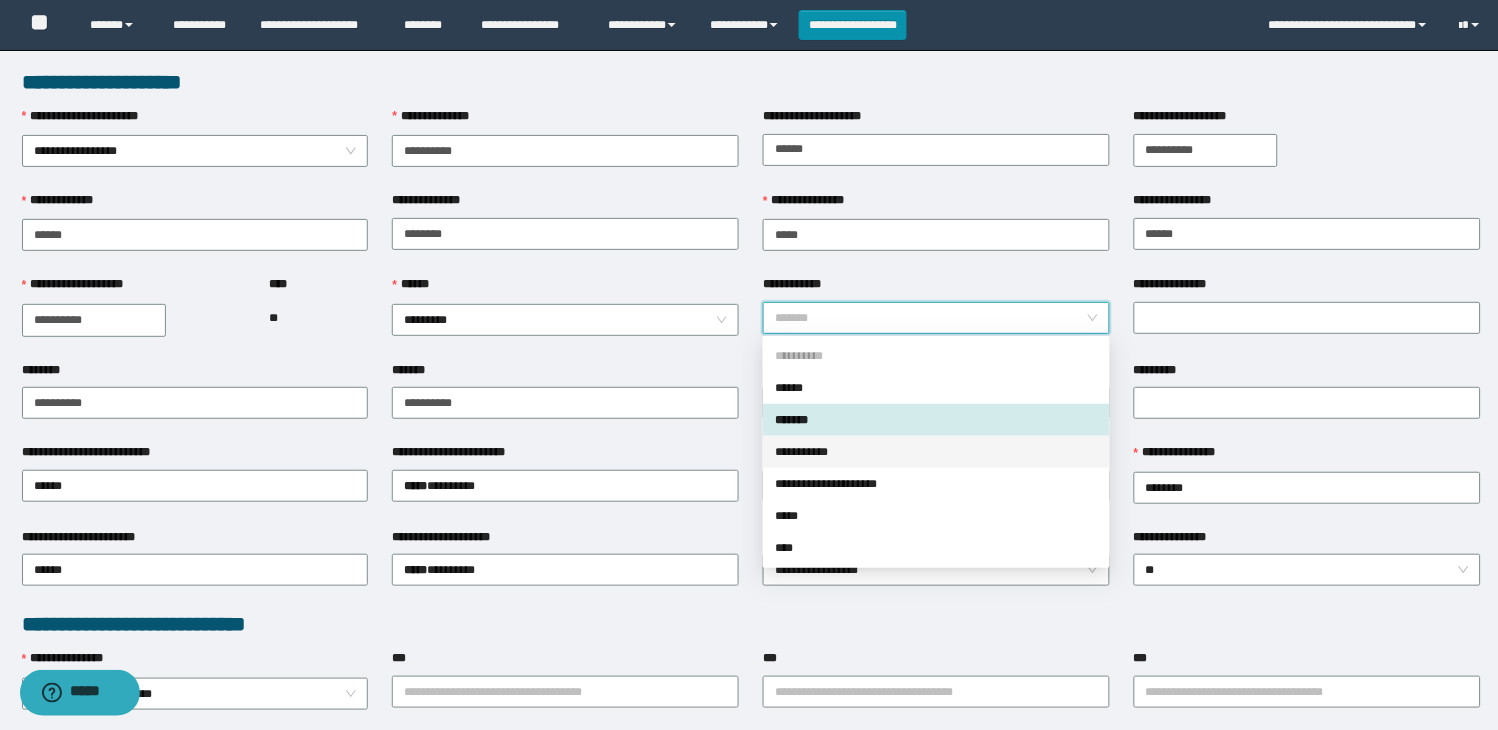 click on "**********" at bounding box center (936, 452) 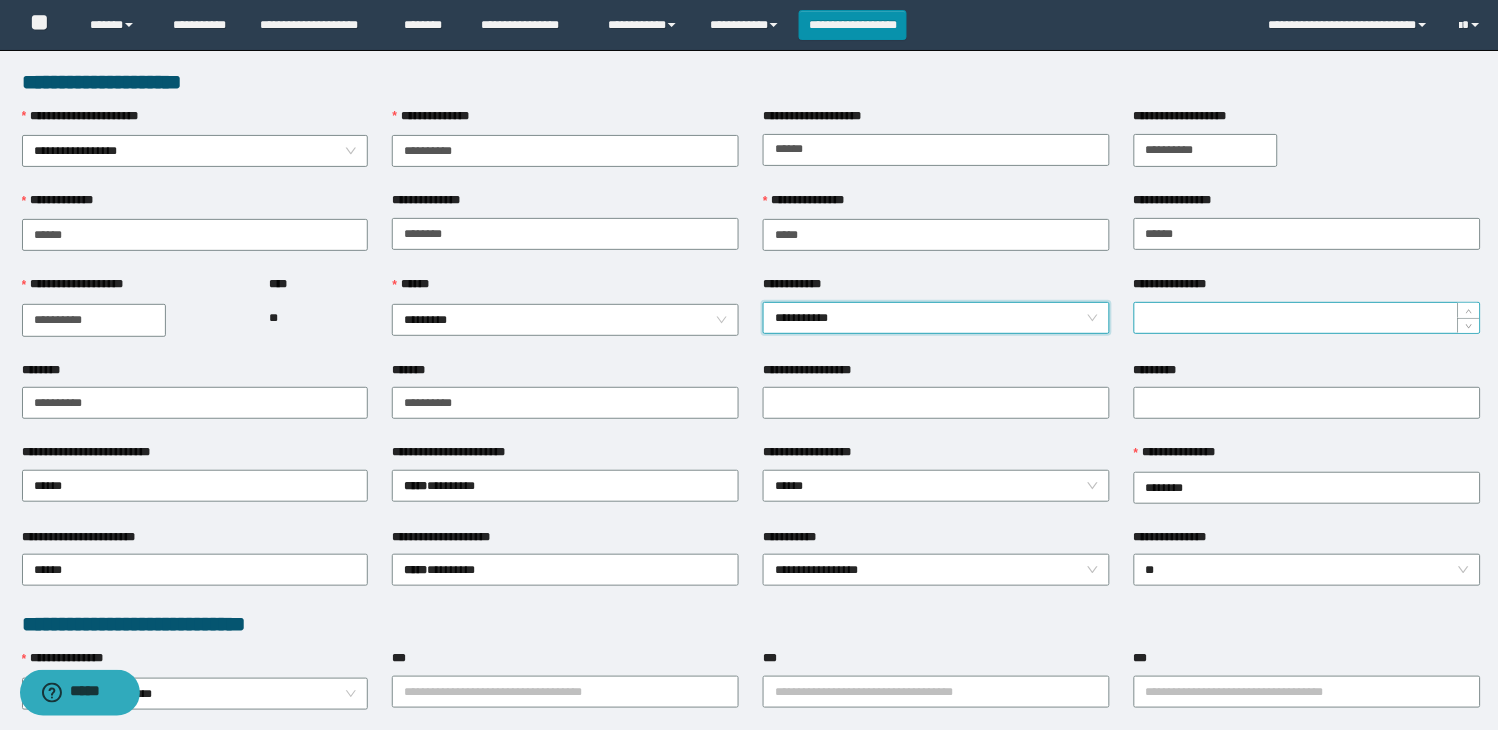 click on "**********" at bounding box center [1307, 318] 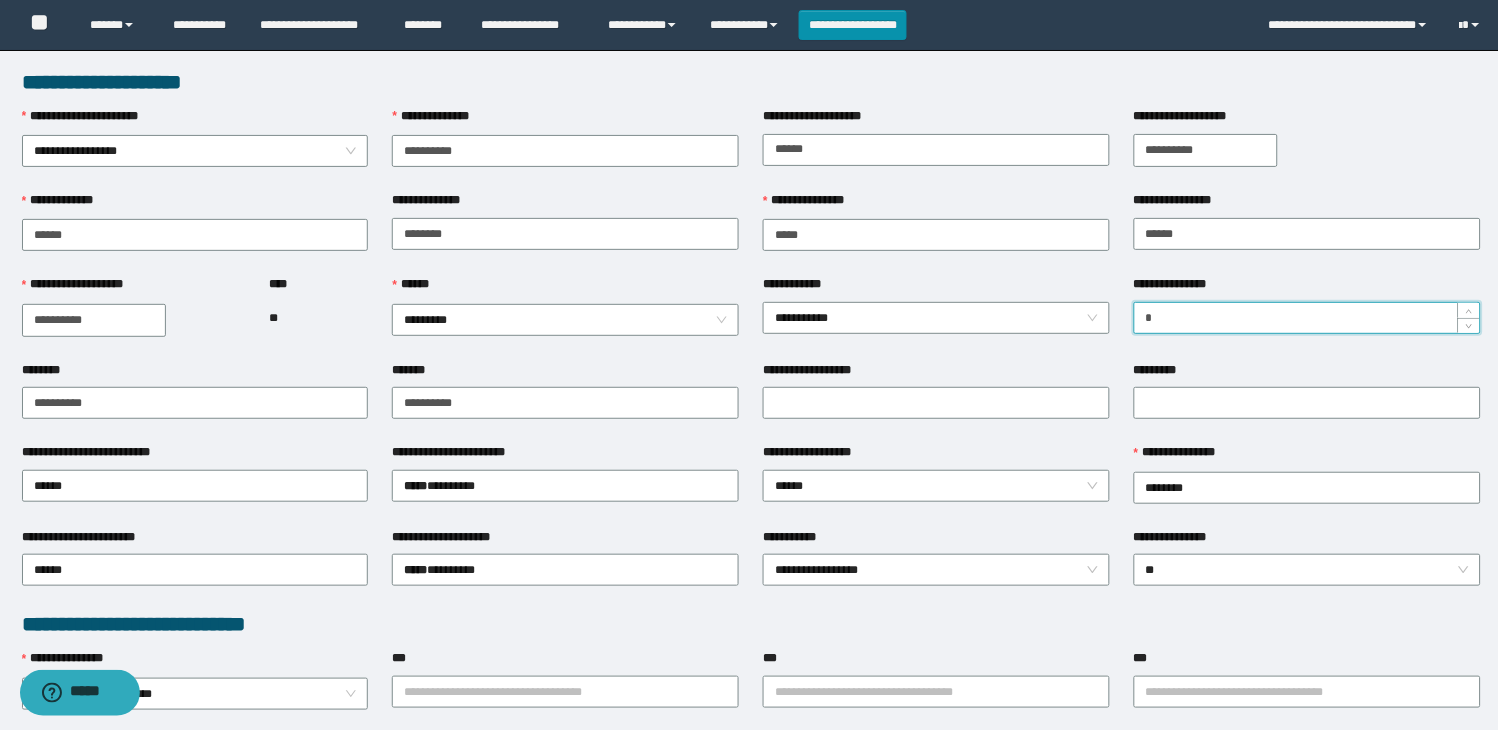 type on "*" 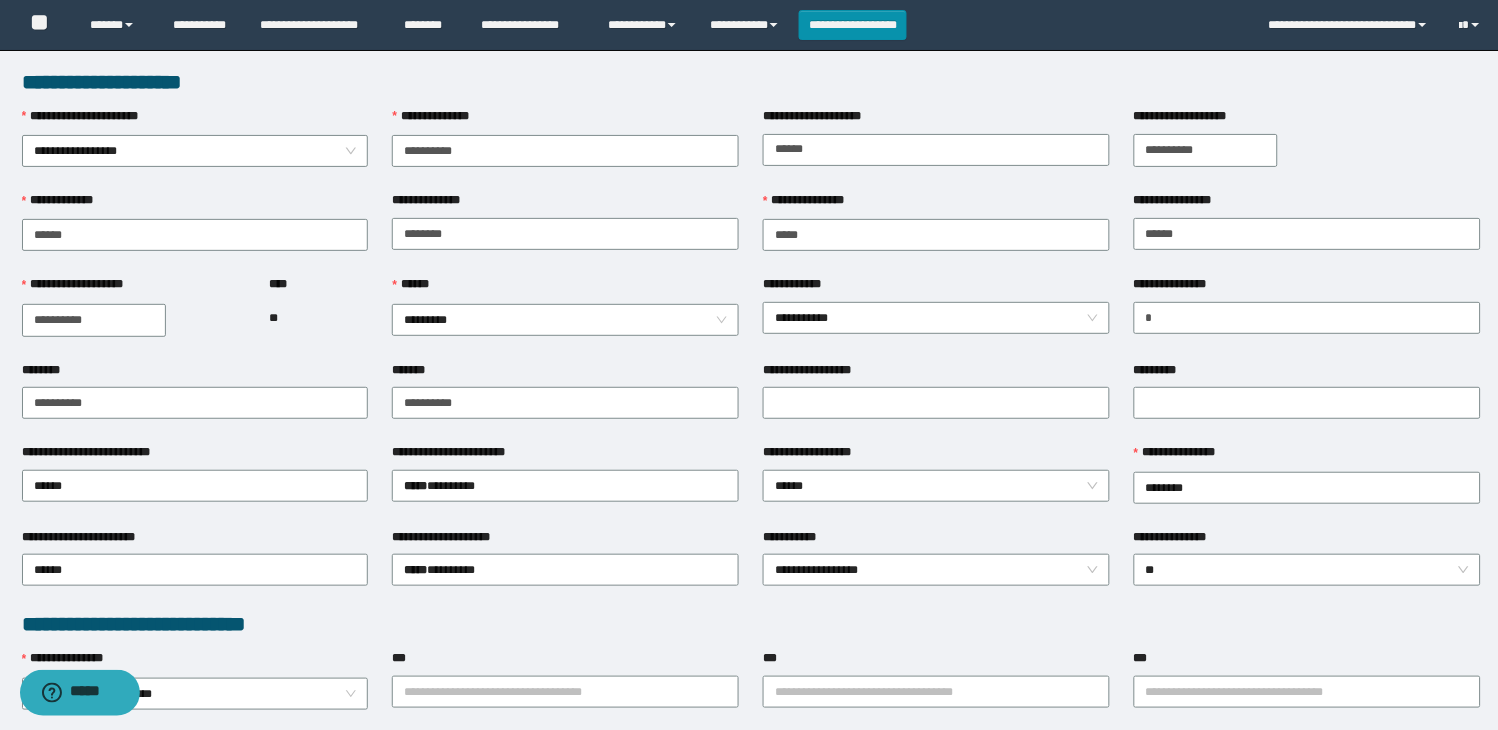 click on "****** *********" at bounding box center (565, 317) 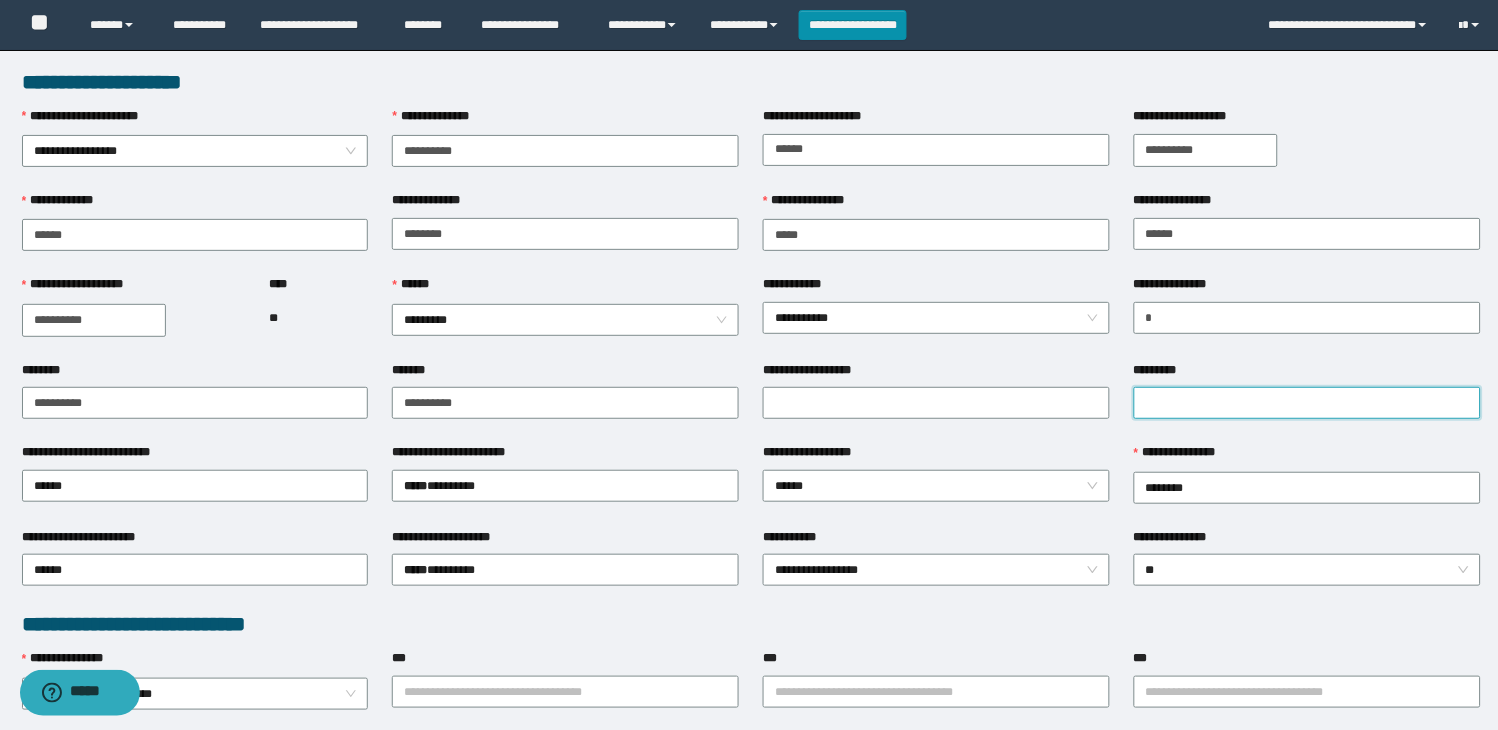 click on "*********" at bounding box center (1307, 403) 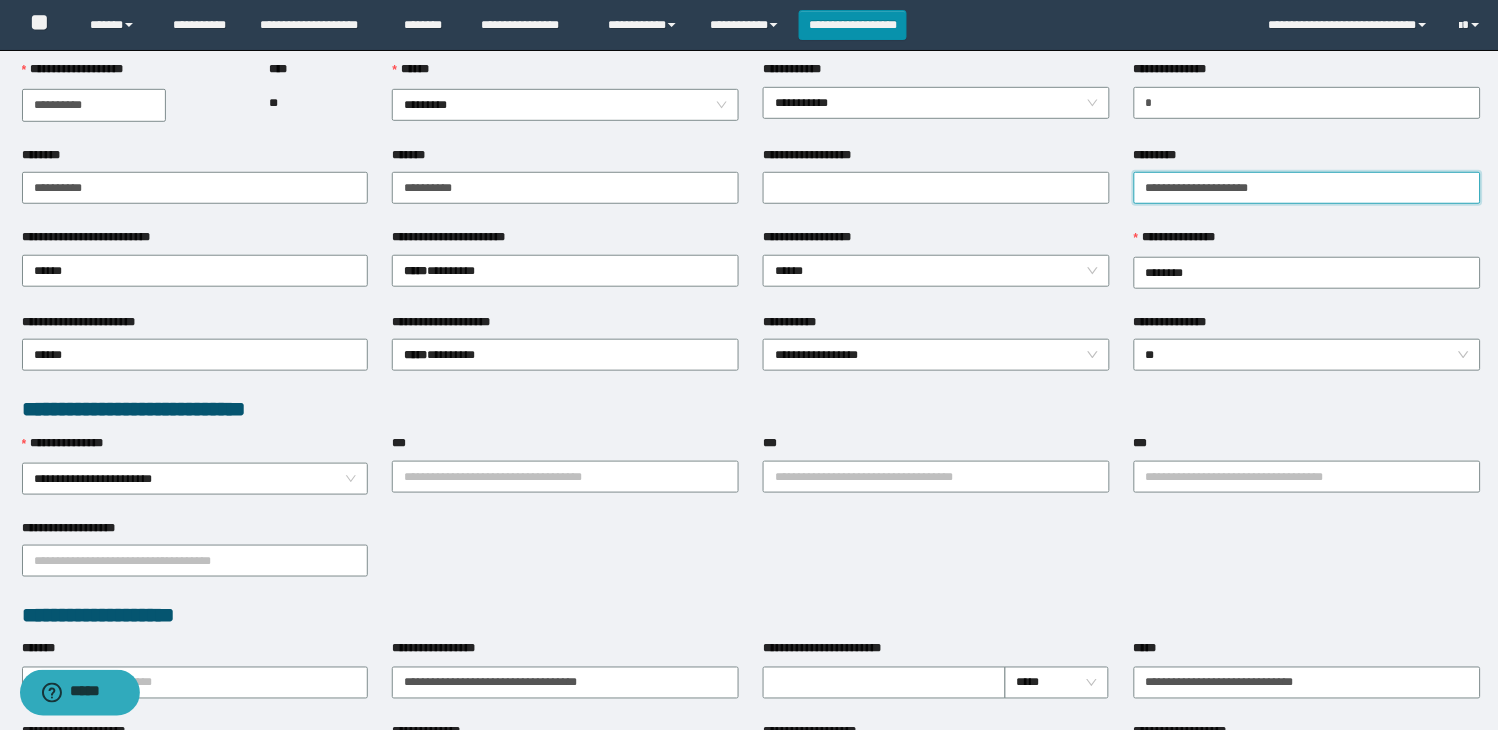 scroll, scrollTop: 222, scrollLeft: 0, axis: vertical 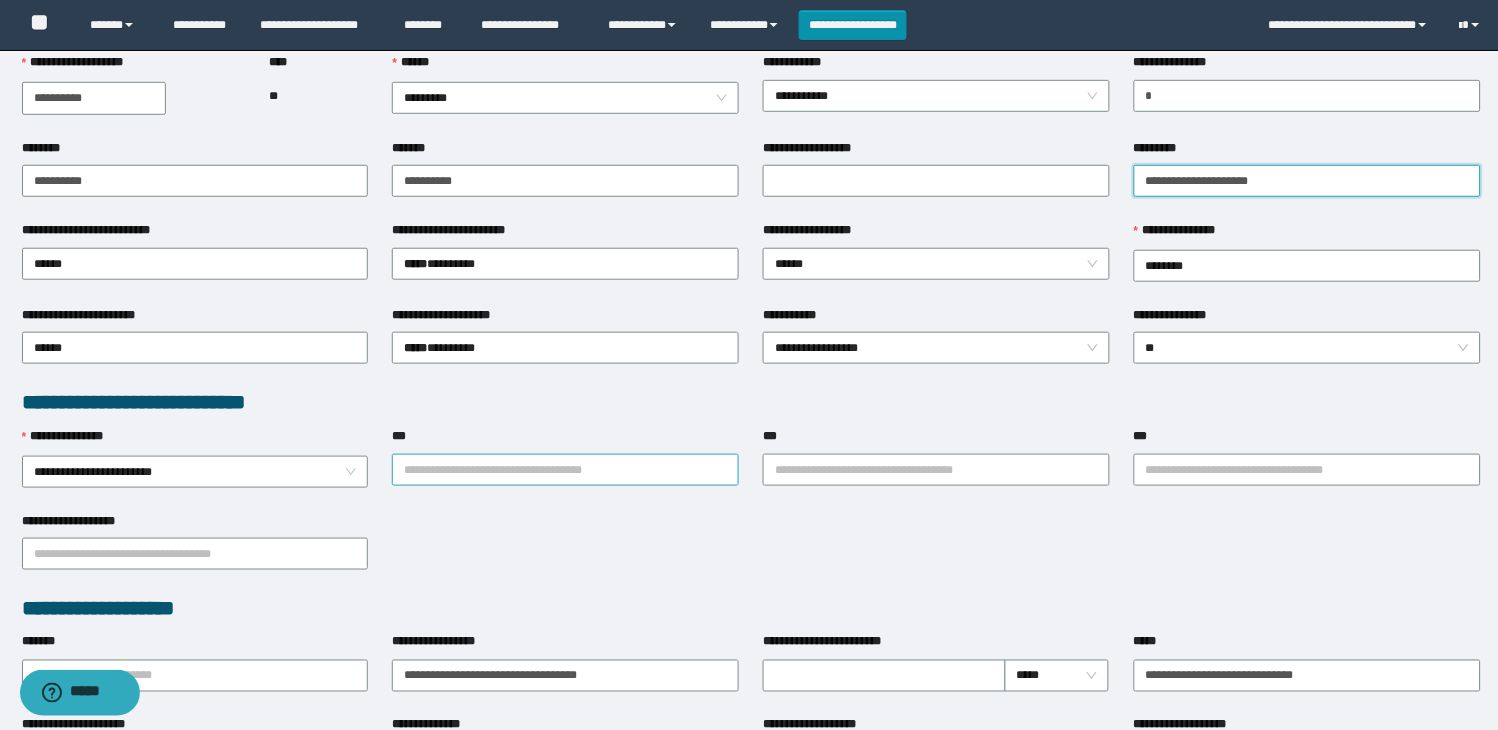 type on "**********" 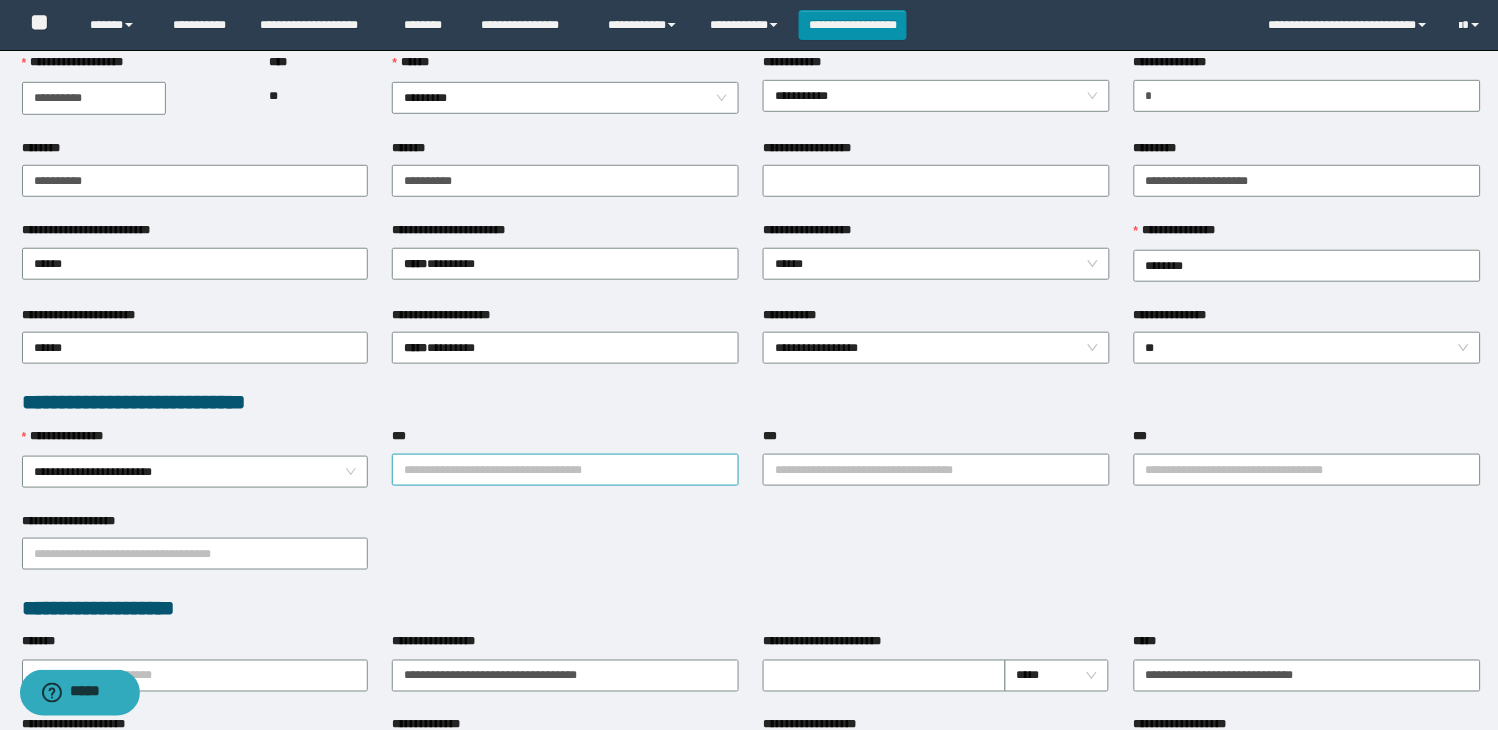click on "***" at bounding box center (565, 470) 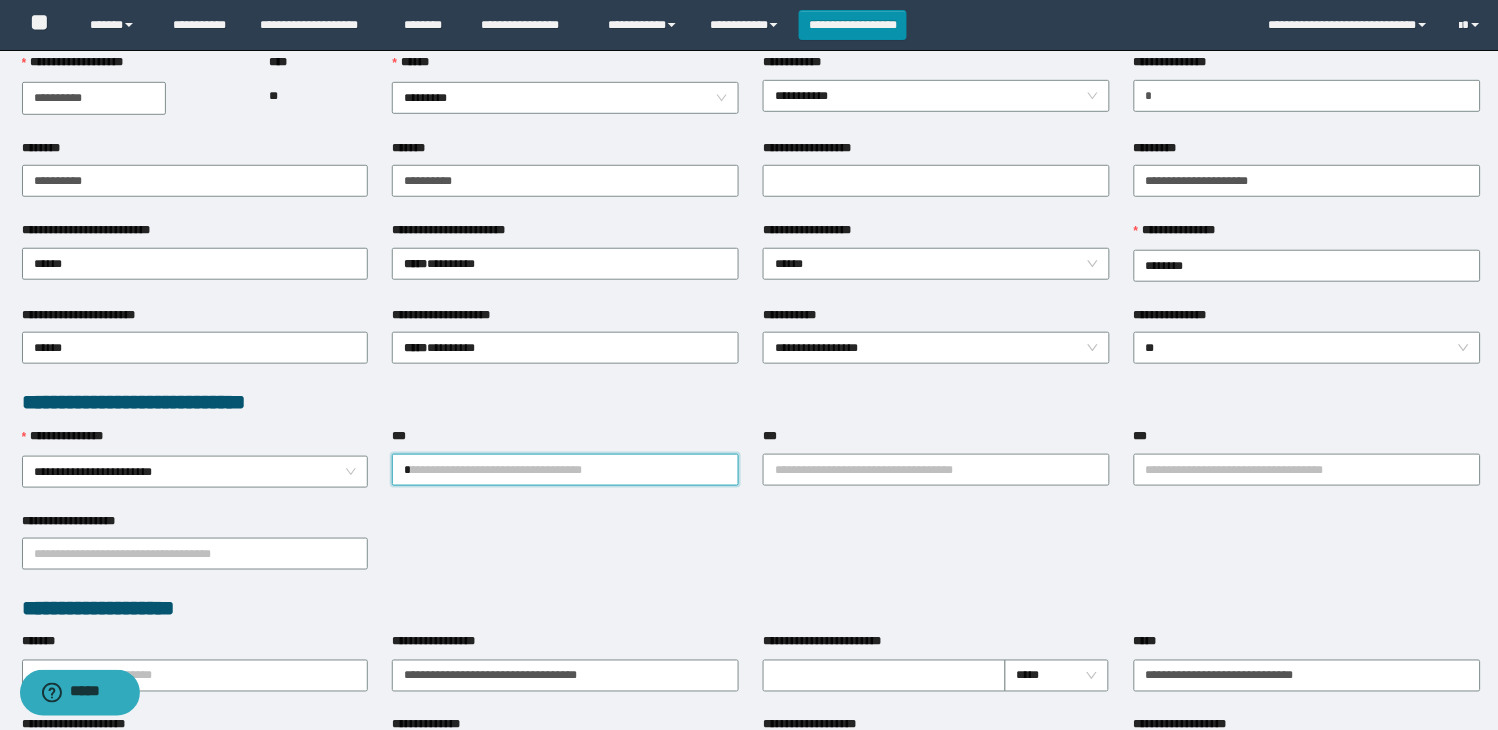 type on "**" 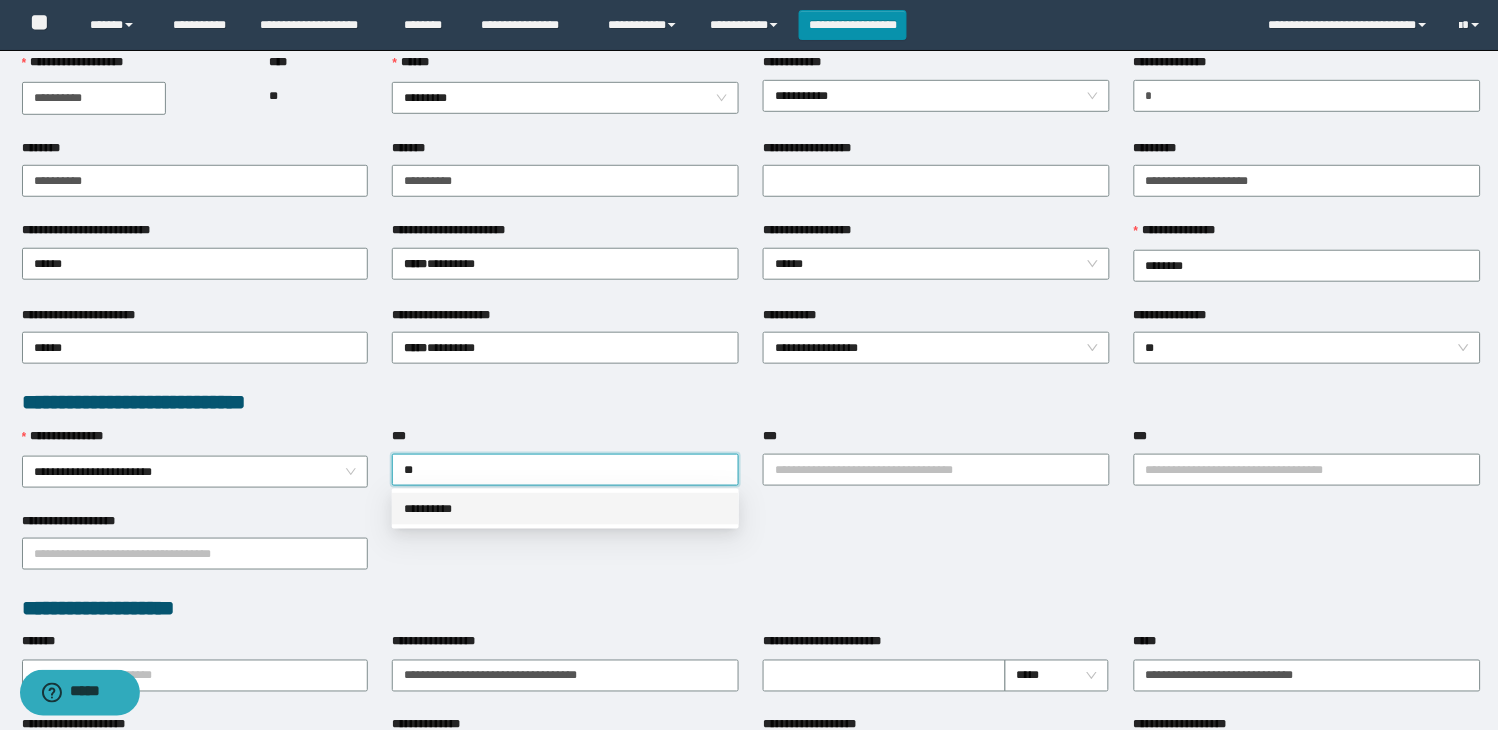 drag, startPoint x: 614, startPoint y: 503, endPoint x: 633, endPoint y: 508, distance: 19.646883 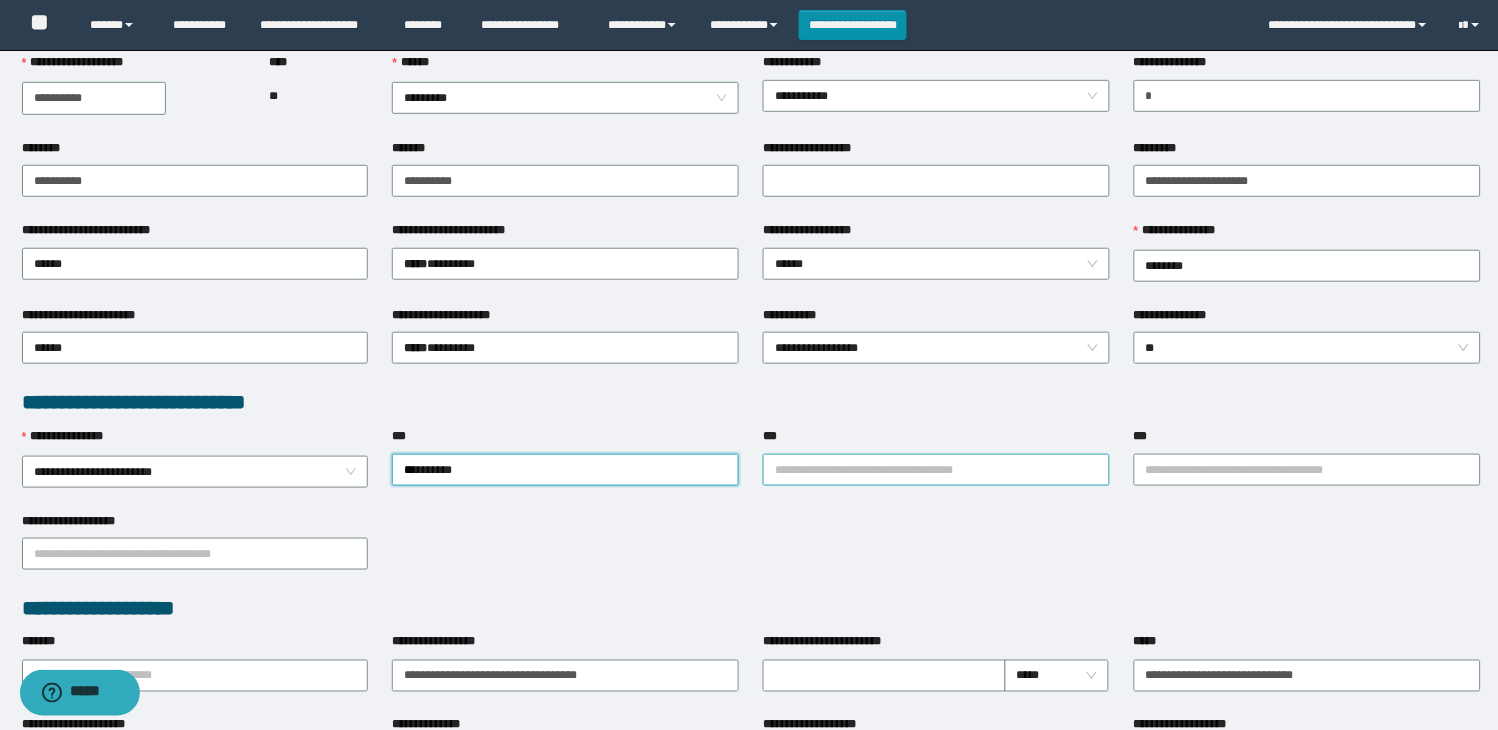 click on "***" at bounding box center (936, 470) 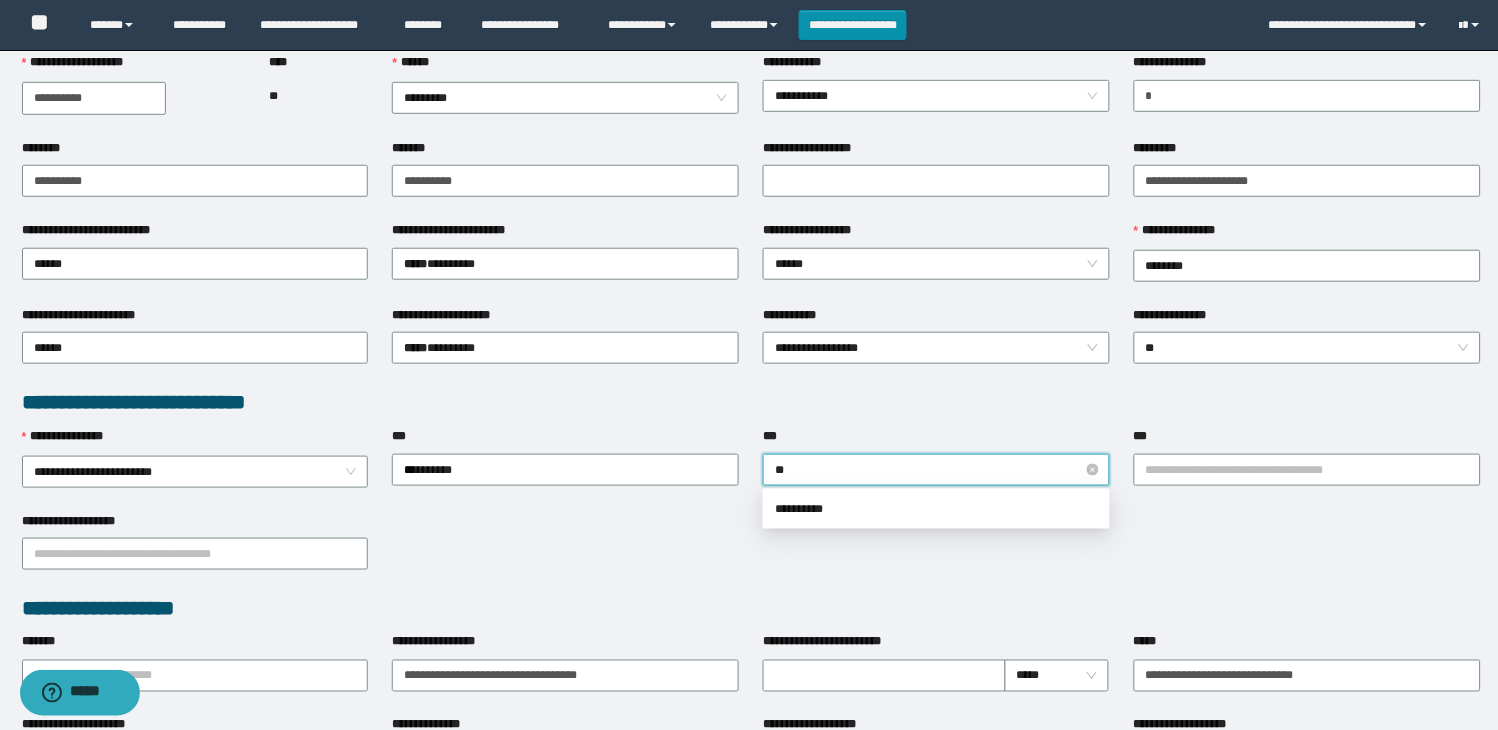 type on "*" 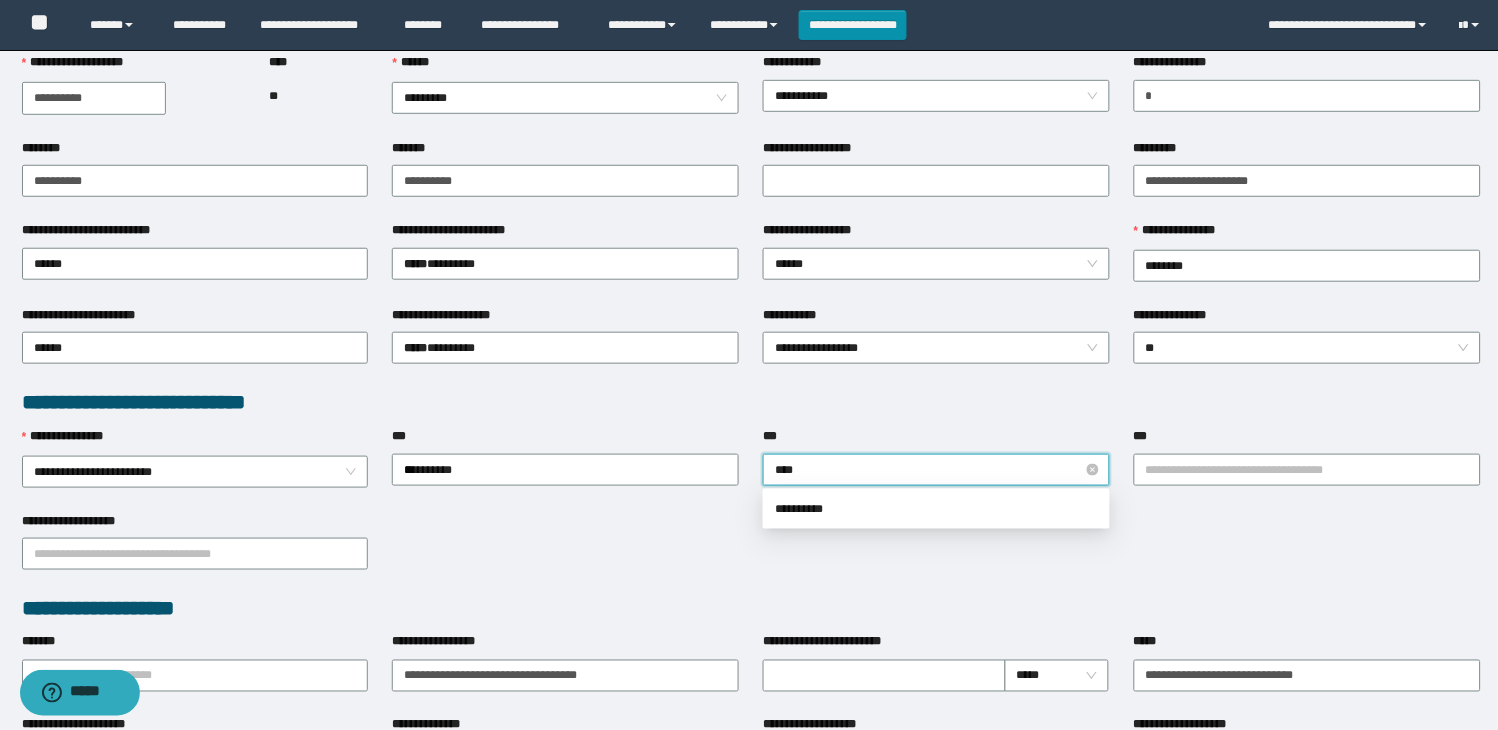 type on "*****" 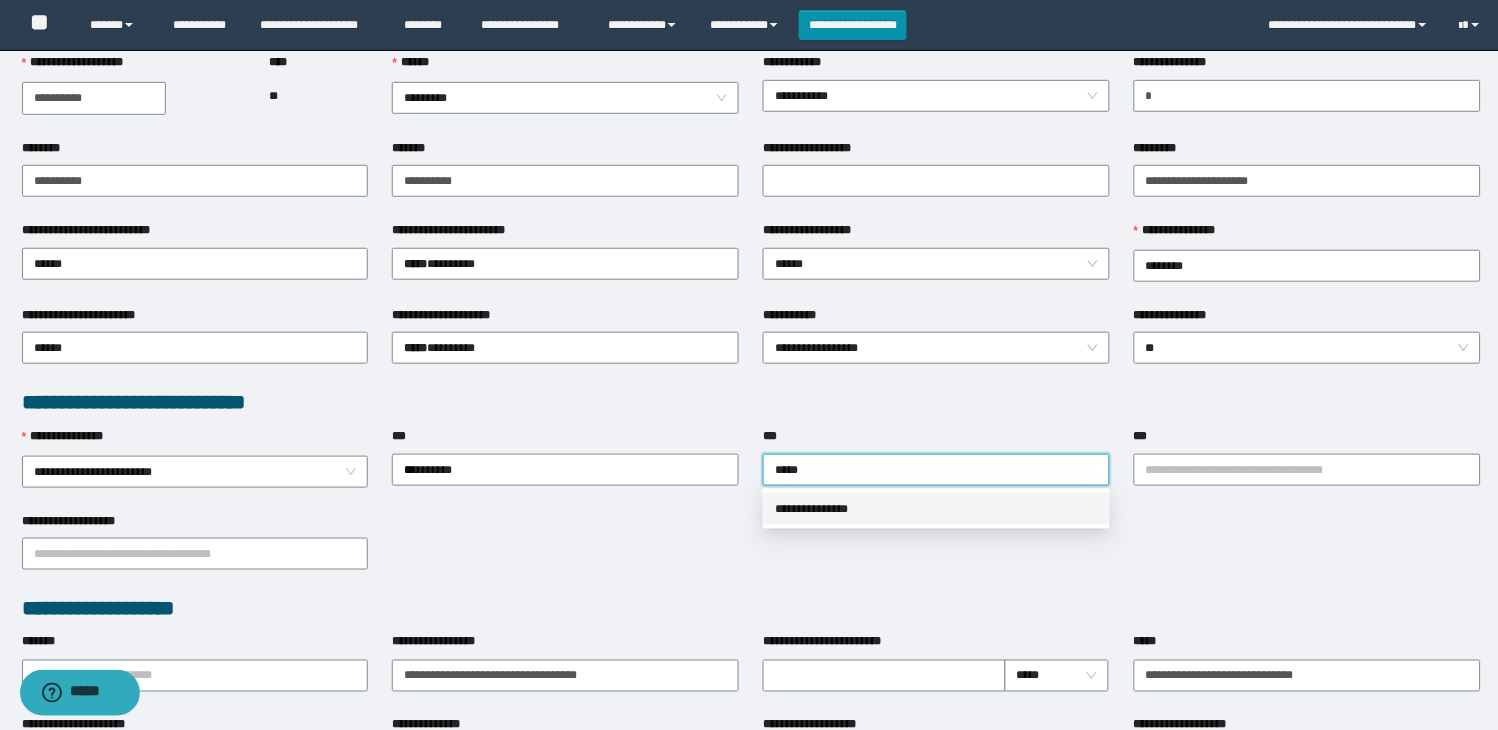 drag, startPoint x: 861, startPoint y: 502, endPoint x: 1122, endPoint y: 482, distance: 261.76517 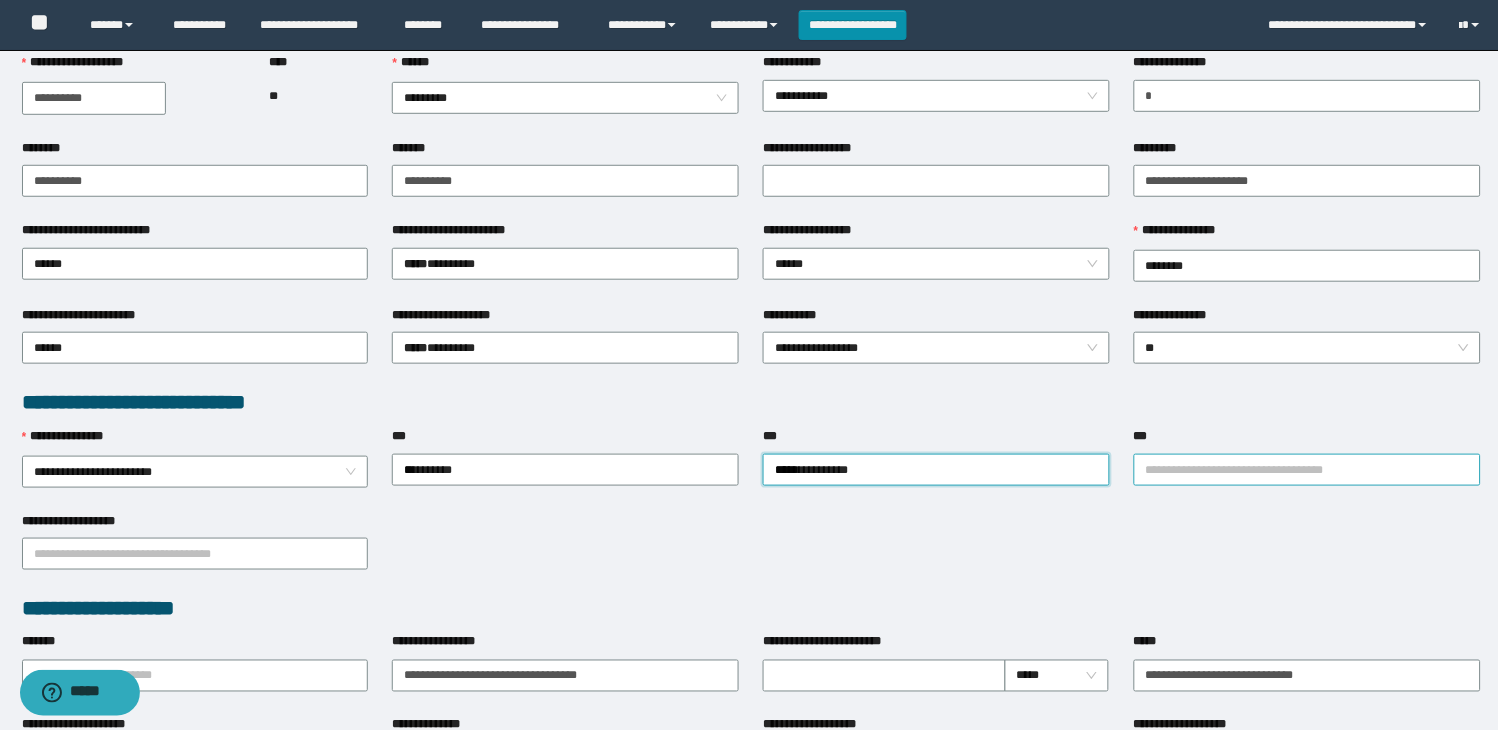 click on "***" at bounding box center (1307, 470) 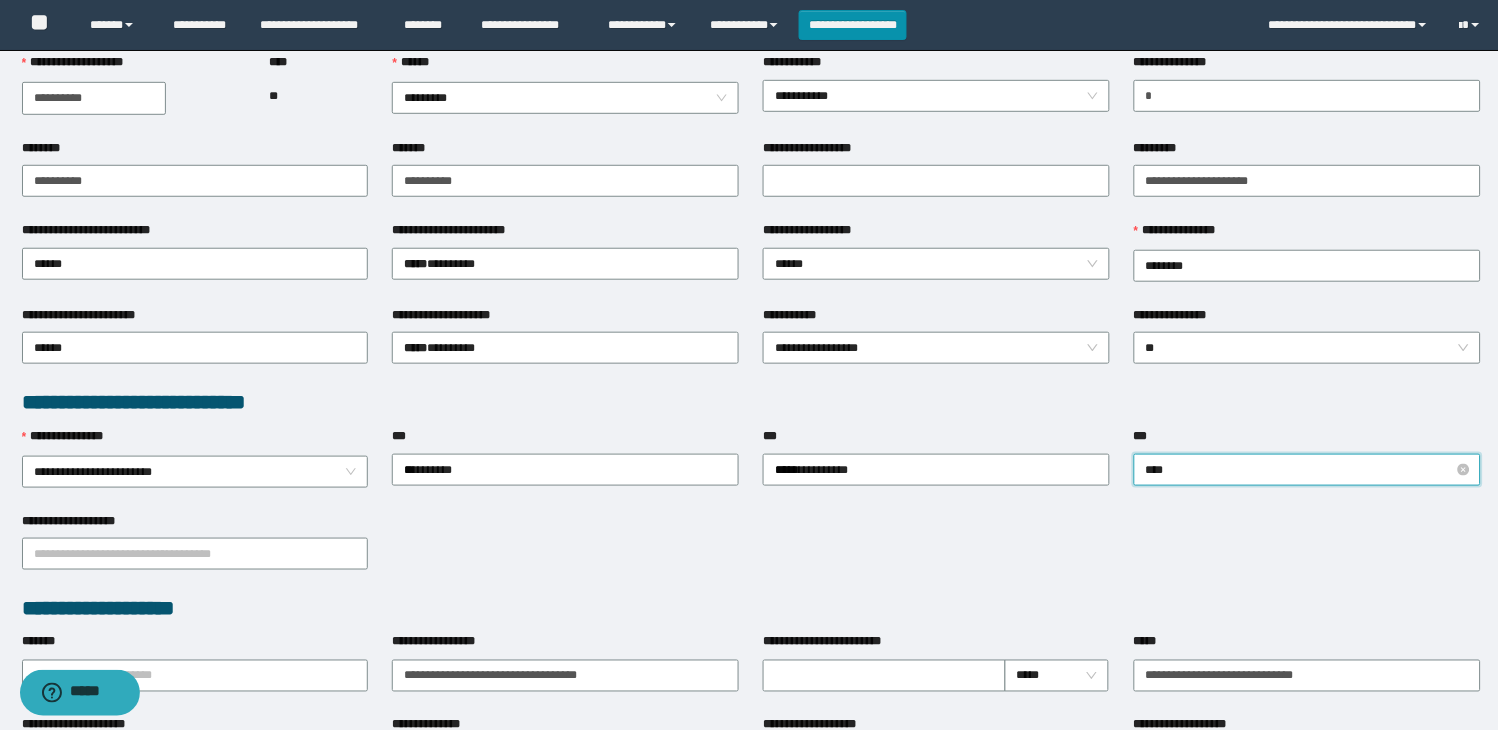 type on "*****" 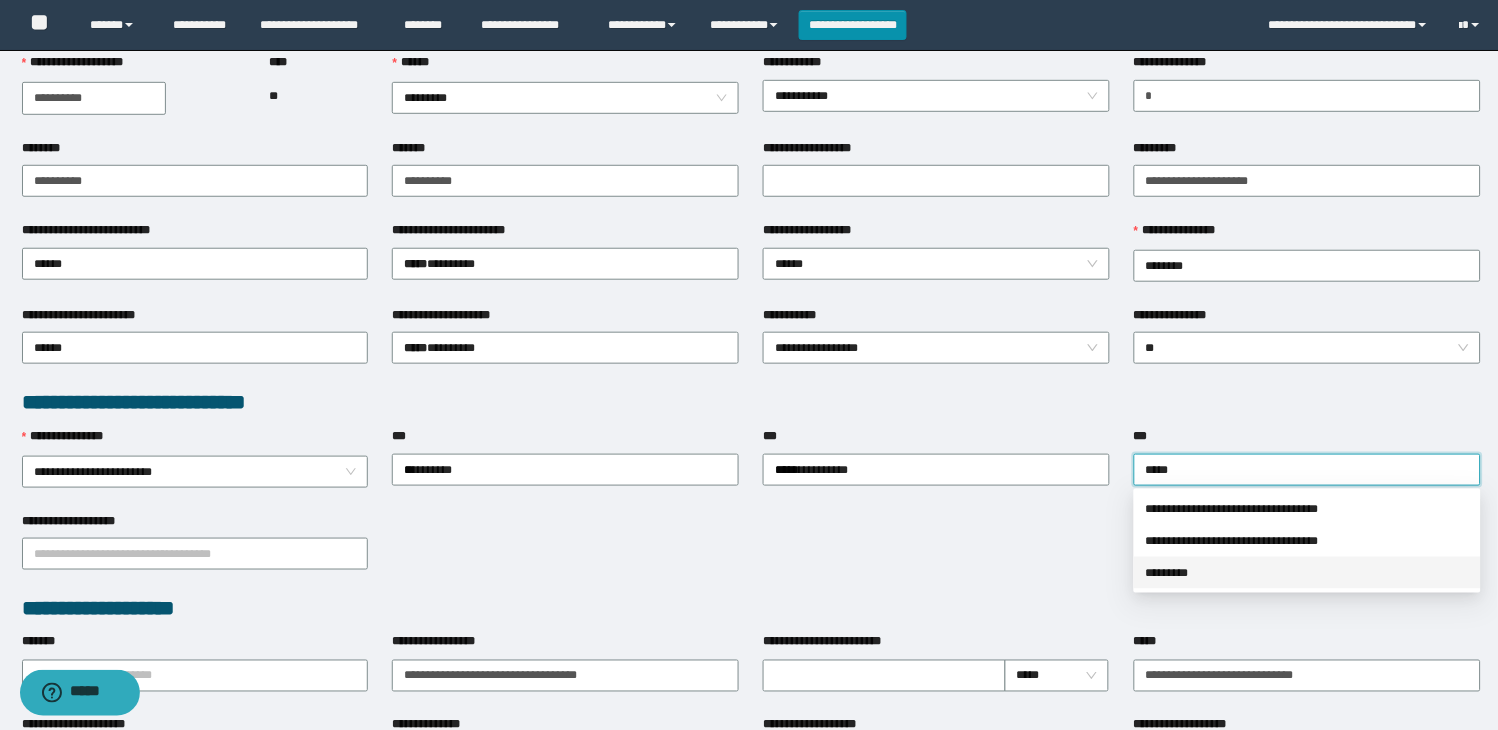click on "*********" at bounding box center (1307, 573) 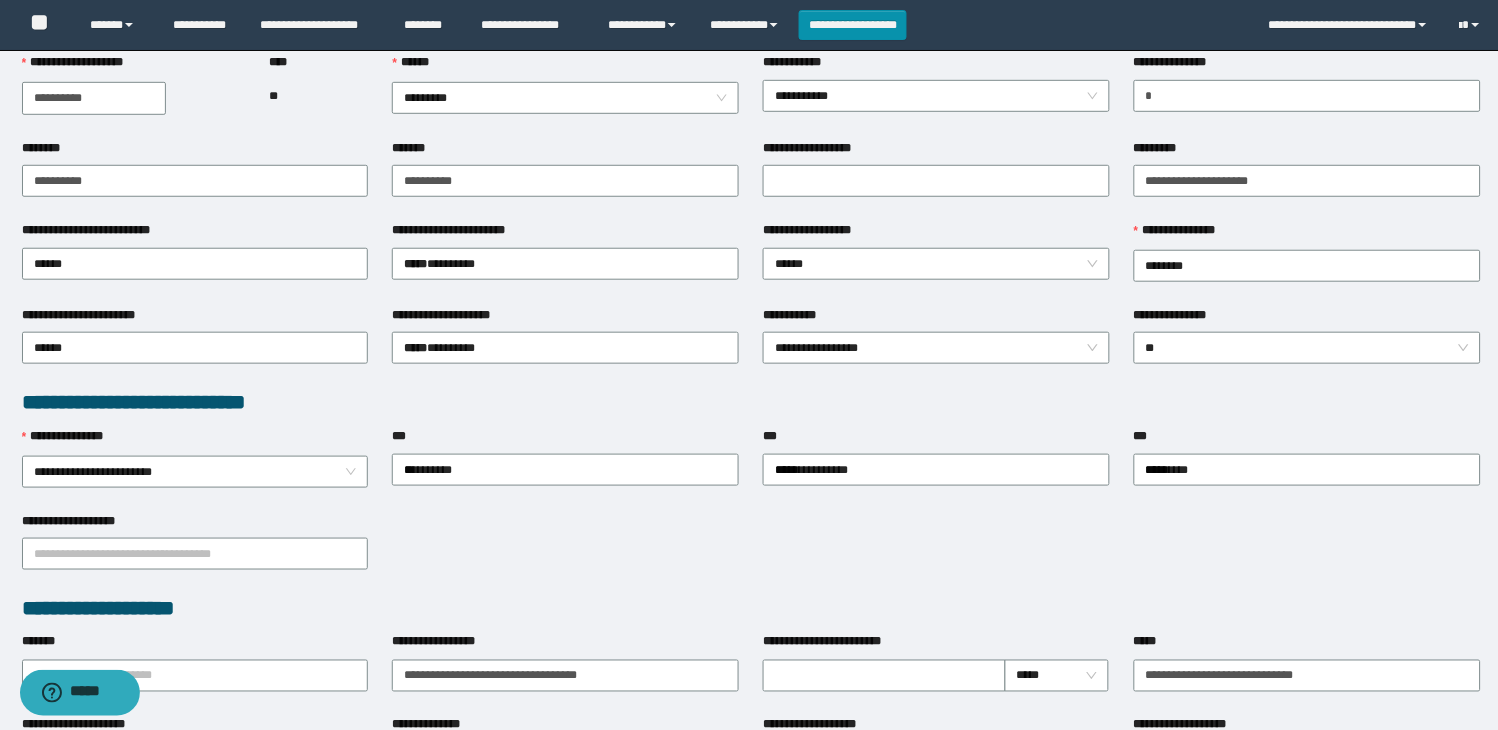 click on "**********" at bounding box center (936, 469) 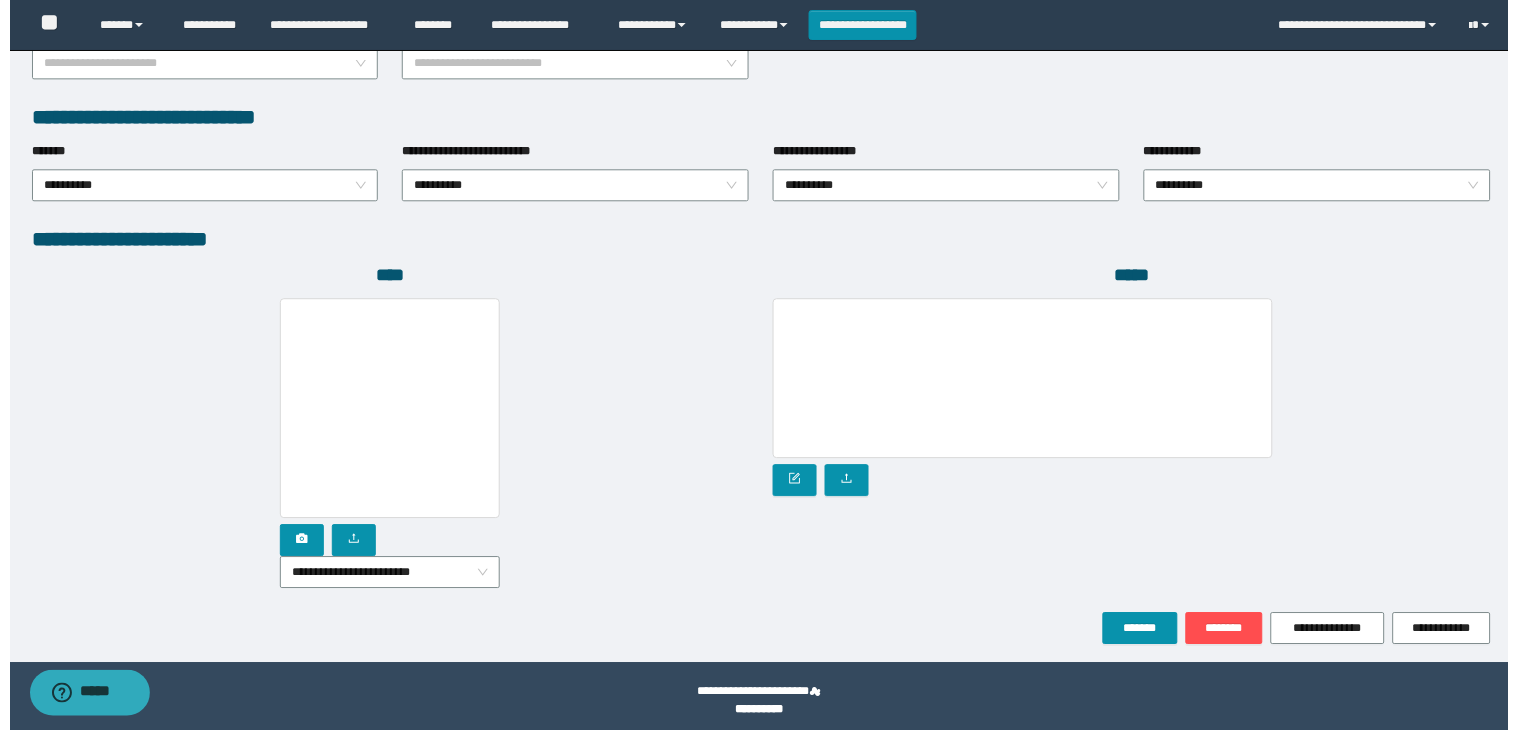 scroll, scrollTop: 1010, scrollLeft: 0, axis: vertical 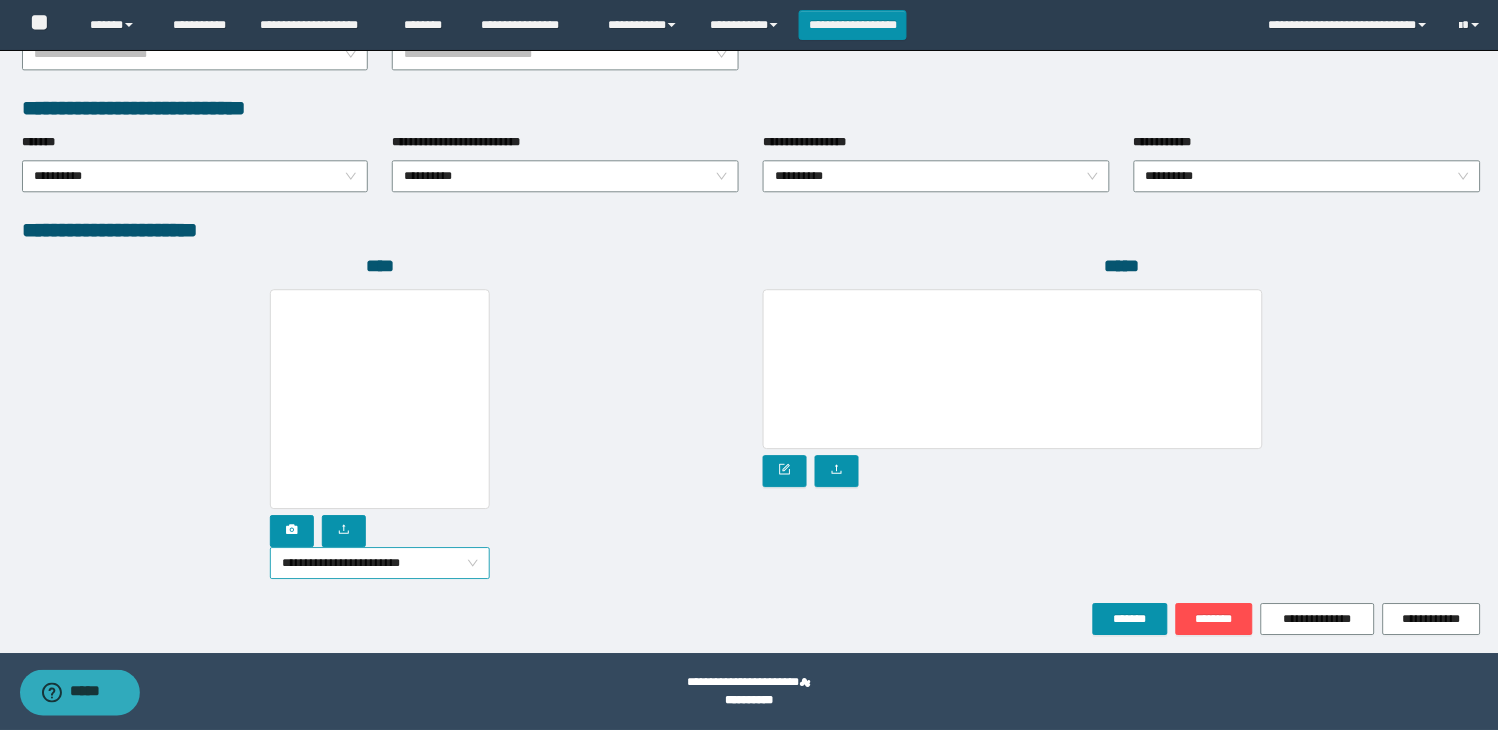 click on "**********" at bounding box center (380, 563) 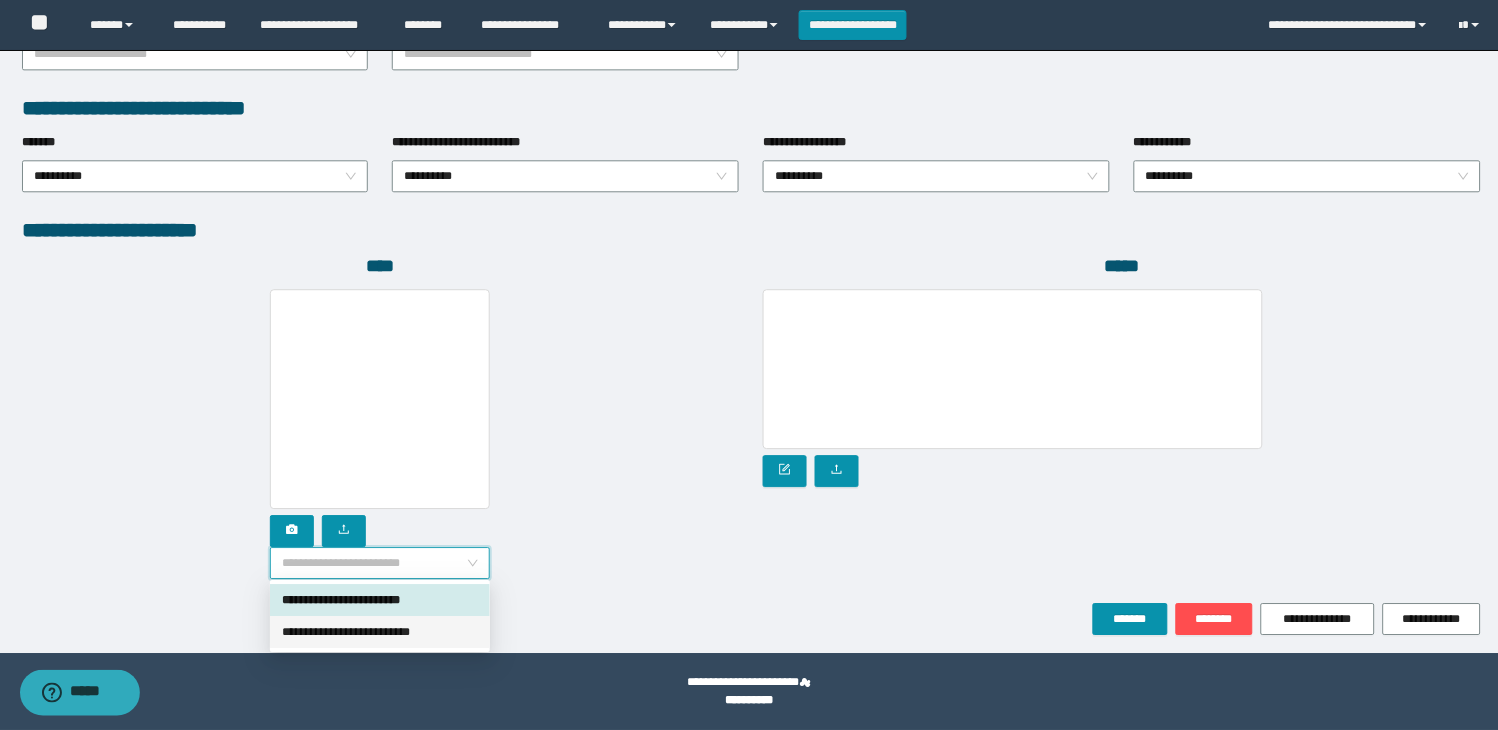 click on "**********" at bounding box center (380, 632) 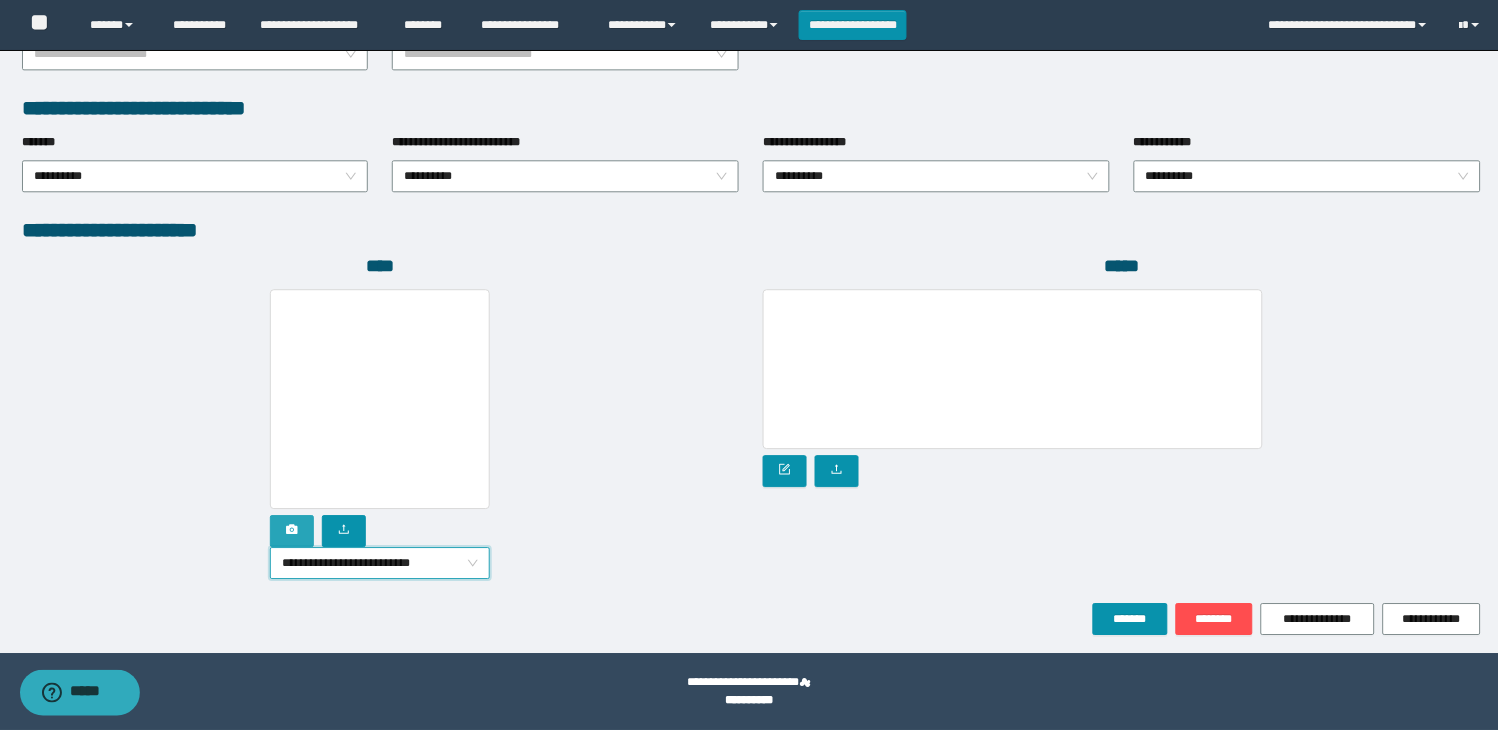 click 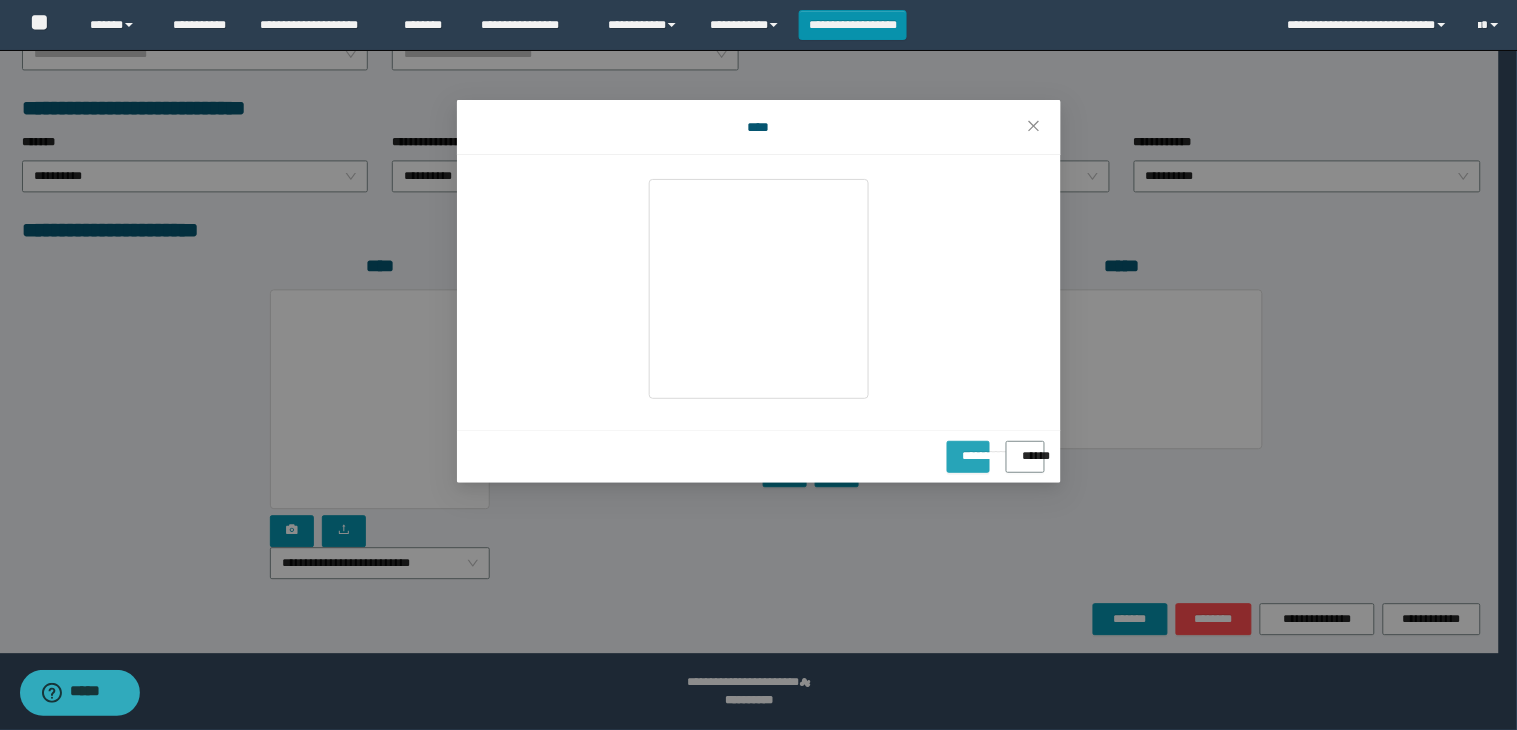 drag, startPoint x: 932, startPoint y: 463, endPoint x: 942, endPoint y: 483, distance: 22.36068 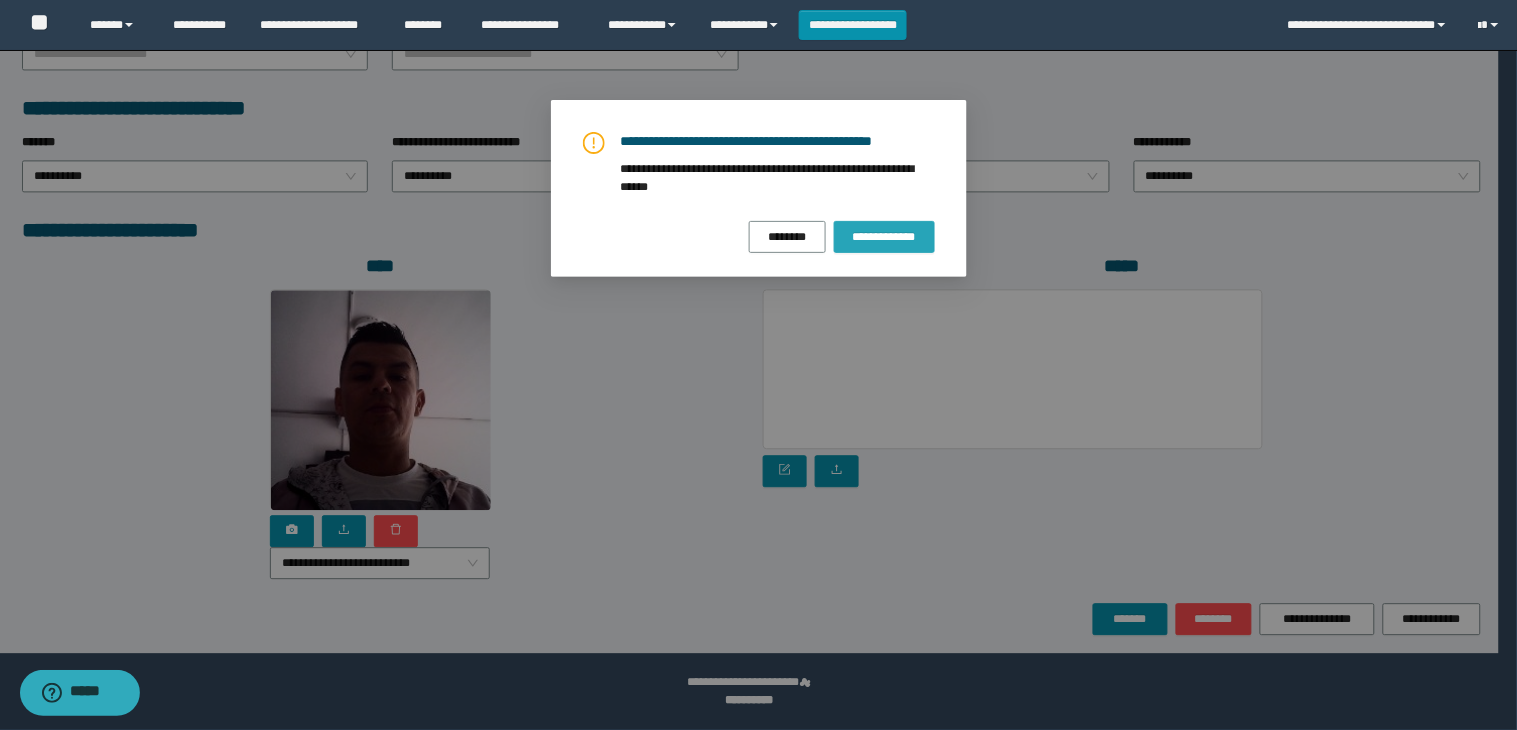 click on "**********" at bounding box center (884, 237) 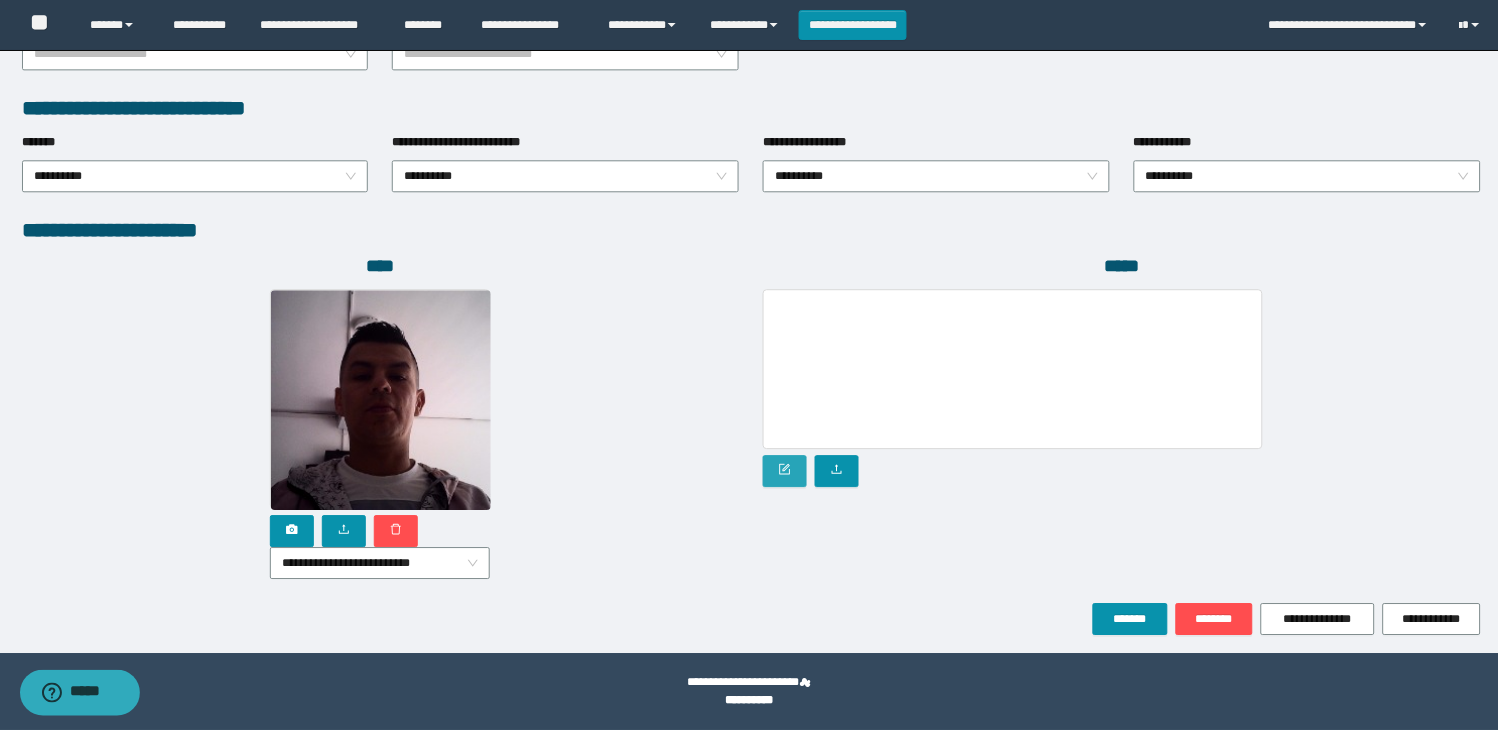 click 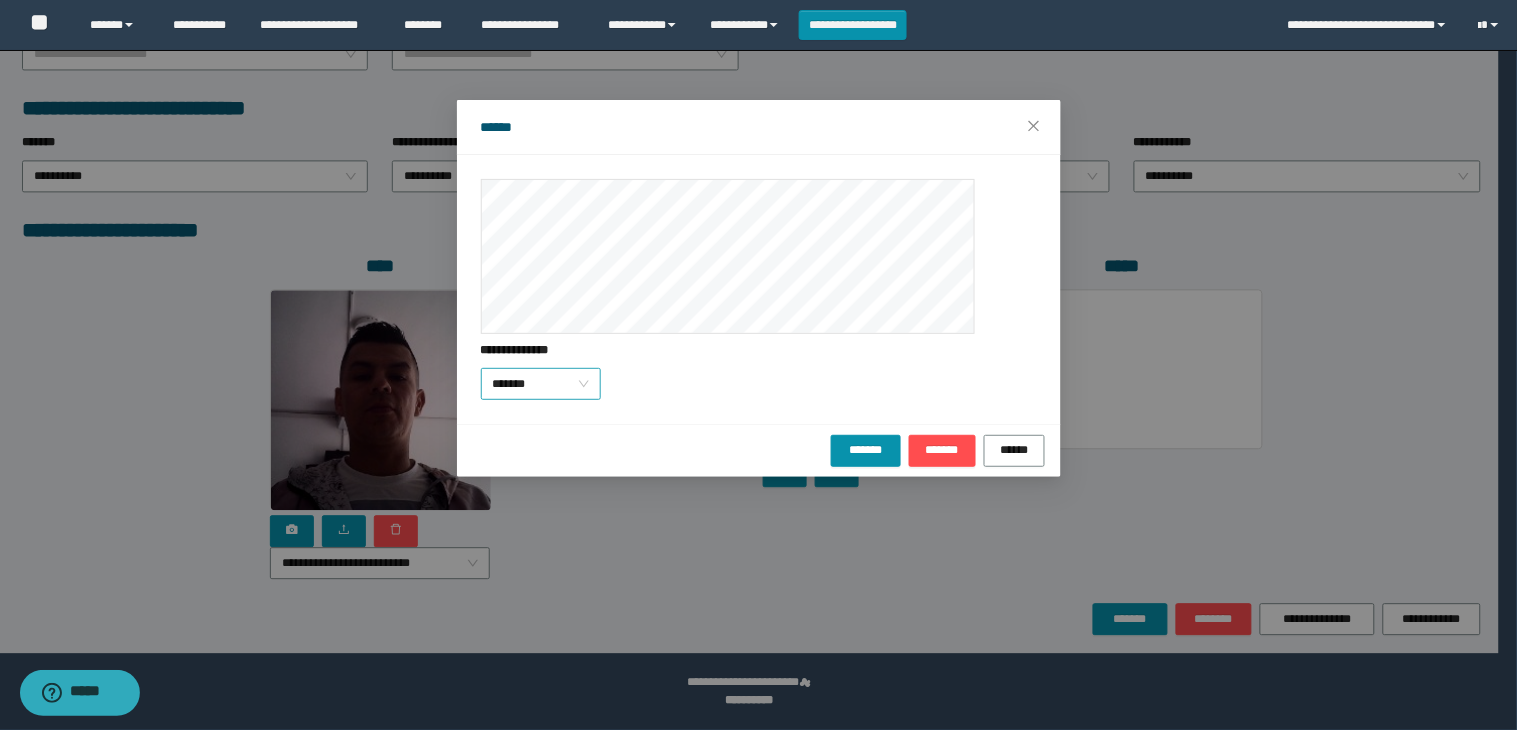 click on "*******" at bounding box center (541, 384) 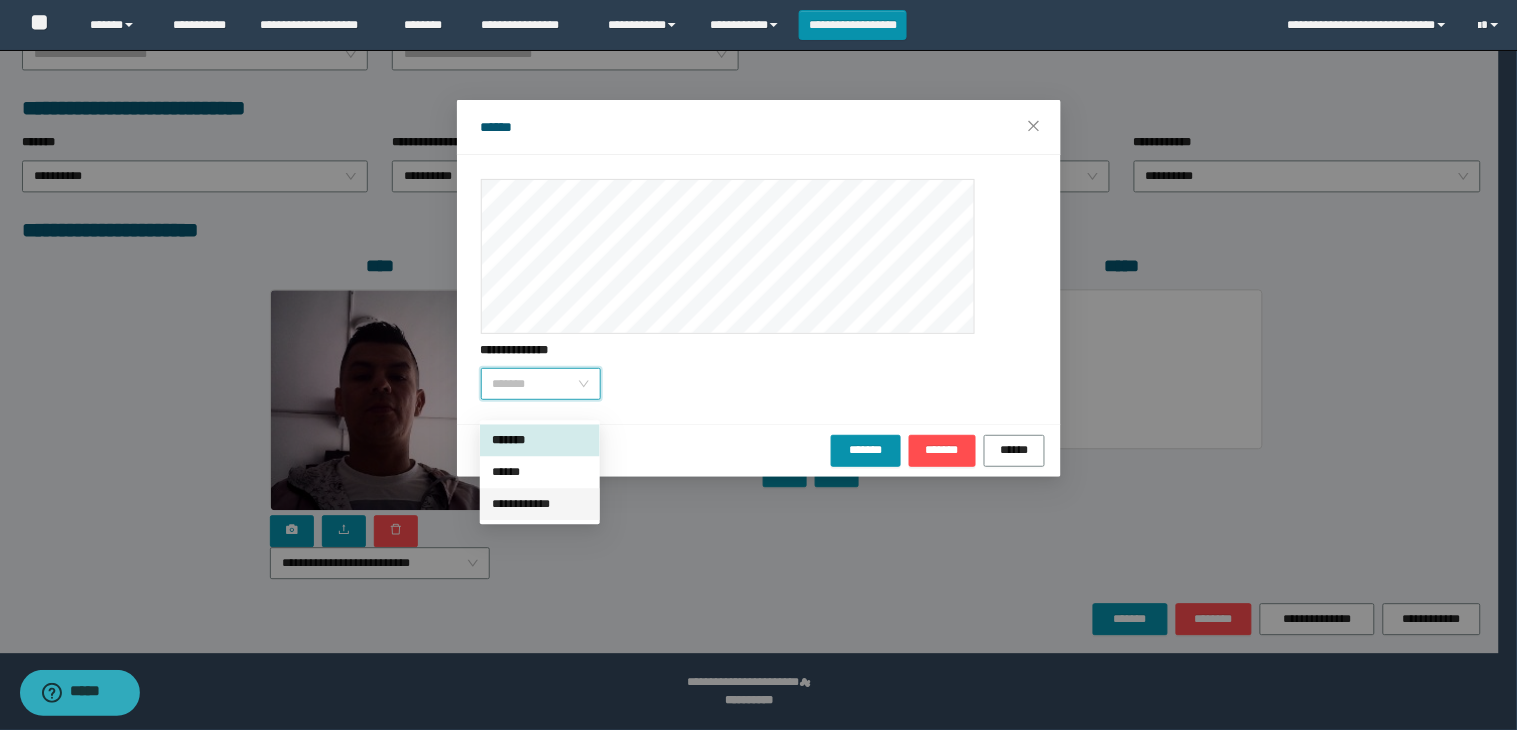 click on "**********" at bounding box center [540, 504] 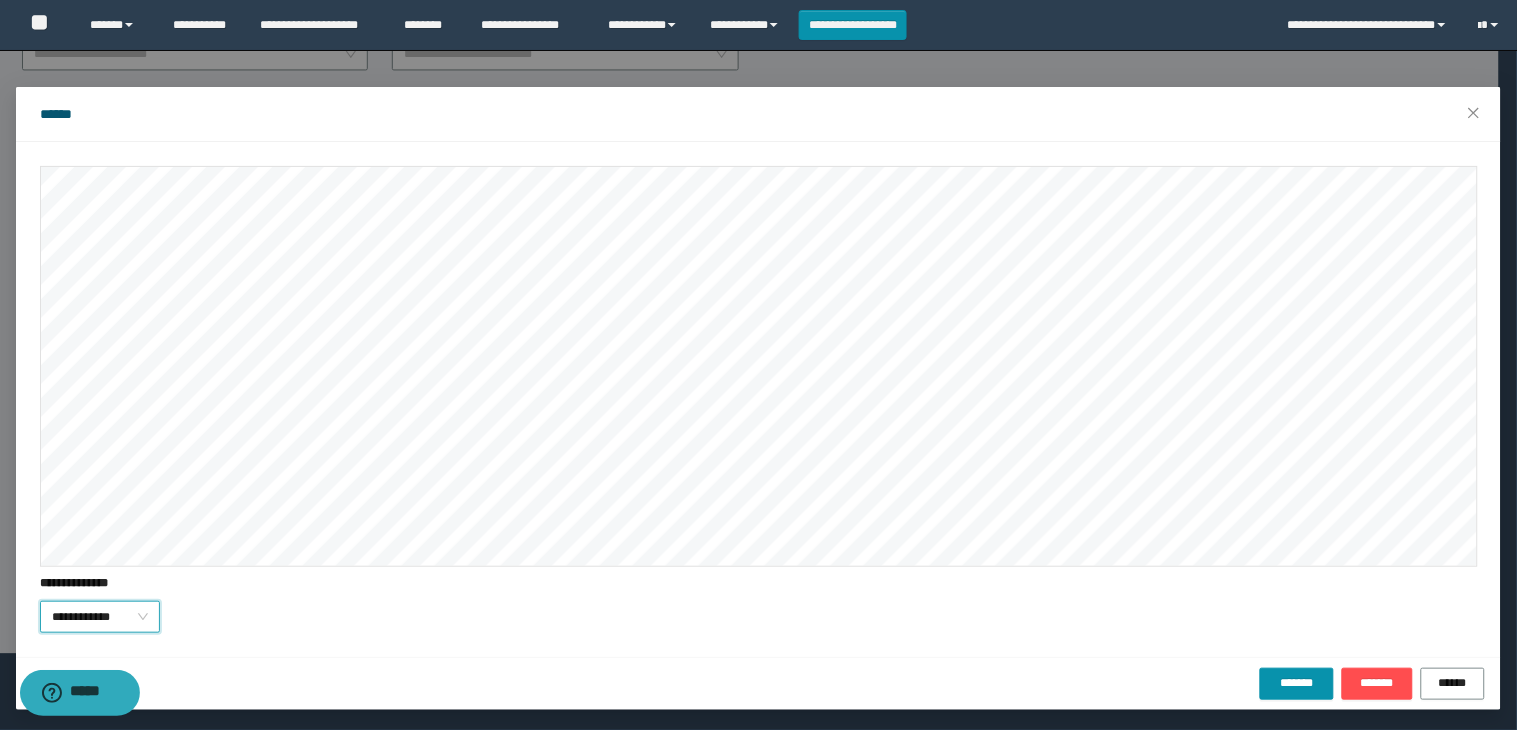 scroll, scrollTop: 15, scrollLeft: 0, axis: vertical 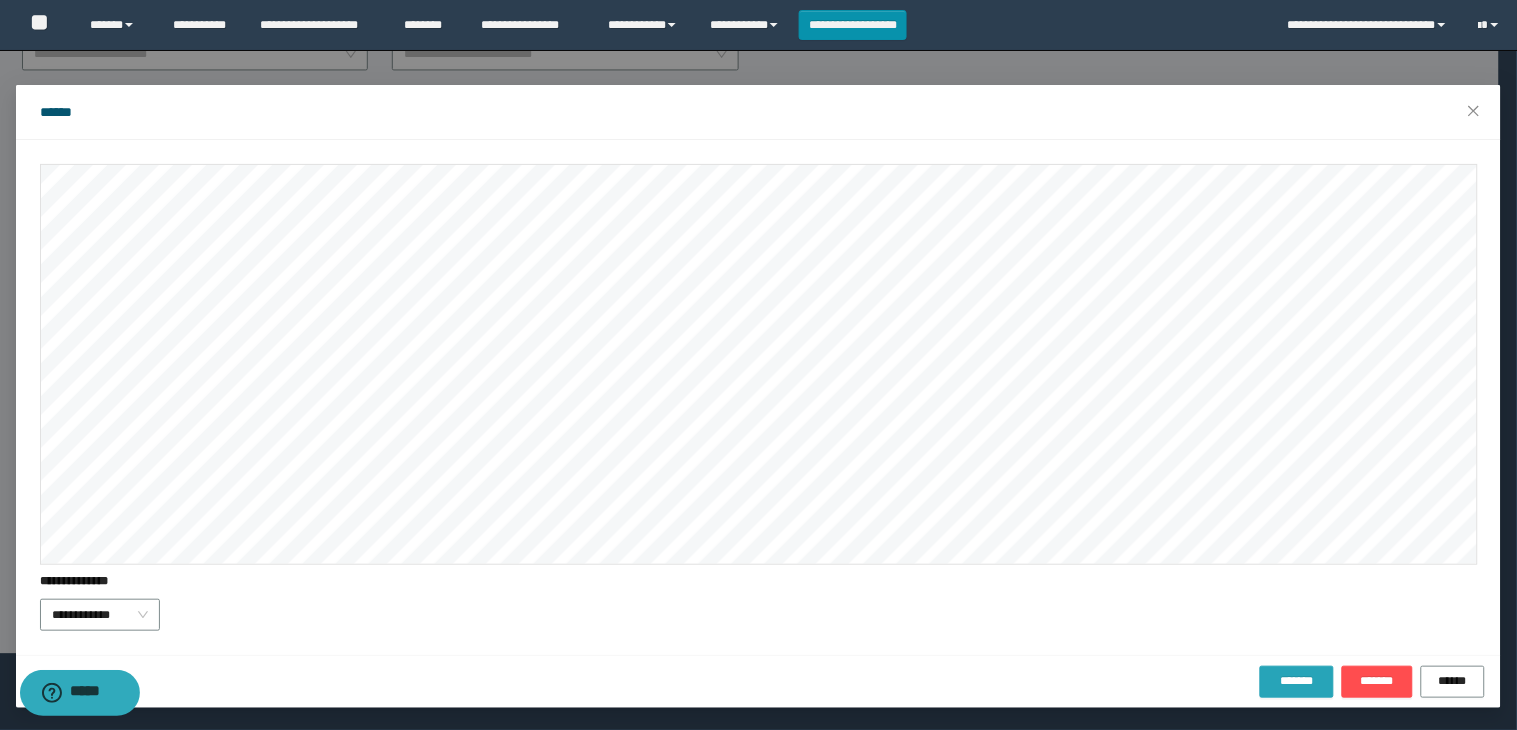 drag, startPoint x: 541, startPoint y: 513, endPoint x: 1277, endPoint y: 675, distance: 753.6179 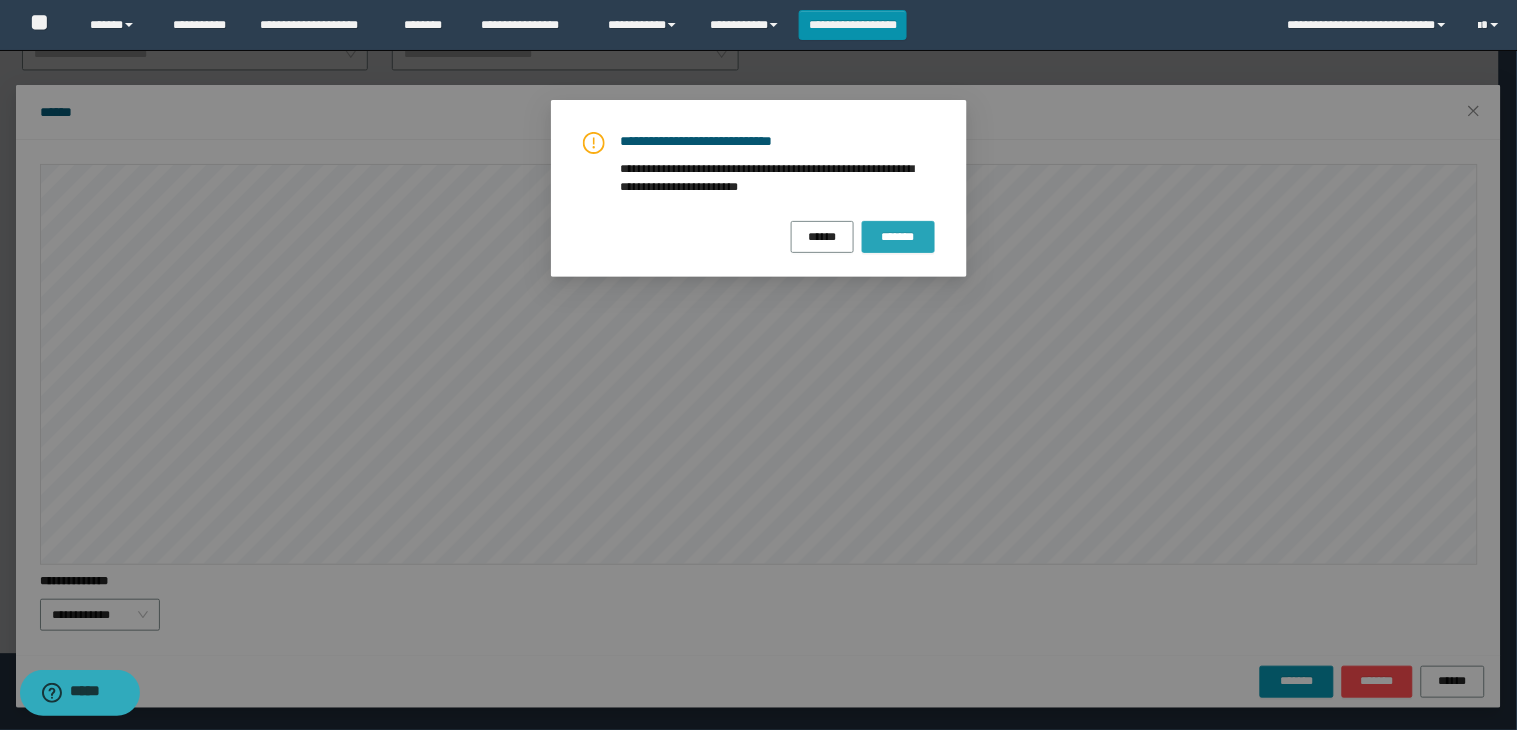 click on "*******" at bounding box center [898, 237] 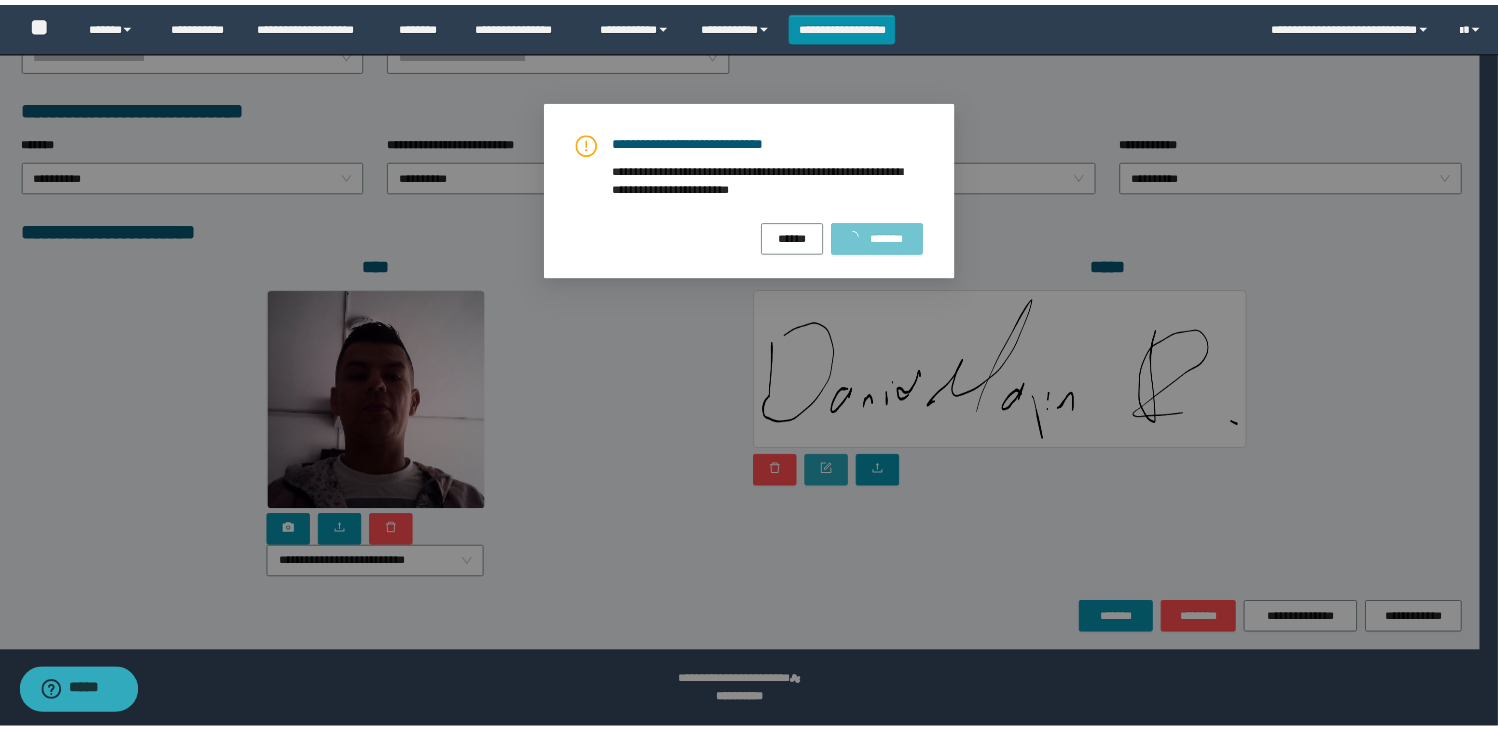 scroll, scrollTop: 0, scrollLeft: 0, axis: both 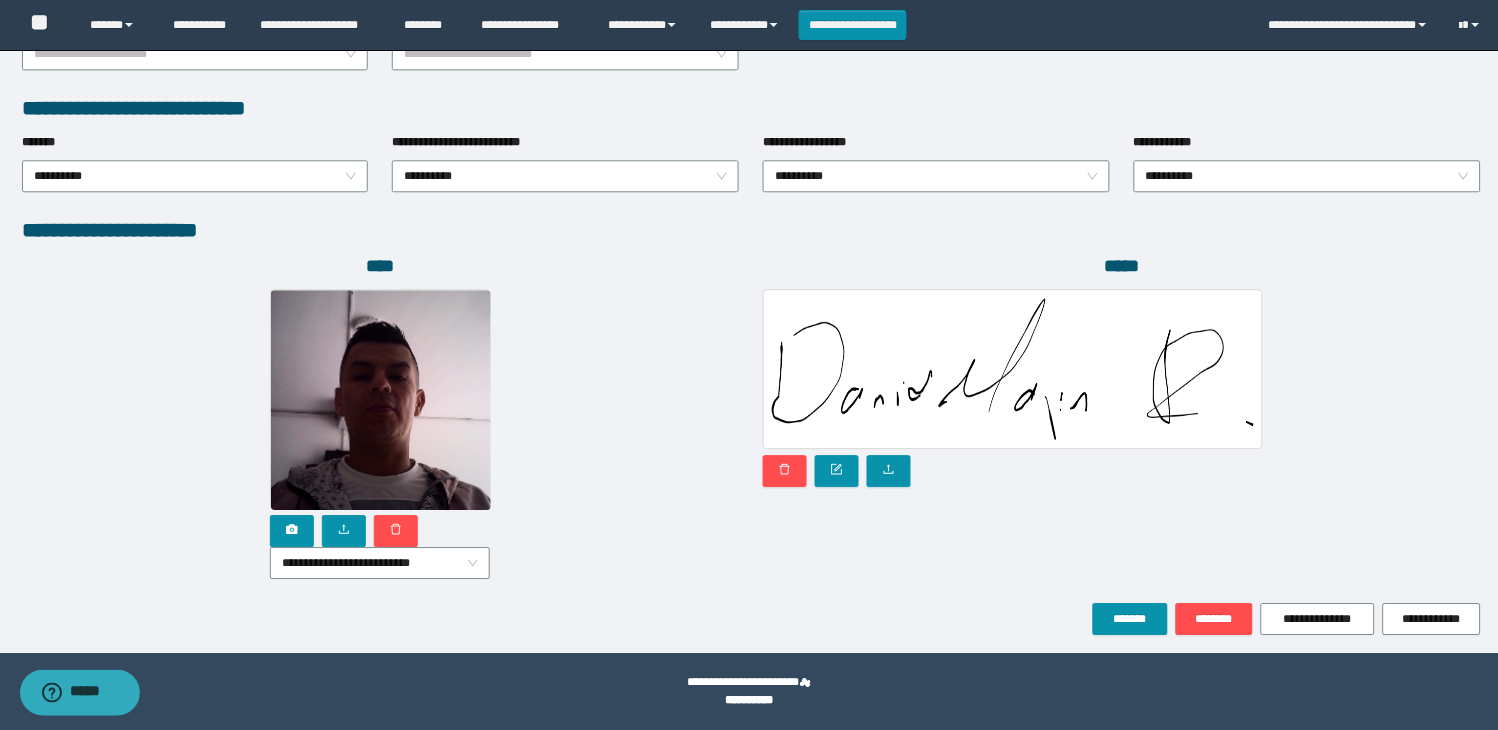 click on "**********" at bounding box center (381, 434) 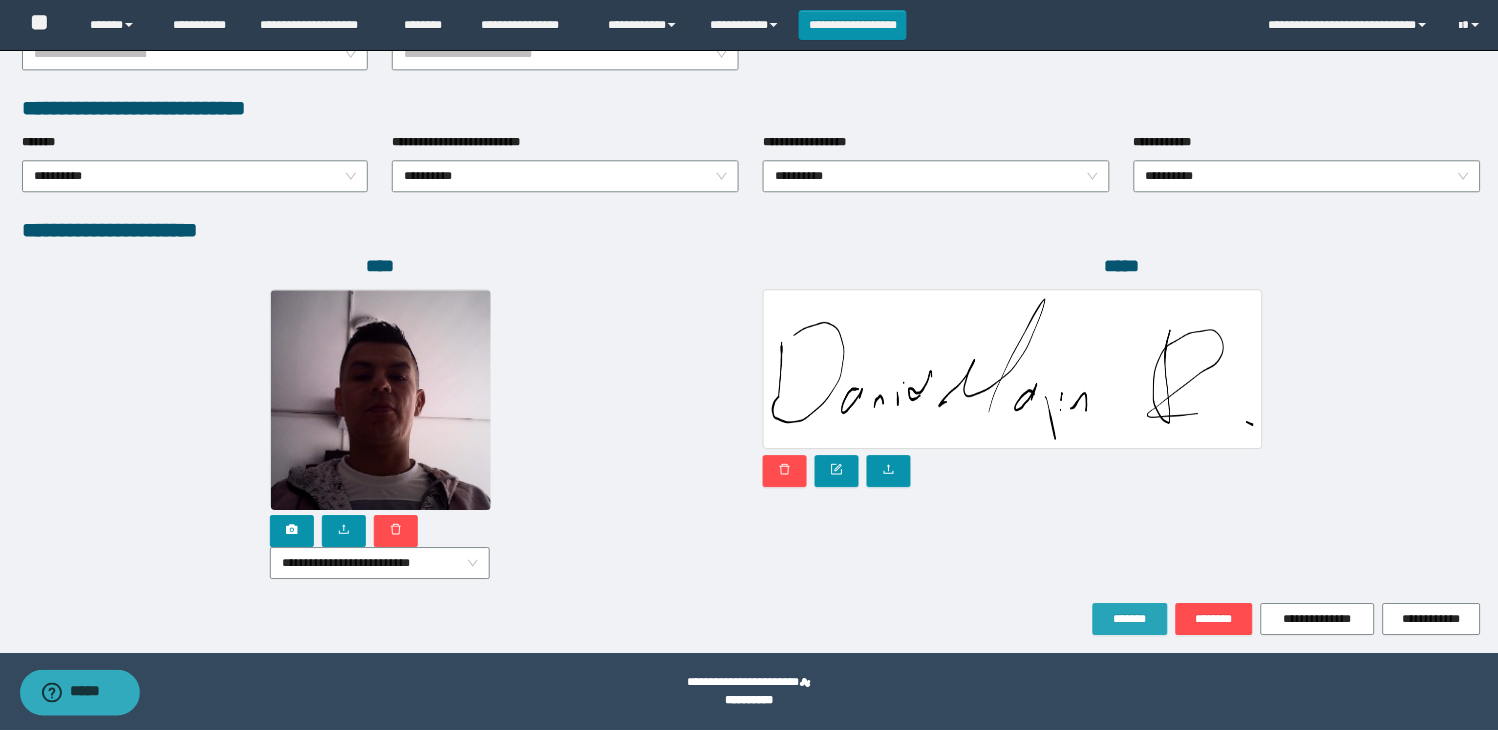 click on "*******" at bounding box center [1130, 619] 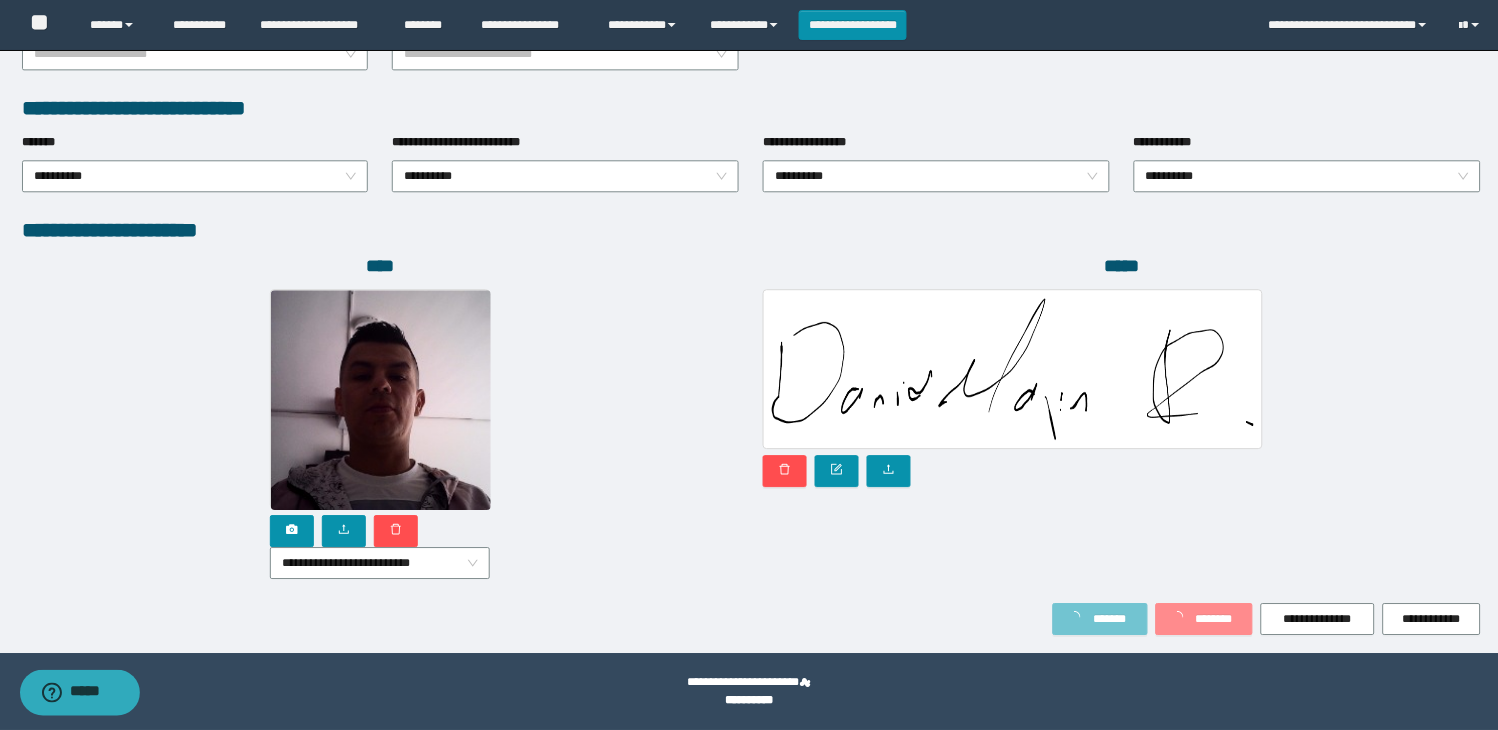 click on "*******" at bounding box center [1110, 619] 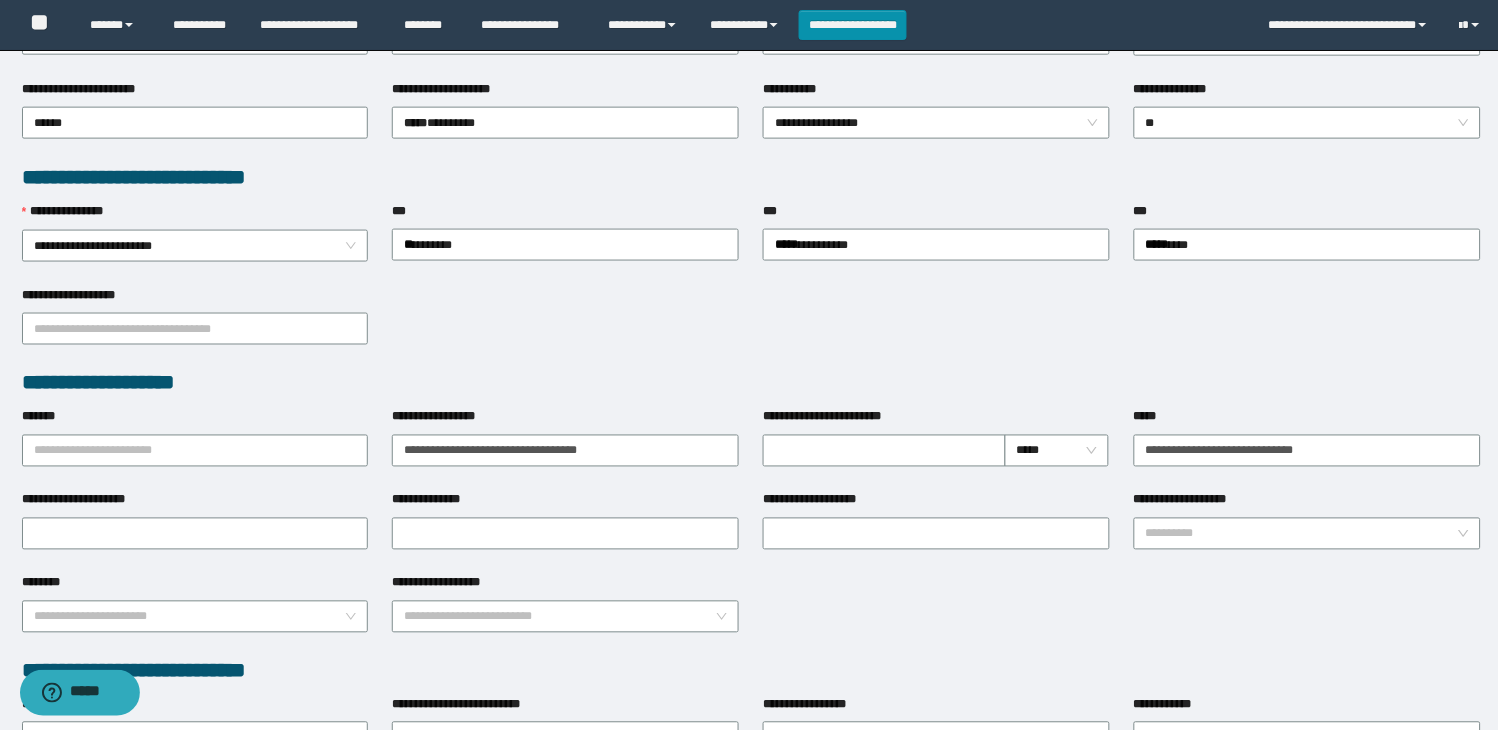 scroll, scrollTop: 0, scrollLeft: 0, axis: both 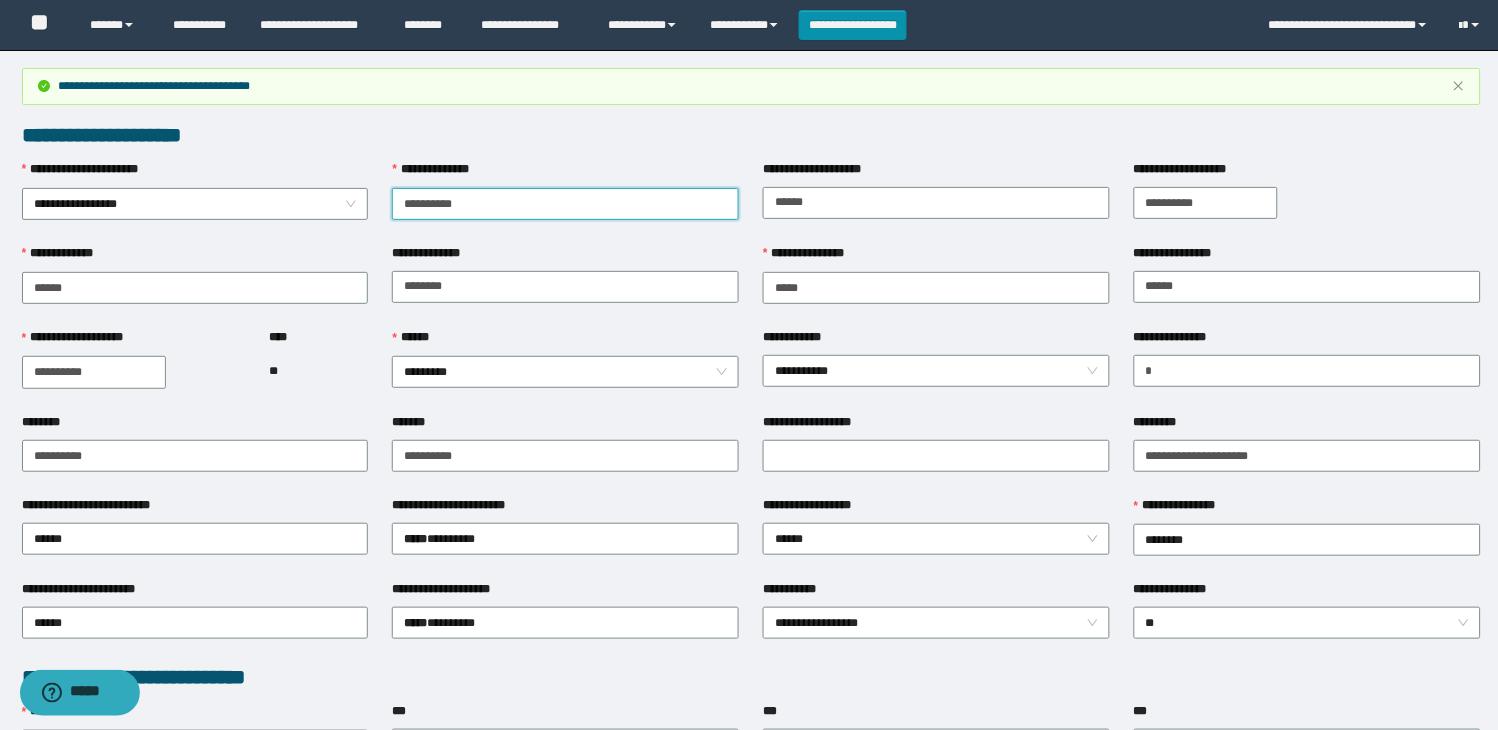 drag, startPoint x: 561, startPoint y: 207, endPoint x: 382, endPoint y: 210, distance: 179.02513 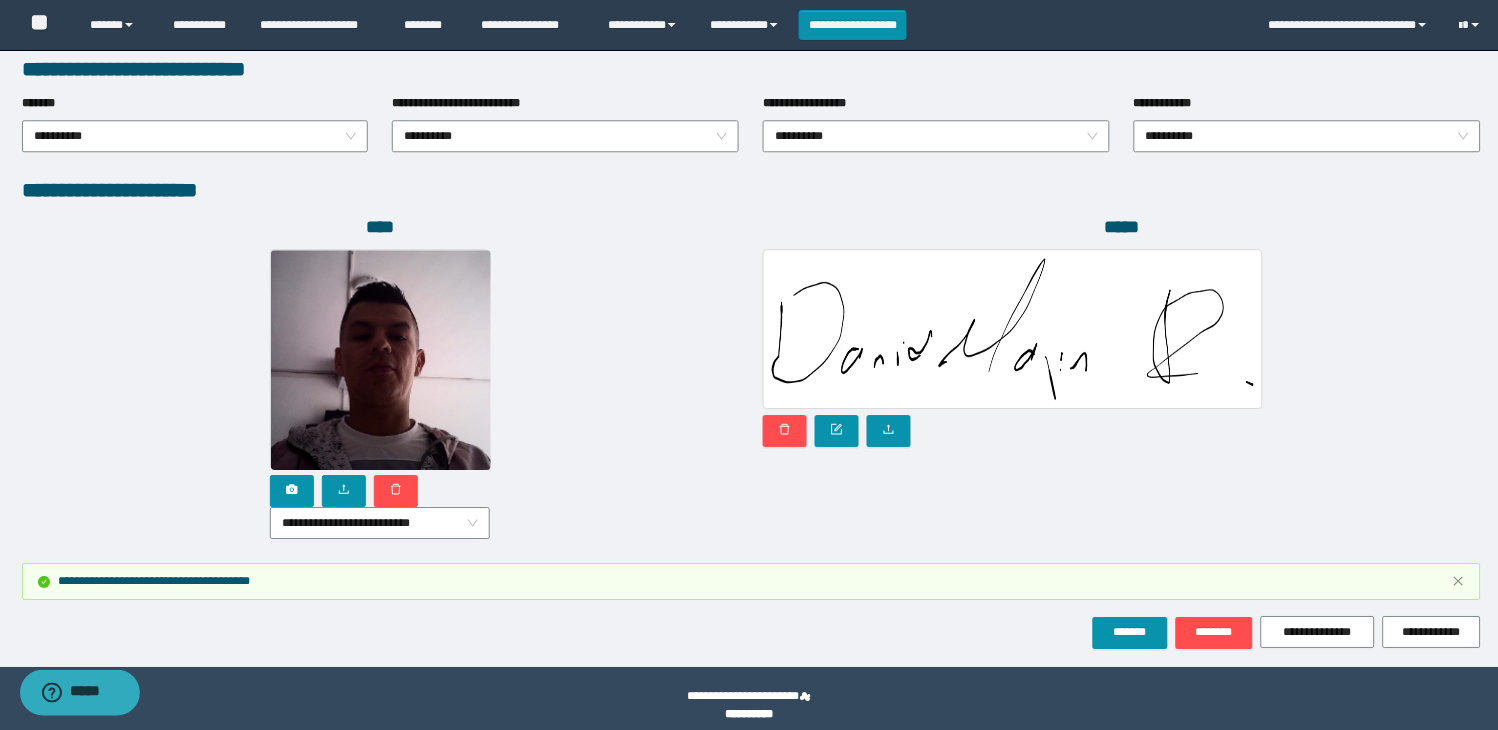 scroll, scrollTop: 1116, scrollLeft: 0, axis: vertical 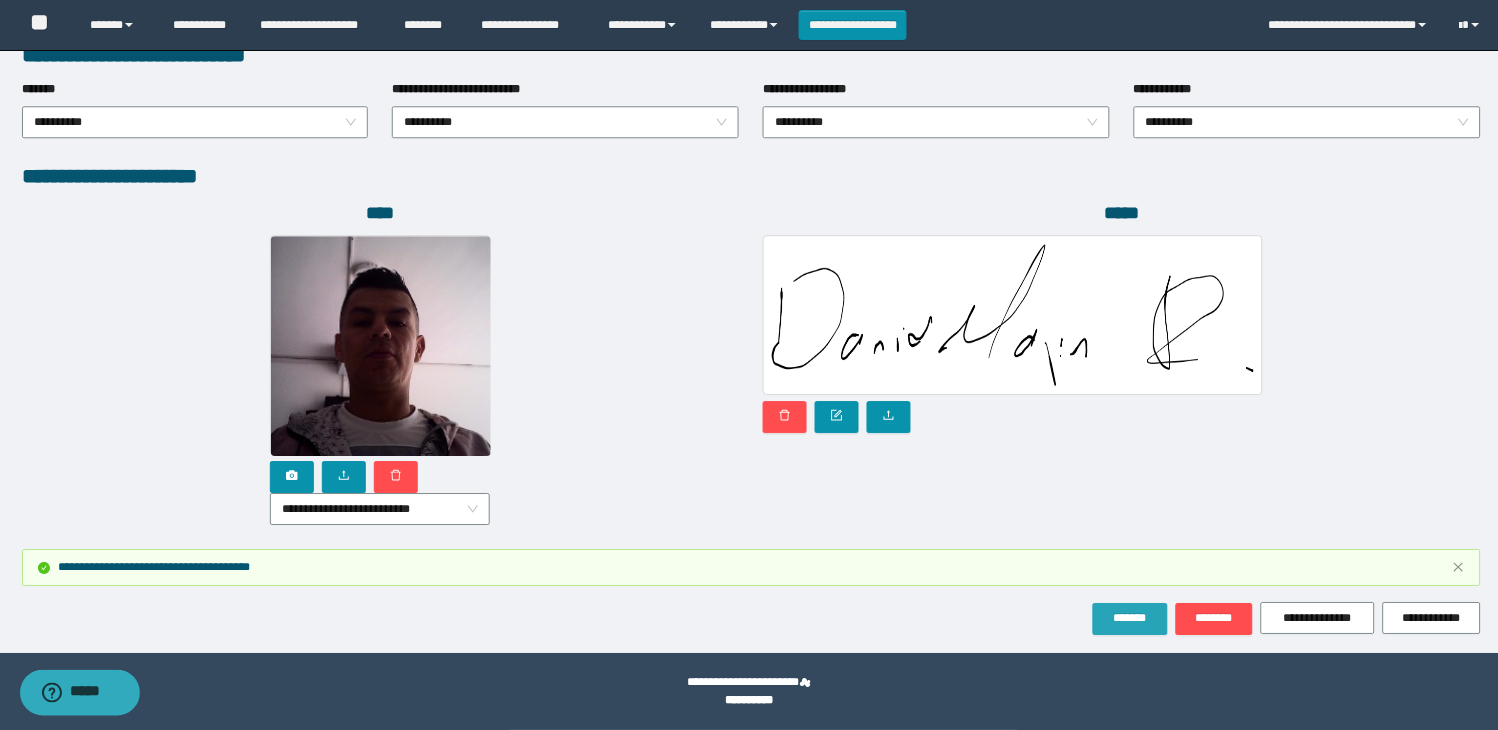 click on "*******" at bounding box center [1130, 618] 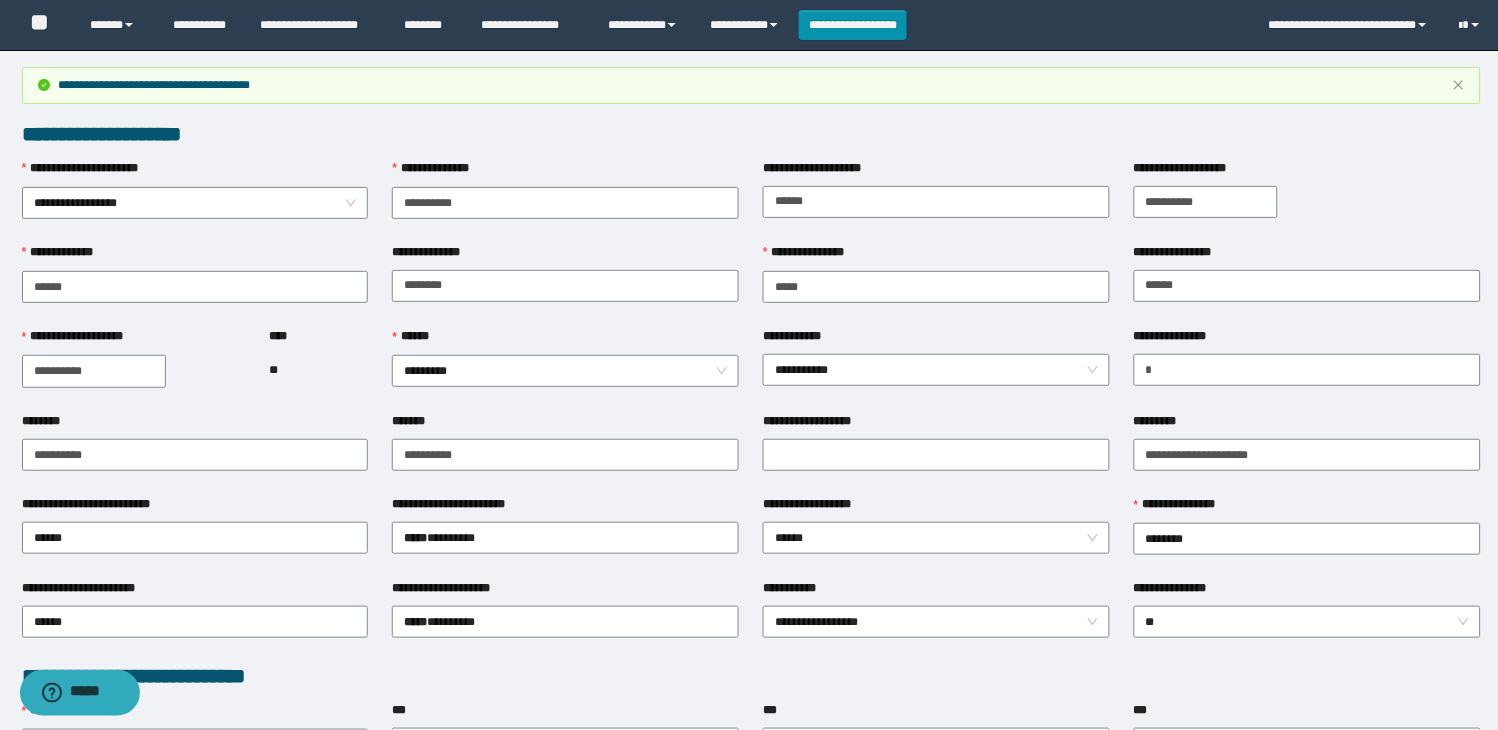 scroll, scrollTop: 0, scrollLeft: 0, axis: both 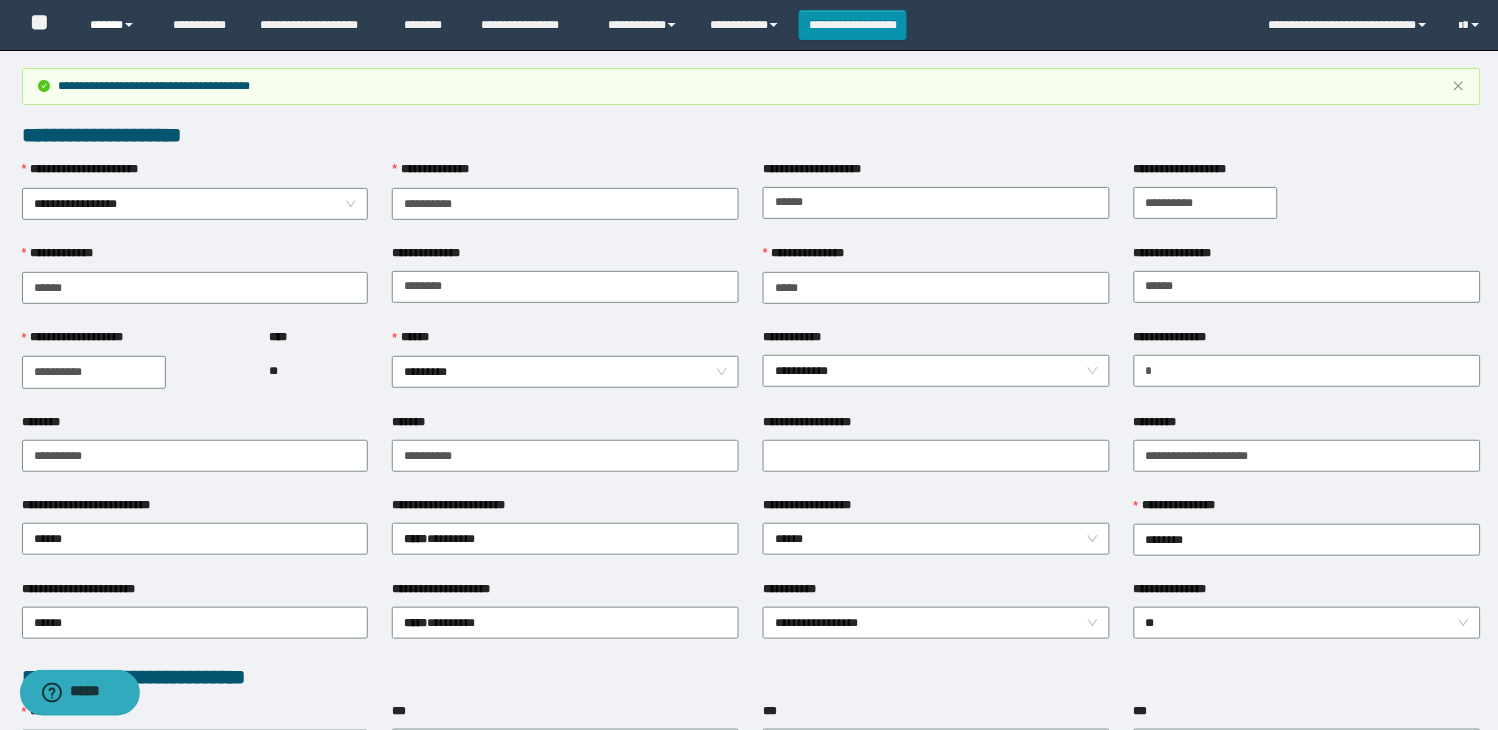 click on "******" at bounding box center [116, 25] 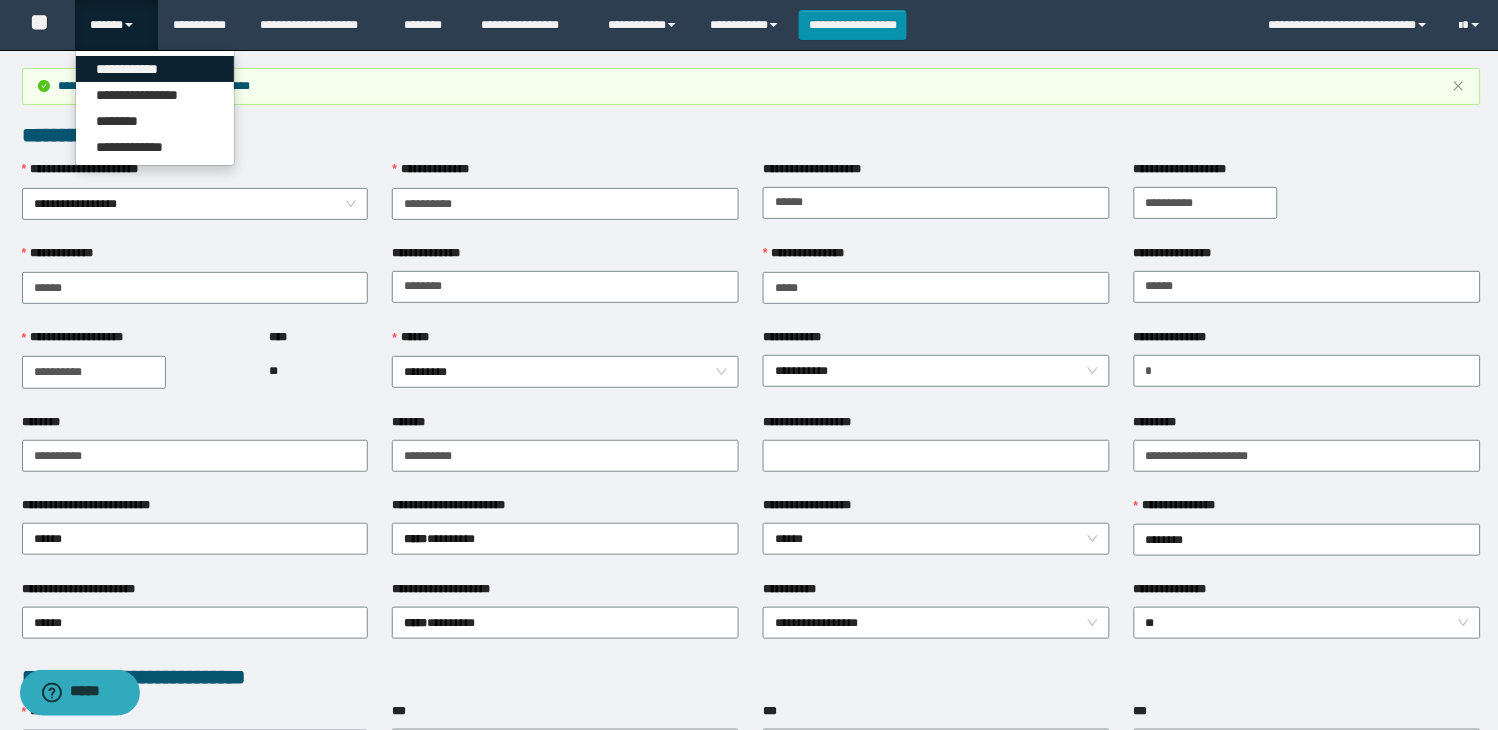 click on "**********" at bounding box center [155, 69] 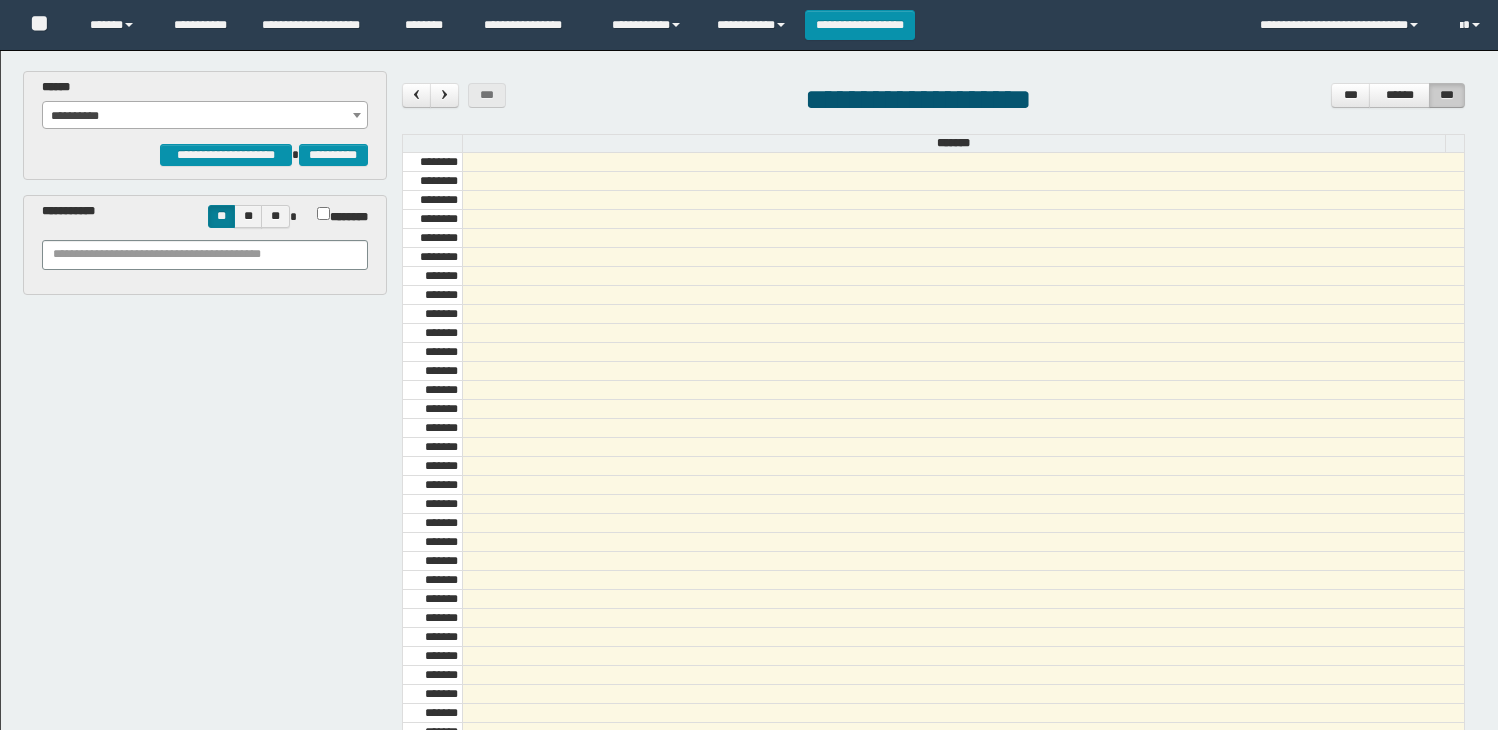 scroll, scrollTop: 0, scrollLeft: 0, axis: both 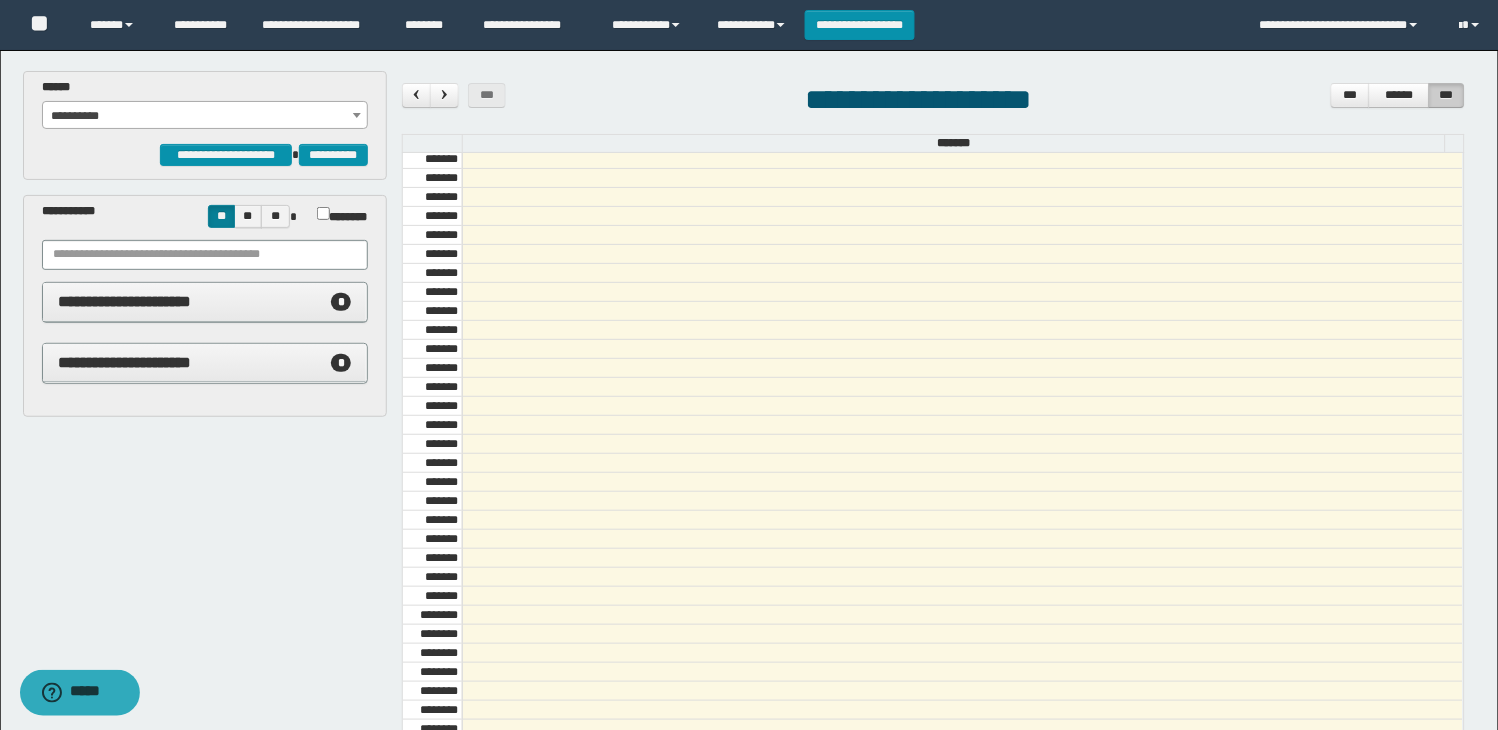 click on "**********" at bounding box center [205, 116] 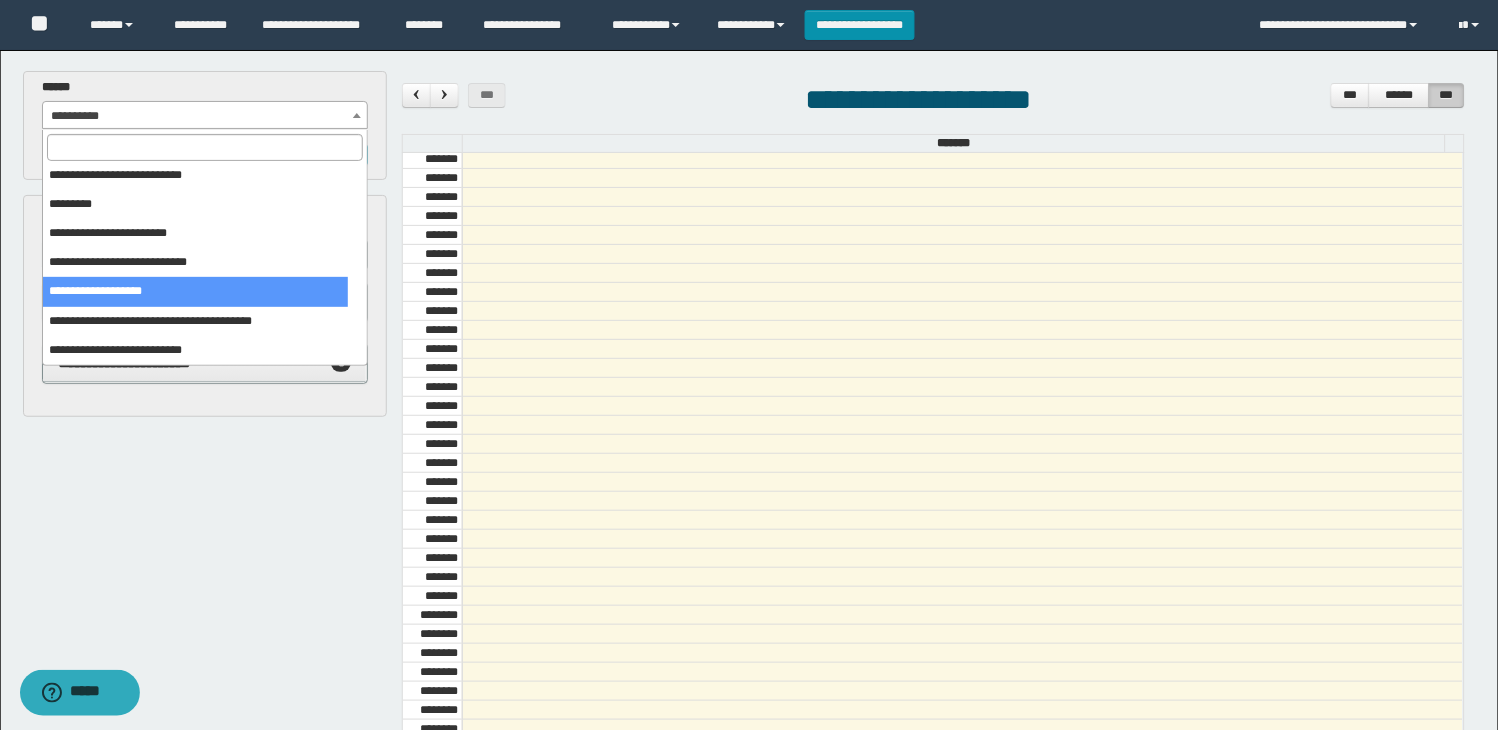 scroll, scrollTop: 353, scrollLeft: 0, axis: vertical 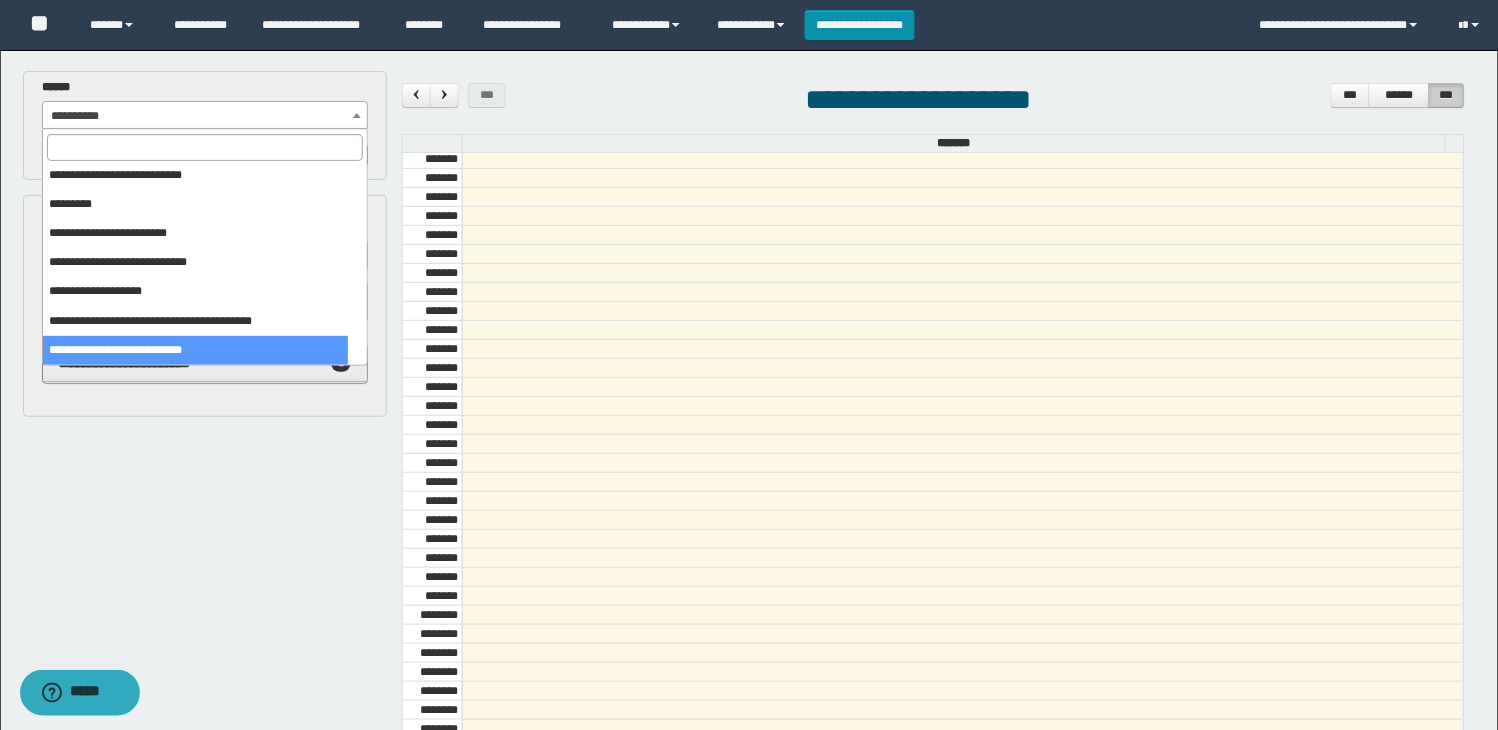 select on "******" 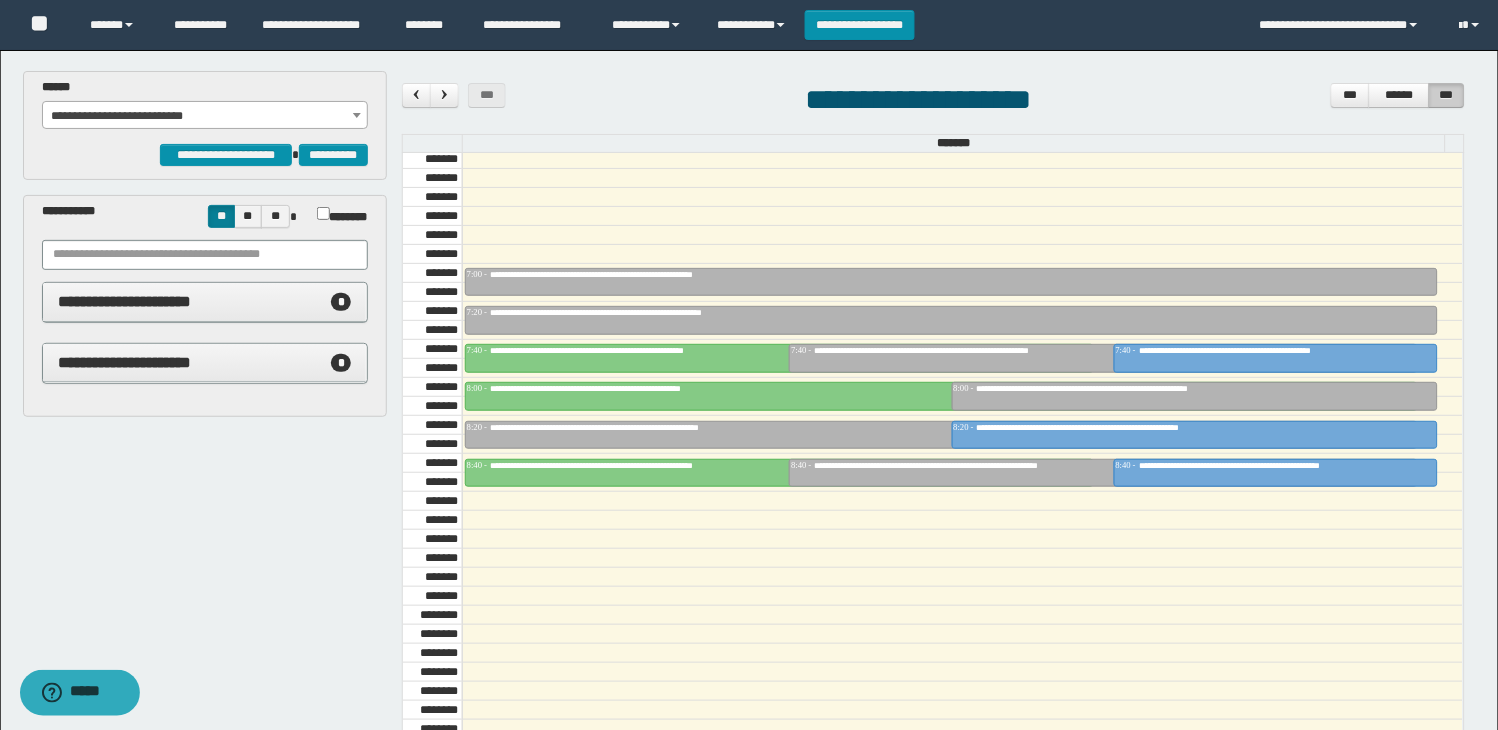 click on "**********" at bounding box center (205, 363) 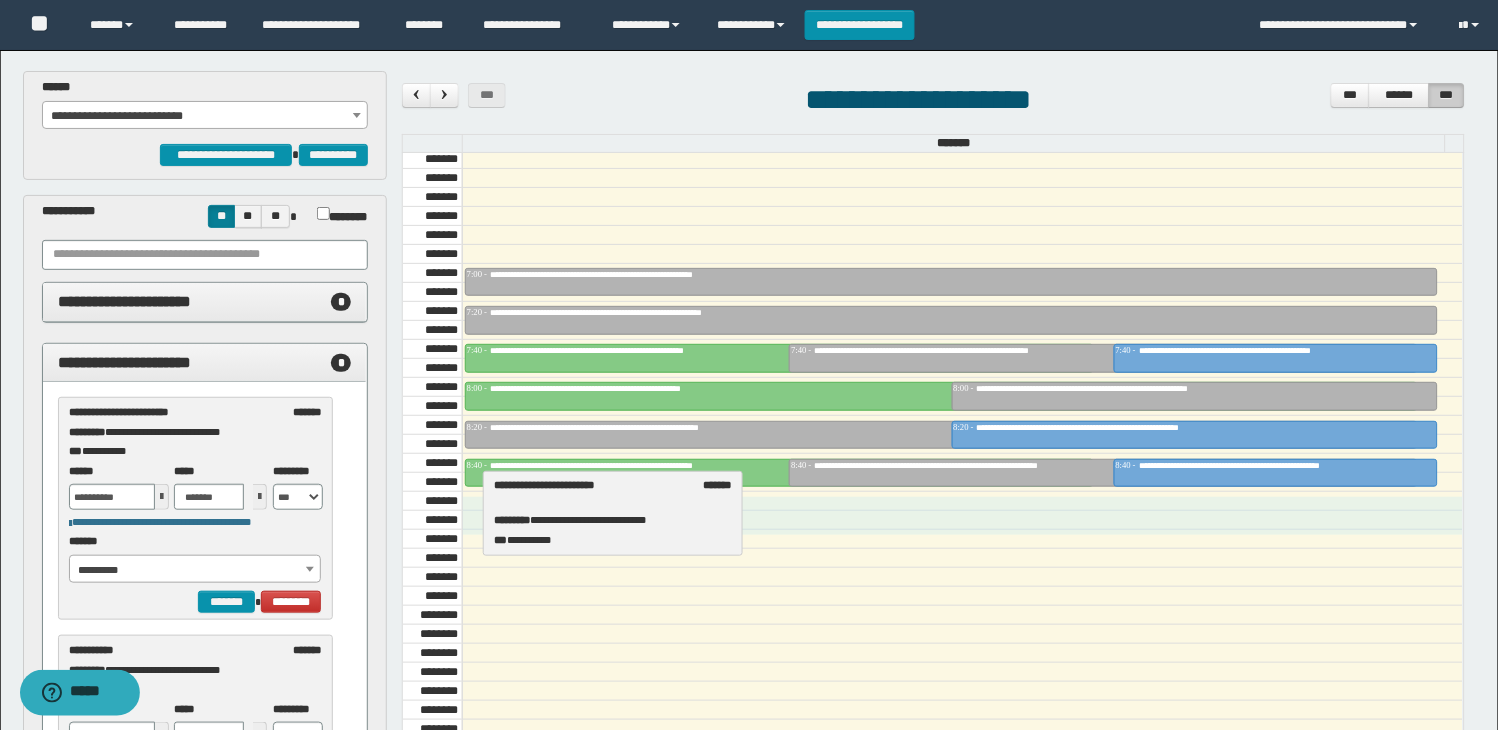 drag, startPoint x: 163, startPoint y: 435, endPoint x: 588, endPoint y: 503, distance: 430.4056 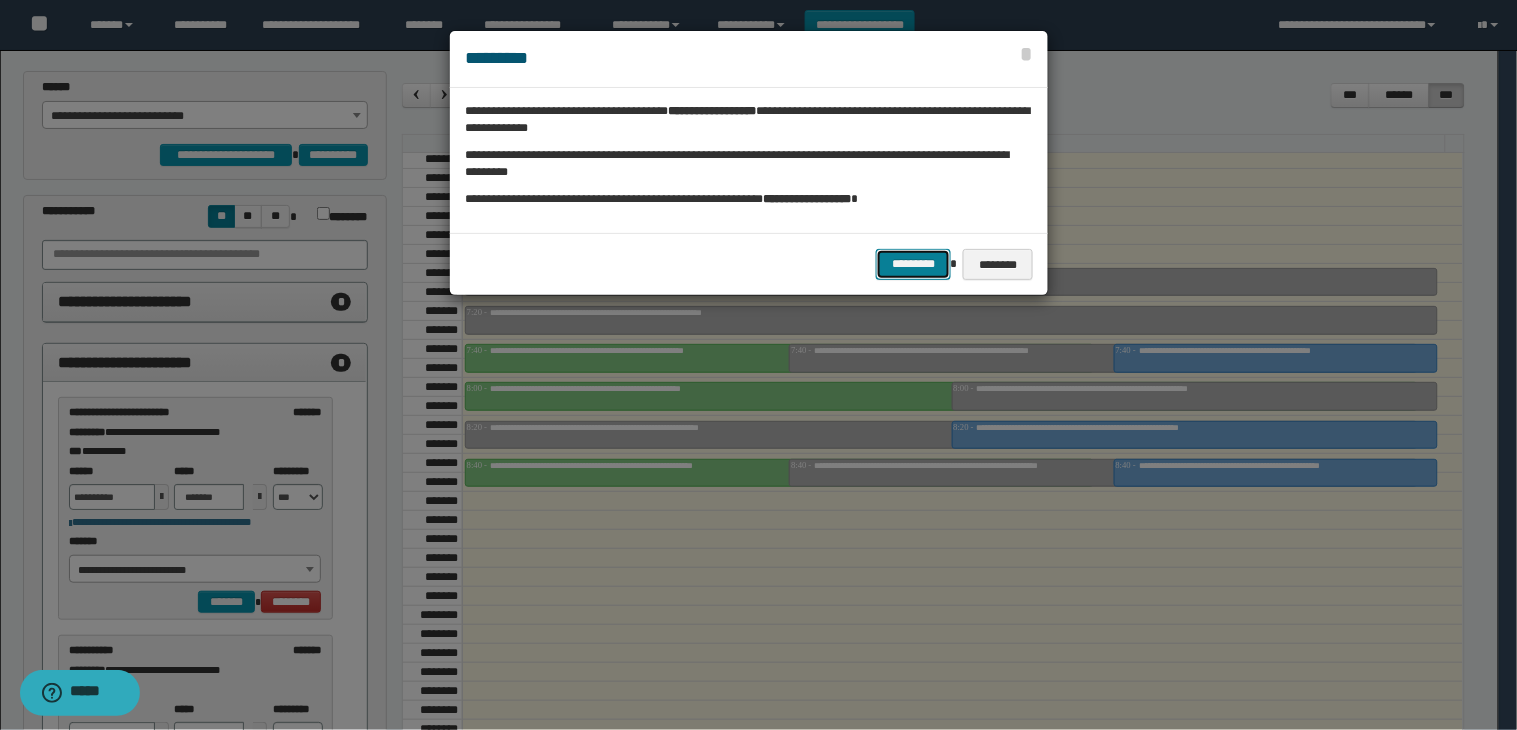 click on "*********" at bounding box center [913, 264] 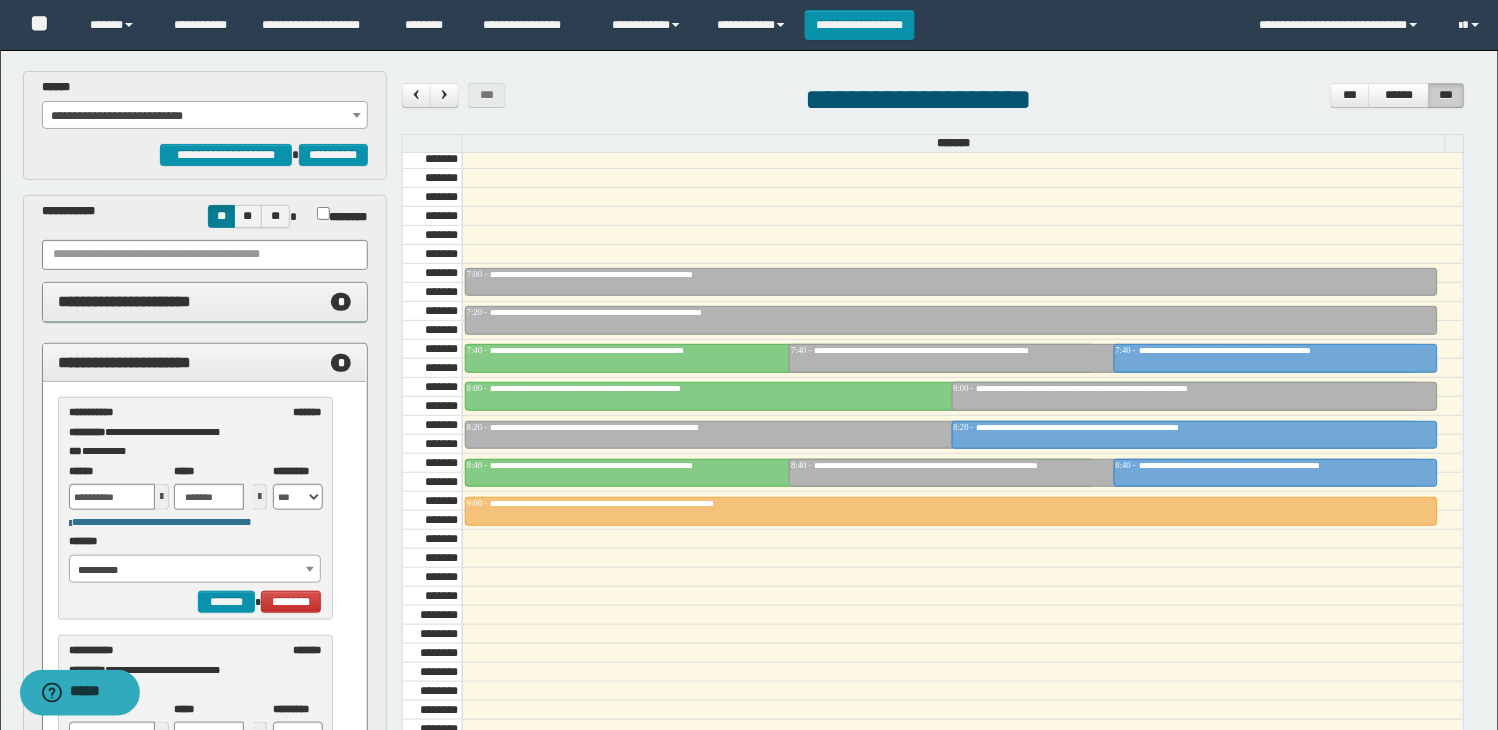 click on "**********" at bounding box center [205, 116] 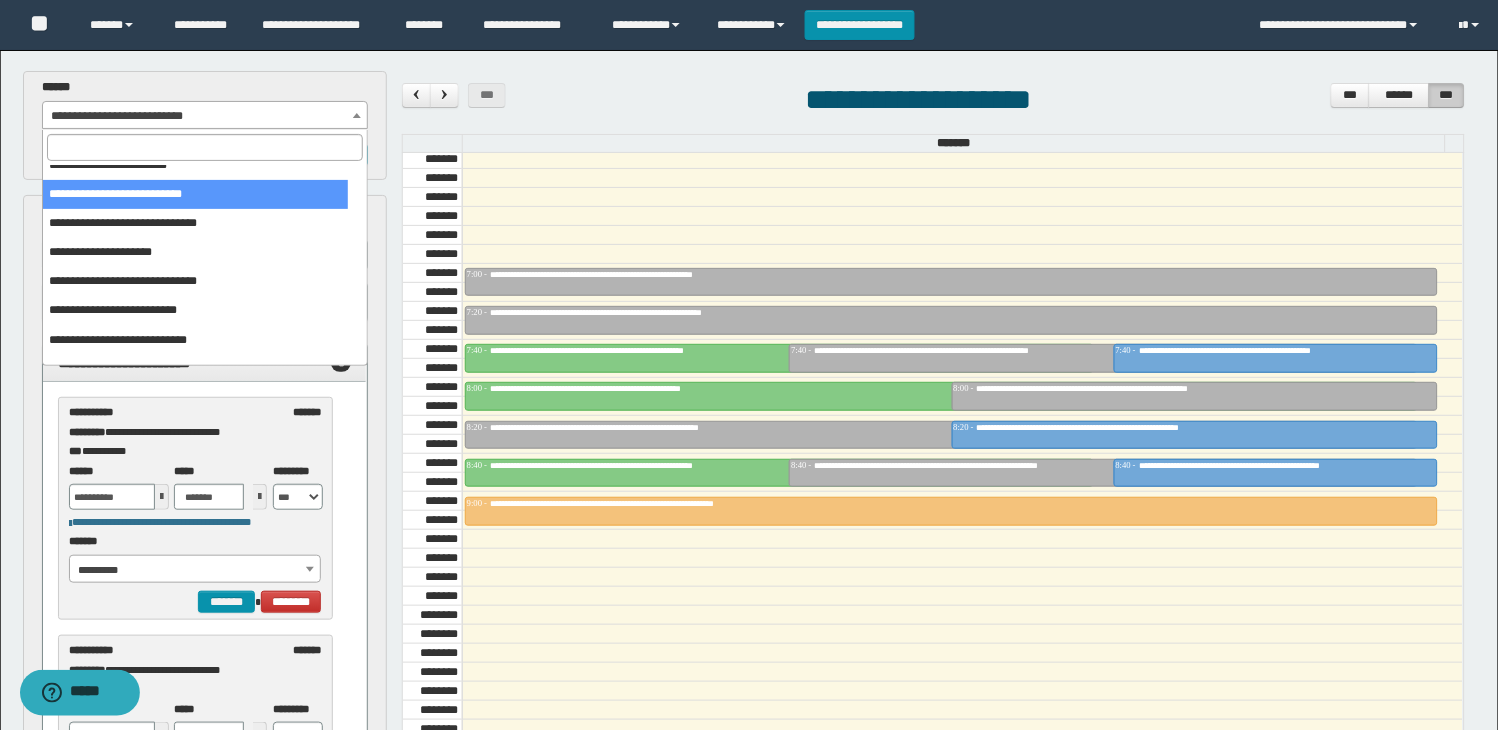 scroll, scrollTop: 111, scrollLeft: 0, axis: vertical 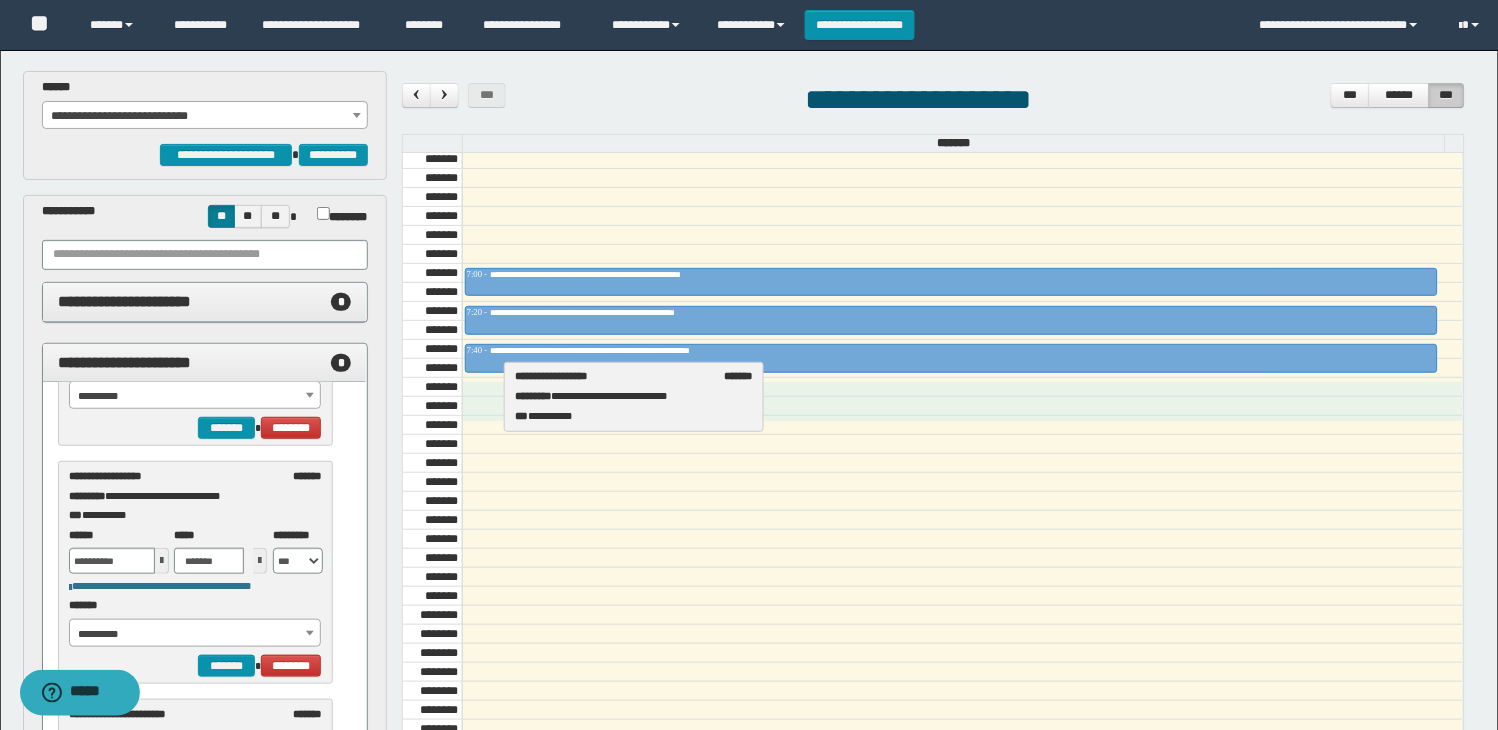 drag, startPoint x: 122, startPoint y: 485, endPoint x: 568, endPoint y: 385, distance: 457.0733 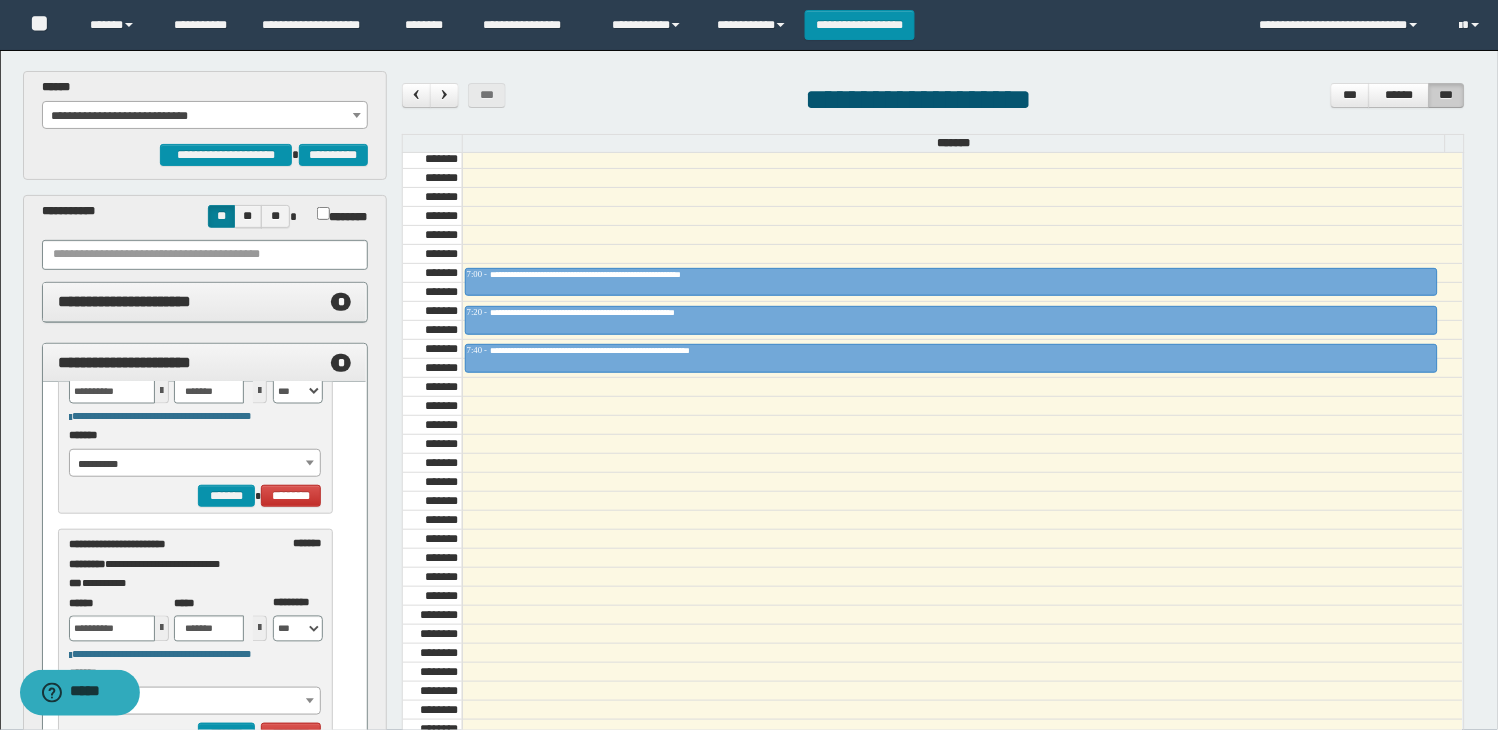 scroll, scrollTop: 820, scrollLeft: 0, axis: vertical 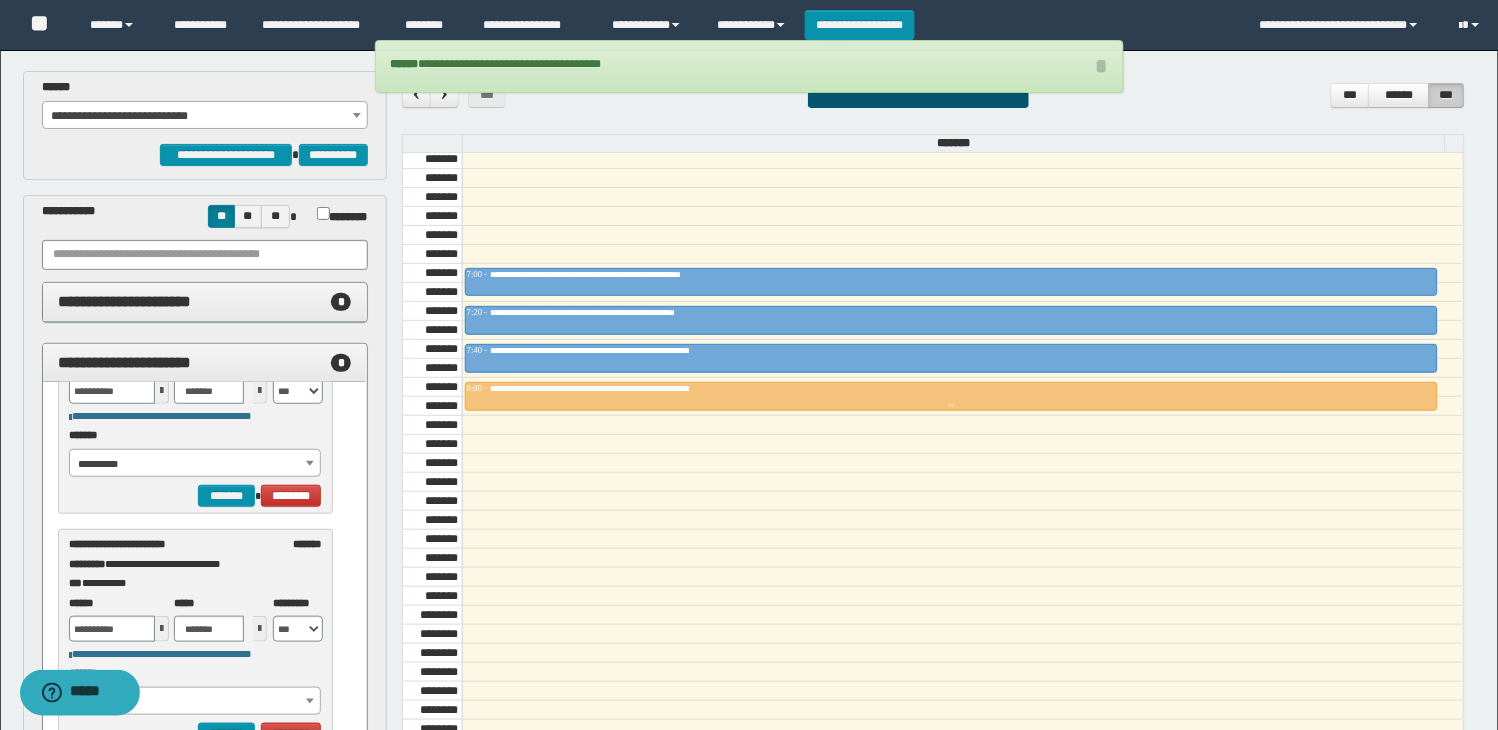 click at bounding box center (952, 396) 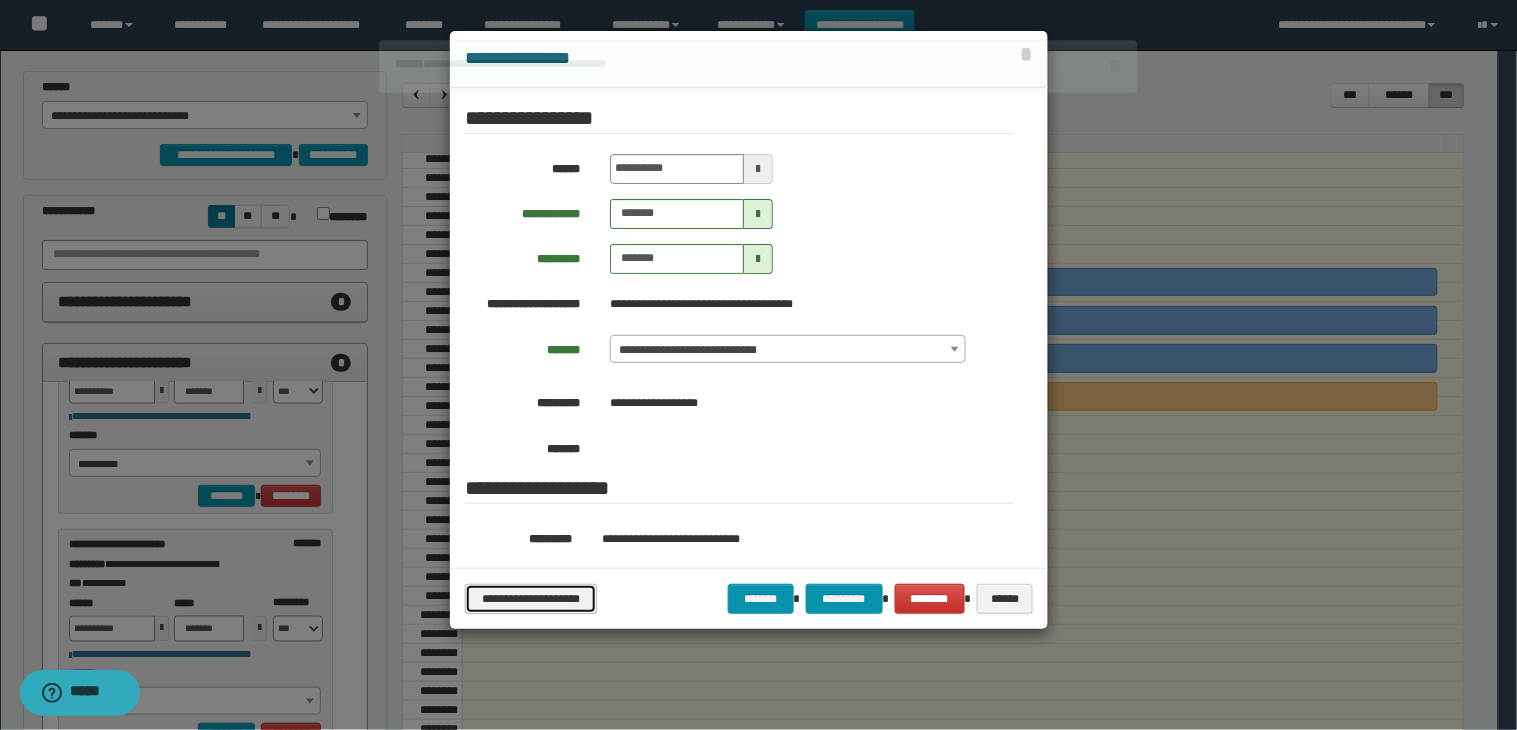 click on "**********" at bounding box center (530, 599) 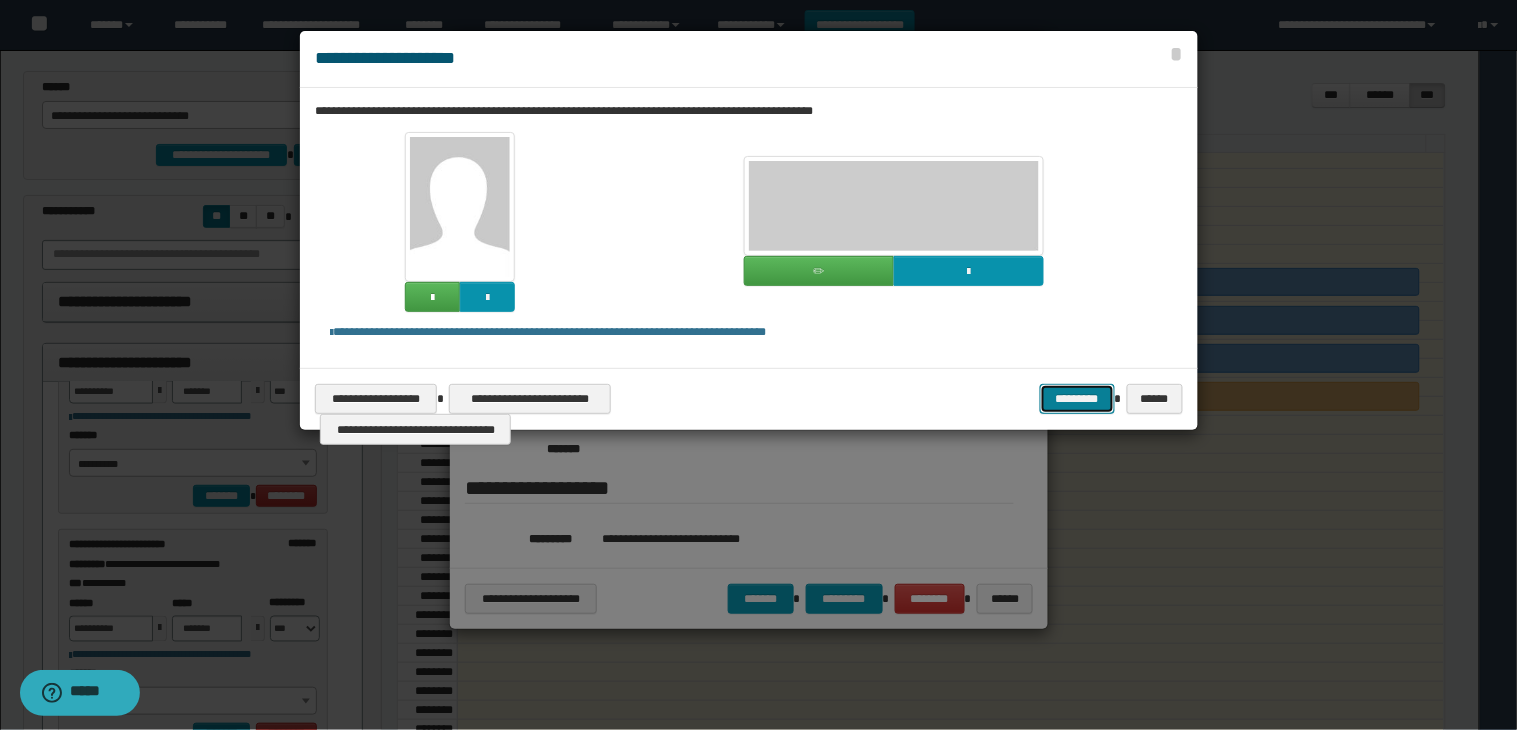 click on "*********" at bounding box center (1077, 399) 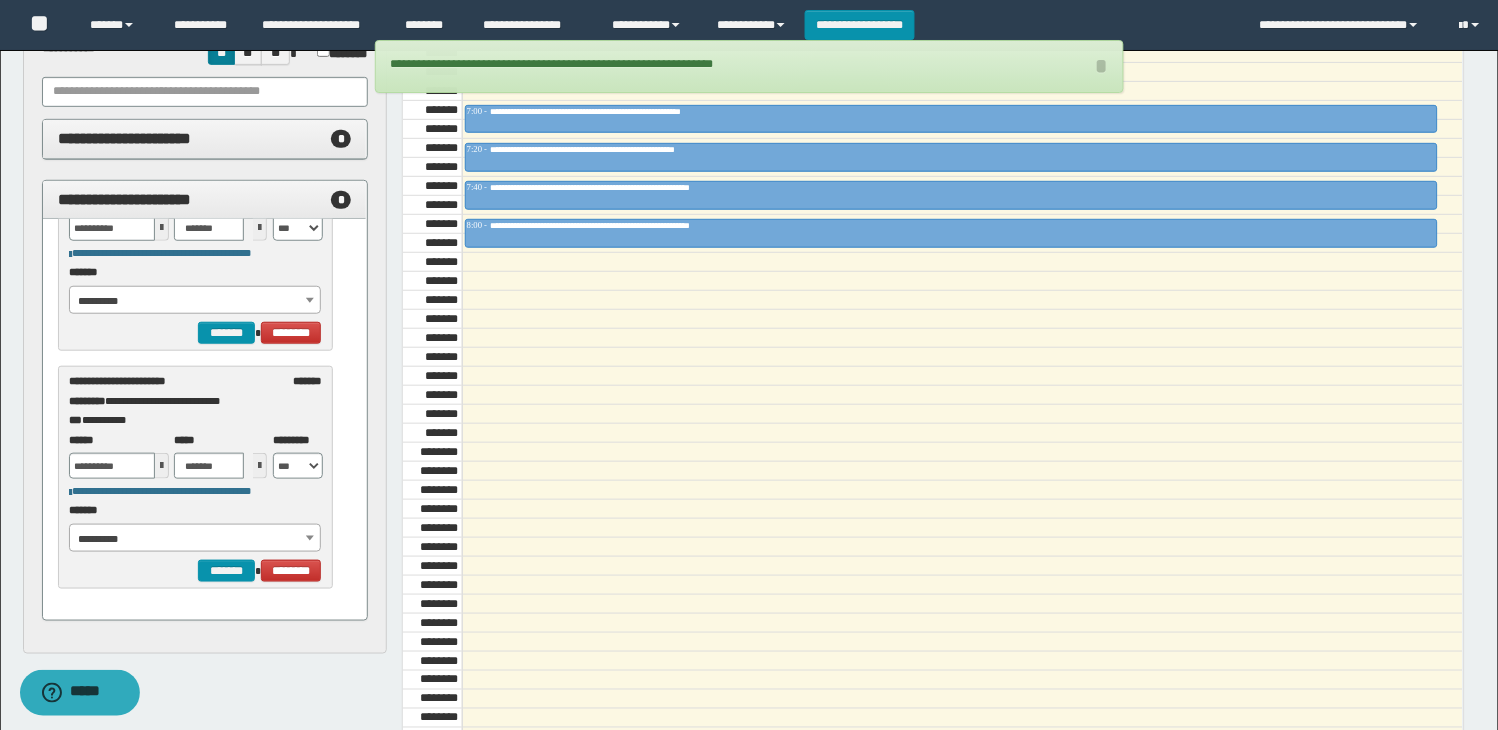scroll, scrollTop: 352, scrollLeft: 0, axis: vertical 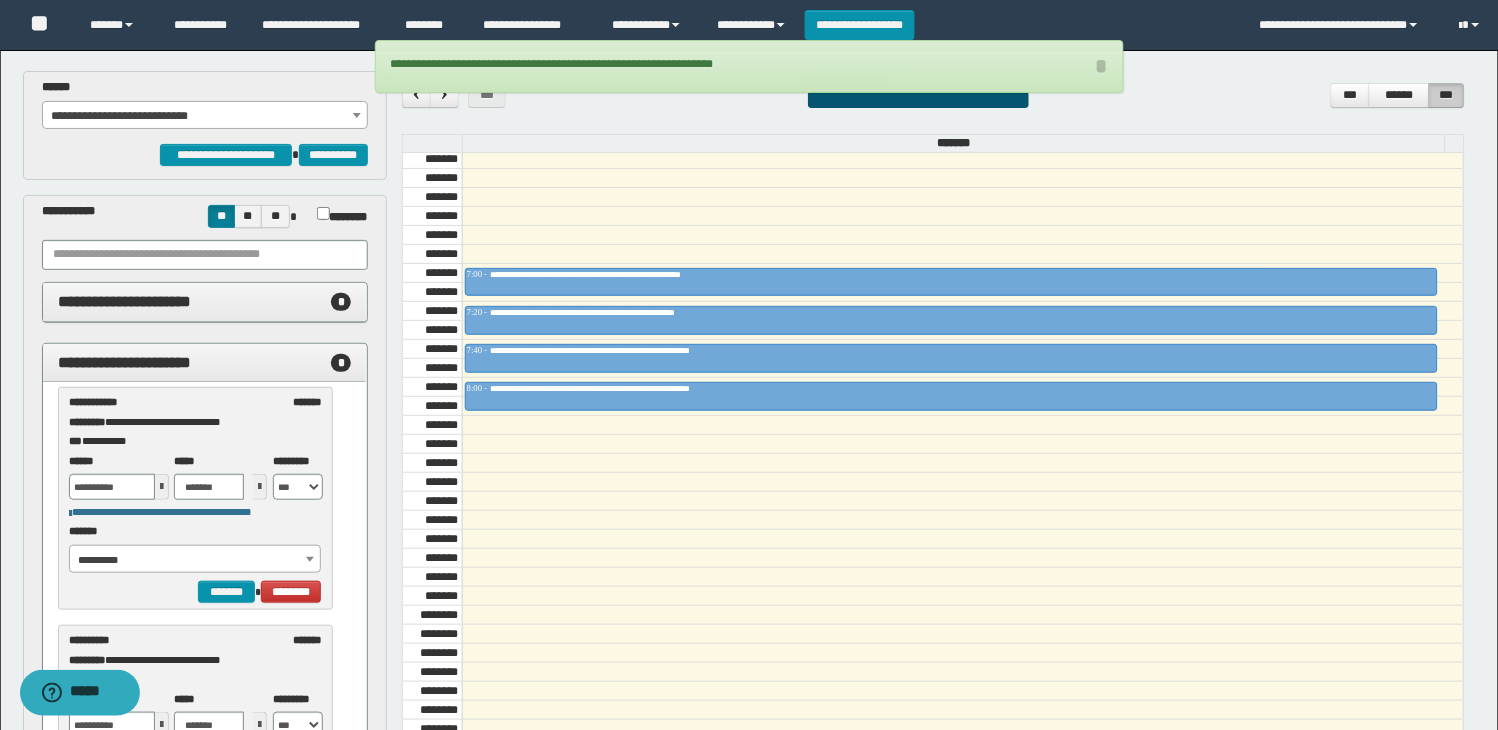 click on "**********" at bounding box center [205, 116] 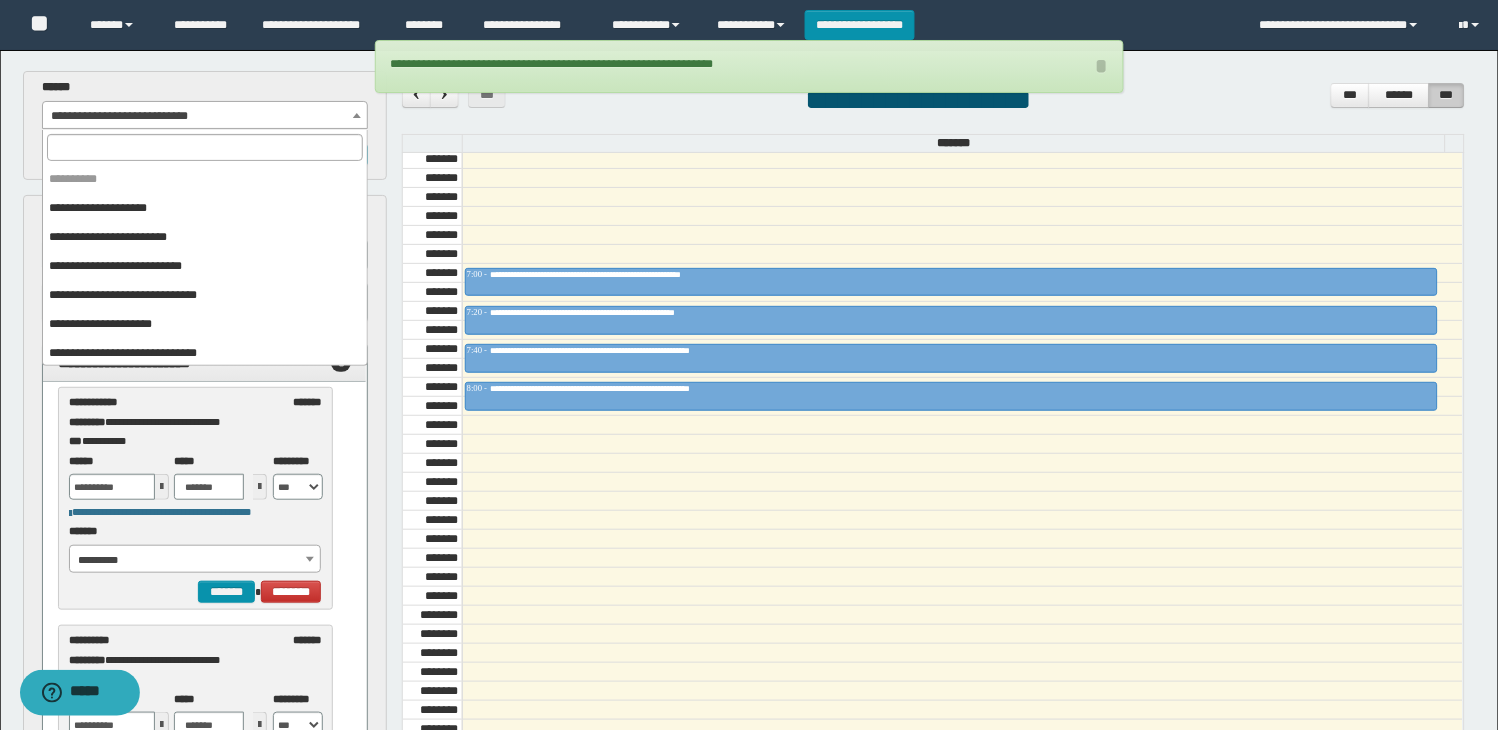 scroll, scrollTop: 203, scrollLeft: 0, axis: vertical 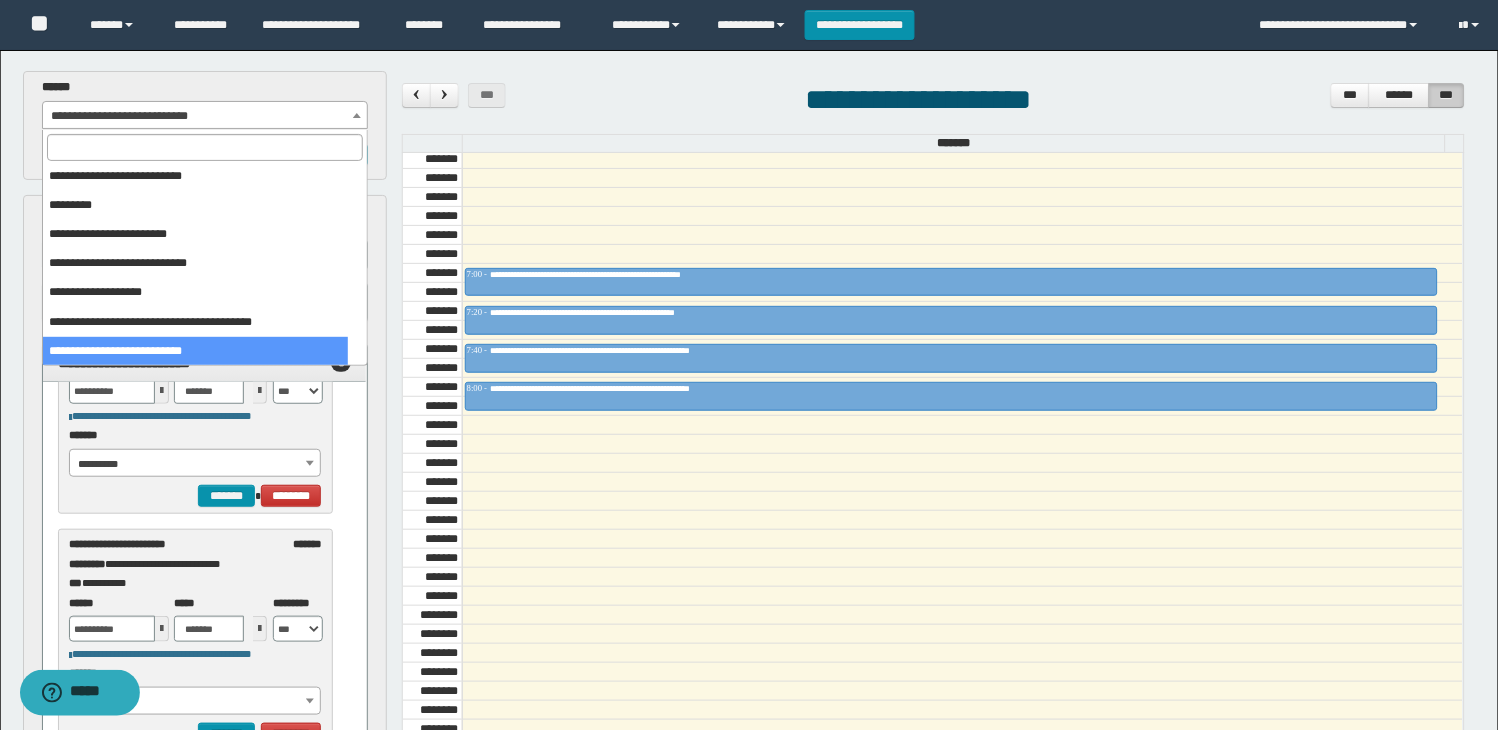 select on "******" 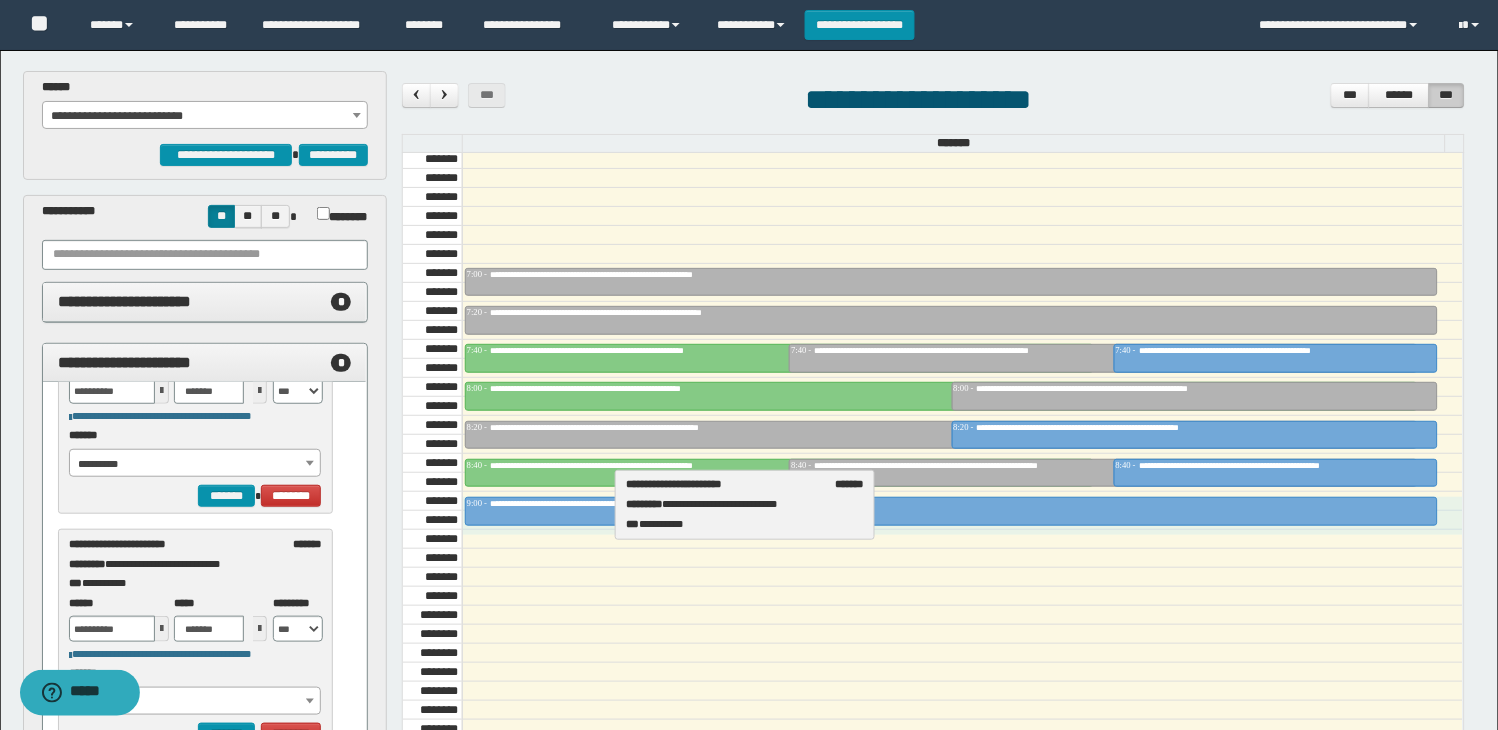 drag, startPoint x: 165, startPoint y: 558, endPoint x: 720, endPoint y: 498, distance: 558.2338 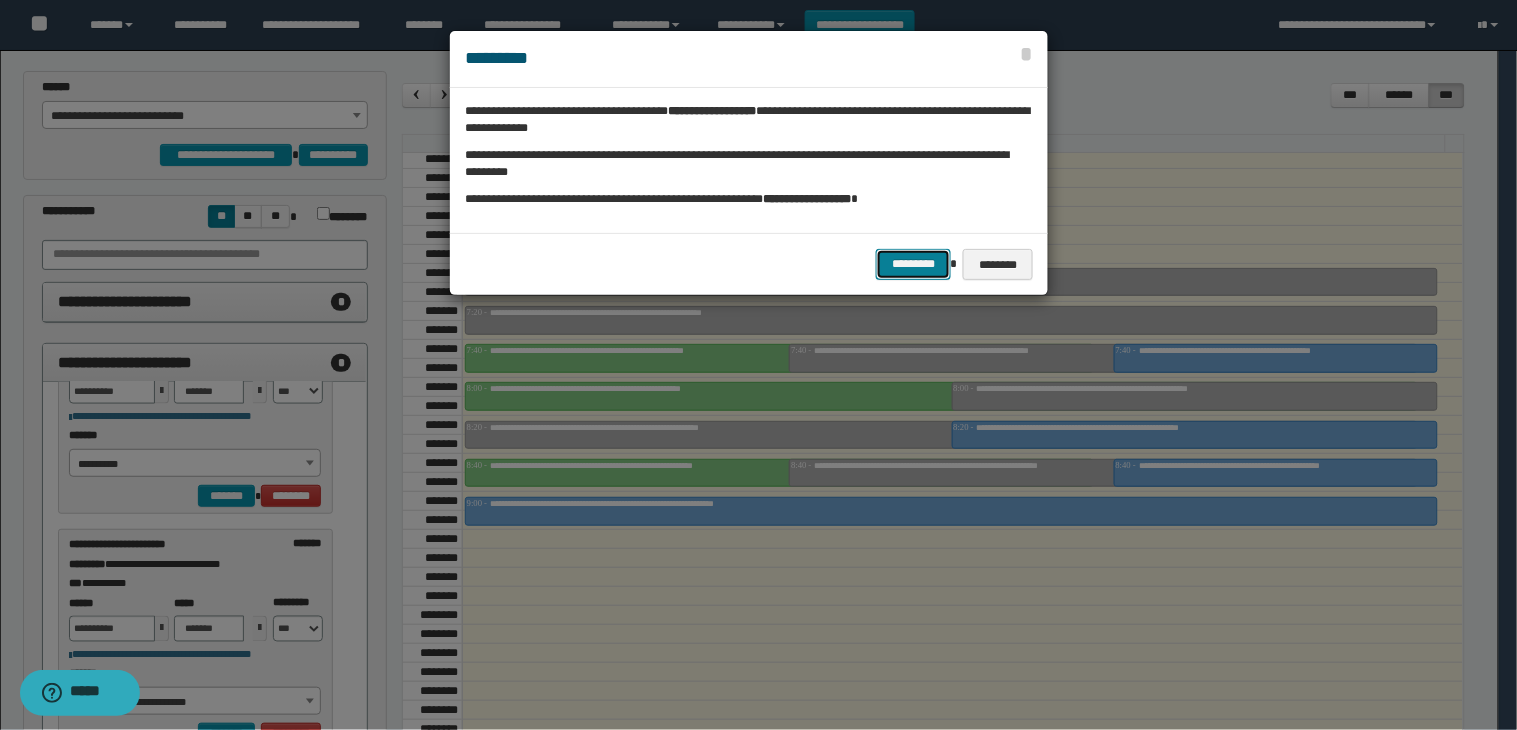 click on "*********" at bounding box center [913, 264] 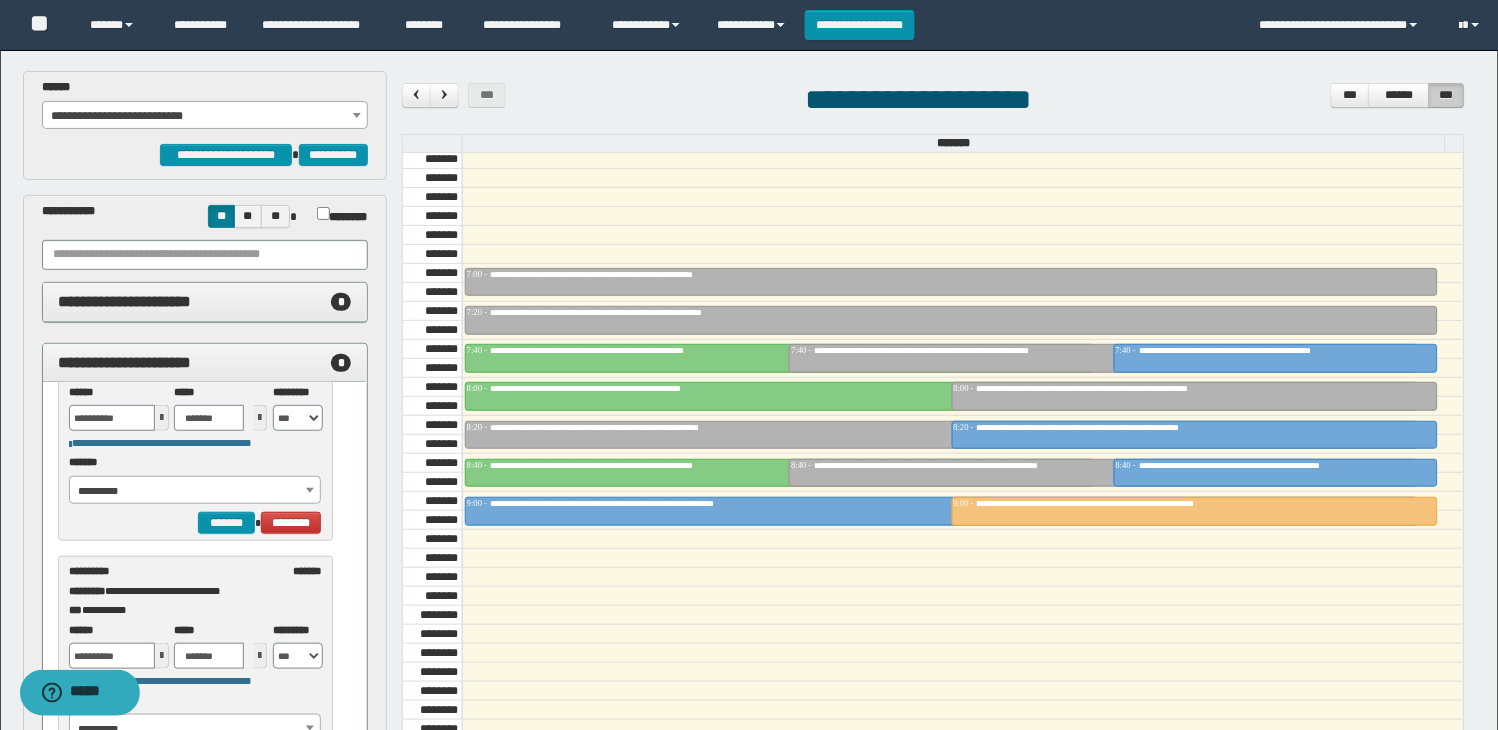 scroll, scrollTop: 581, scrollLeft: 0, axis: vertical 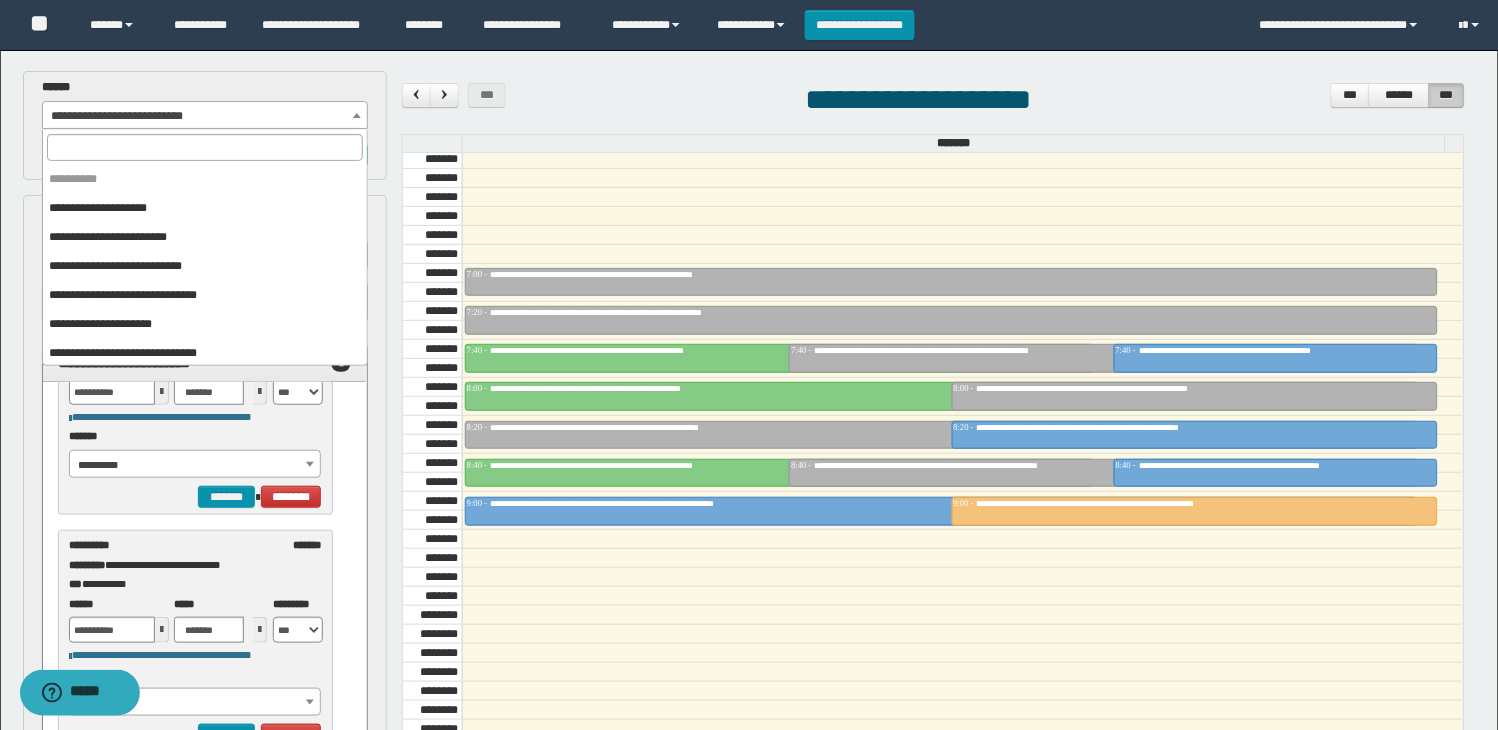 click on "**********" at bounding box center [205, 116] 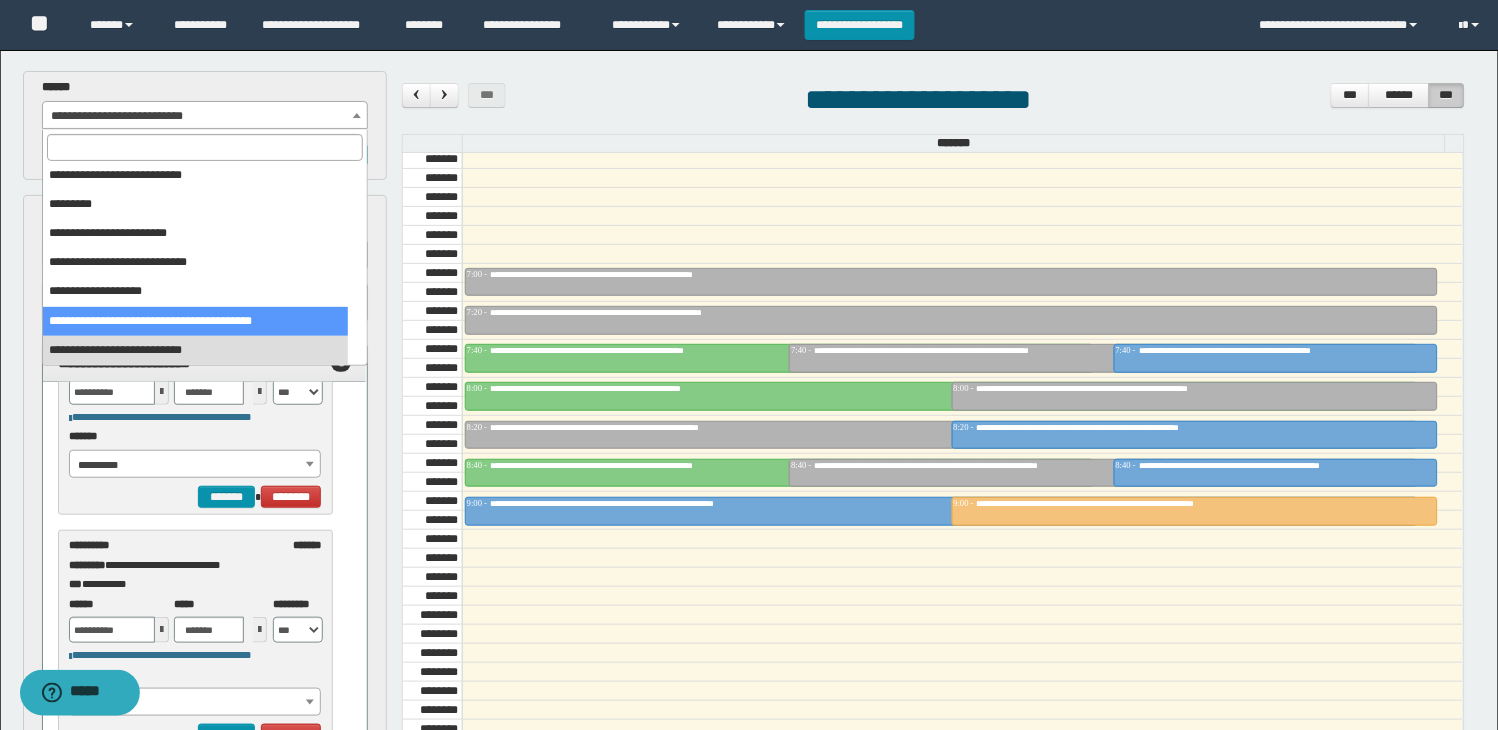 select on "******" 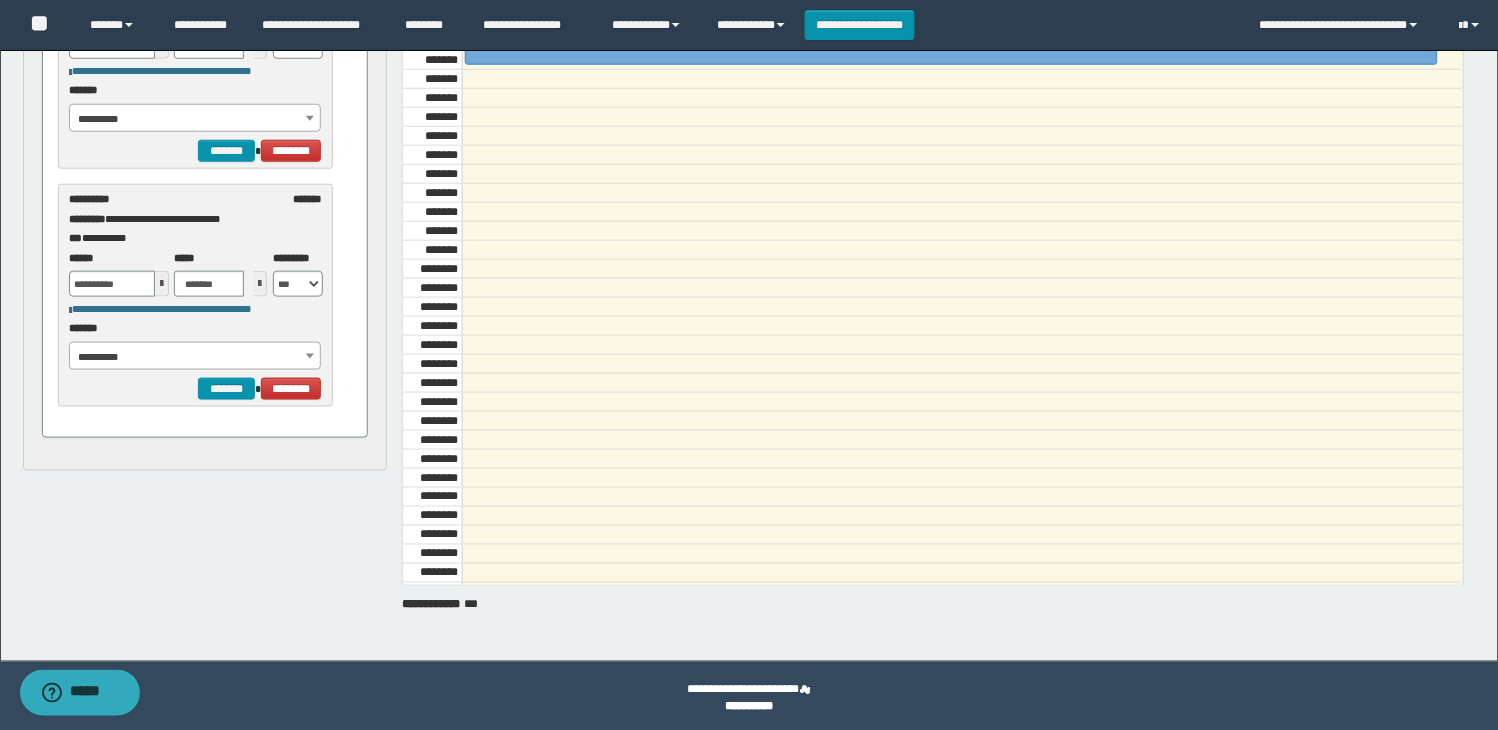 scroll, scrollTop: 352, scrollLeft: 0, axis: vertical 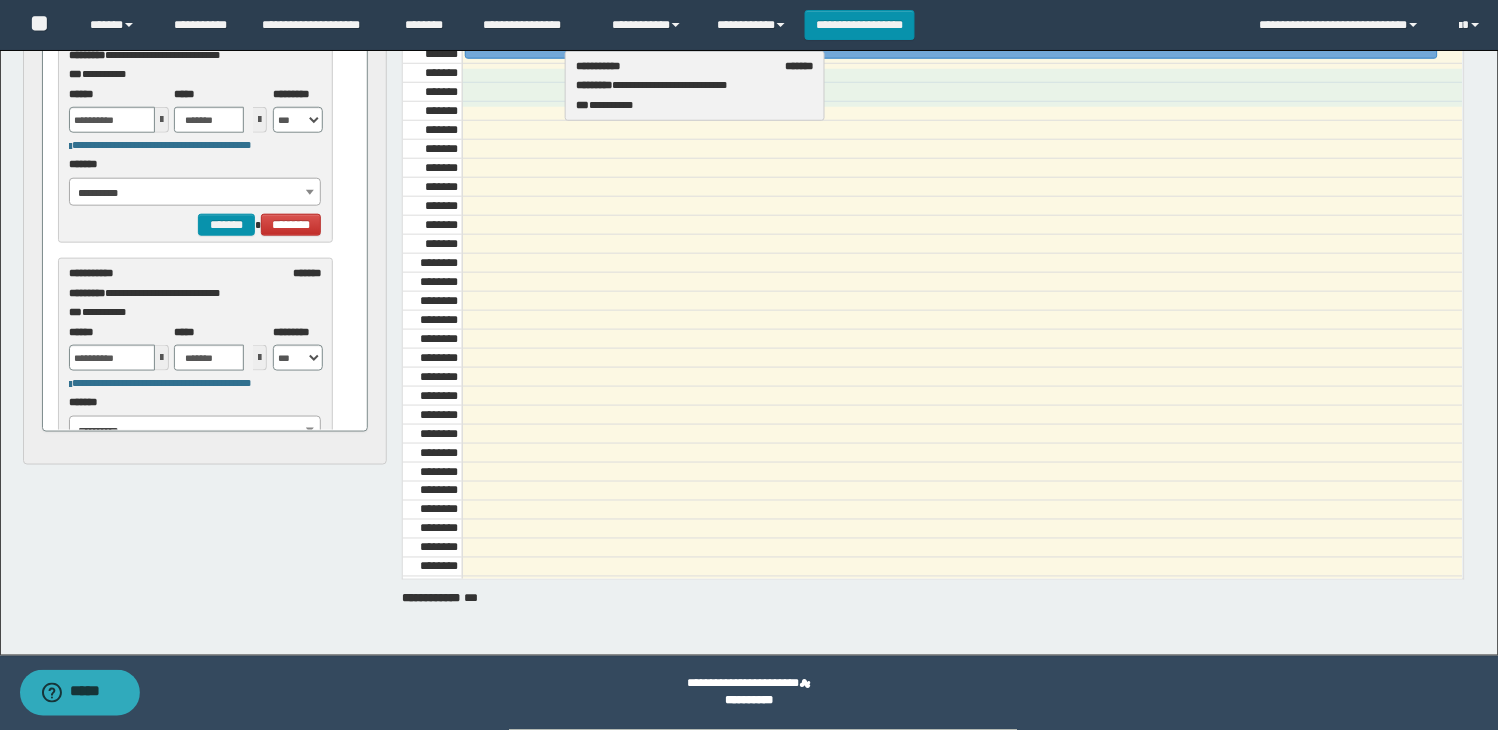 drag, startPoint x: 144, startPoint y: 288, endPoint x: 650, endPoint y: 82, distance: 546.3259 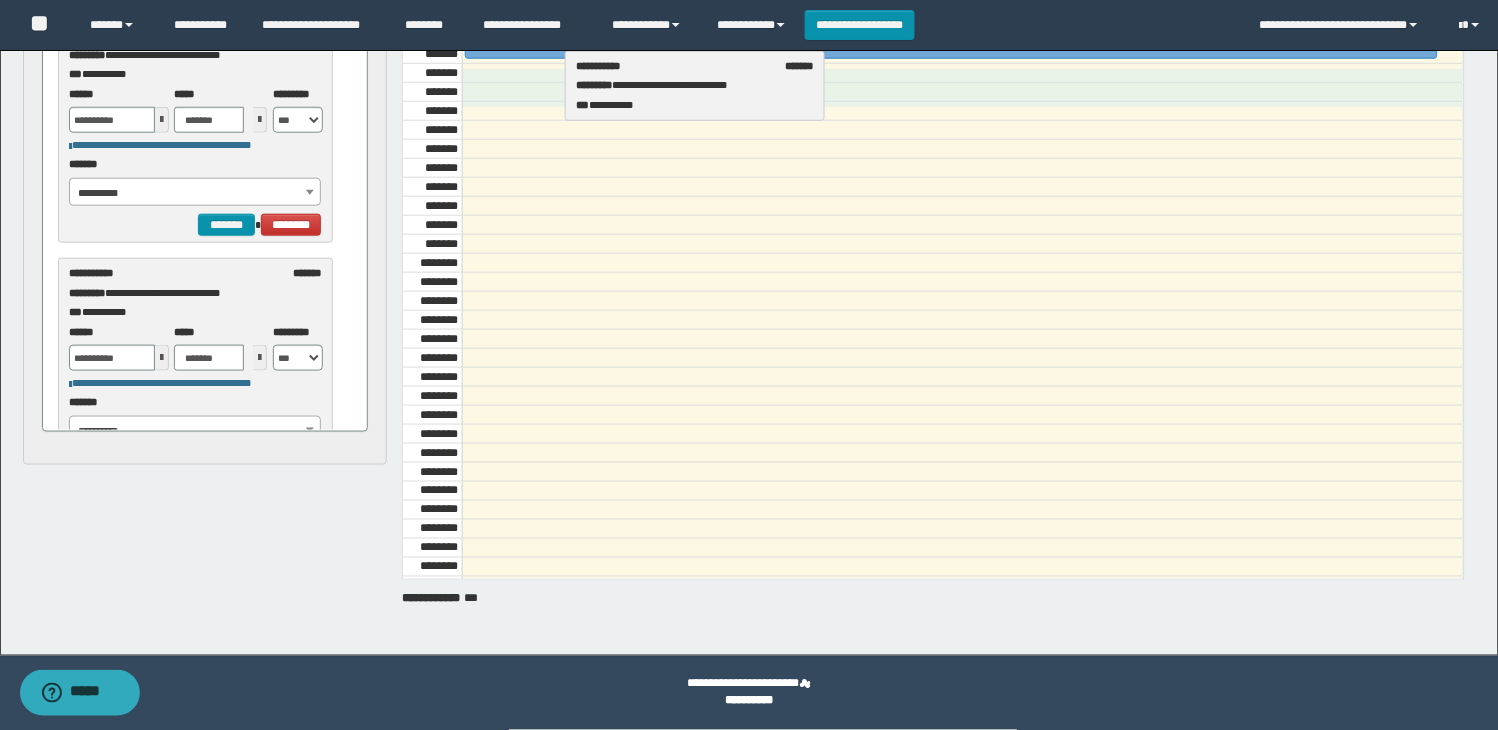 select on "******" 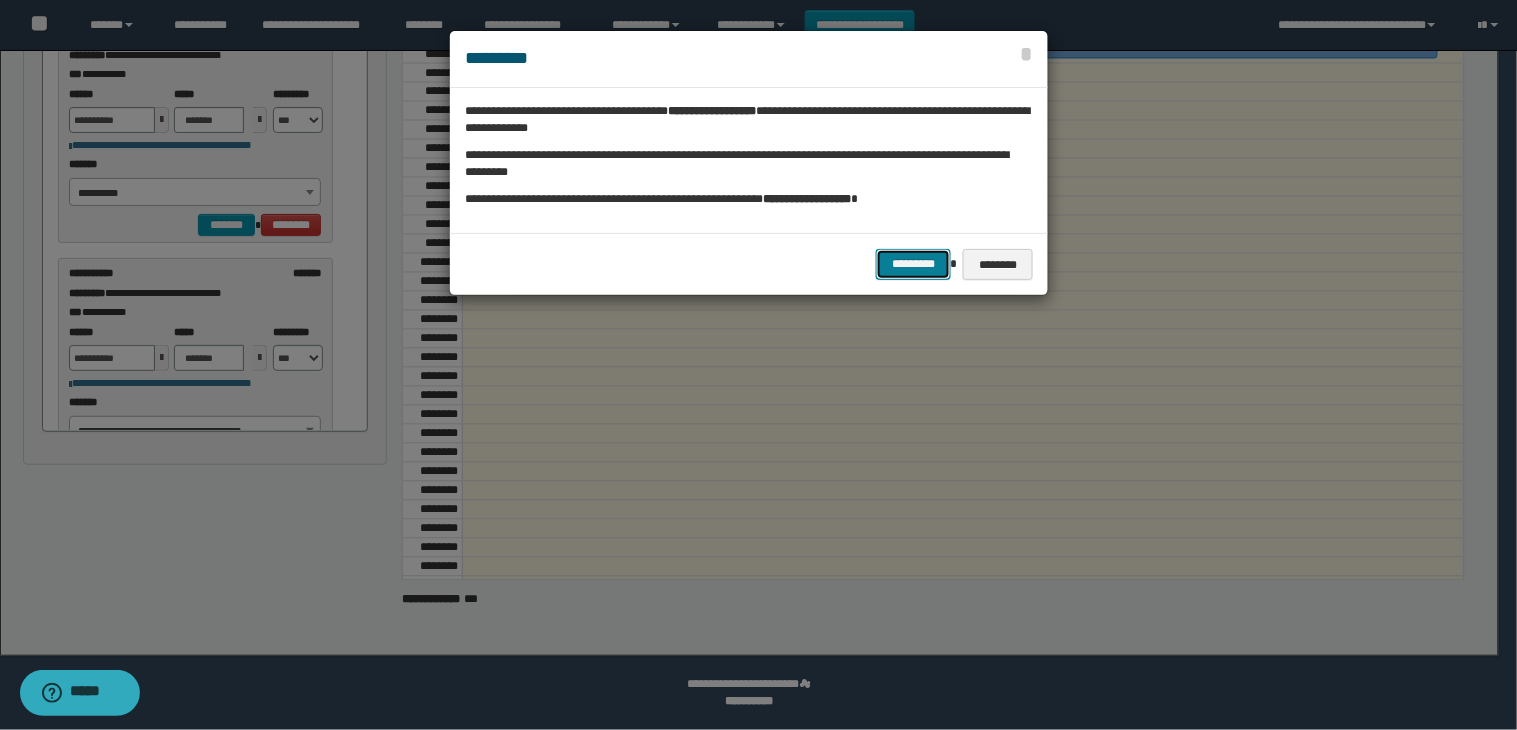 click on "*********" at bounding box center (913, 264) 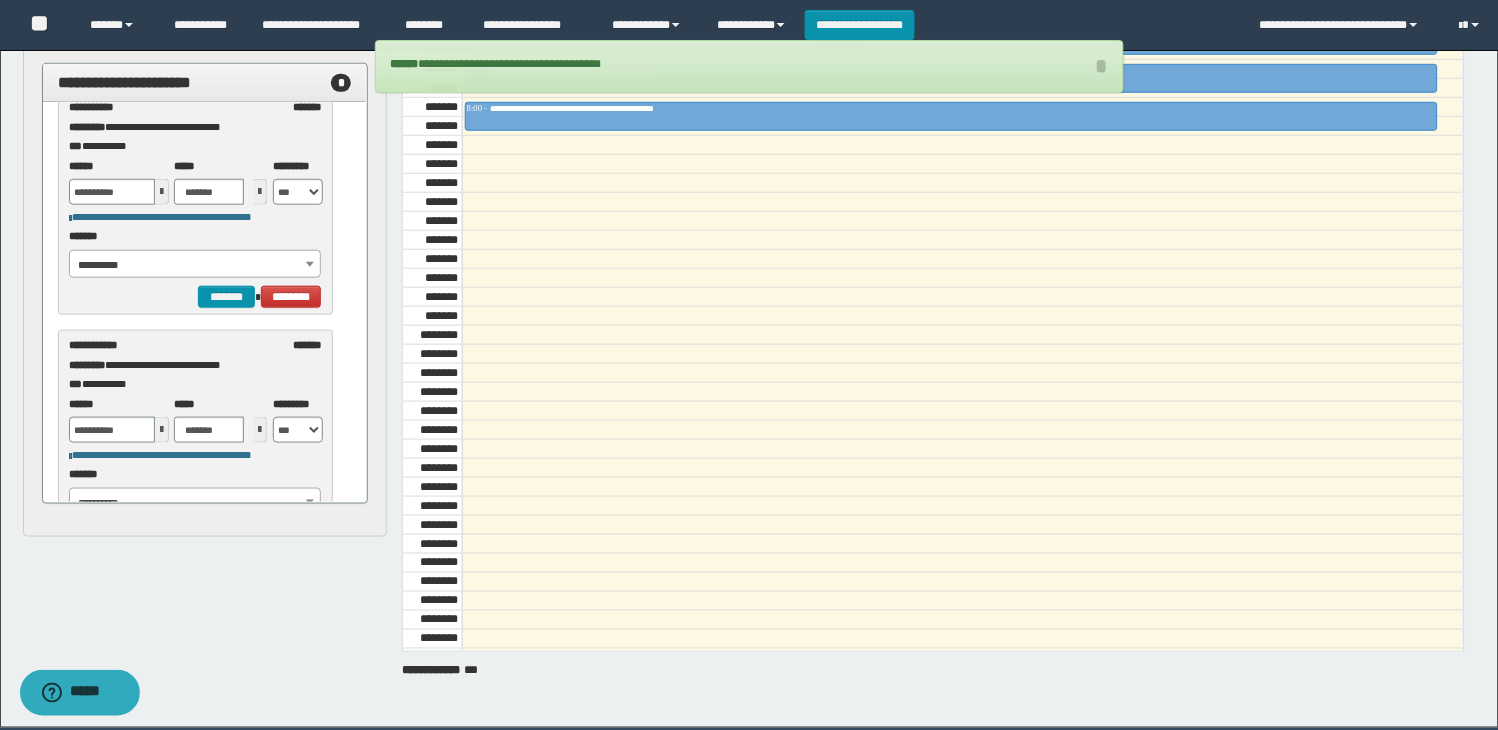 scroll, scrollTop: 18, scrollLeft: 0, axis: vertical 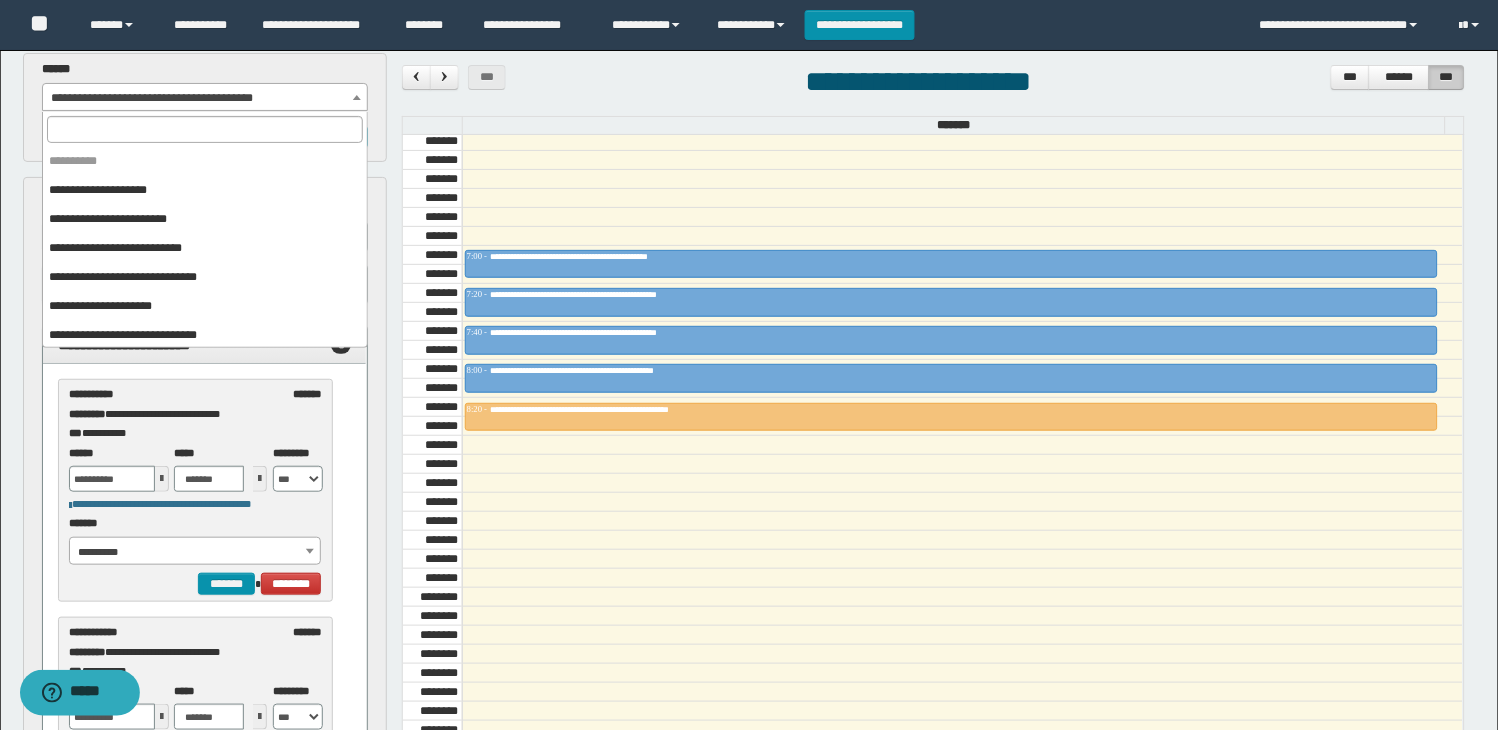 click on "**********" at bounding box center (205, 98) 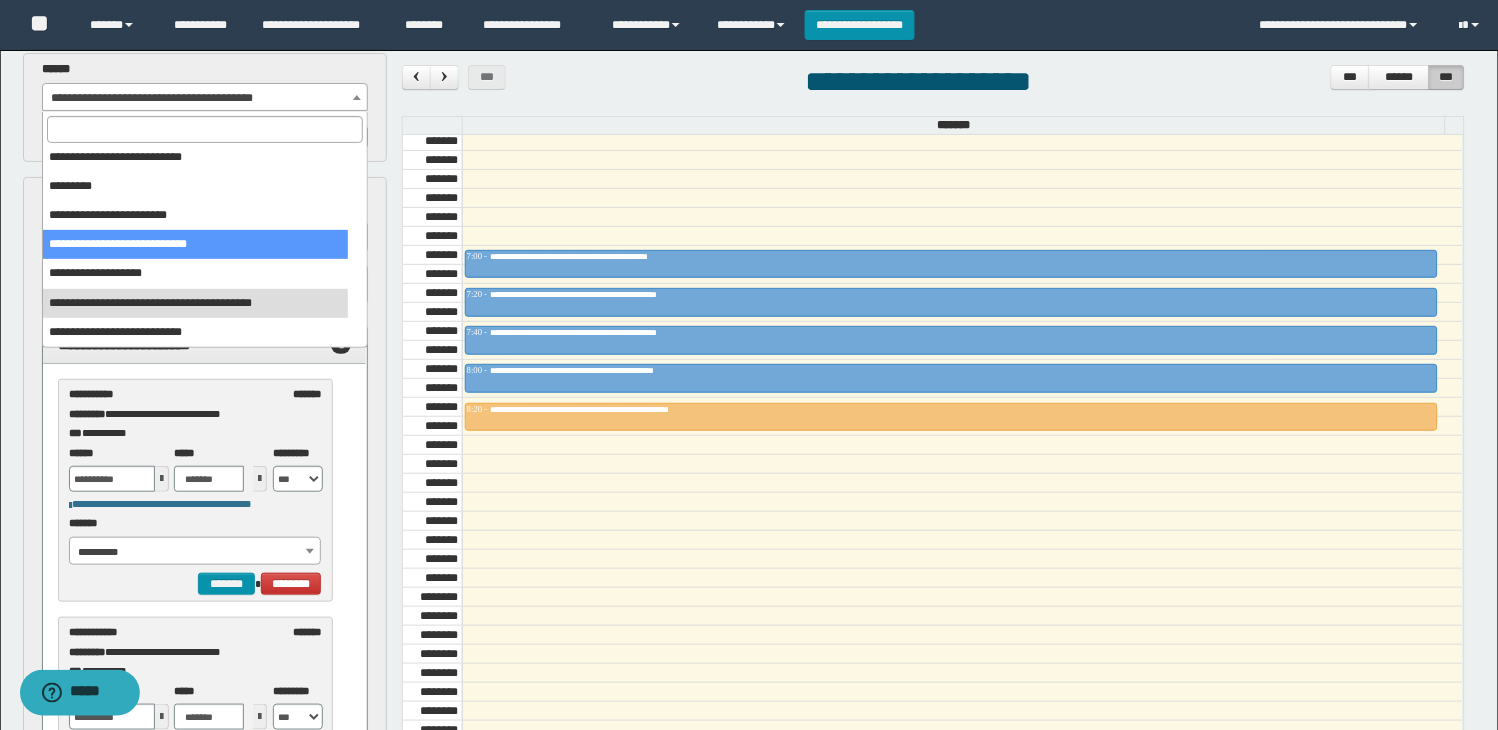 select on "******" 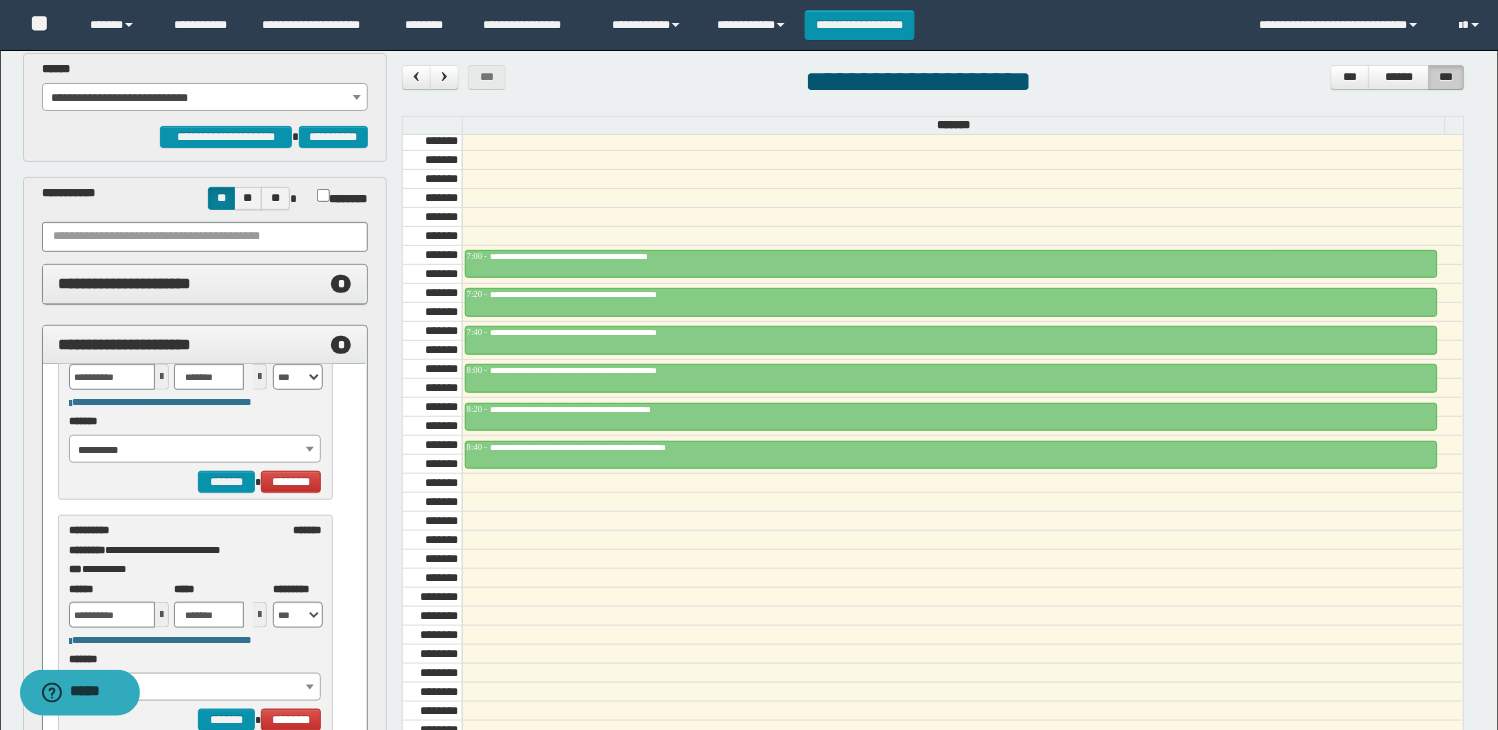 scroll, scrollTop: 343, scrollLeft: 0, axis: vertical 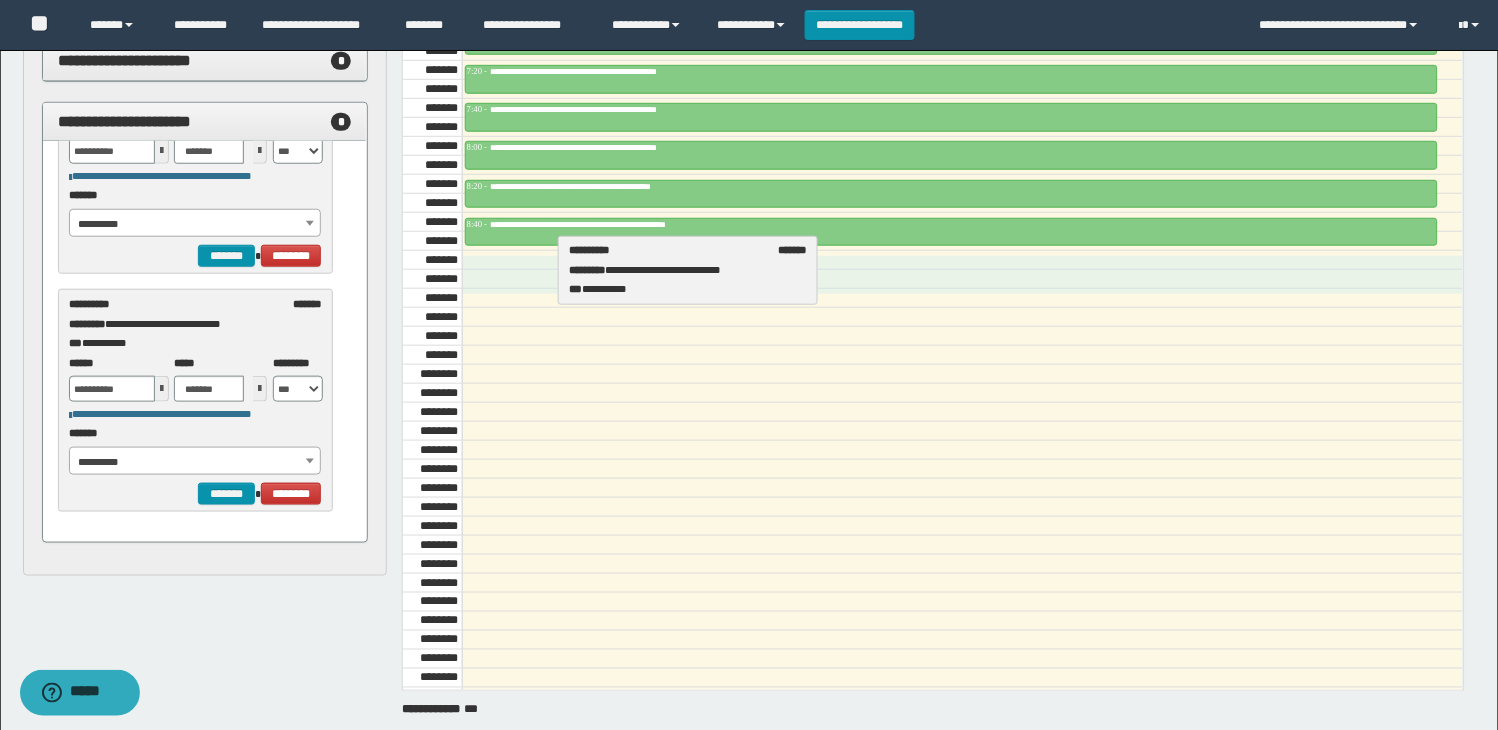 drag, startPoint x: 147, startPoint y: 323, endPoint x: 646, endPoint y: 268, distance: 502.0219 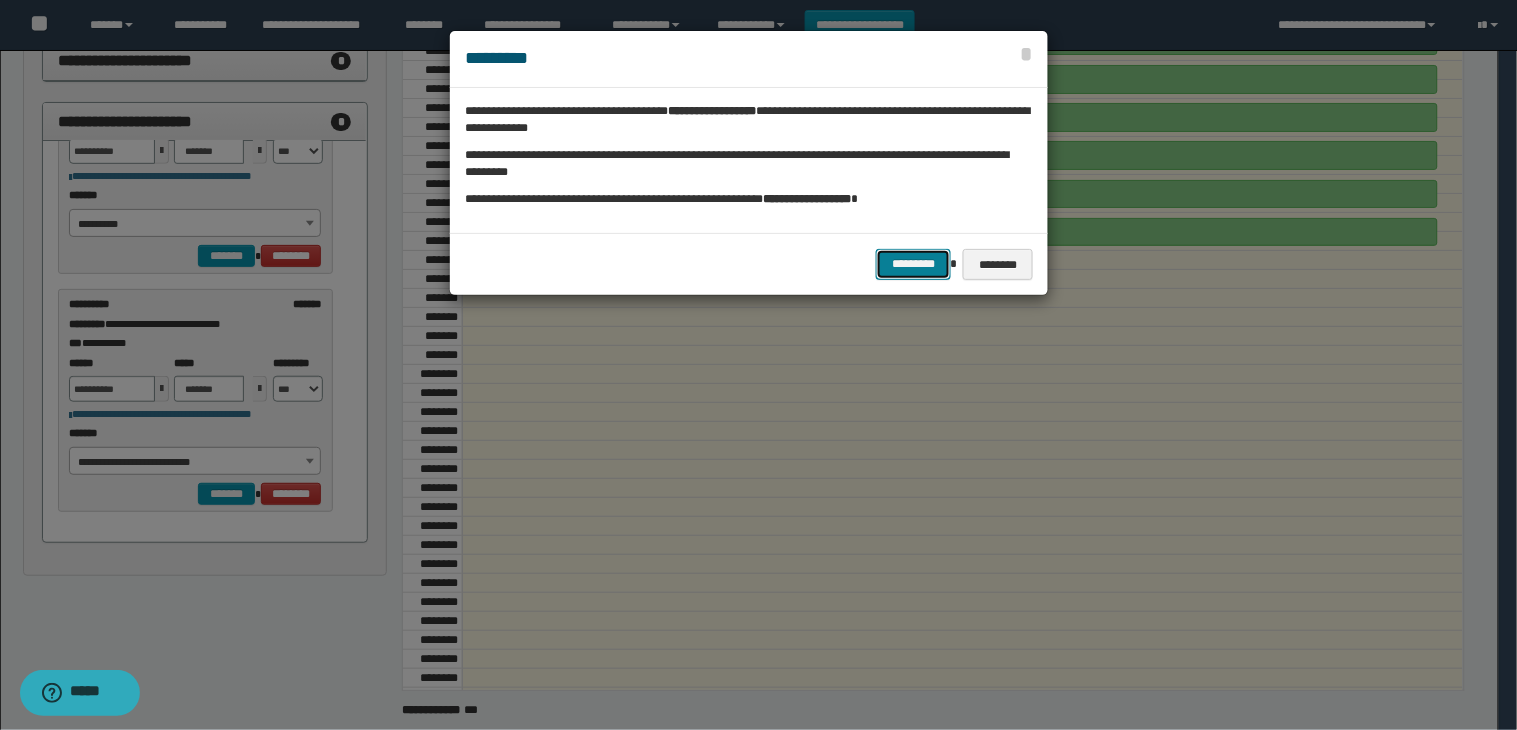 click on "*********" at bounding box center (913, 264) 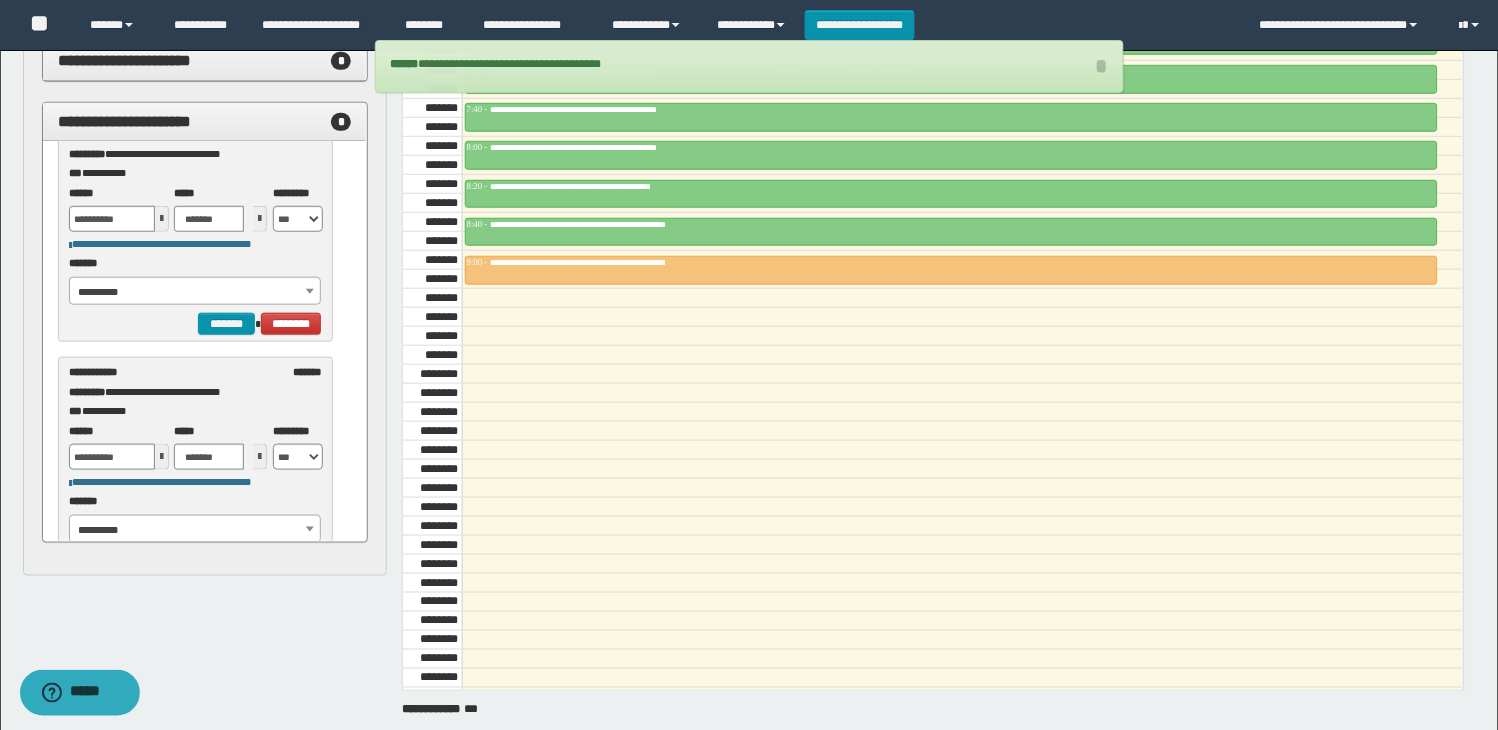 scroll, scrollTop: 0, scrollLeft: 0, axis: both 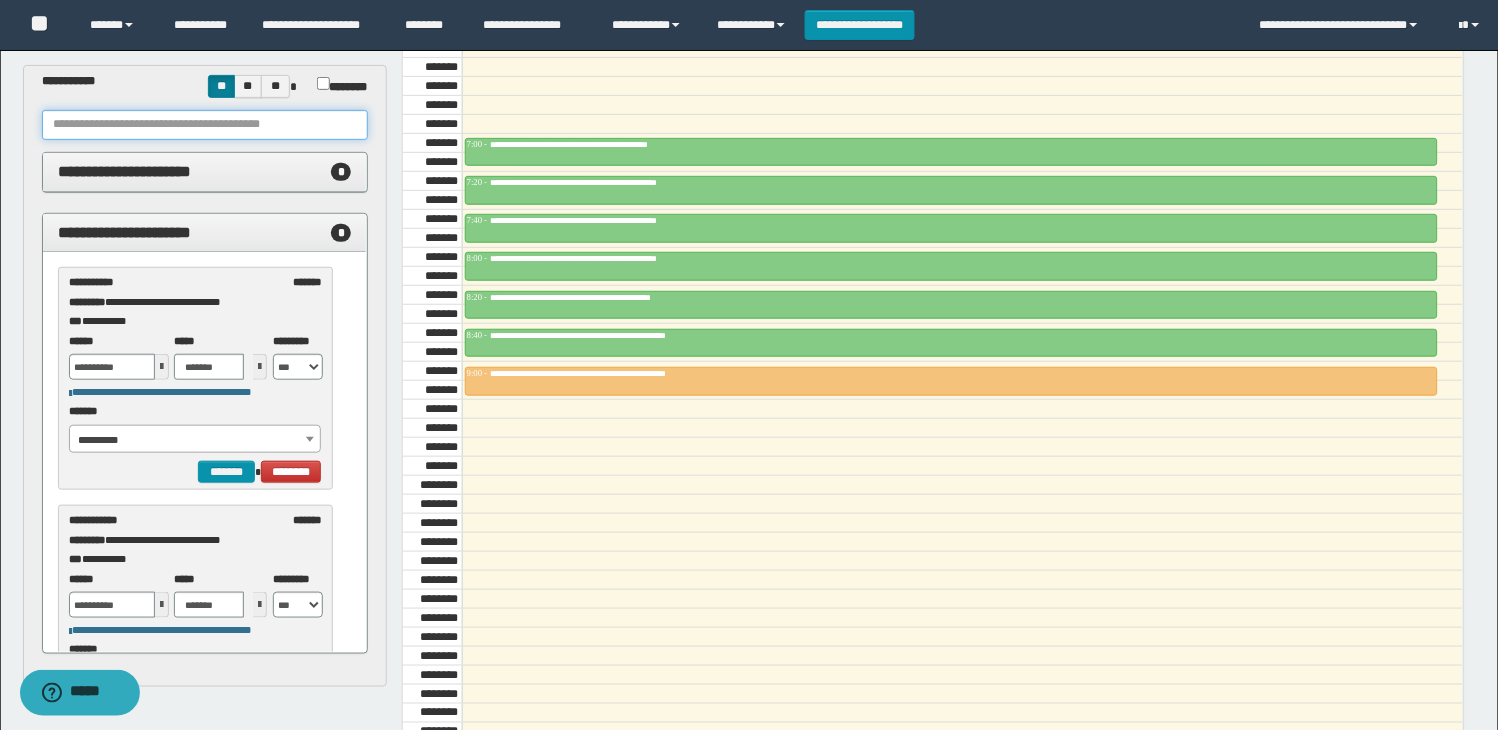 click at bounding box center (205, 125) 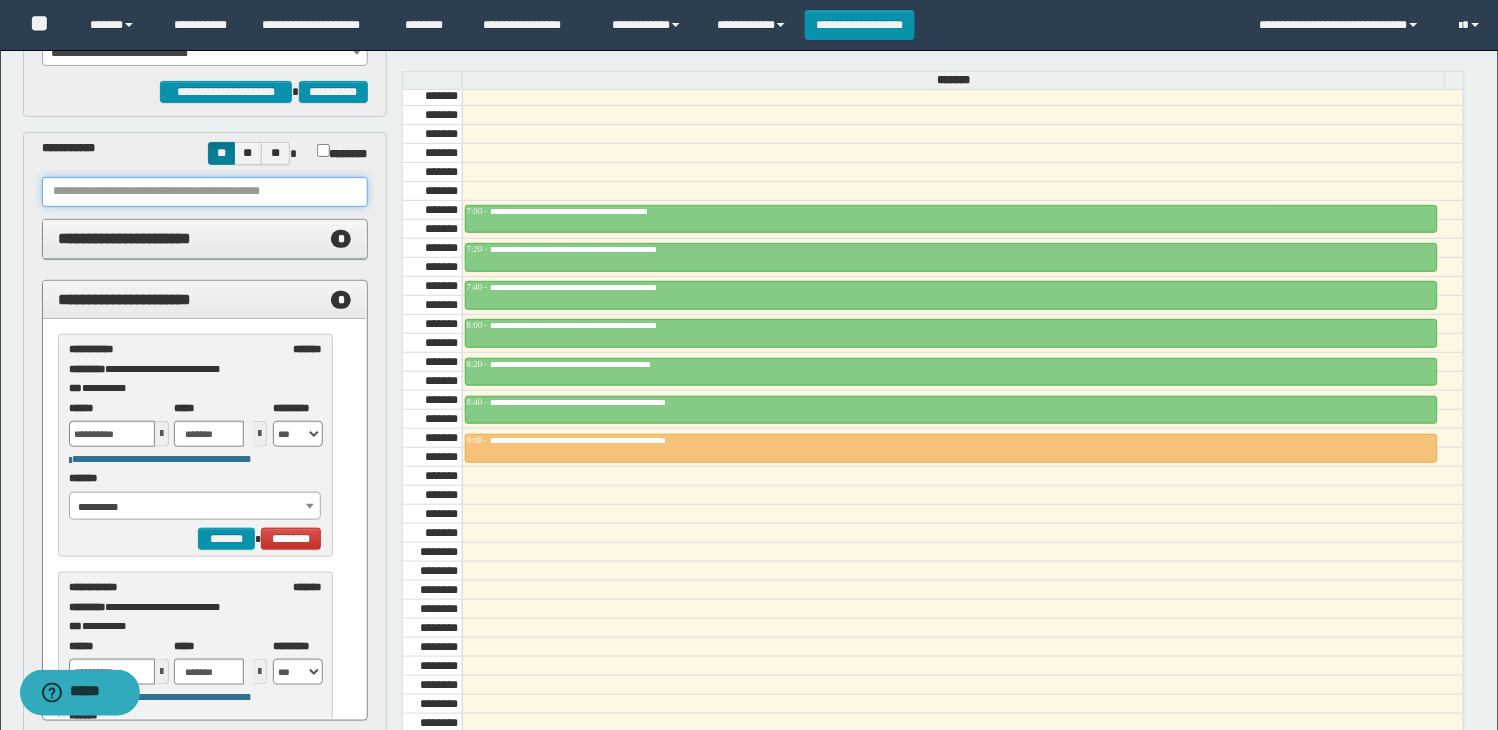 scroll, scrollTop: 0, scrollLeft: 0, axis: both 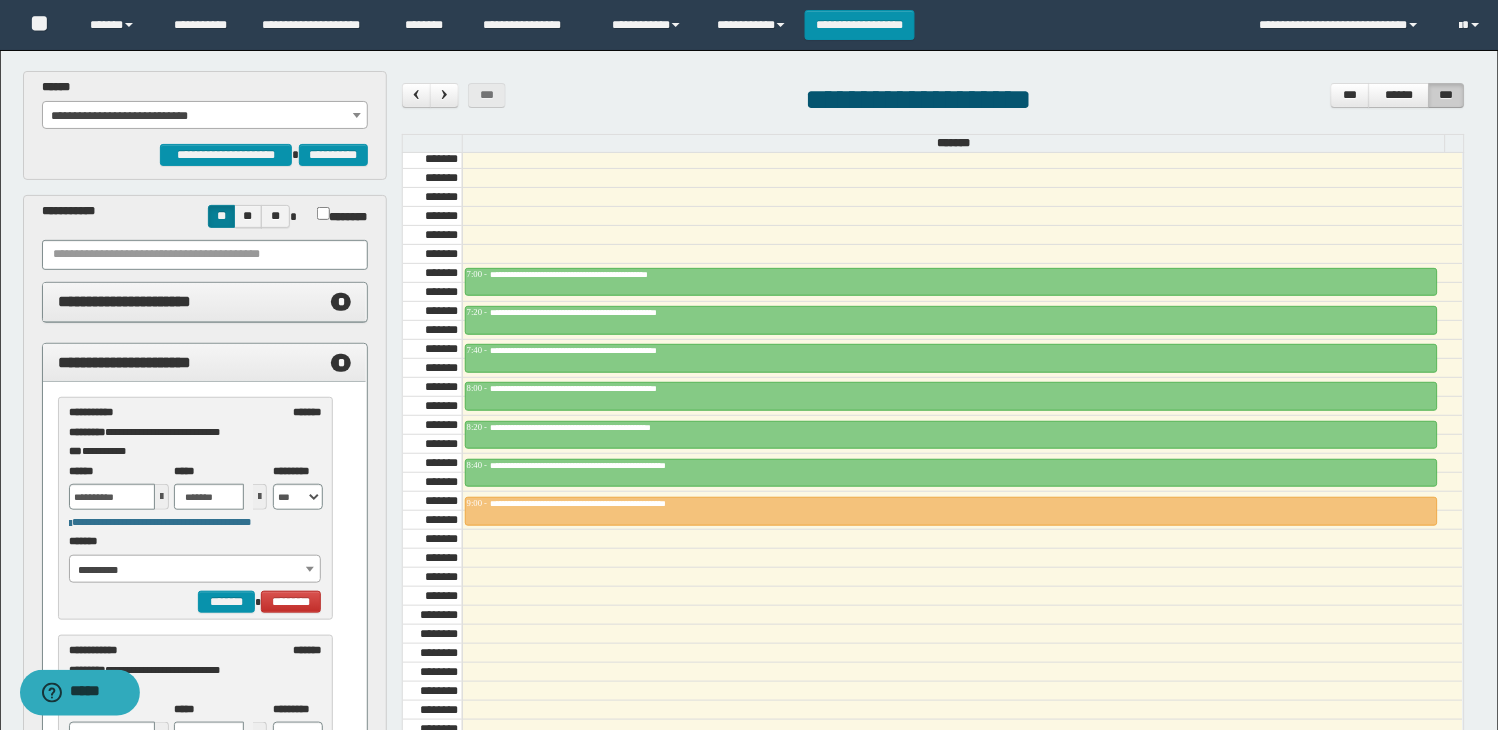 drag, startPoint x: 130, startPoint y: 95, endPoint x: 136, endPoint y: 111, distance: 17.088007 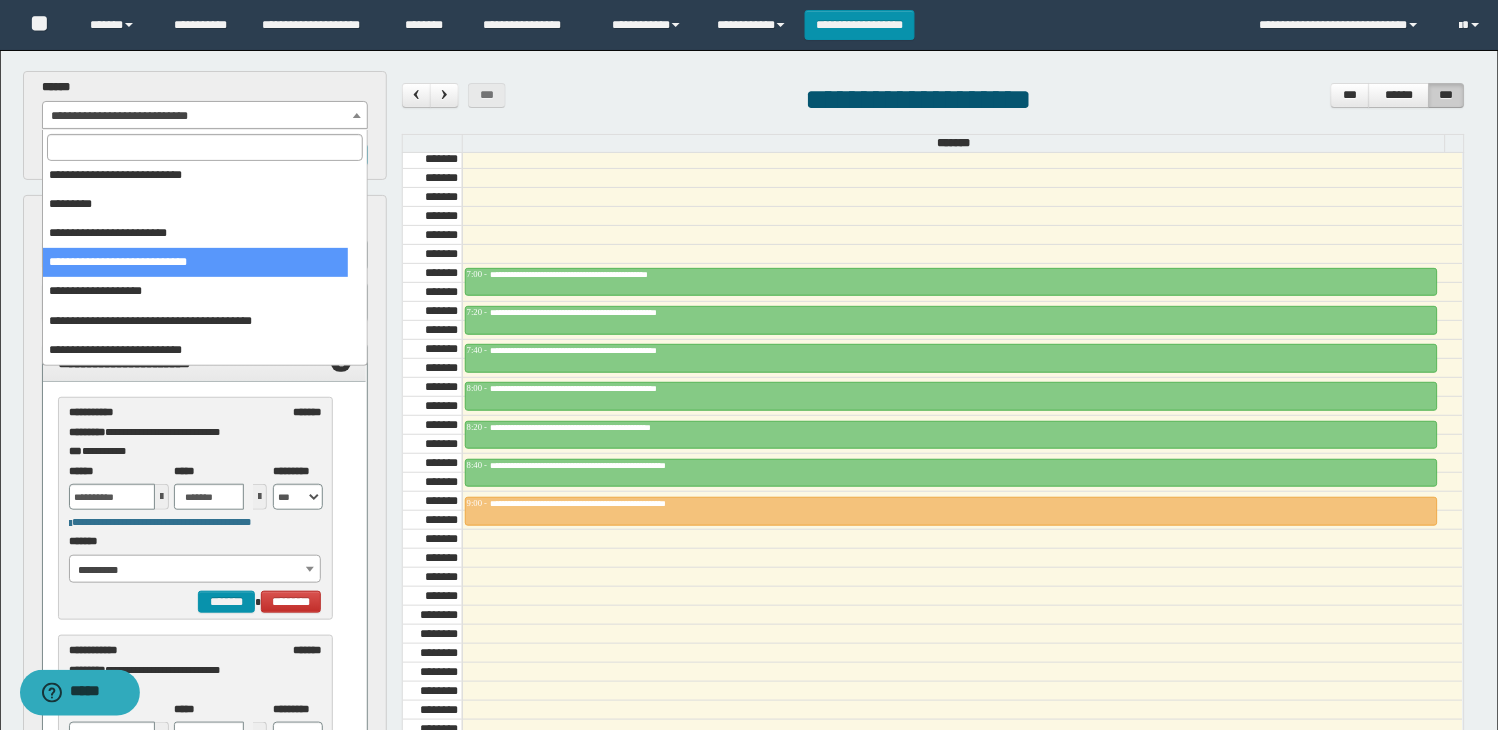 scroll, scrollTop: 198, scrollLeft: 0, axis: vertical 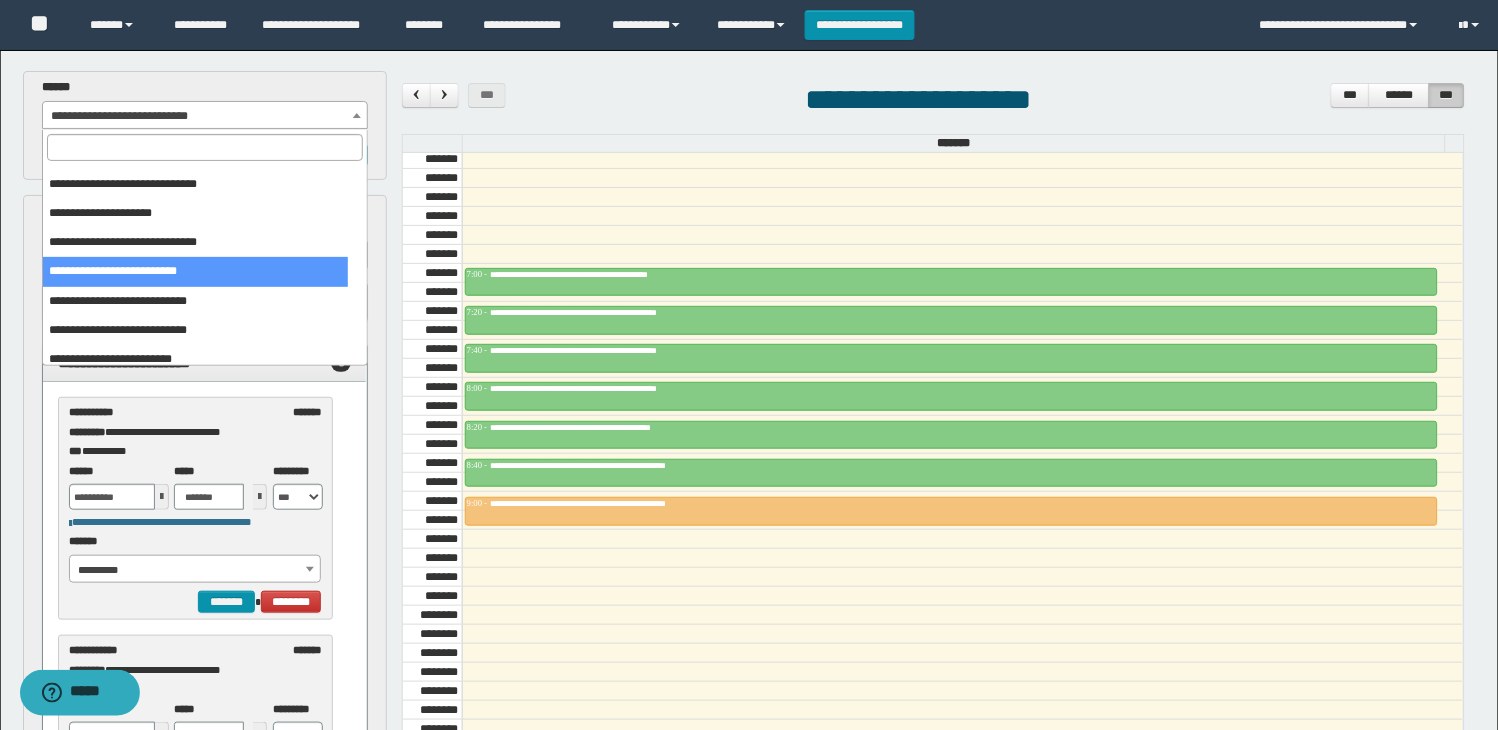 select on "******" 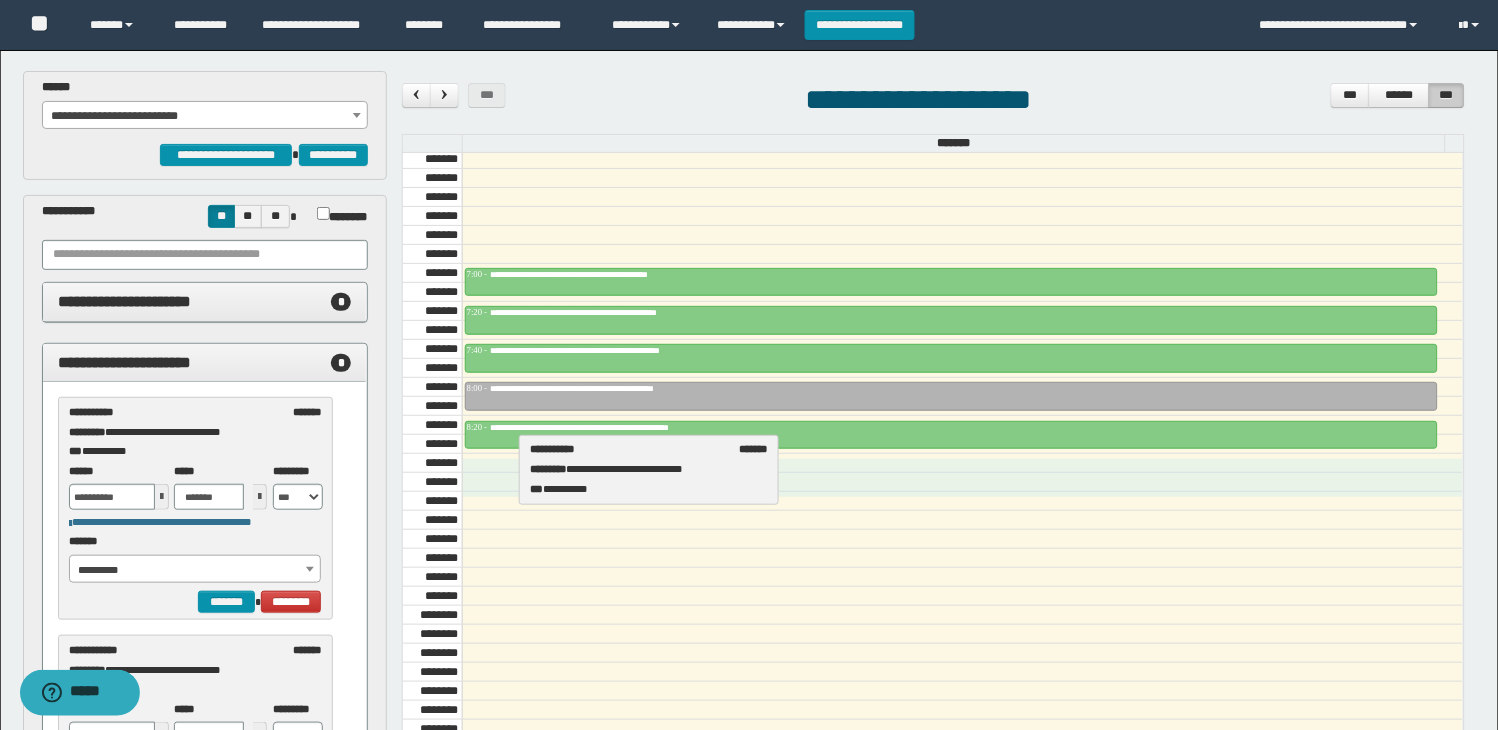 drag, startPoint x: 137, startPoint y: 428, endPoint x: 598, endPoint y: 465, distance: 462.48242 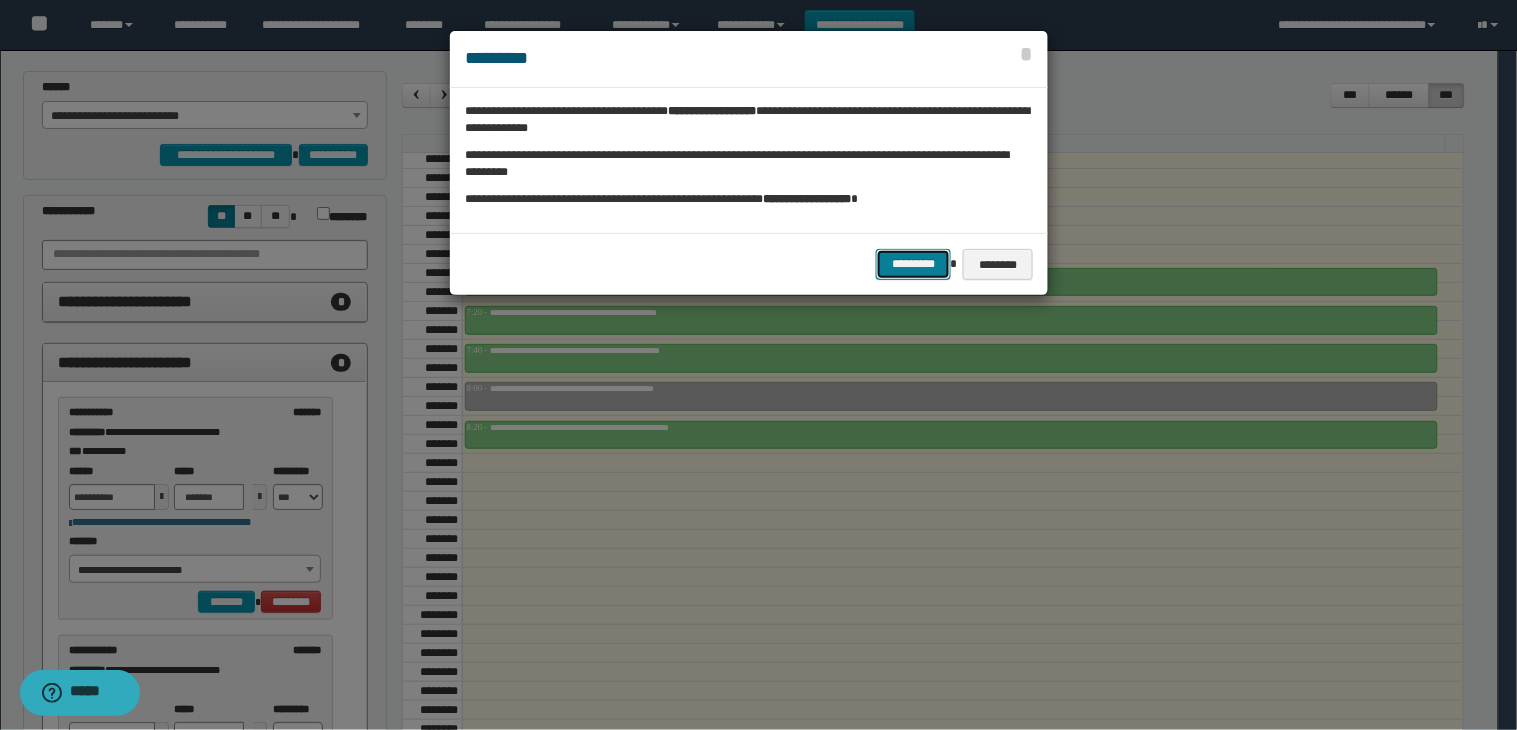 click on "*********" at bounding box center (913, 264) 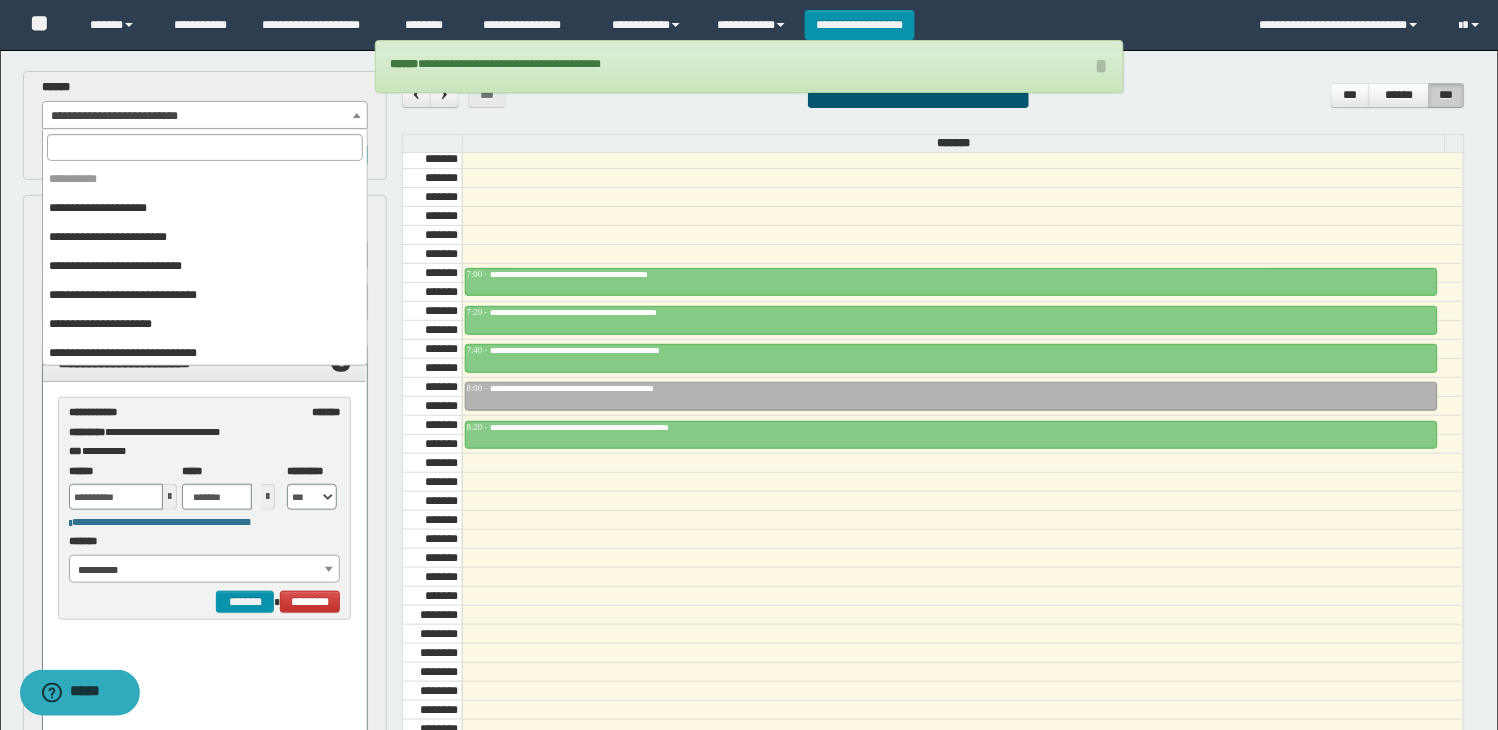 click on "**********" at bounding box center [205, 116] 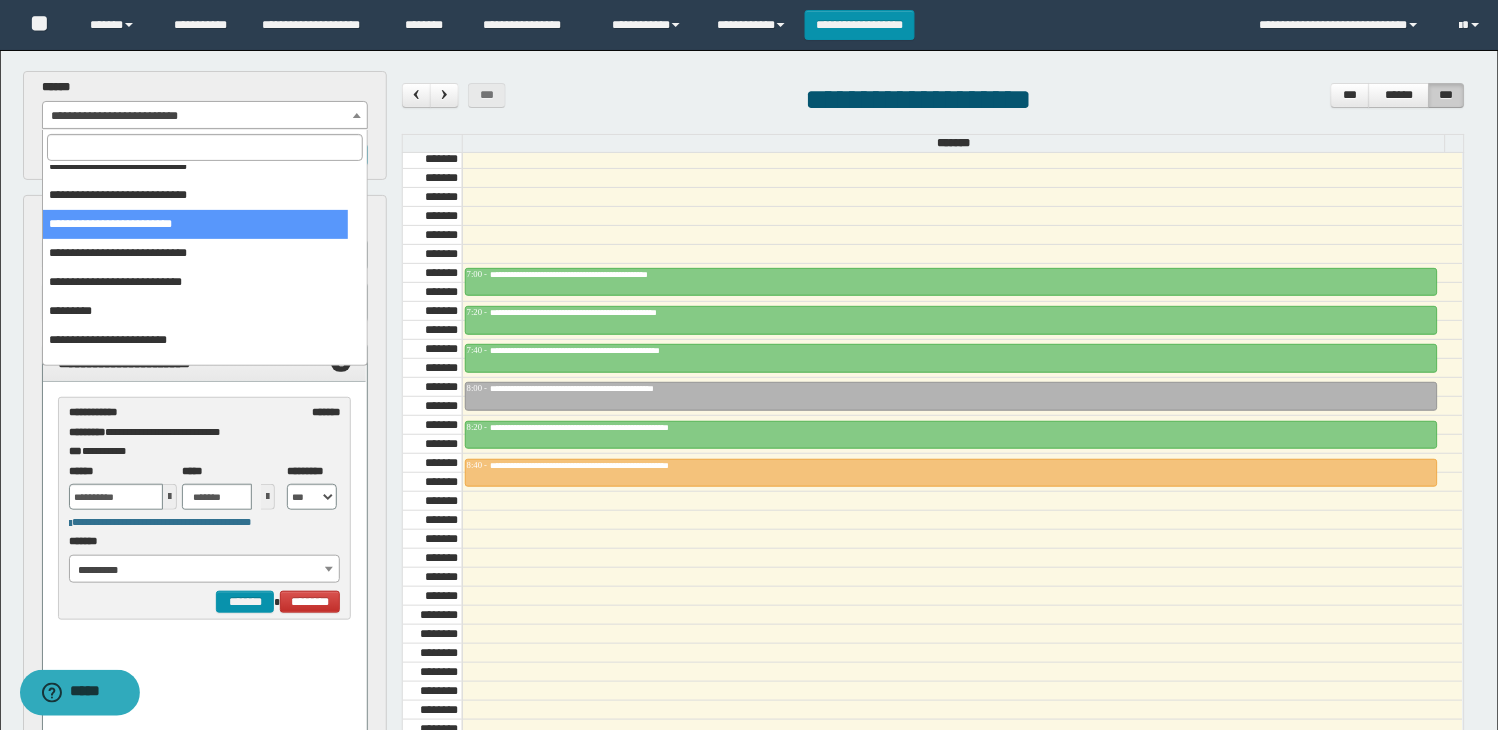 scroll, scrollTop: 285, scrollLeft: 0, axis: vertical 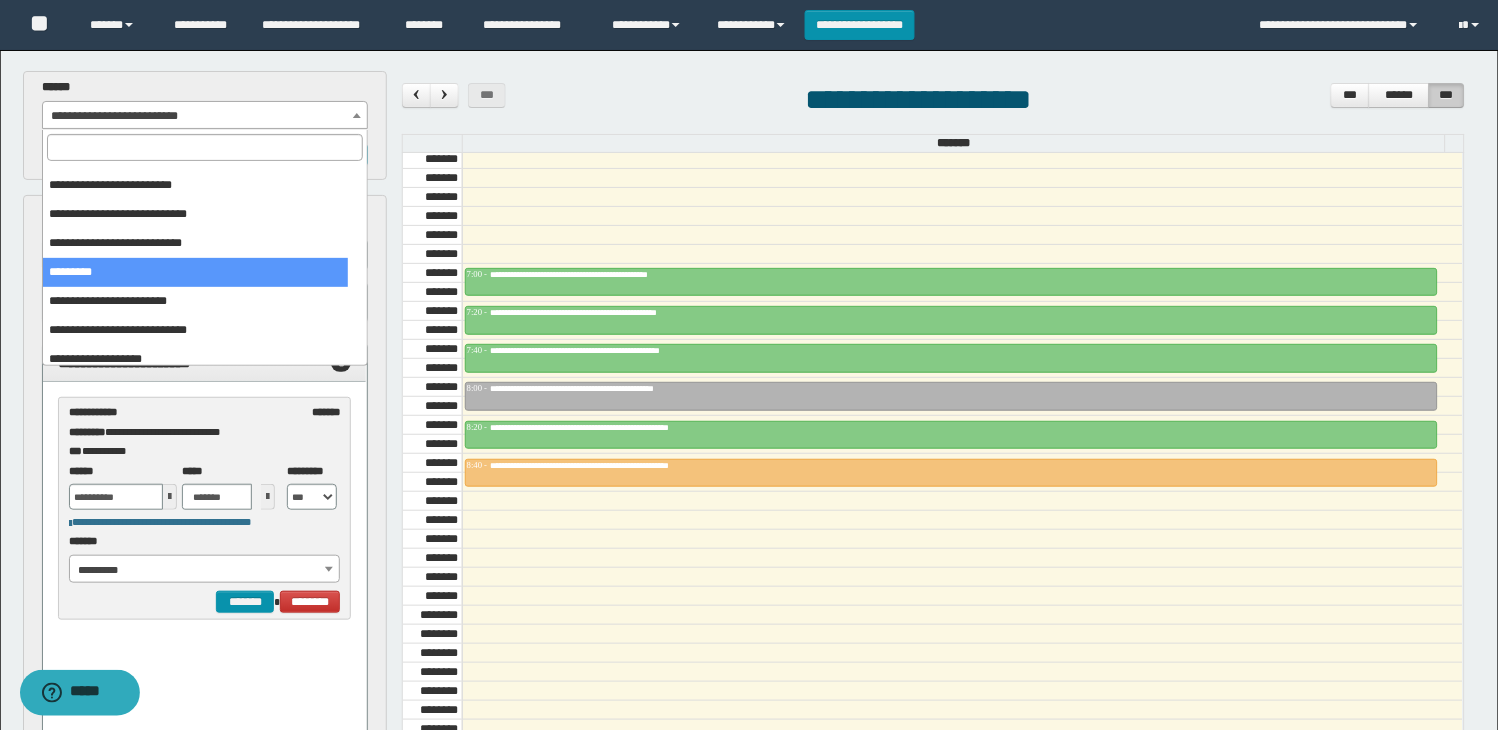 select on "******" 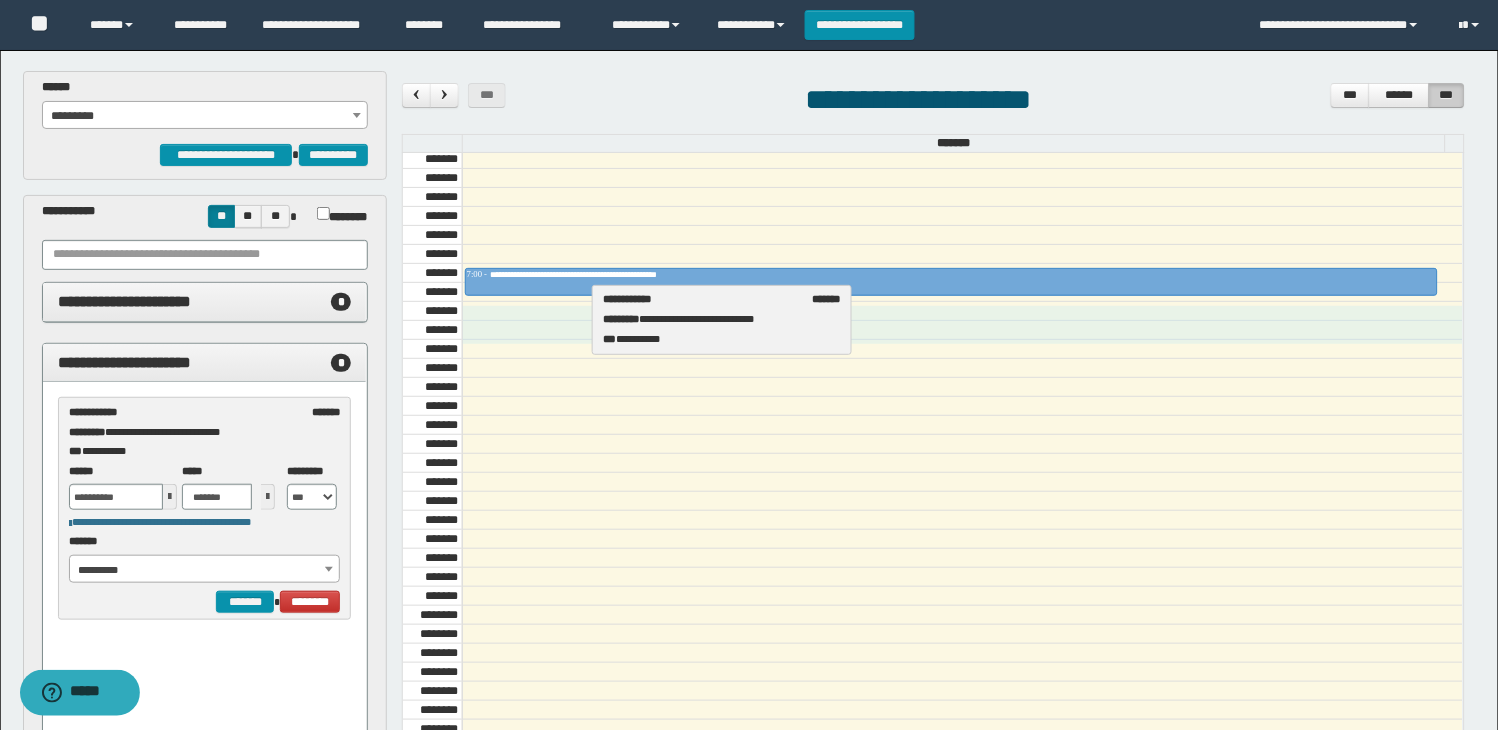 drag, startPoint x: 143, startPoint y: 427, endPoint x: 677, endPoint y: 314, distance: 545.8251 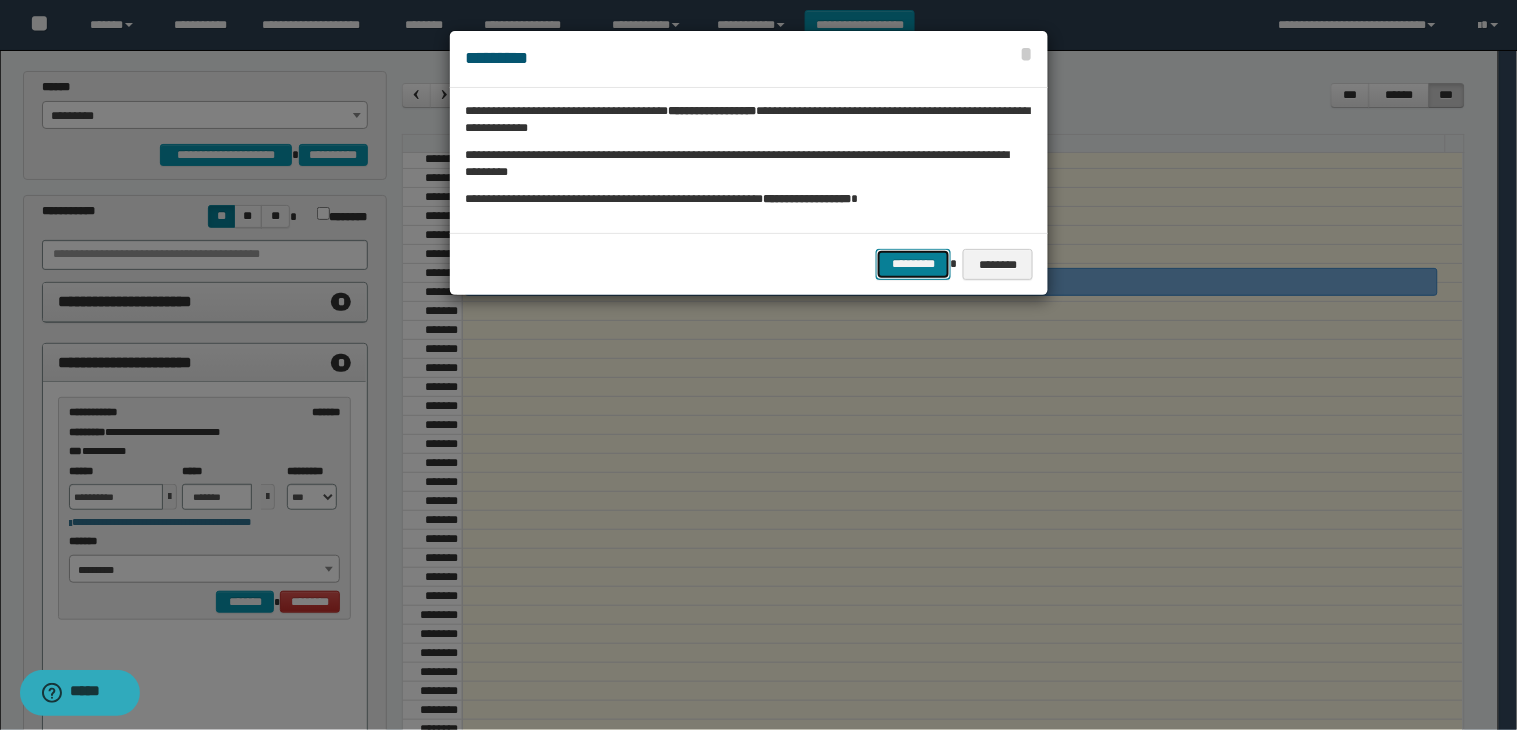 click on "*********" at bounding box center [913, 264] 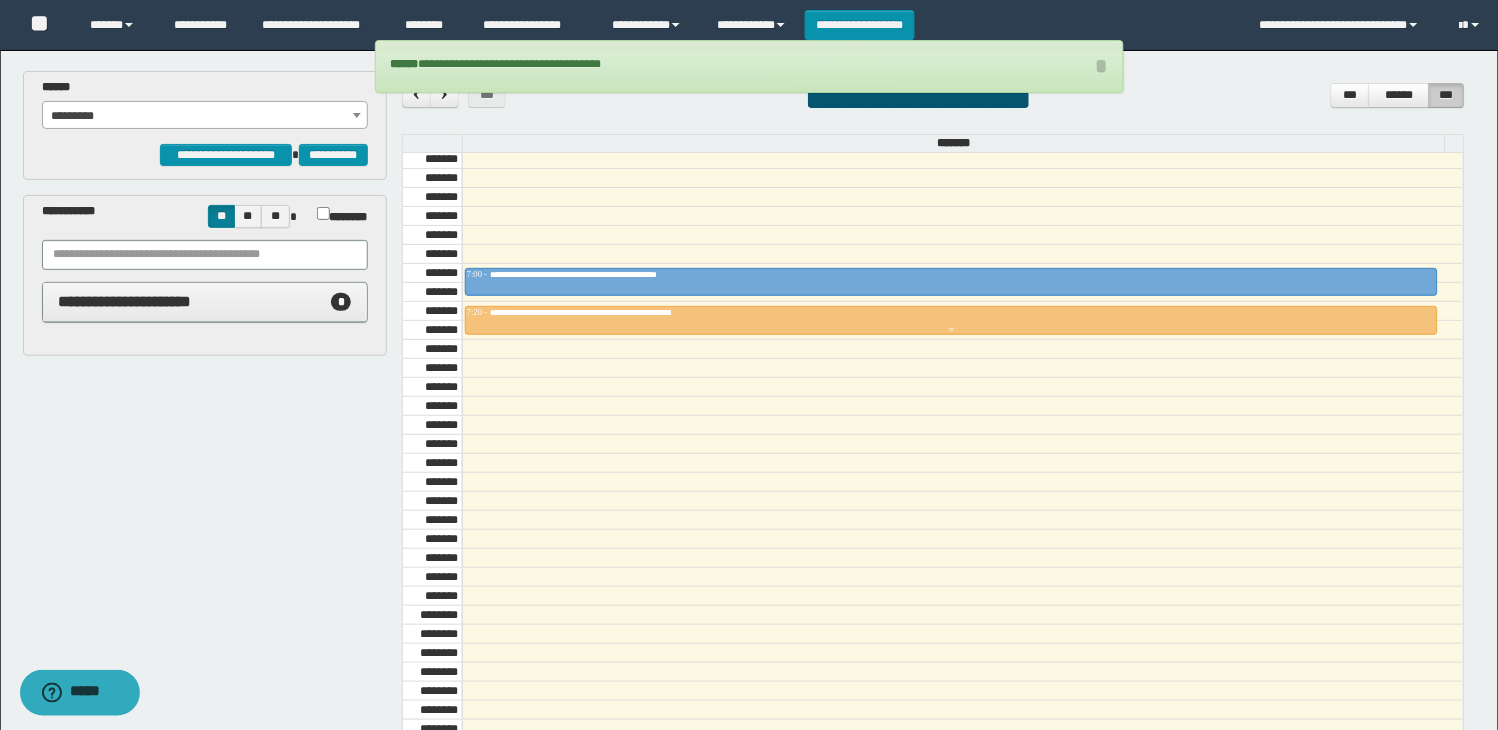 click on "**********" at bounding box center [610, 312] 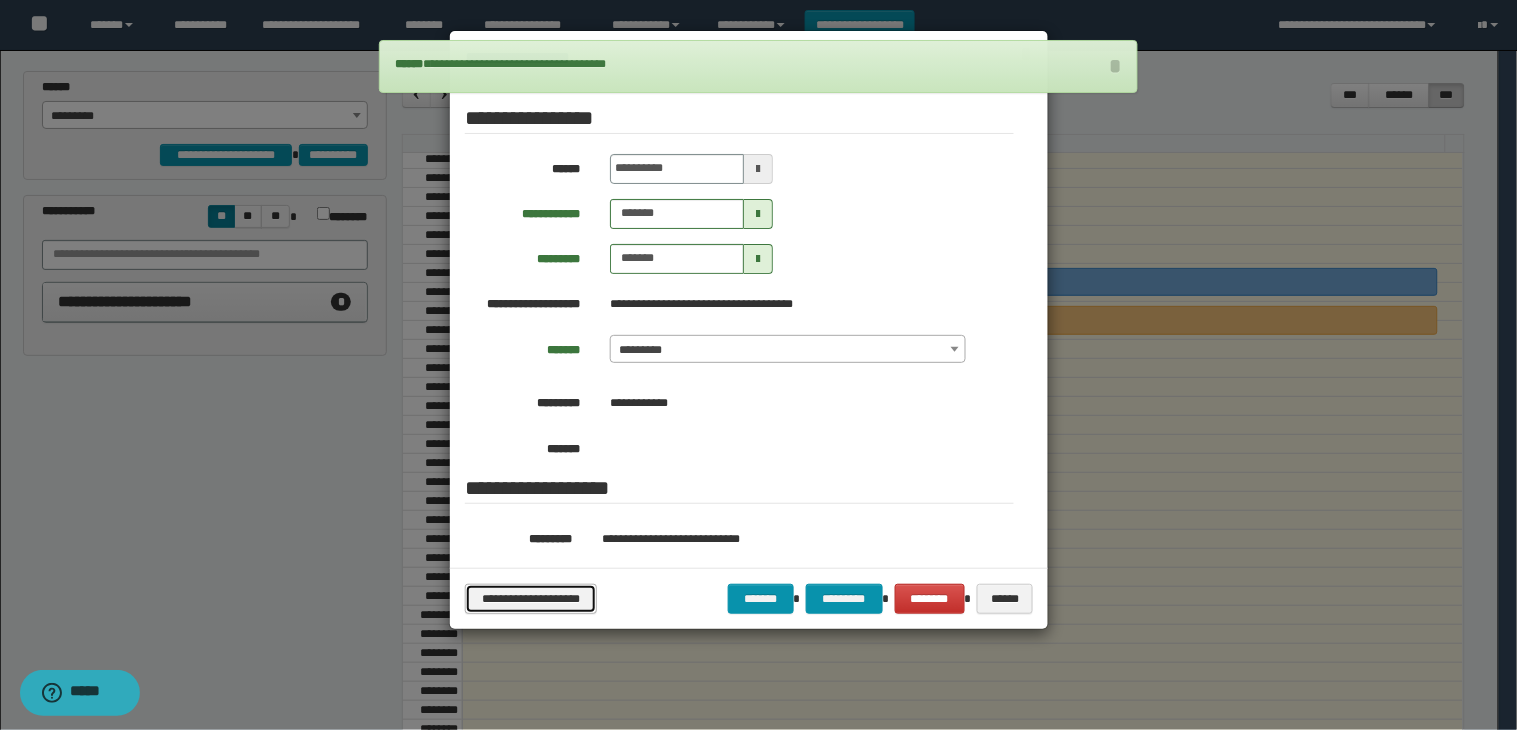 click on "**********" at bounding box center (530, 599) 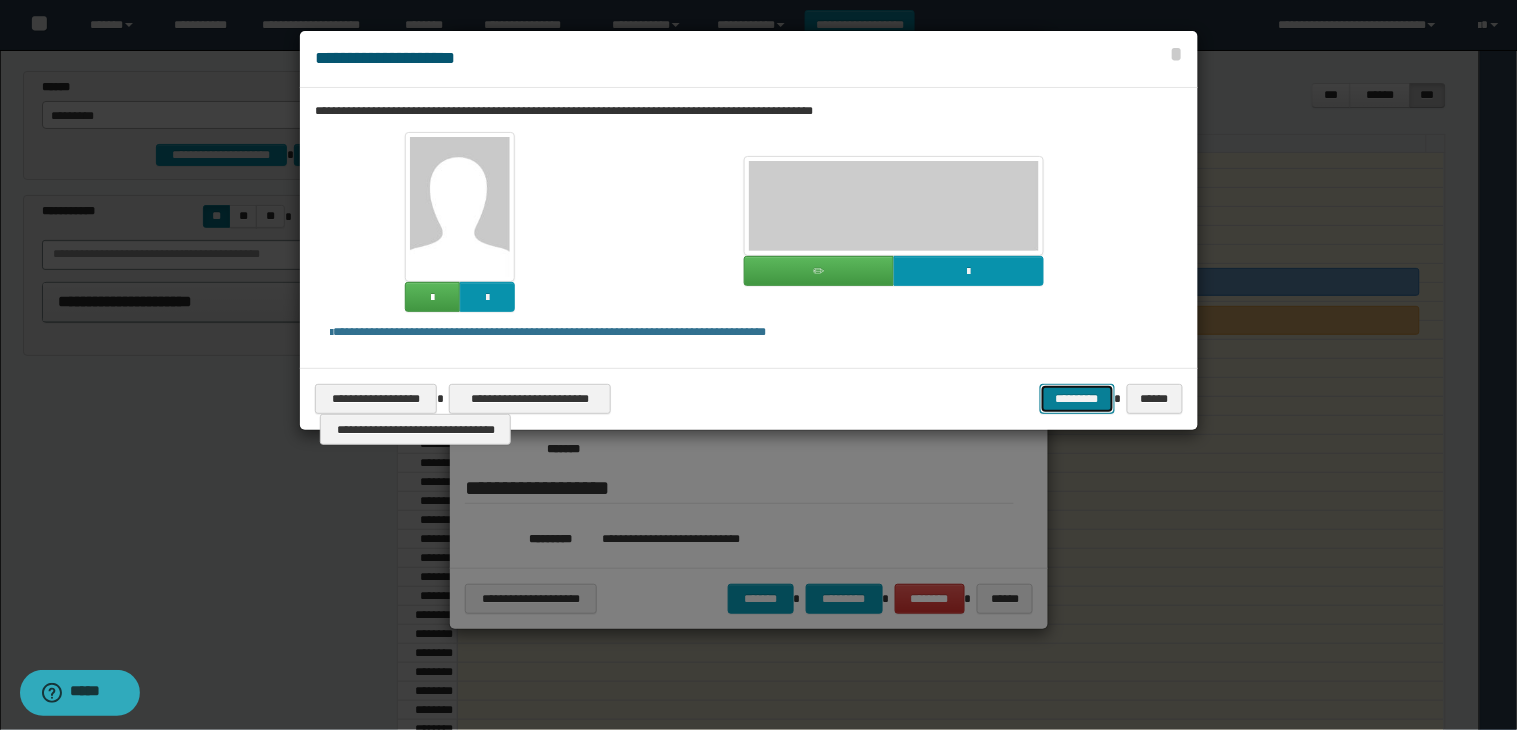 click on "*********" at bounding box center (1077, 399) 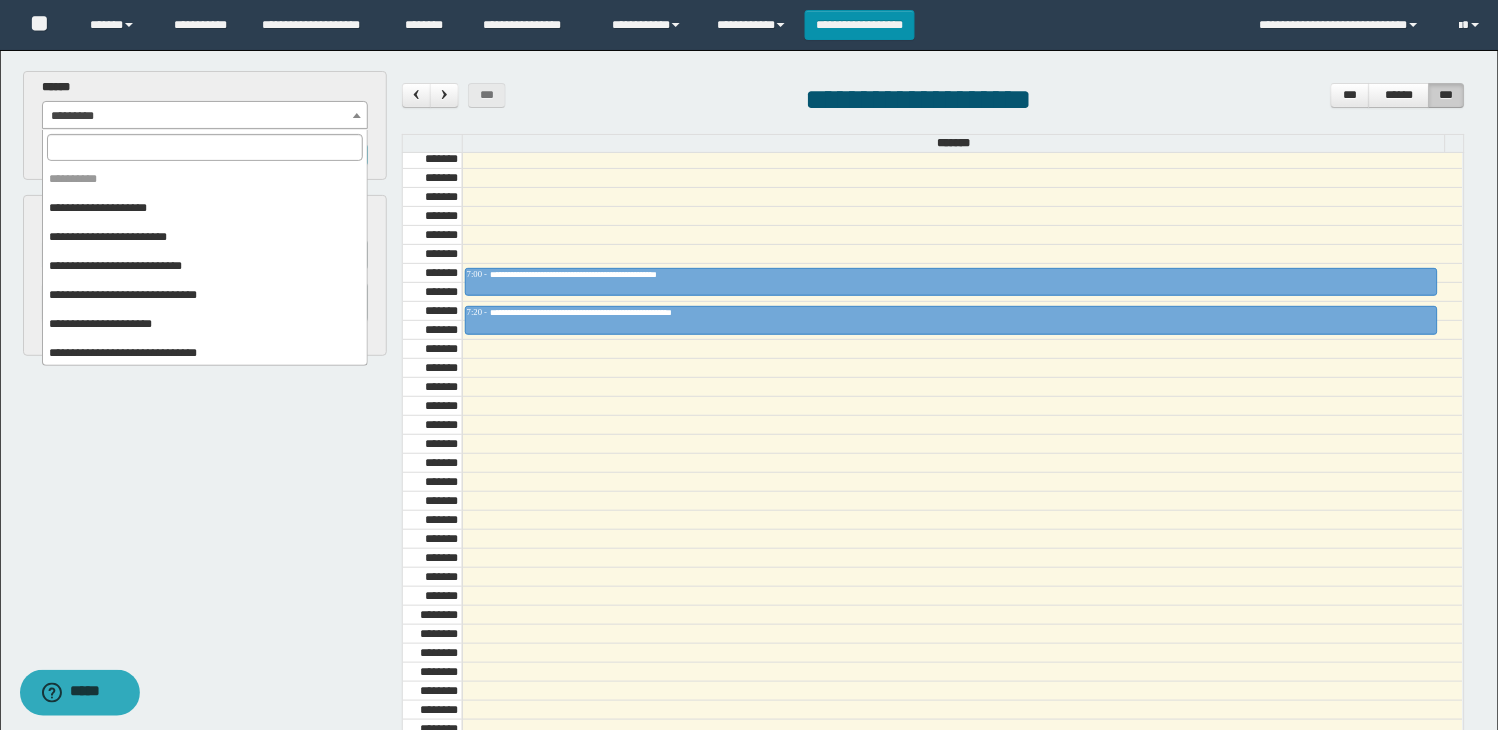 click on "*********" at bounding box center [205, 116] 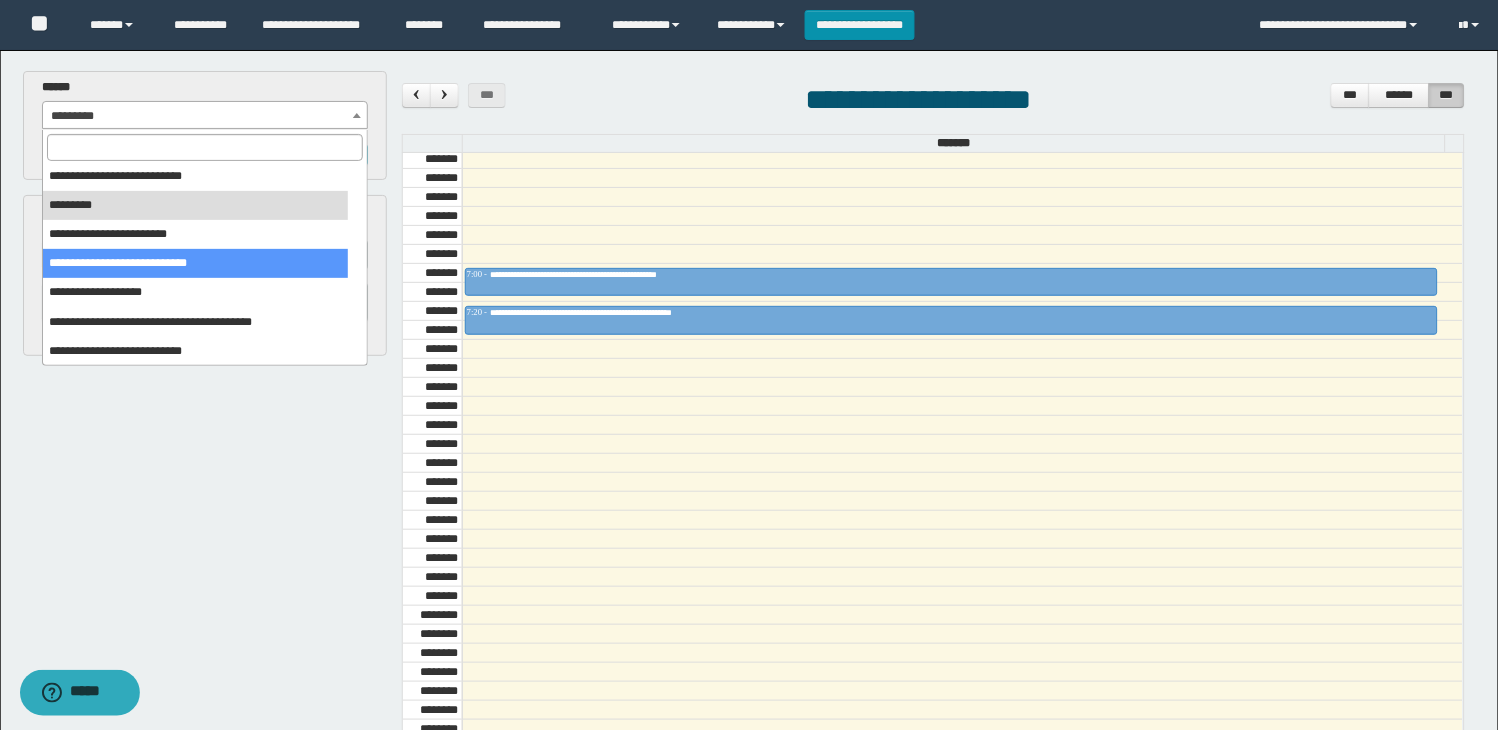 scroll, scrollTop: 353, scrollLeft: 0, axis: vertical 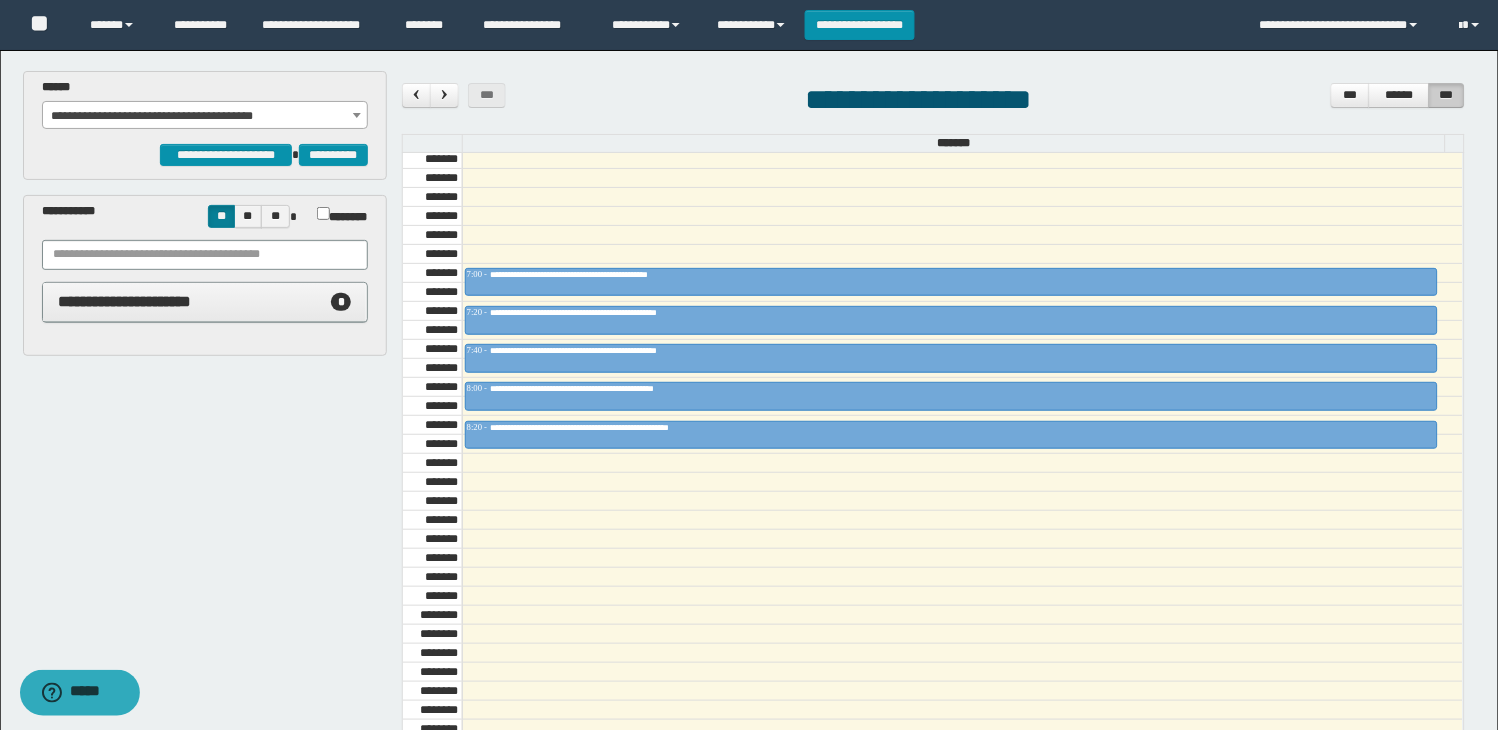 click on "**********" at bounding box center [205, 104] 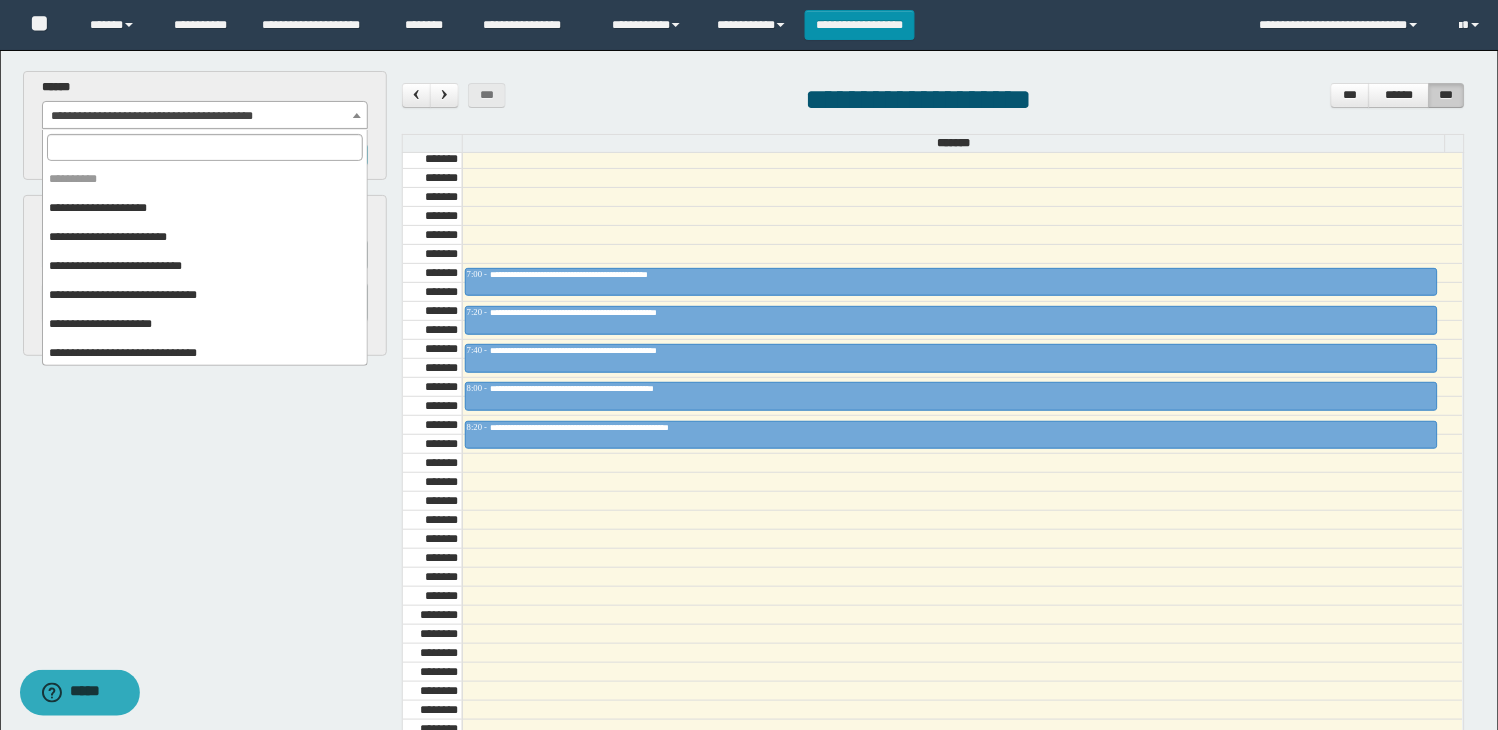 click on "**********" at bounding box center (205, 116) 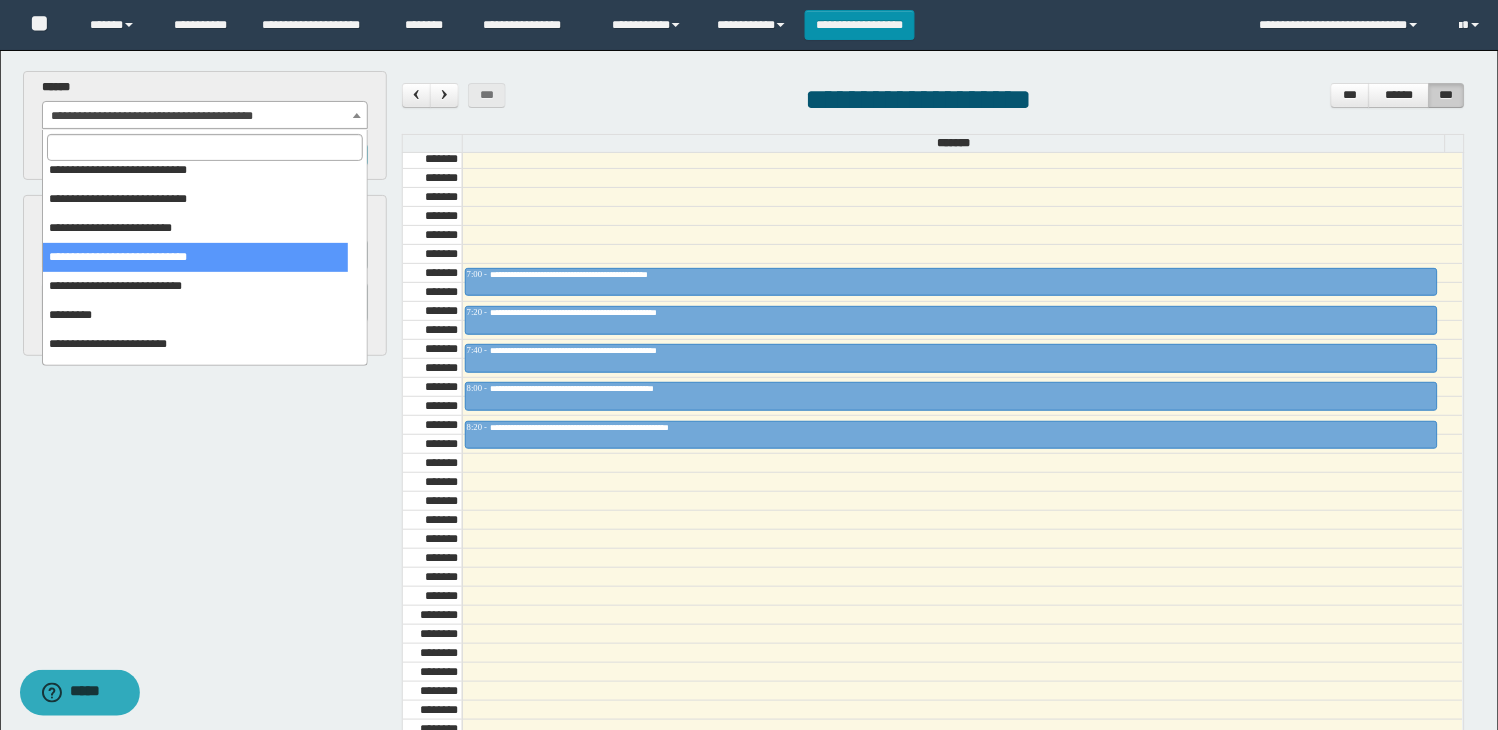 scroll, scrollTop: 131, scrollLeft: 0, axis: vertical 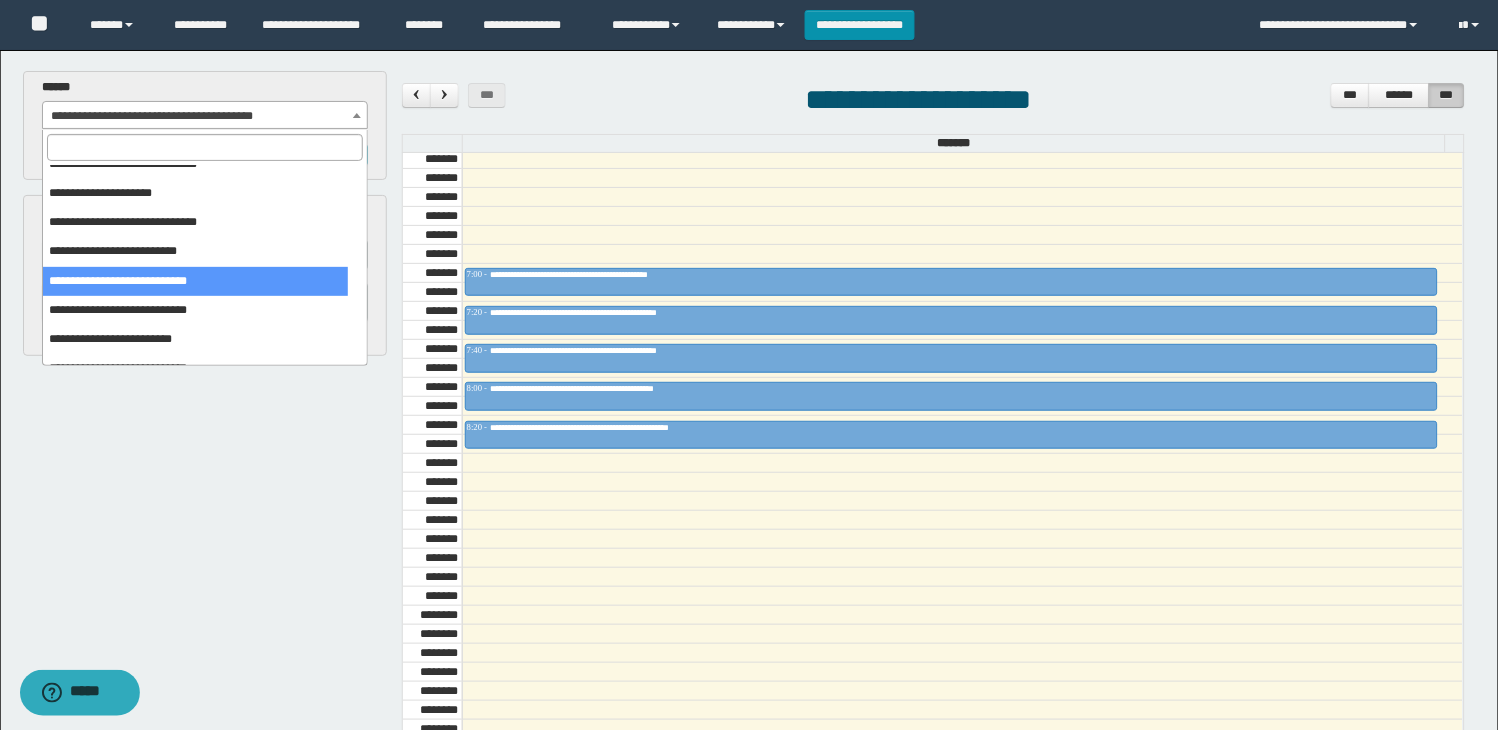 drag, startPoint x: 160, startPoint y: 276, endPoint x: 310, endPoint y: 316, distance: 155.24174 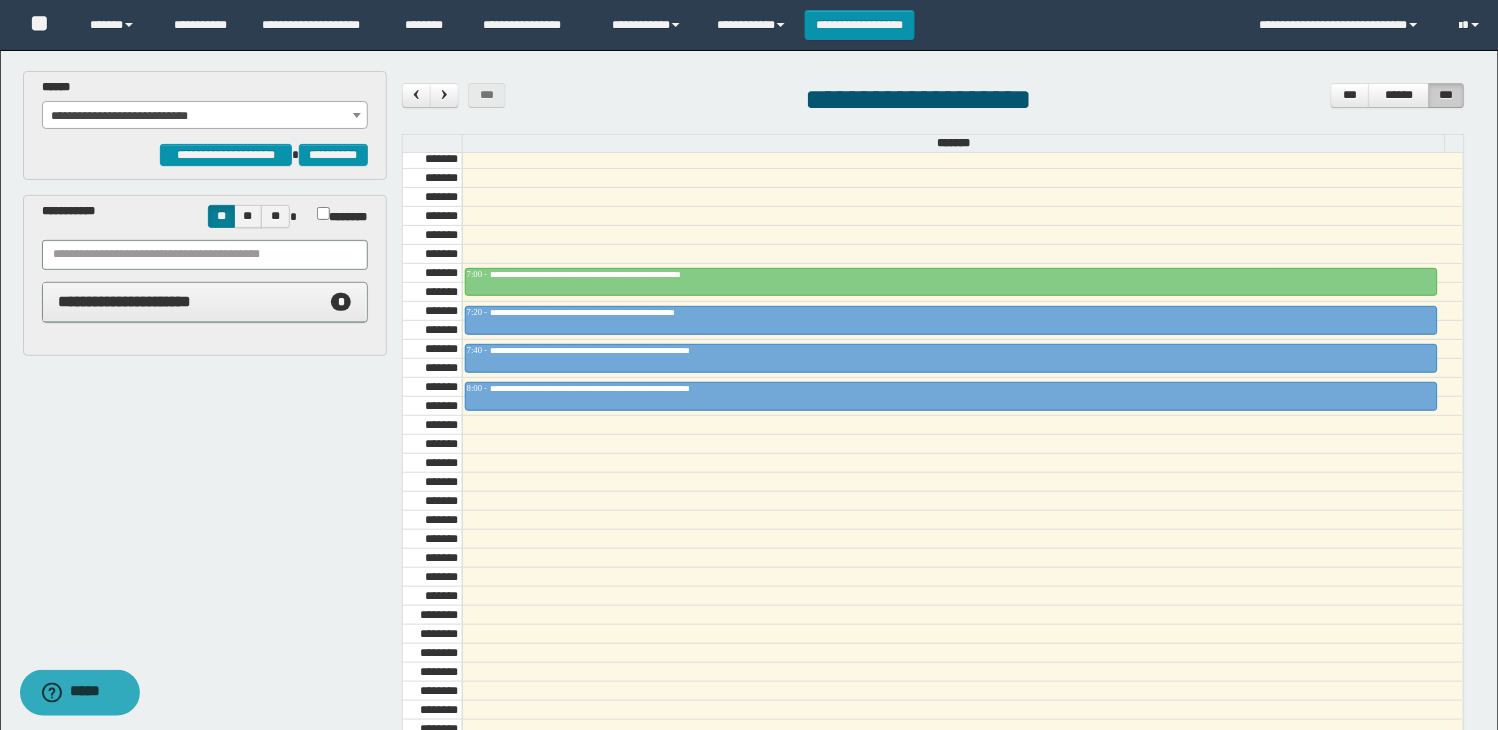 scroll, scrollTop: 352, scrollLeft: 0, axis: vertical 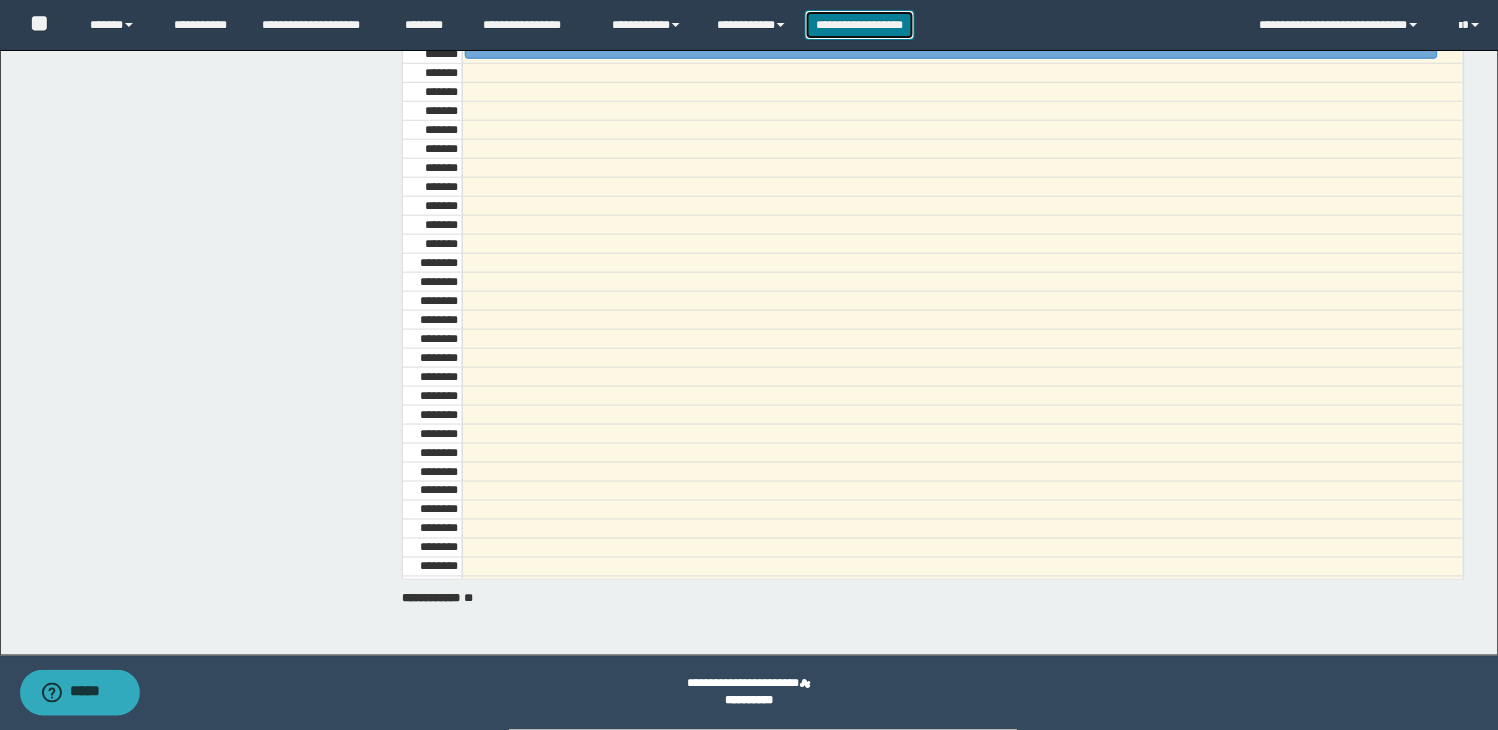 click on "**********" at bounding box center [860, 25] 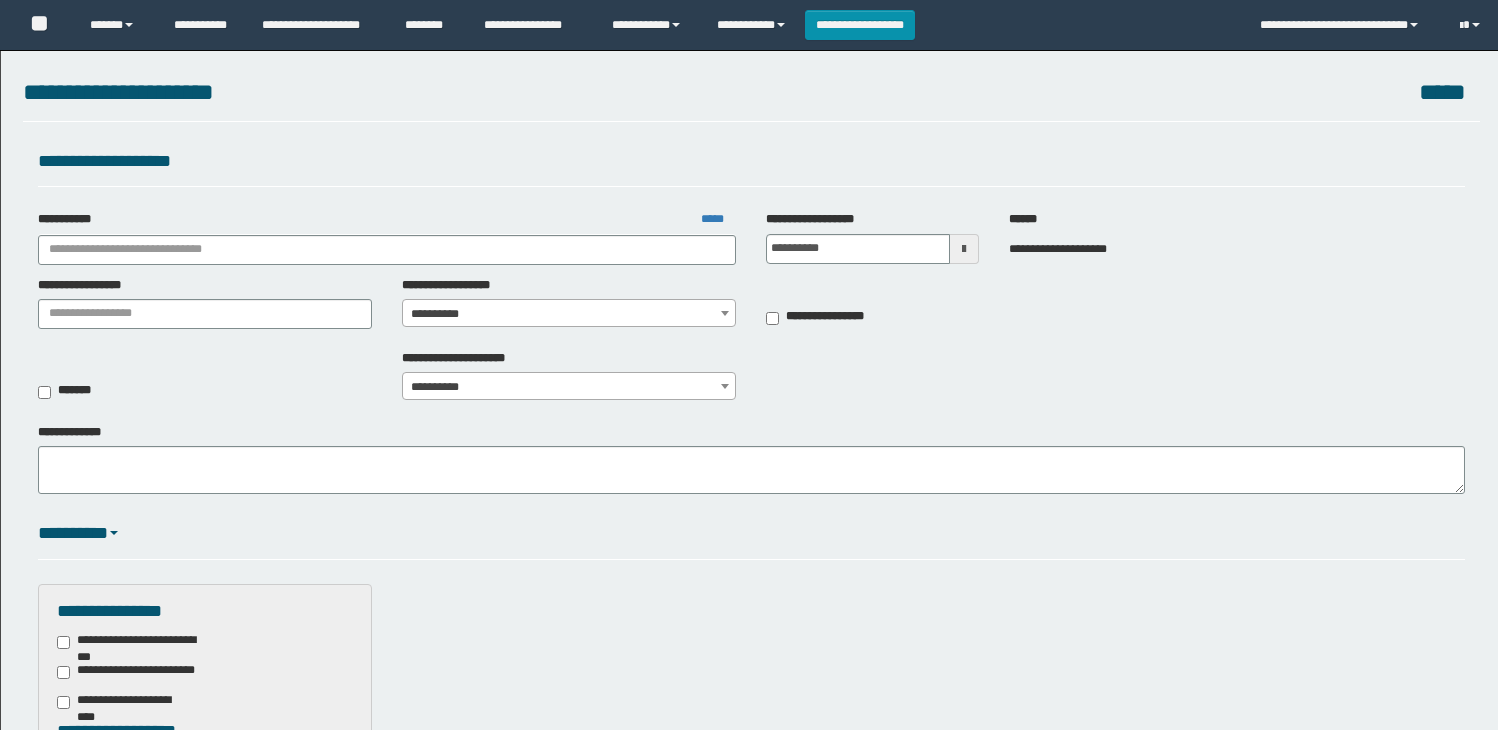 scroll, scrollTop: 0, scrollLeft: 0, axis: both 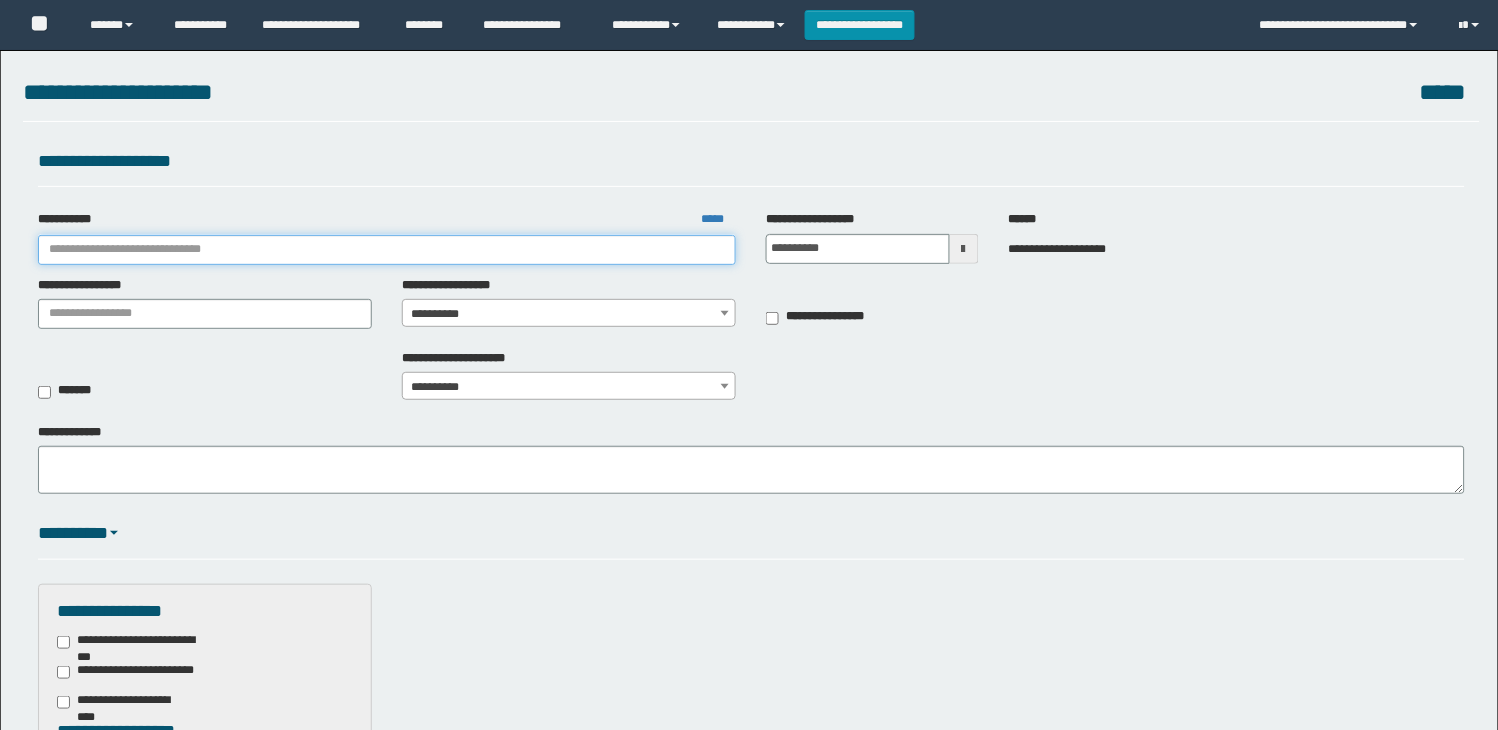 click on "**********" at bounding box center [387, 250] 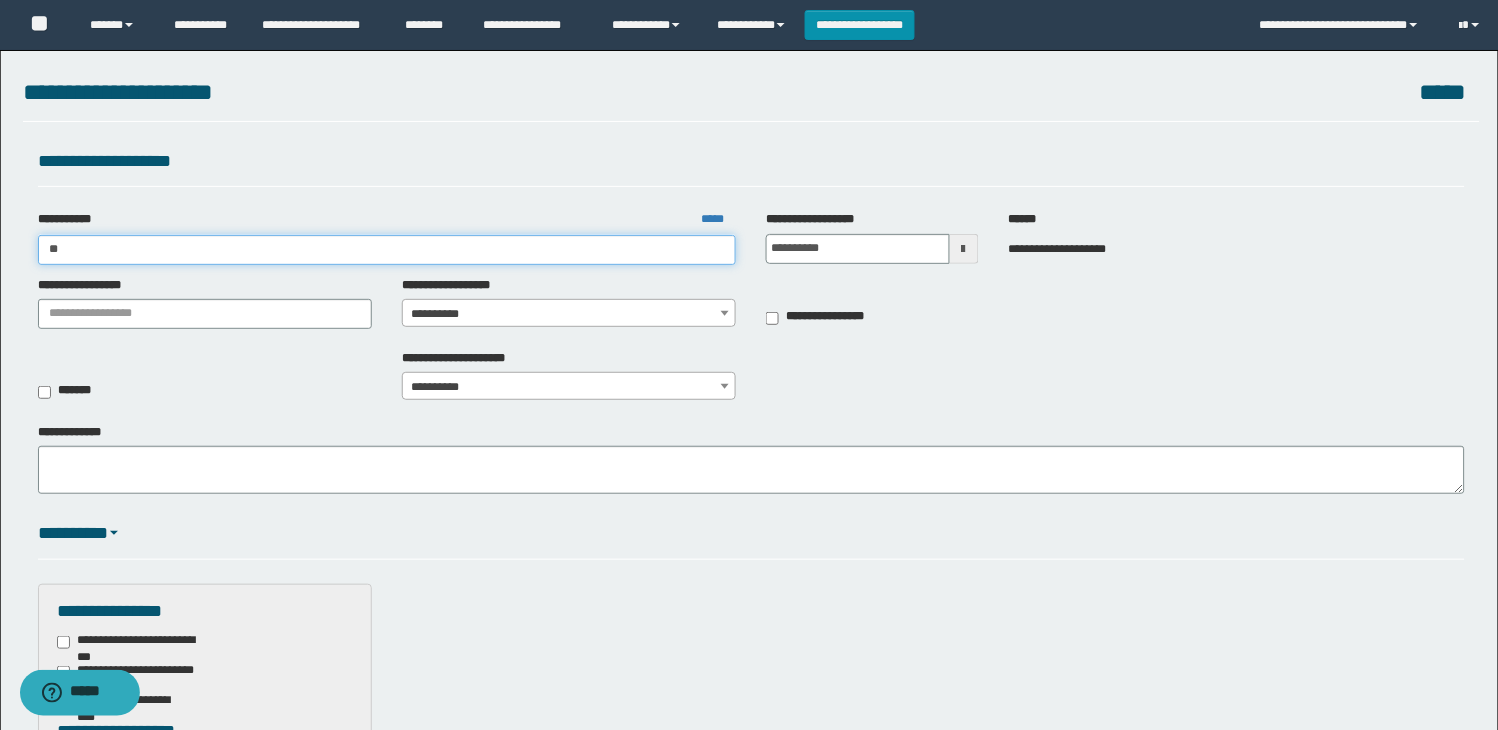 type on "***" 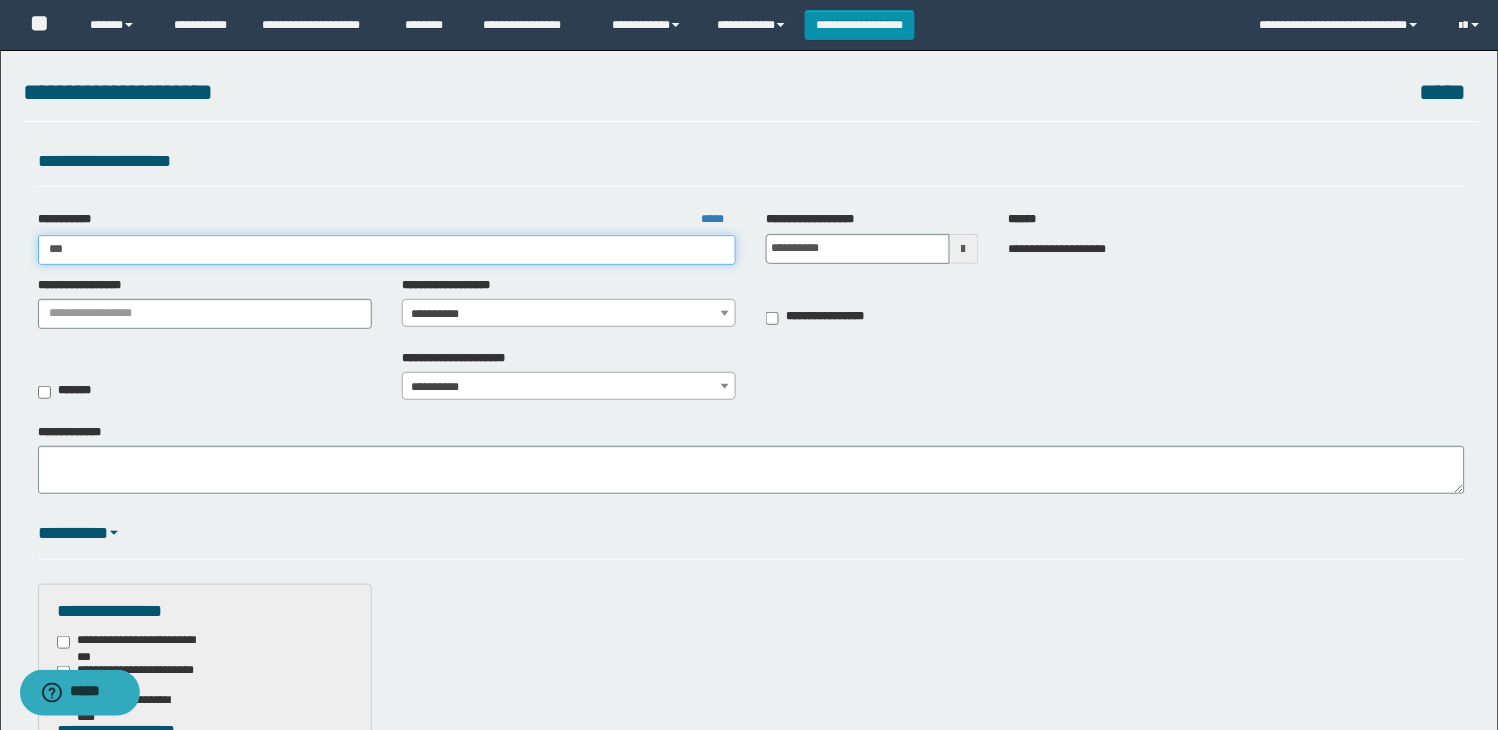 type on "***" 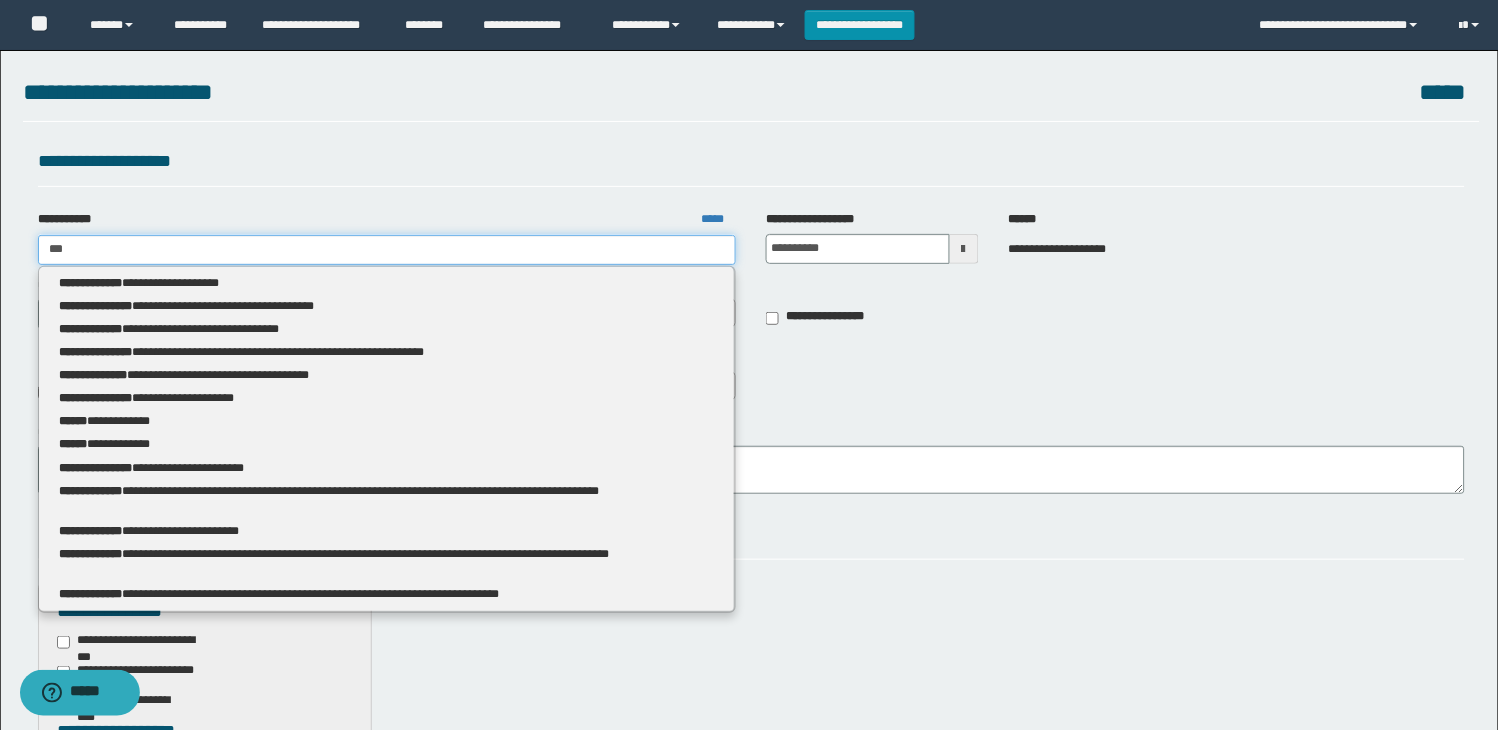 type 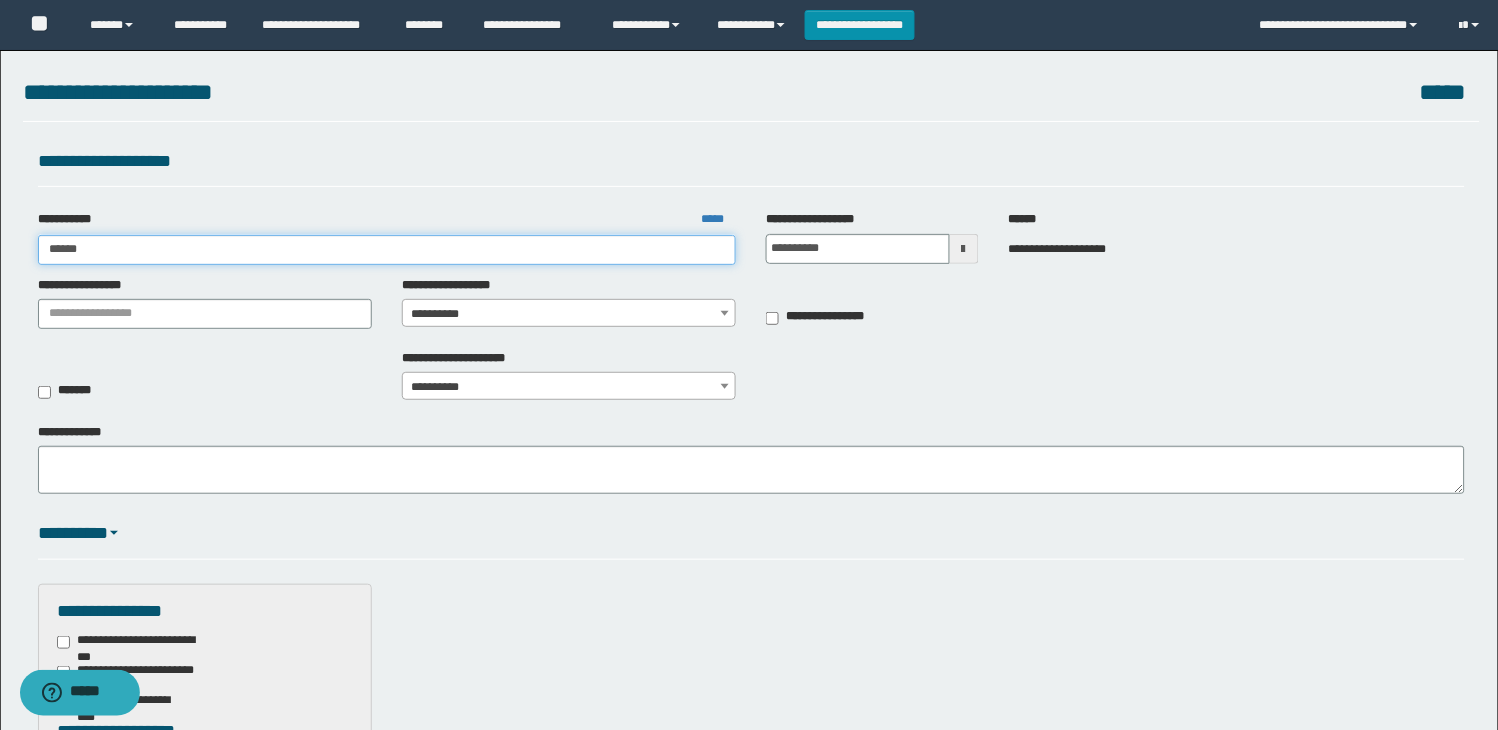 type on "*****" 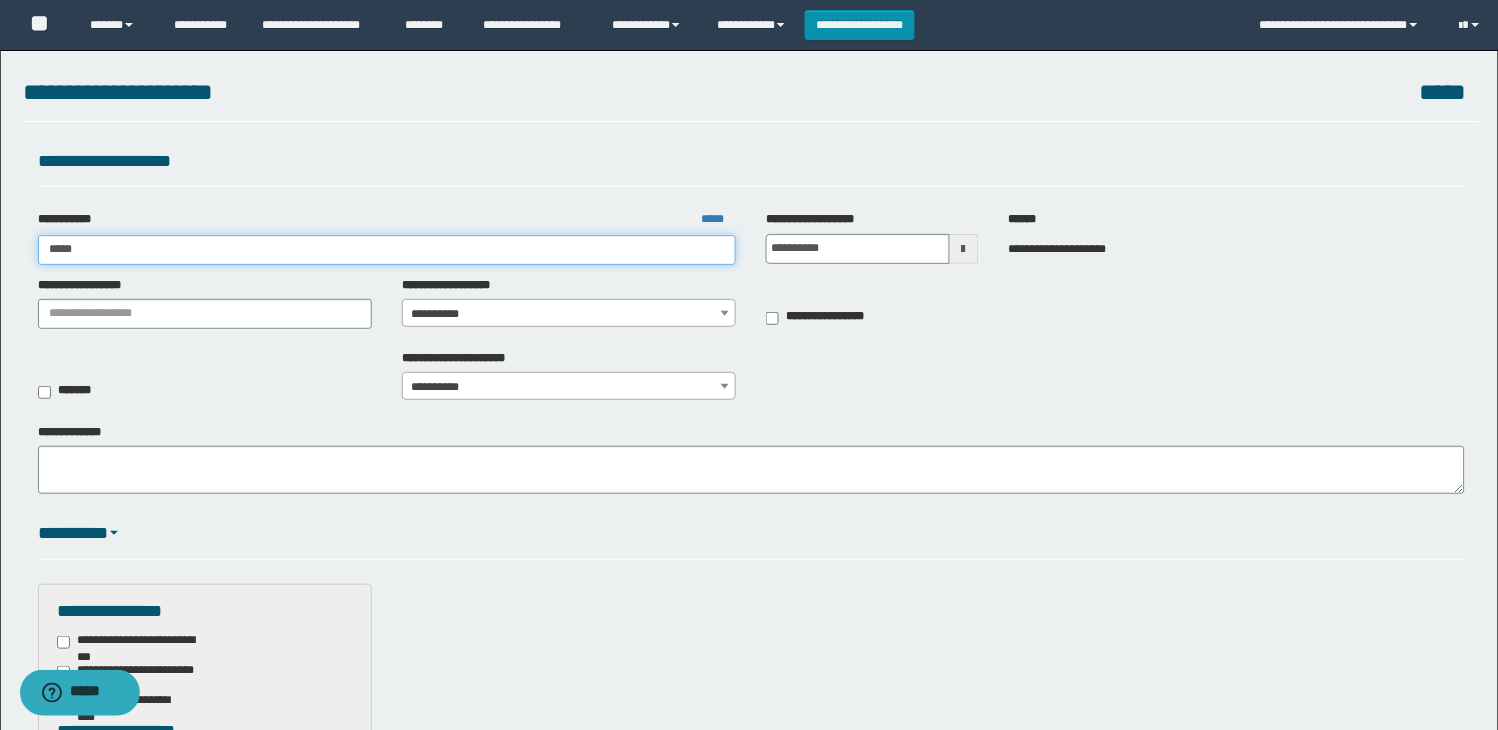 type on "*****" 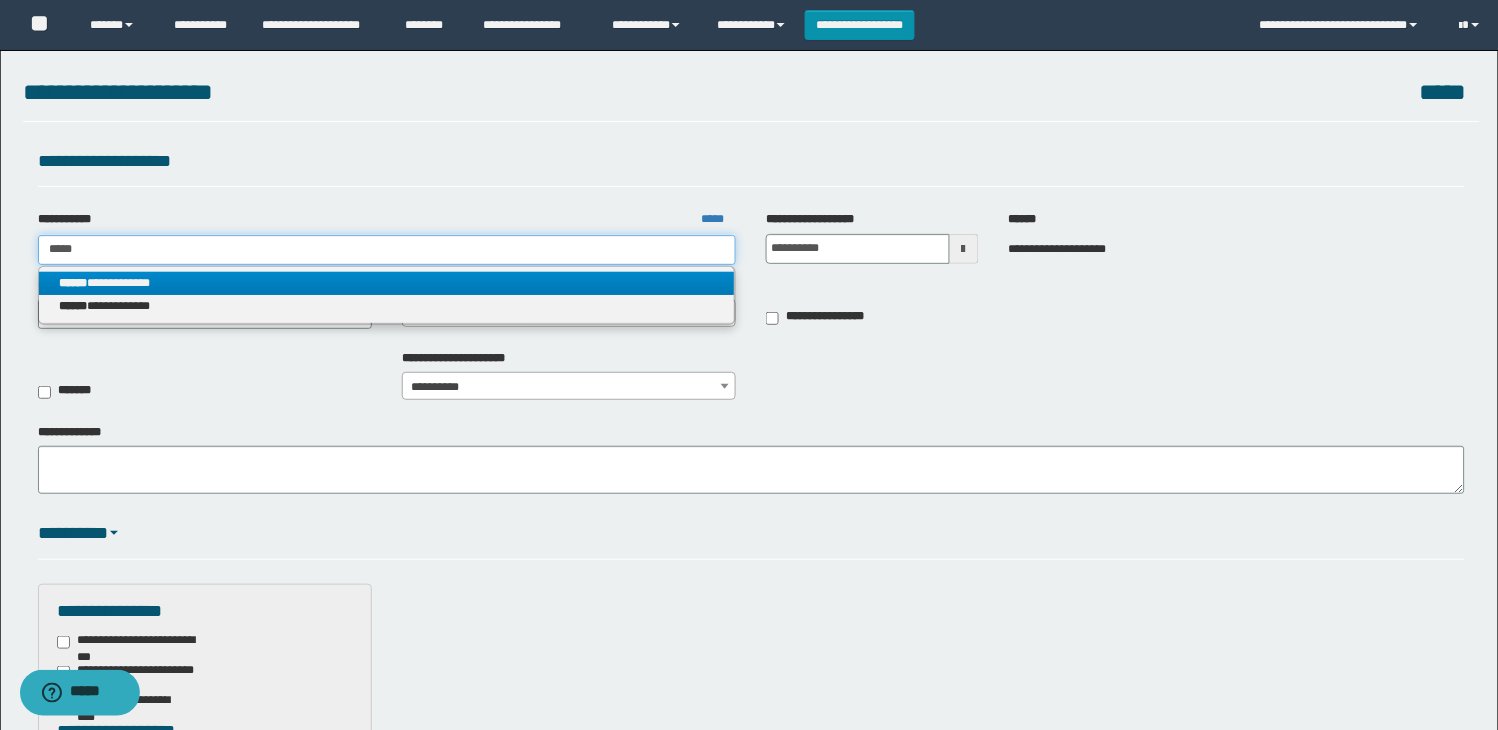 type on "*****" 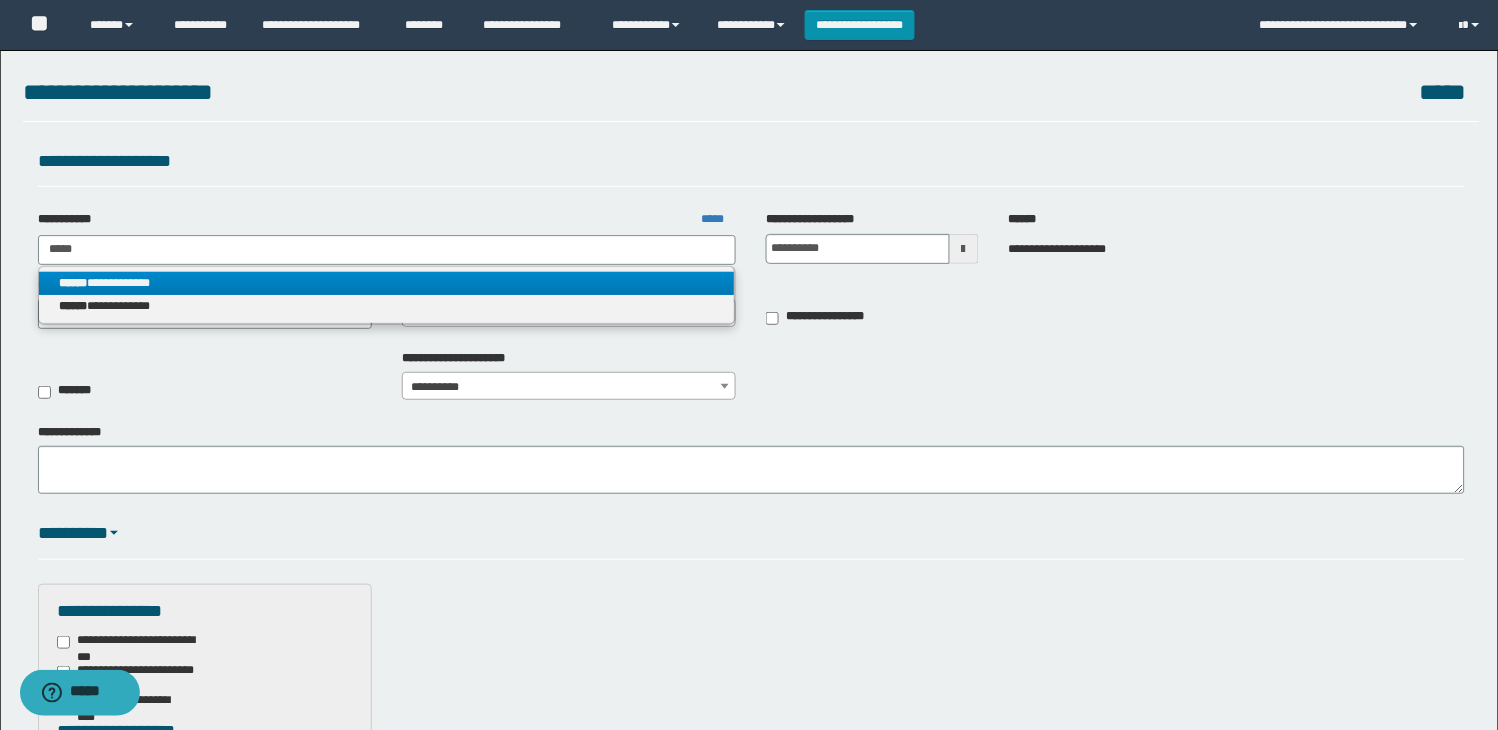 click on "**********" at bounding box center [387, 283] 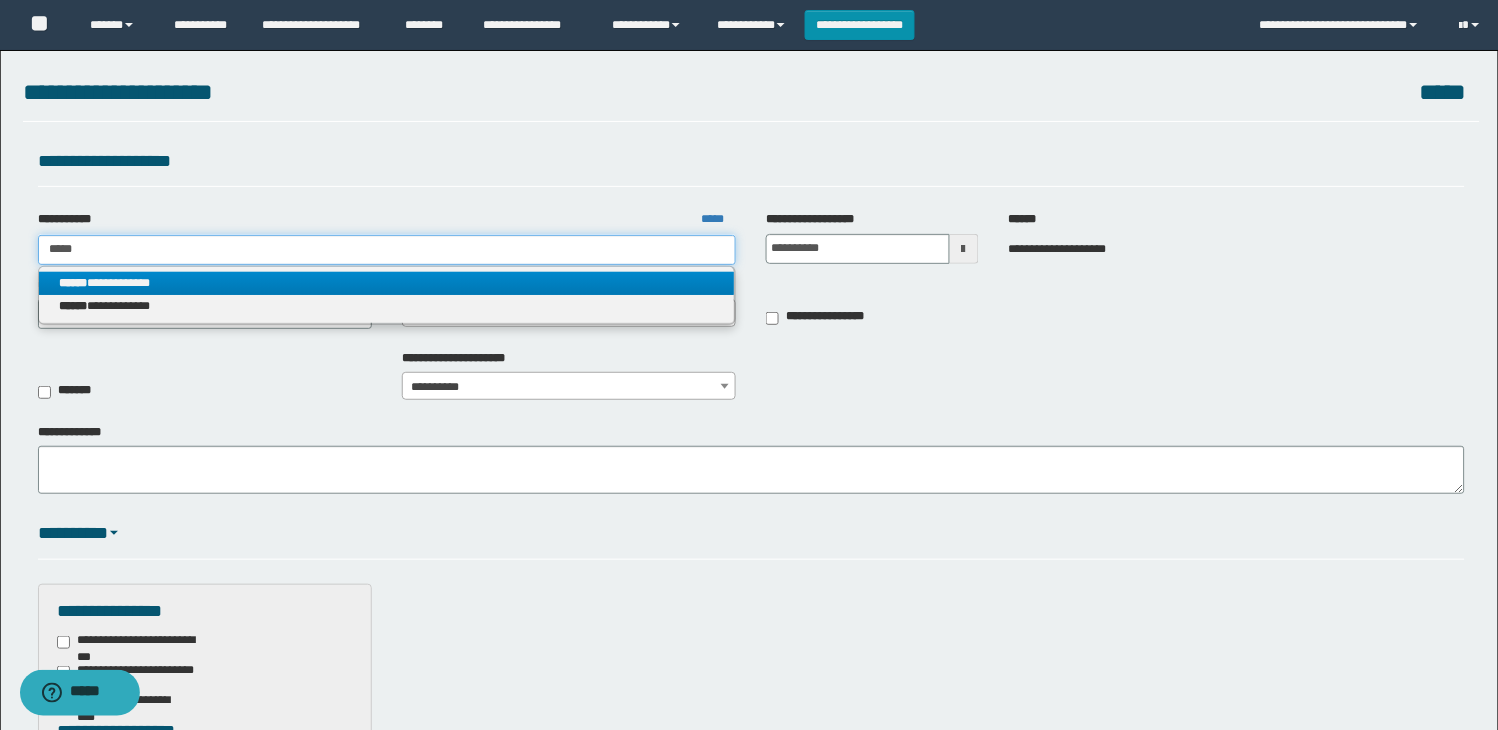 type 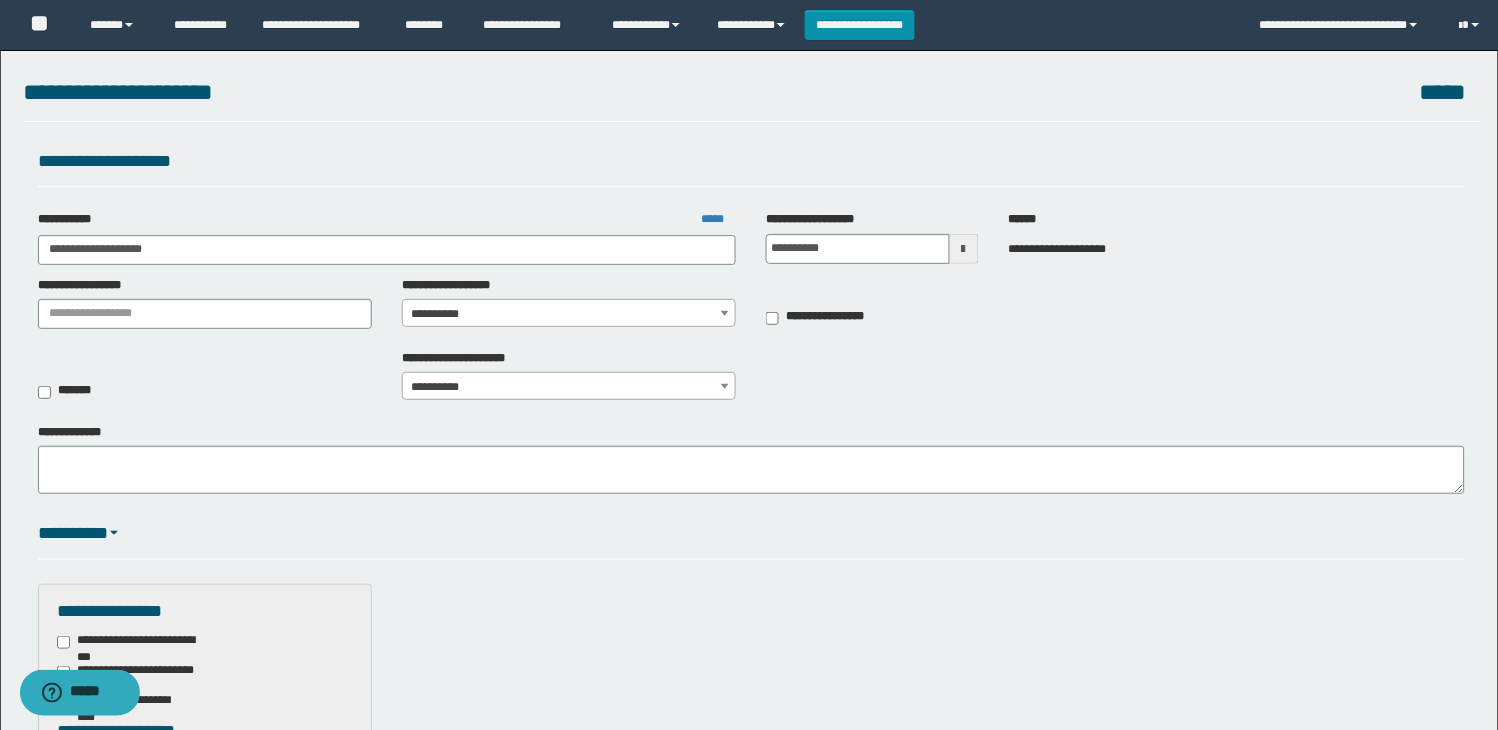 click on "**********" at bounding box center [569, 314] 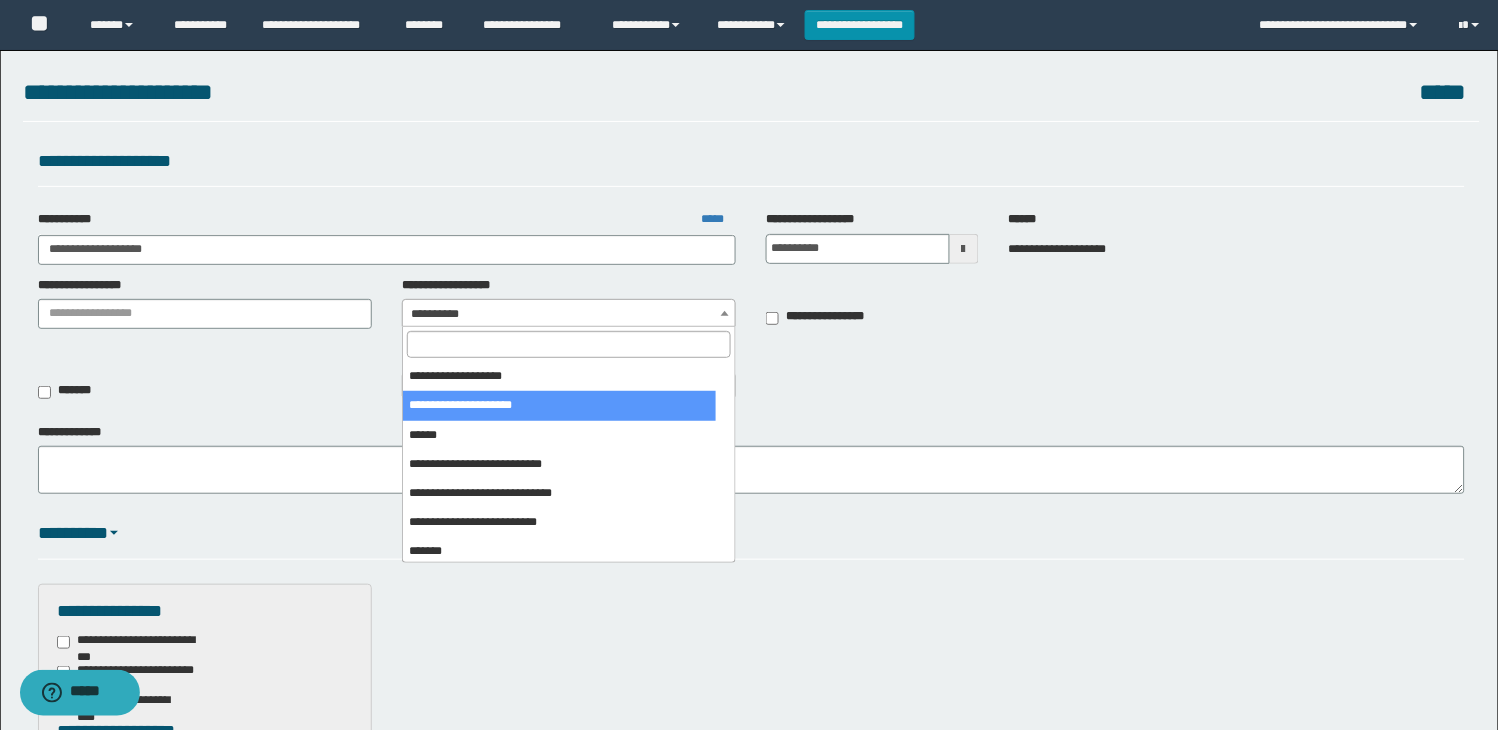 scroll, scrollTop: 222, scrollLeft: 0, axis: vertical 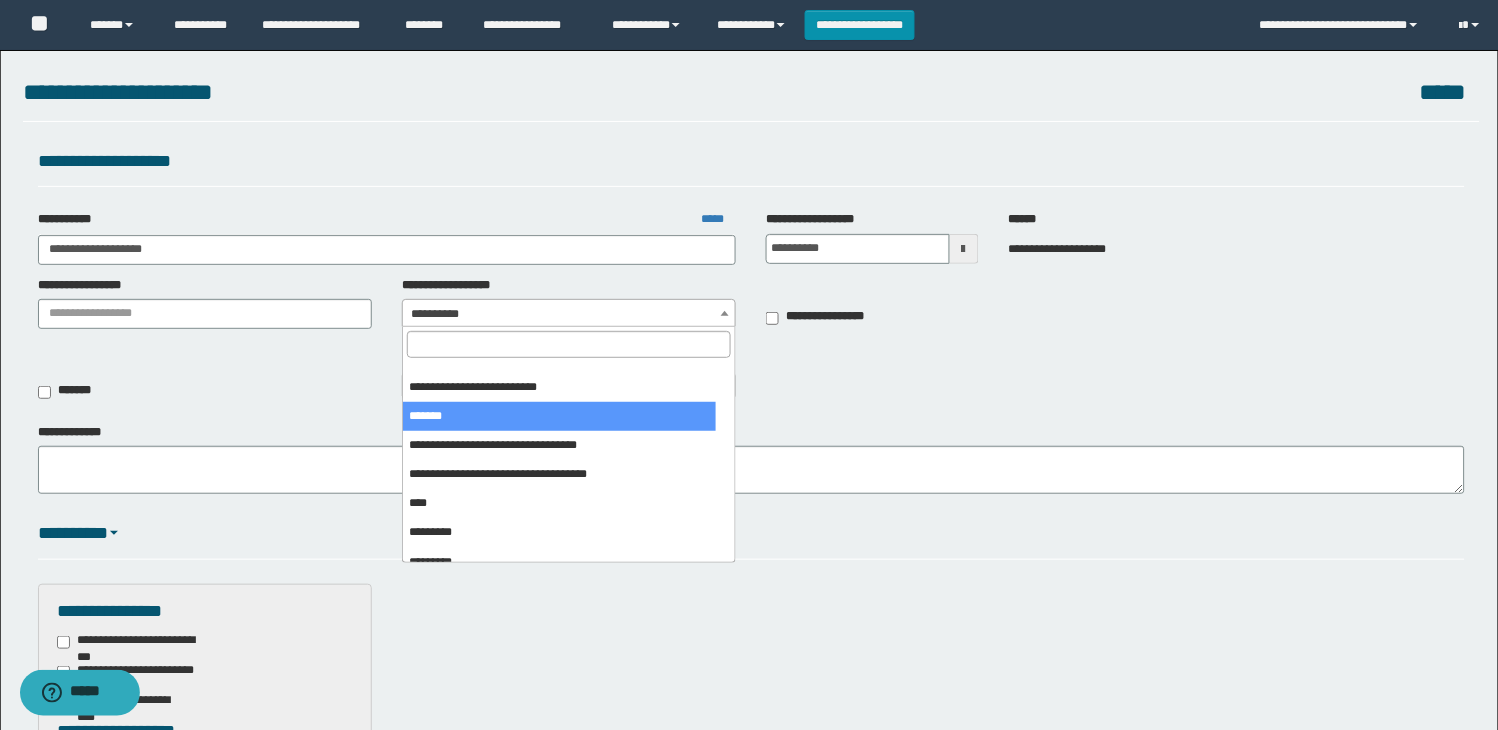 select on "***" 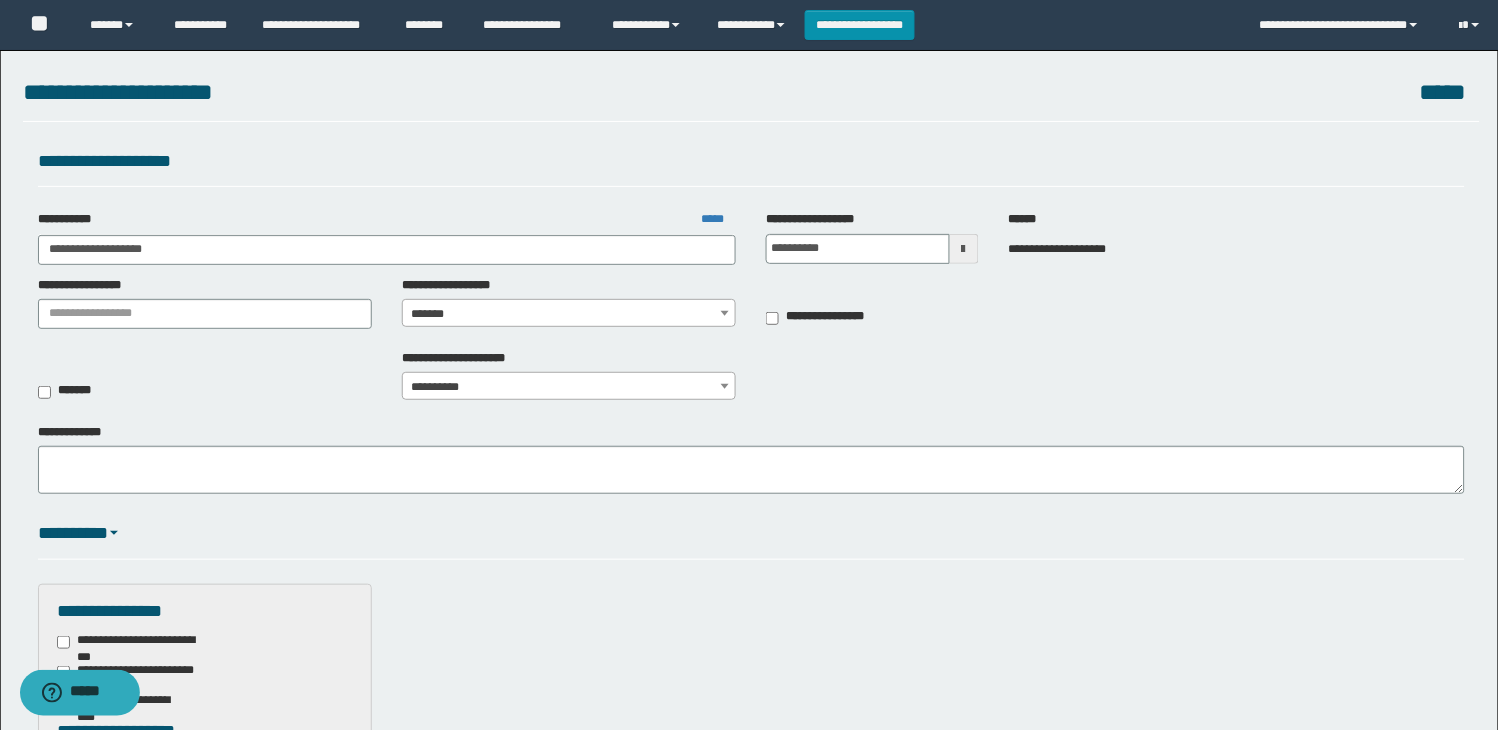 click on "*******" at bounding box center [569, 314] 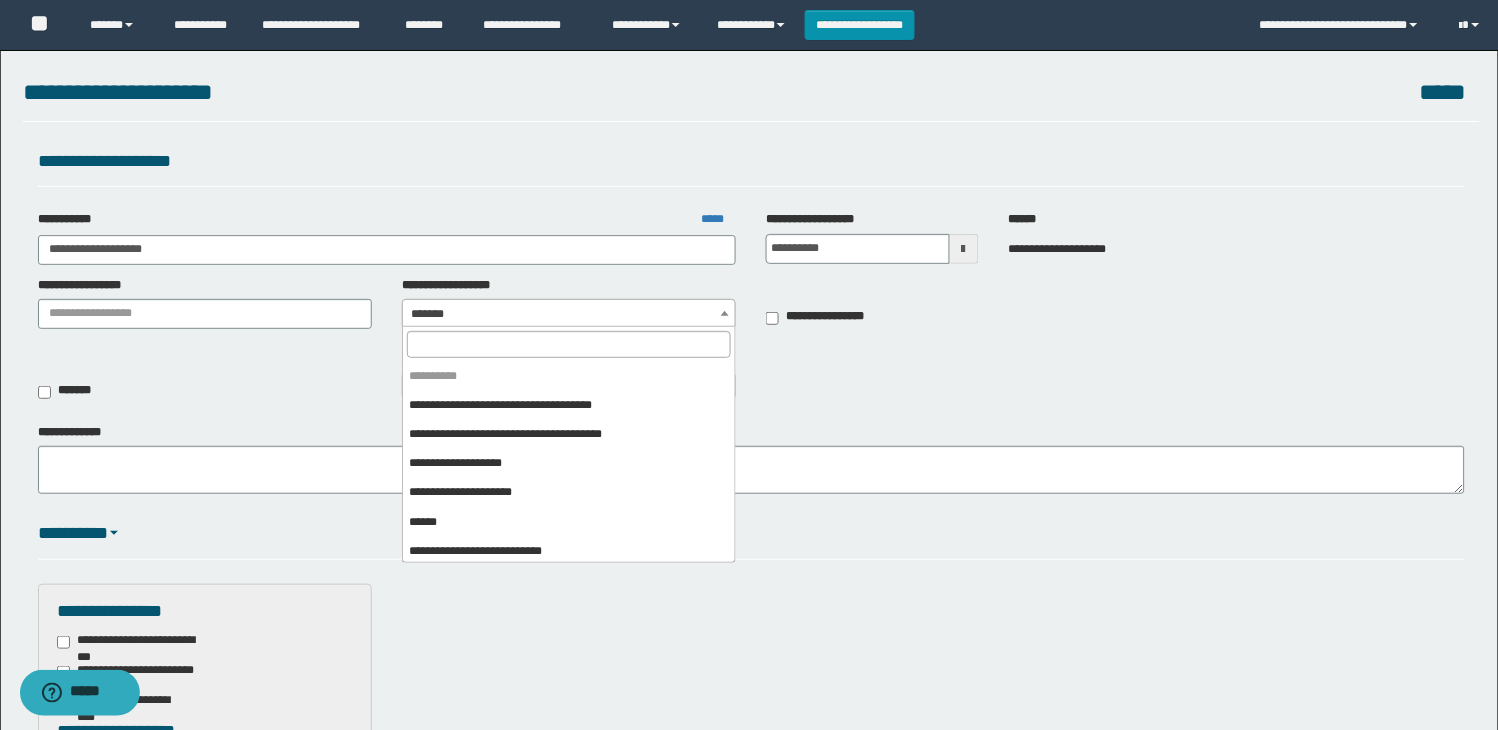 scroll, scrollTop: 203, scrollLeft: 0, axis: vertical 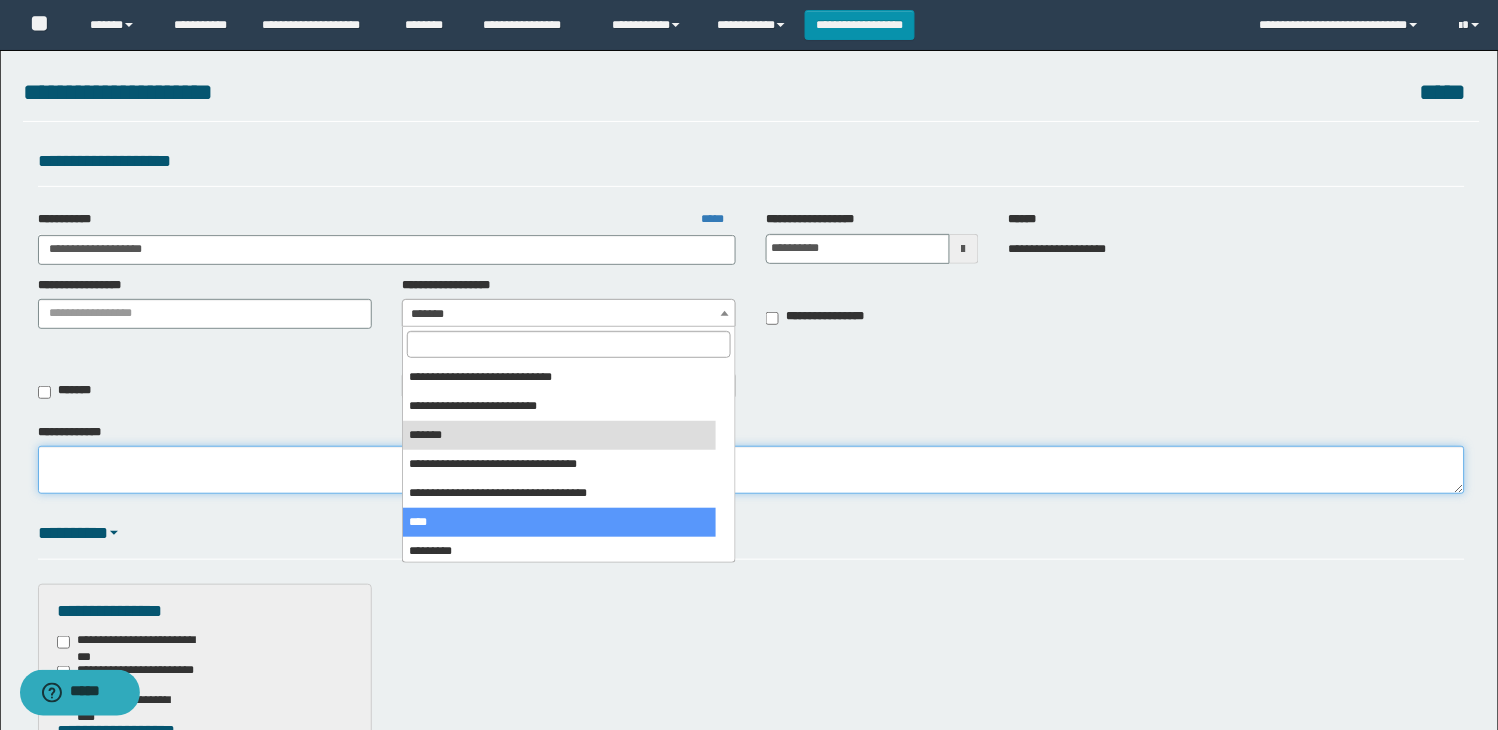 click on "**********" at bounding box center (751, 470) 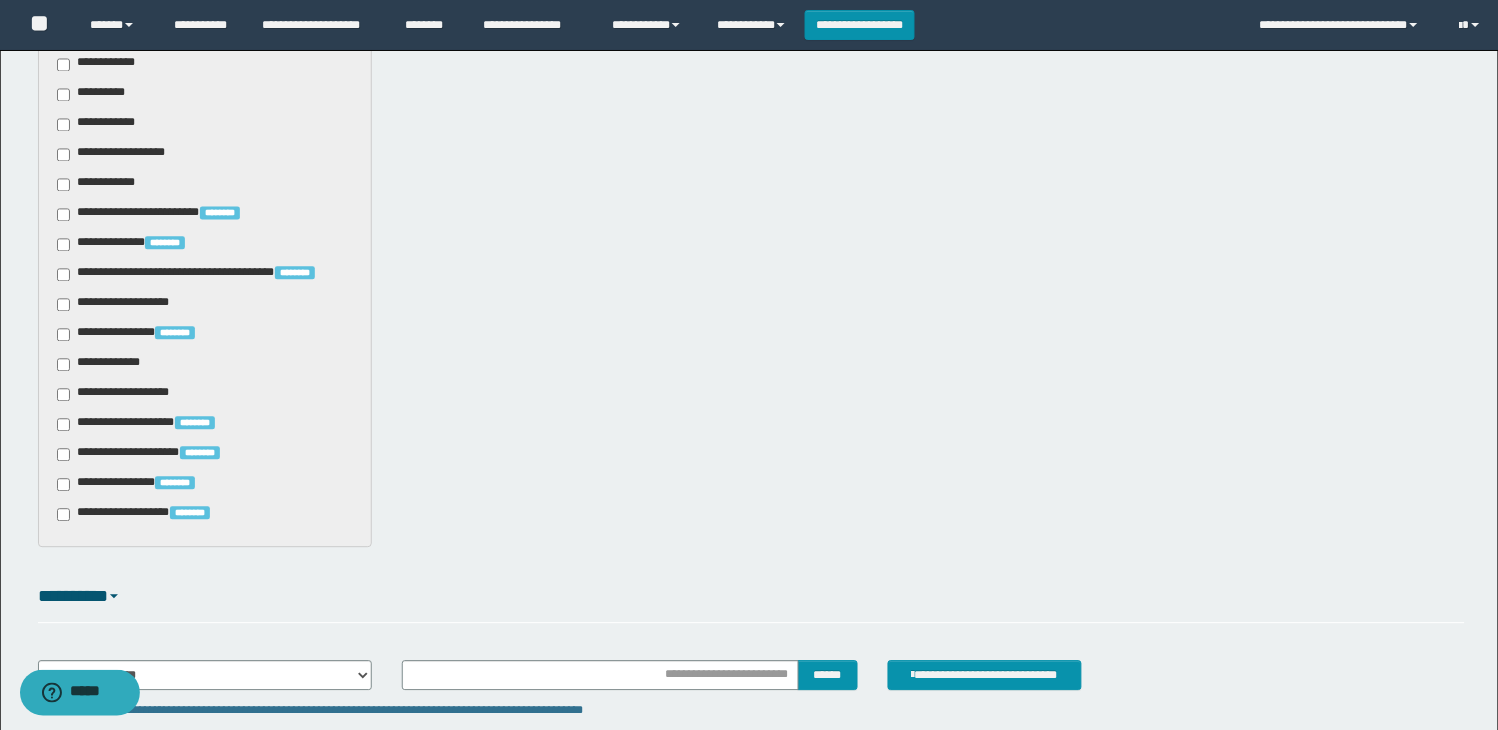 scroll, scrollTop: 777, scrollLeft: 0, axis: vertical 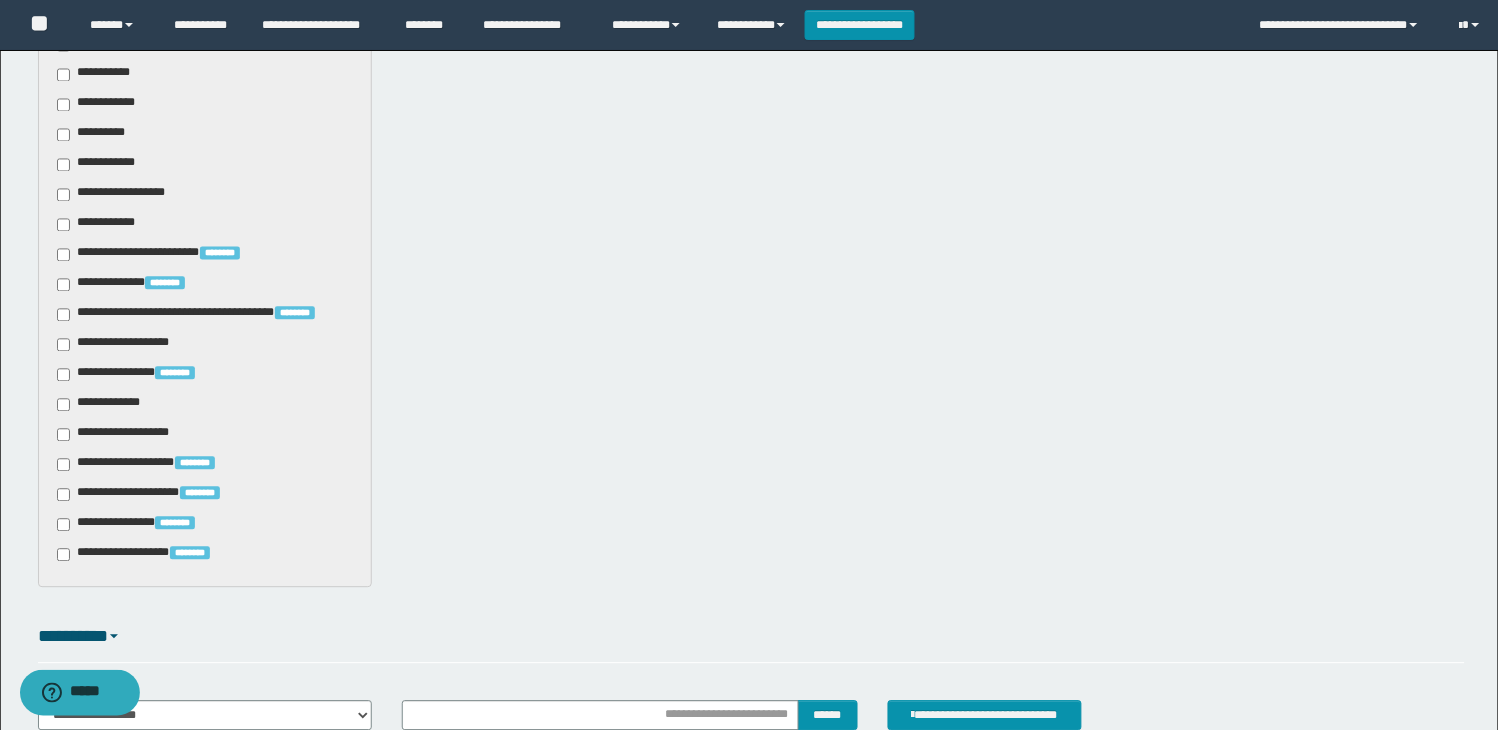 click on "**********" at bounding box center (102, 225) 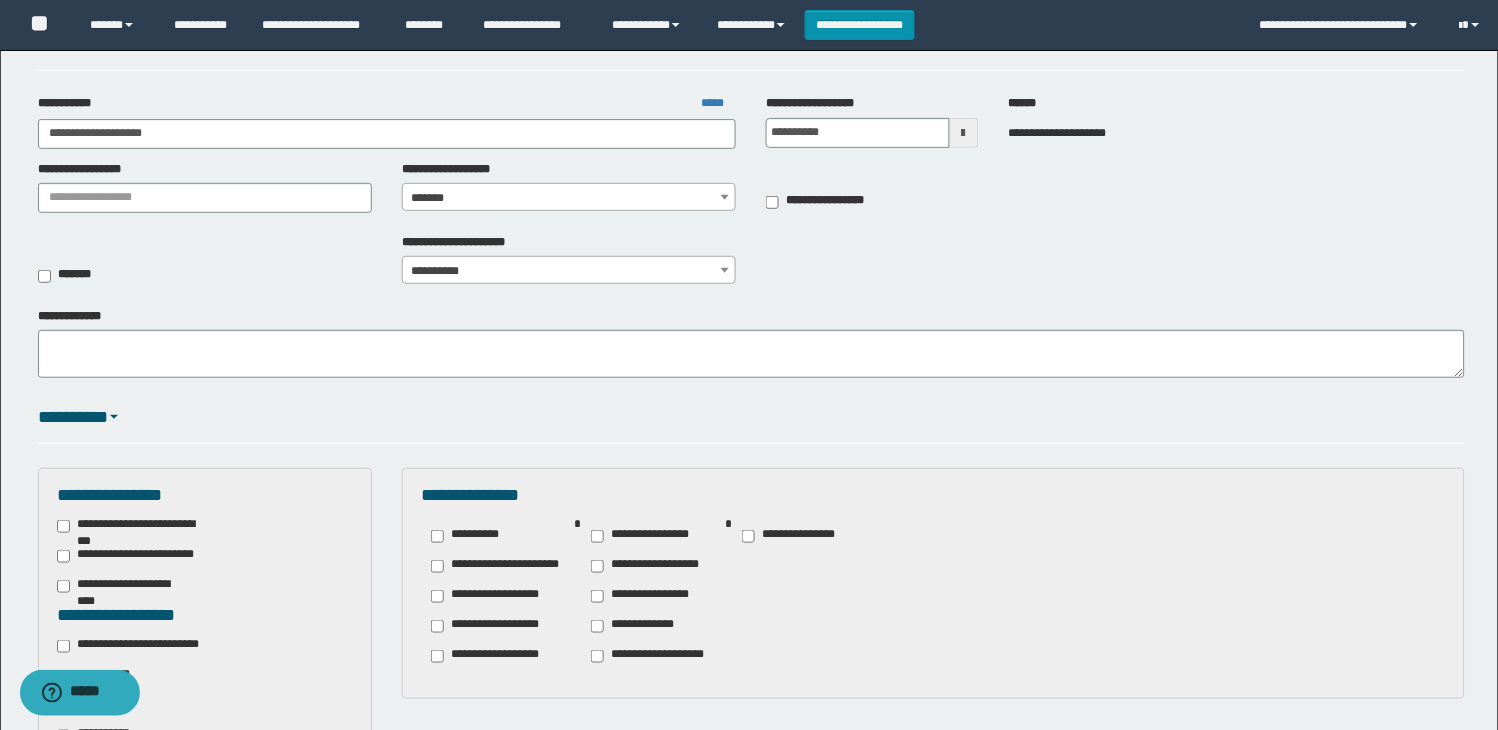 scroll, scrollTop: 111, scrollLeft: 0, axis: vertical 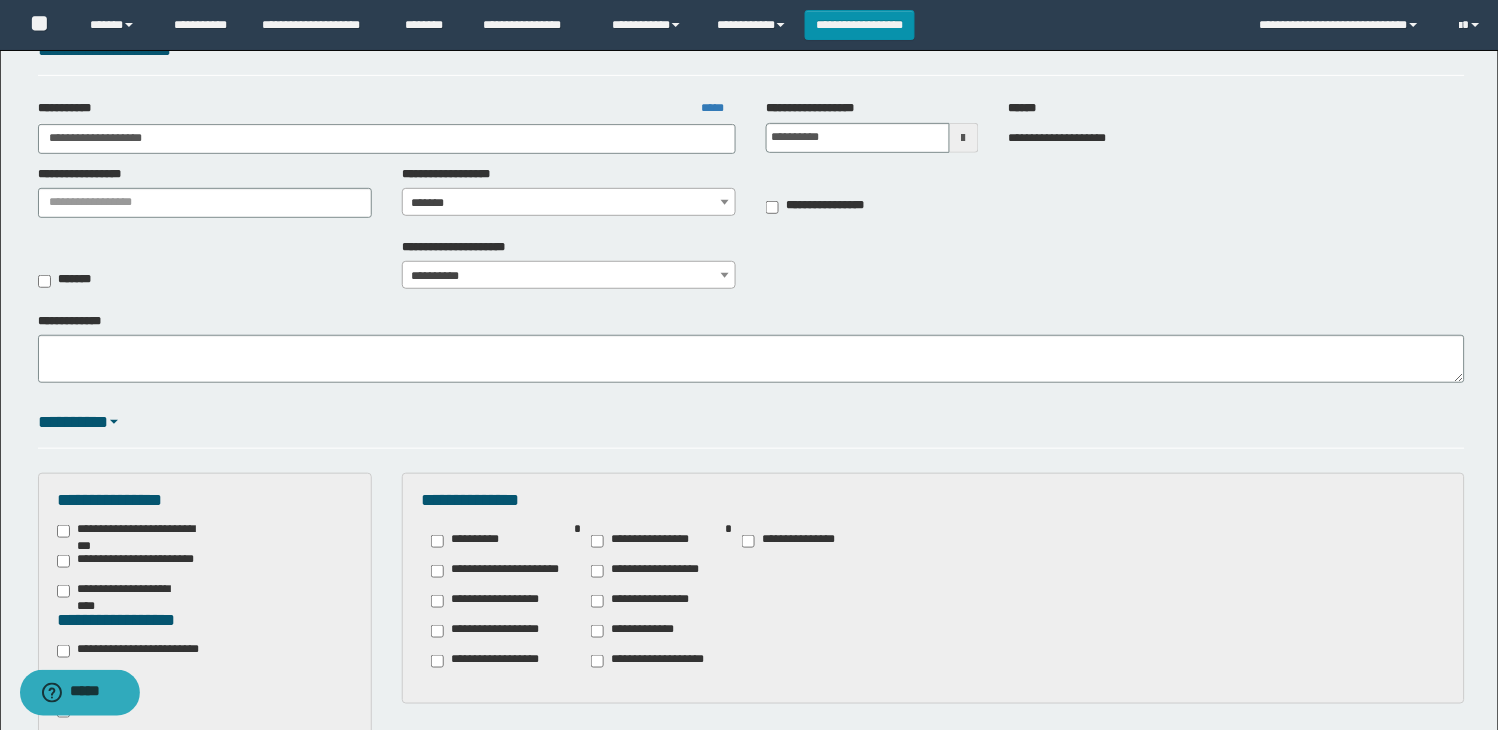click on "**********" at bounding box center (640, 631) 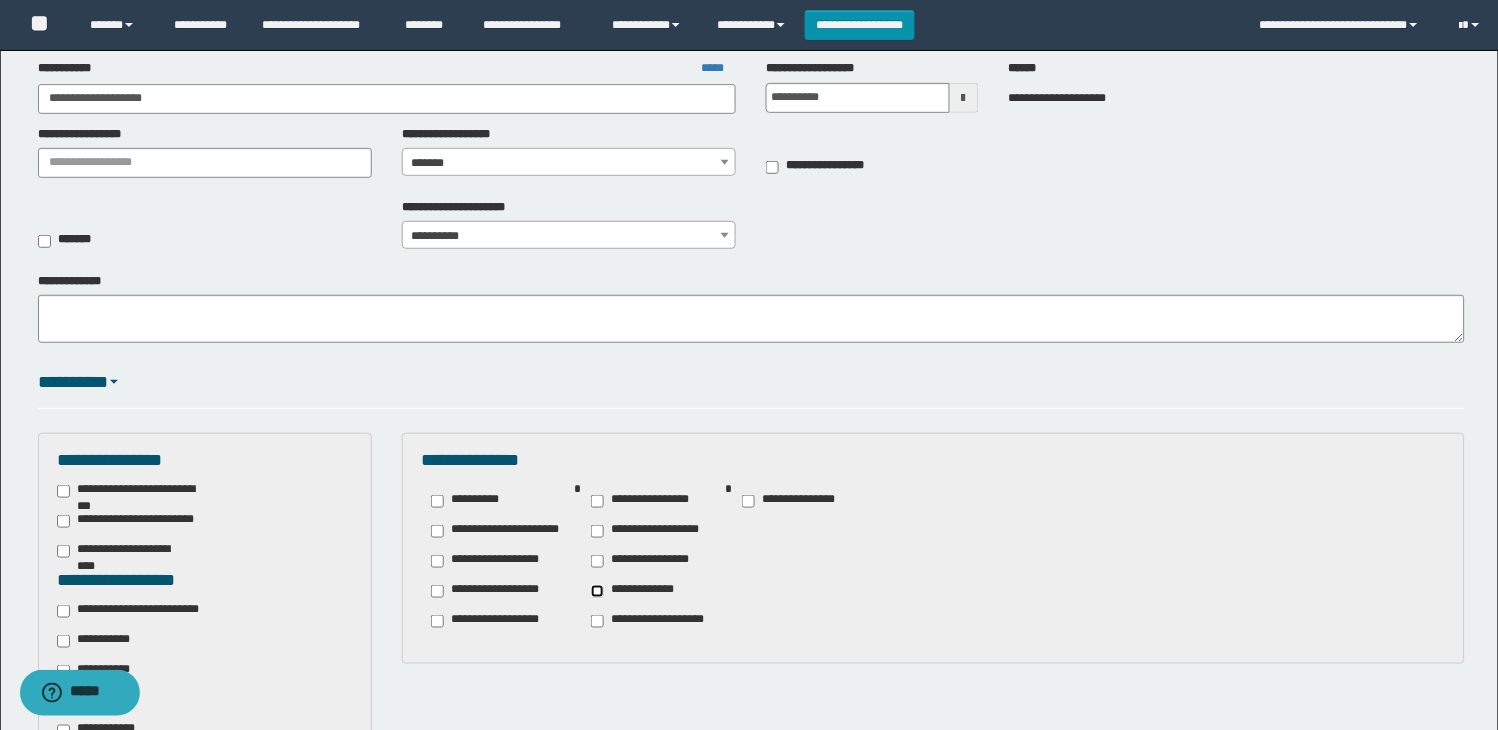 scroll, scrollTop: 111, scrollLeft: 0, axis: vertical 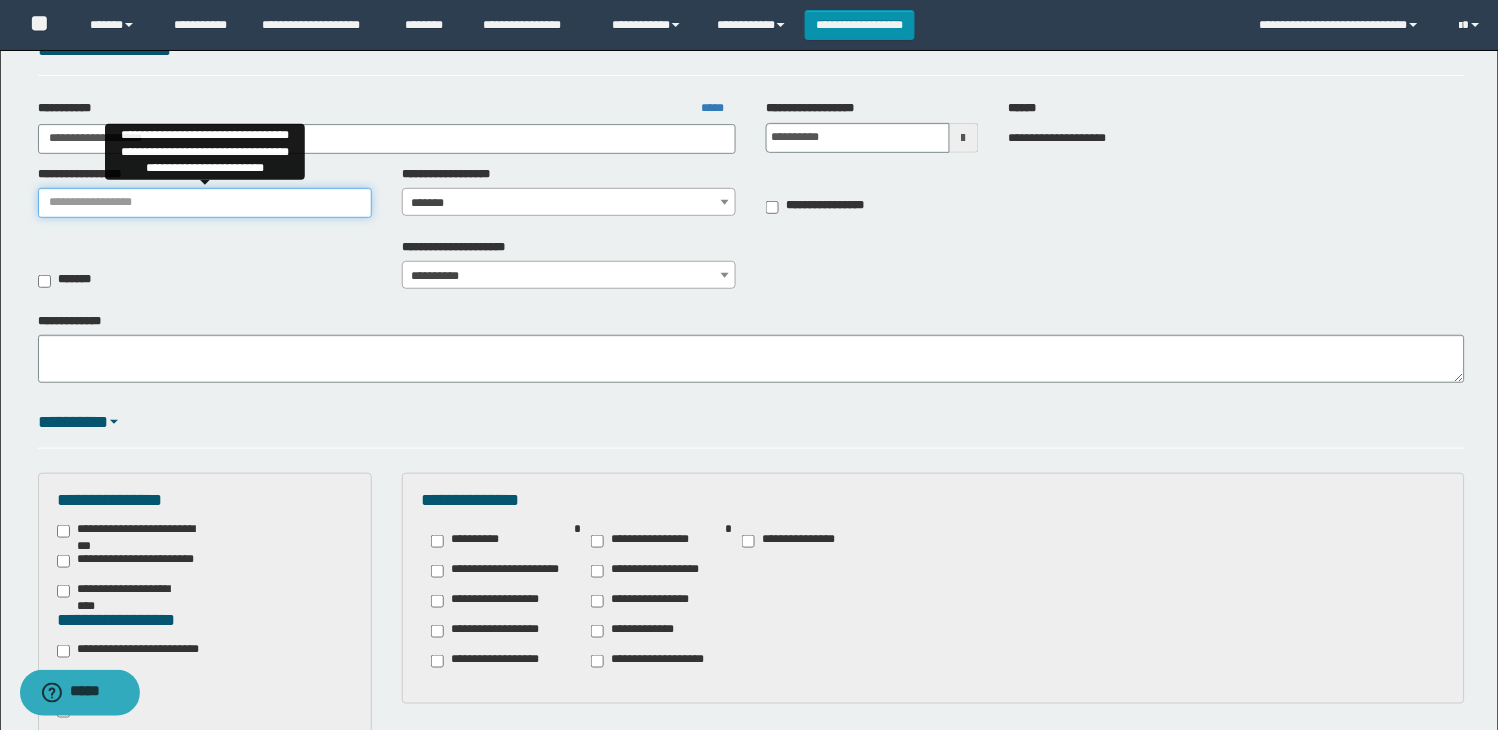 click on "**********" at bounding box center (205, 203) 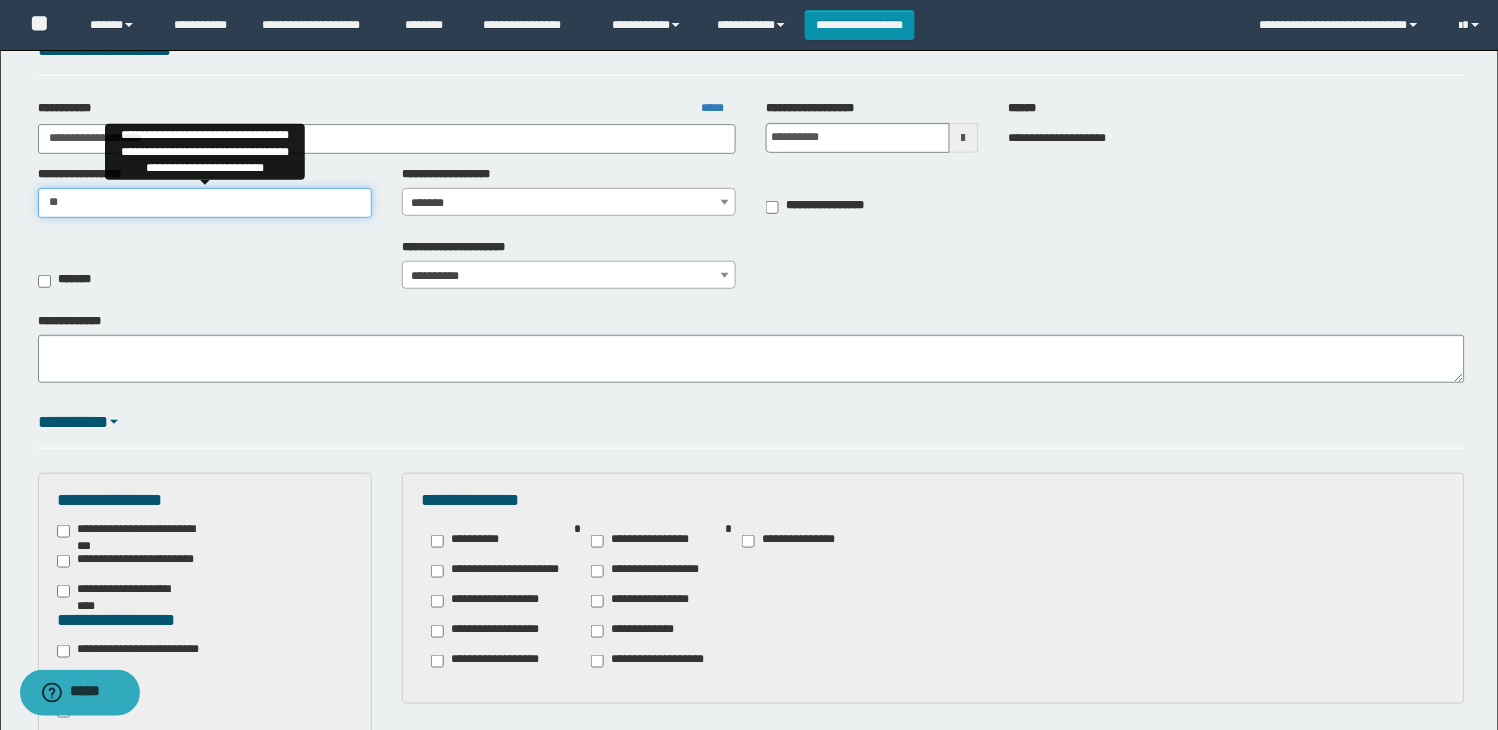 type on "*" 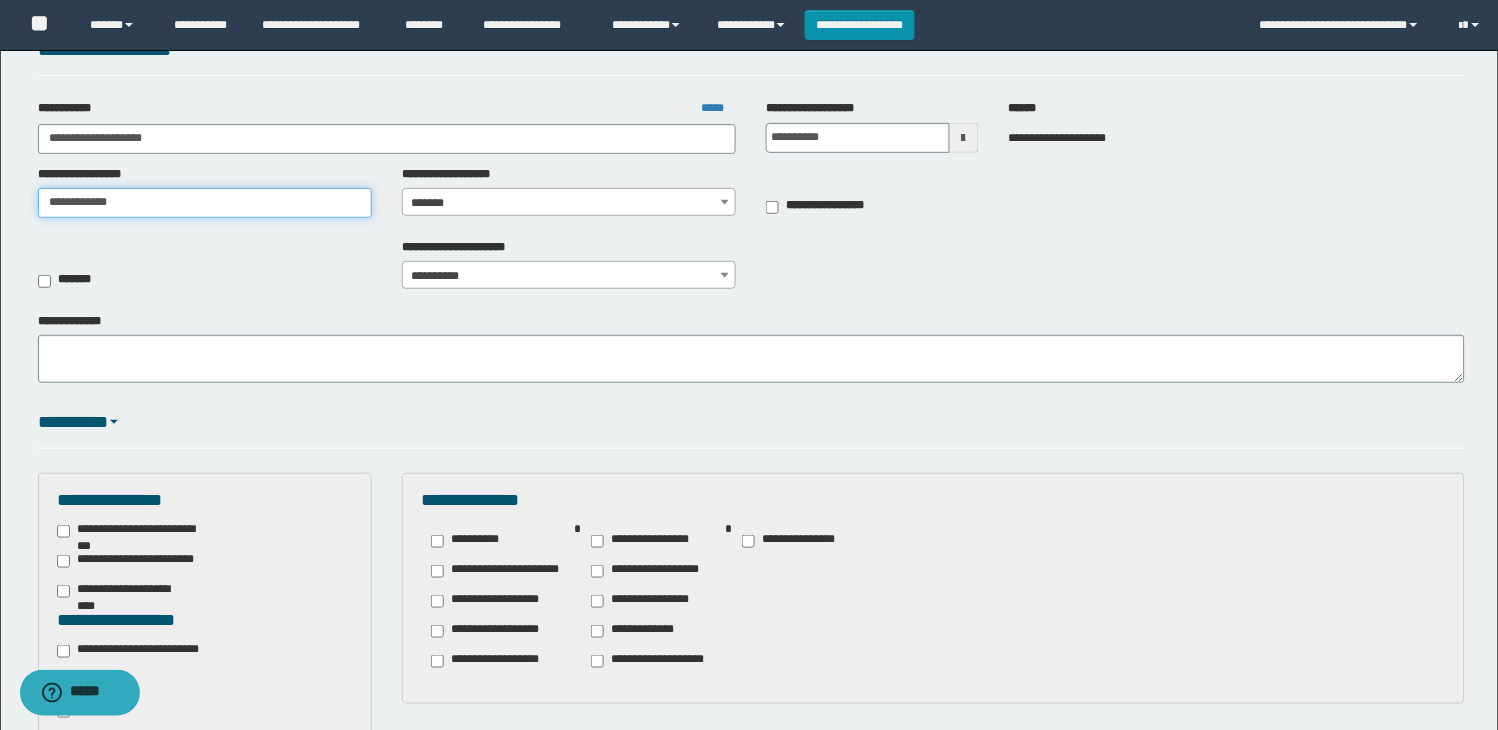 type on "**********" 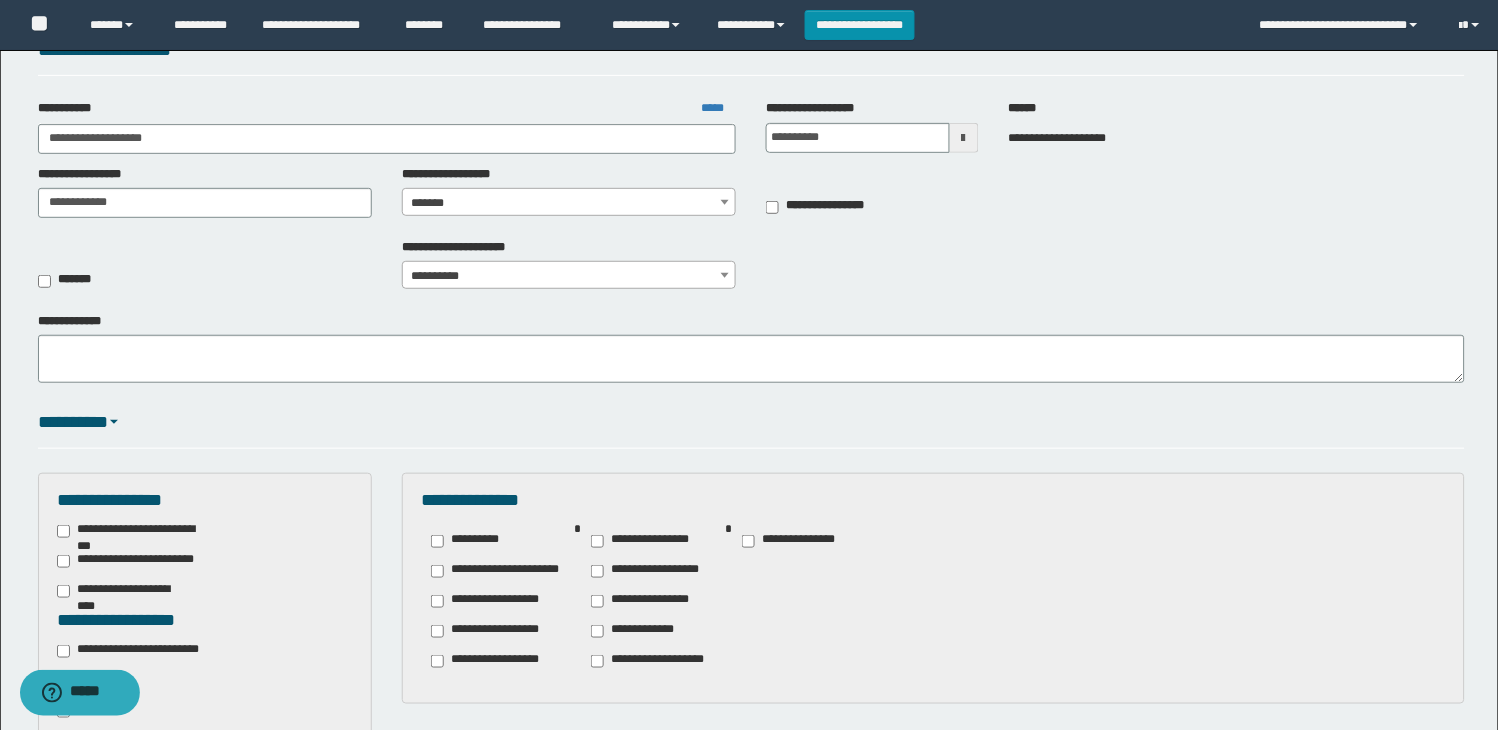 drag, startPoint x: 520, startPoint y: 122, endPoint x: 484, endPoint y: 135, distance: 38.27532 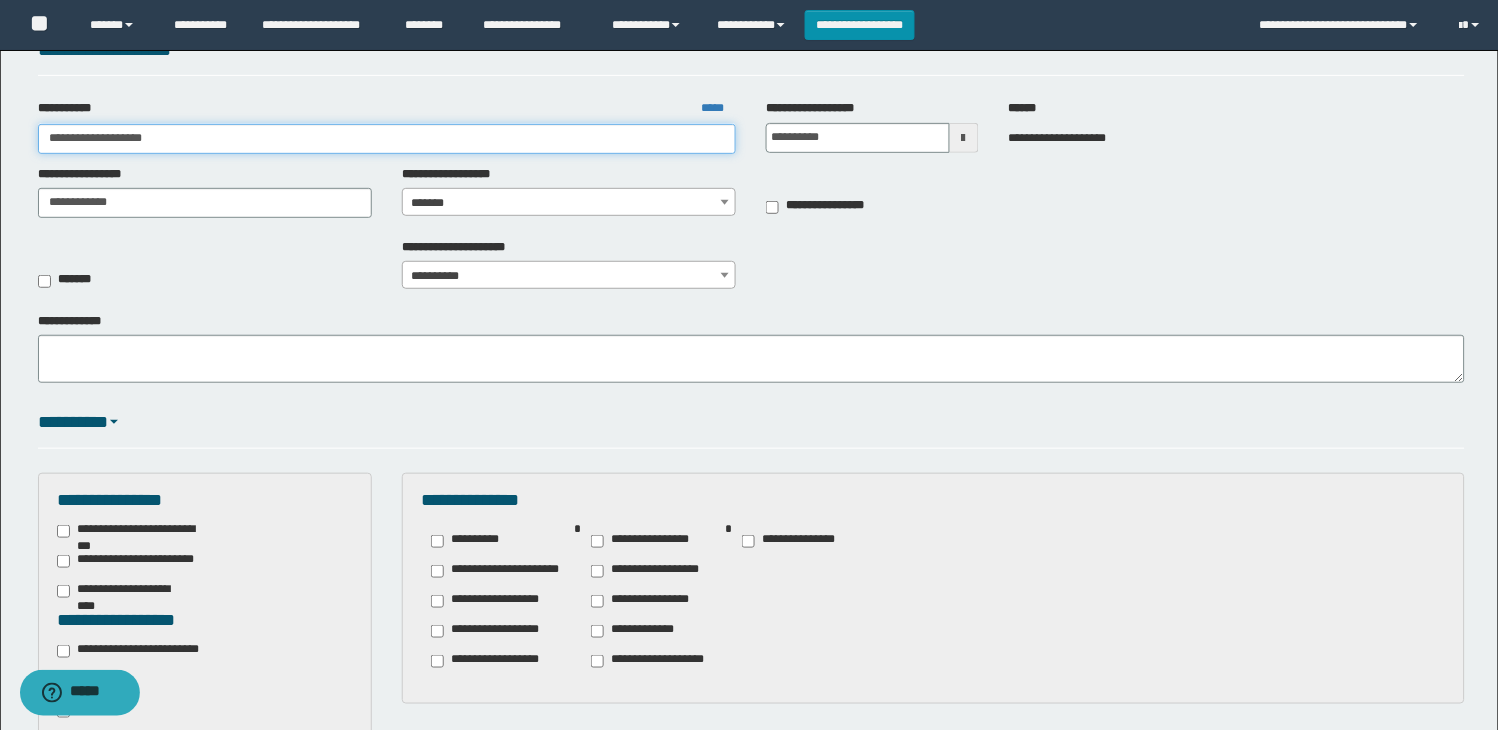 drag, startPoint x: 380, startPoint y: 141, endPoint x: 0, endPoint y: 131, distance: 380.13156 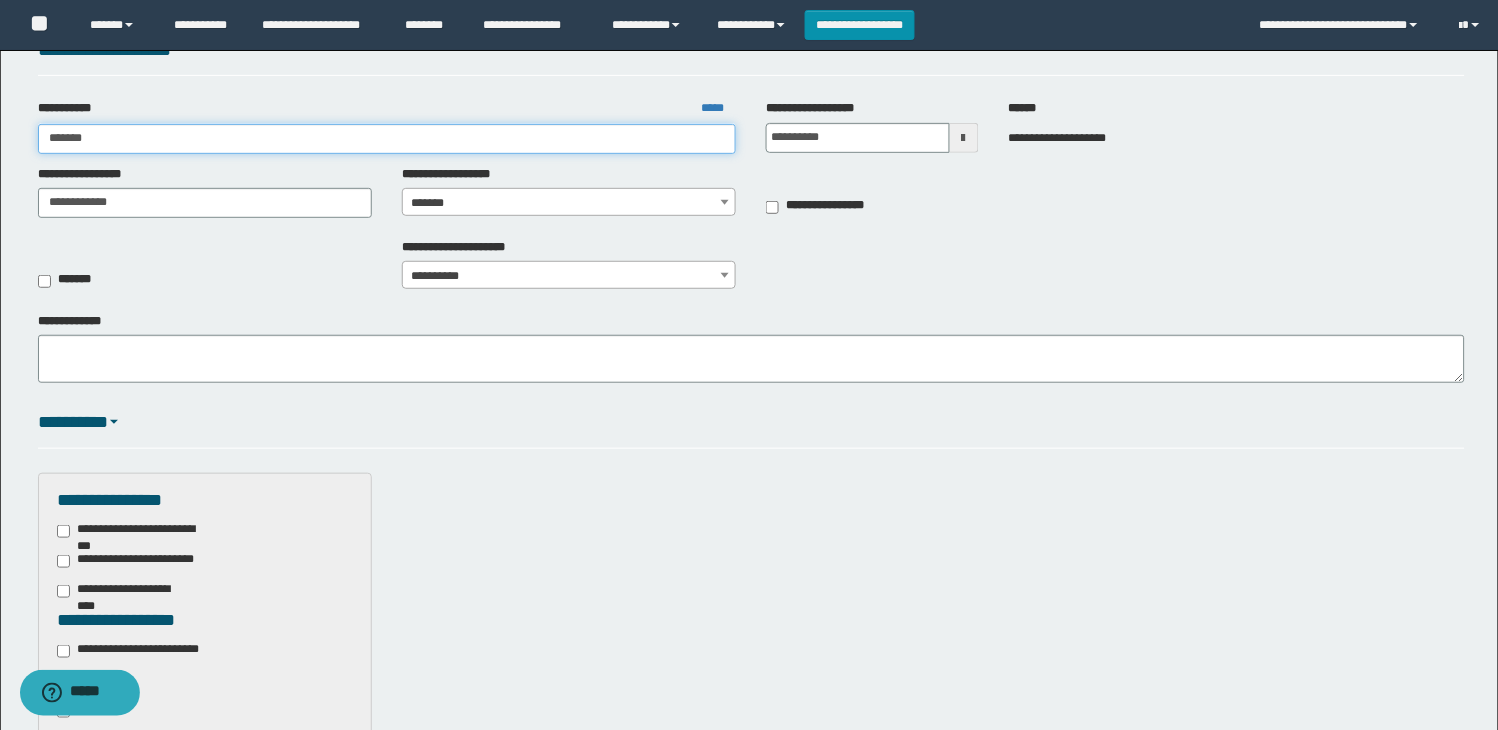 type on "*******" 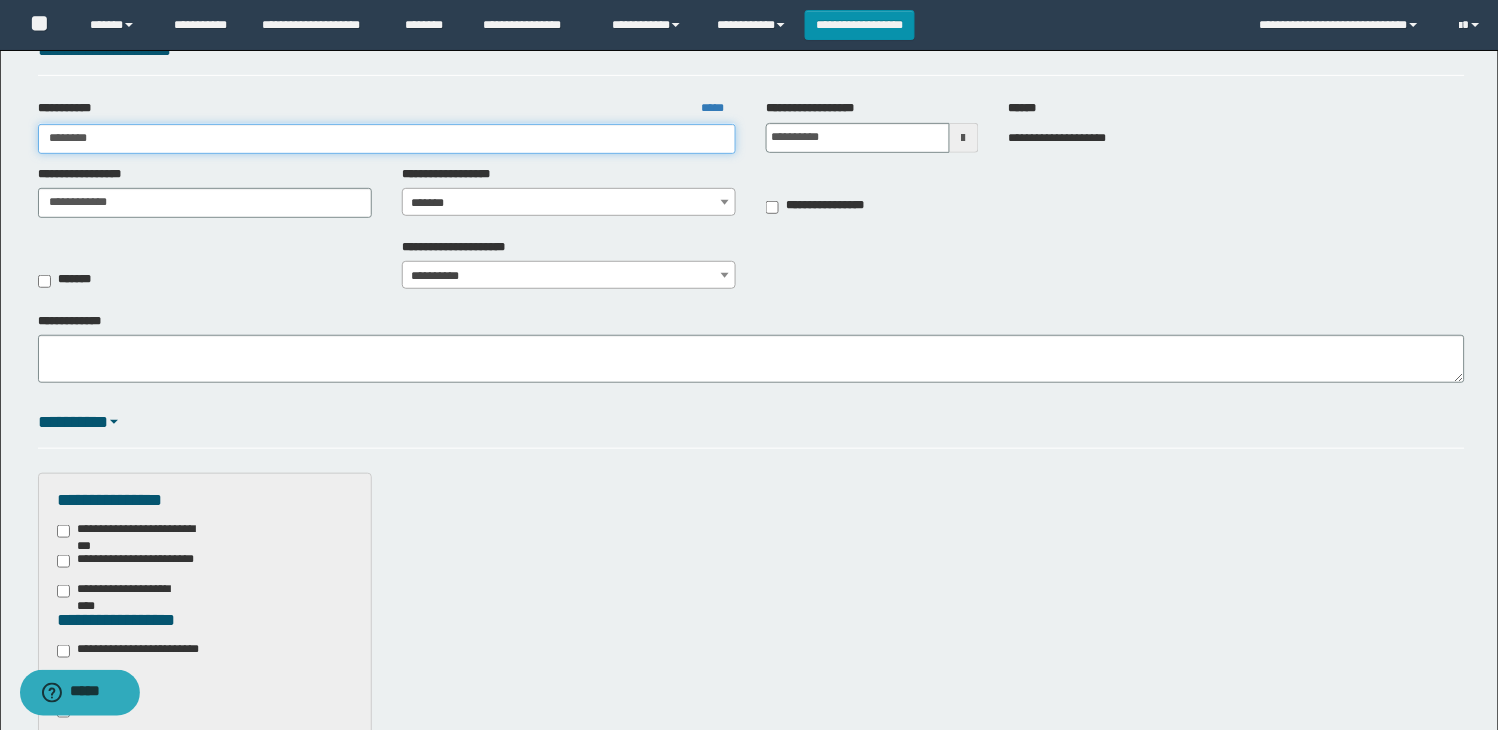 type on "*******" 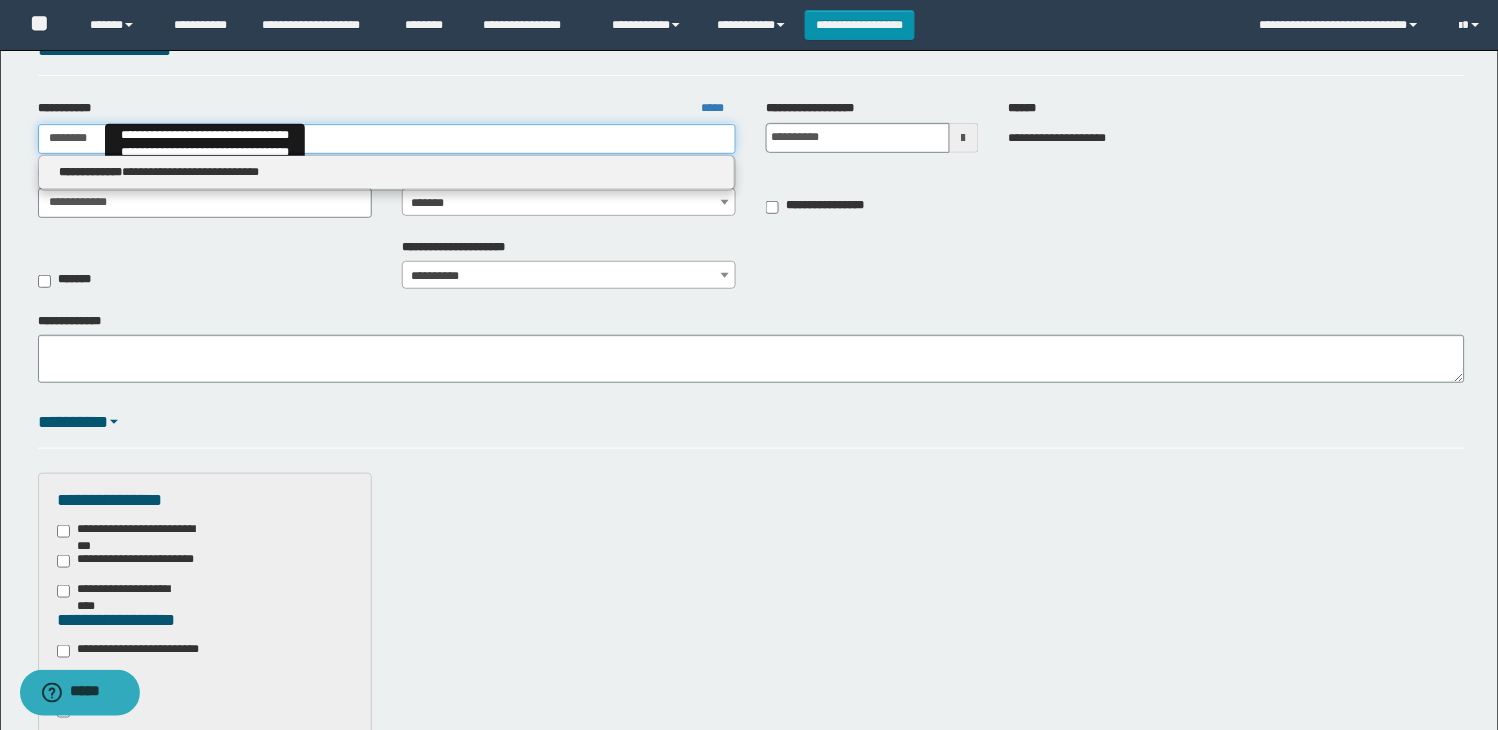 type on "*******" 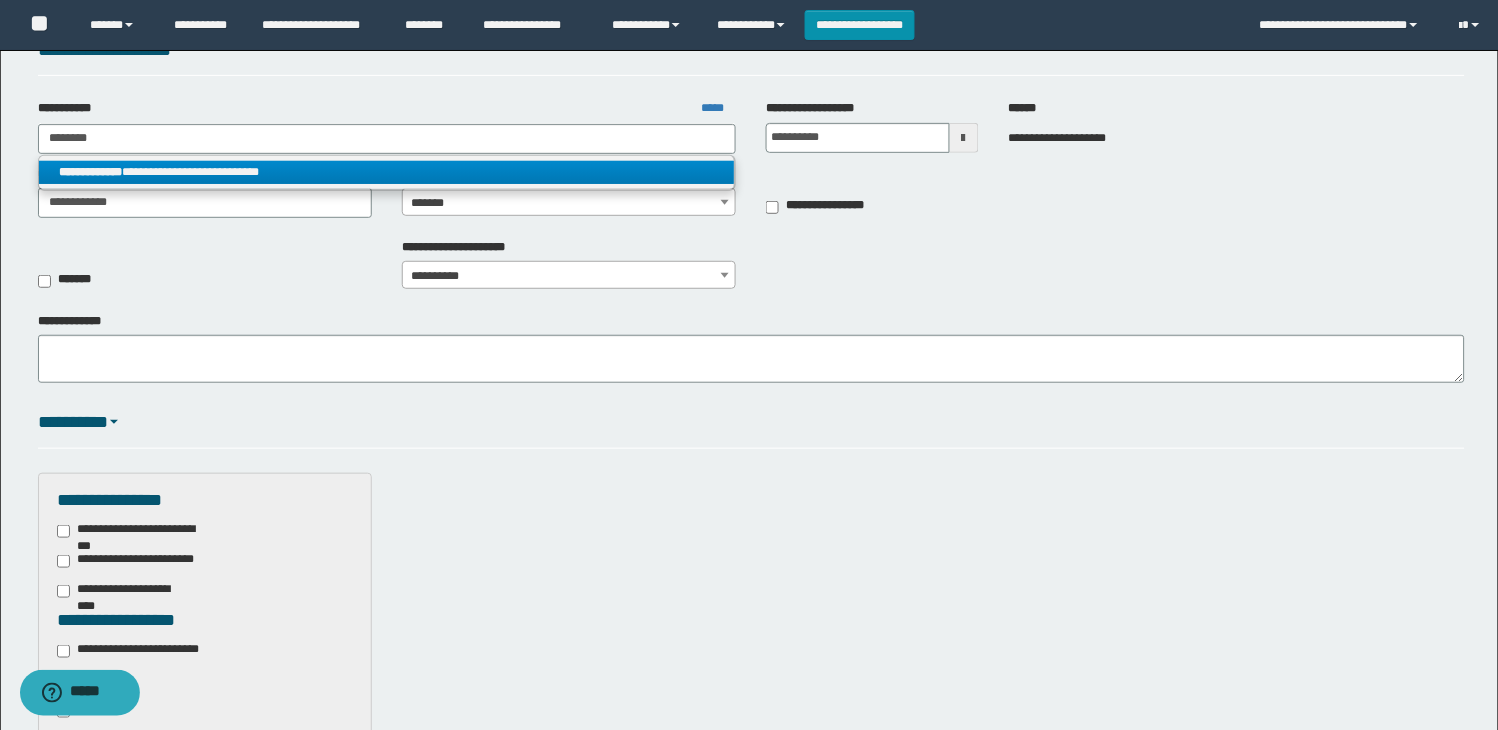 click on "**********" at bounding box center [387, 172] 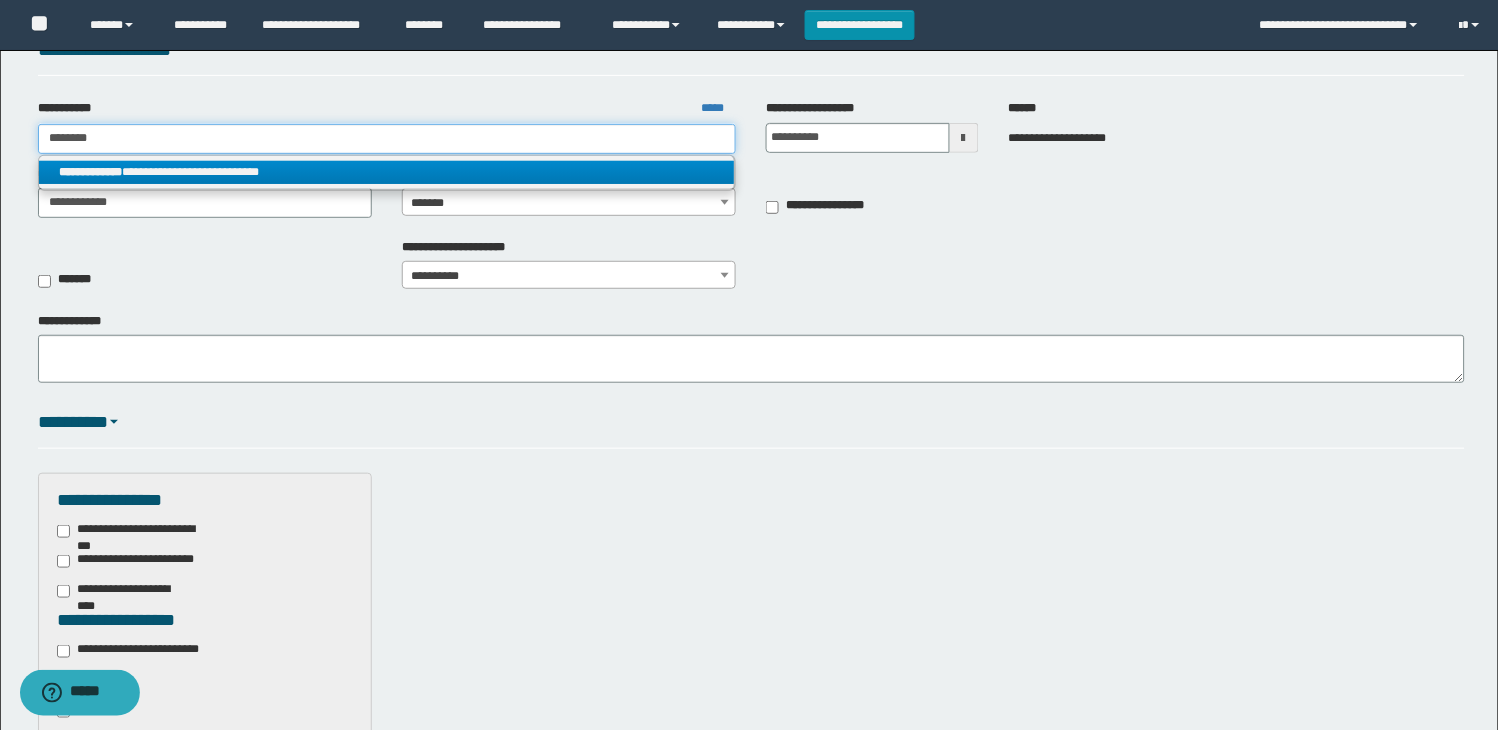 type 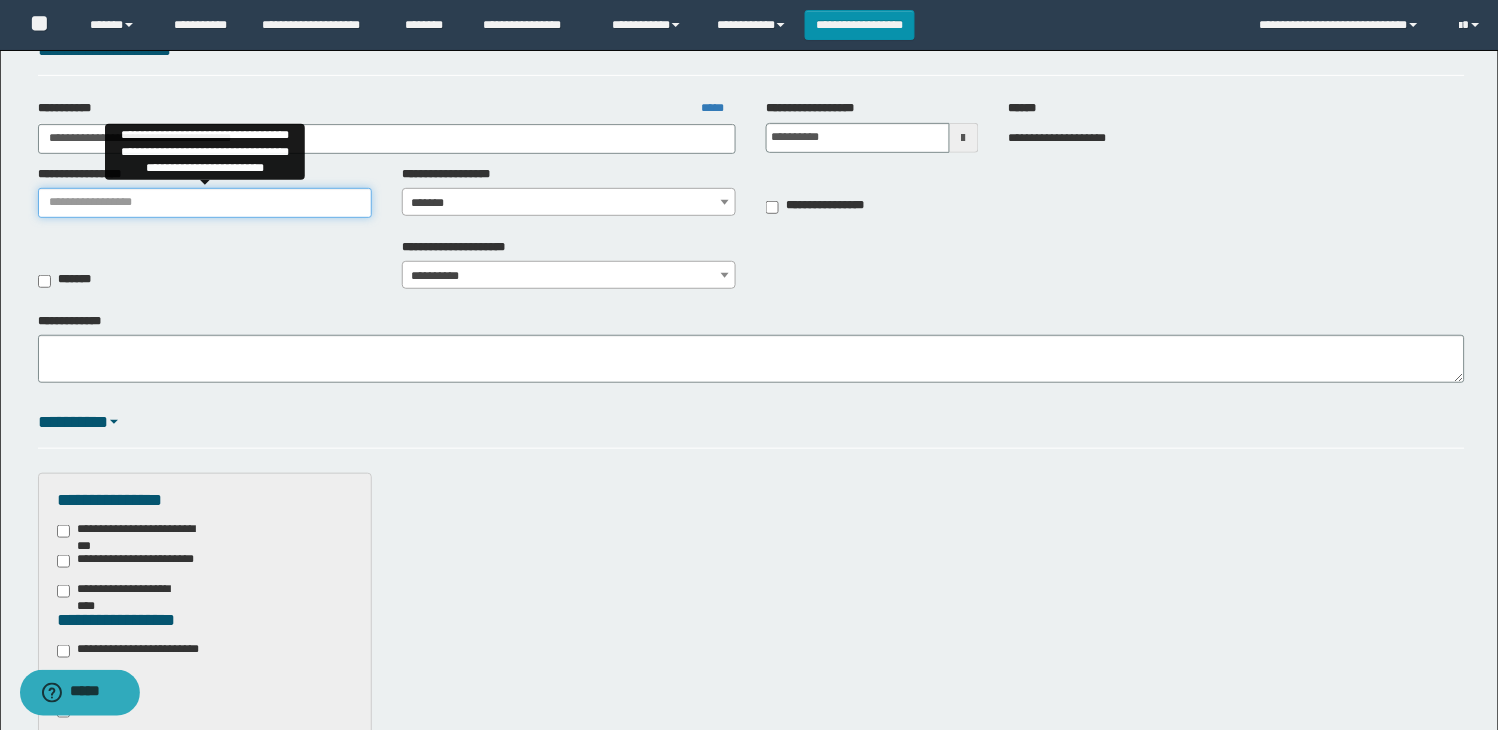 click on "**********" at bounding box center [205, 203] 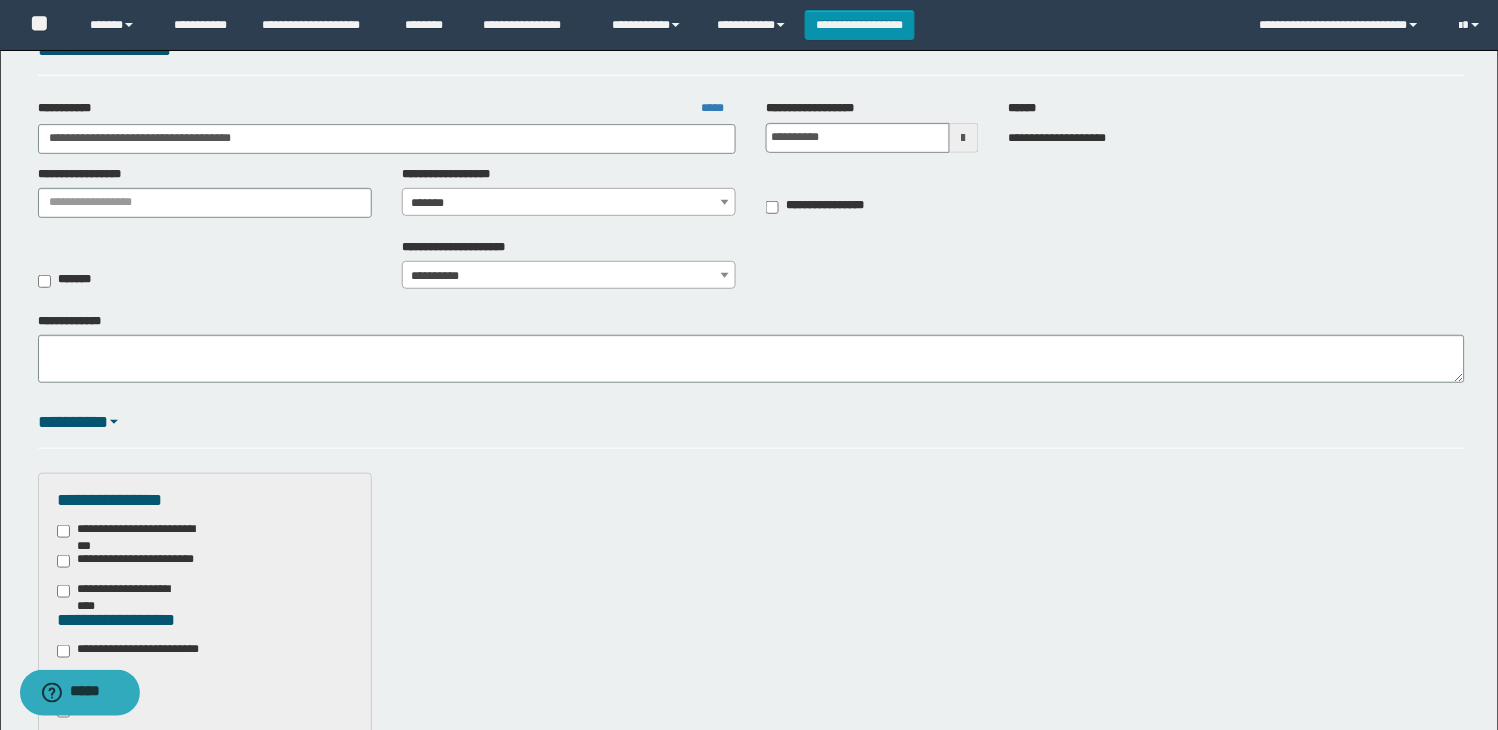 click on "**********" at bounding box center (751, 270) 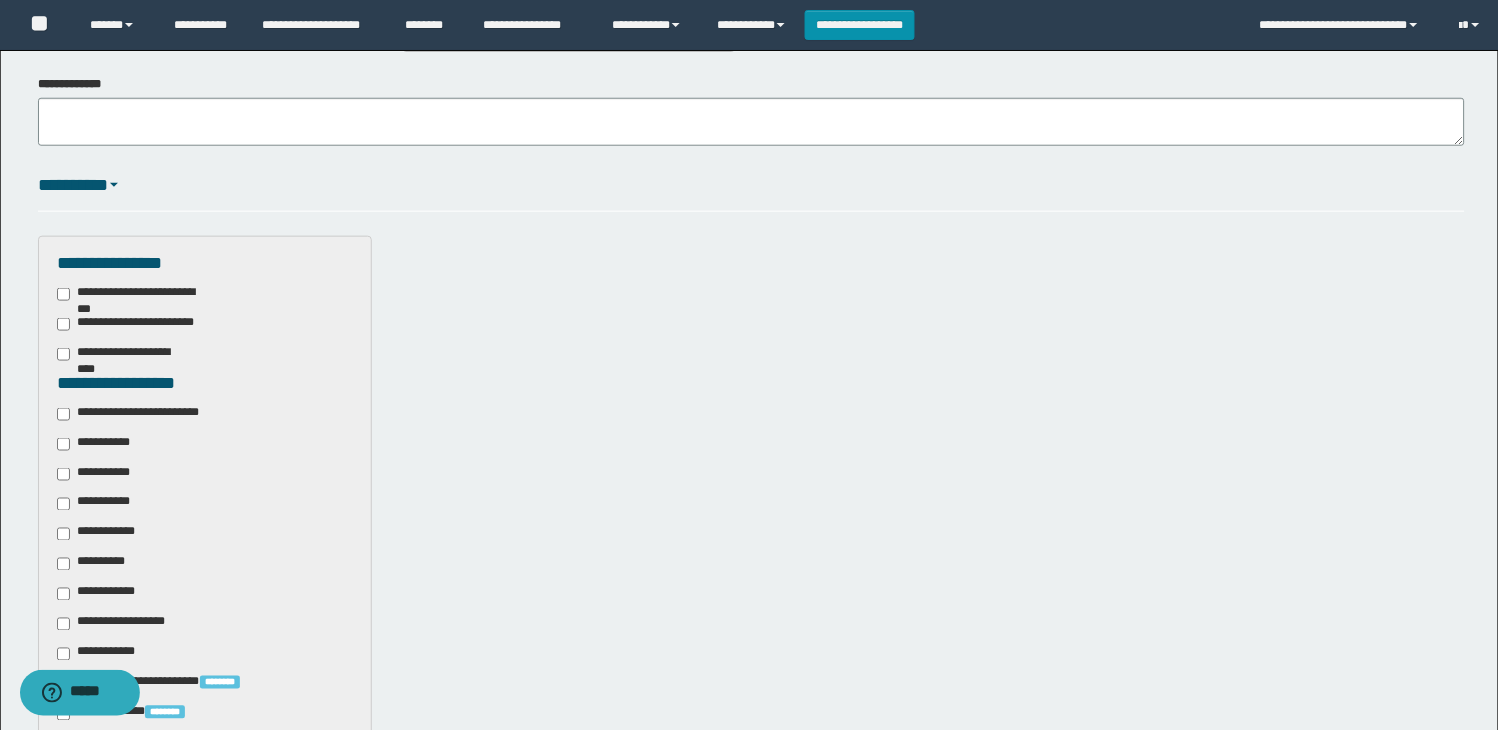 scroll, scrollTop: 333, scrollLeft: 0, axis: vertical 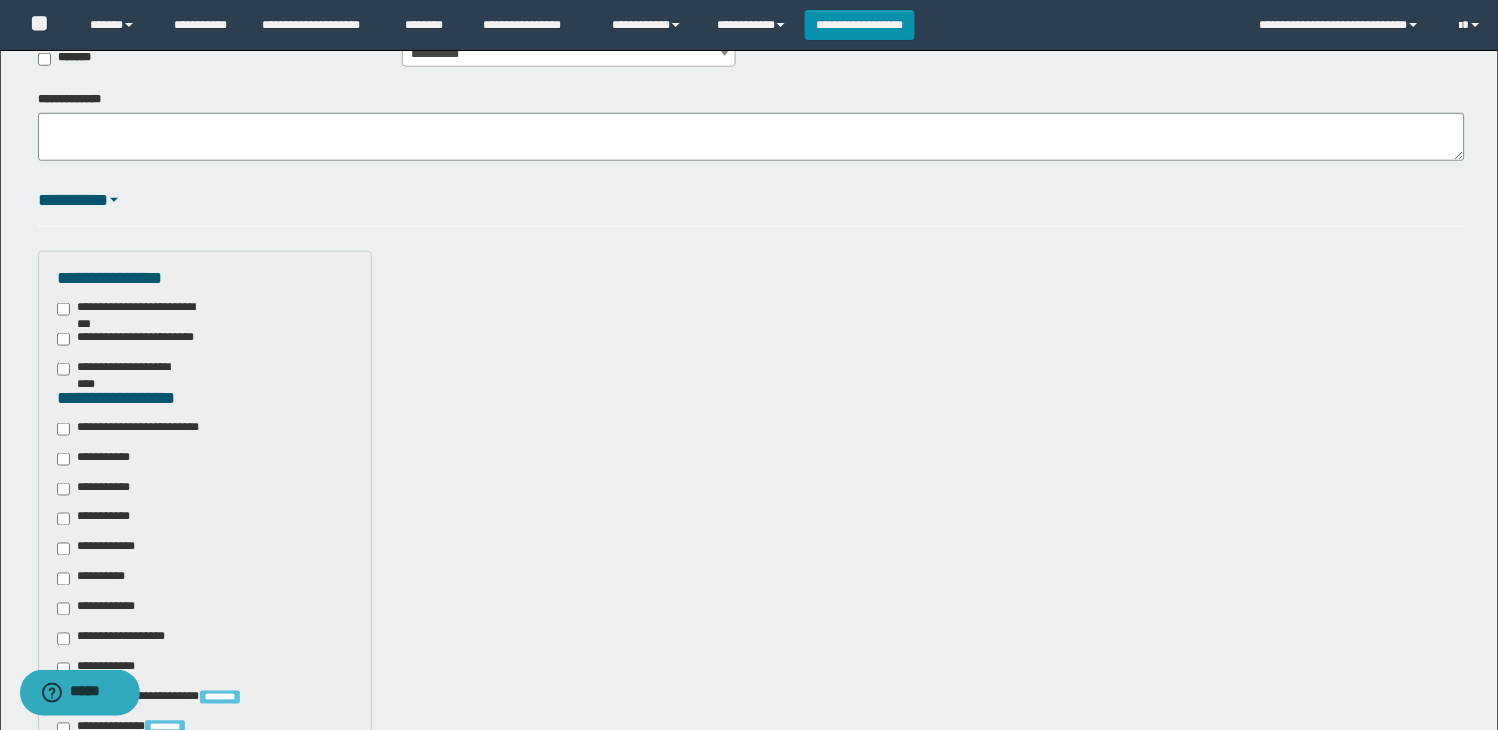 click on "**********" at bounding box center (99, 459) 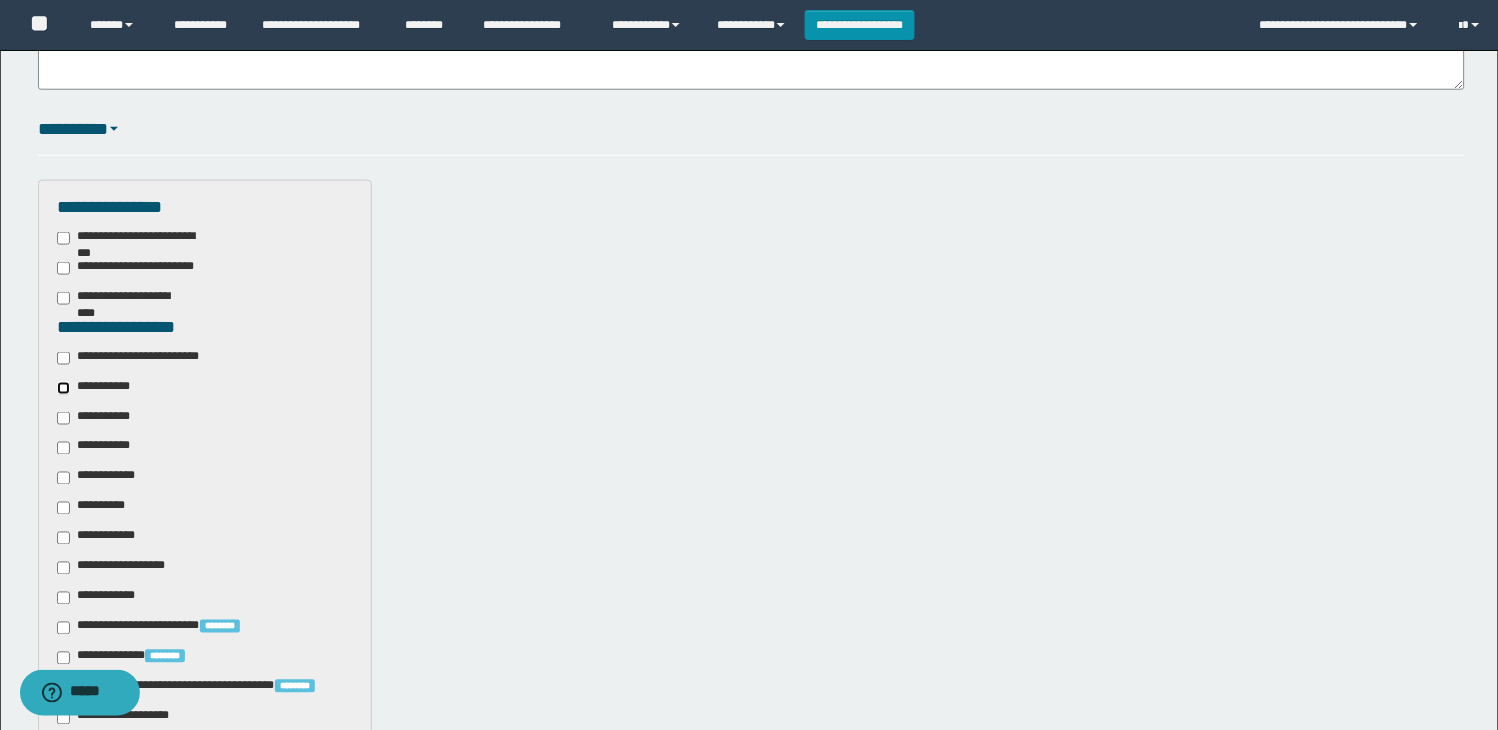 scroll, scrollTop: 444, scrollLeft: 0, axis: vertical 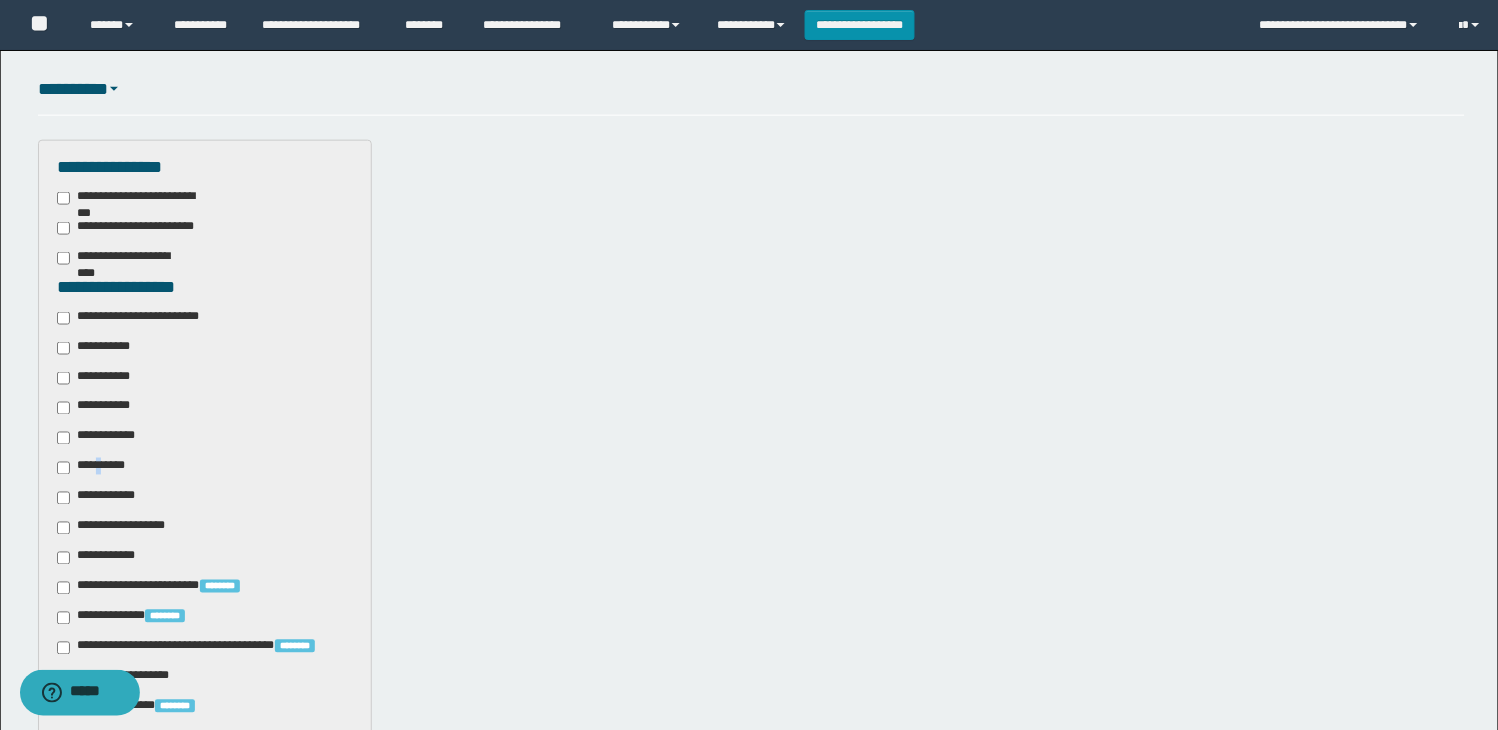 drag, startPoint x: 105, startPoint y: 468, endPoint x: 385, endPoint y: 520, distance: 284.78763 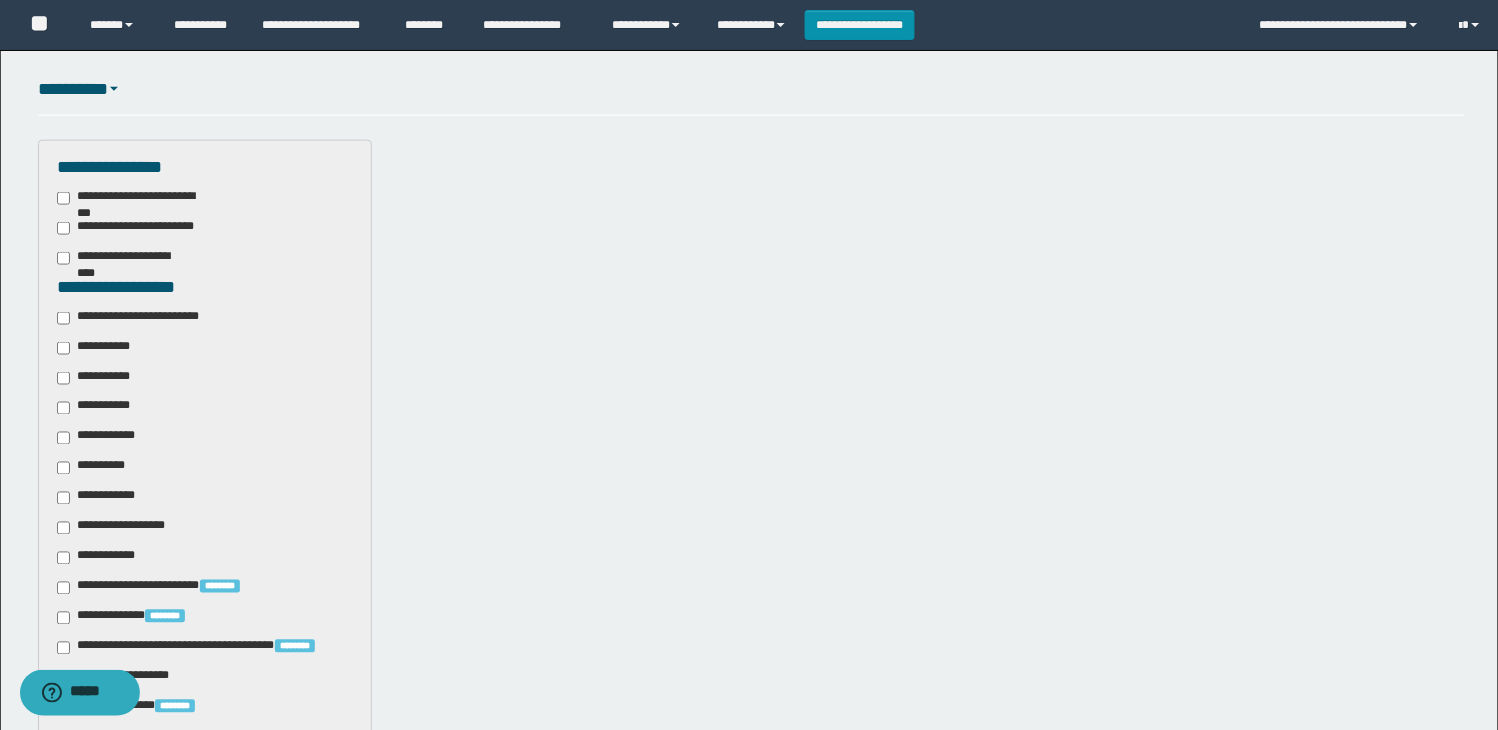 click on "**********" at bounding box center [97, 468] 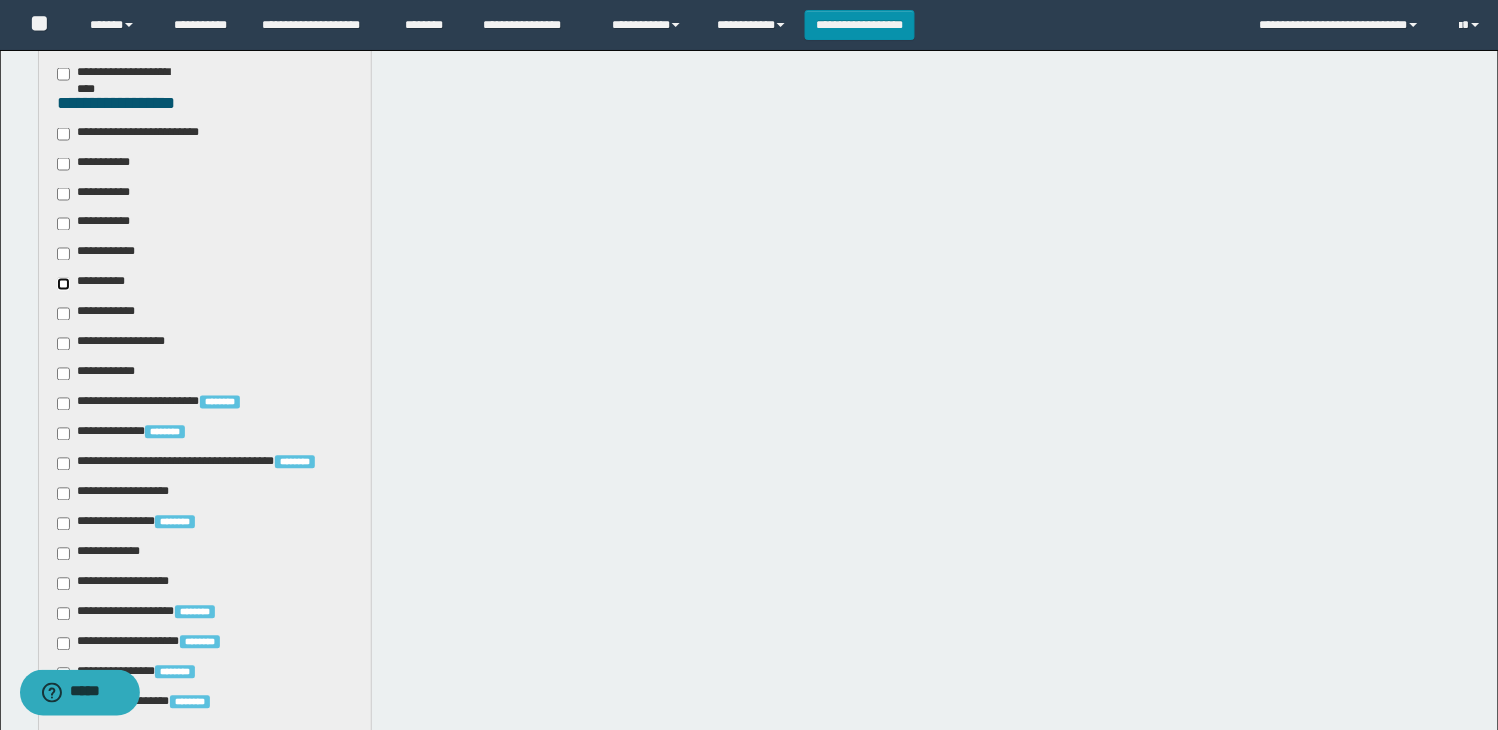 scroll, scrollTop: 666, scrollLeft: 0, axis: vertical 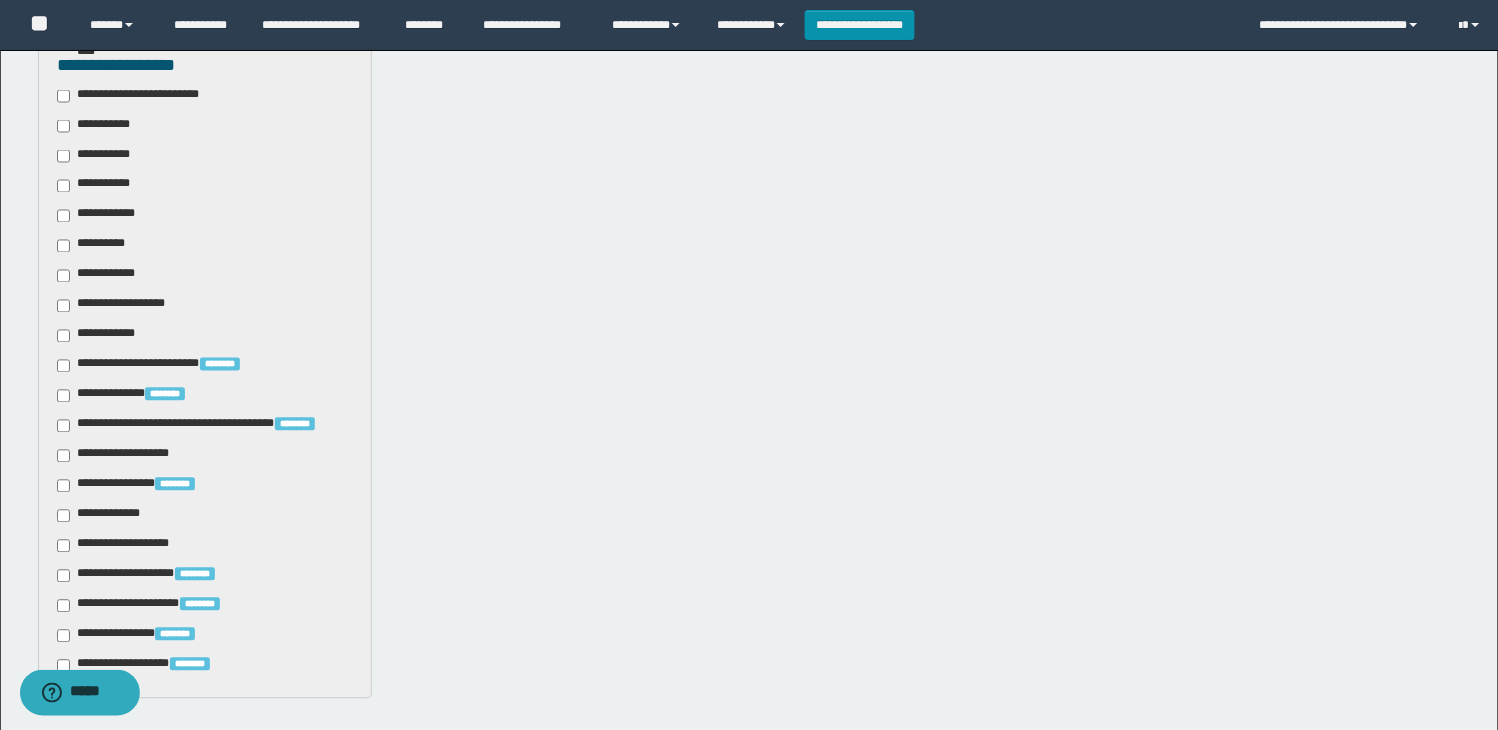 click on "**********" at bounding box center [110, 516] 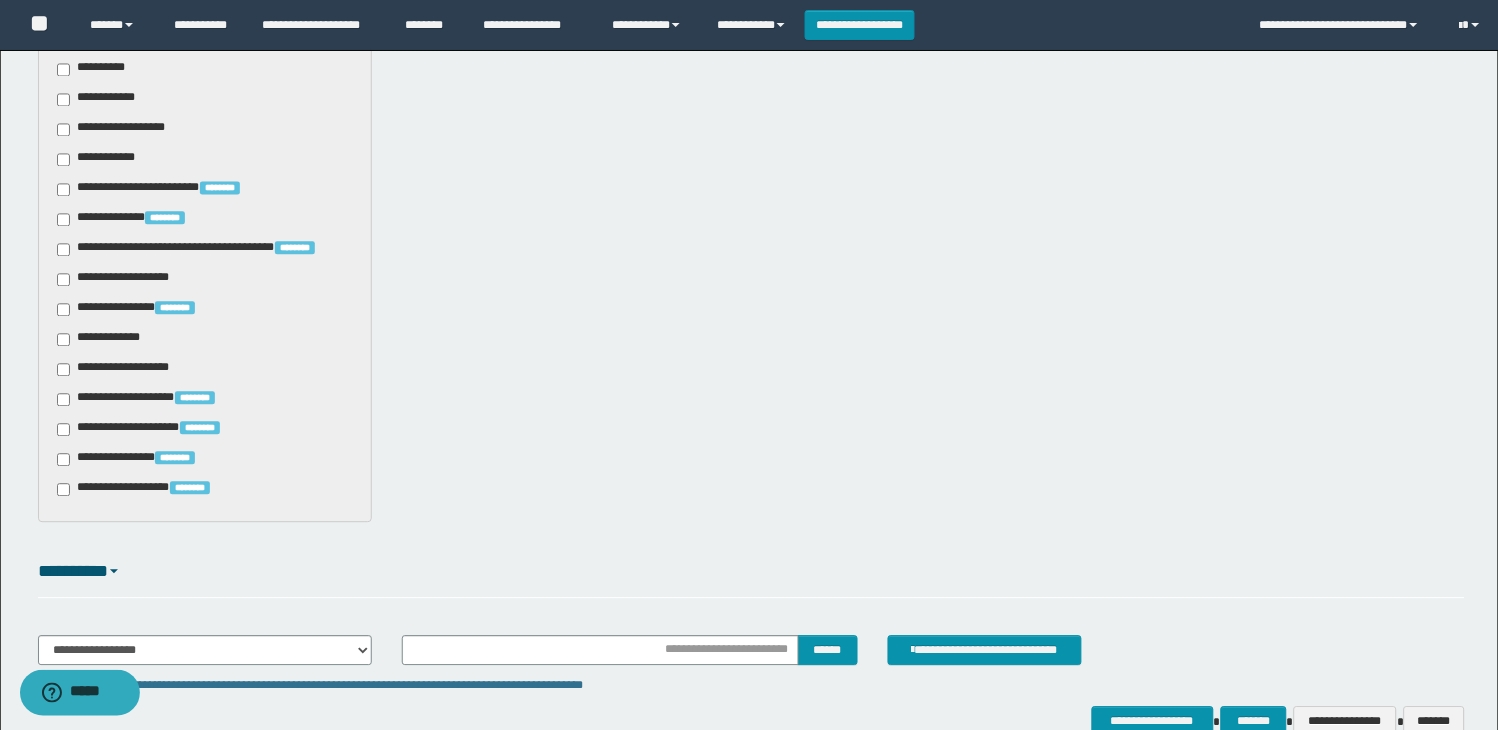 scroll, scrollTop: 843, scrollLeft: 0, axis: vertical 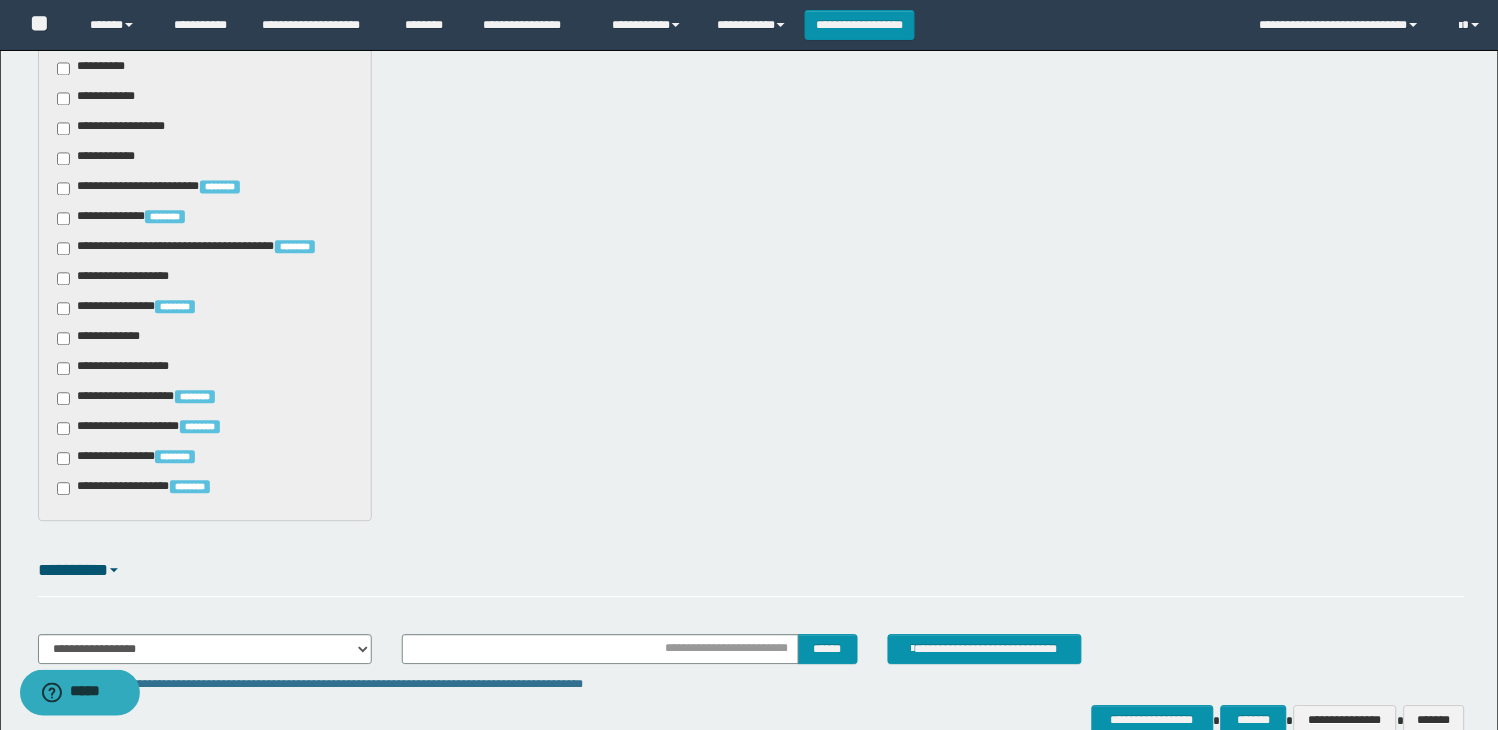 click on "**********" at bounding box center [102, 159] 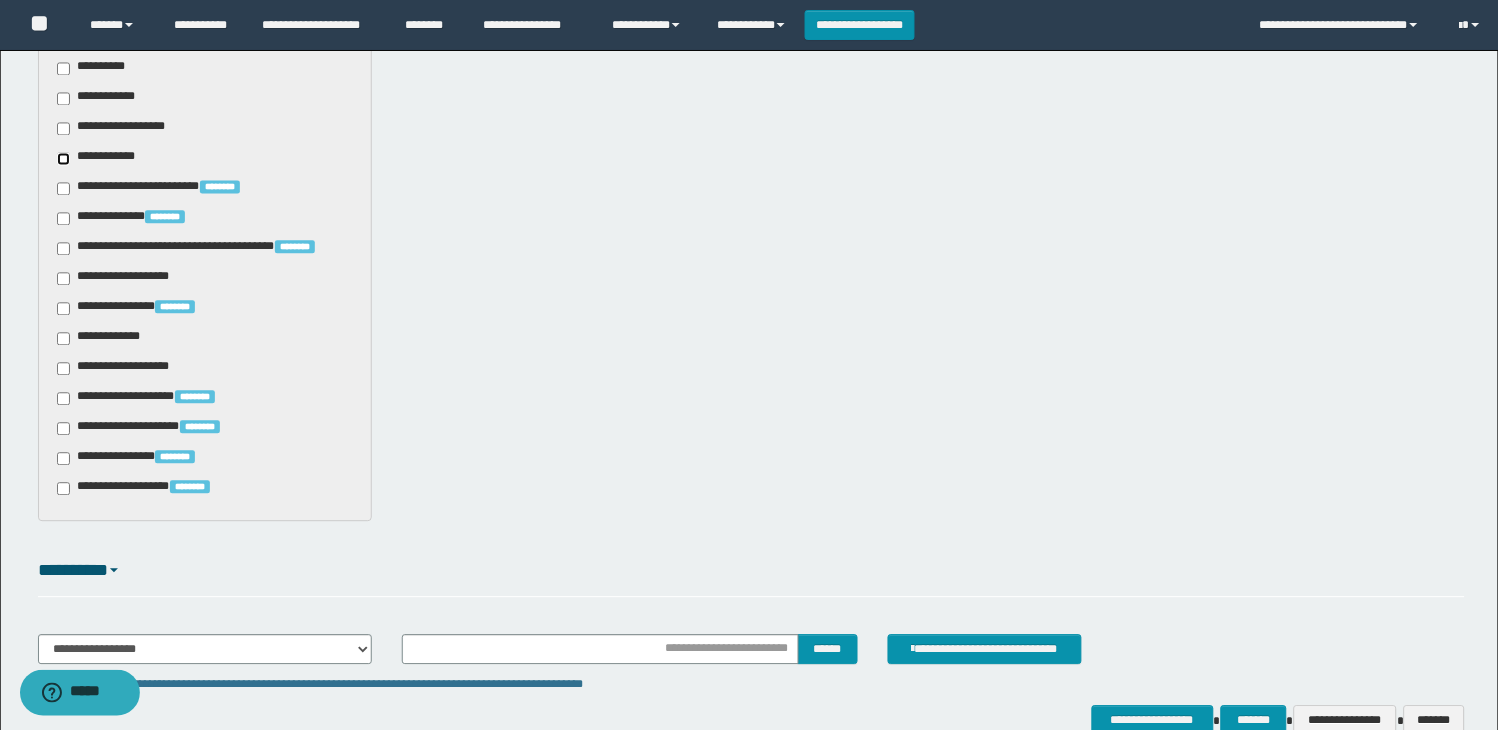 scroll, scrollTop: 398, scrollLeft: 0, axis: vertical 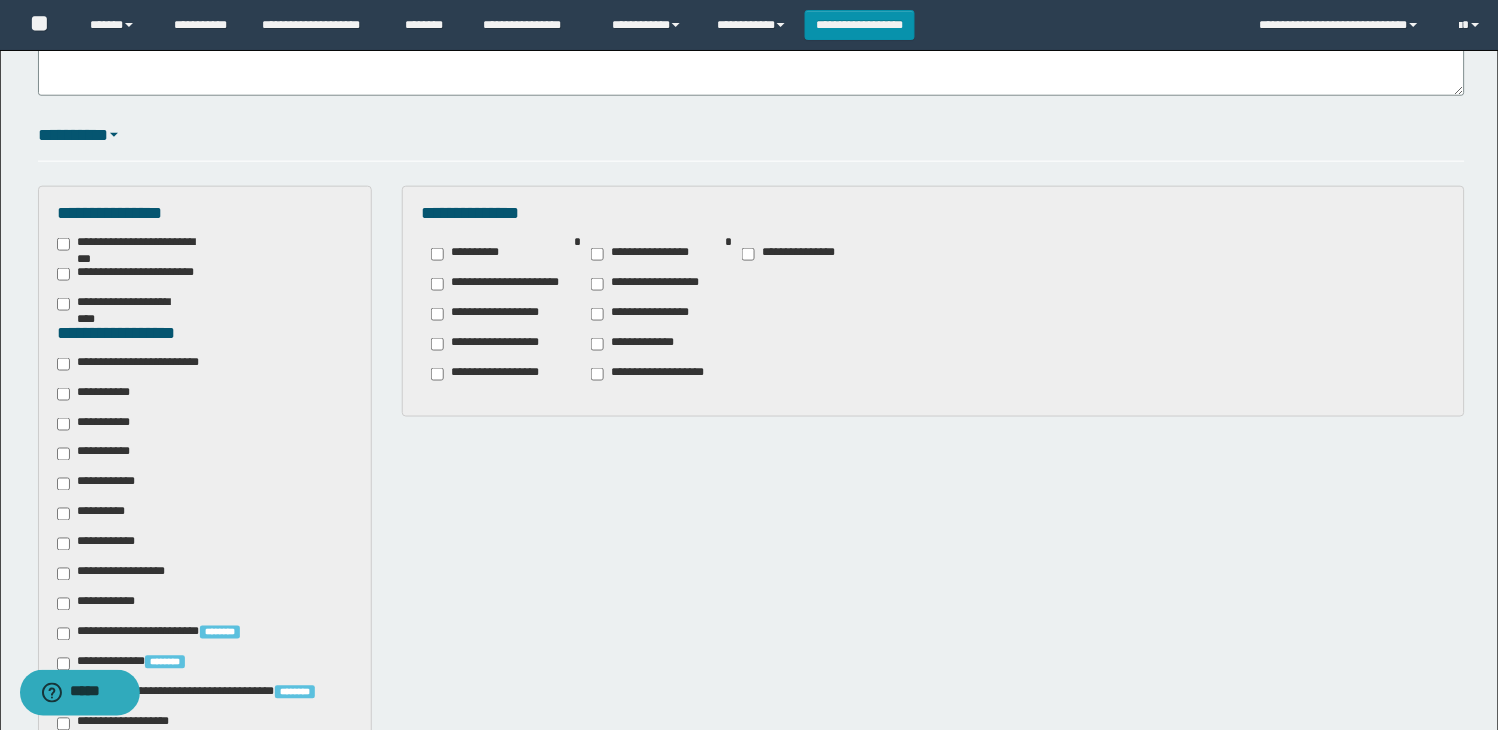 click on "**********" at bounding box center [640, 344] 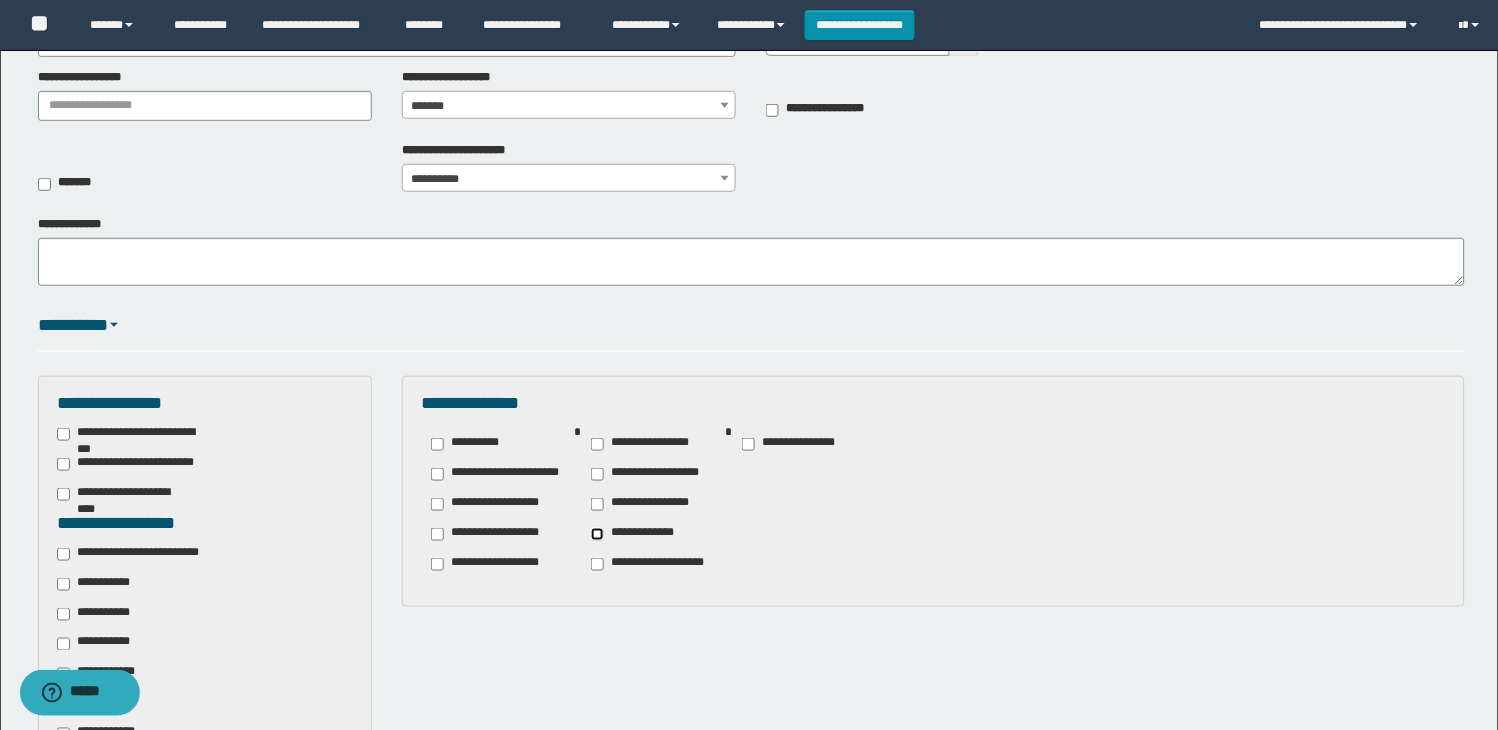 scroll, scrollTop: 176, scrollLeft: 0, axis: vertical 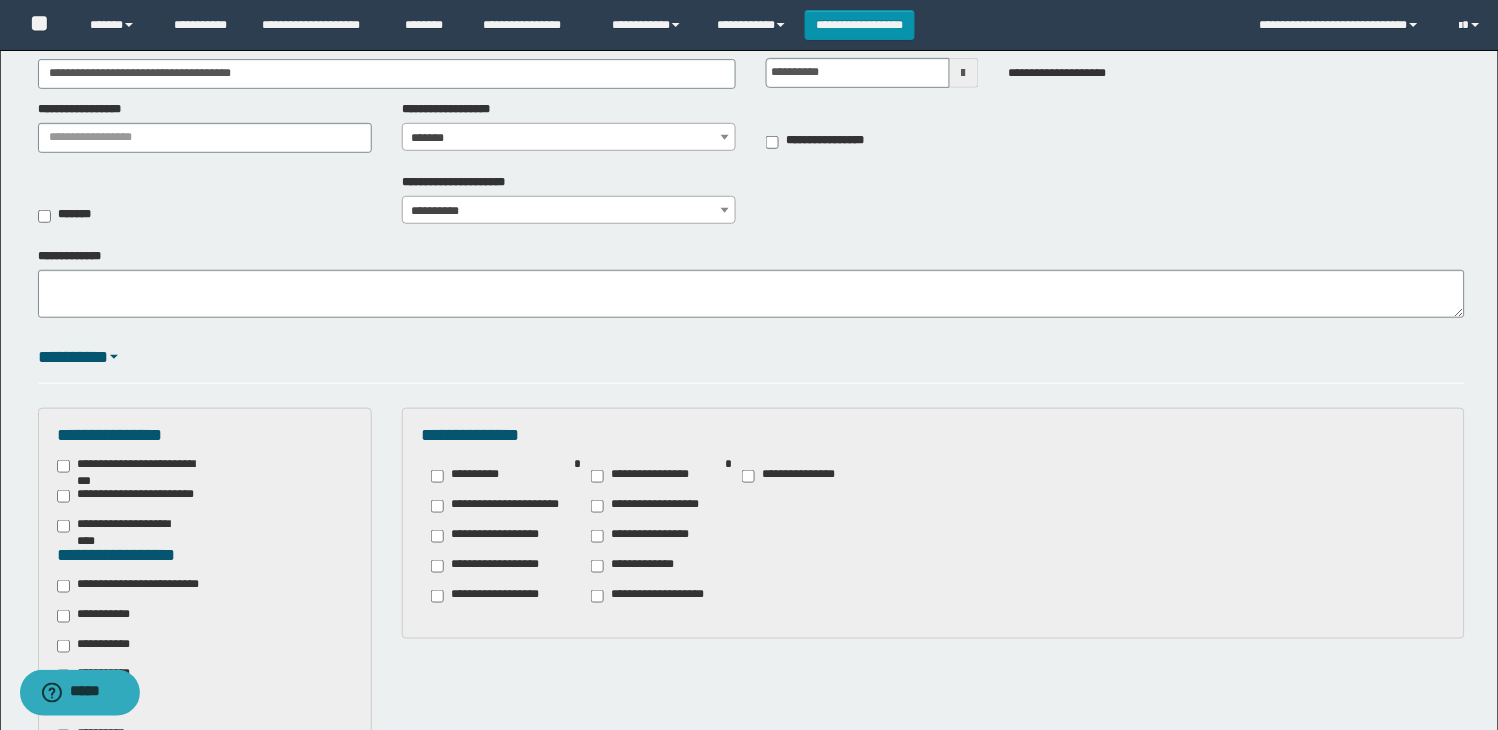 drag, startPoint x: 155, startPoint y: 581, endPoint x: 283, endPoint y: 606, distance: 130.41856 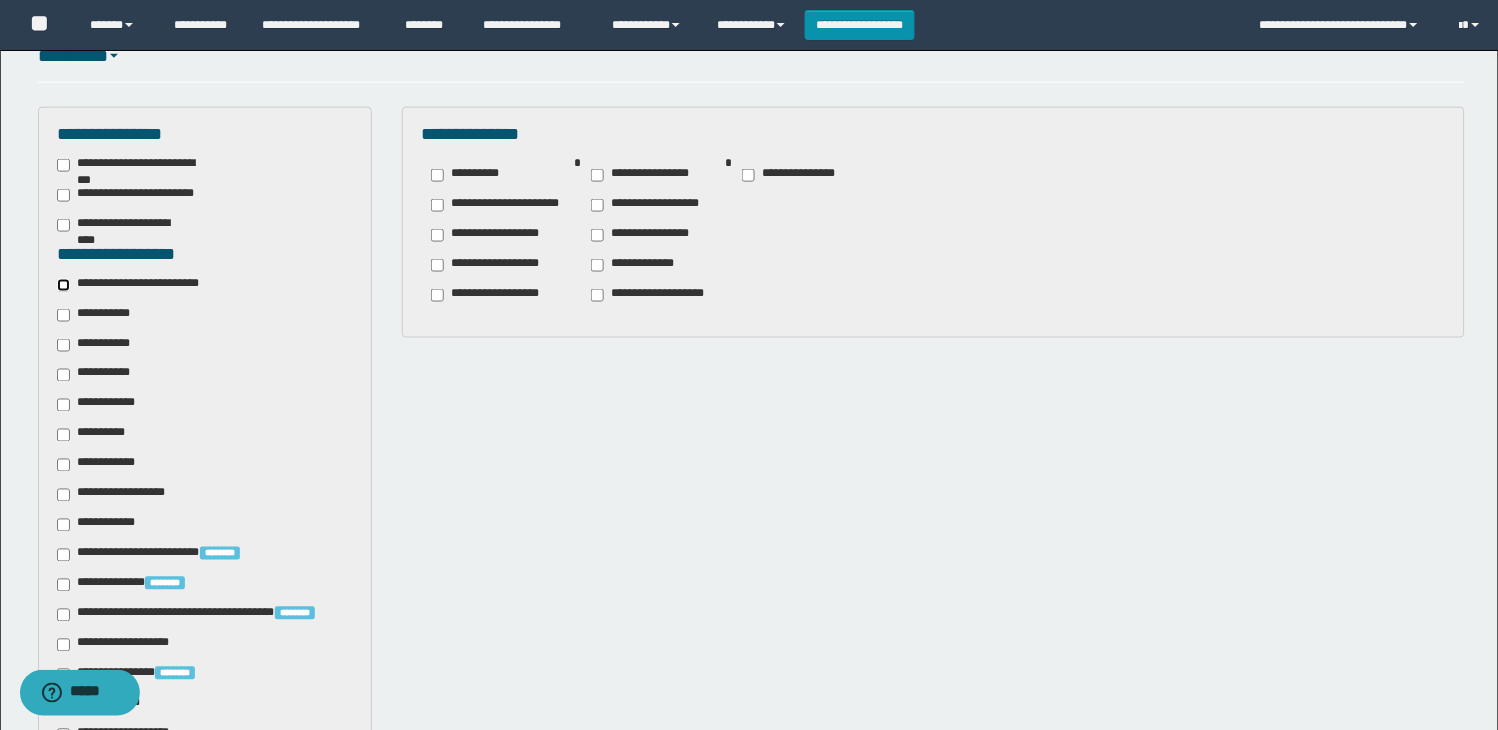 scroll, scrollTop: 510, scrollLeft: 0, axis: vertical 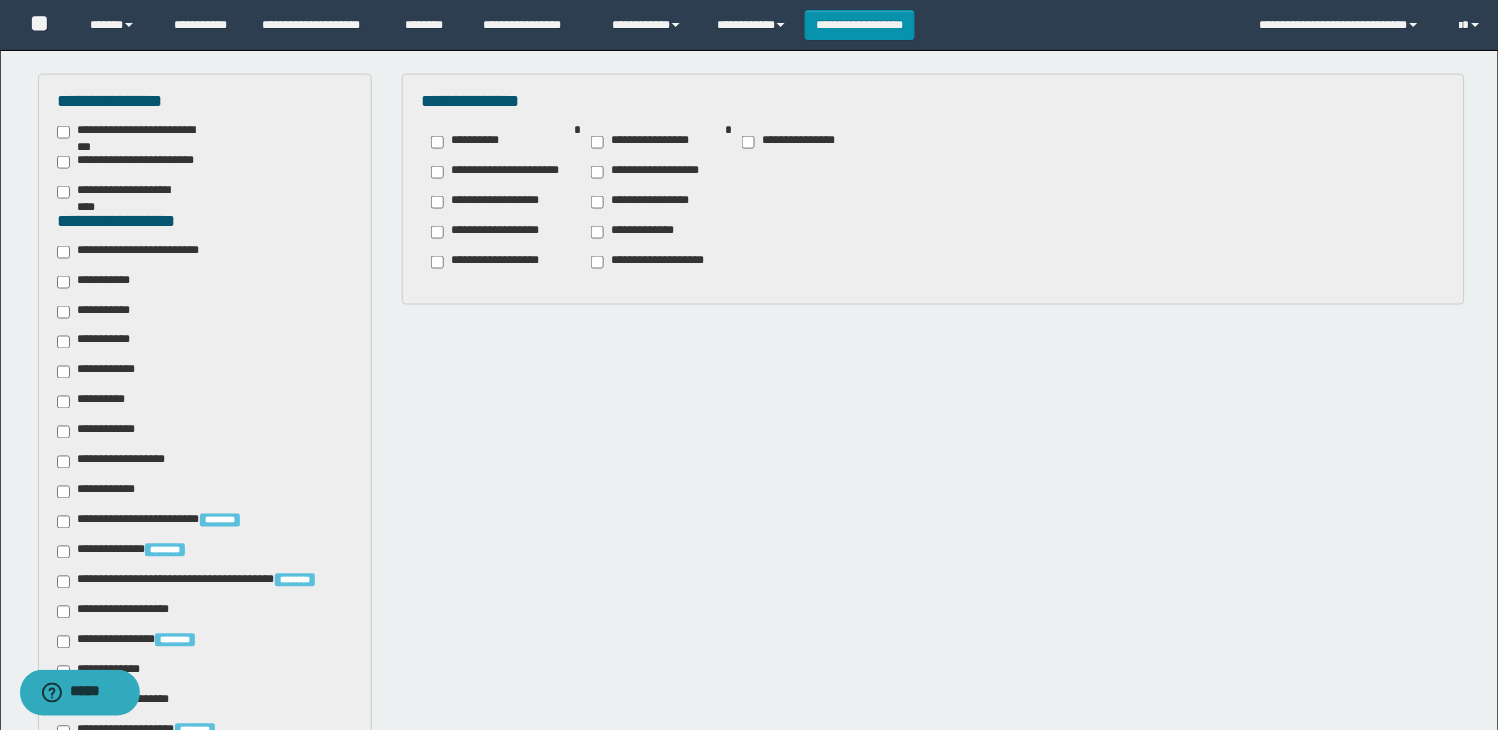 click on "**********" at bounding box center (117, 462) 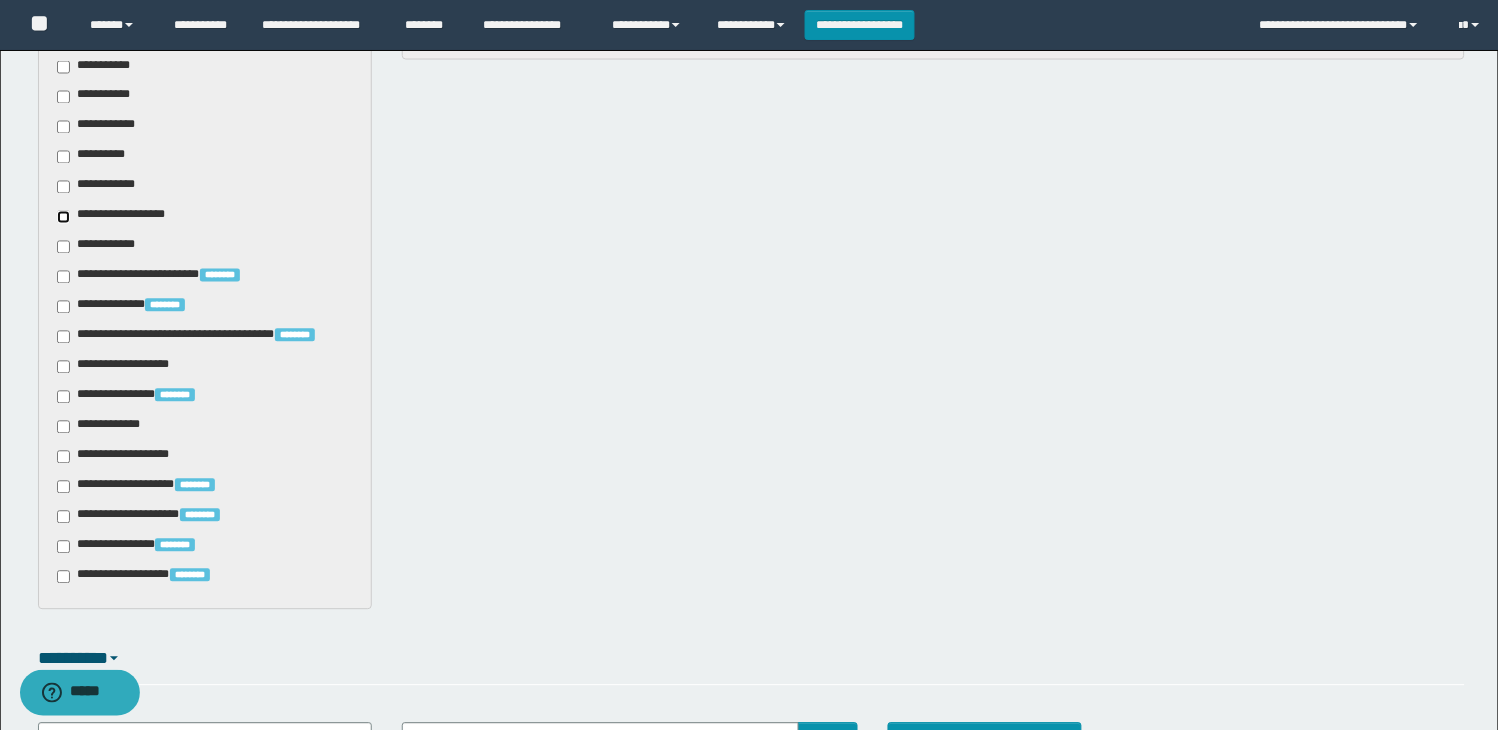 scroll, scrollTop: 954, scrollLeft: 0, axis: vertical 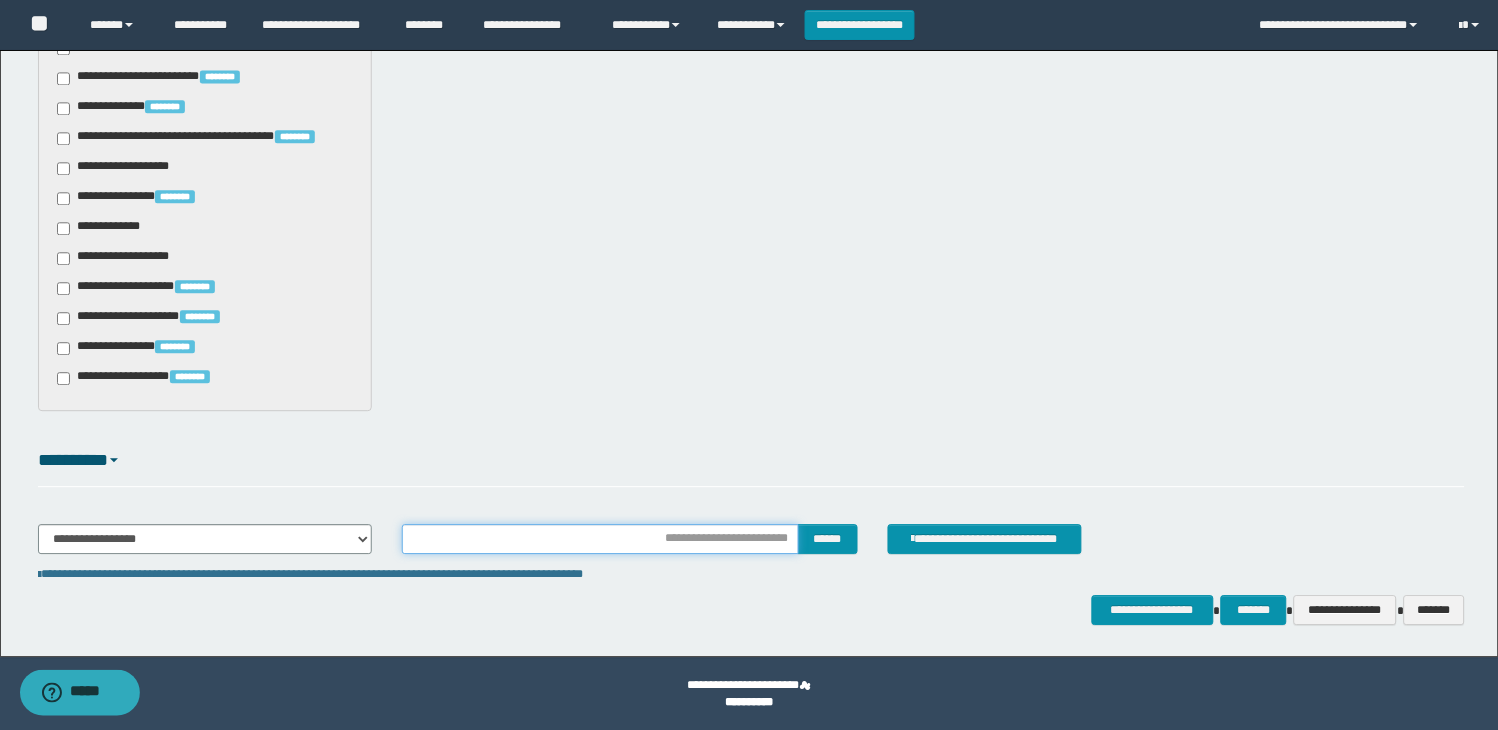 click at bounding box center (600, 539) 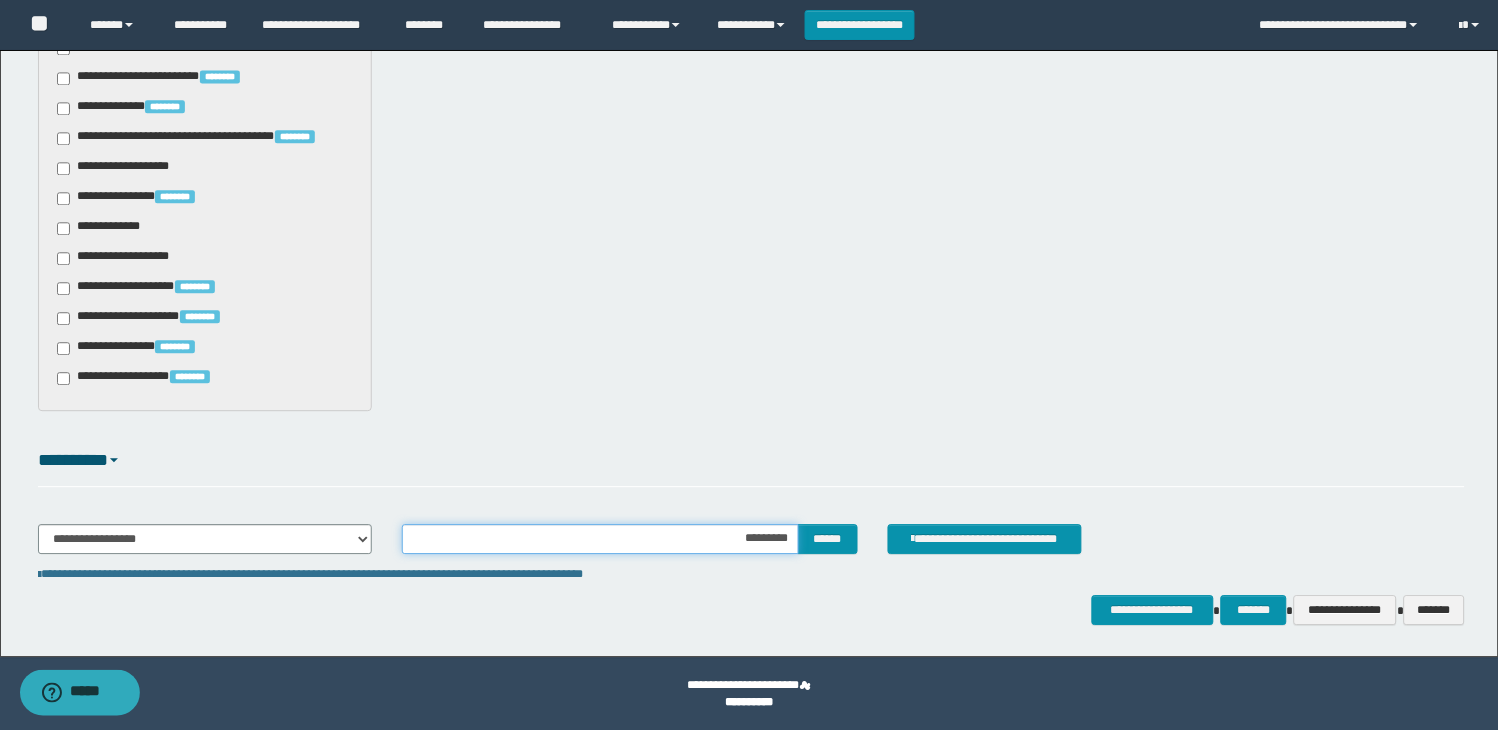 type on "**********" 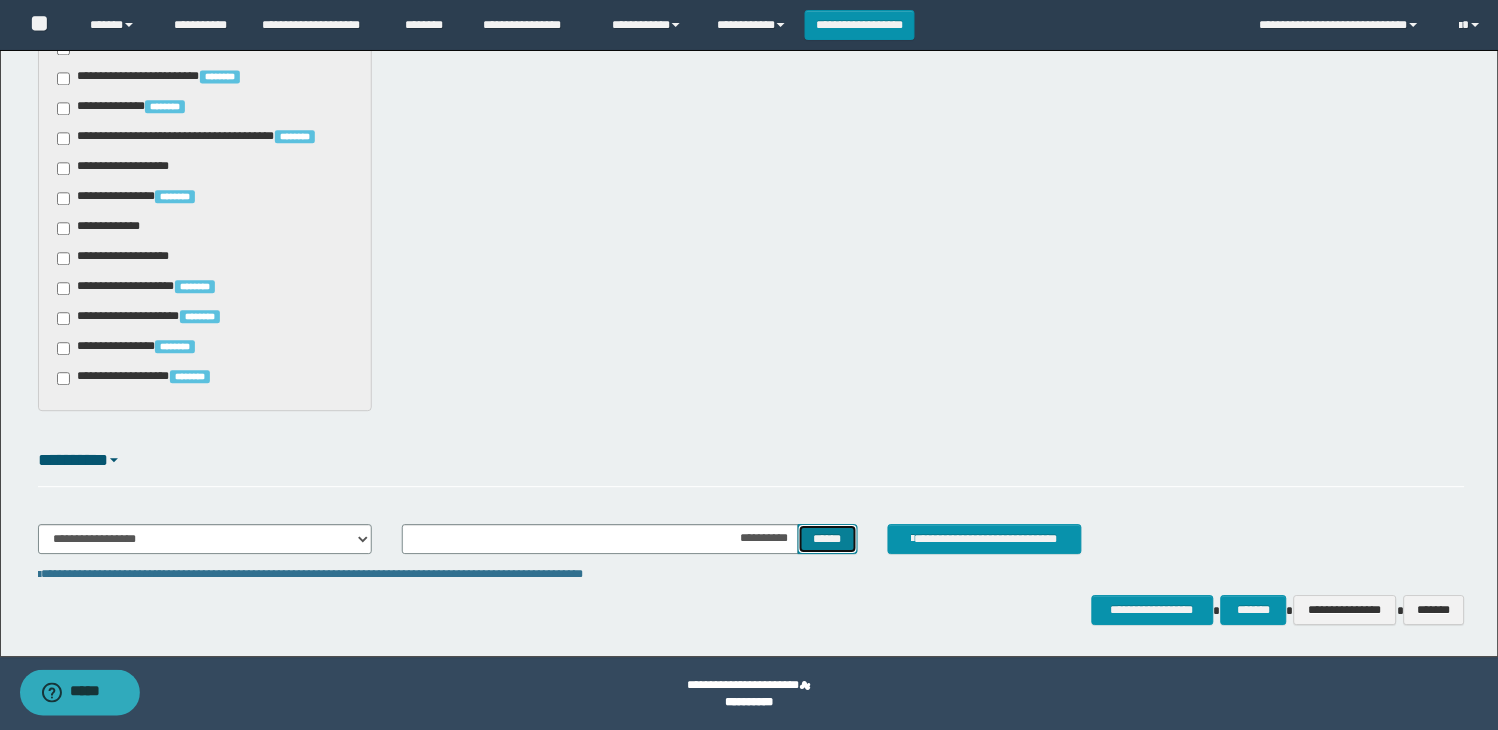 click on "******" at bounding box center (828, 539) 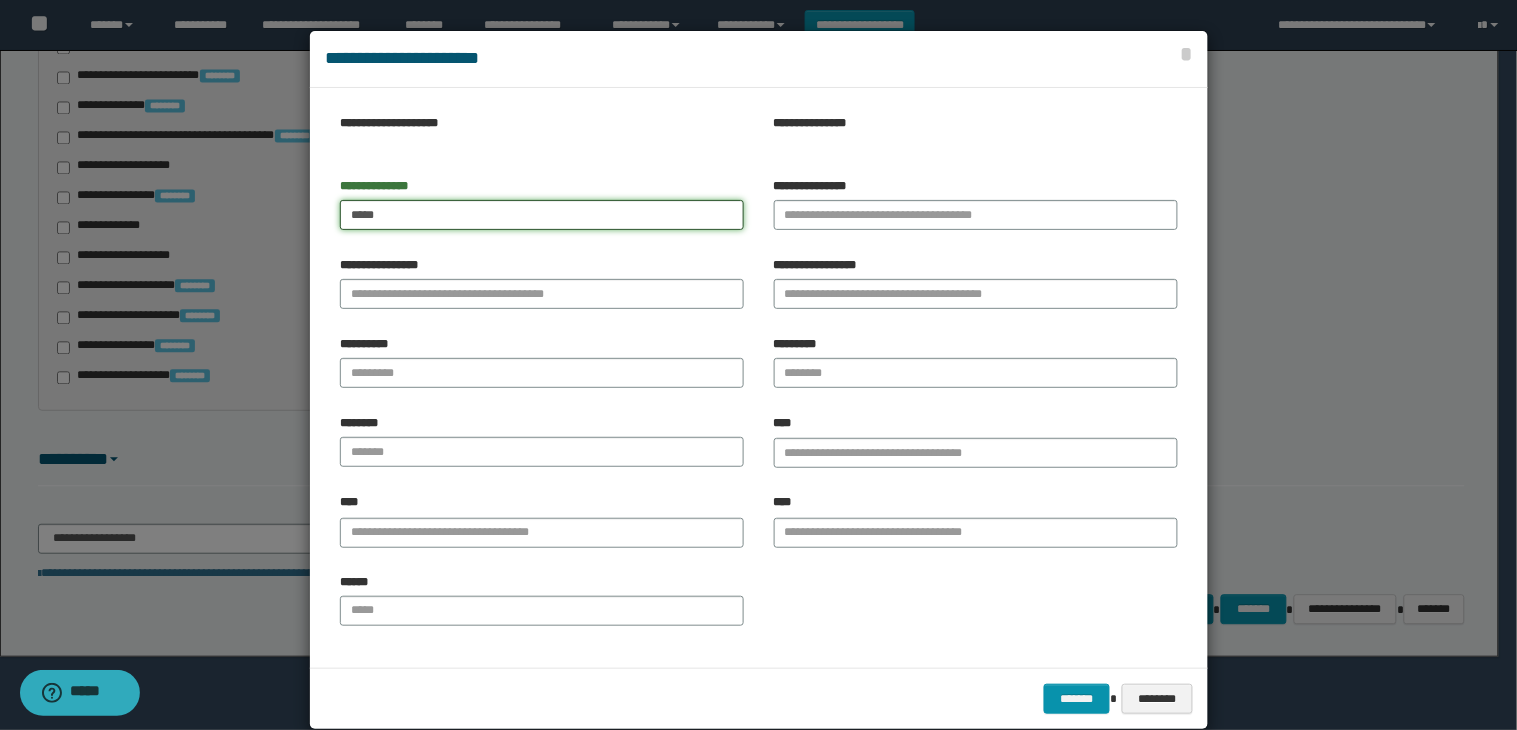 type on "*****" 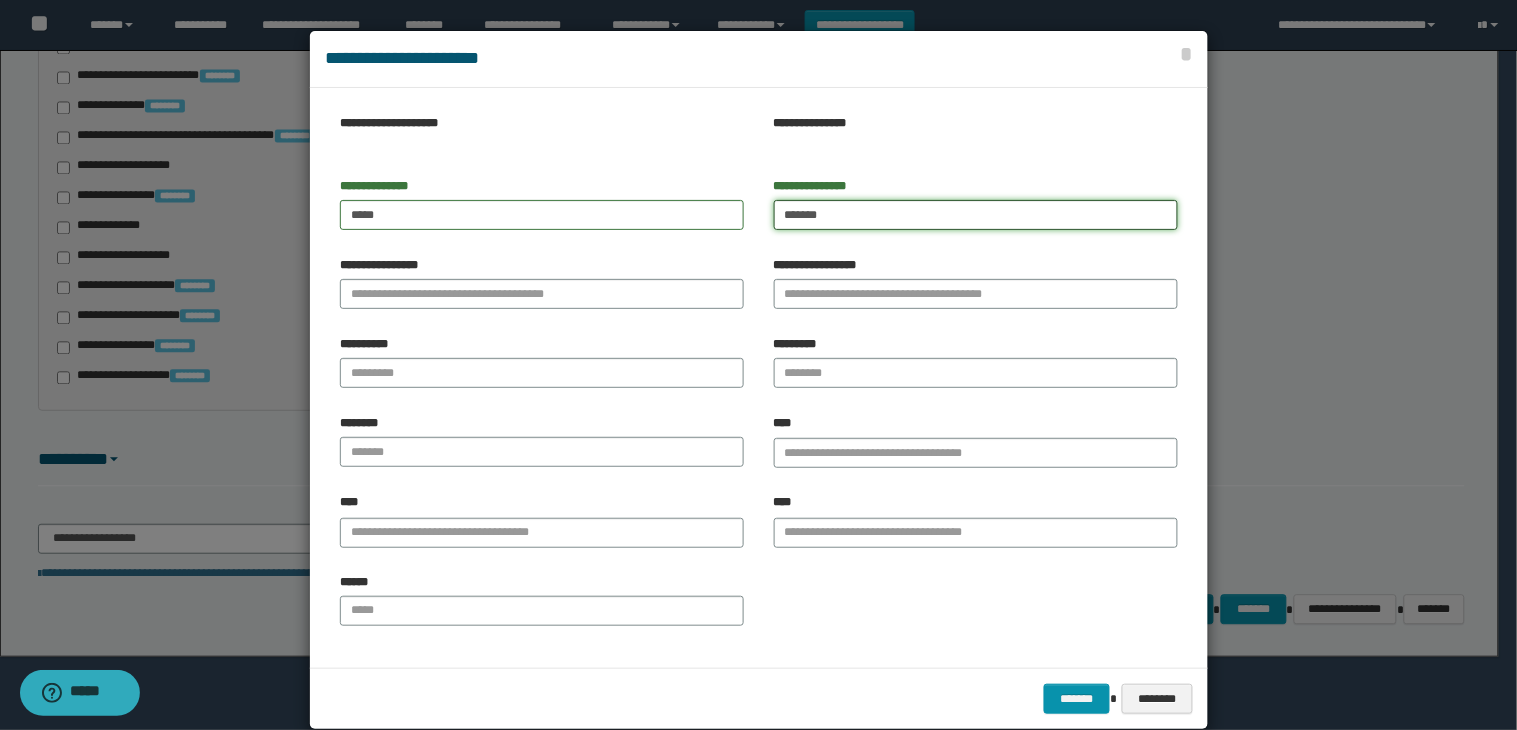 type on "*******" 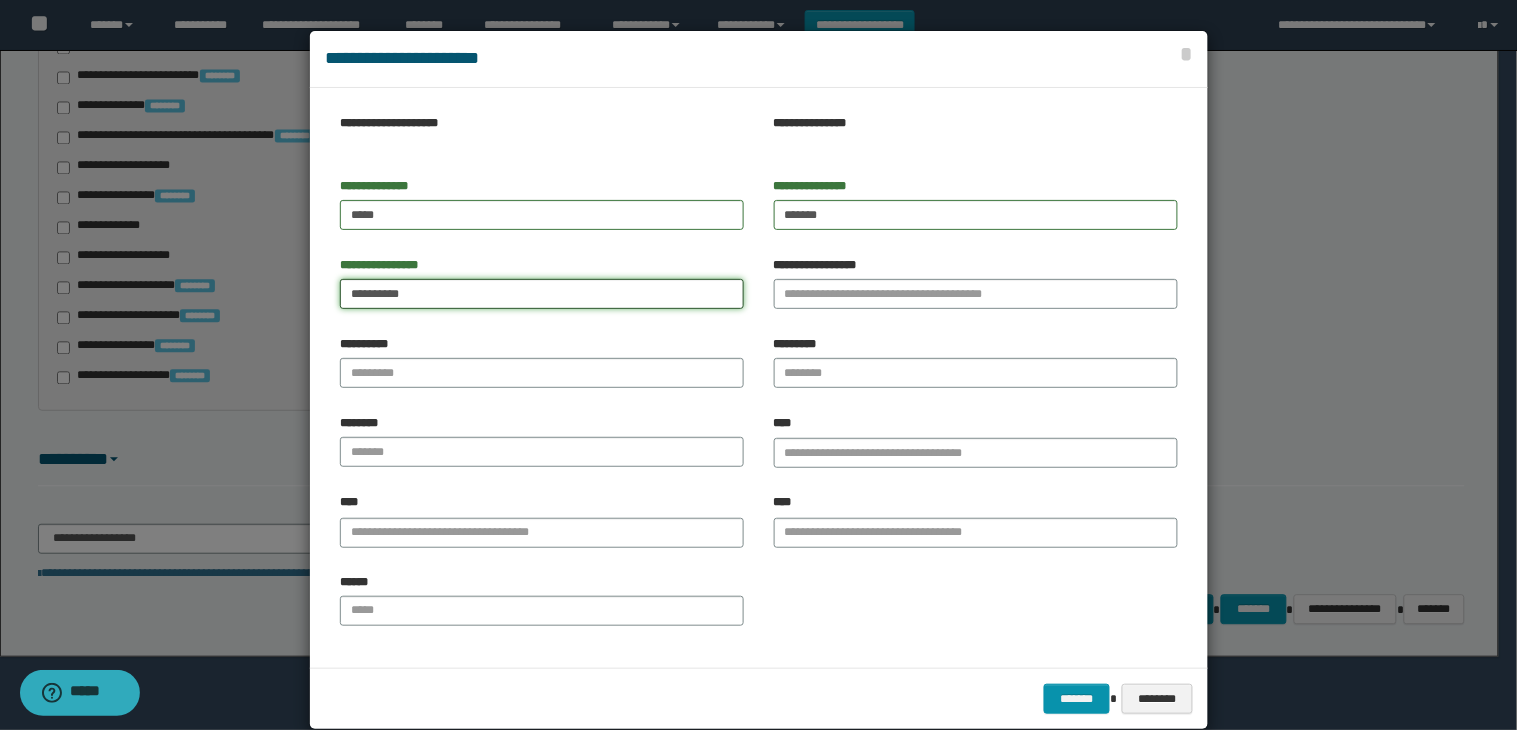 type on "*********" 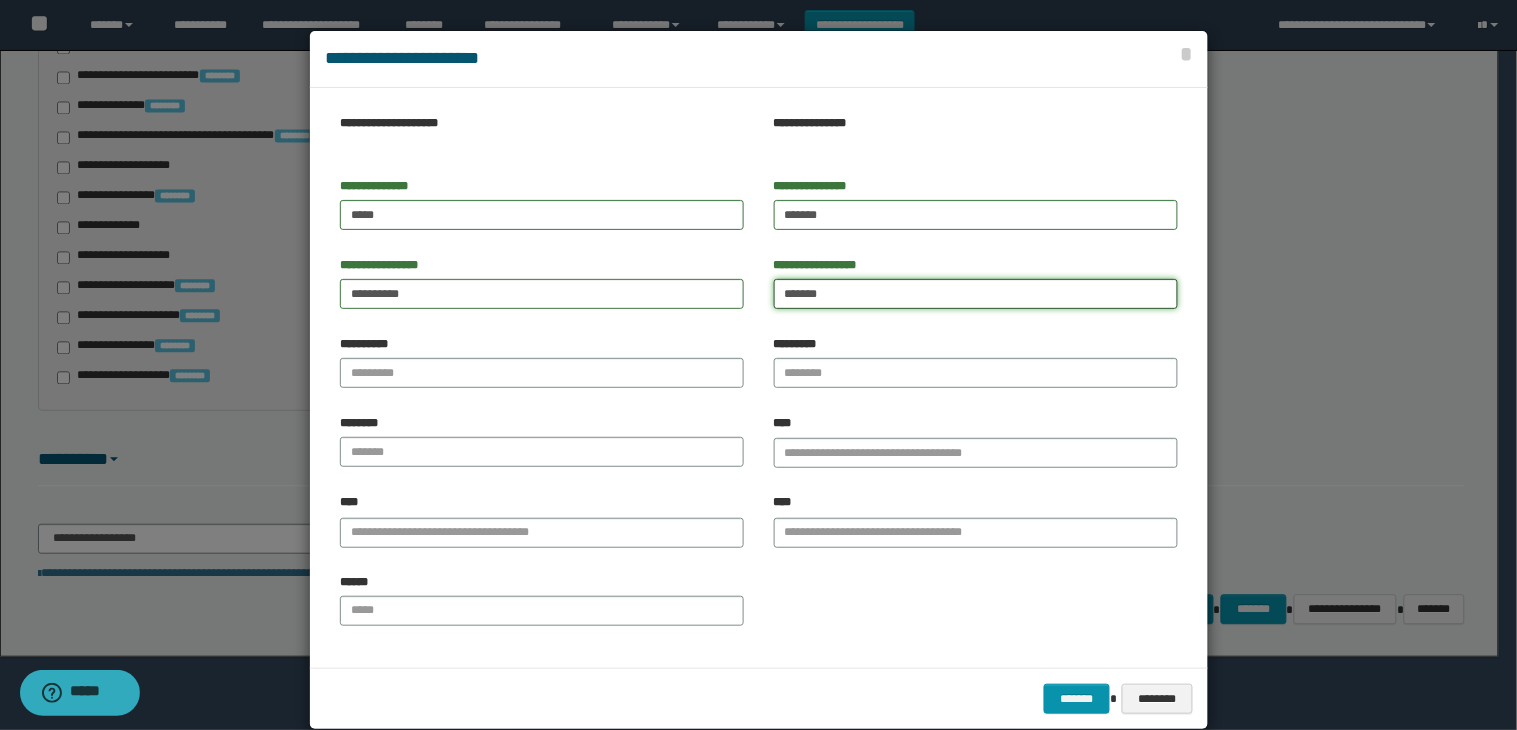 type on "*******" 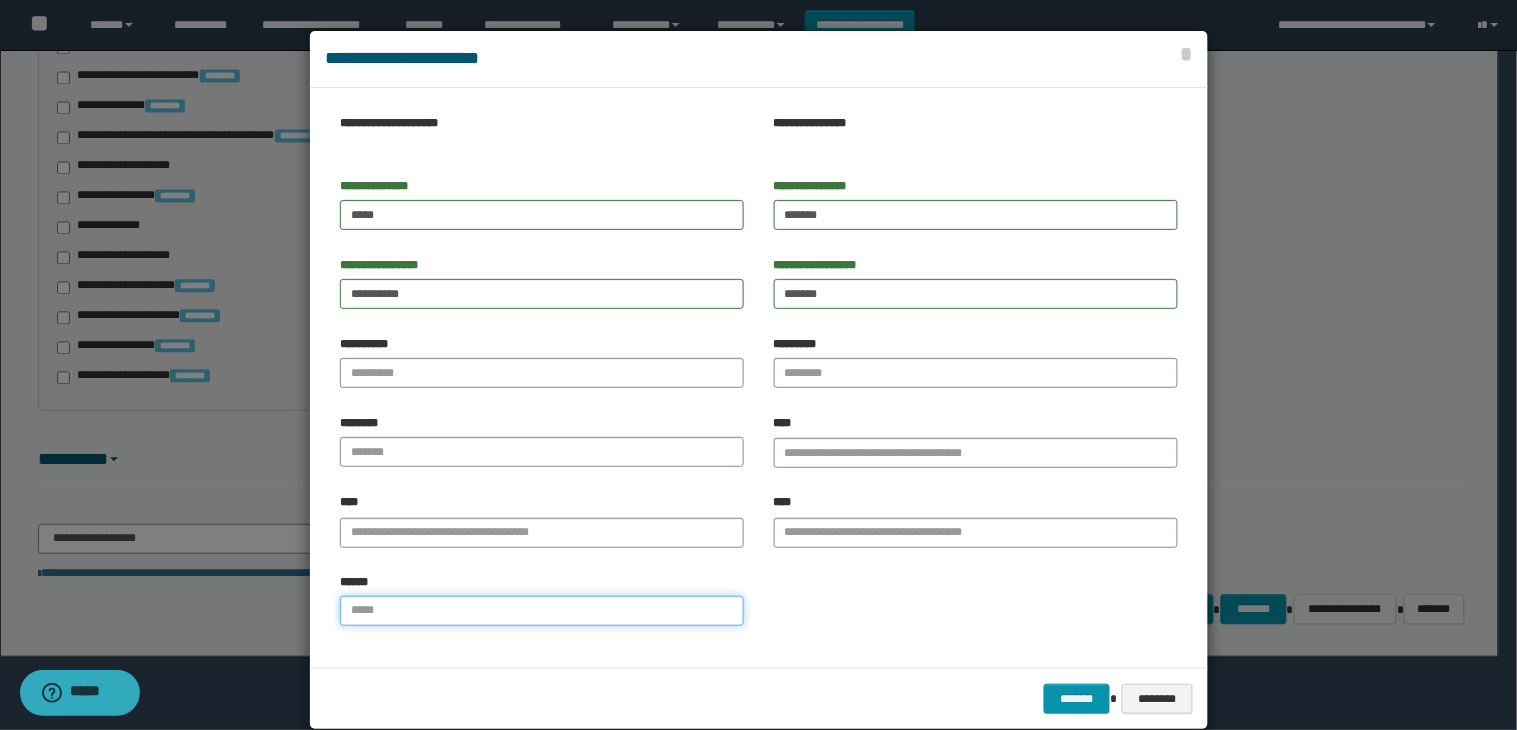 click on "******" at bounding box center [542, 611] 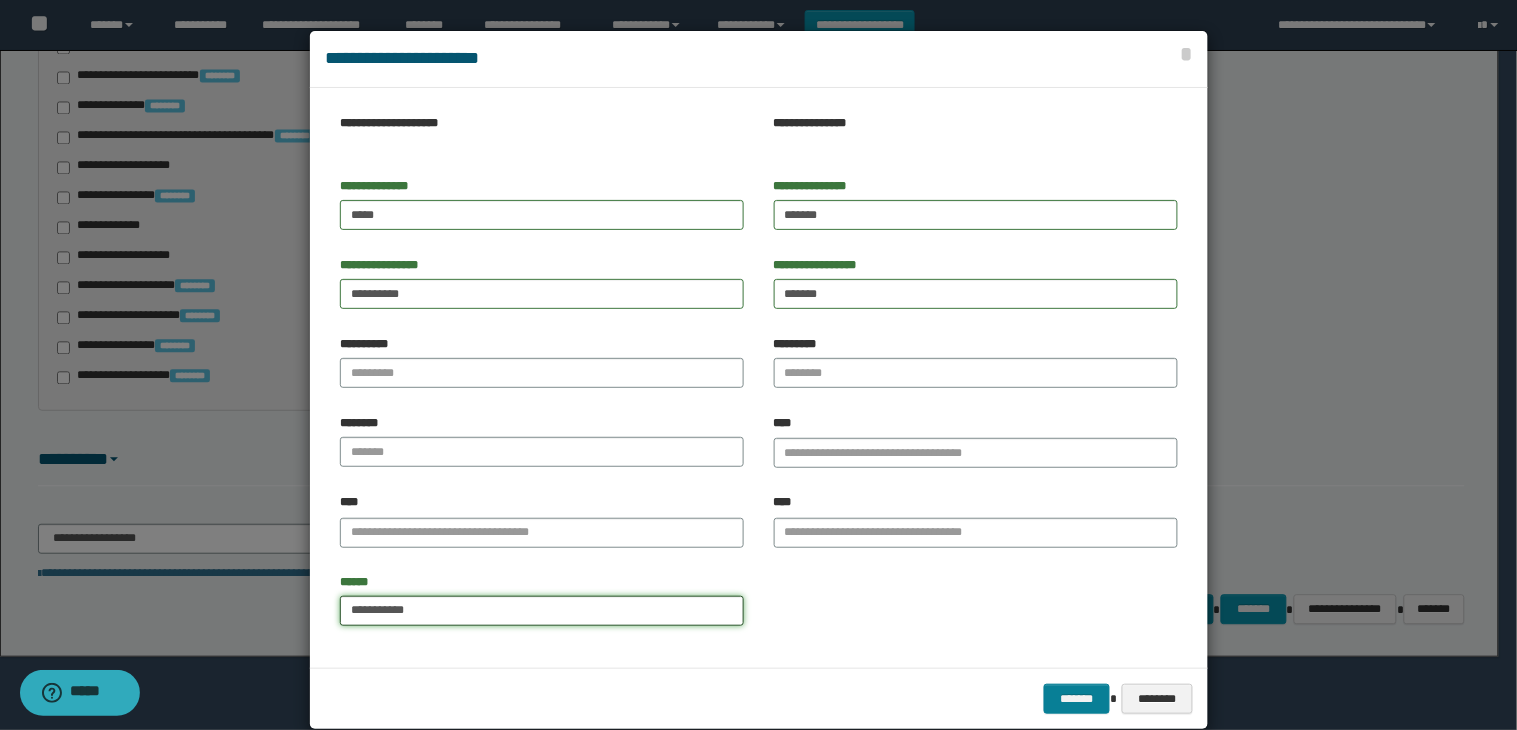 type on "**********" 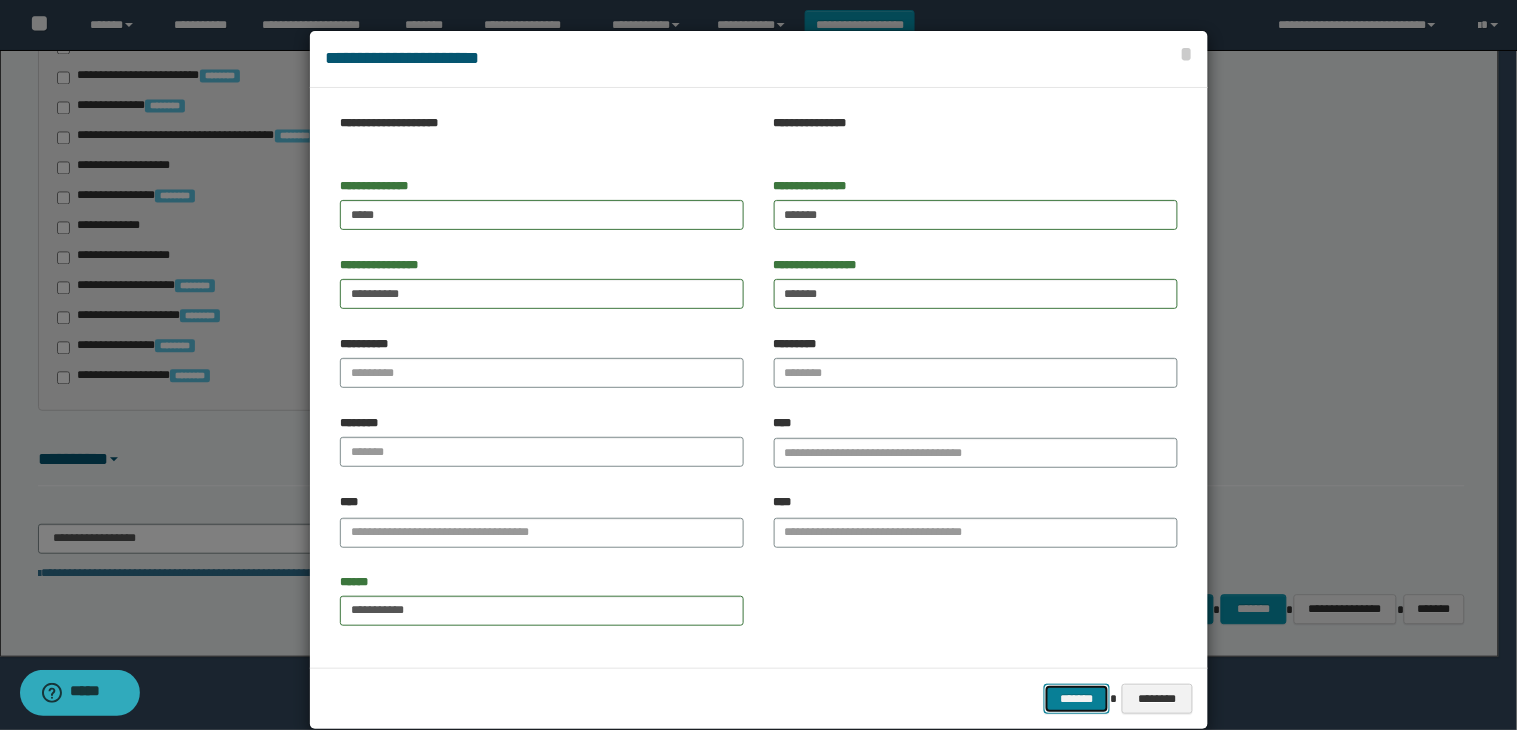click on "*******" at bounding box center [1077, 699] 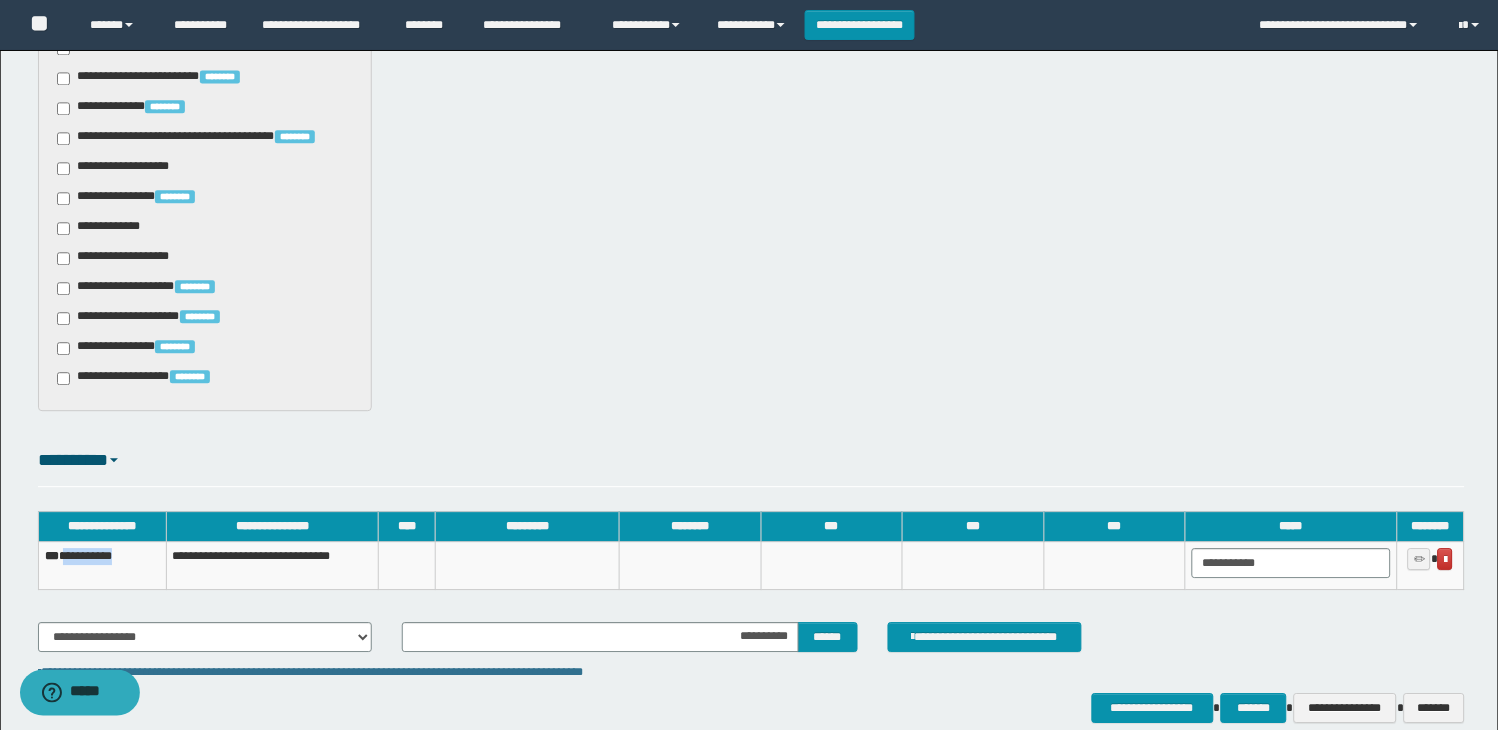 drag, startPoint x: 142, startPoint y: 550, endPoint x: 70, endPoint y: 560, distance: 72.691124 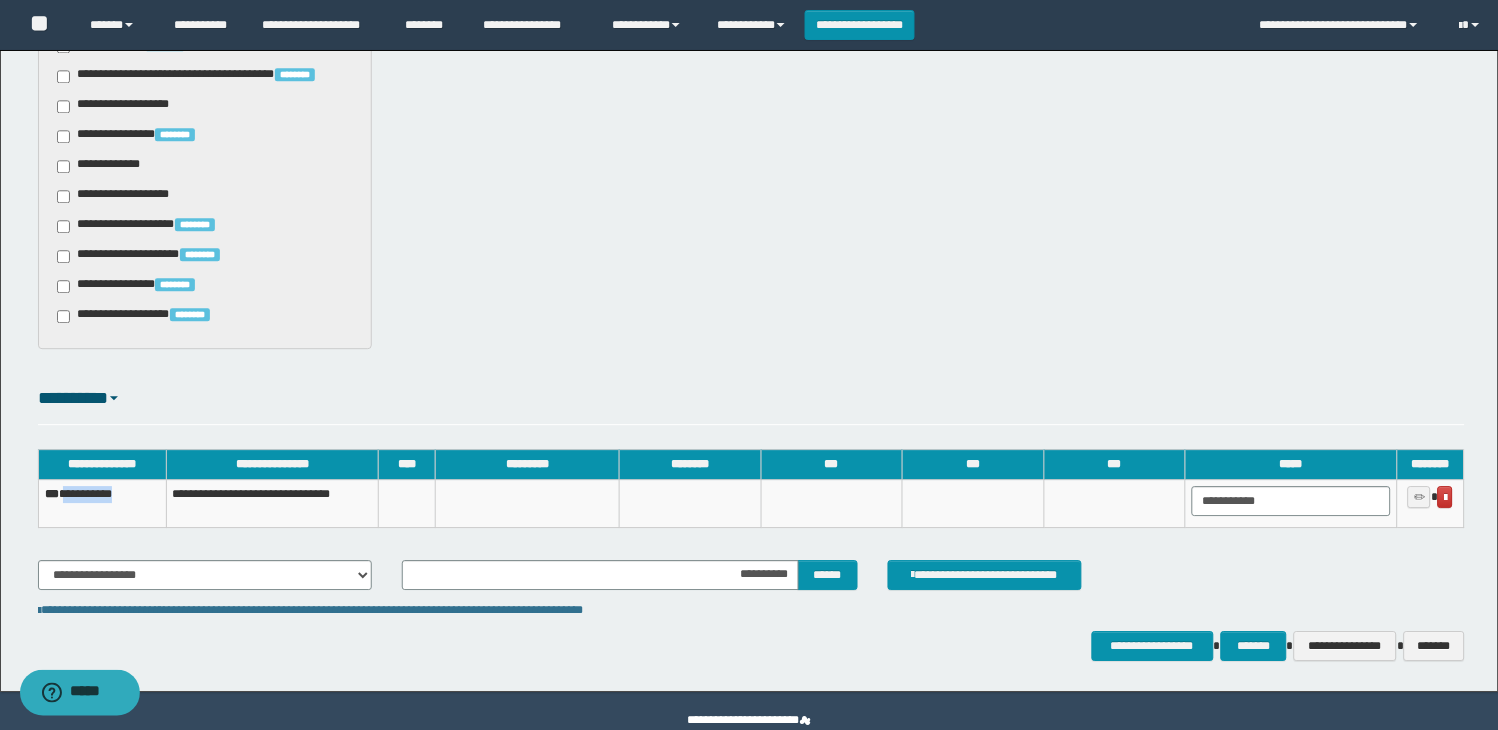 scroll, scrollTop: 1052, scrollLeft: 0, axis: vertical 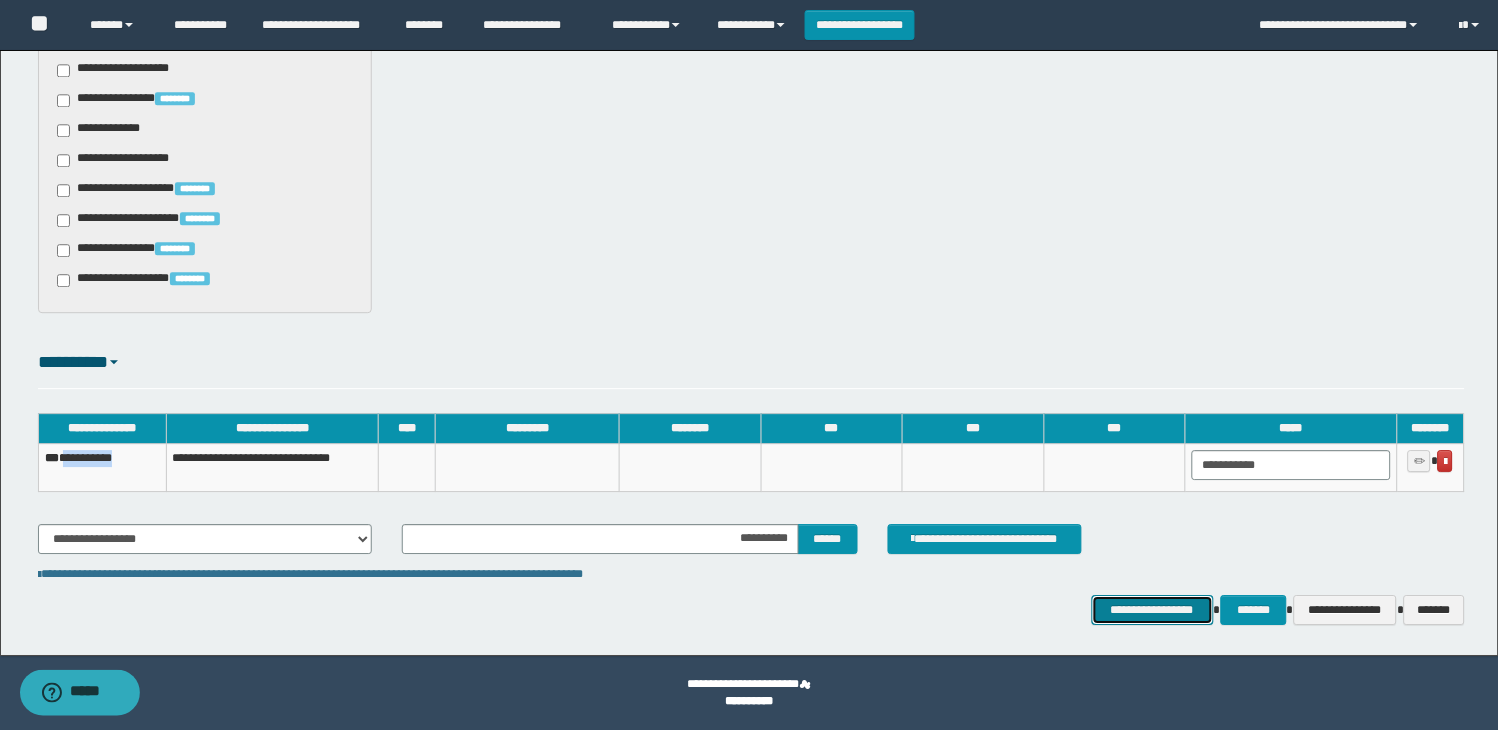 click on "**********" at bounding box center (1153, 610) 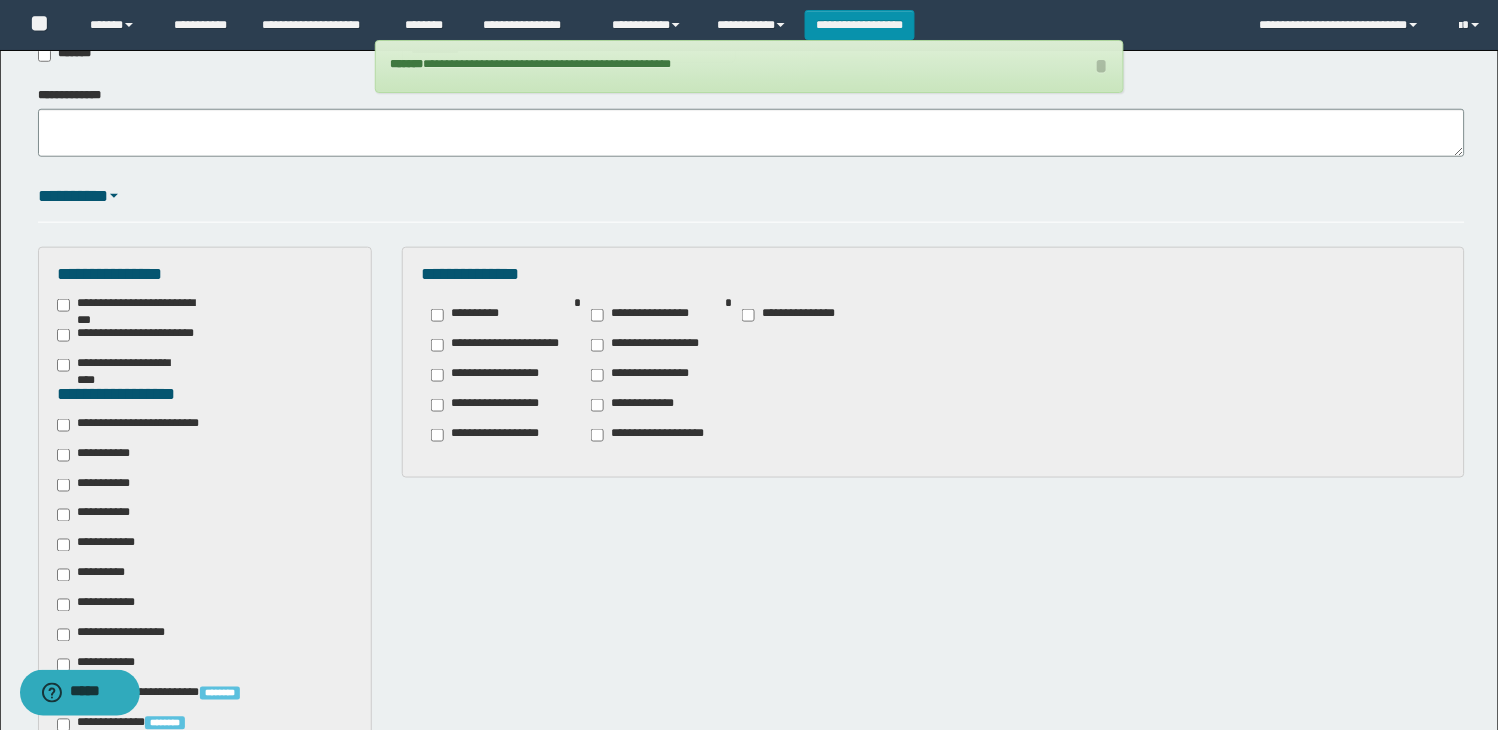 scroll, scrollTop: 0, scrollLeft: 0, axis: both 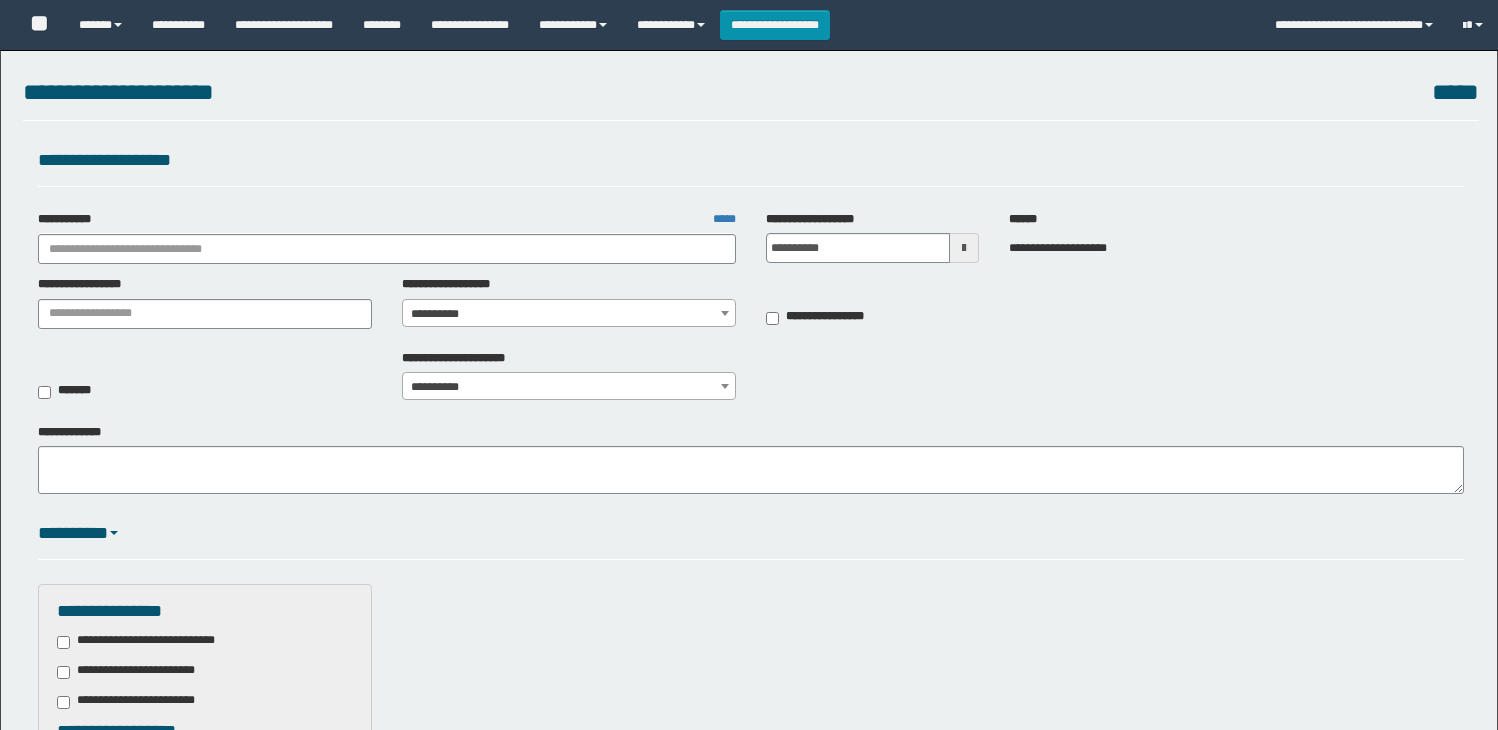 select on "***" 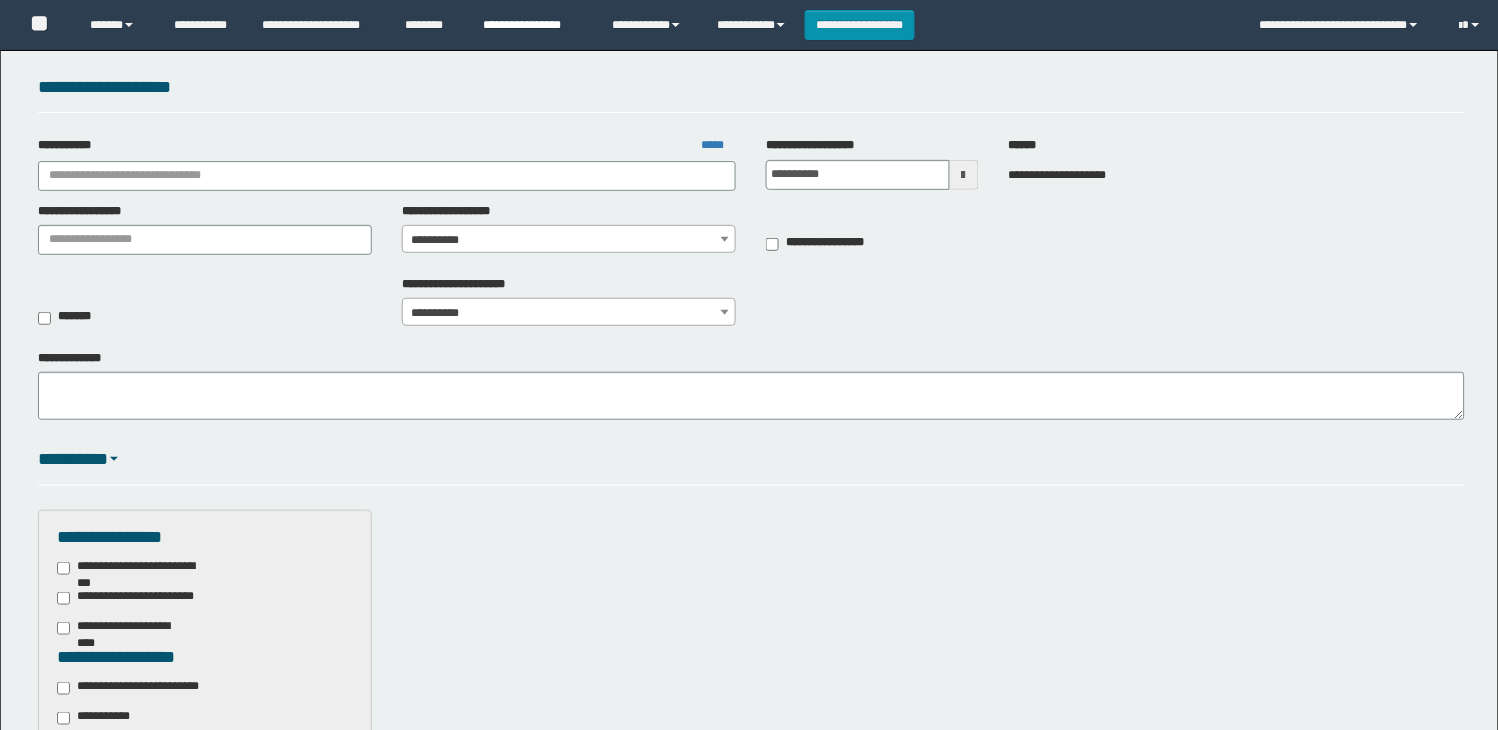 scroll, scrollTop: 74, scrollLeft: 0, axis: vertical 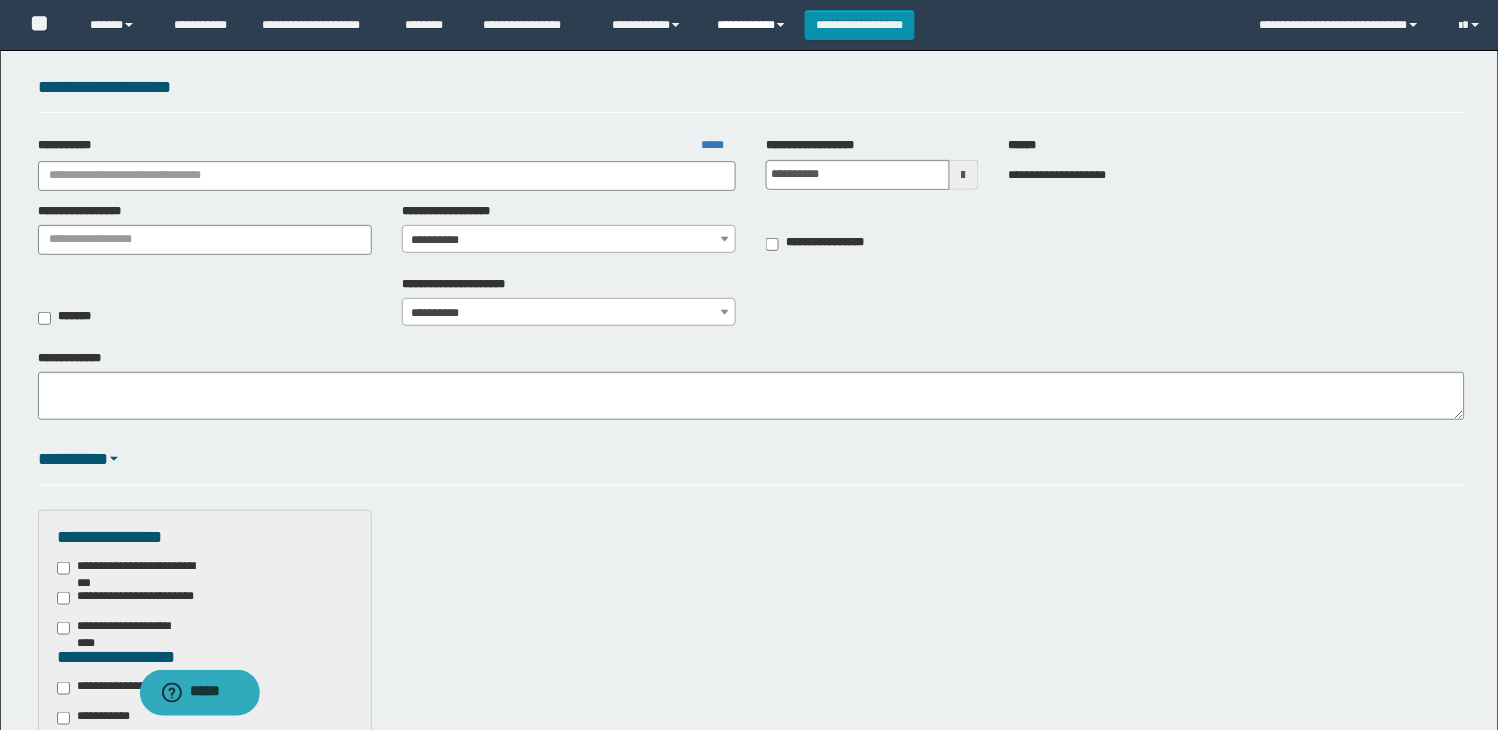 click on "**********" at bounding box center (753, 25) 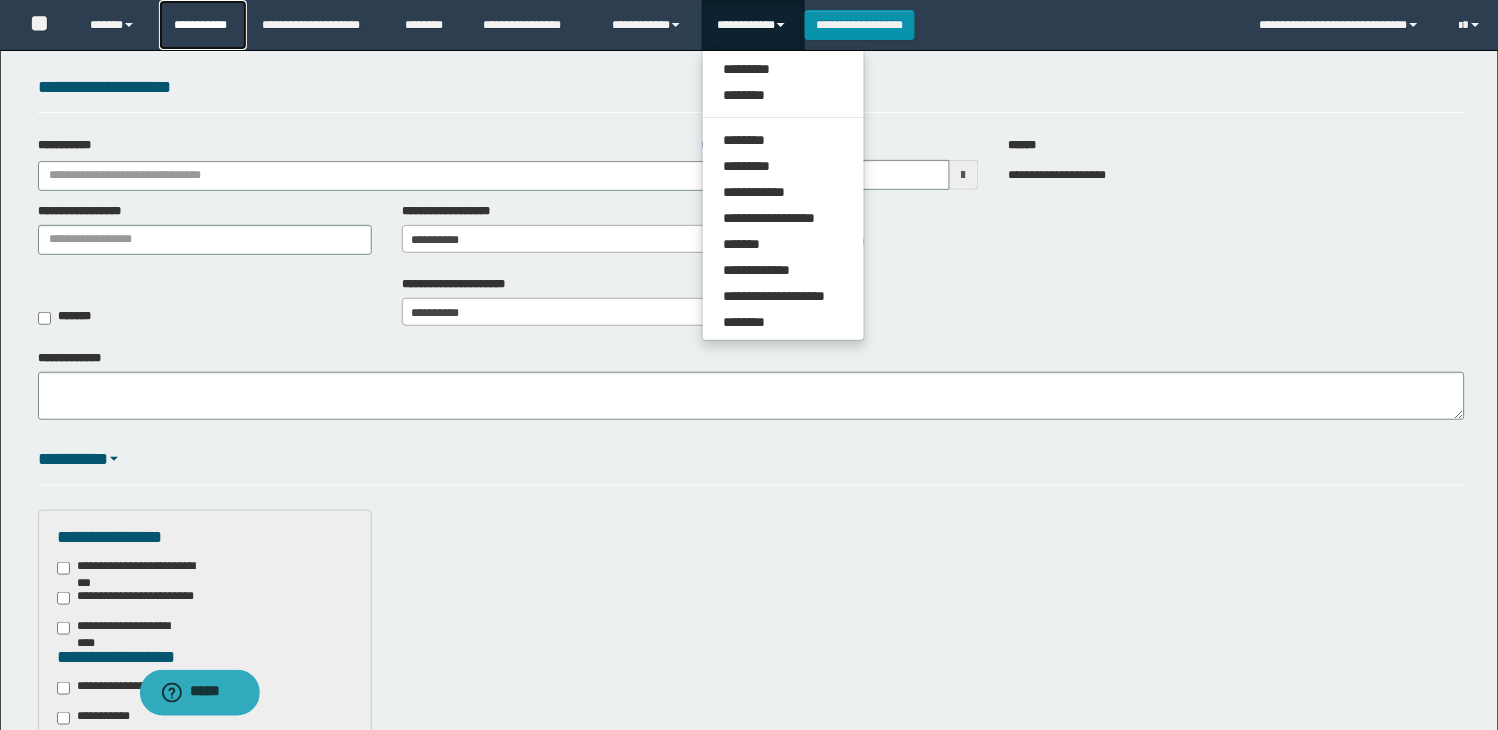 click on "**********" at bounding box center (203, 25) 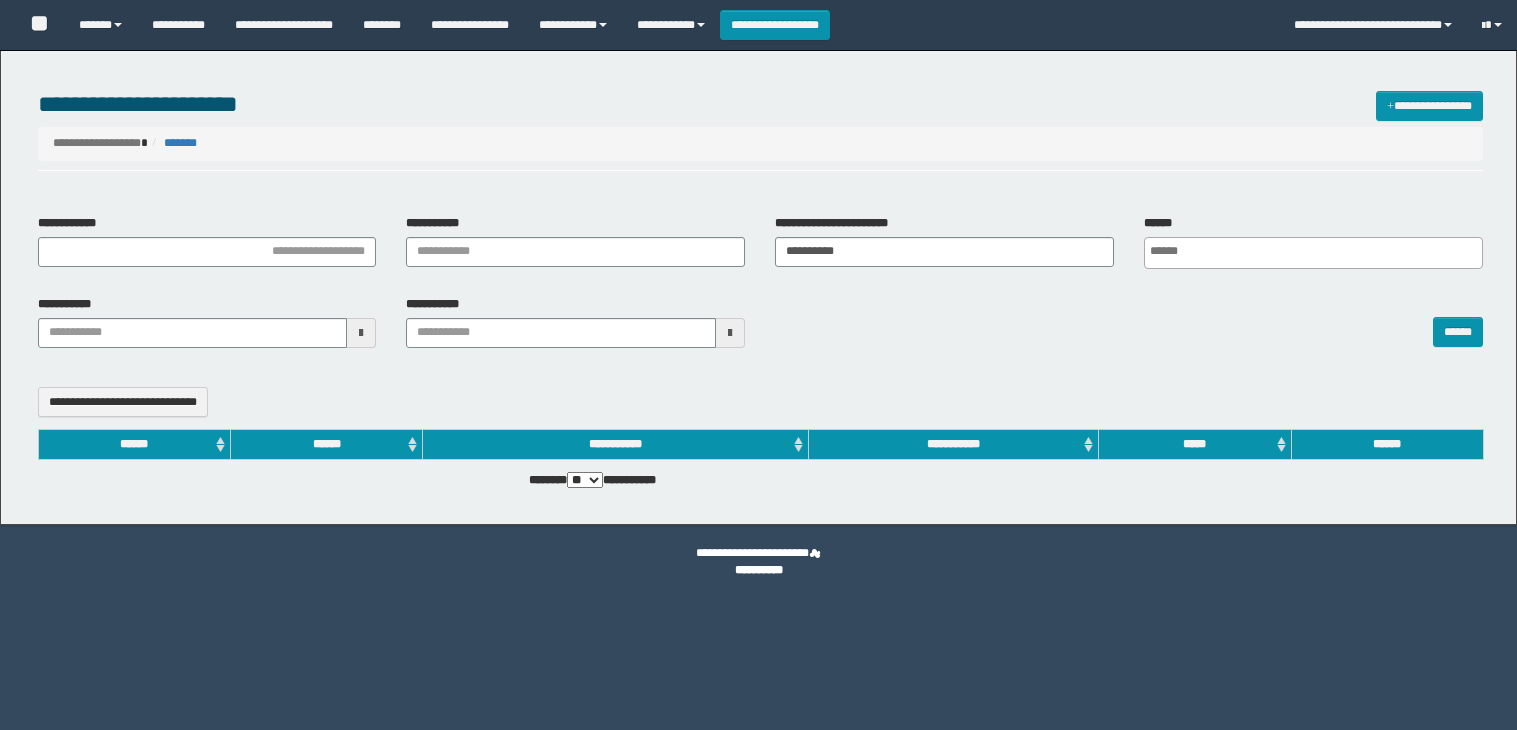select 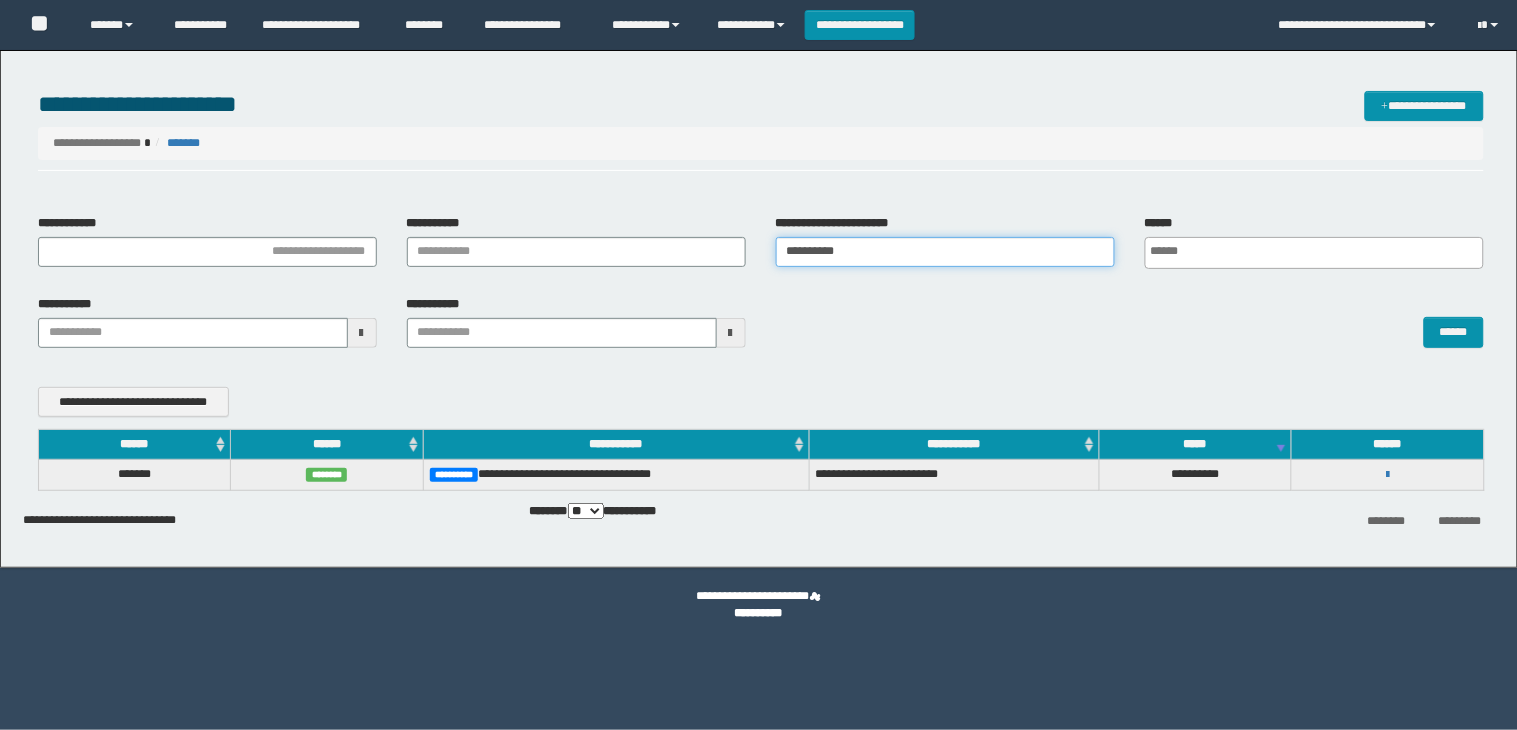 drag, startPoint x: 945, startPoint y: 264, endPoint x: 732, endPoint y: 264, distance: 213 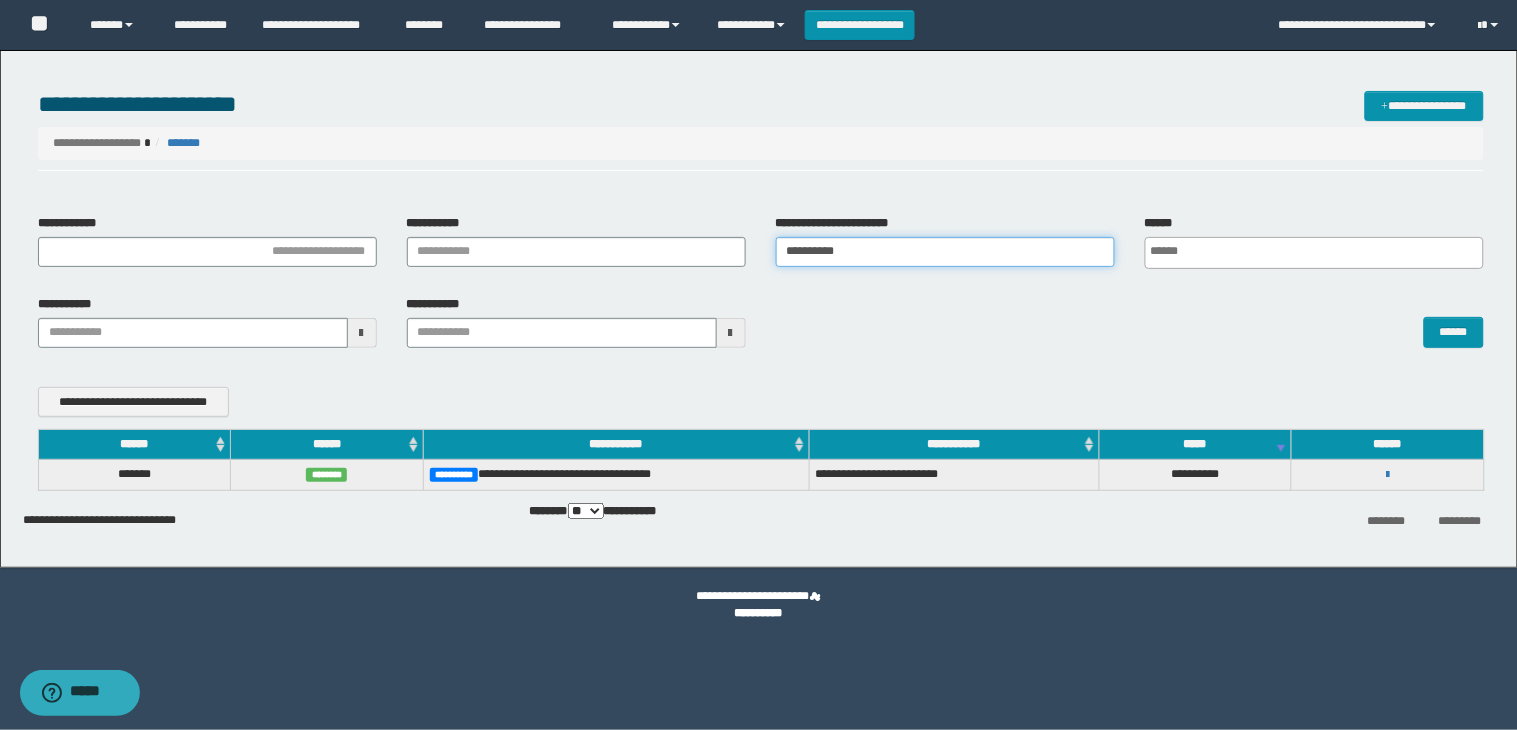 scroll, scrollTop: 0, scrollLeft: 0, axis: both 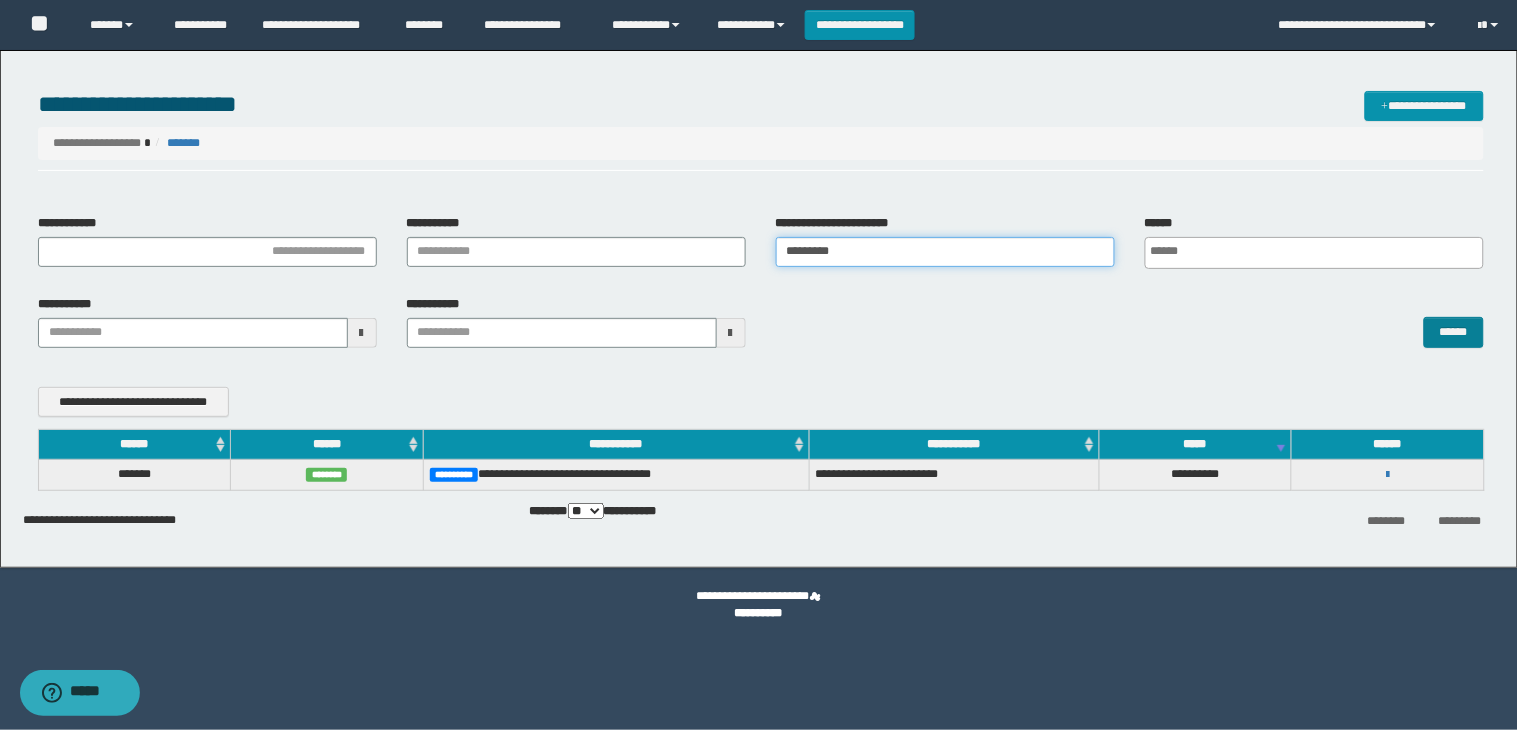 type on "*********" 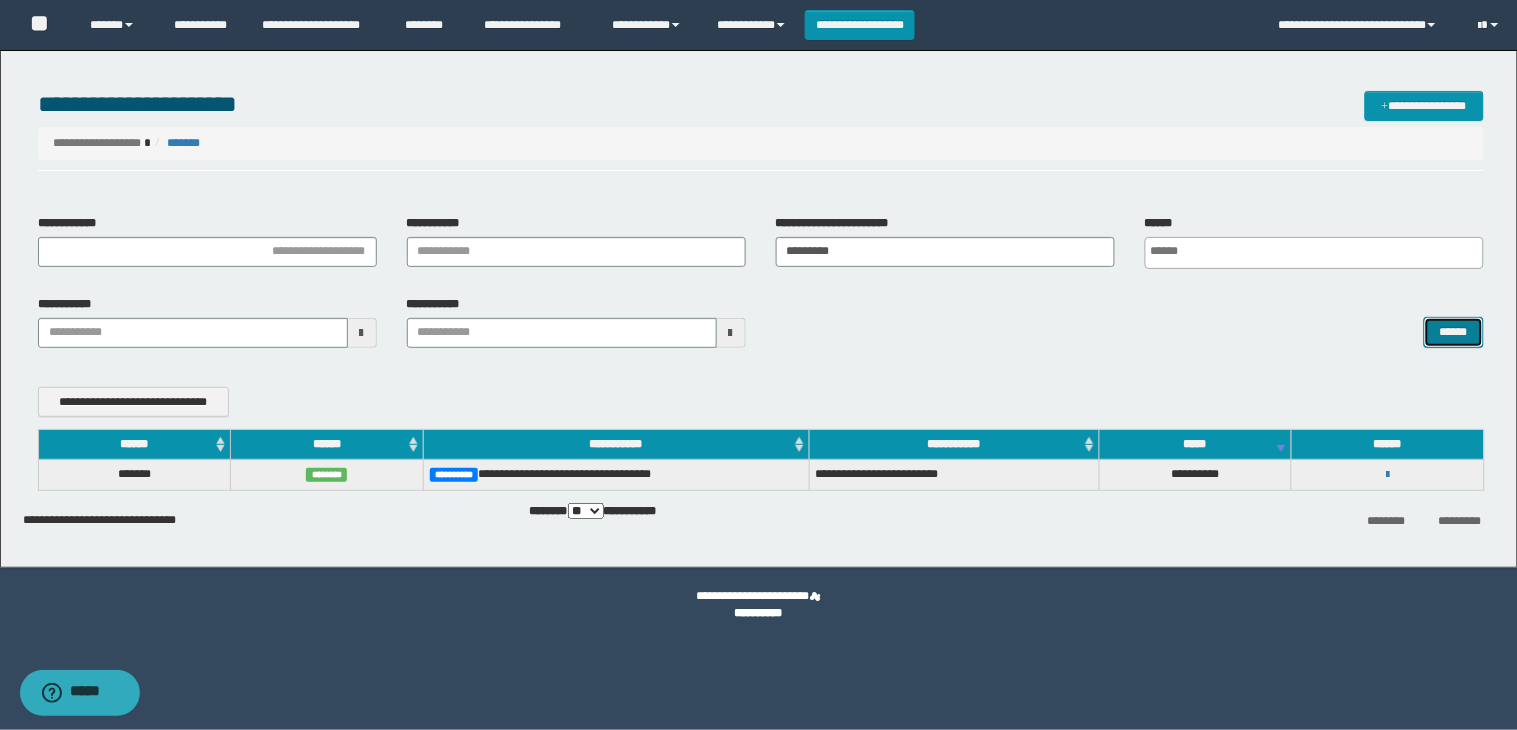 drag, startPoint x: 1470, startPoint y: 338, endPoint x: 1471, endPoint y: 358, distance: 20.024984 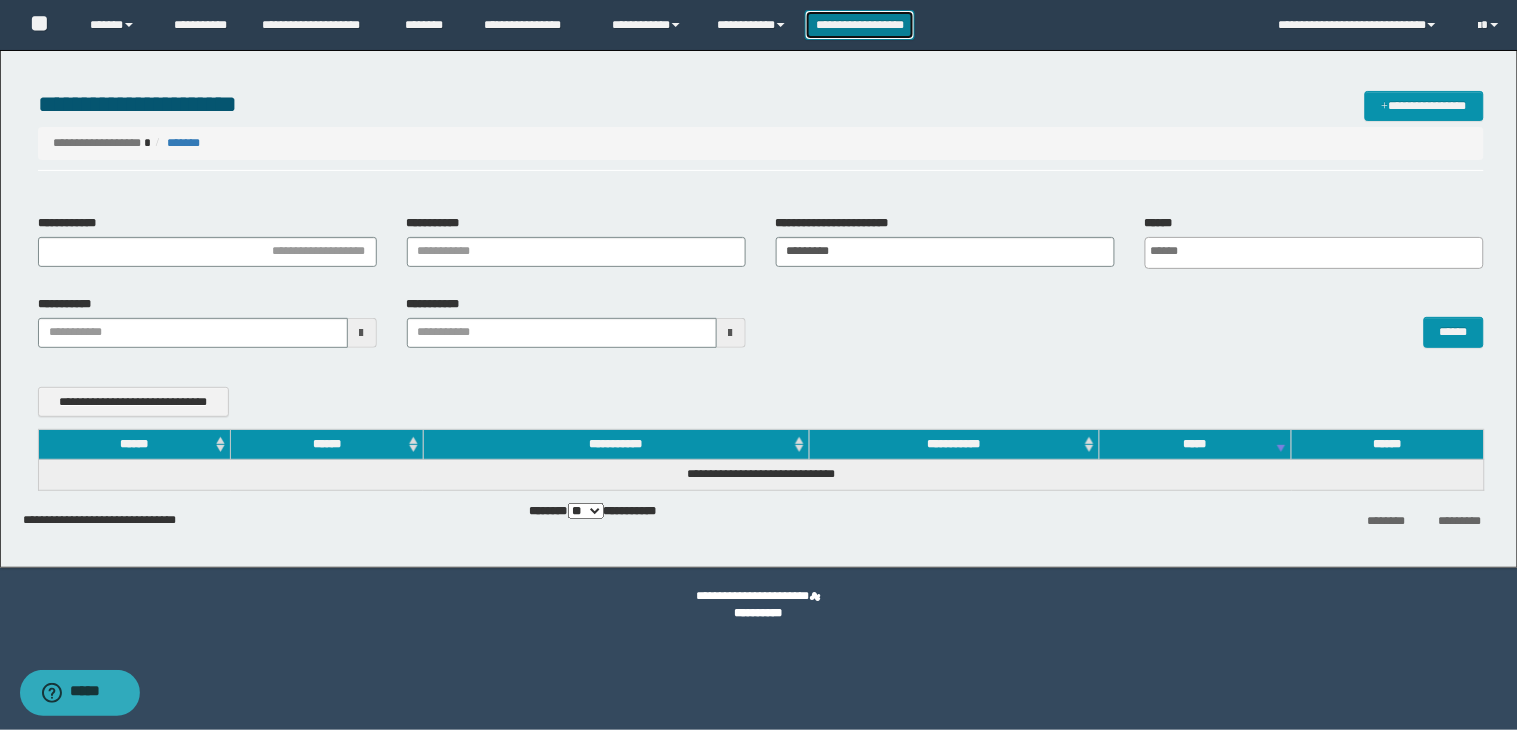 click on "**********" at bounding box center (860, 25) 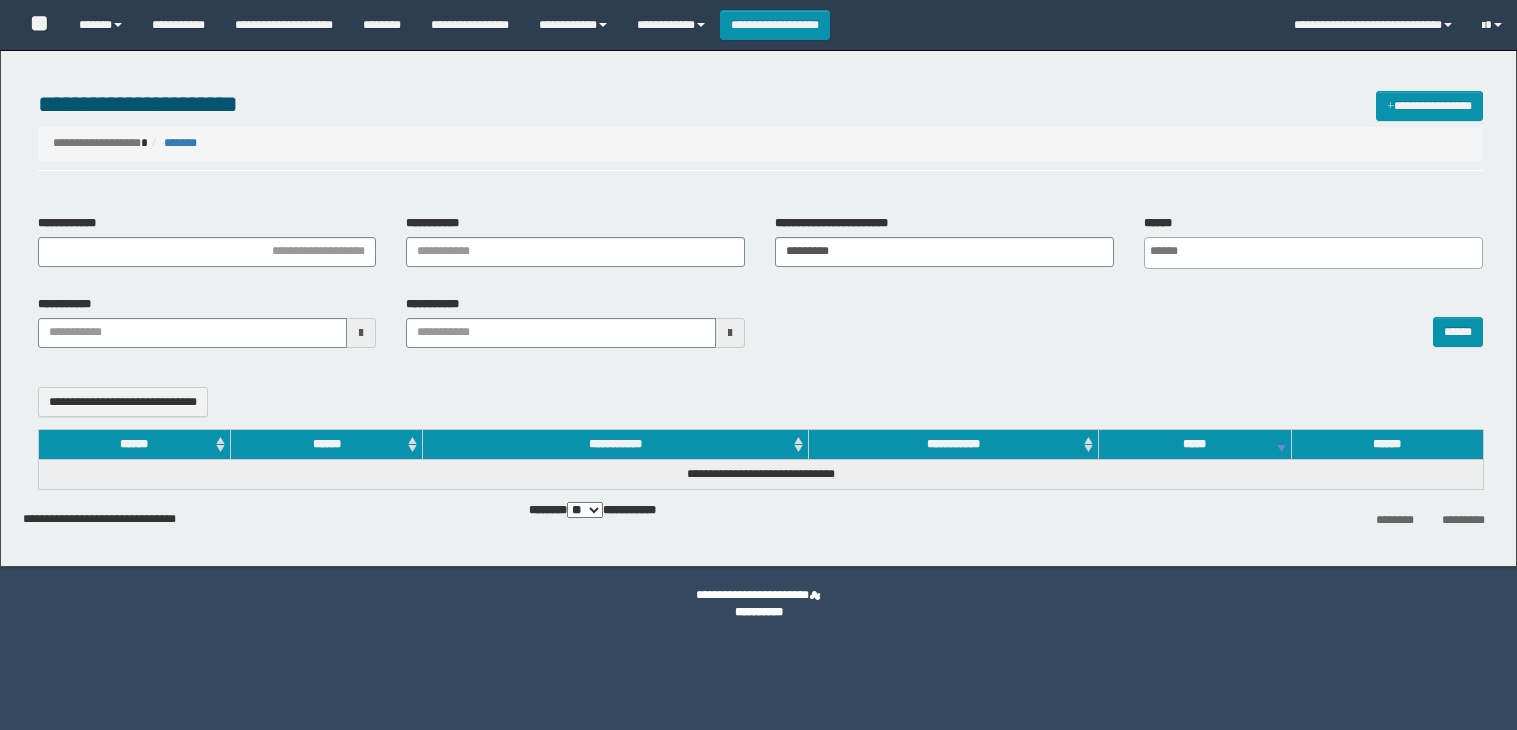 select 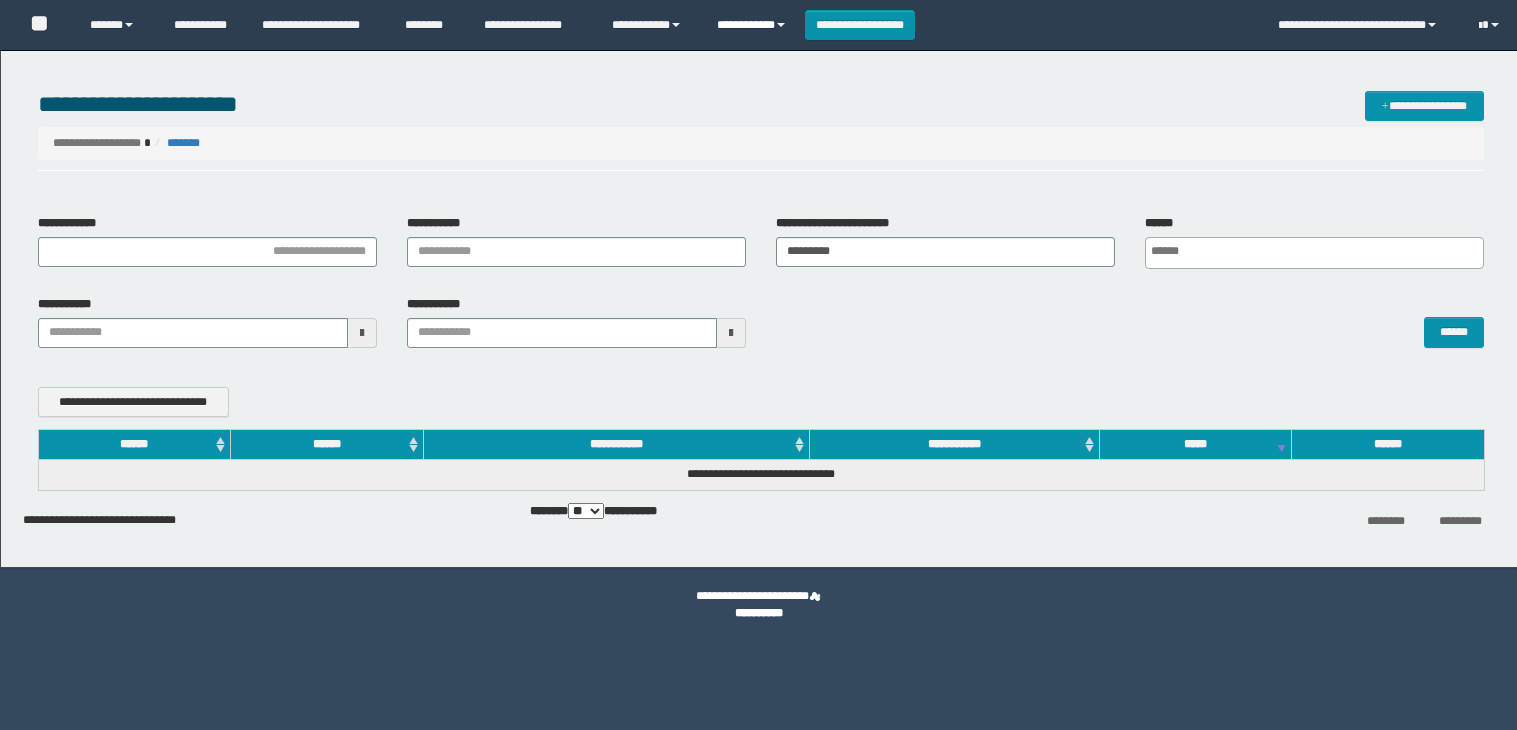 scroll, scrollTop: 0, scrollLeft: 0, axis: both 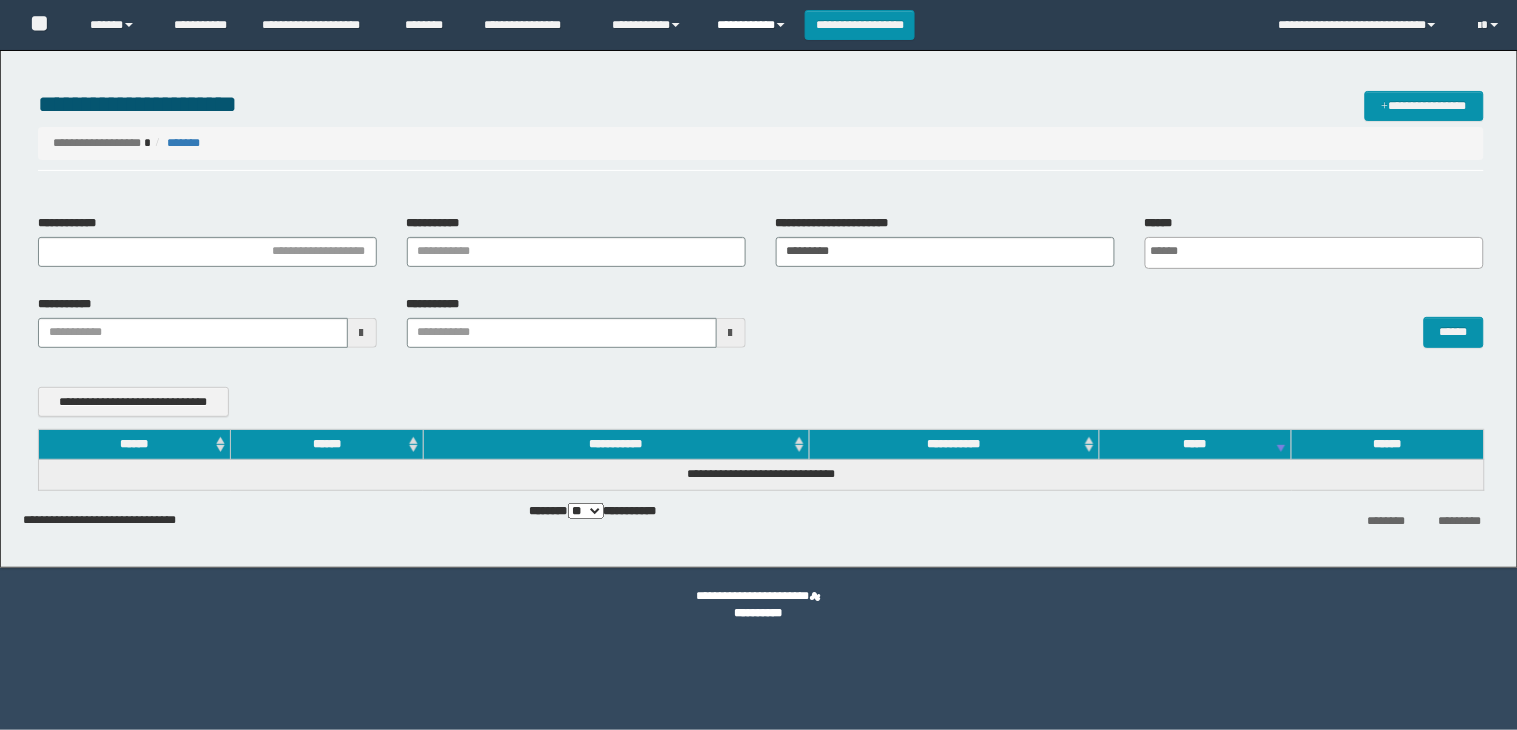 click on "**********" at bounding box center (753, 25) 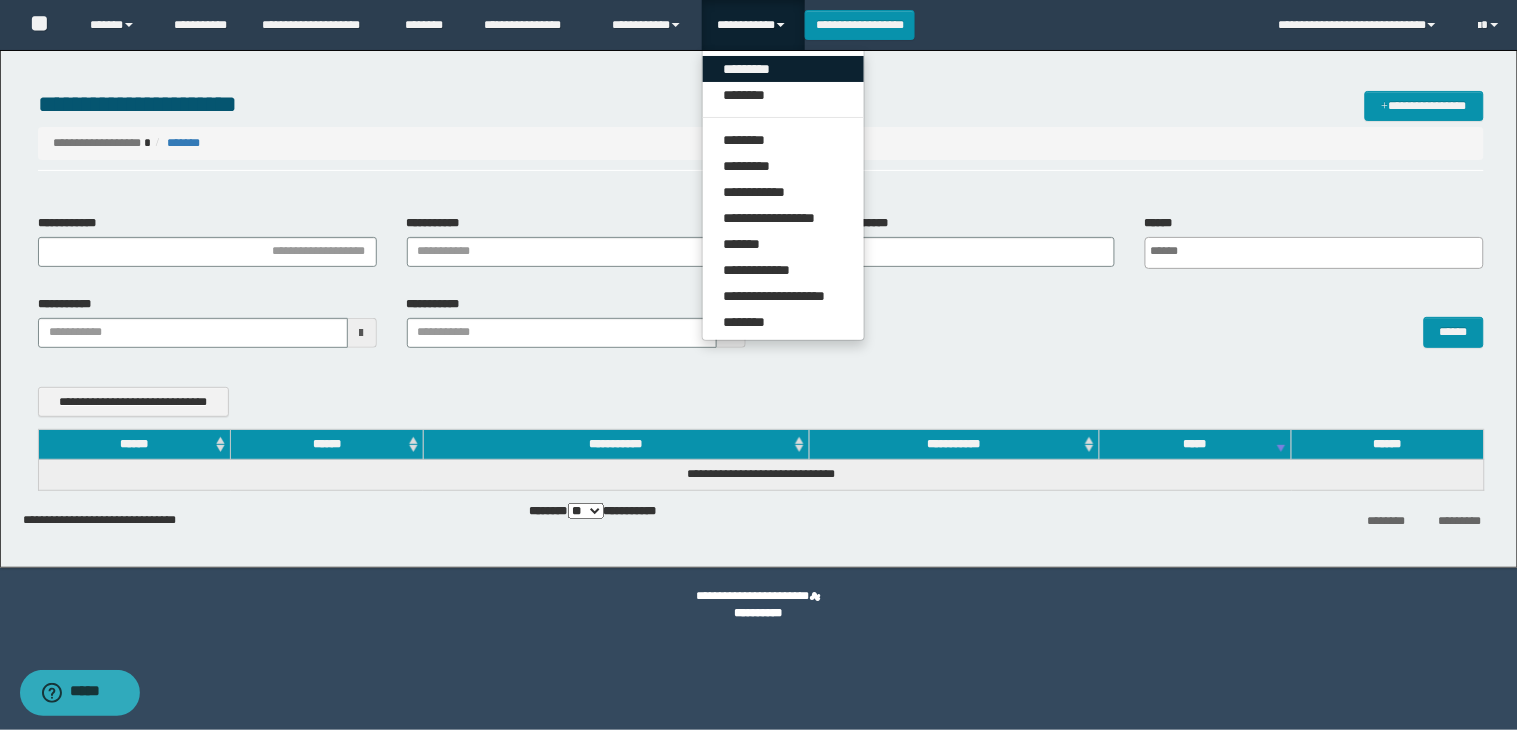 scroll, scrollTop: 0, scrollLeft: 0, axis: both 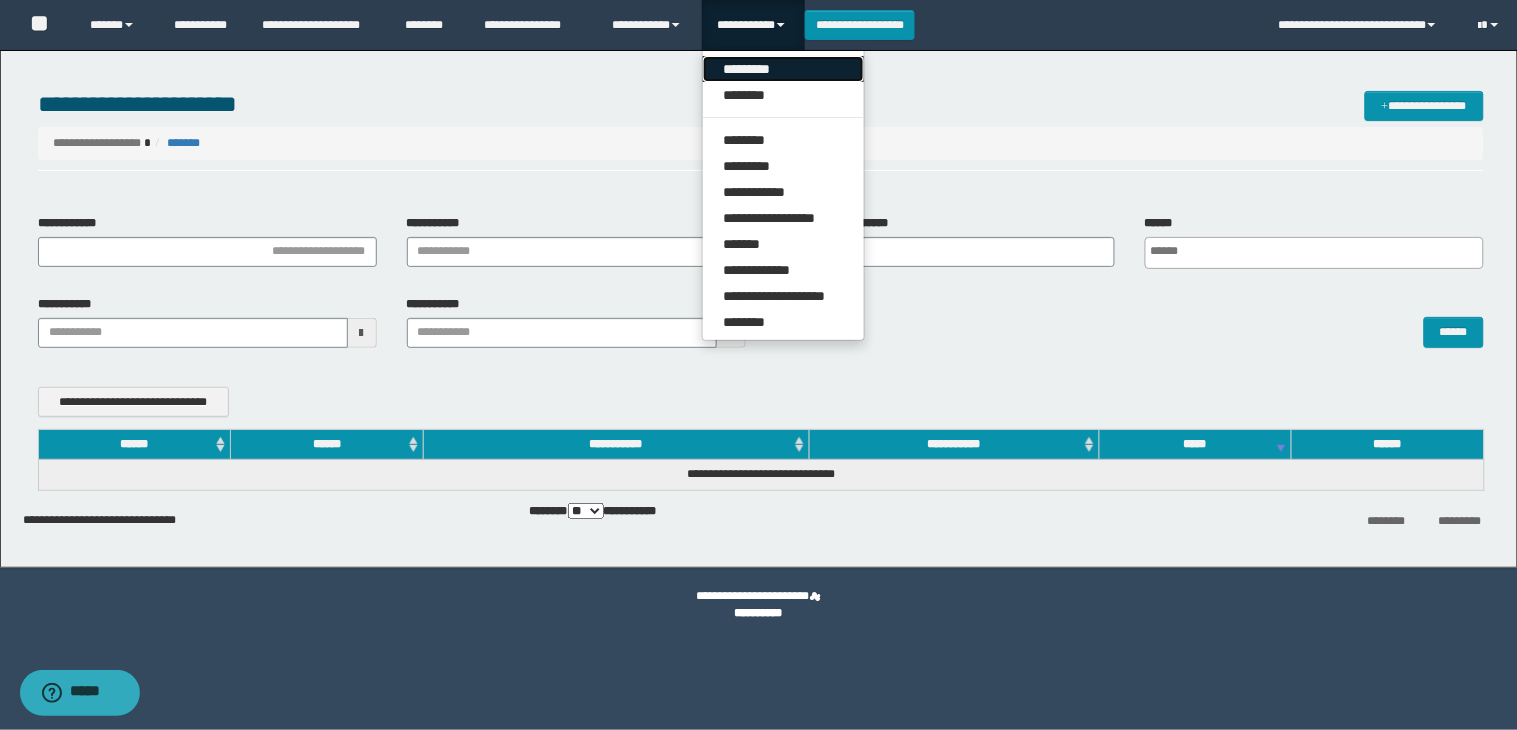 click on "*********" at bounding box center (783, 69) 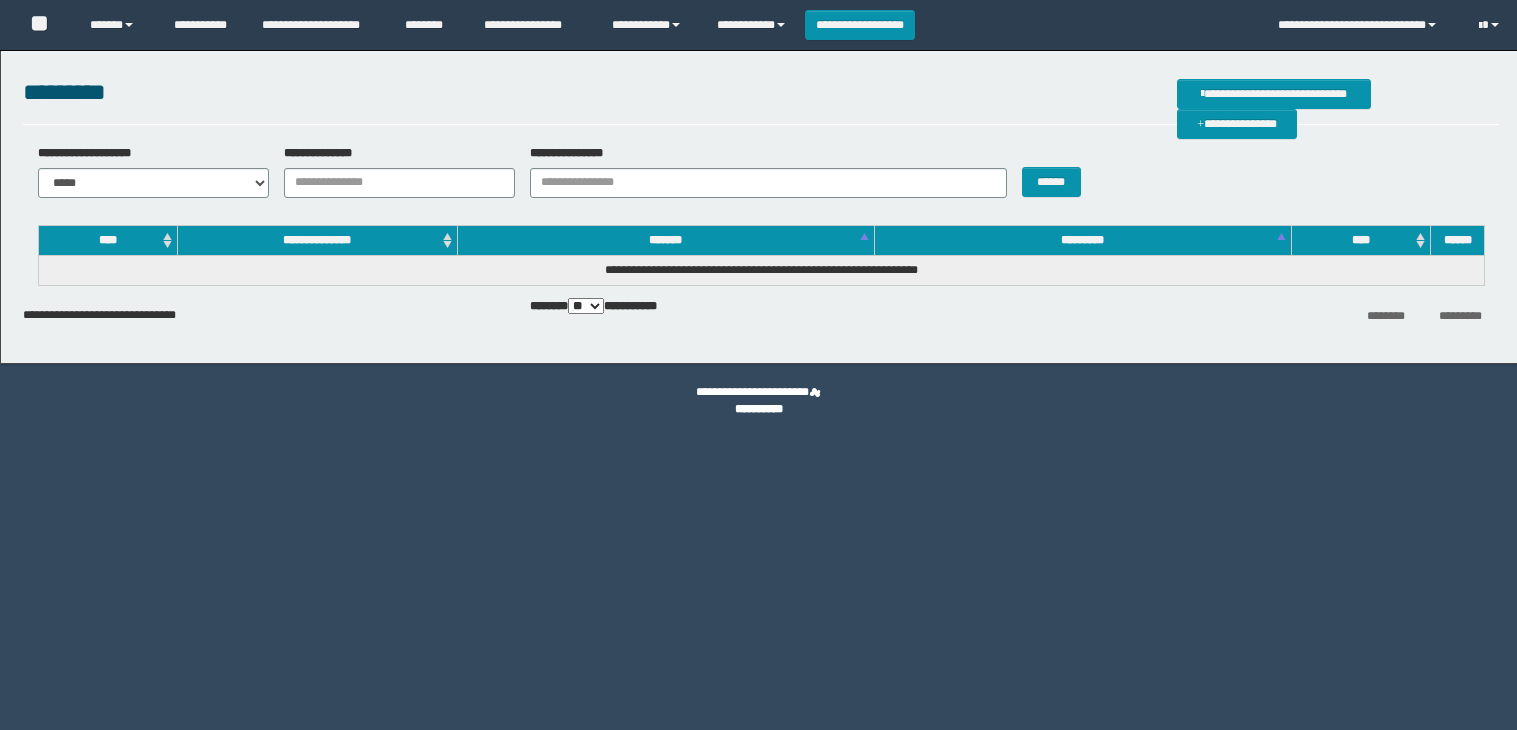 scroll, scrollTop: 0, scrollLeft: 0, axis: both 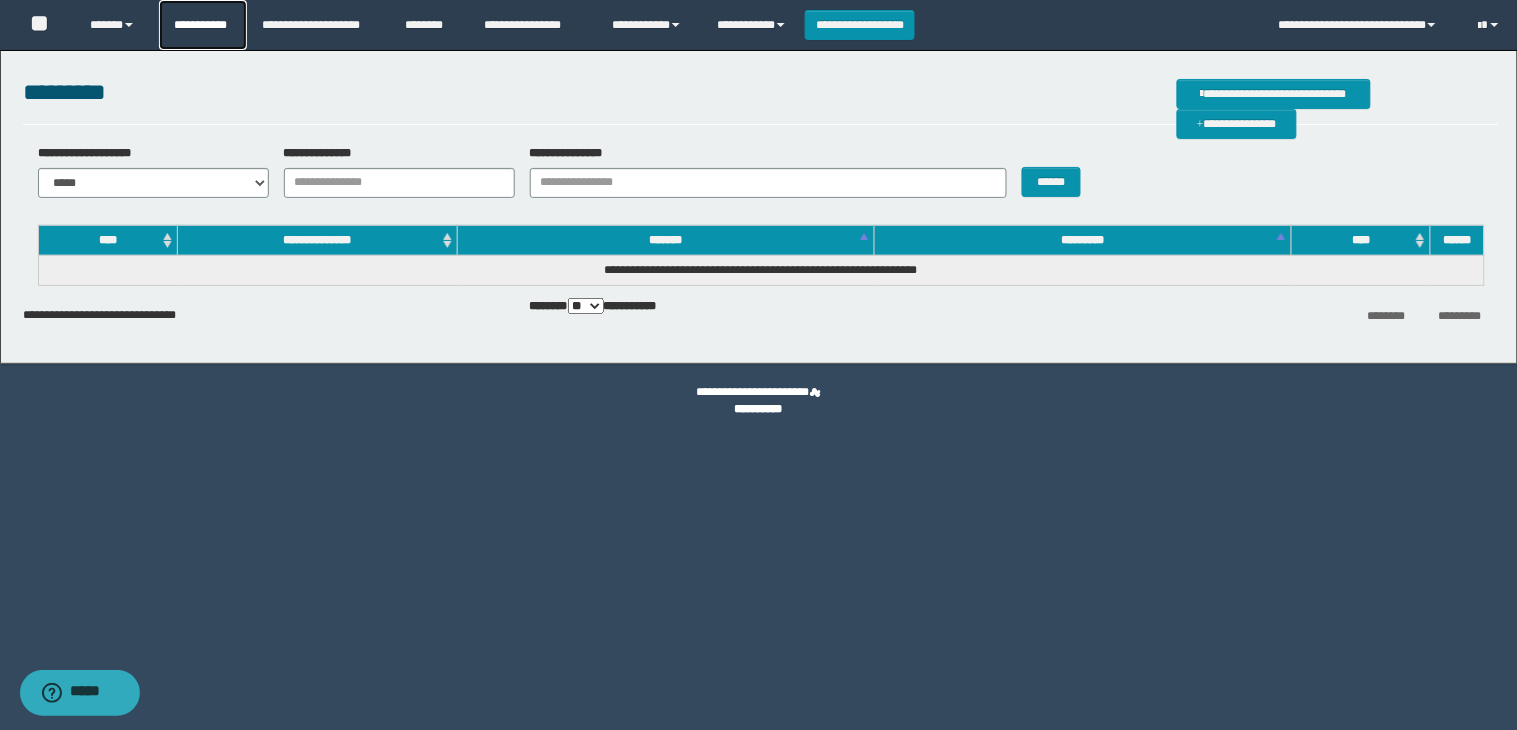 click on "**********" at bounding box center [203, 25] 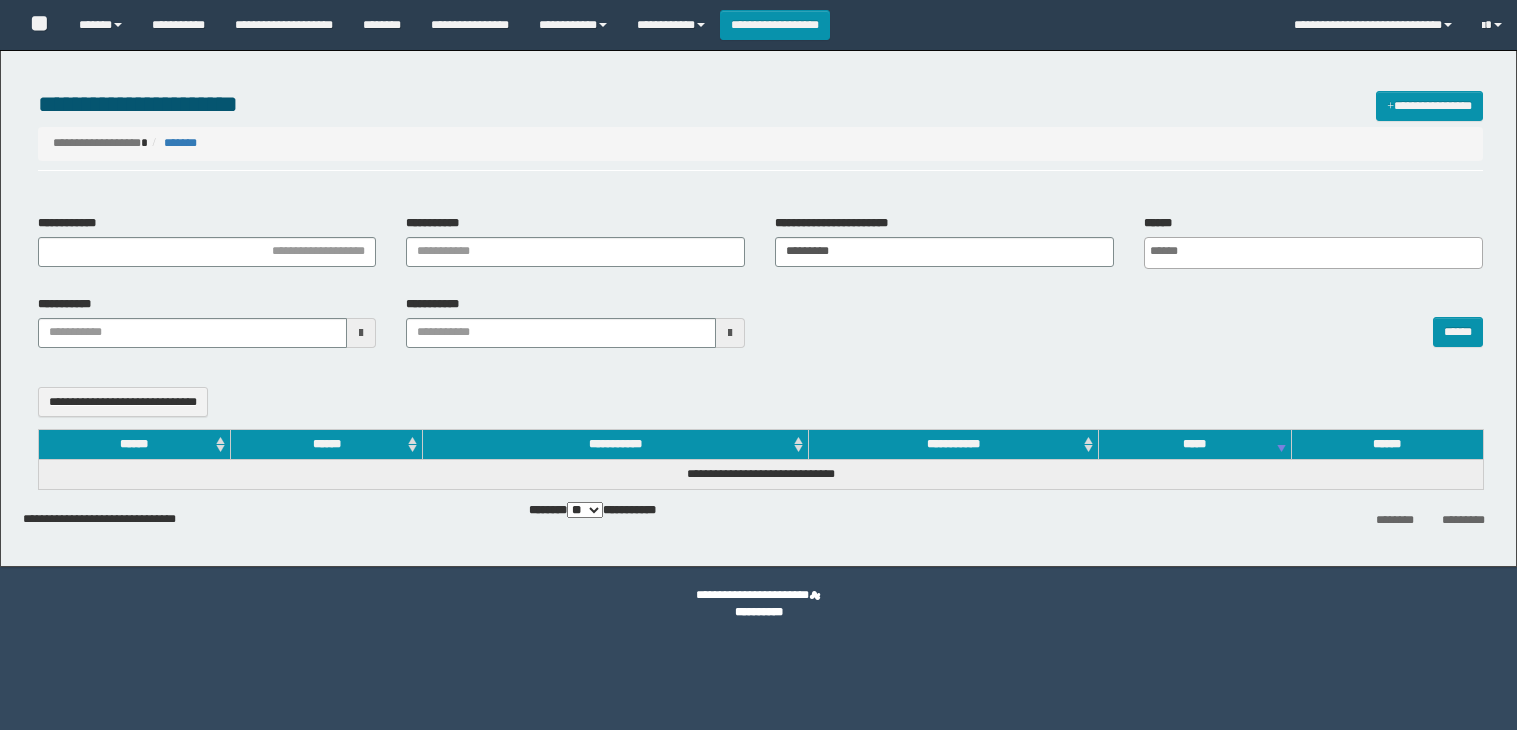 select 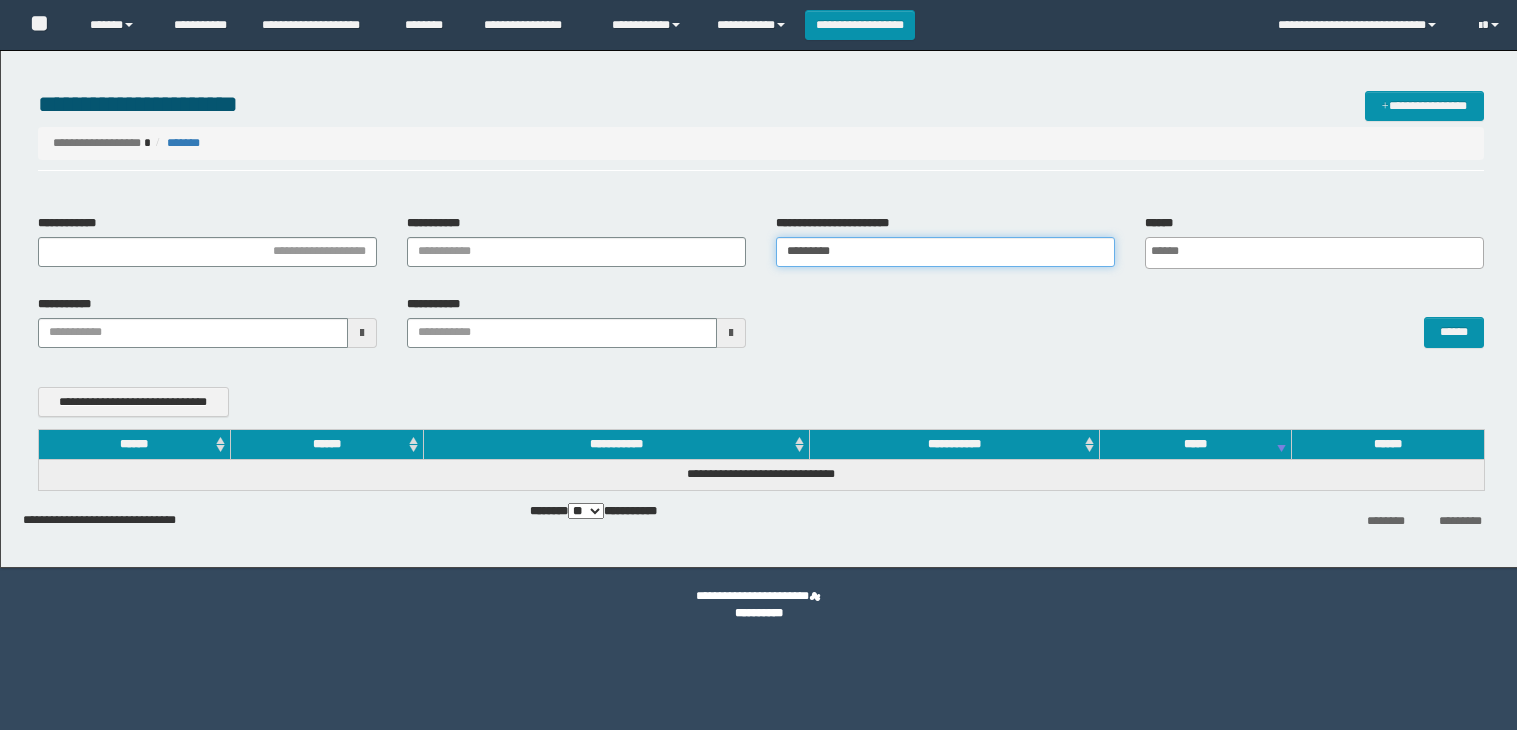scroll, scrollTop: 0, scrollLeft: 0, axis: both 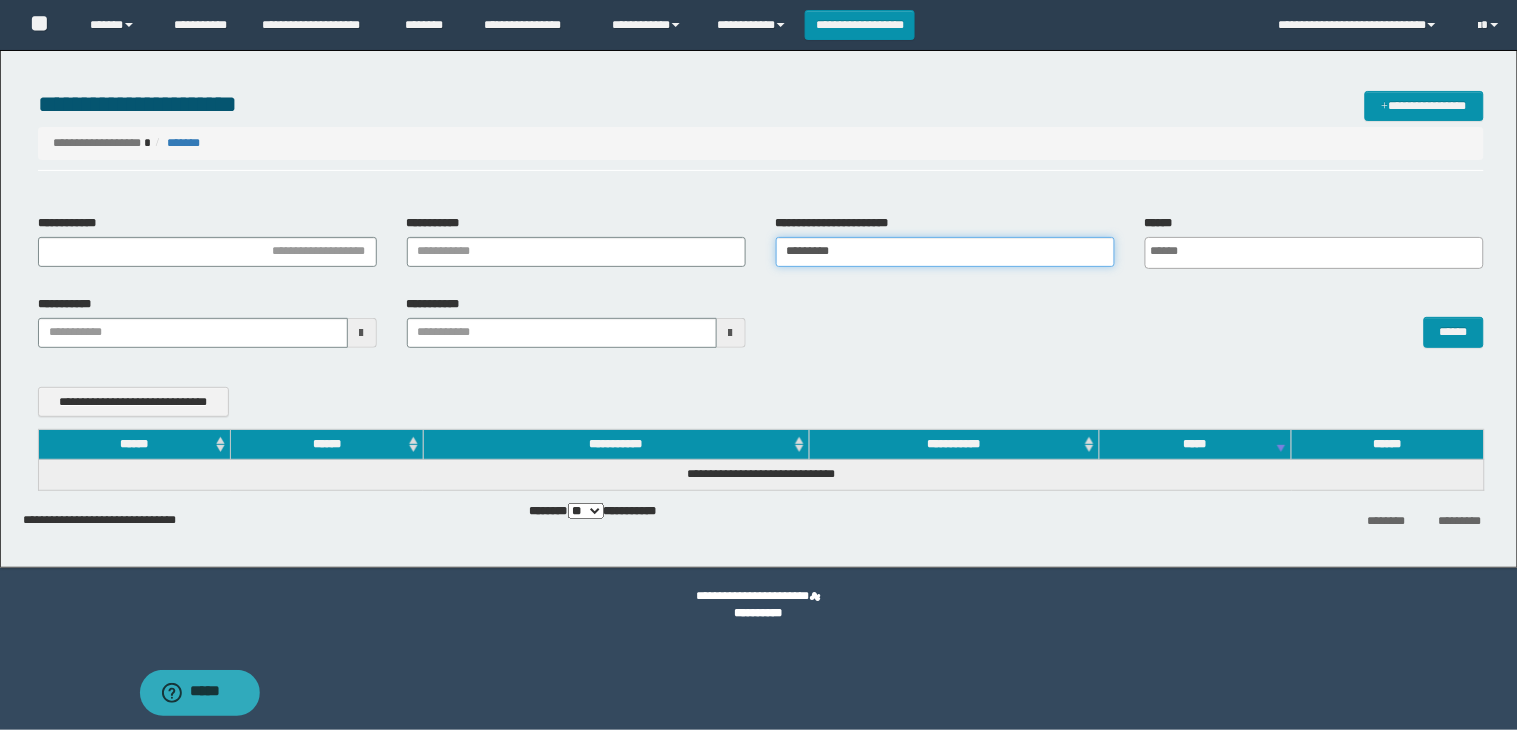 drag, startPoint x: 697, startPoint y: 274, endPoint x: 682, endPoint y: 273, distance: 15.033297 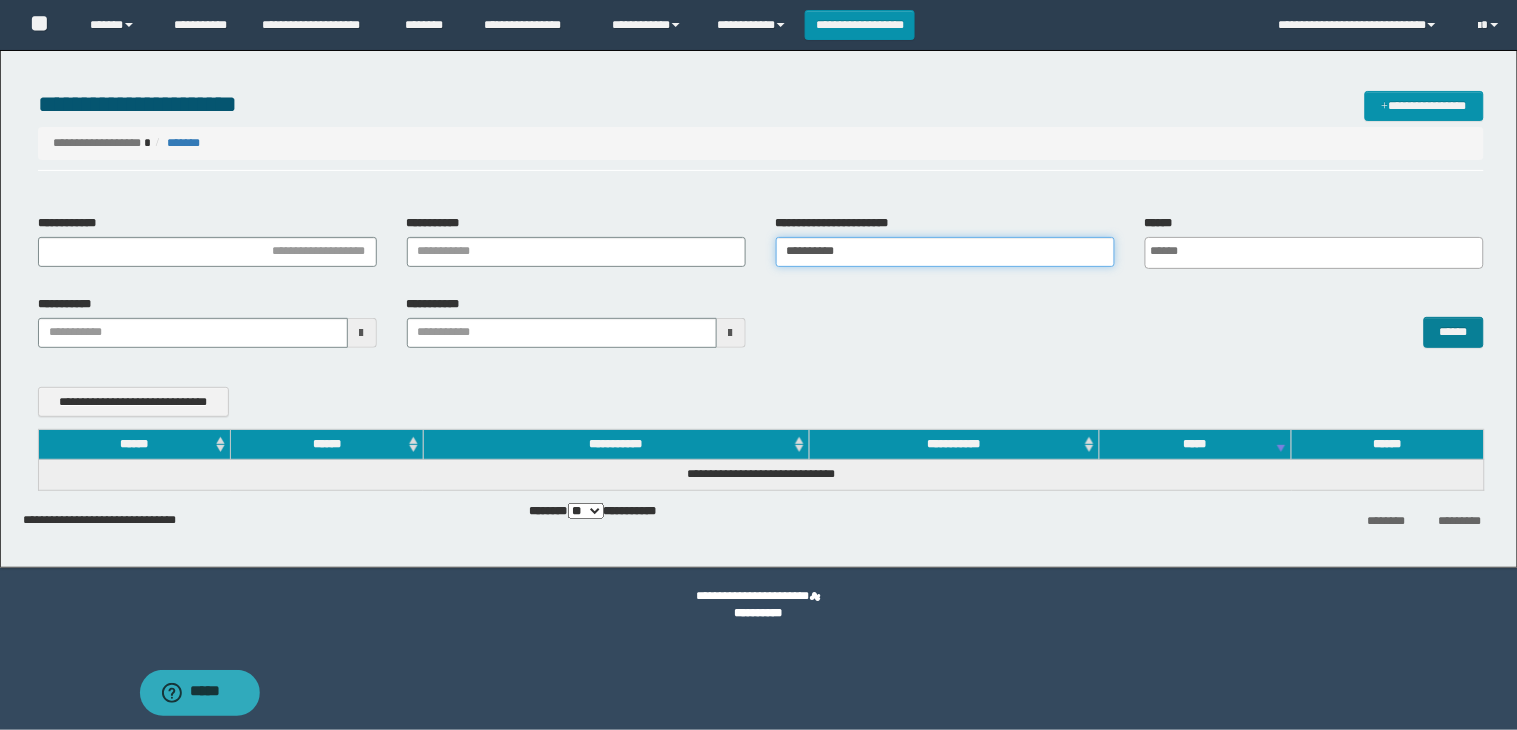 type on "**********" 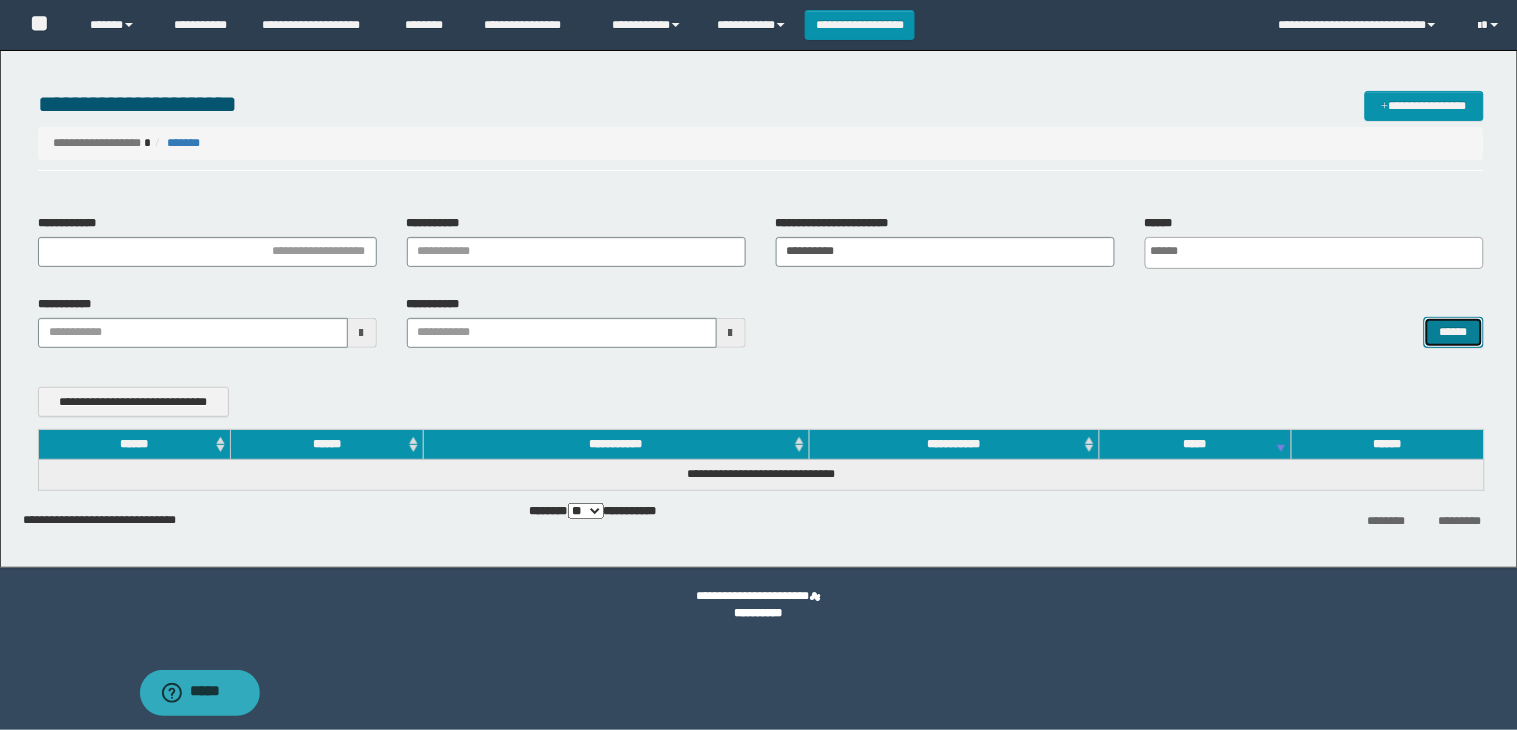 drag, startPoint x: 1440, startPoint y: 333, endPoint x: 1416, endPoint y: 360, distance: 36.124783 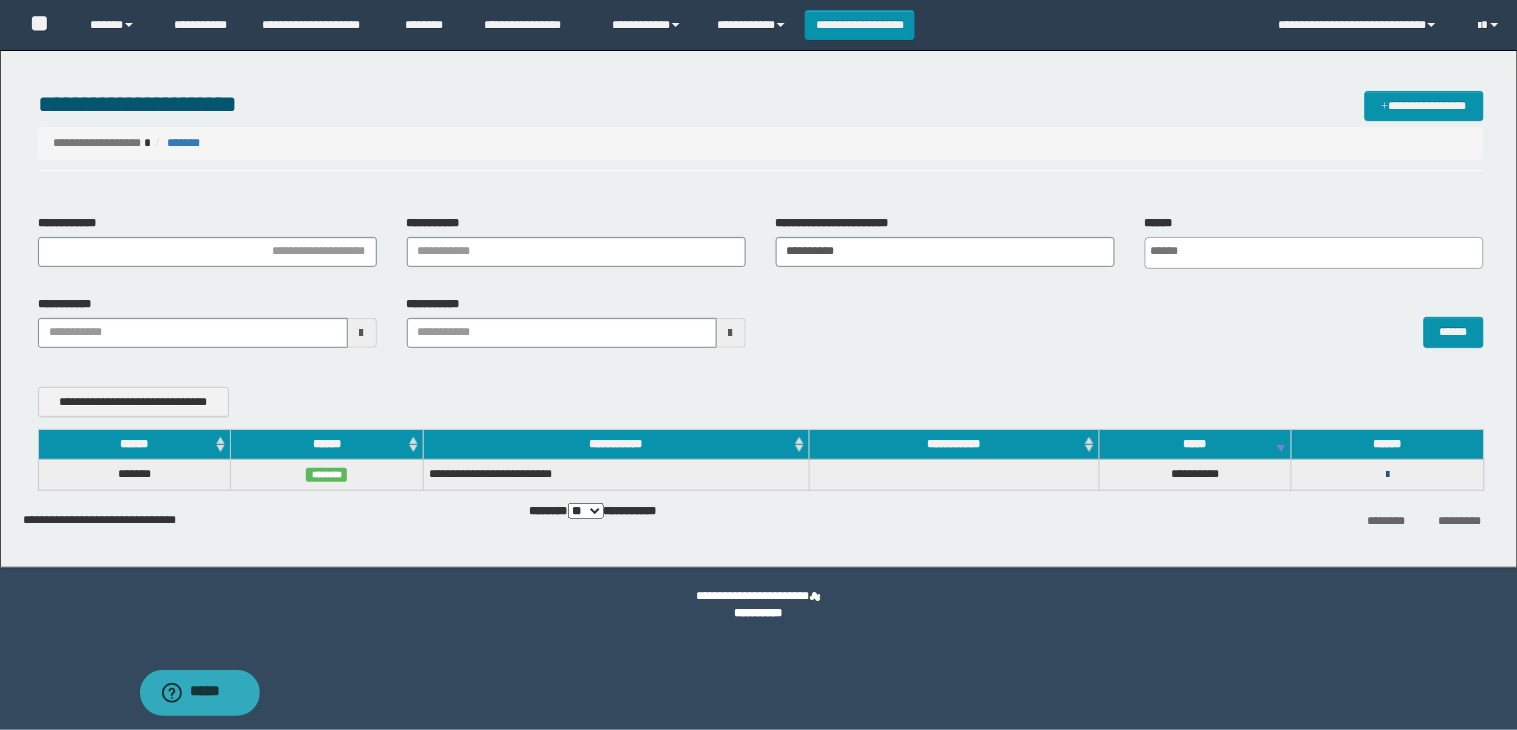 click at bounding box center (1387, 475) 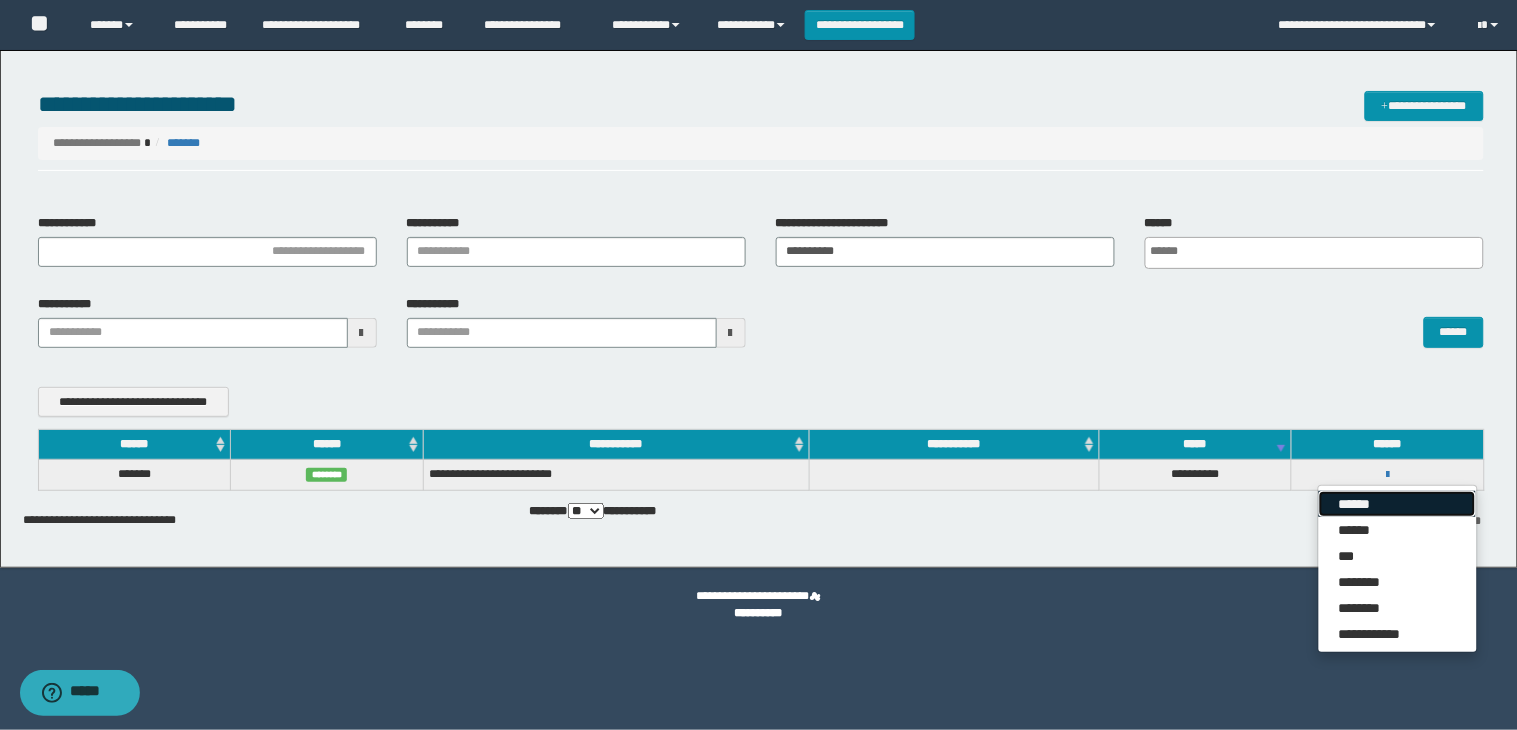 click on "******" at bounding box center [1398, 504] 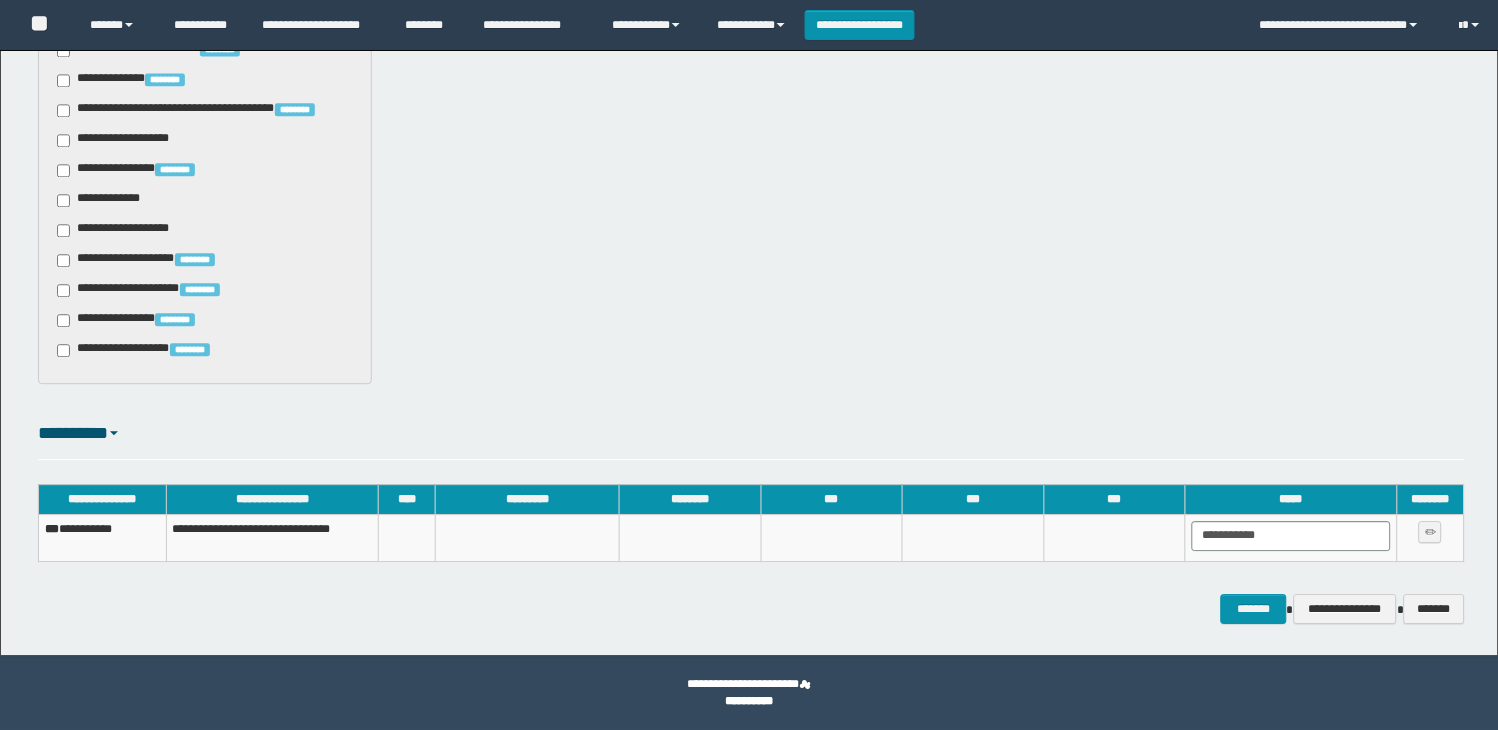 scroll, scrollTop: 973, scrollLeft: 0, axis: vertical 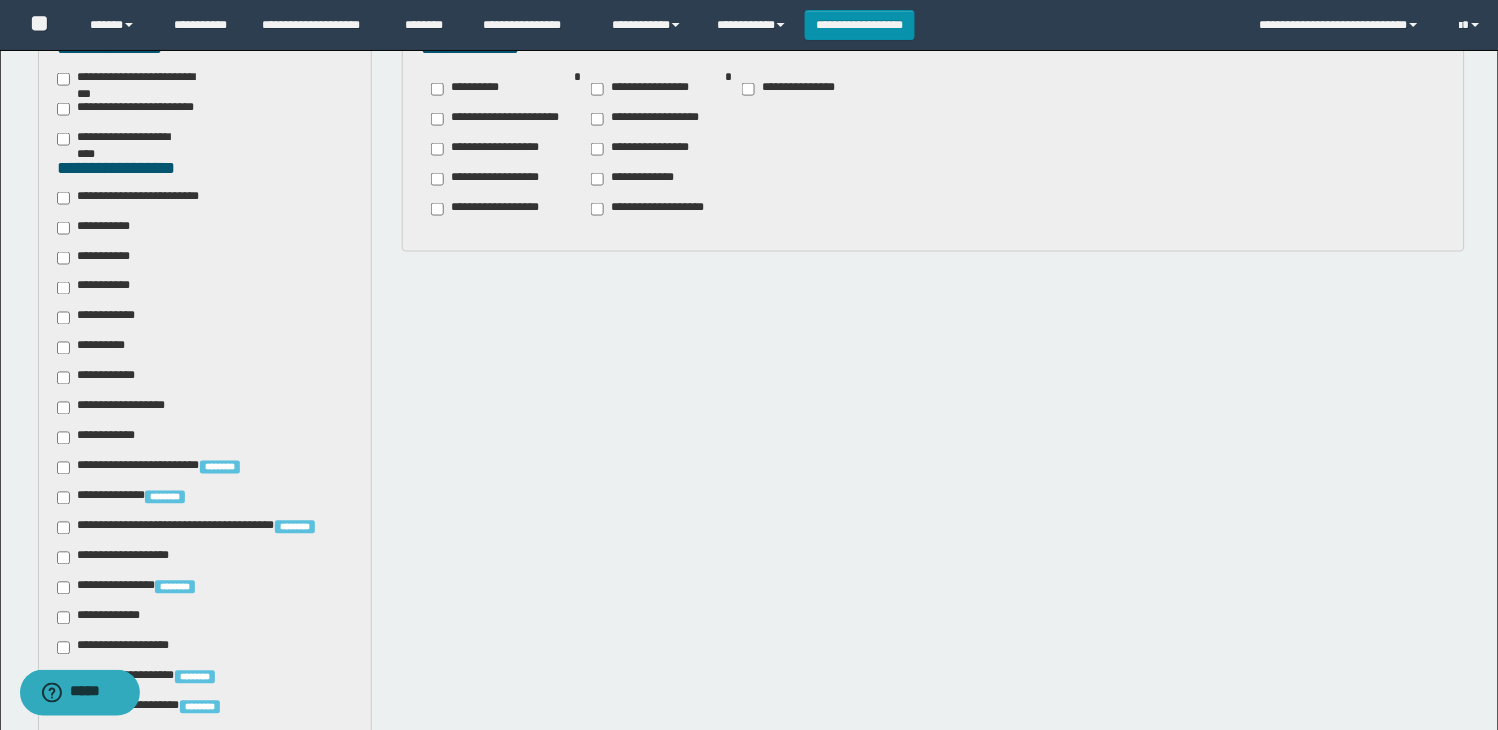 click on "**********" at bounding box center (117, 408) 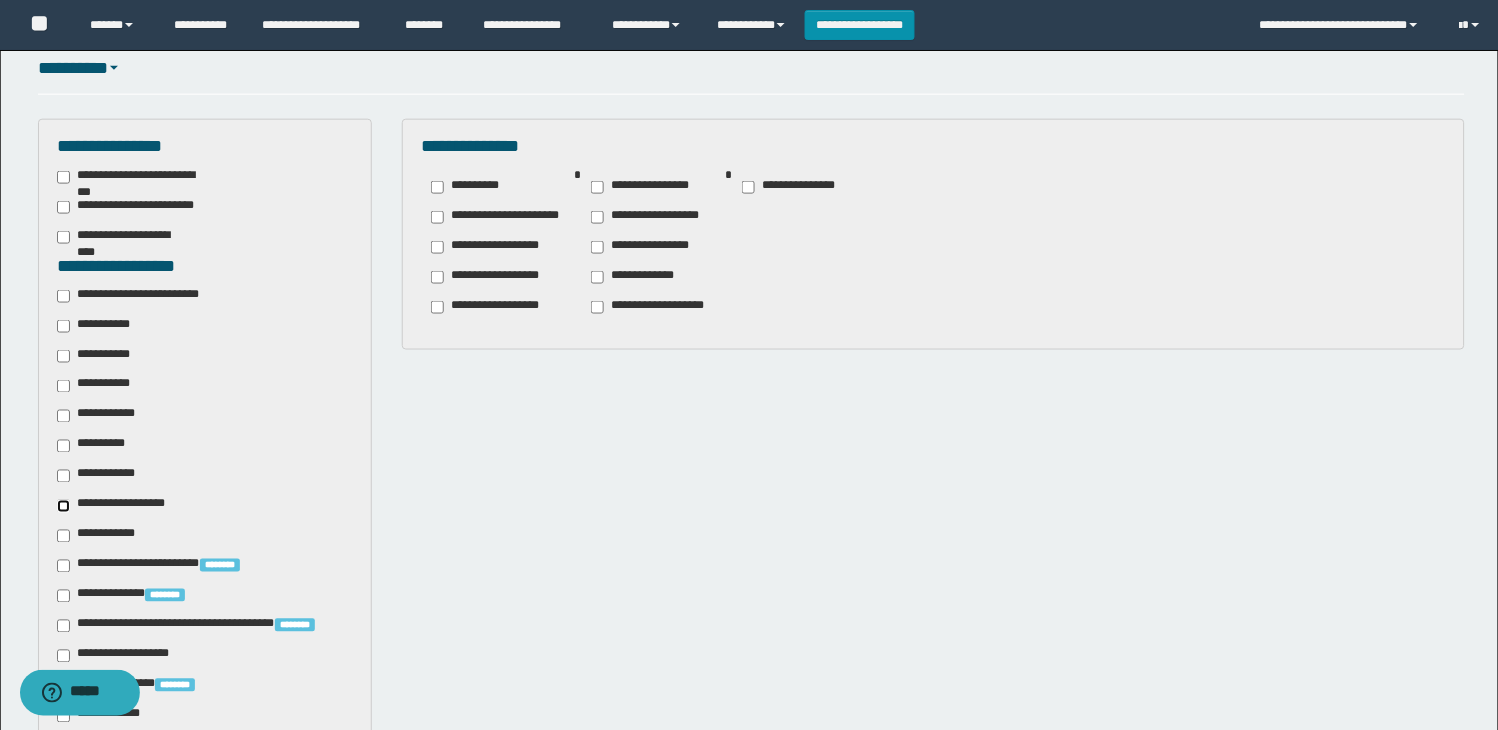 scroll, scrollTop: 333, scrollLeft: 0, axis: vertical 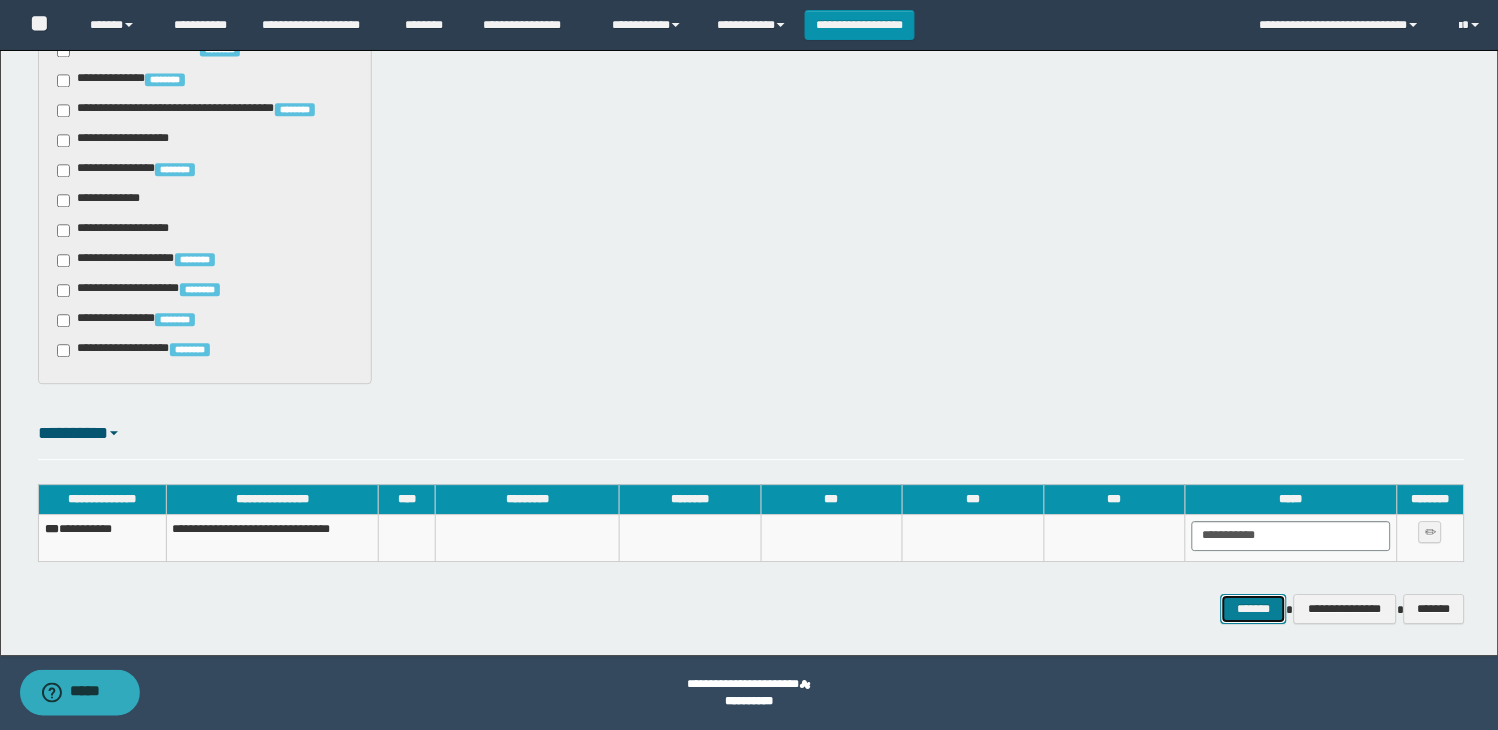 click on "*******" at bounding box center [1254, 609] 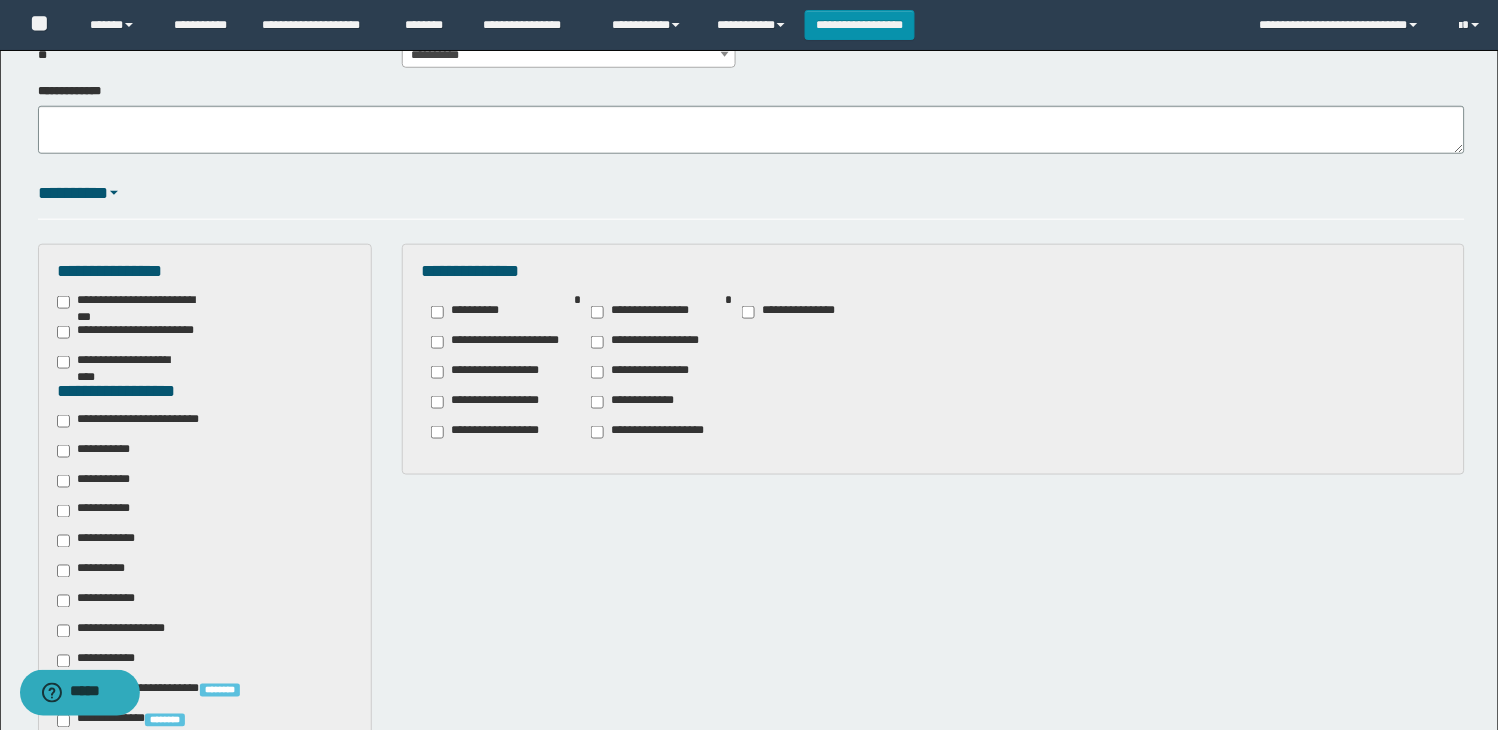scroll, scrollTop: 0, scrollLeft: 0, axis: both 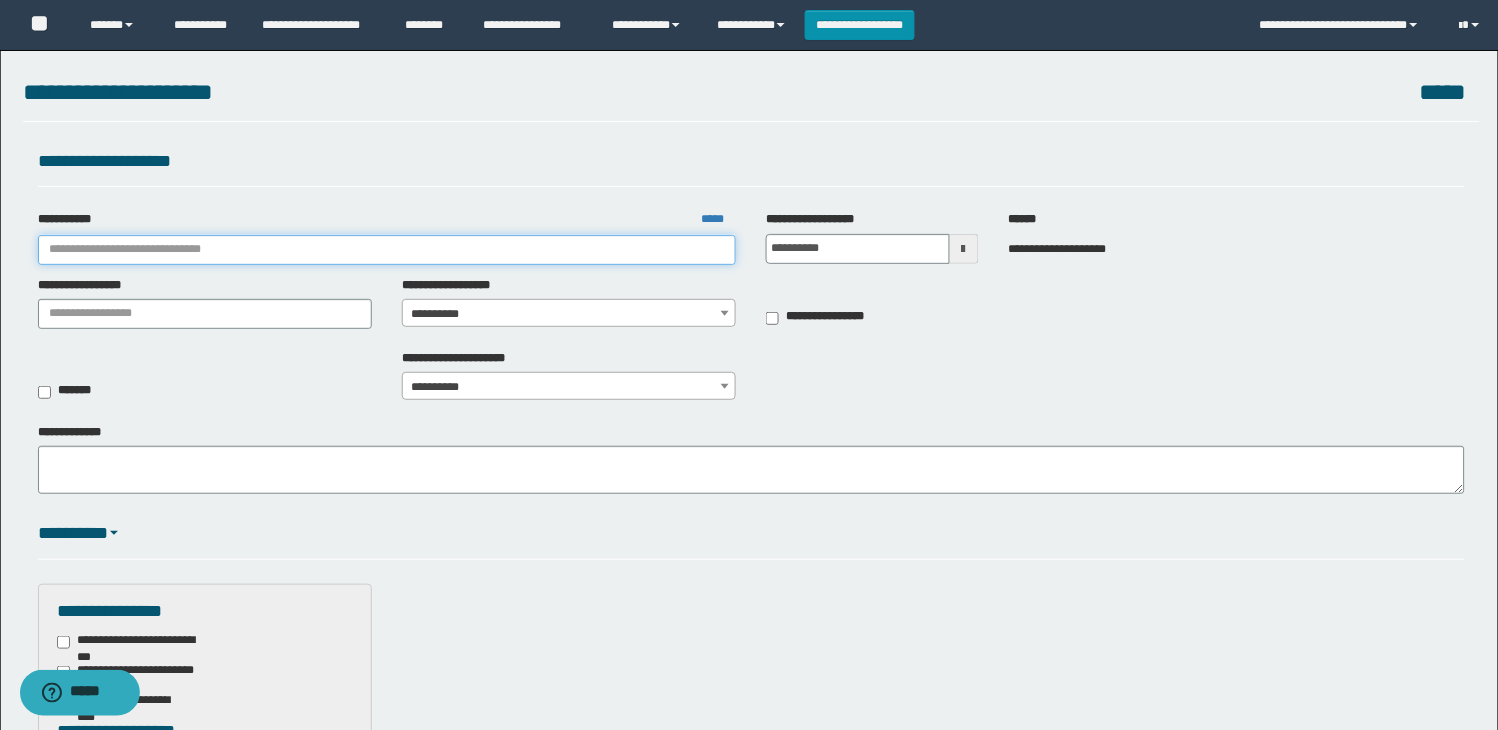 click on "**********" at bounding box center [387, 250] 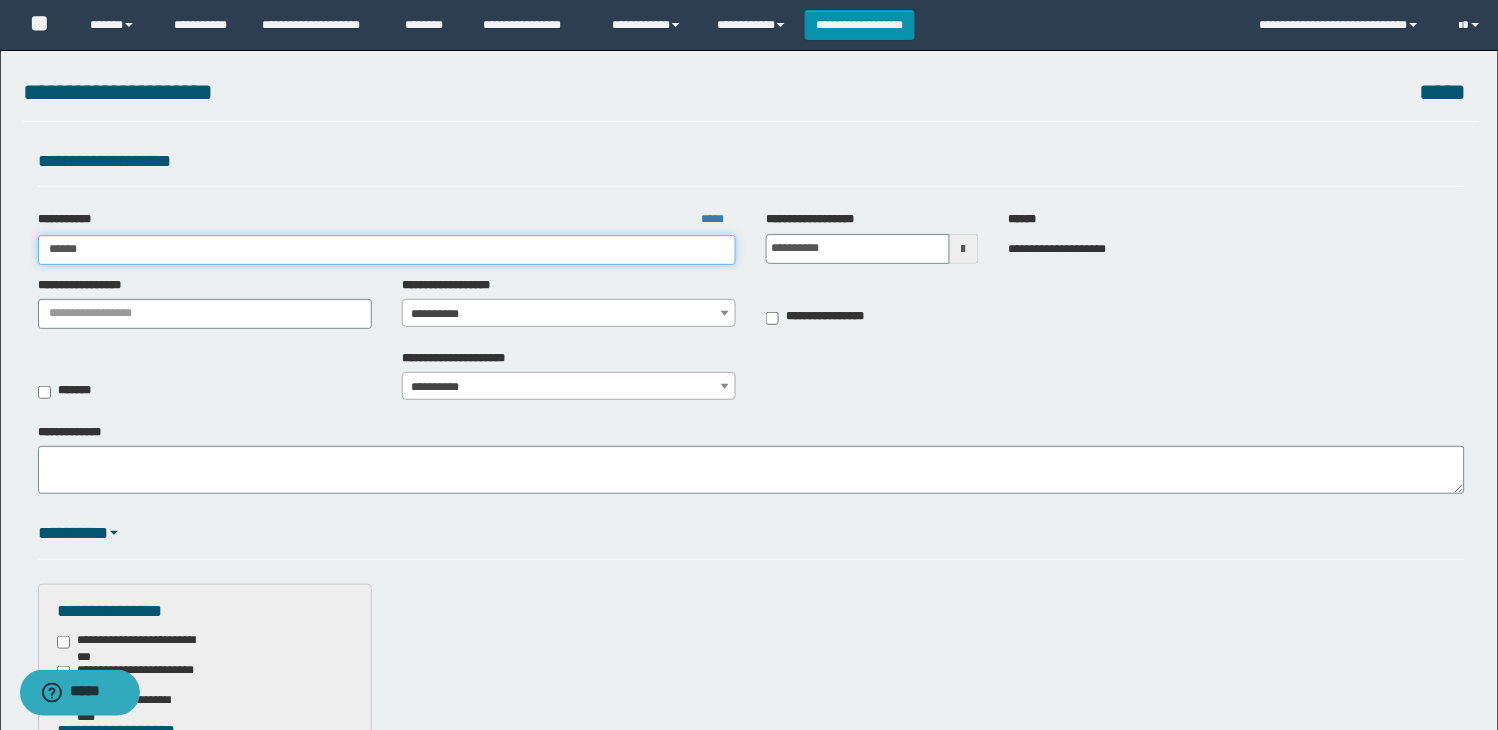 type on "*******" 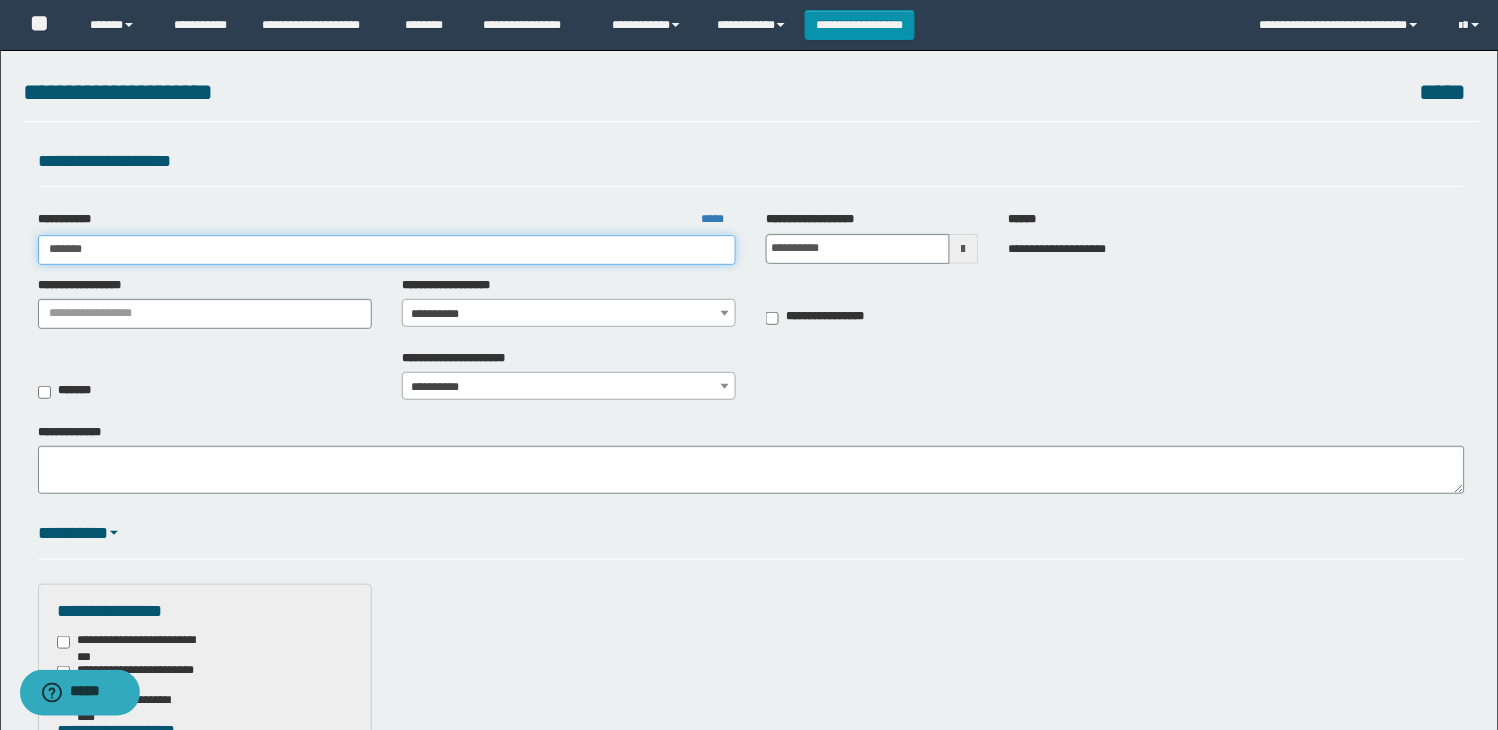 type on "*******" 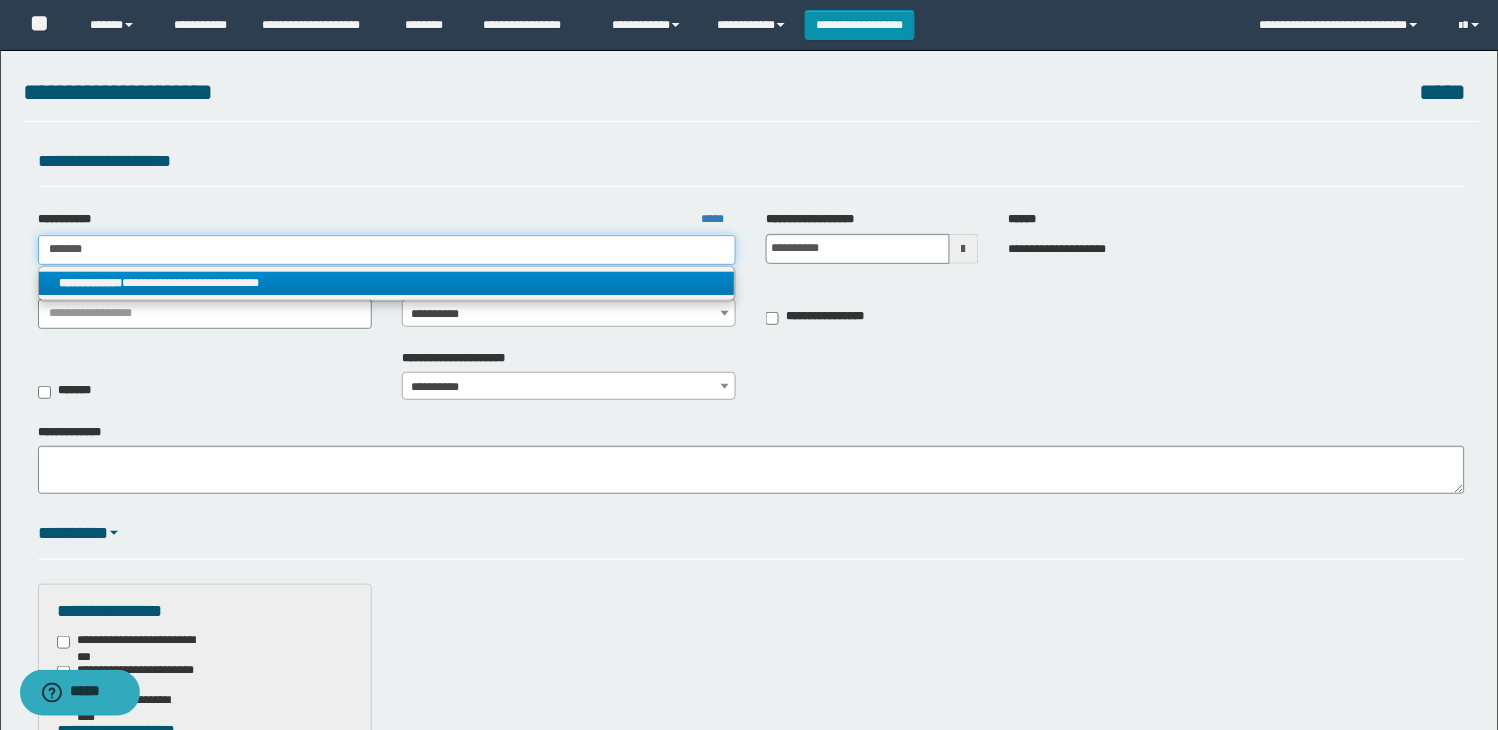 type on "*******" 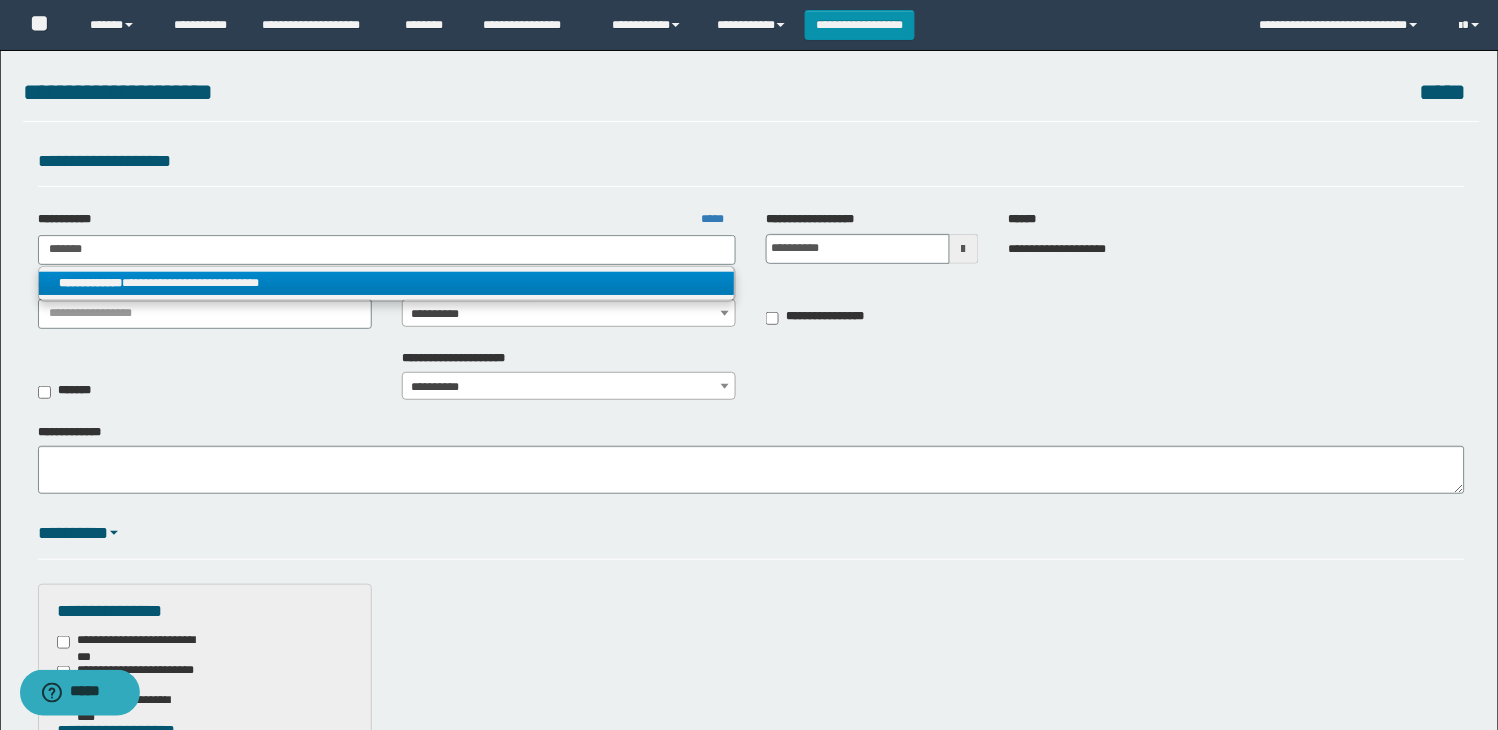 click on "**********" at bounding box center [387, 283] 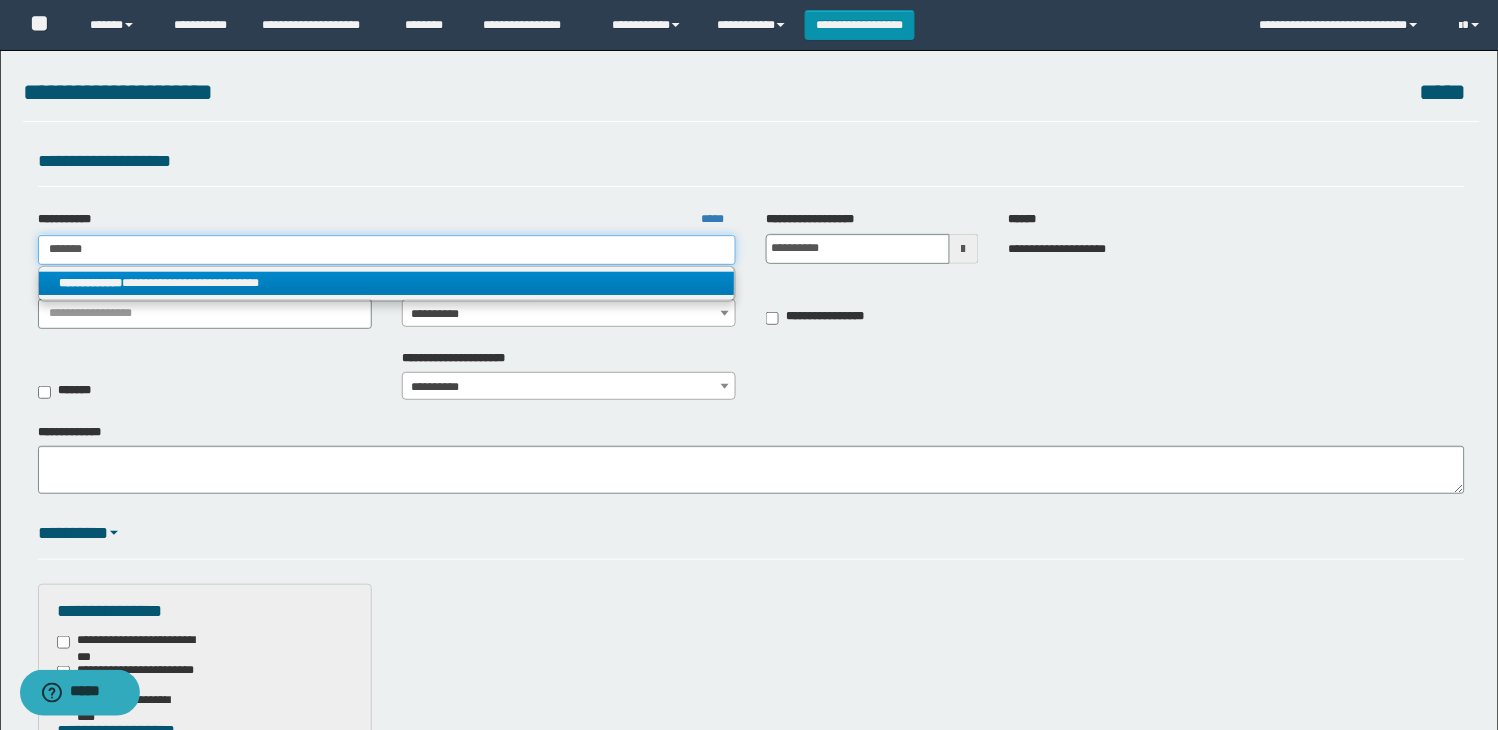 type 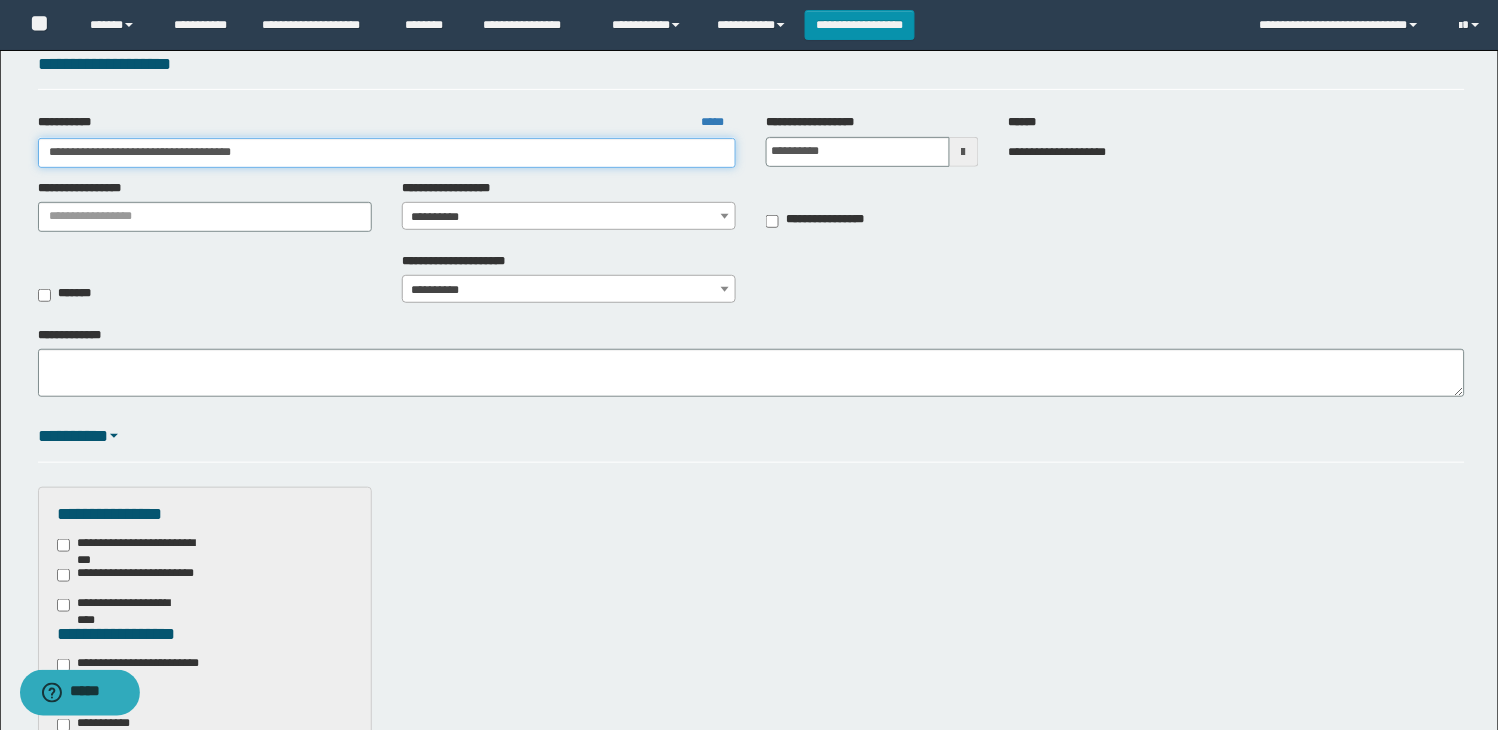 scroll, scrollTop: 555, scrollLeft: 0, axis: vertical 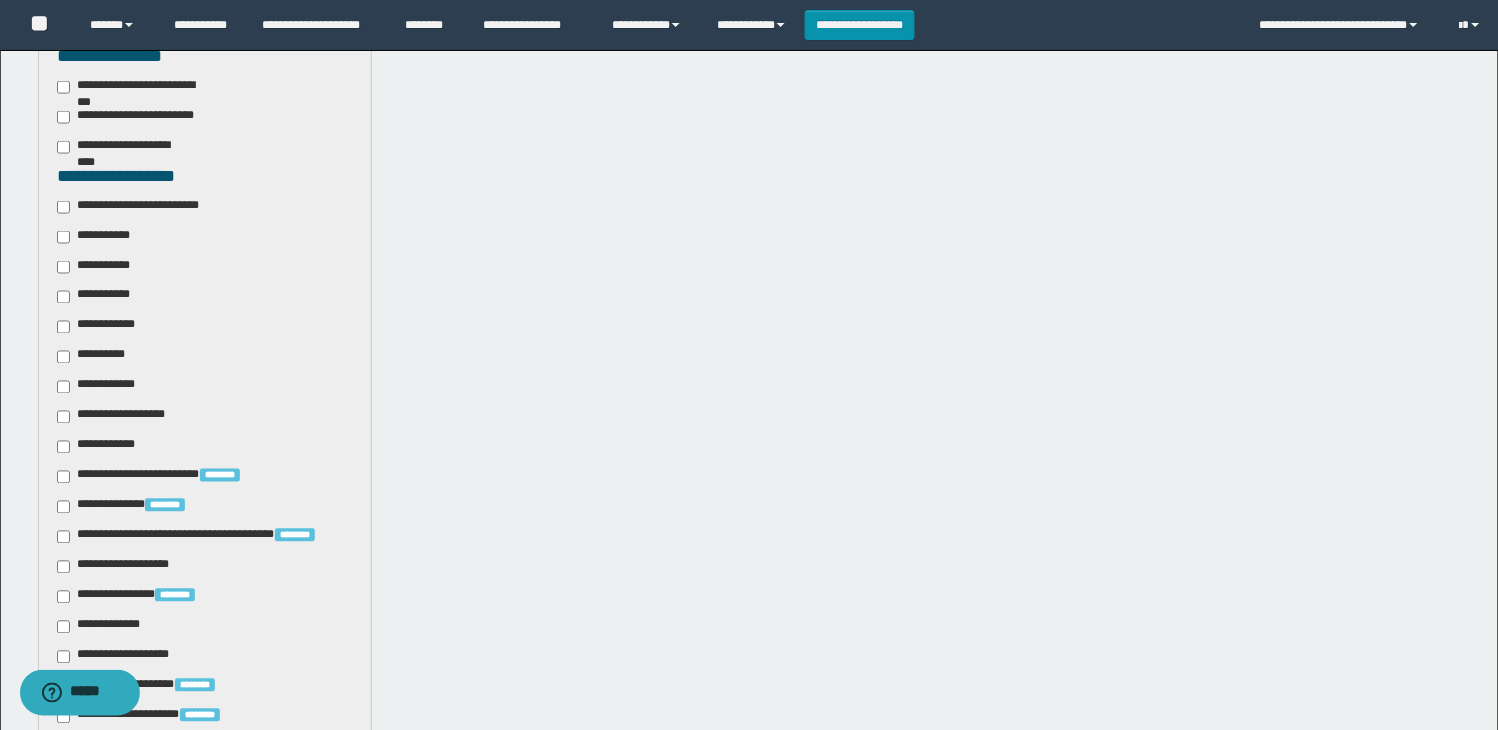click on "**********" at bounding box center [143, 207] 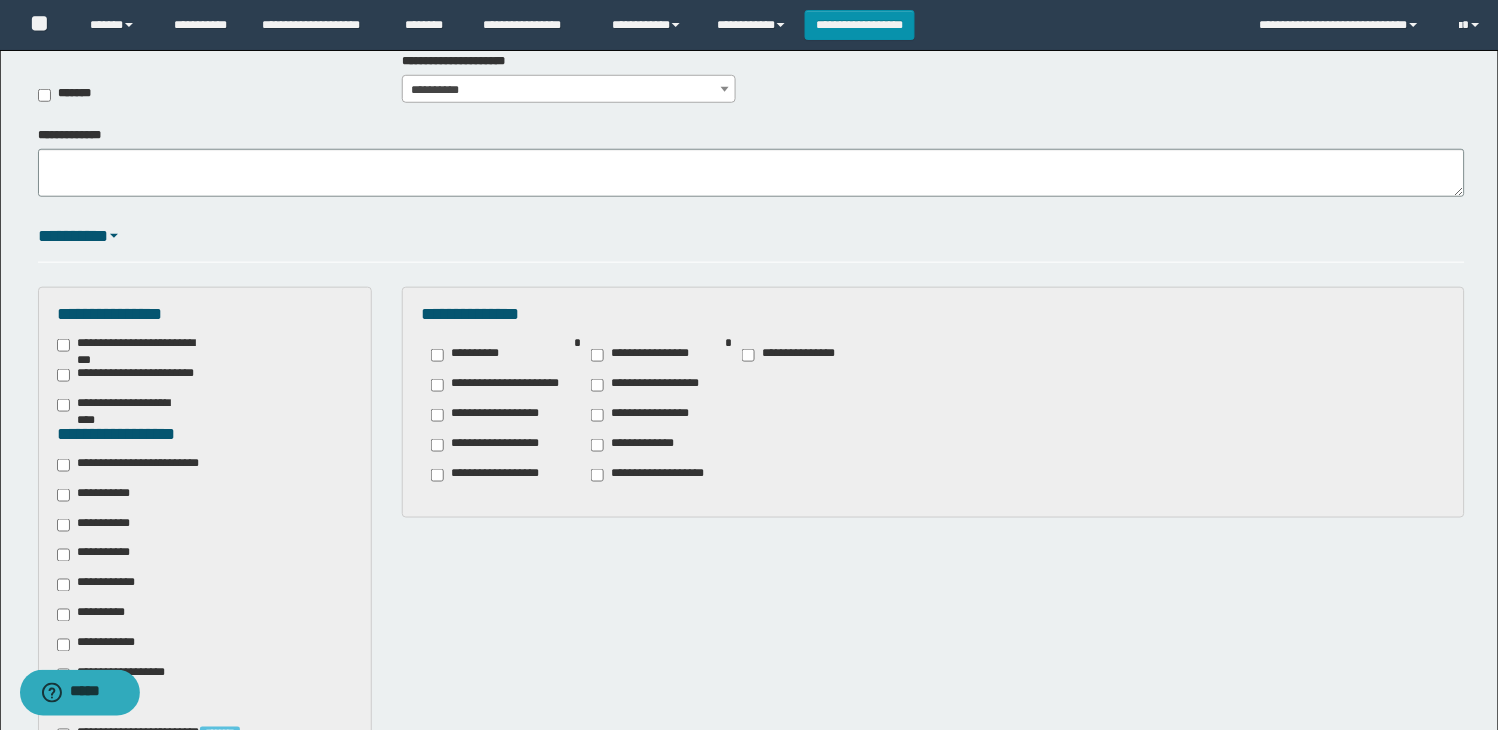 scroll, scrollTop: 444, scrollLeft: 0, axis: vertical 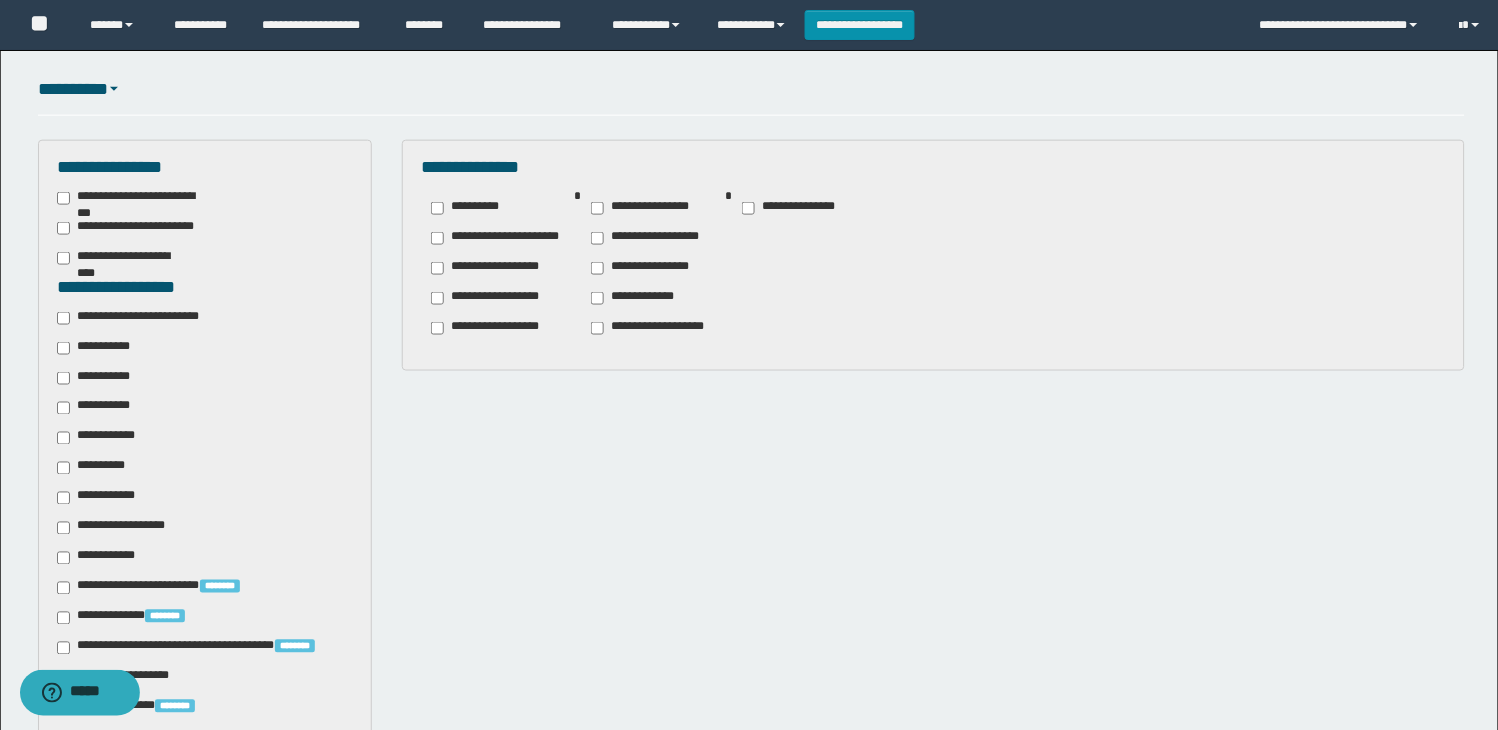 click on "**********" at bounding box center [640, 298] 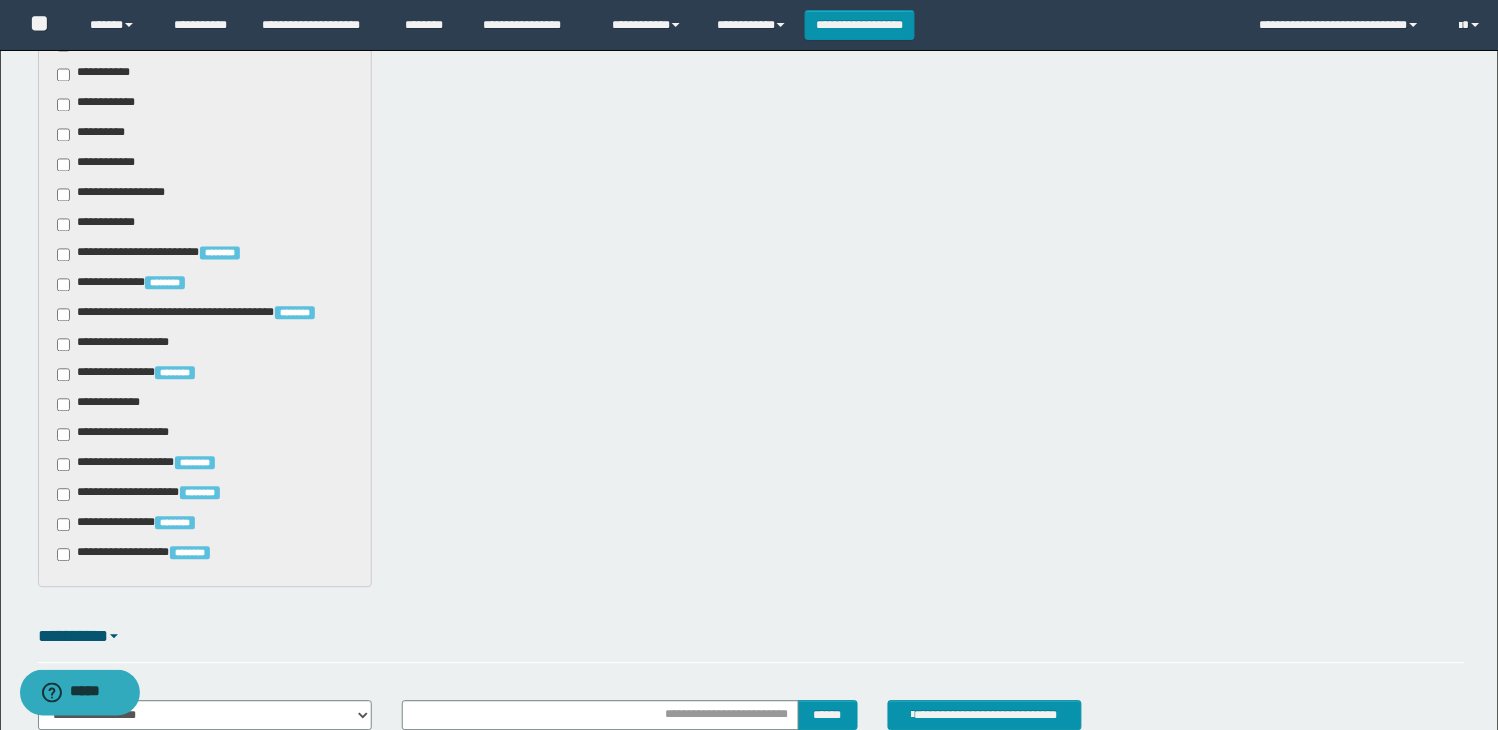 scroll, scrollTop: 954, scrollLeft: 0, axis: vertical 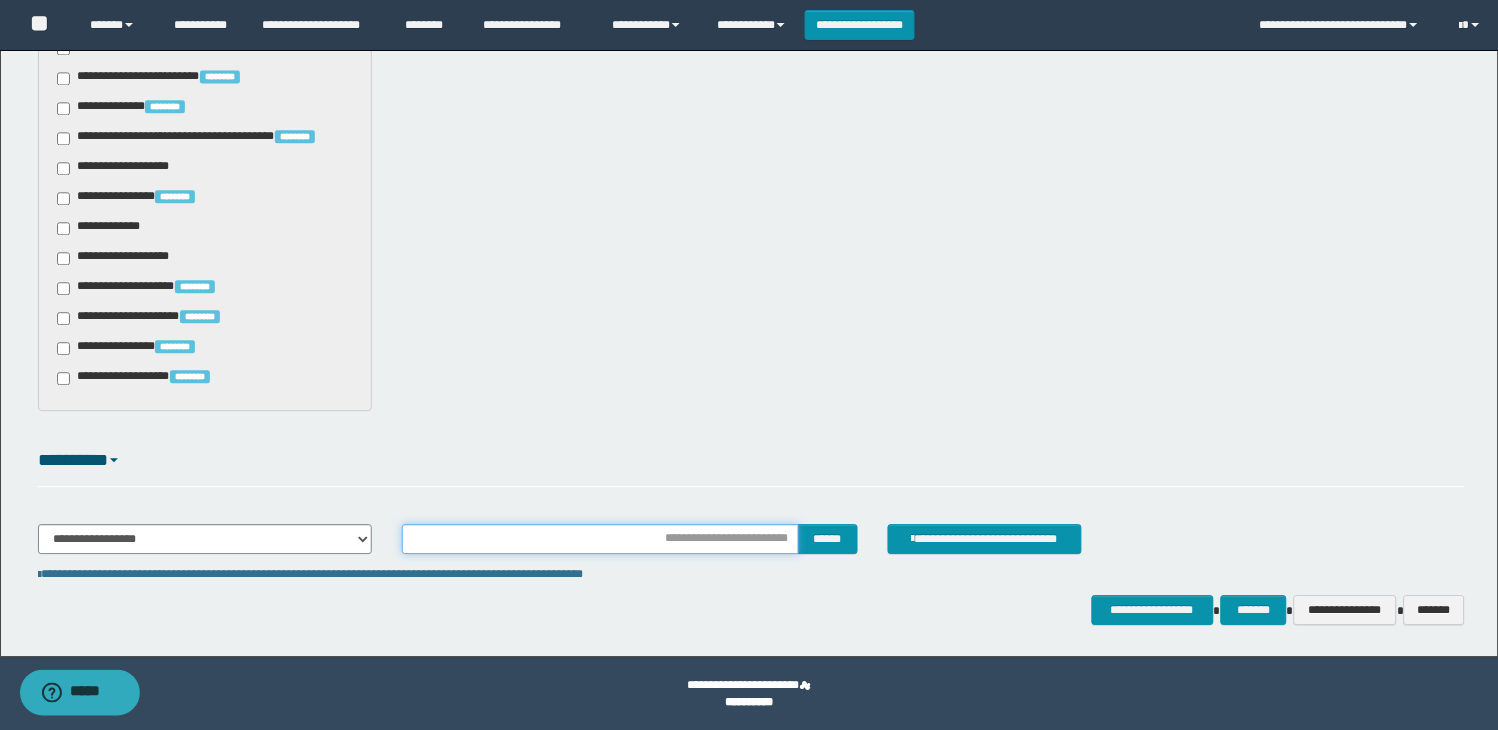 click at bounding box center [600, 539] 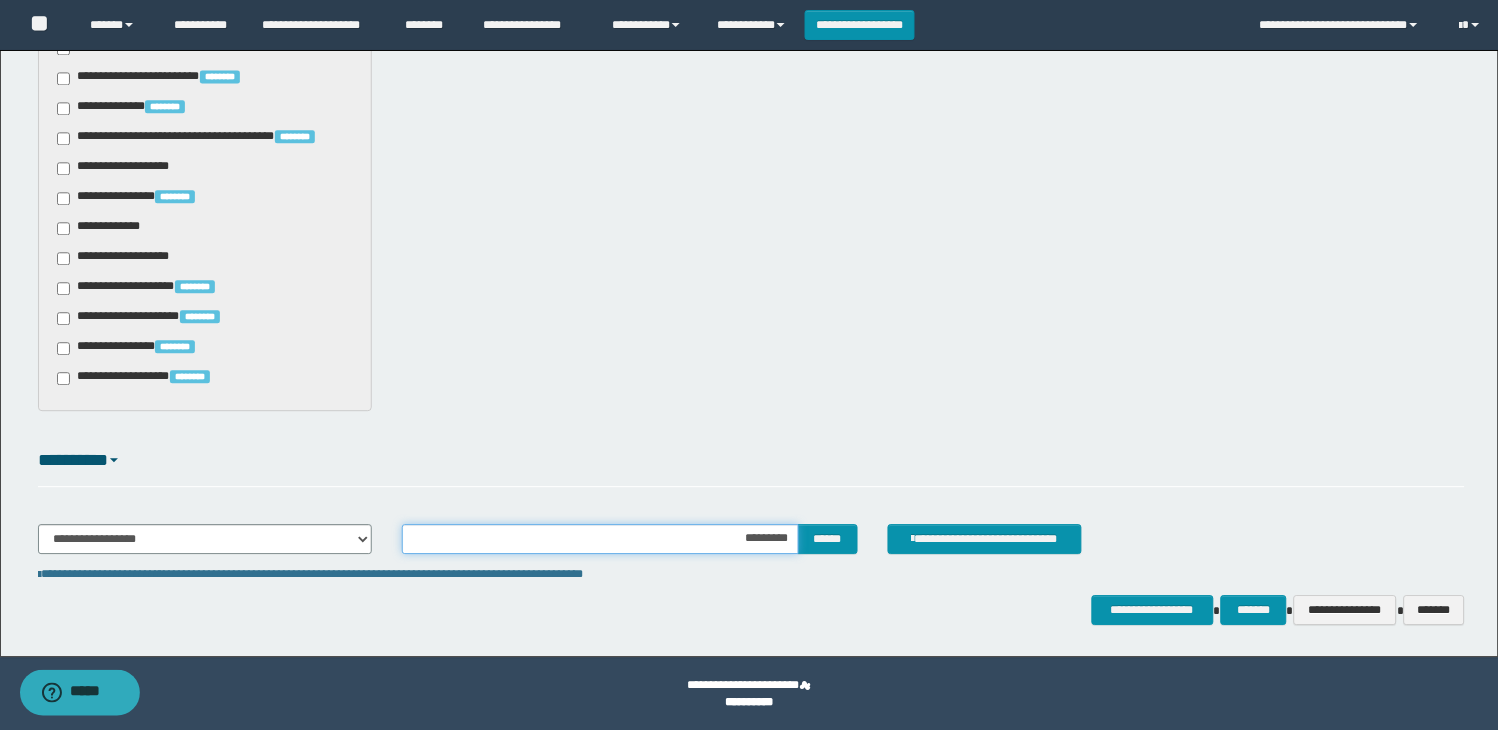 type on "**********" 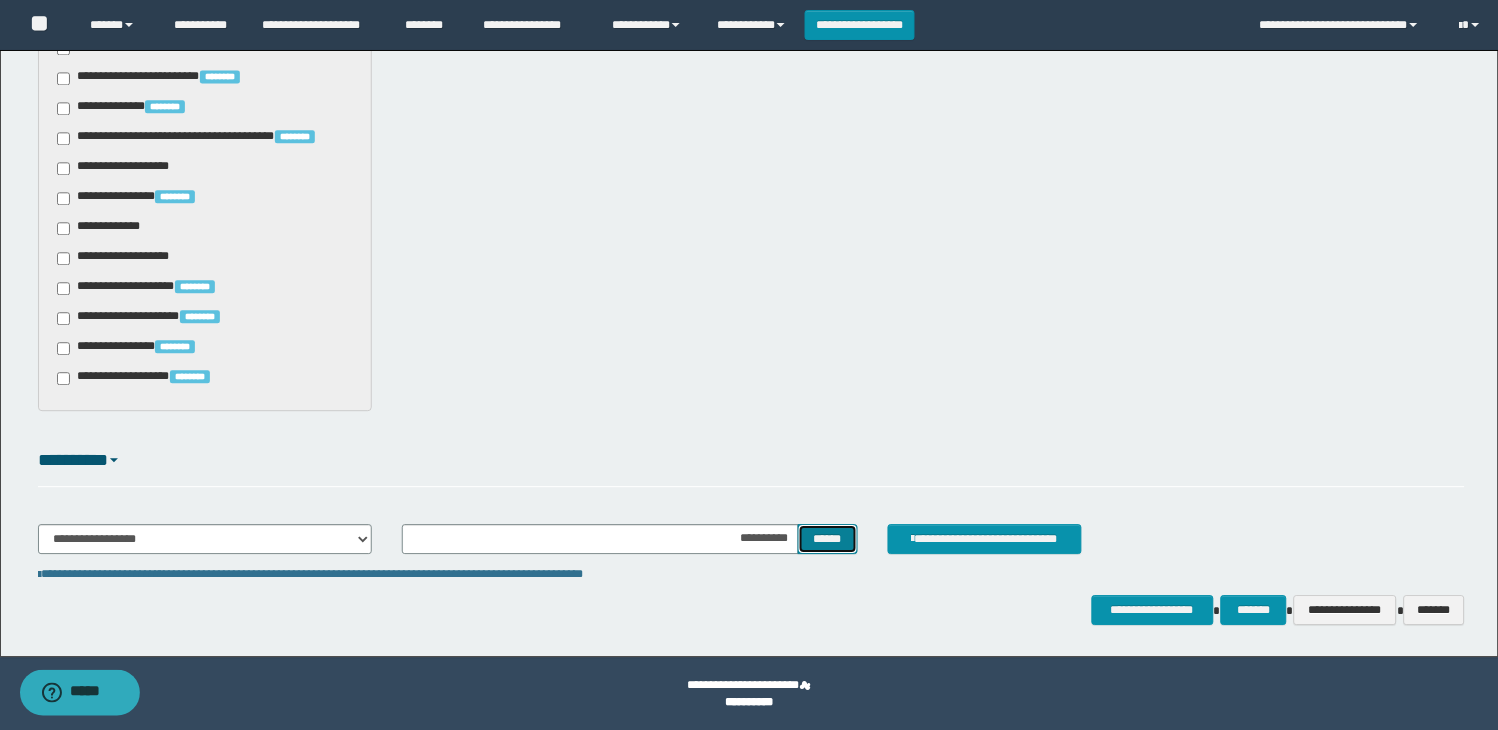 click on "******" at bounding box center (828, 539) 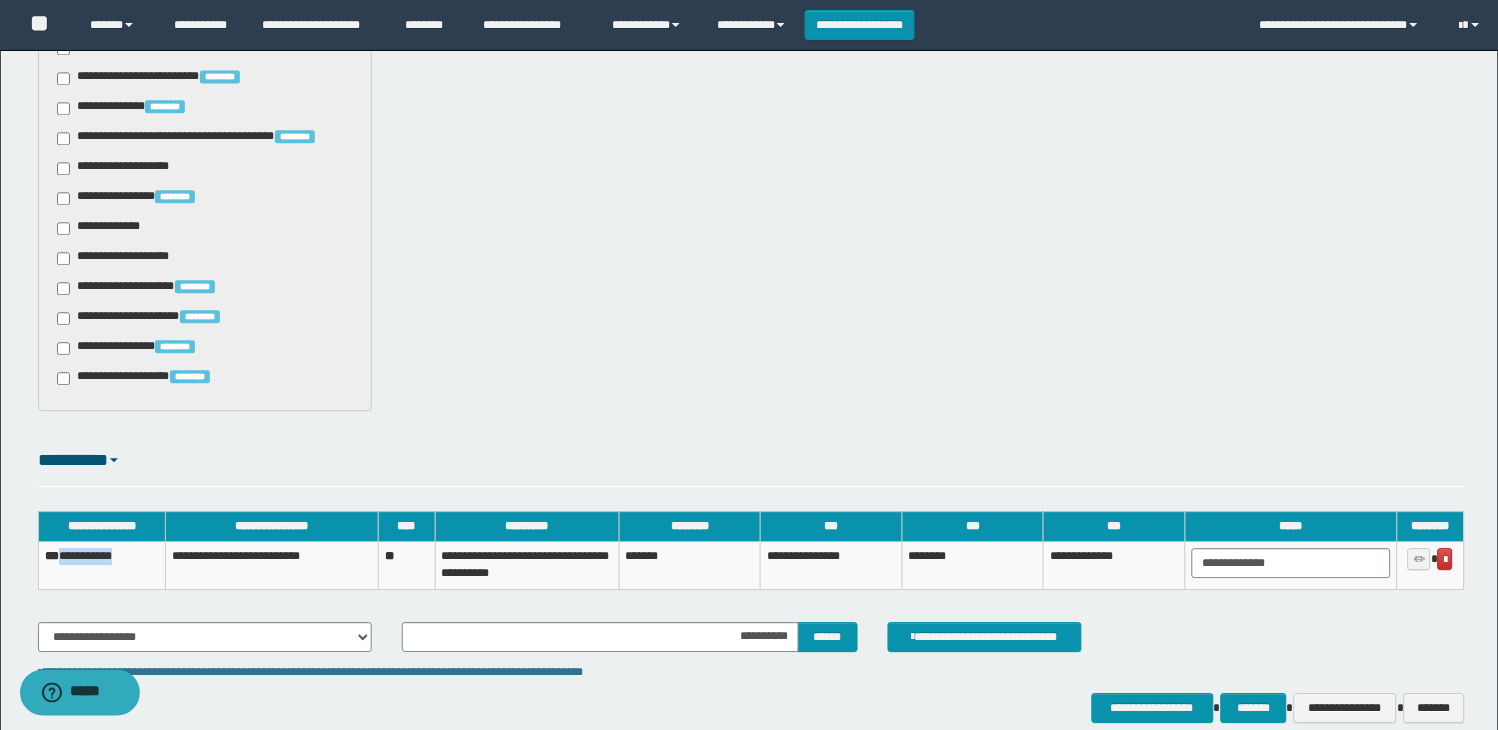 drag, startPoint x: 145, startPoint y: 554, endPoint x: 204, endPoint y: 587, distance: 67.601776 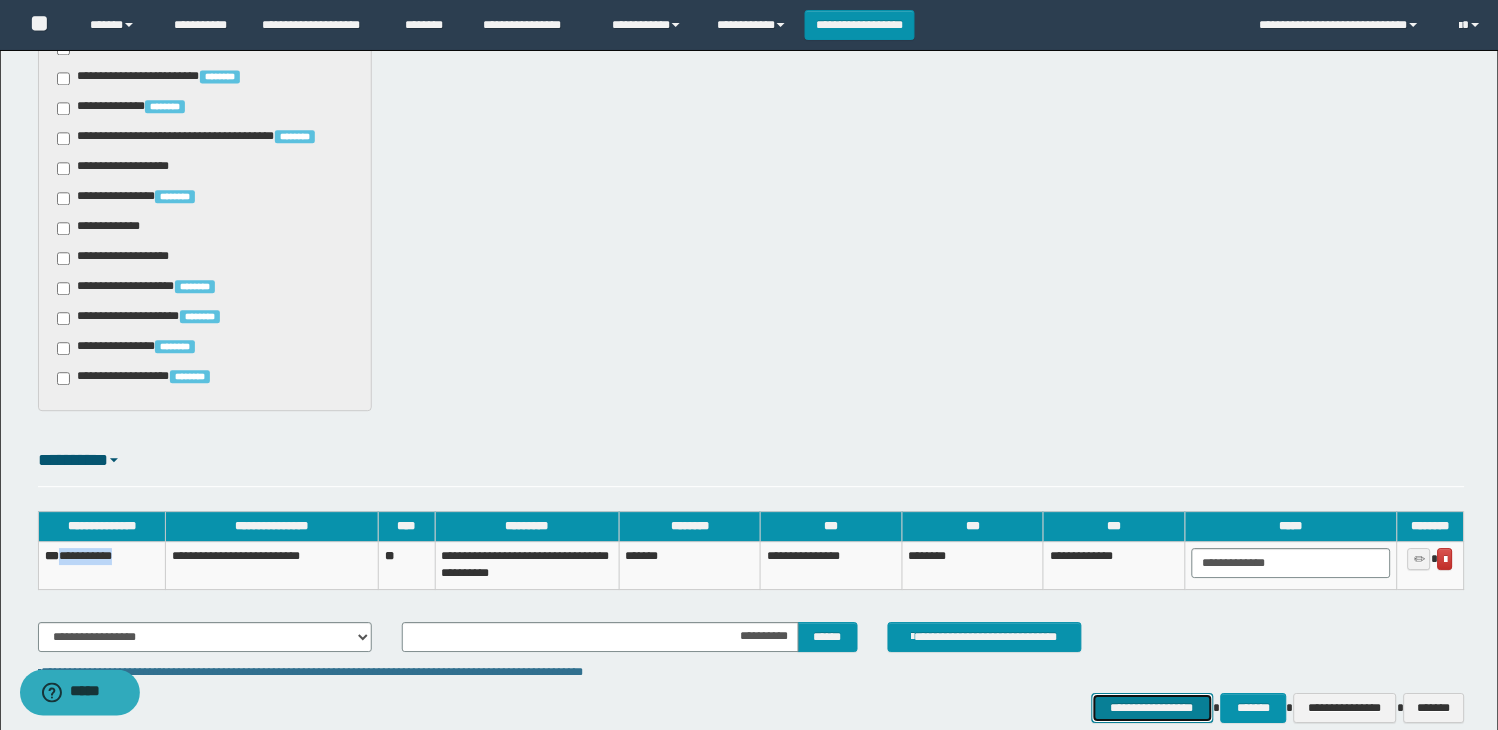 click on "**********" at bounding box center (1153, 708) 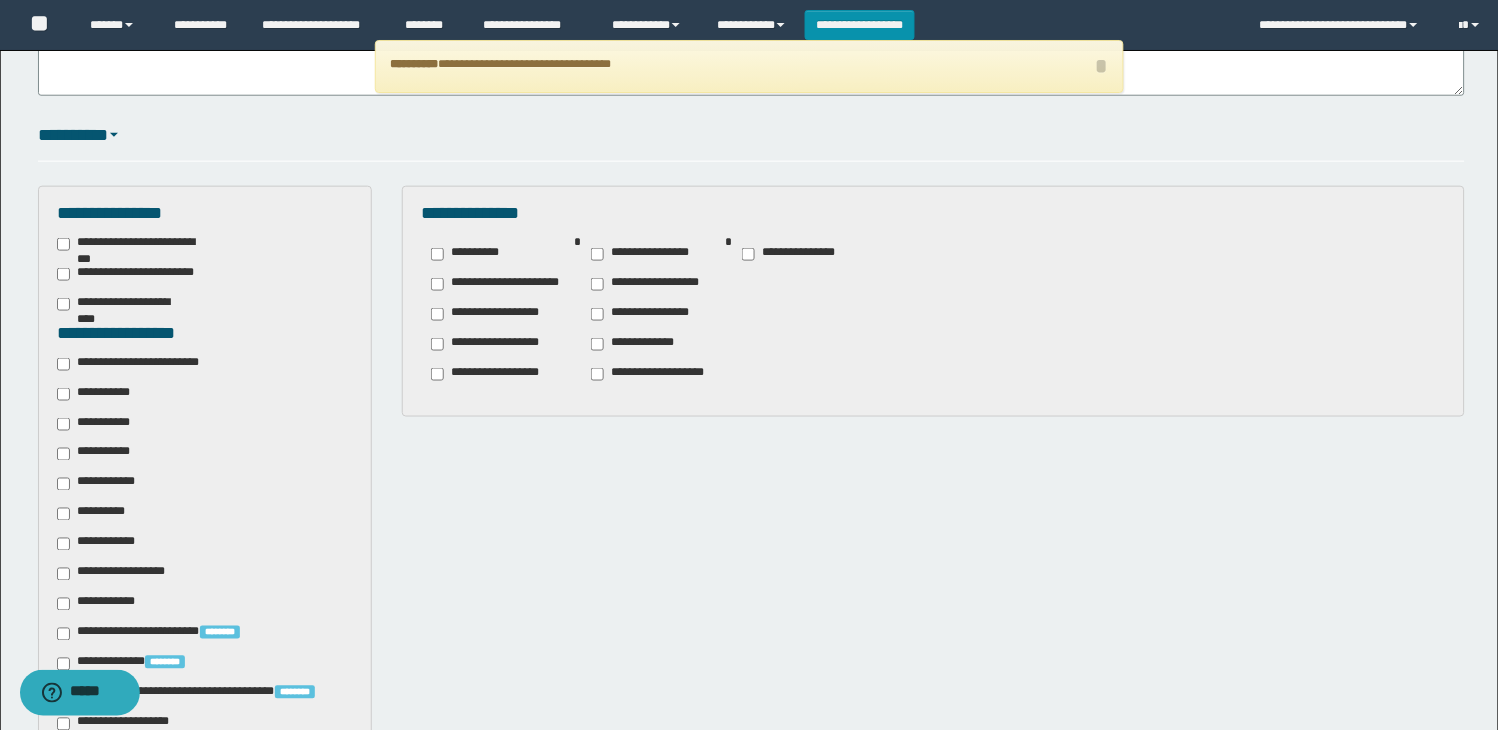 scroll, scrollTop: 0, scrollLeft: 0, axis: both 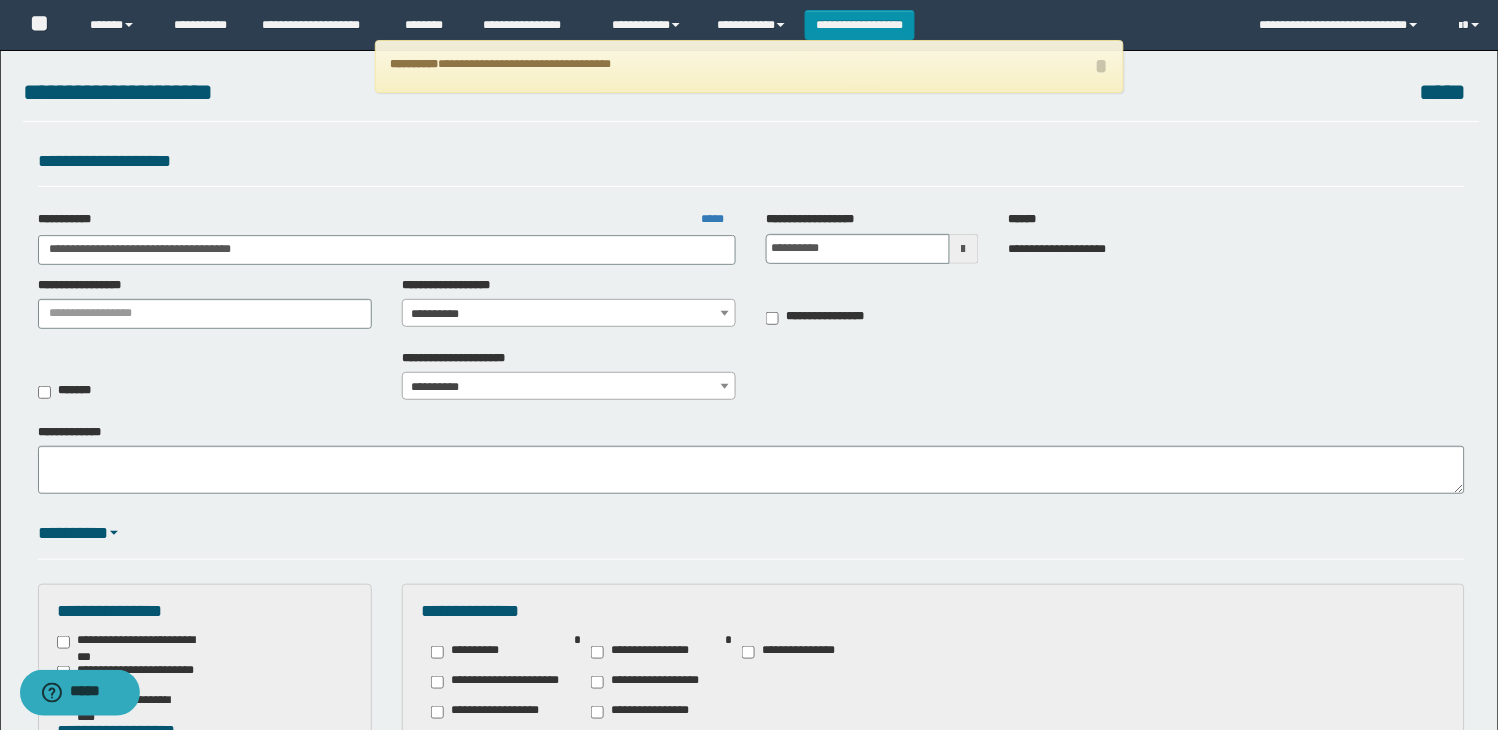 click on "**********" at bounding box center (569, 314) 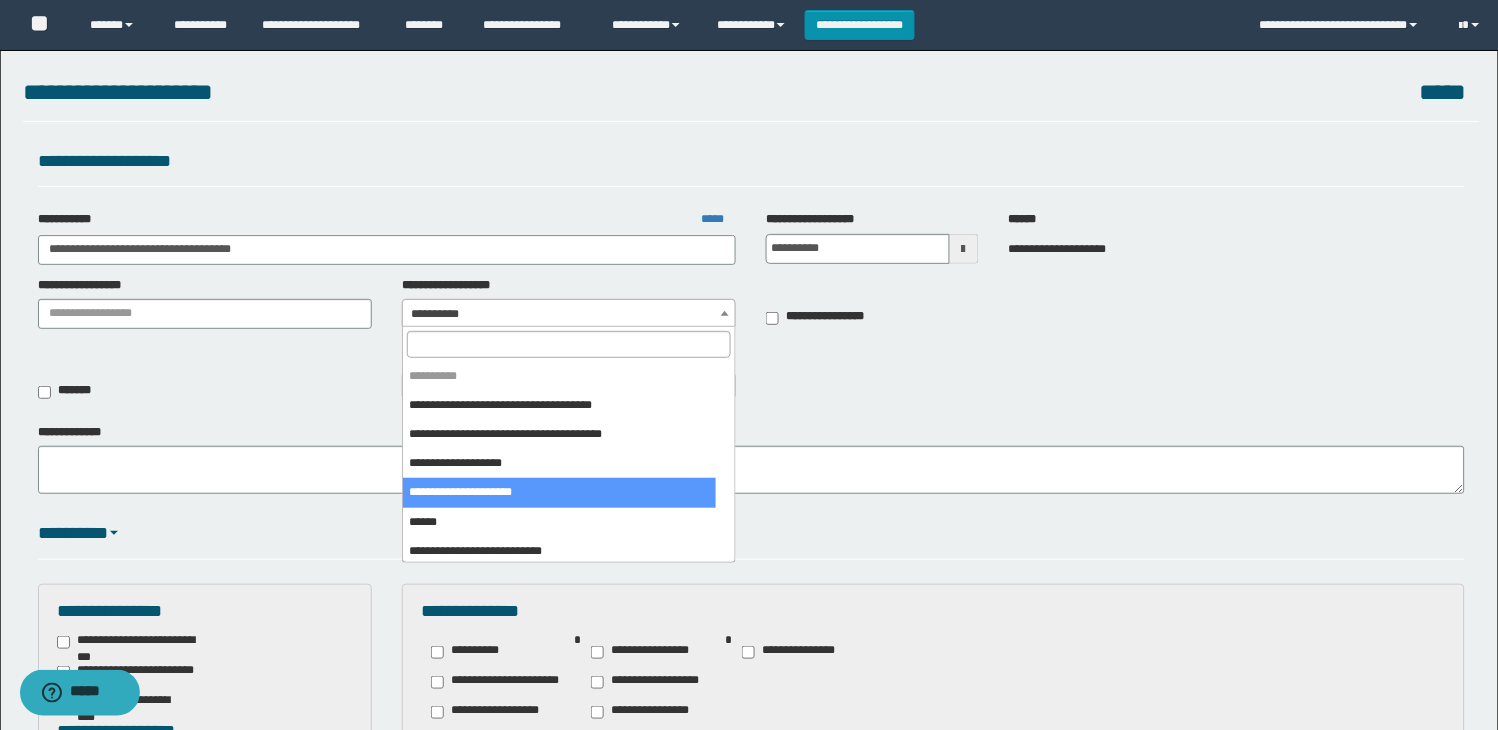 scroll, scrollTop: 111, scrollLeft: 0, axis: vertical 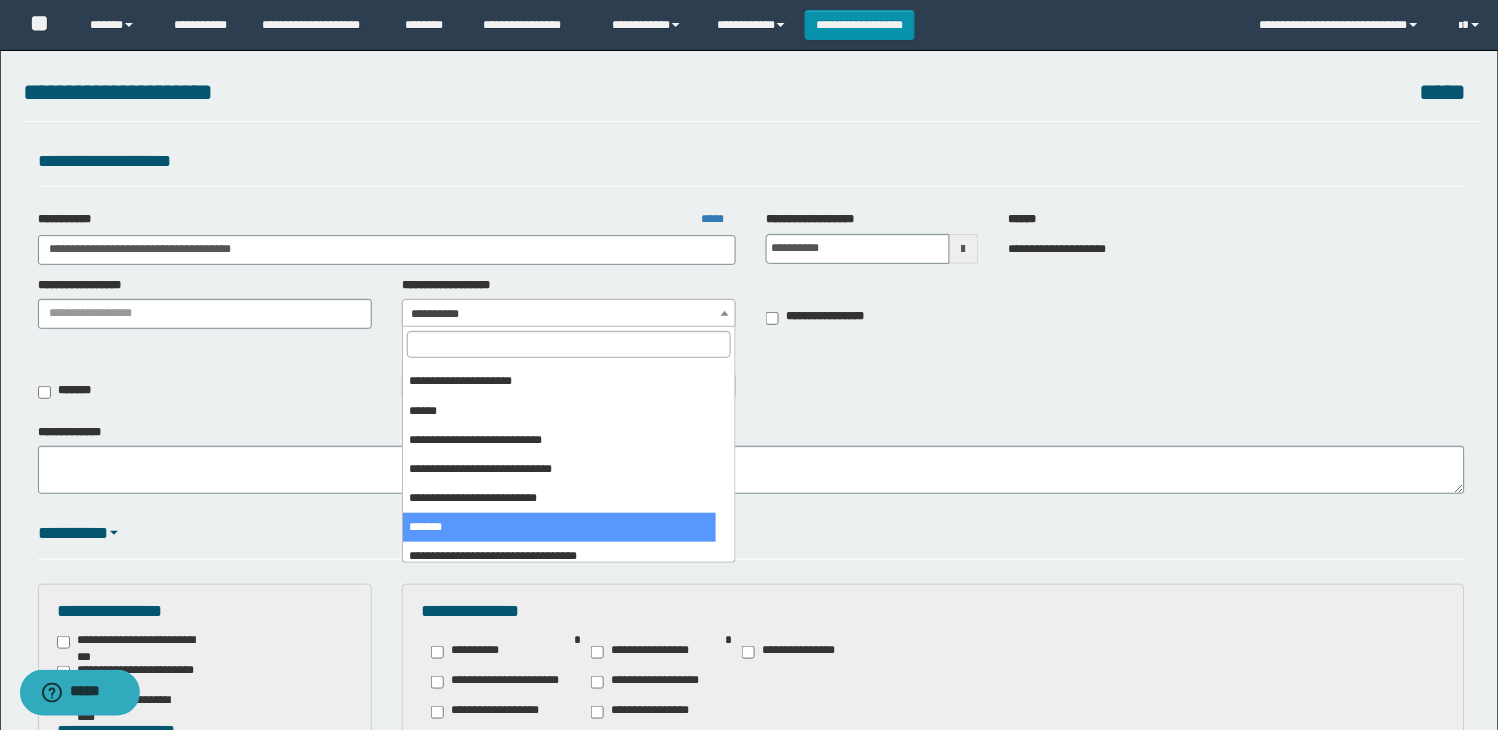 select on "***" 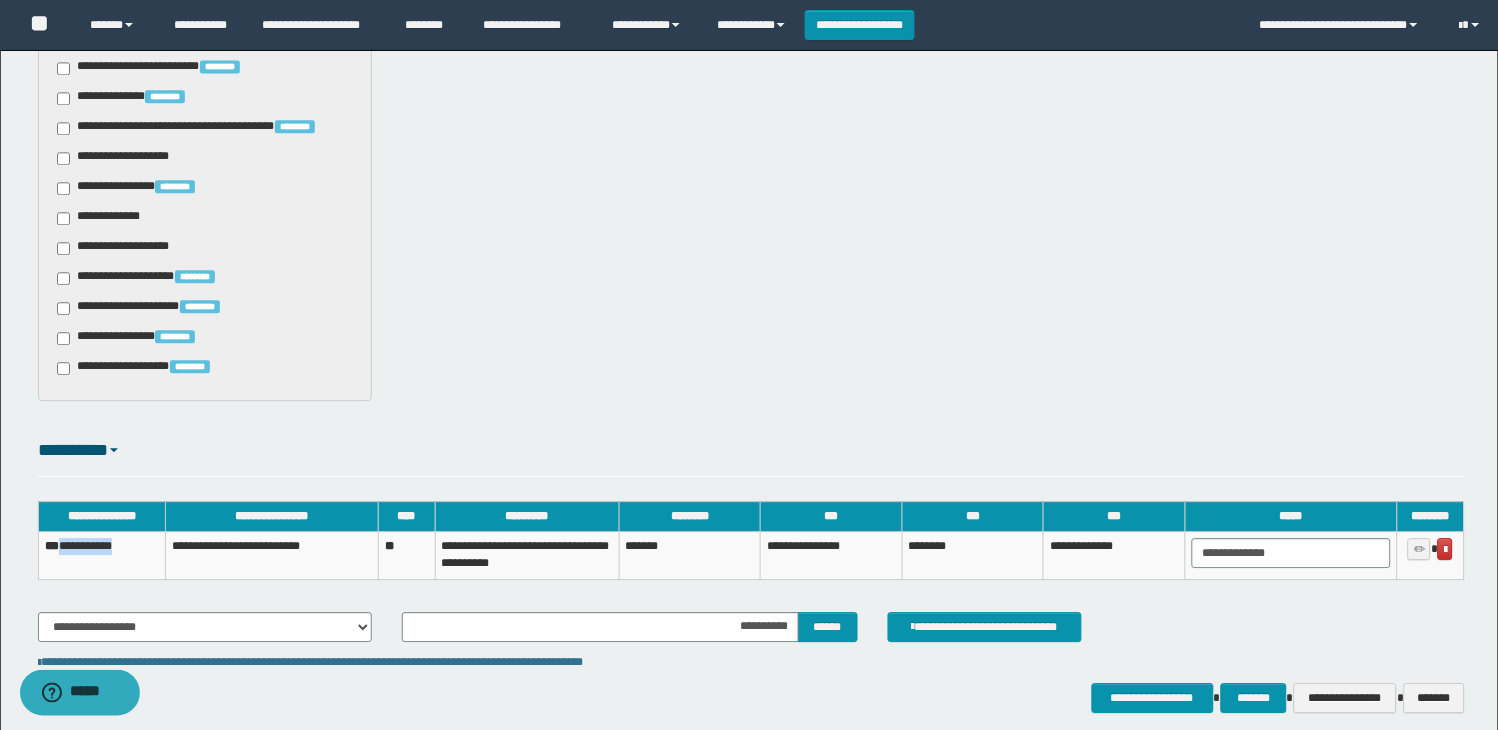 scroll, scrollTop: 1052, scrollLeft: 0, axis: vertical 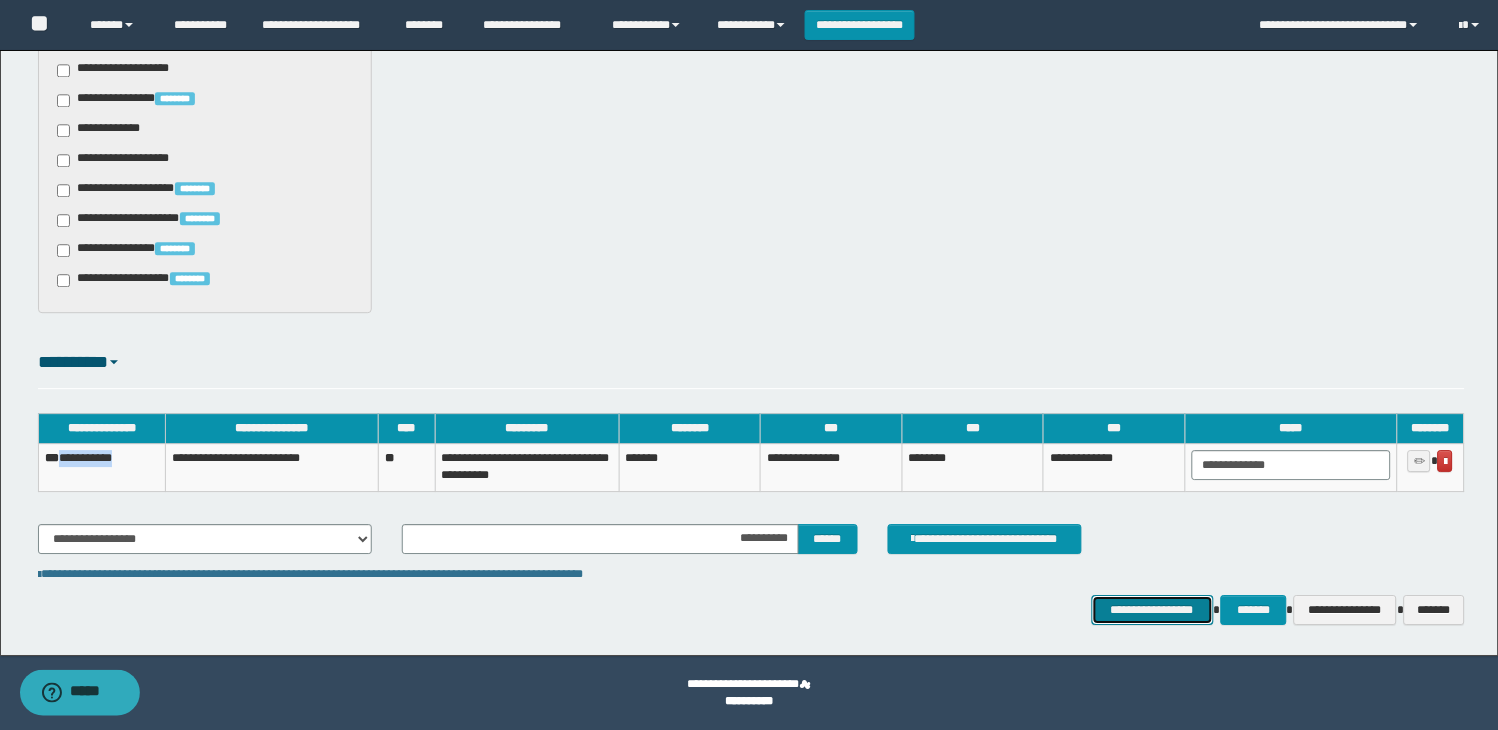 click on "**********" at bounding box center (1153, 610) 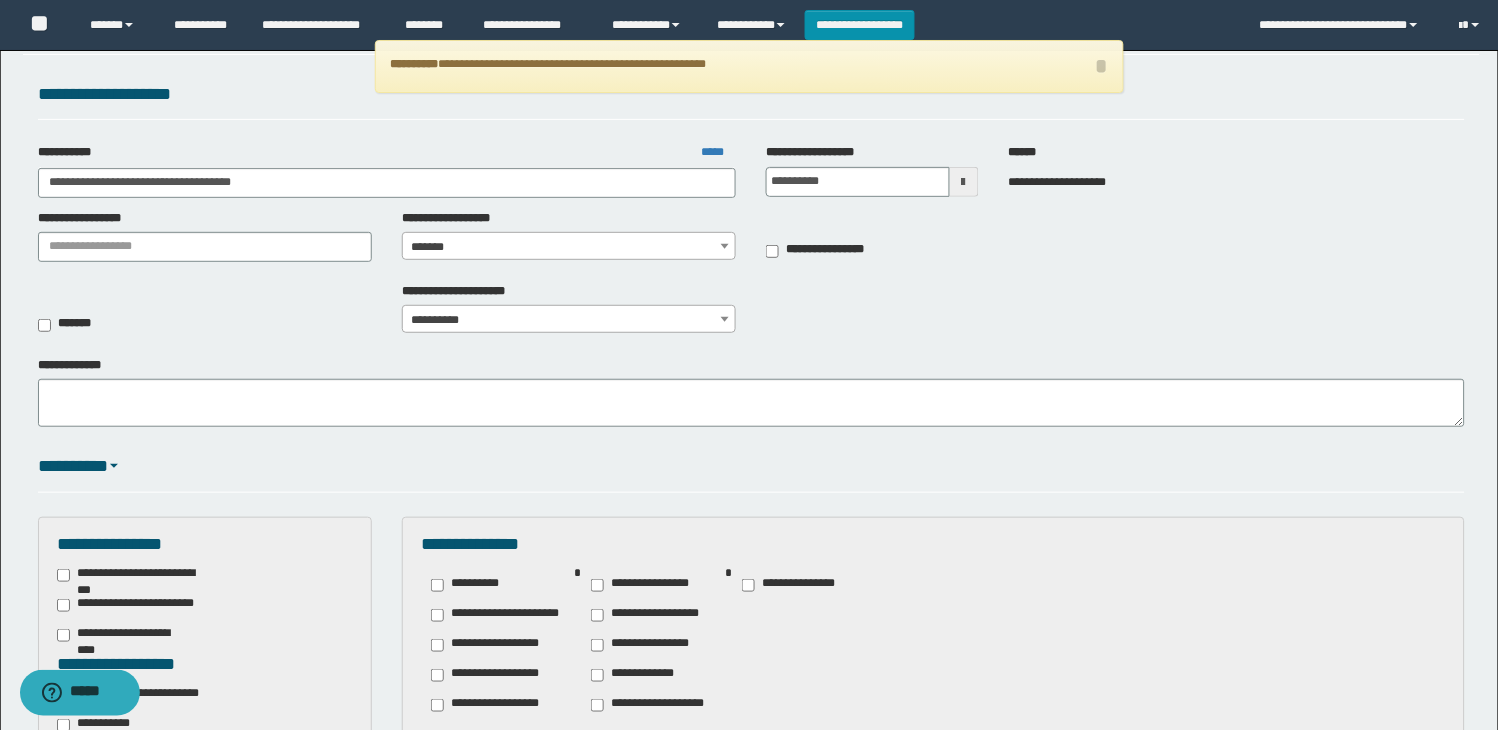 scroll, scrollTop: 52, scrollLeft: 0, axis: vertical 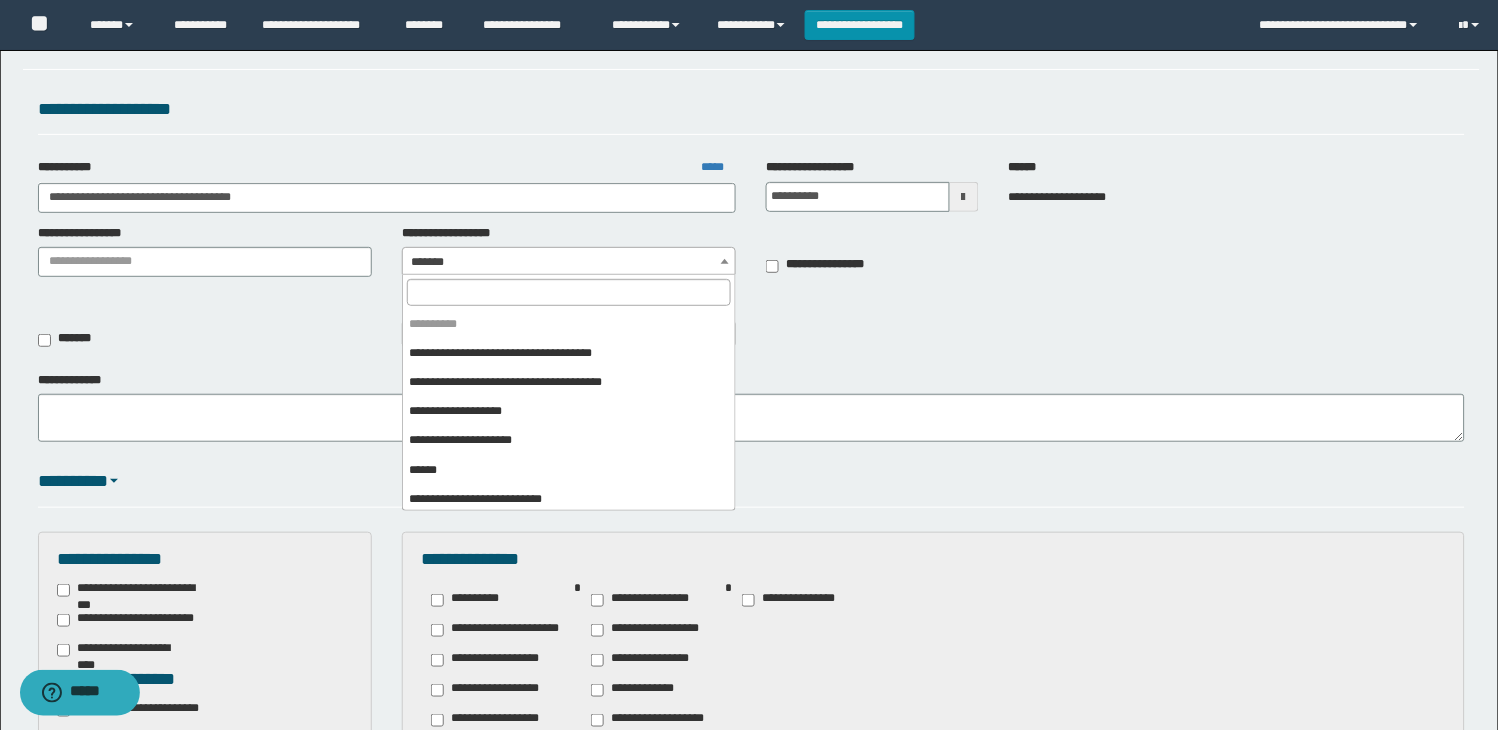 click on "*******" at bounding box center (569, 262) 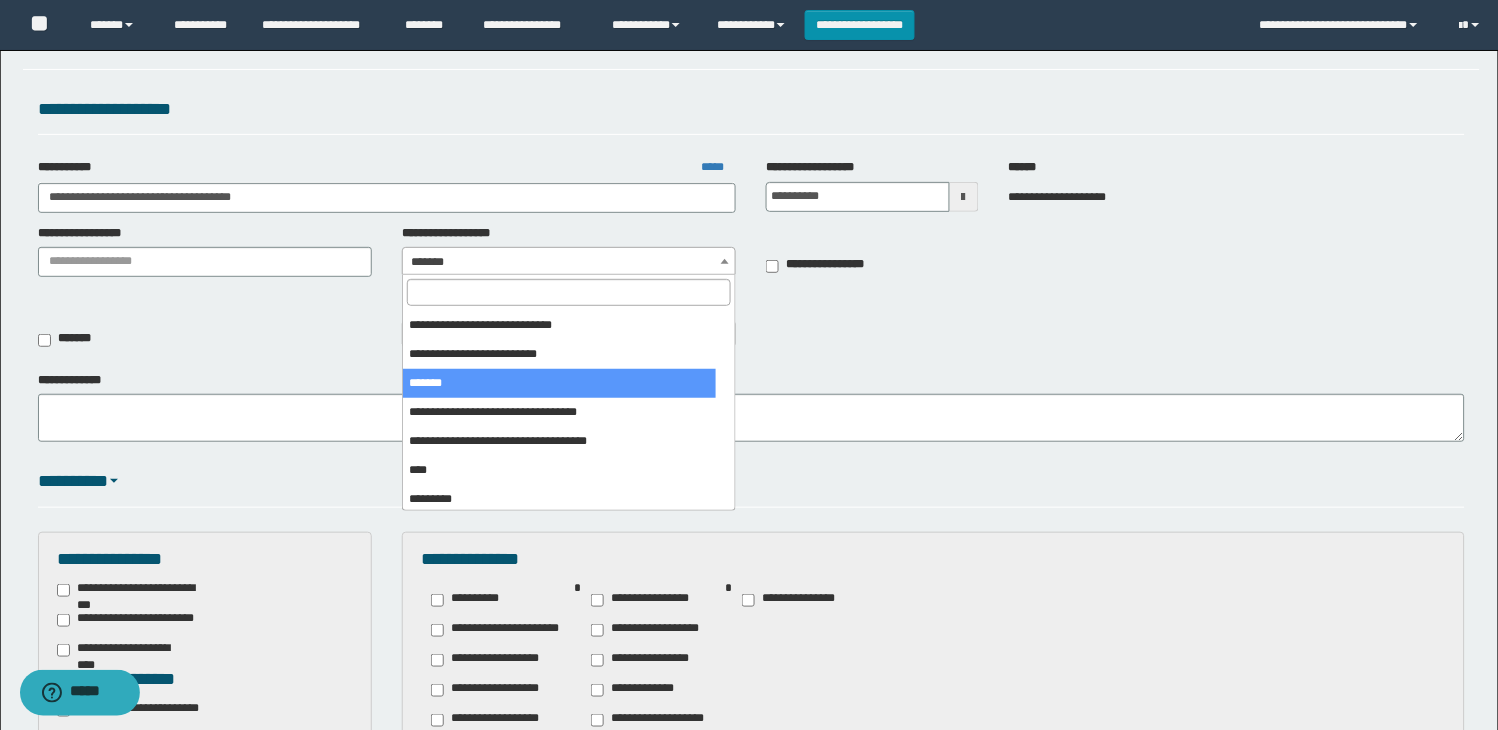 drag, startPoint x: 482, startPoint y: 386, endPoint x: 407, endPoint y: 407, distance: 77.88453 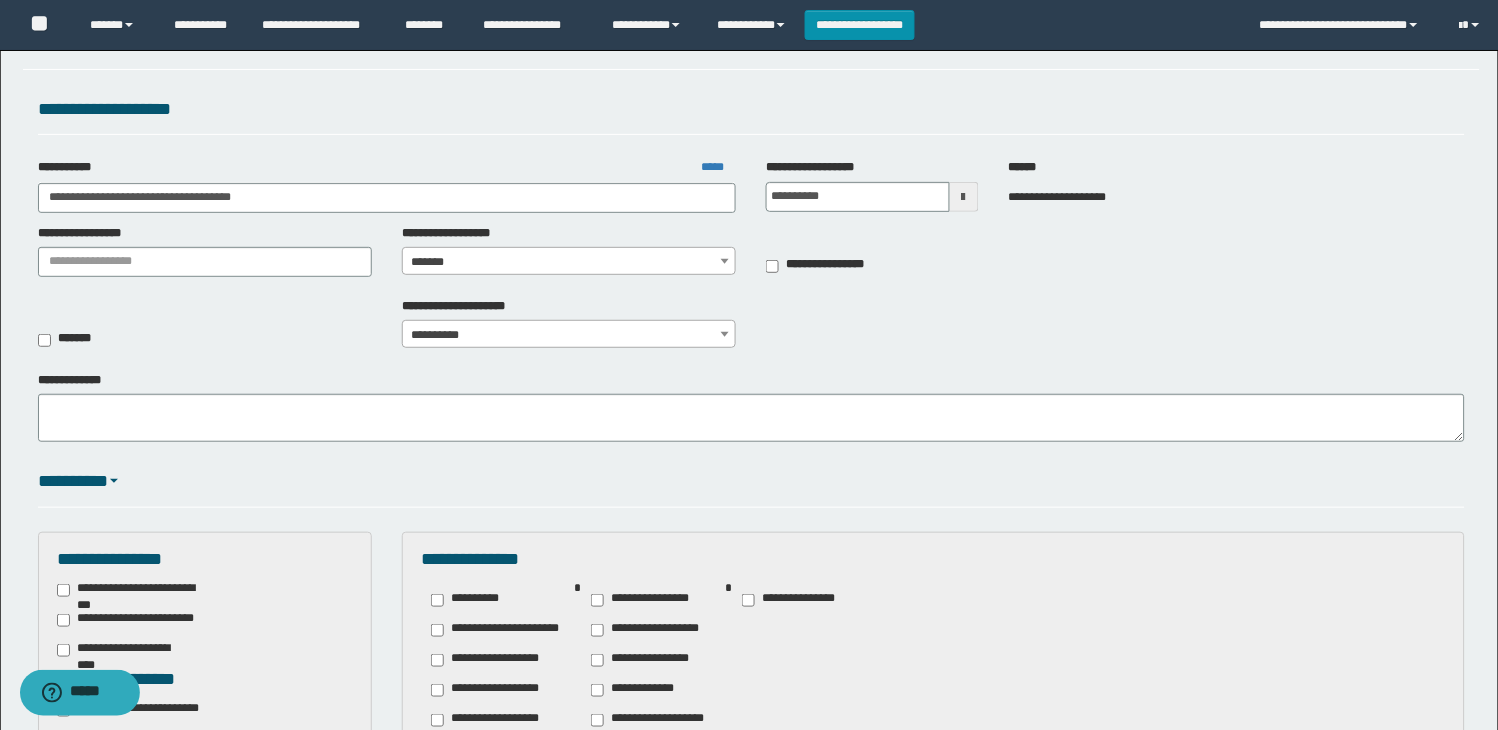 click on "**********" at bounding box center (749, 822) 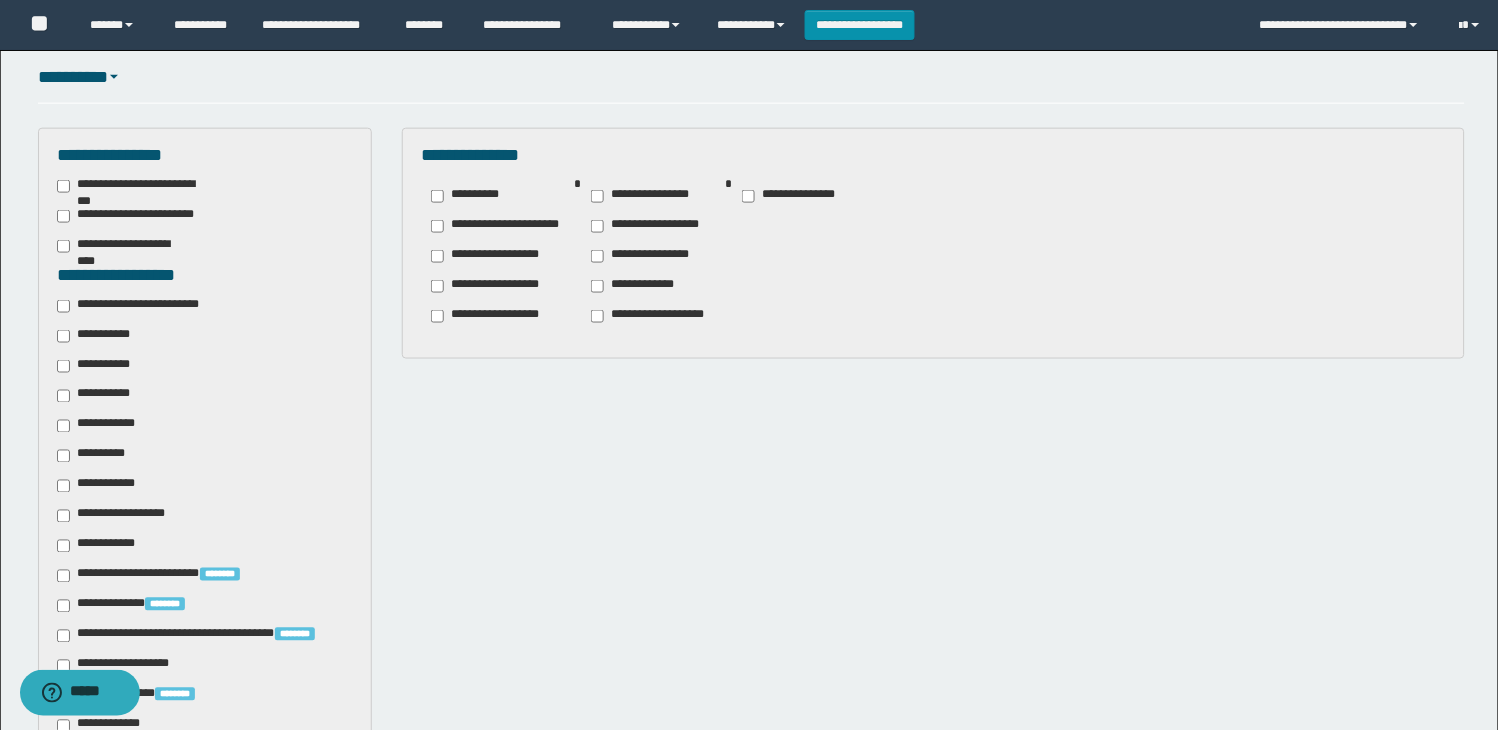 scroll, scrollTop: 496, scrollLeft: 0, axis: vertical 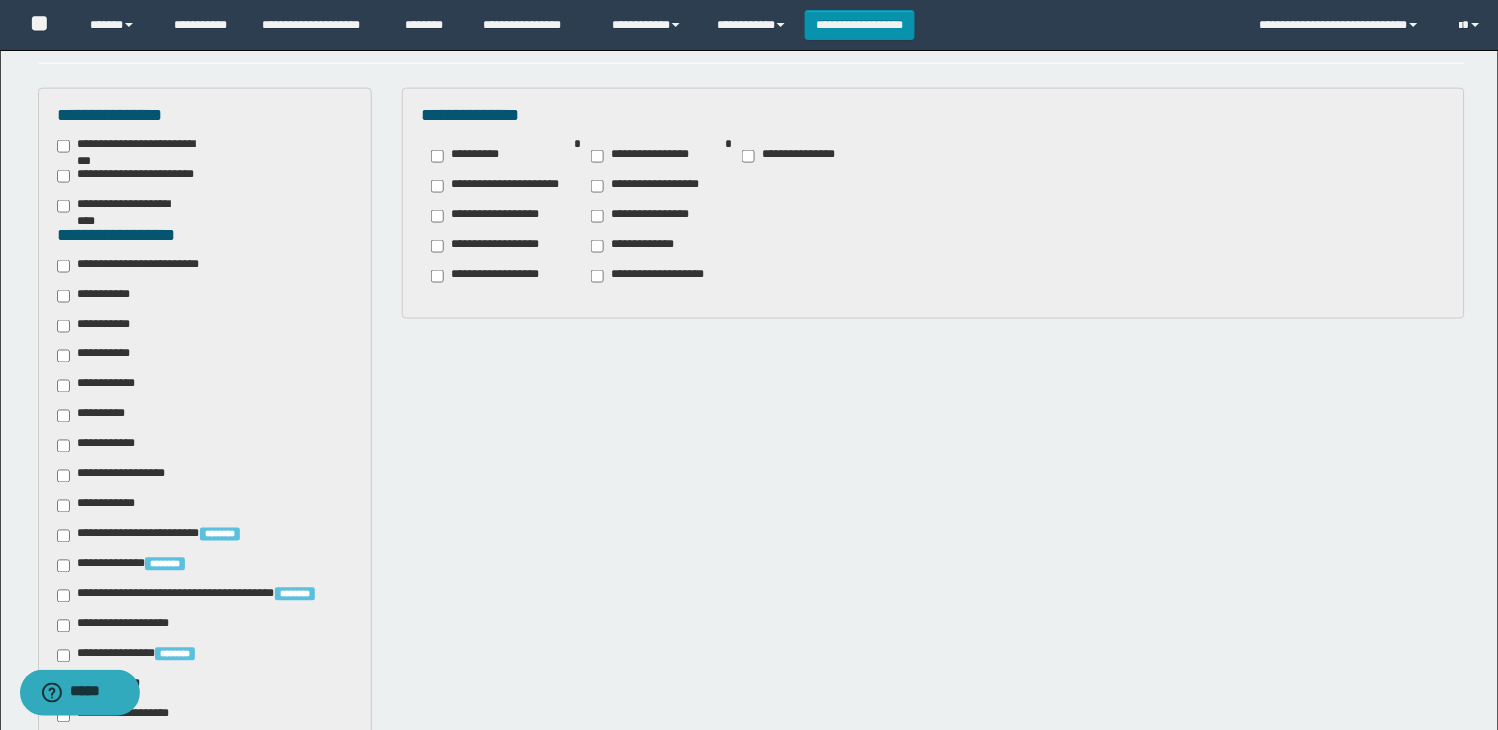 drag, startPoint x: 160, startPoint y: 267, endPoint x: 157, endPoint y: 280, distance: 13.341664 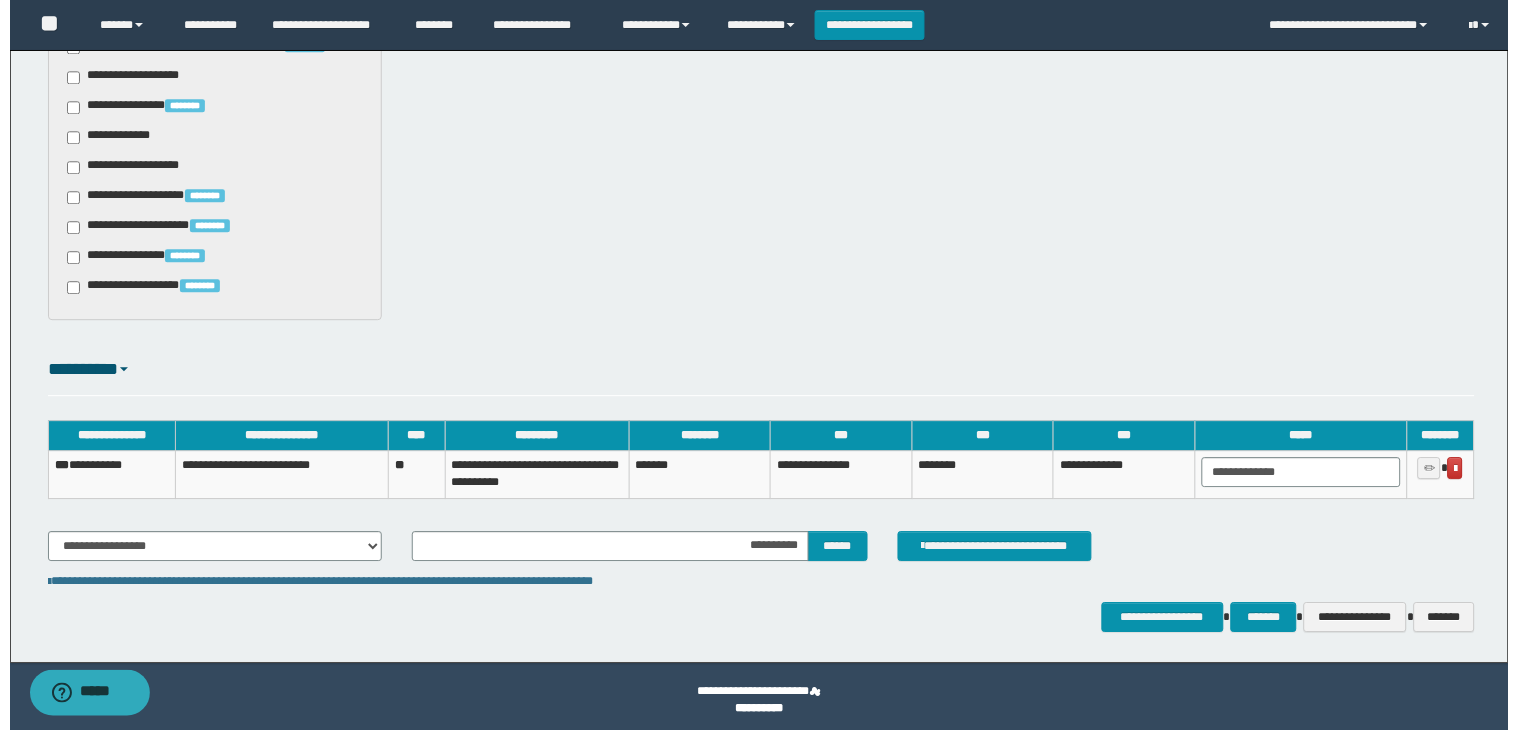 scroll, scrollTop: 1052, scrollLeft: 0, axis: vertical 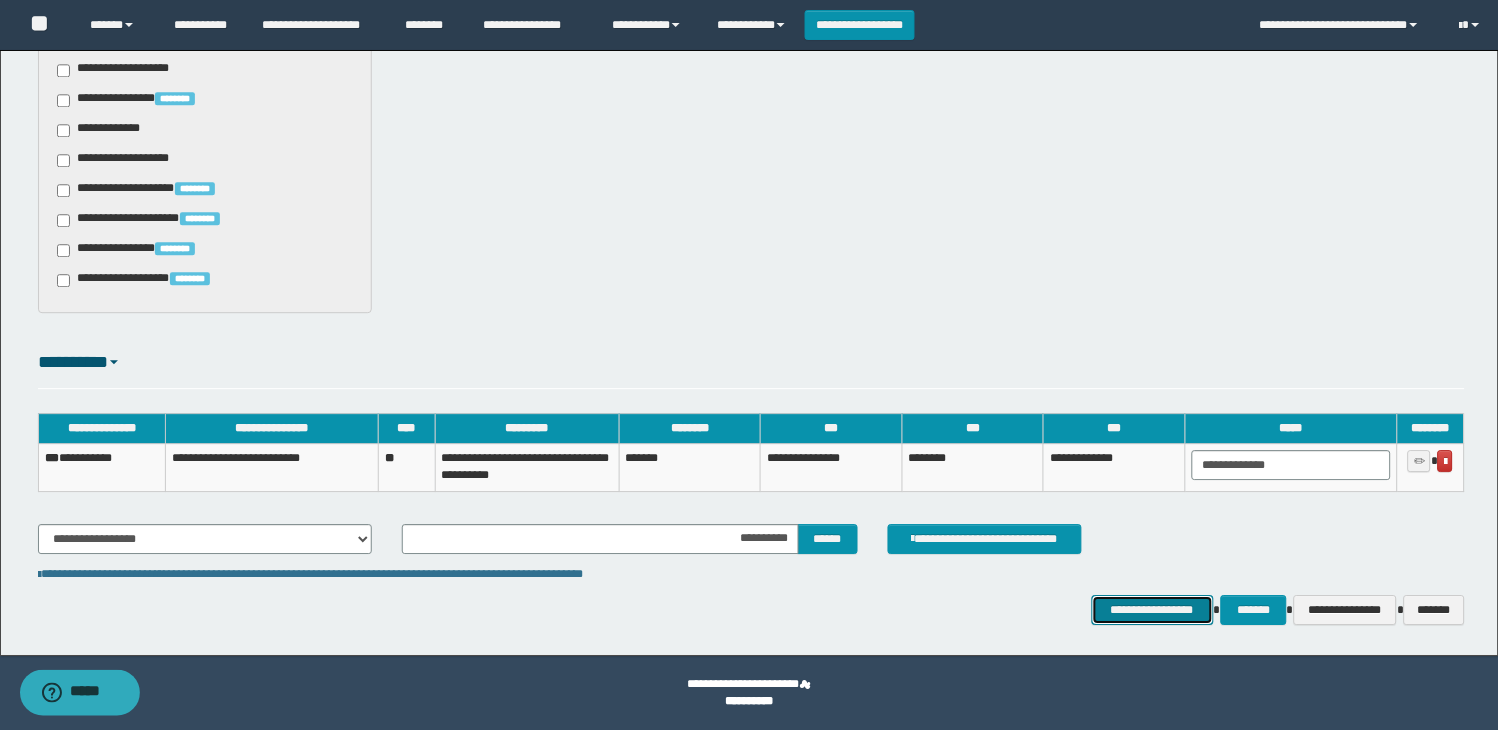 click on "**********" at bounding box center (1153, 610) 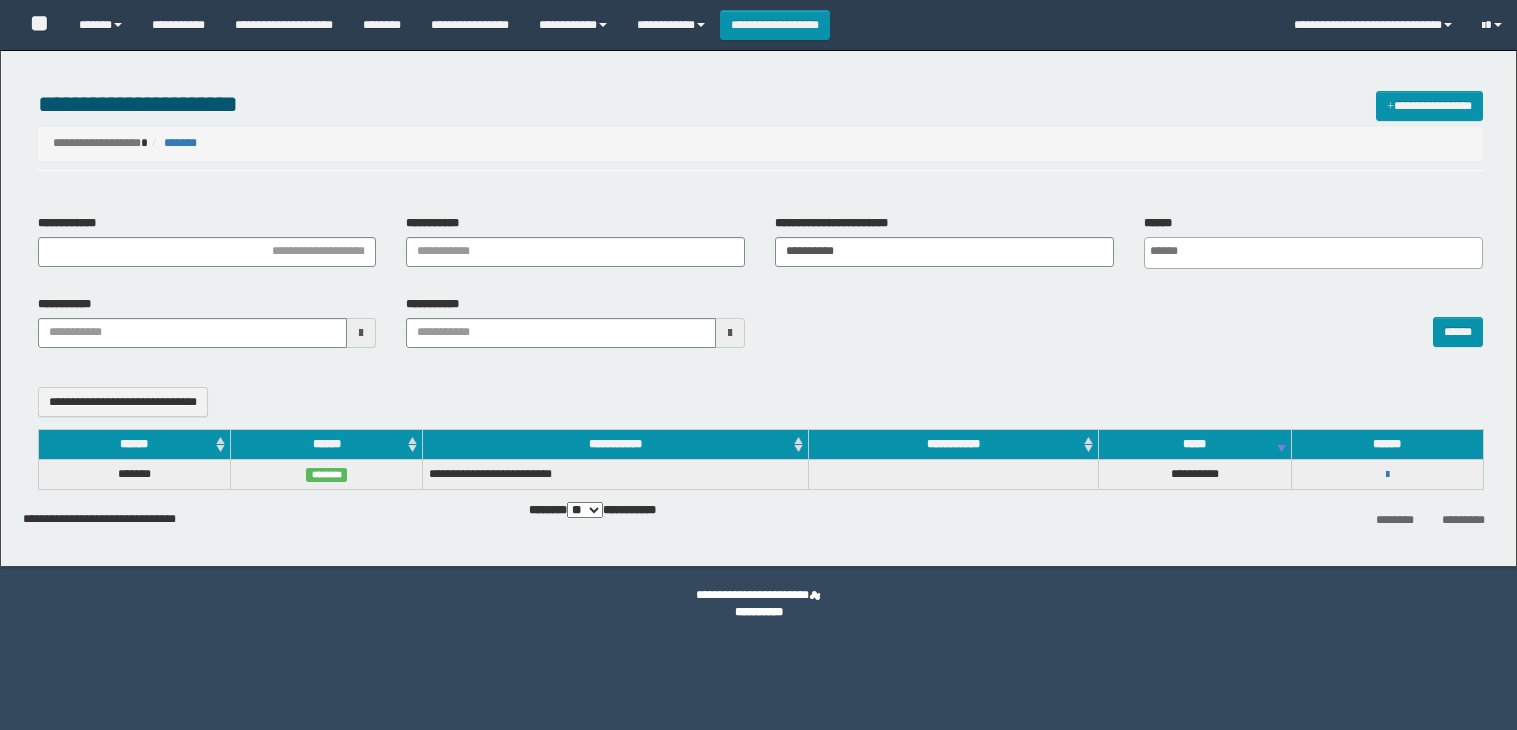 select 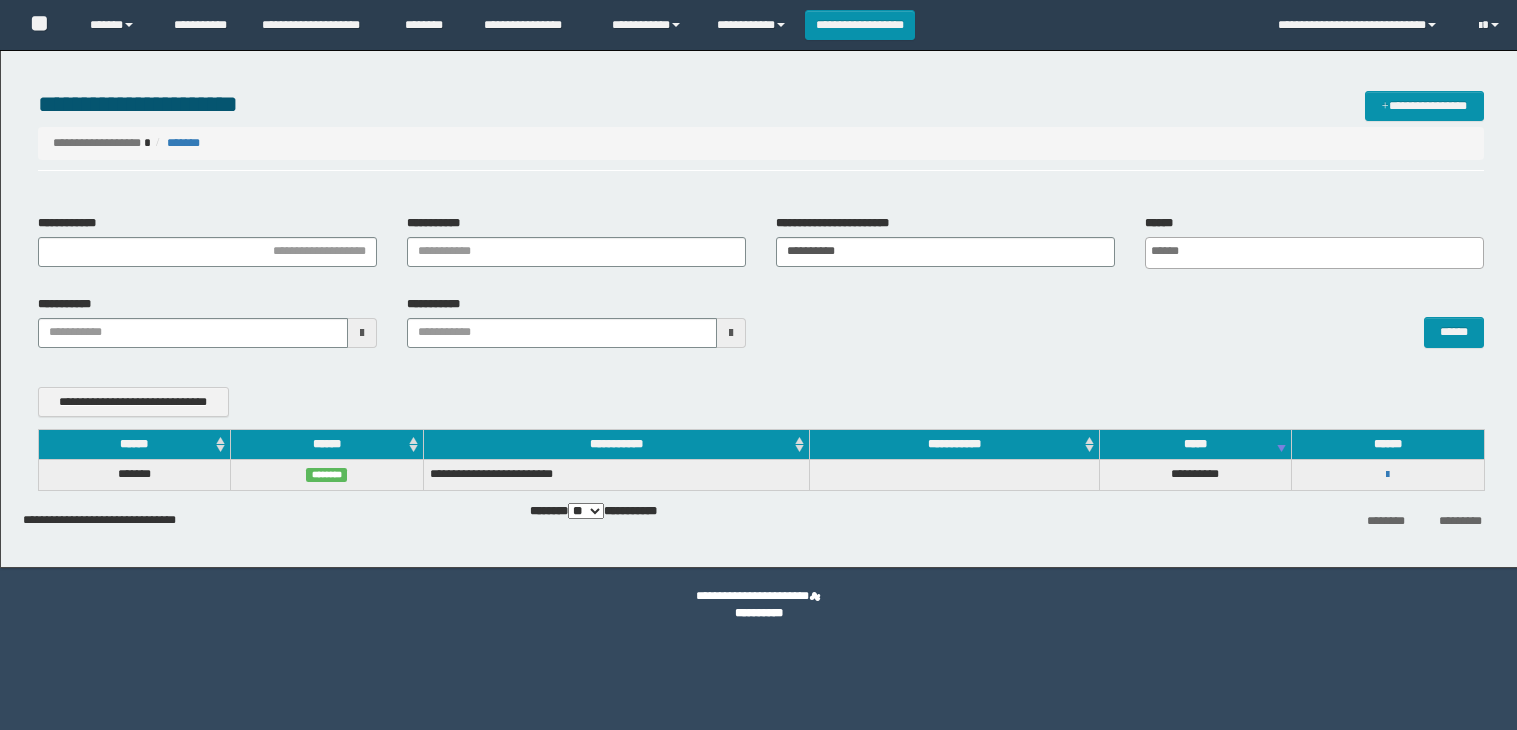 scroll, scrollTop: 0, scrollLeft: 0, axis: both 